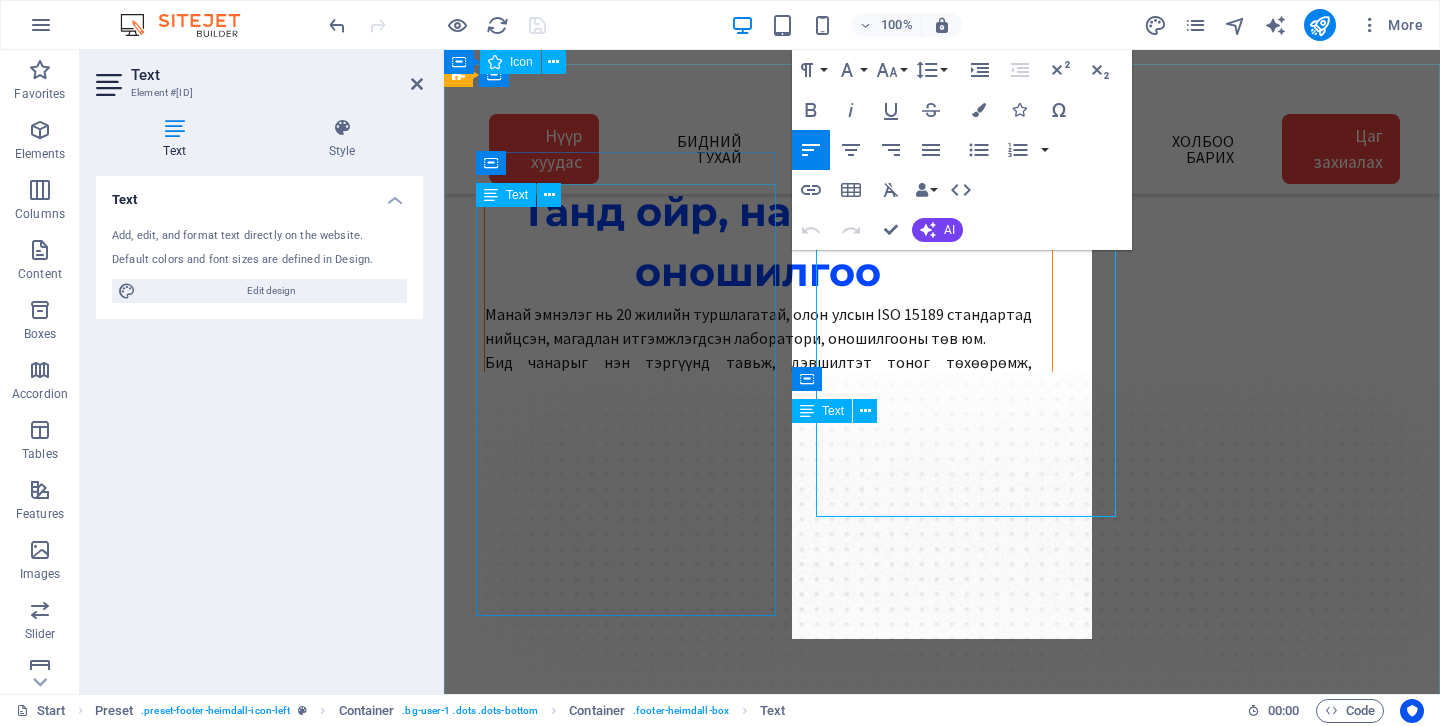 scroll, scrollTop: 2876, scrollLeft: 0, axis: vertical 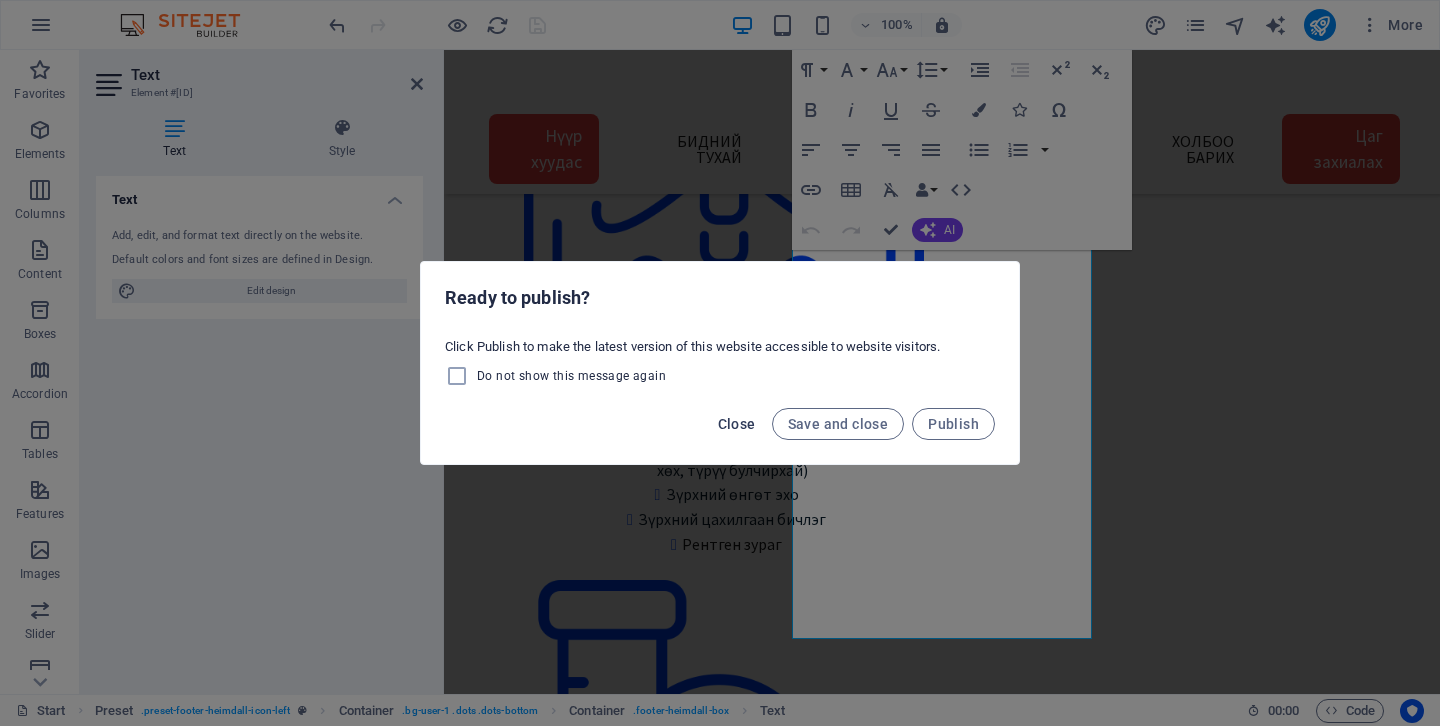 click on "Close" at bounding box center (737, 424) 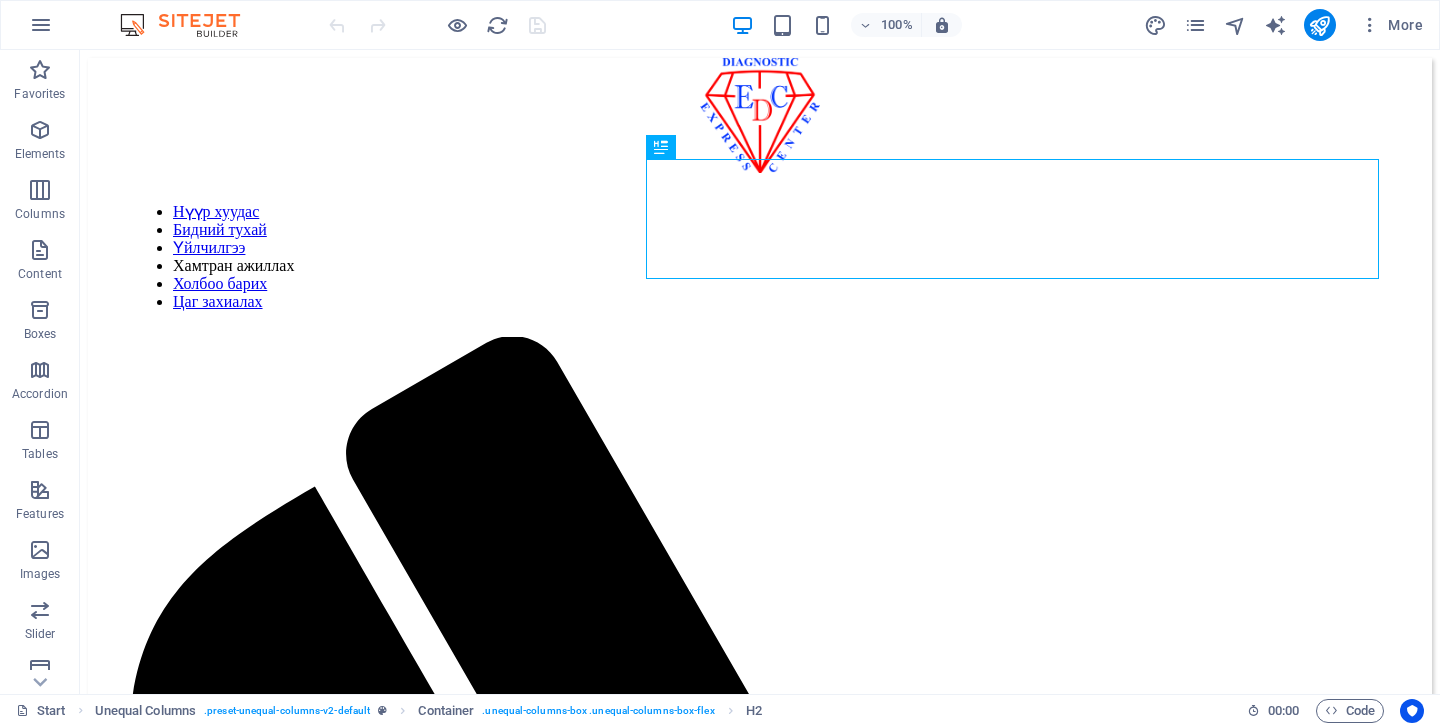 scroll, scrollTop: 0, scrollLeft: 0, axis: both 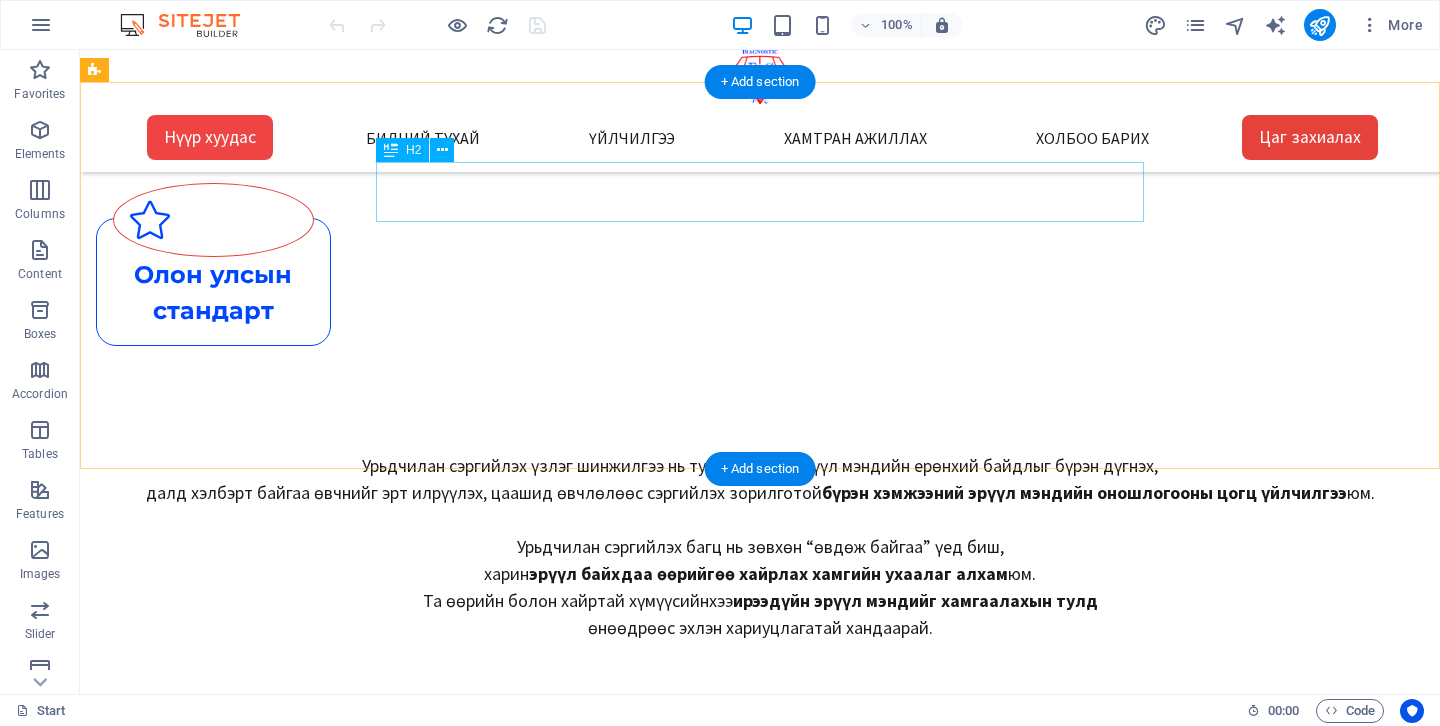click on "Цаг захиалах" at bounding box center [760, 4212] 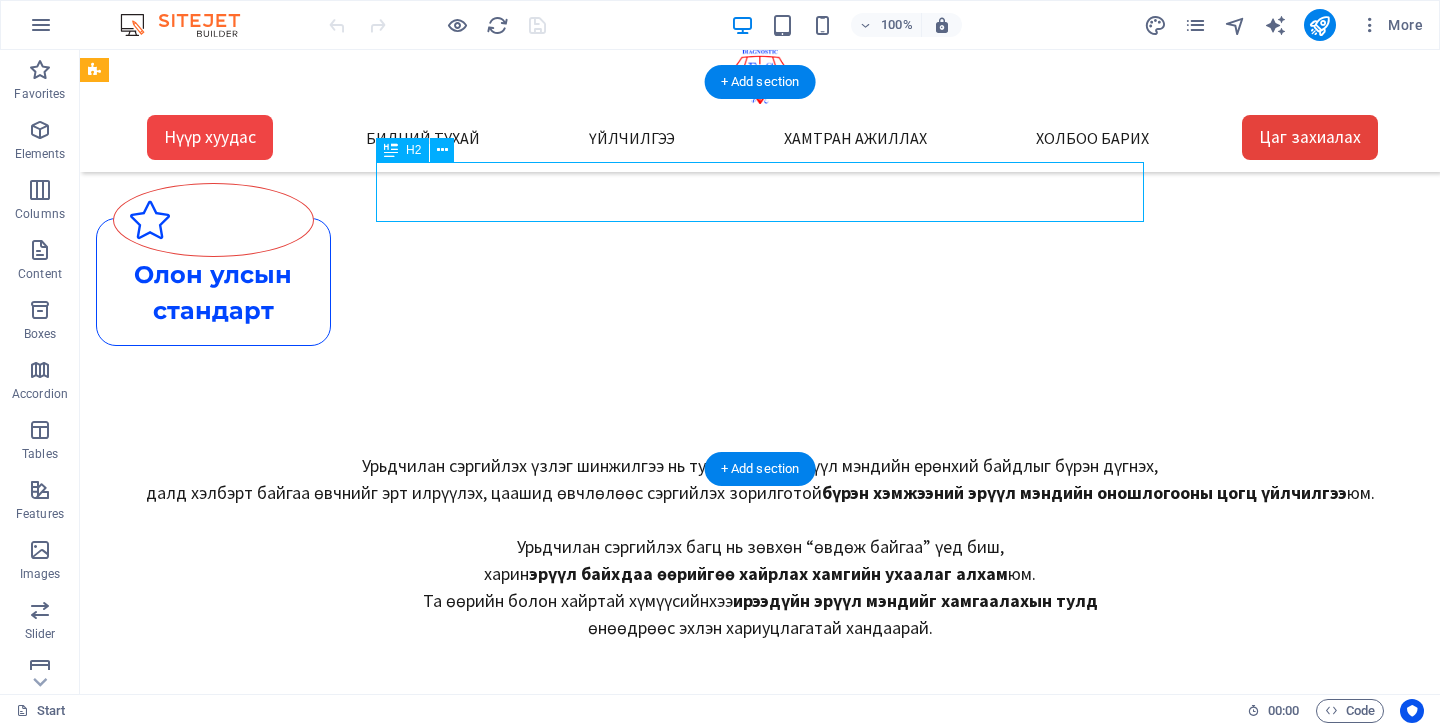 click on "Цаг захиалах" at bounding box center [760, 4212] 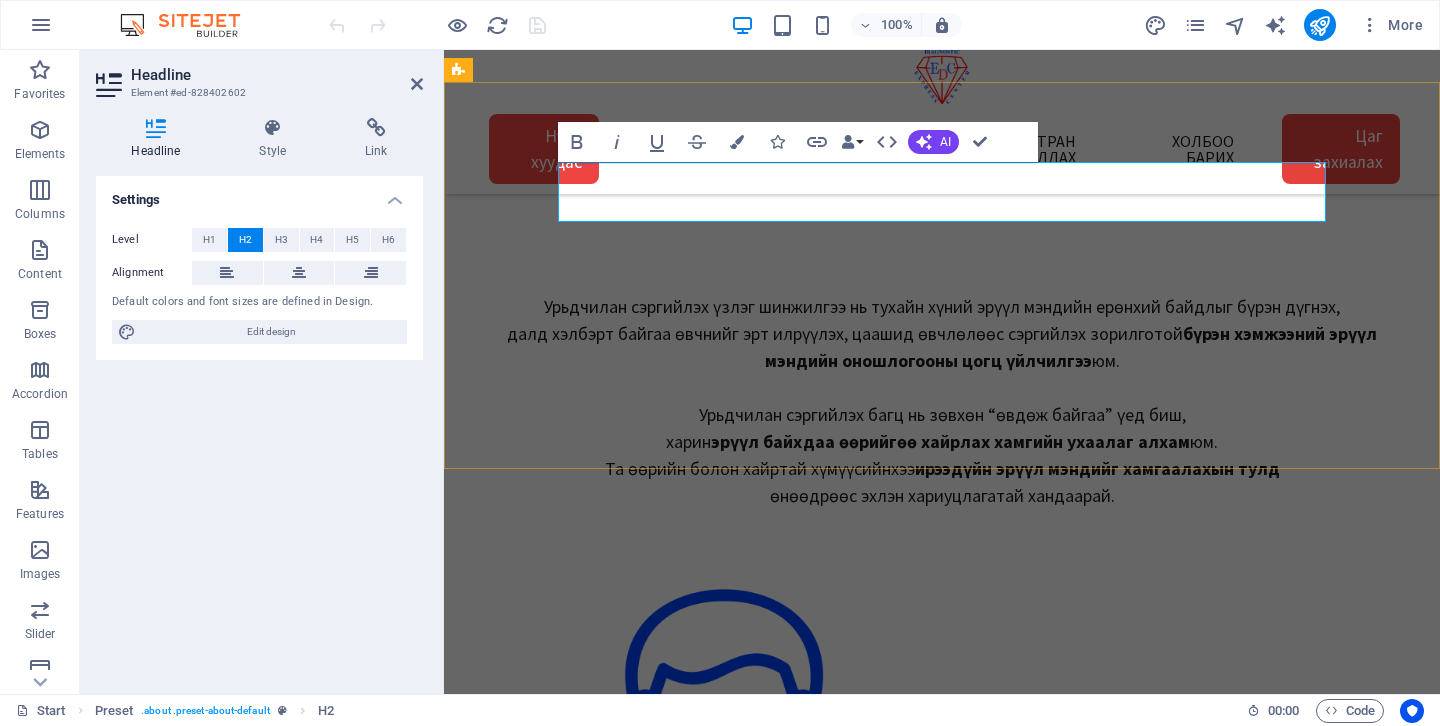 scroll, scrollTop: 1823, scrollLeft: 0, axis: vertical 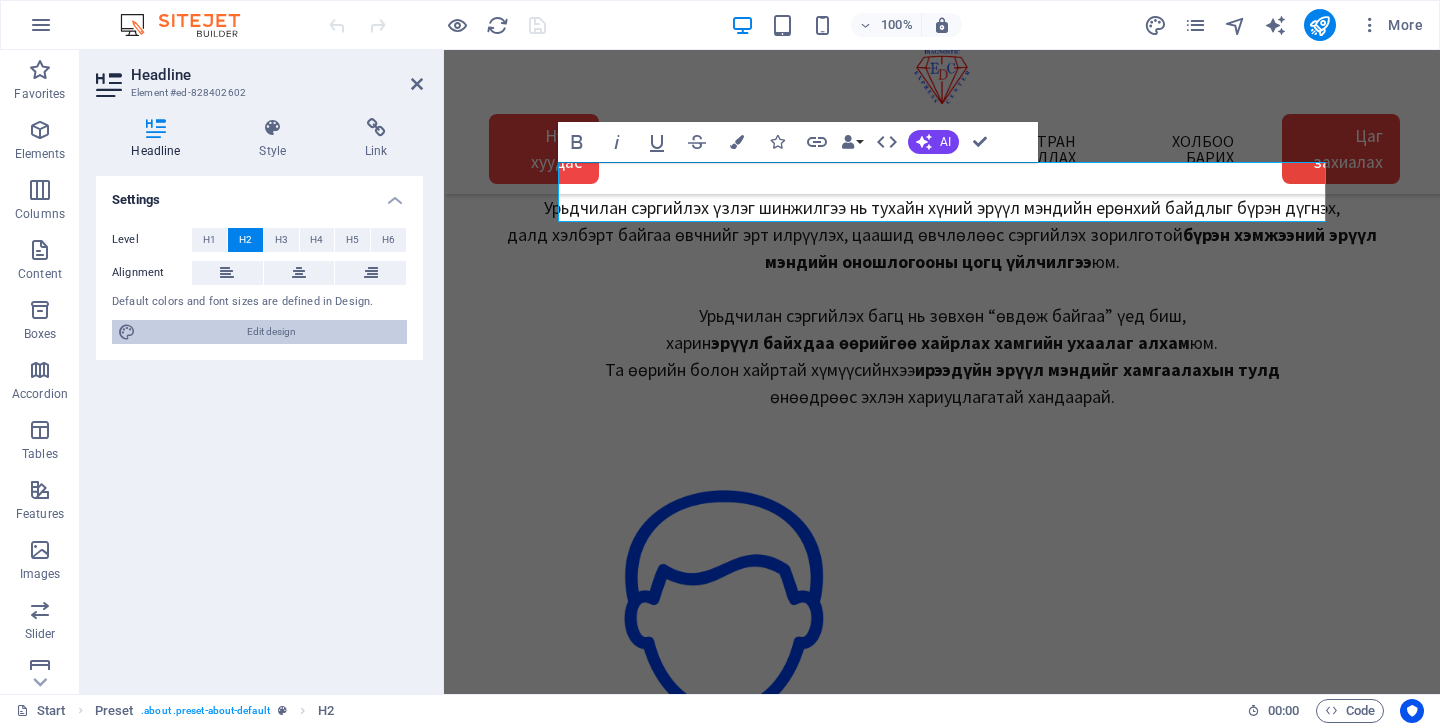 click on "Edit design" at bounding box center (271, 332) 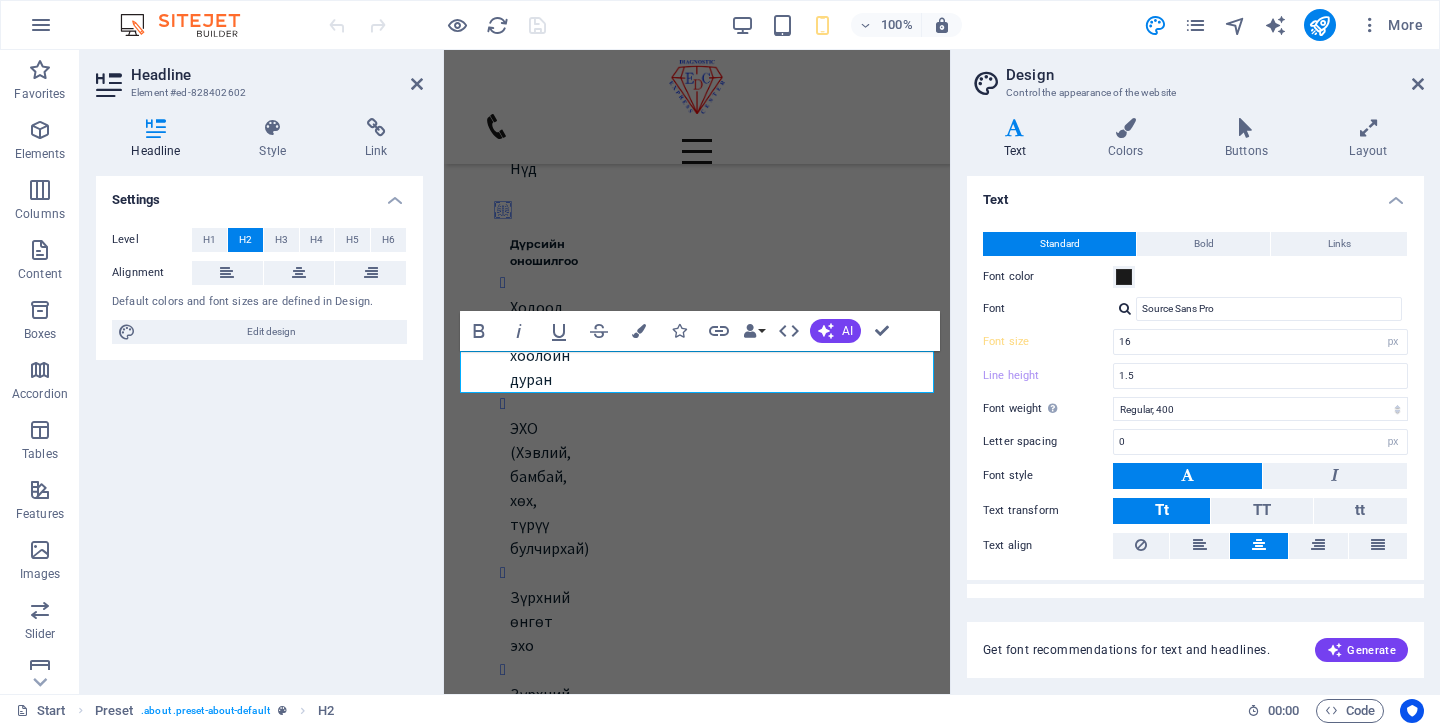 scroll, scrollTop: 3465, scrollLeft: 0, axis: vertical 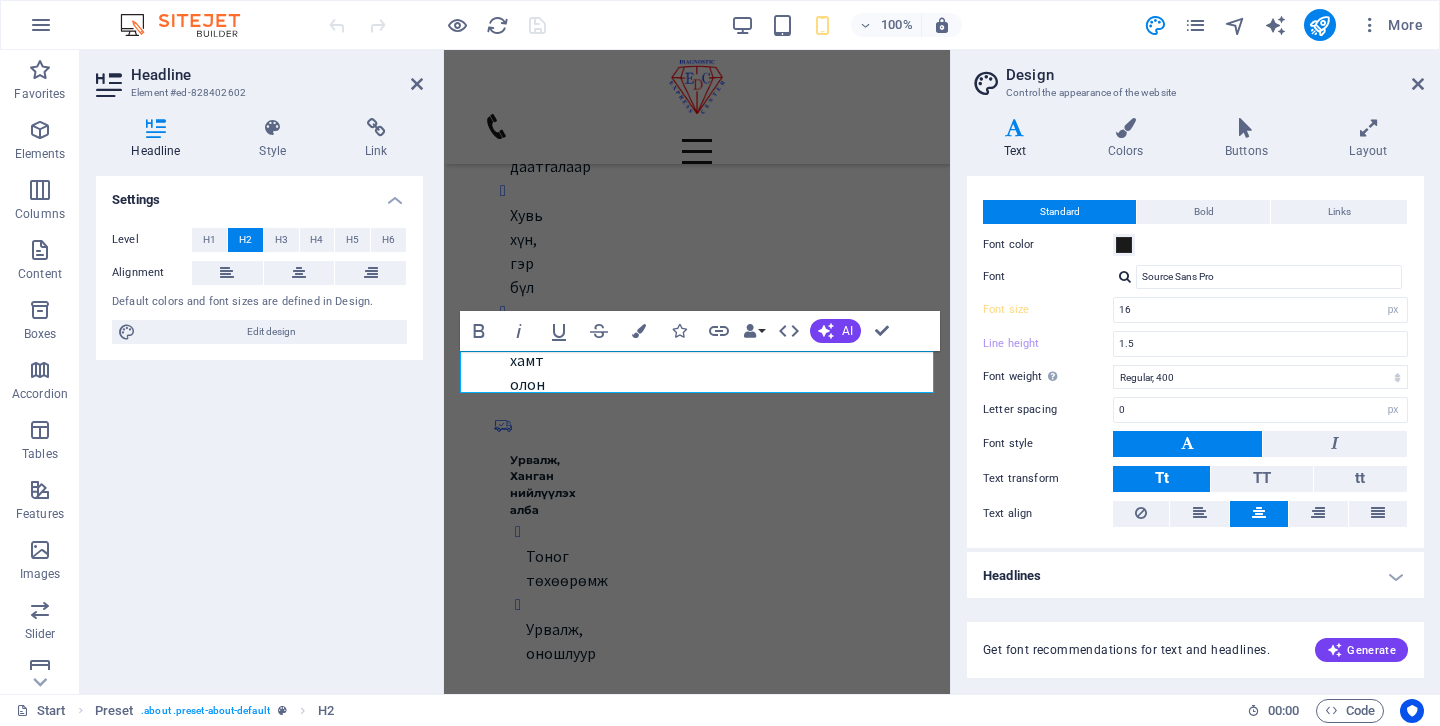 click on "Headlines" at bounding box center (1195, 576) 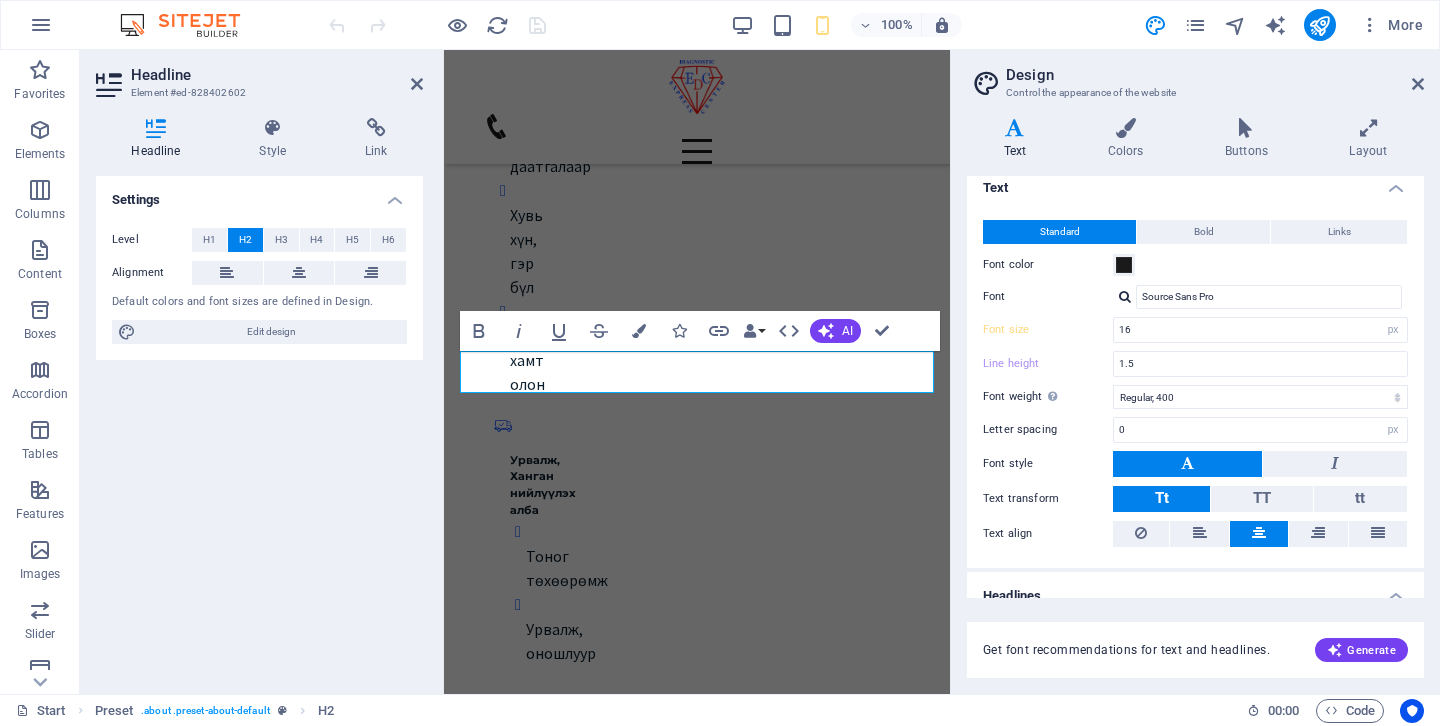 scroll, scrollTop: 0, scrollLeft: 0, axis: both 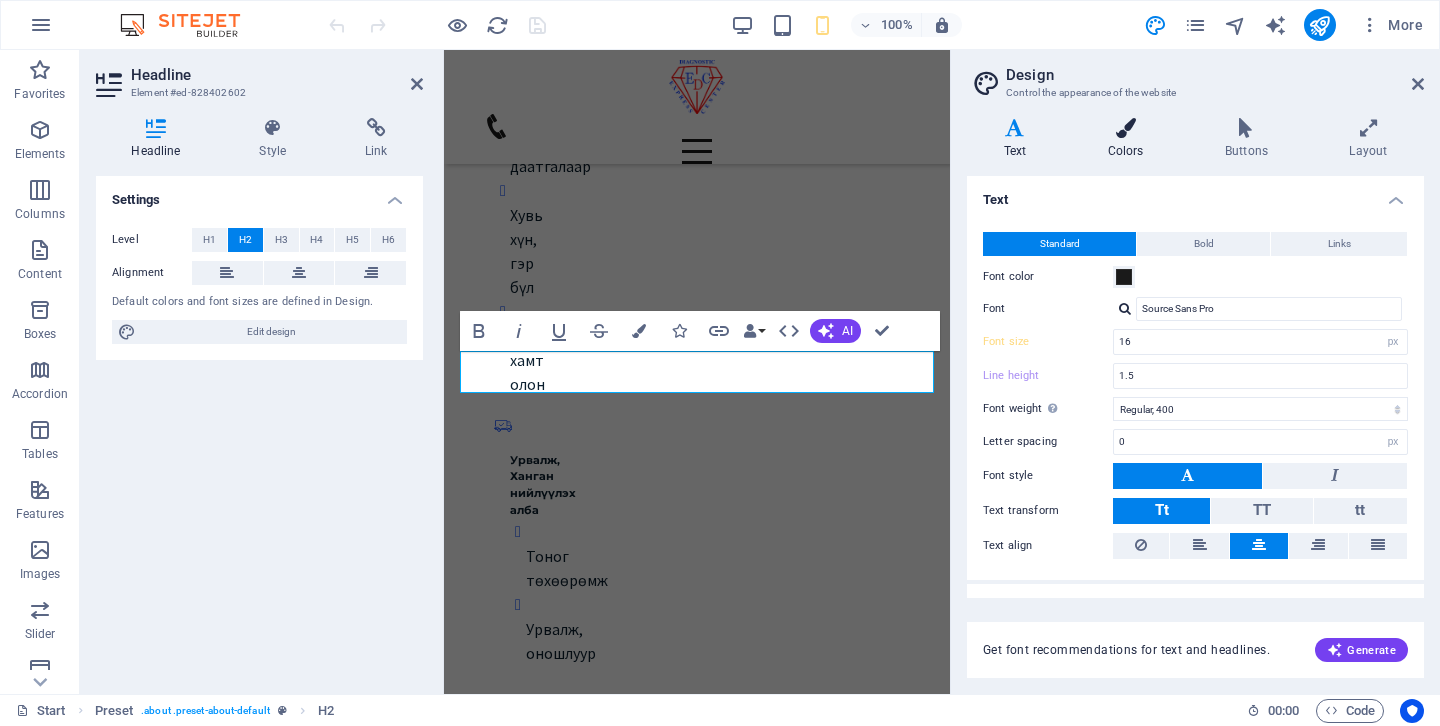 click at bounding box center (1125, 128) 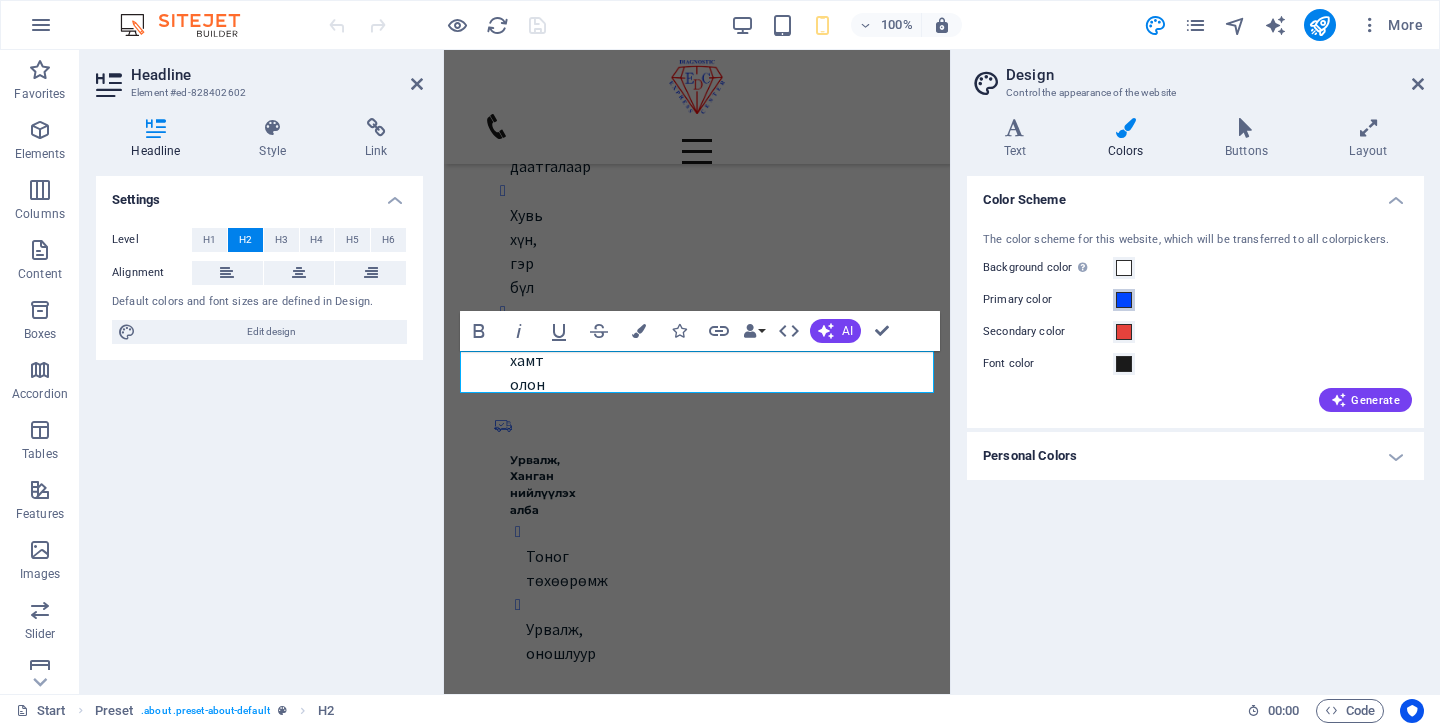 click at bounding box center [1124, 300] 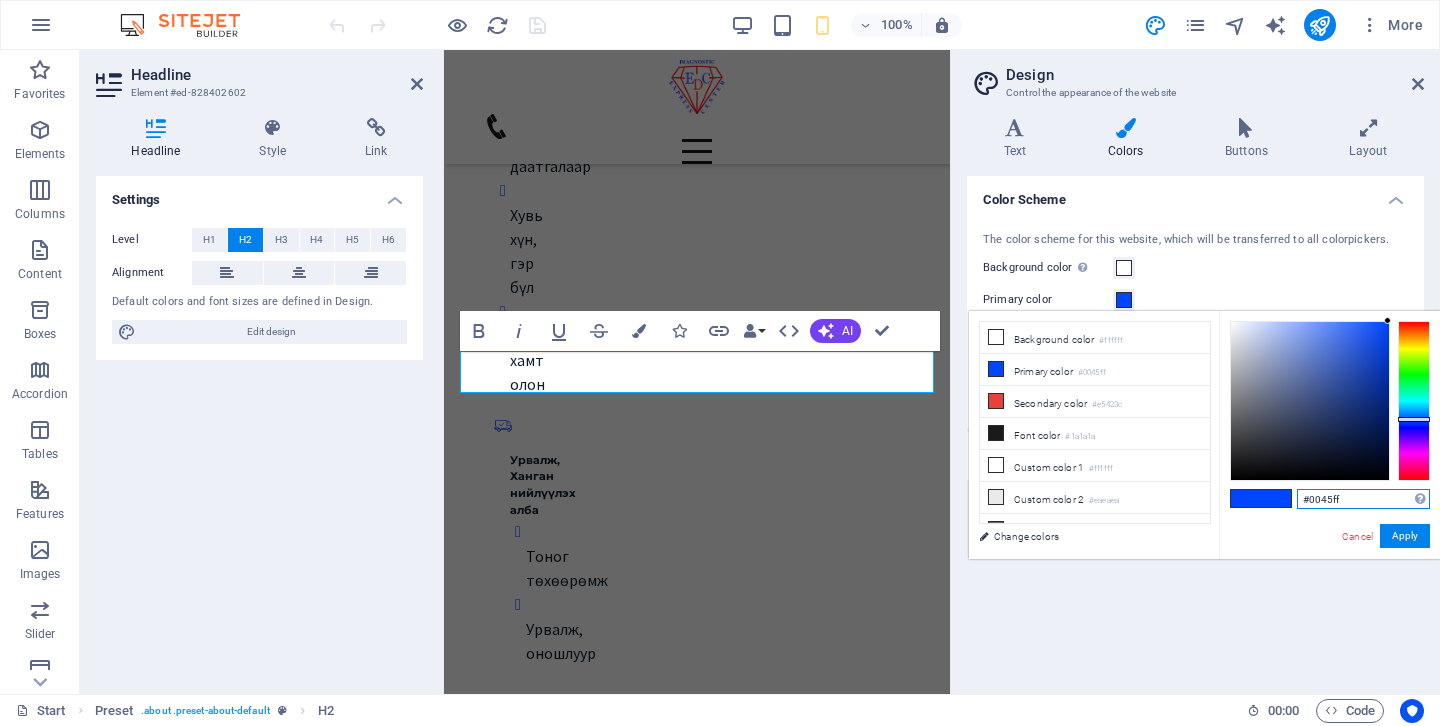 drag, startPoint x: 1356, startPoint y: 498, endPoint x: 1273, endPoint y: 498, distance: 83 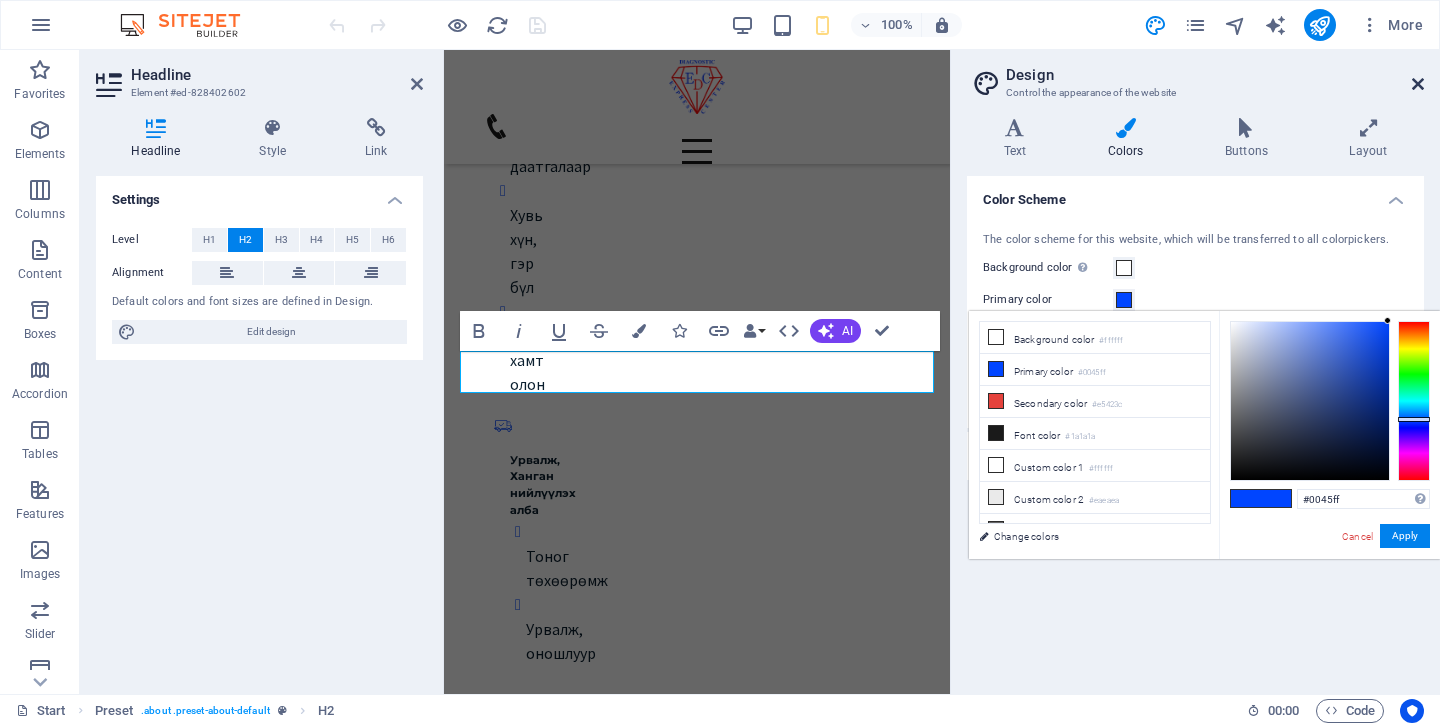 click at bounding box center [1418, 84] 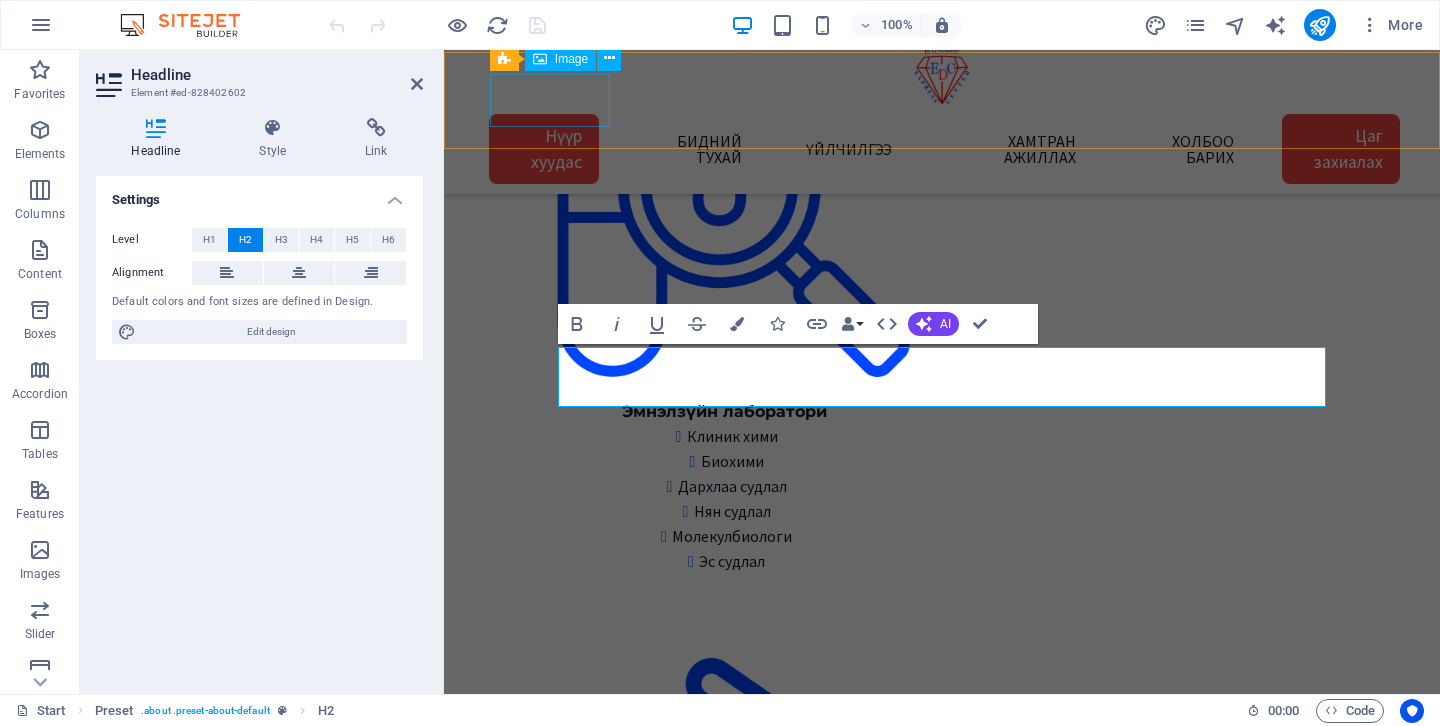 scroll, scrollTop: 1643, scrollLeft: 0, axis: vertical 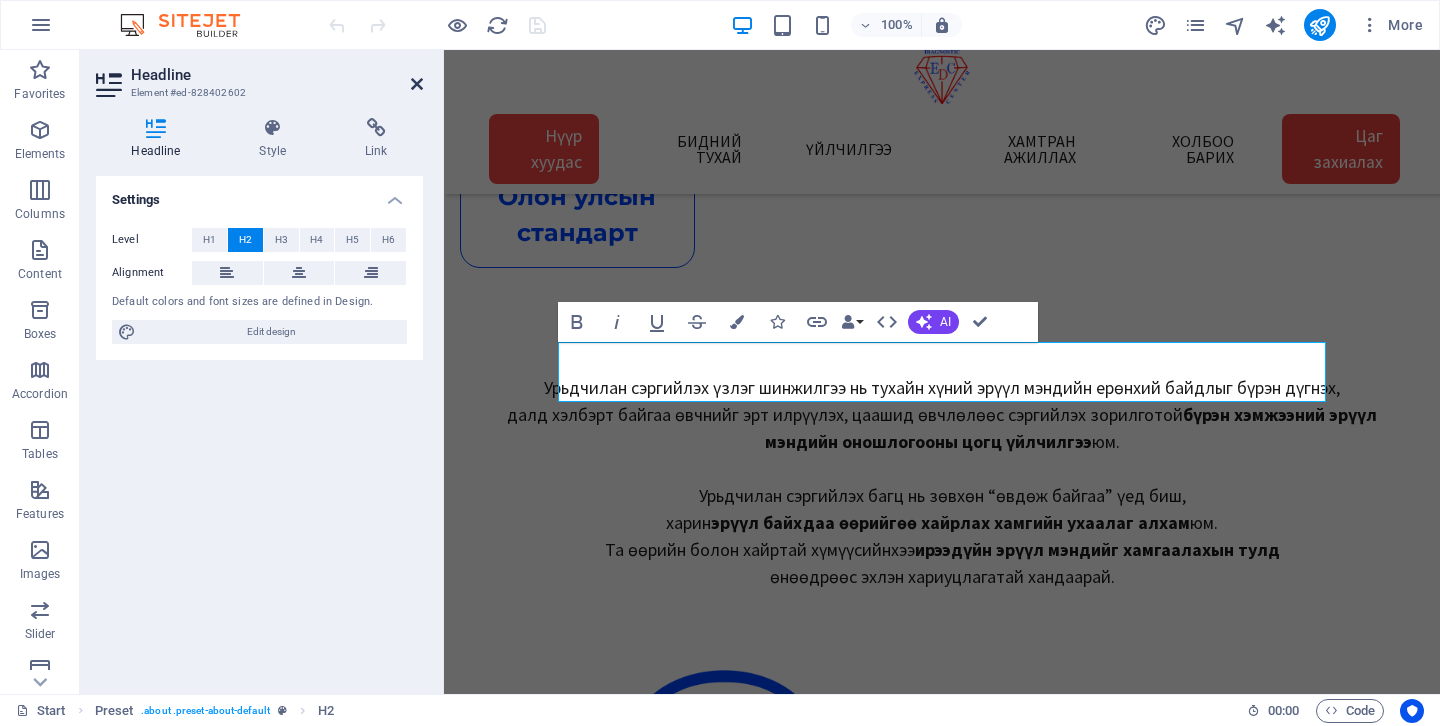 click at bounding box center [417, 84] 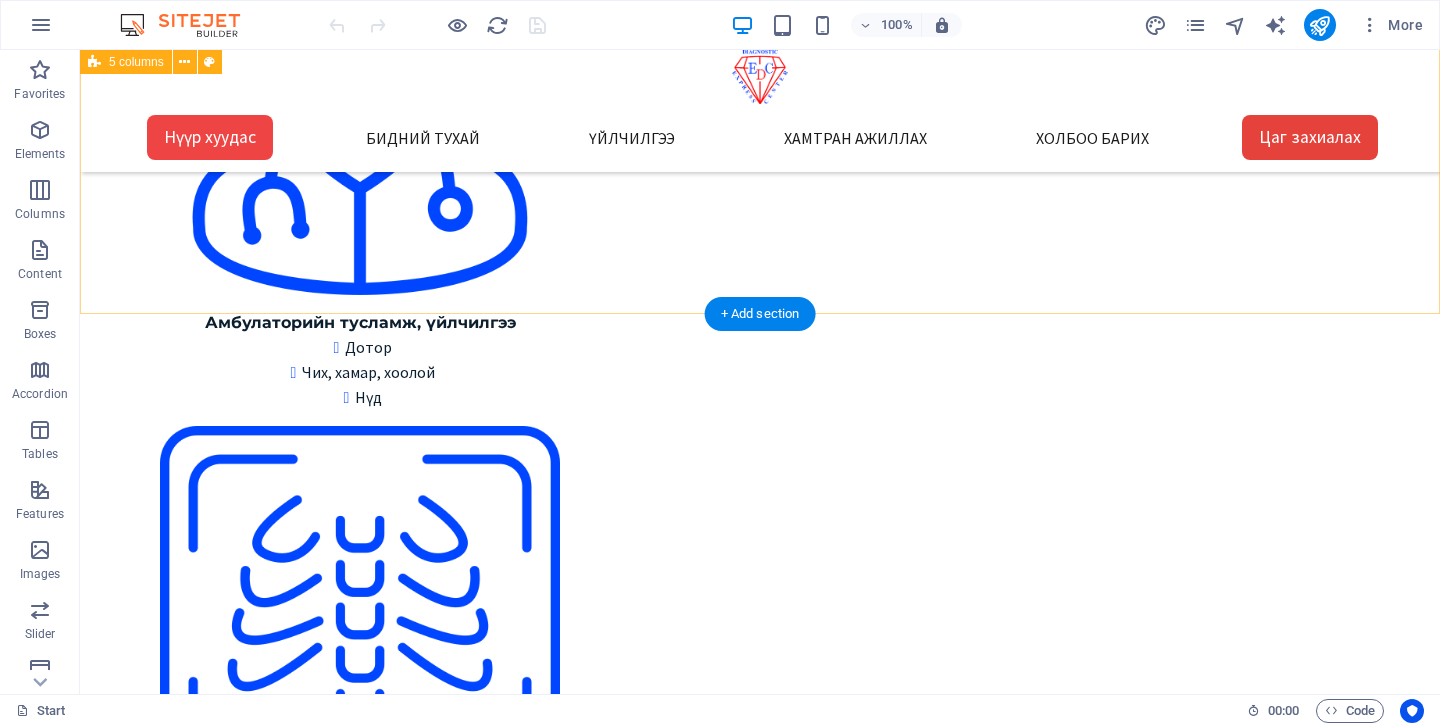 scroll, scrollTop: 2645, scrollLeft: 0, axis: vertical 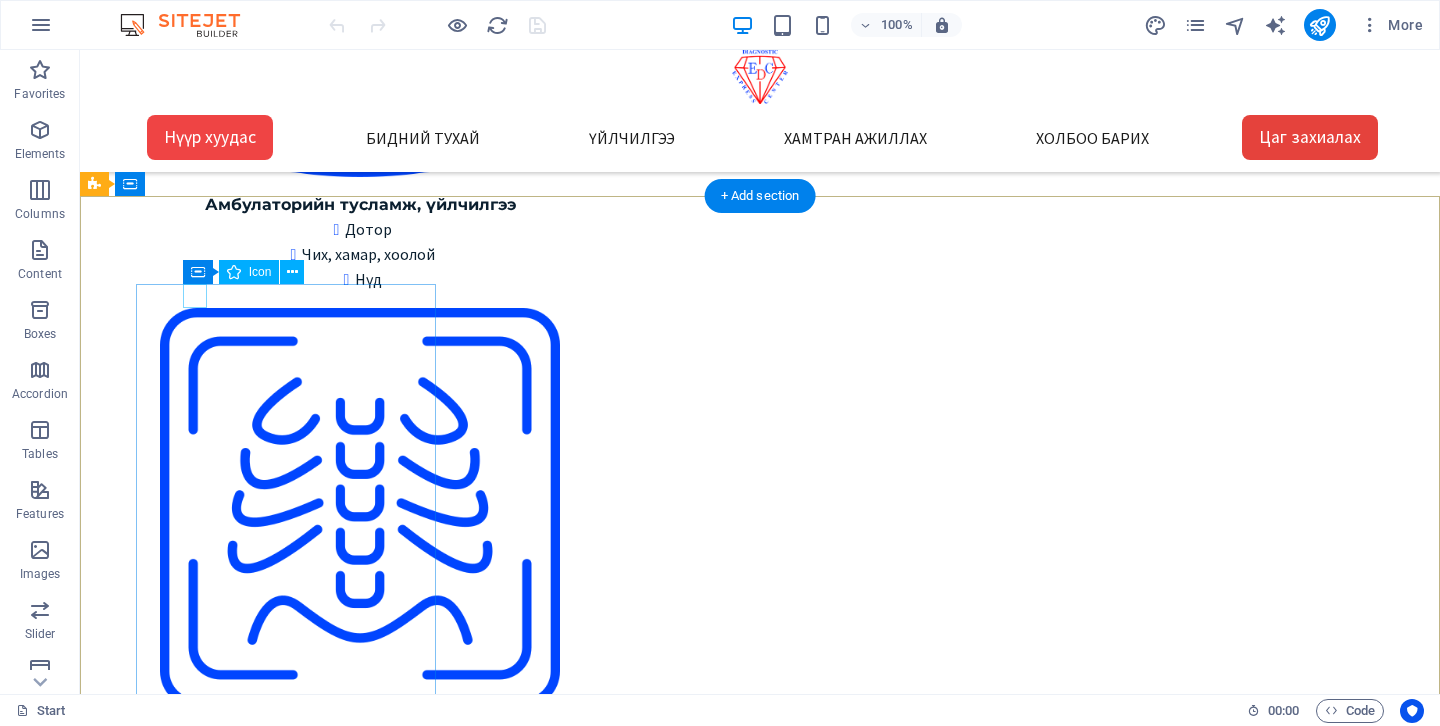 click at bounding box center (624, 10531) 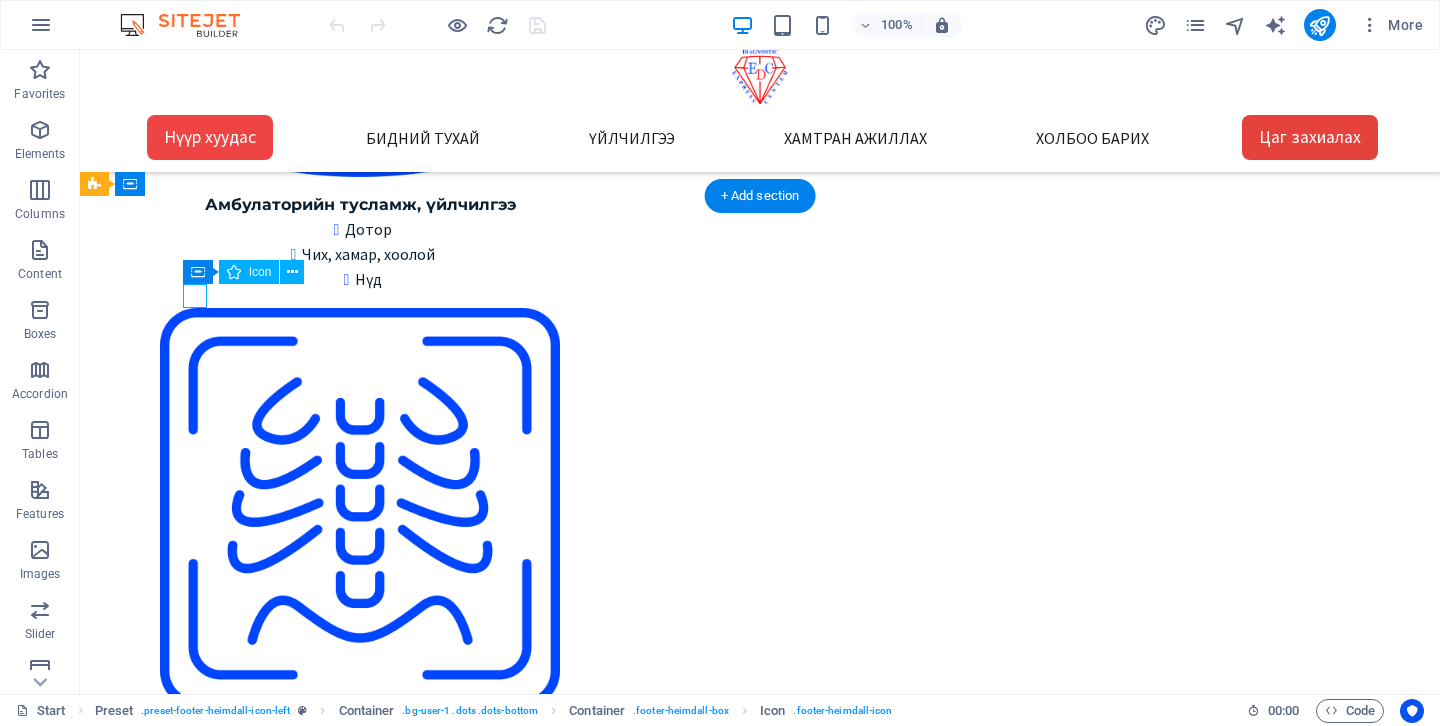 click at bounding box center (624, 10531) 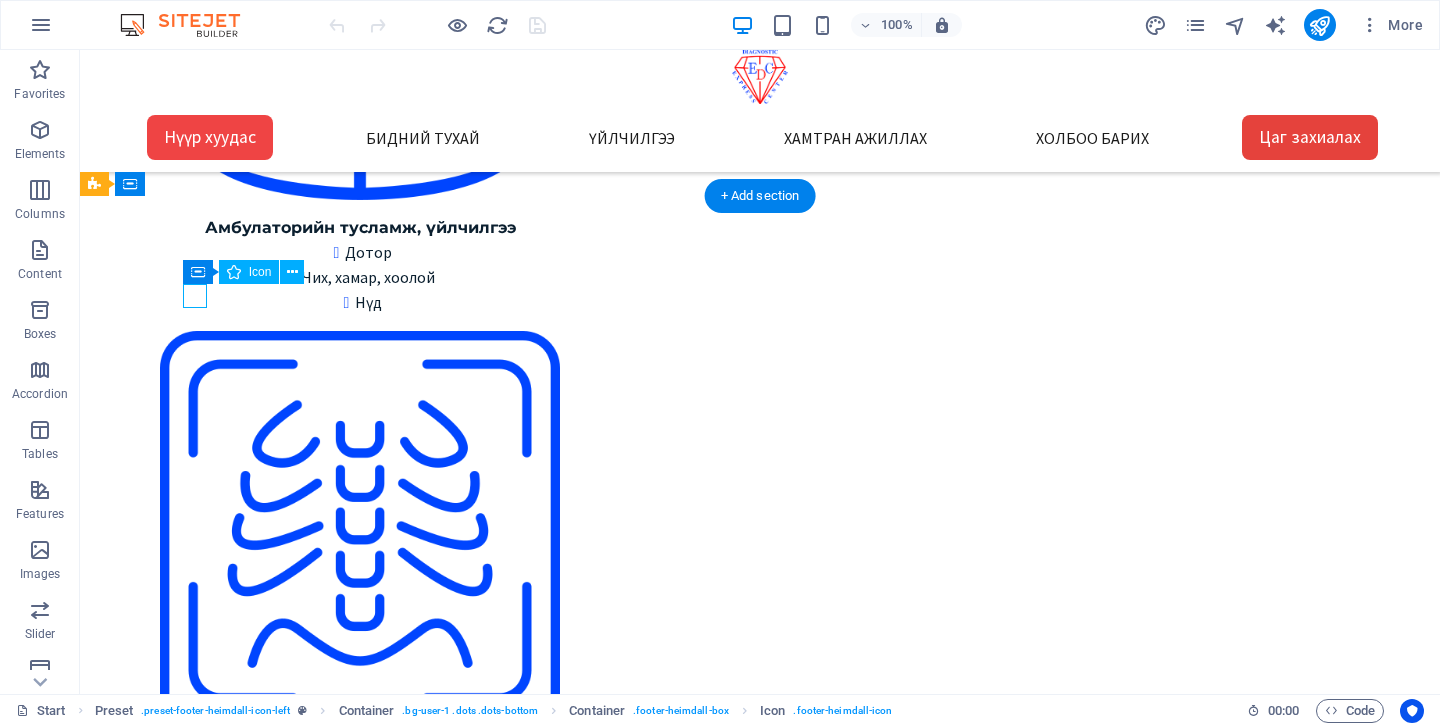select on "xMidYMid" 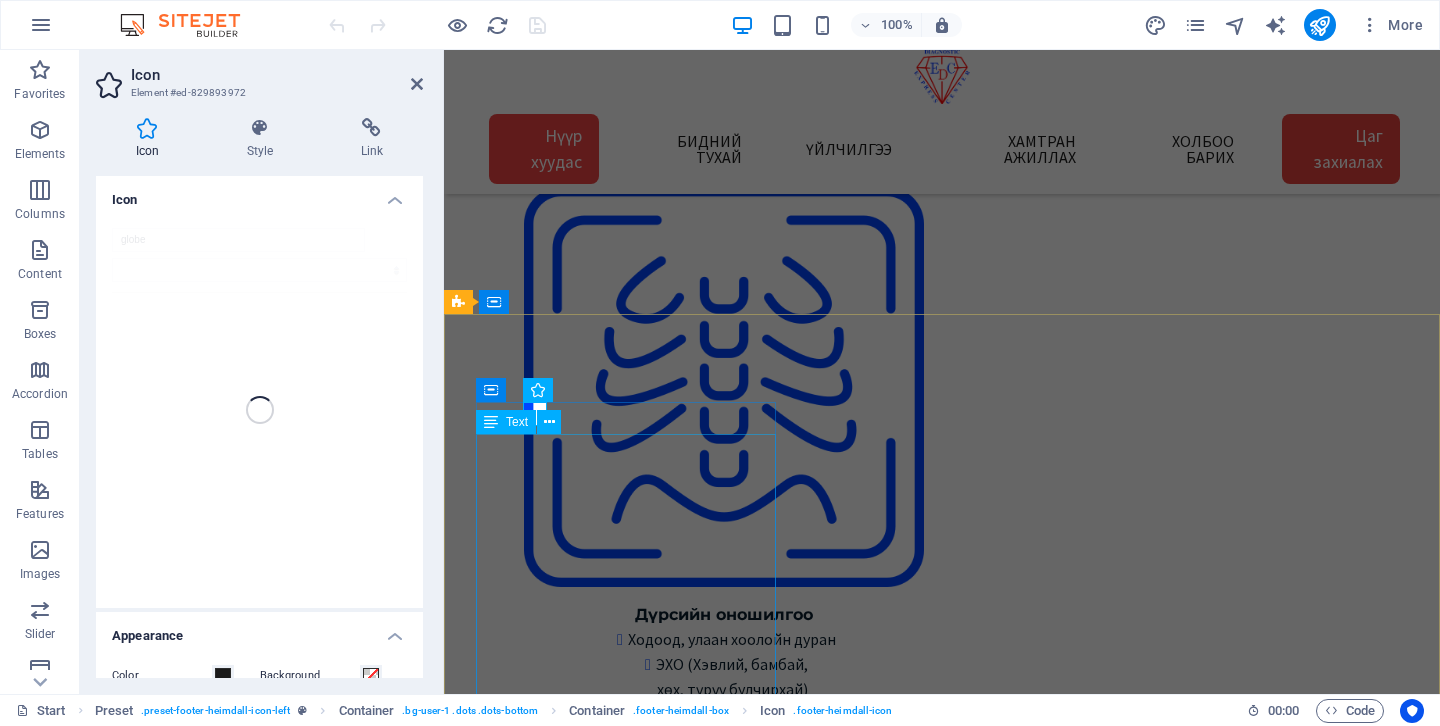 scroll, scrollTop: 2683, scrollLeft: 0, axis: vertical 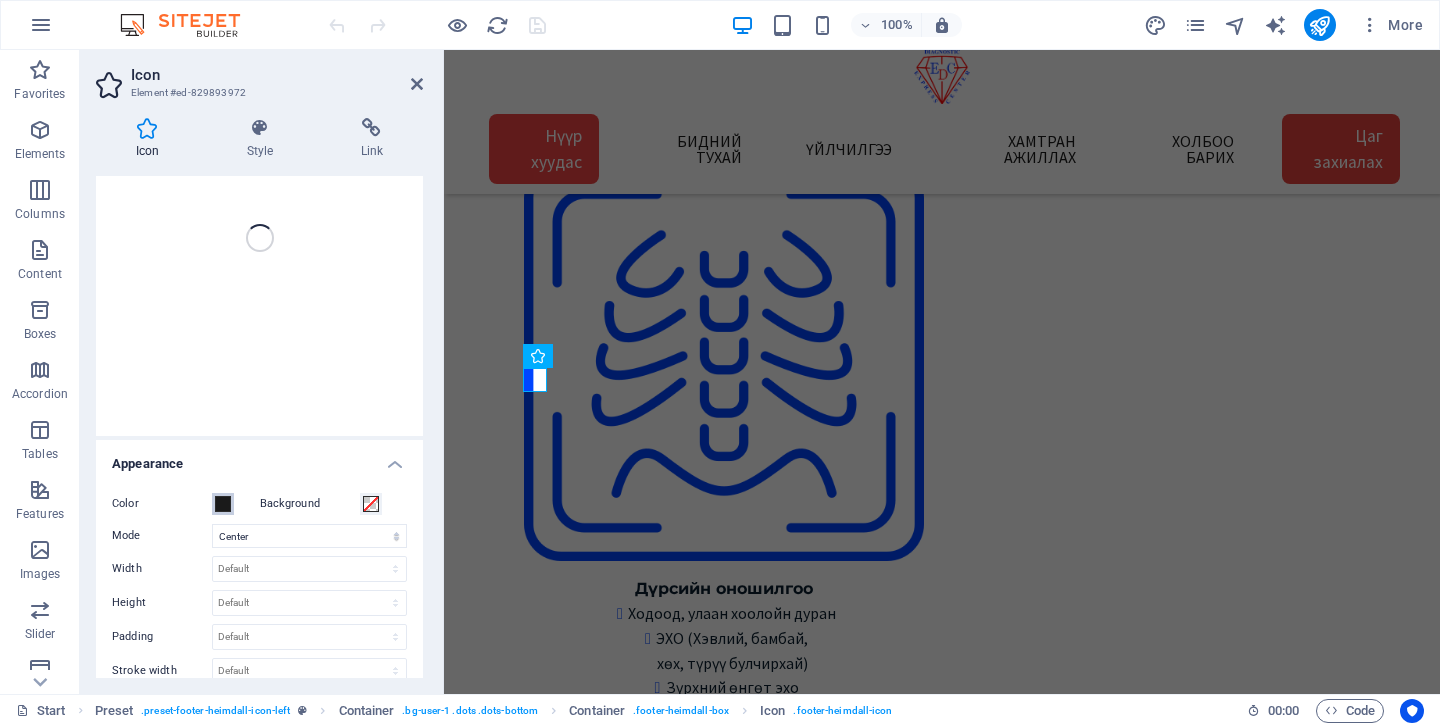 click at bounding box center [223, 504] 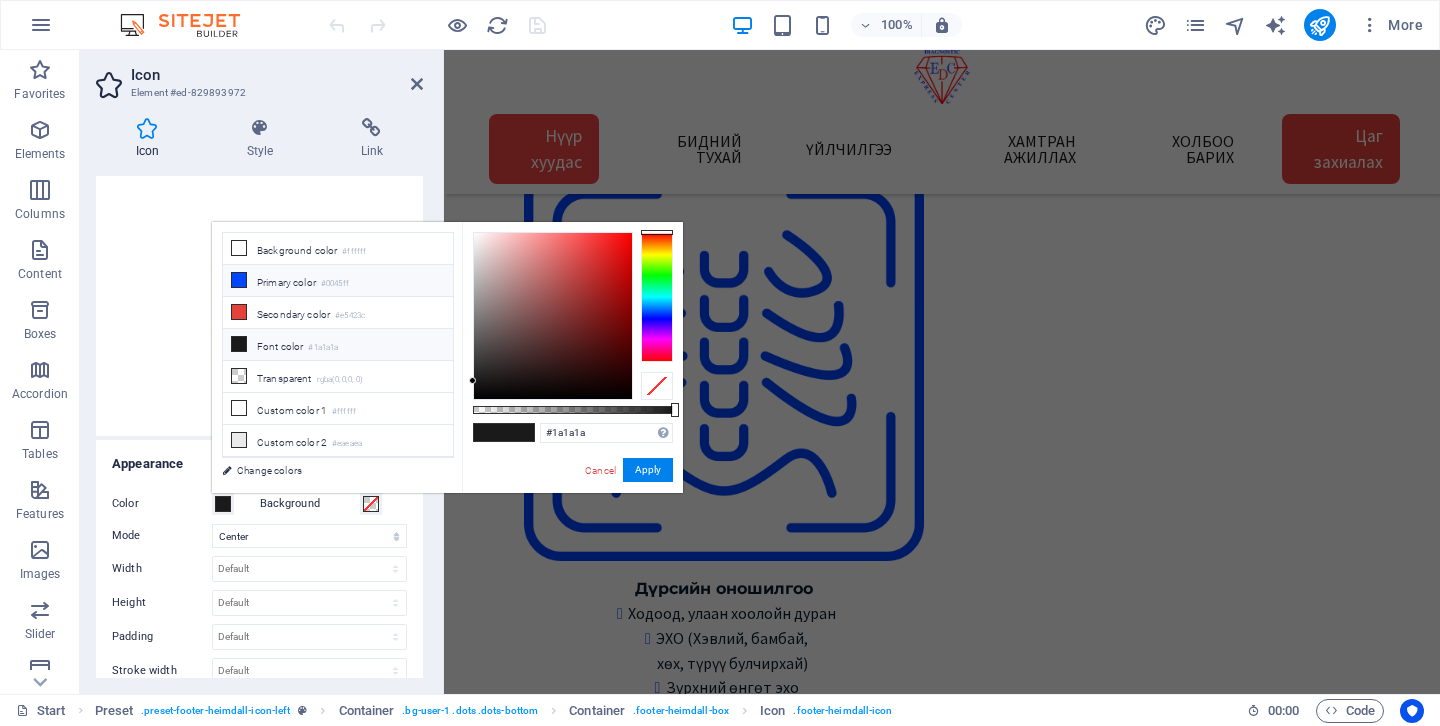 click on "Primary color
#0045ff" at bounding box center [338, 281] 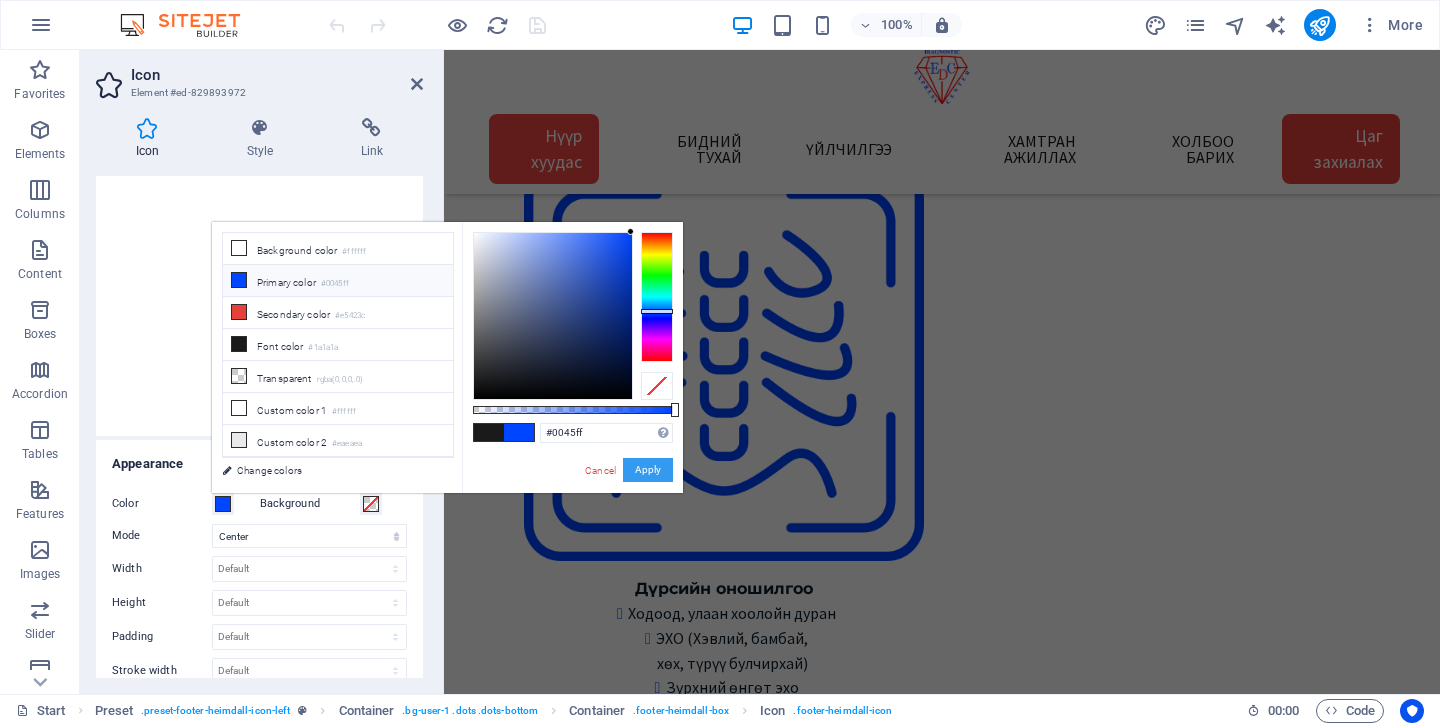 click on "Apply" at bounding box center (648, 470) 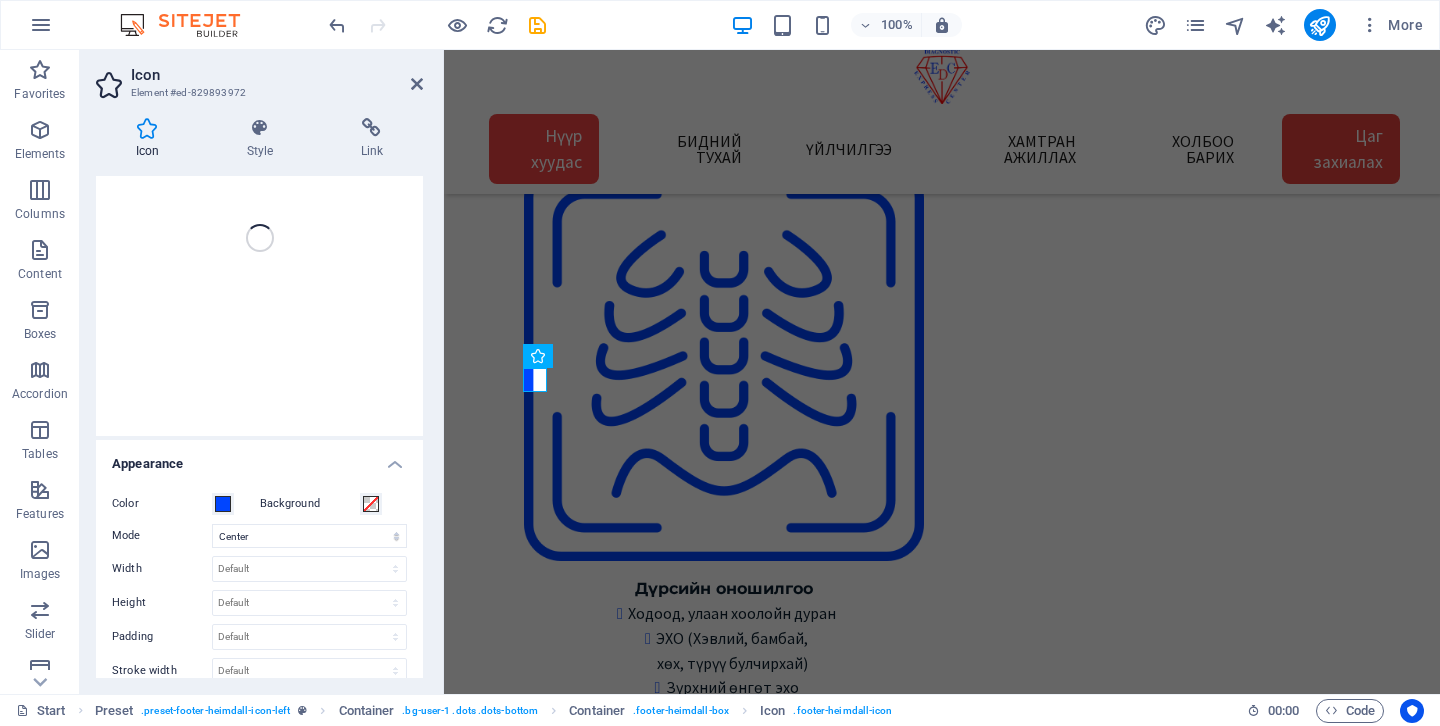 scroll, scrollTop: 0, scrollLeft: 0, axis: both 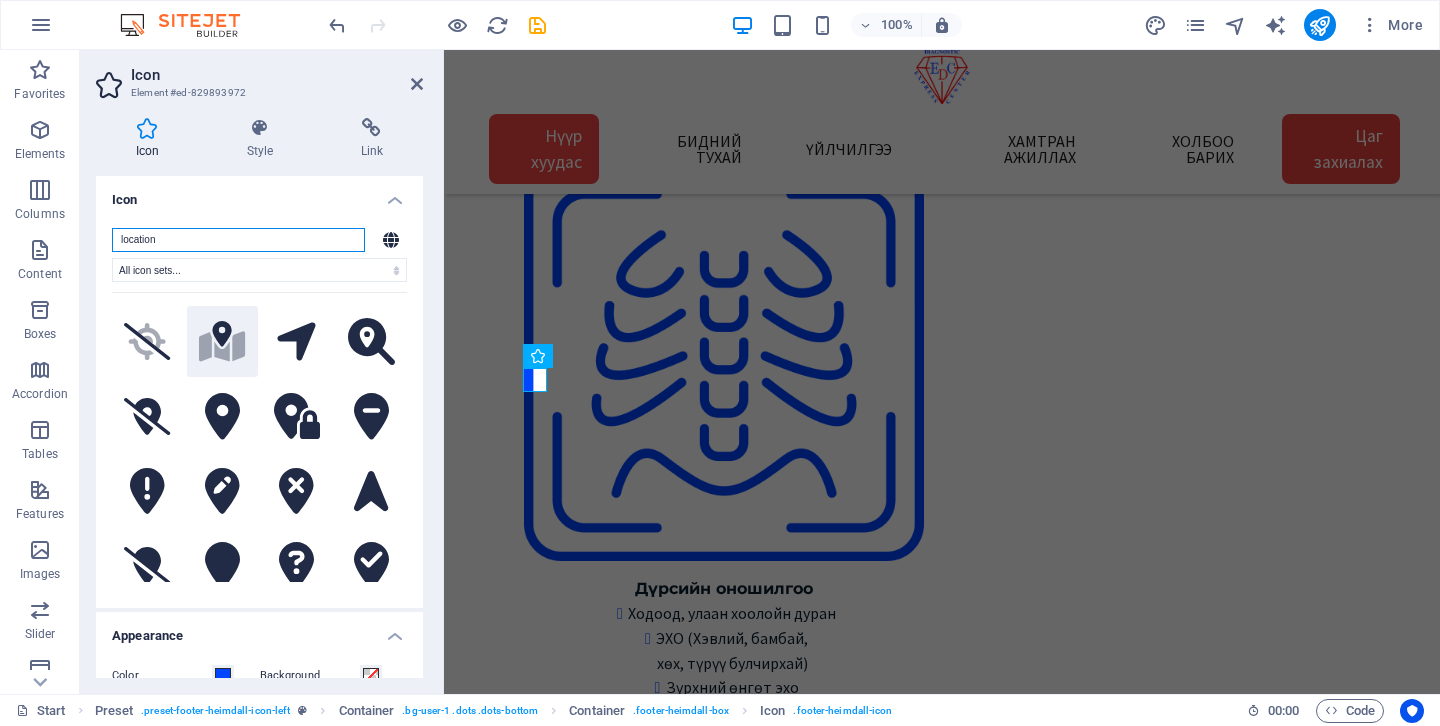 type on "location" 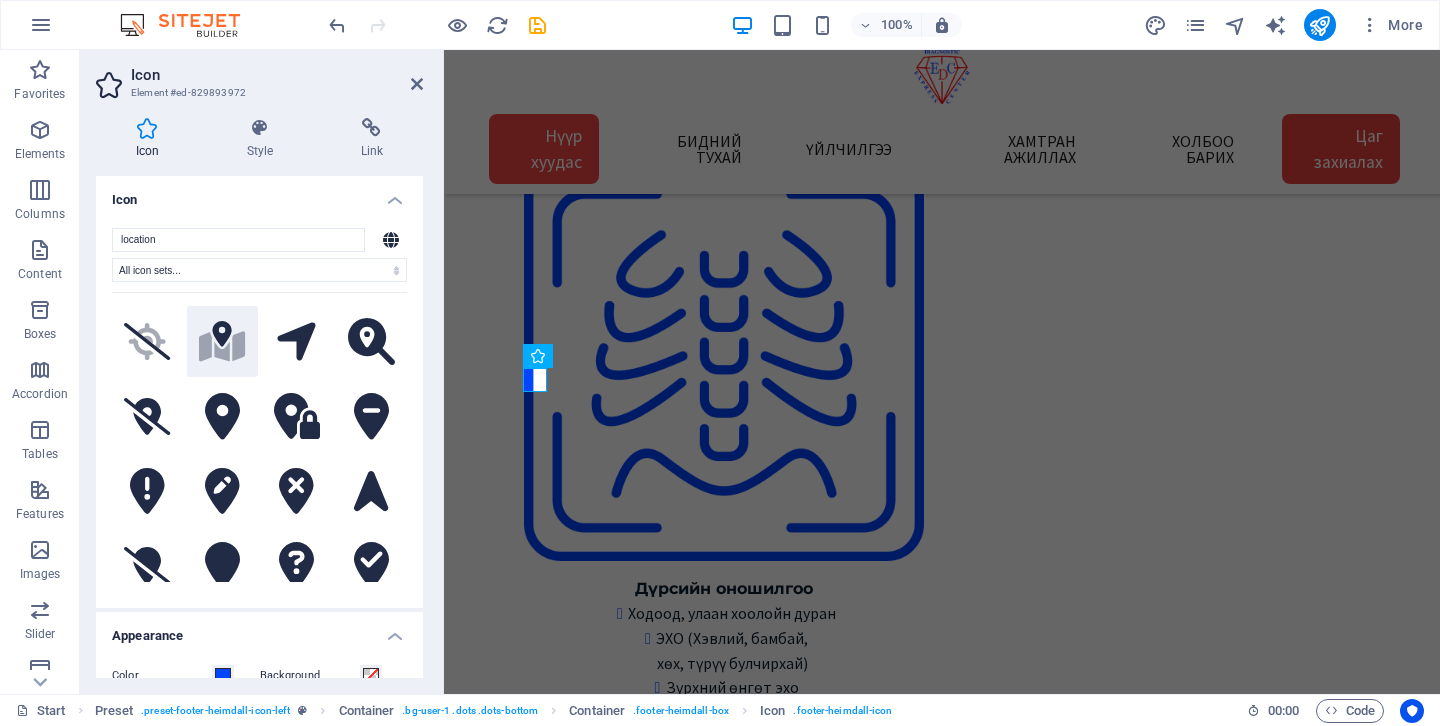 click on ".fa-secondary{opacity:.4}" 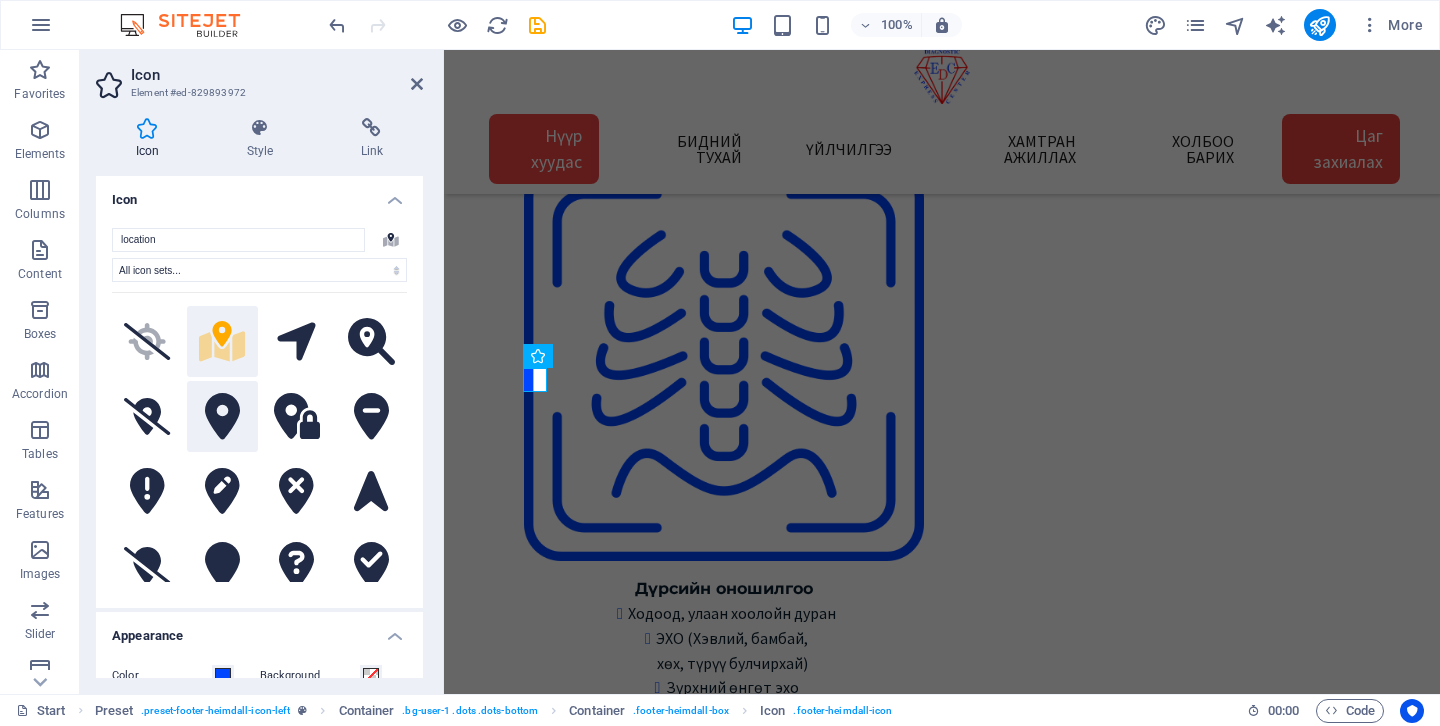 click 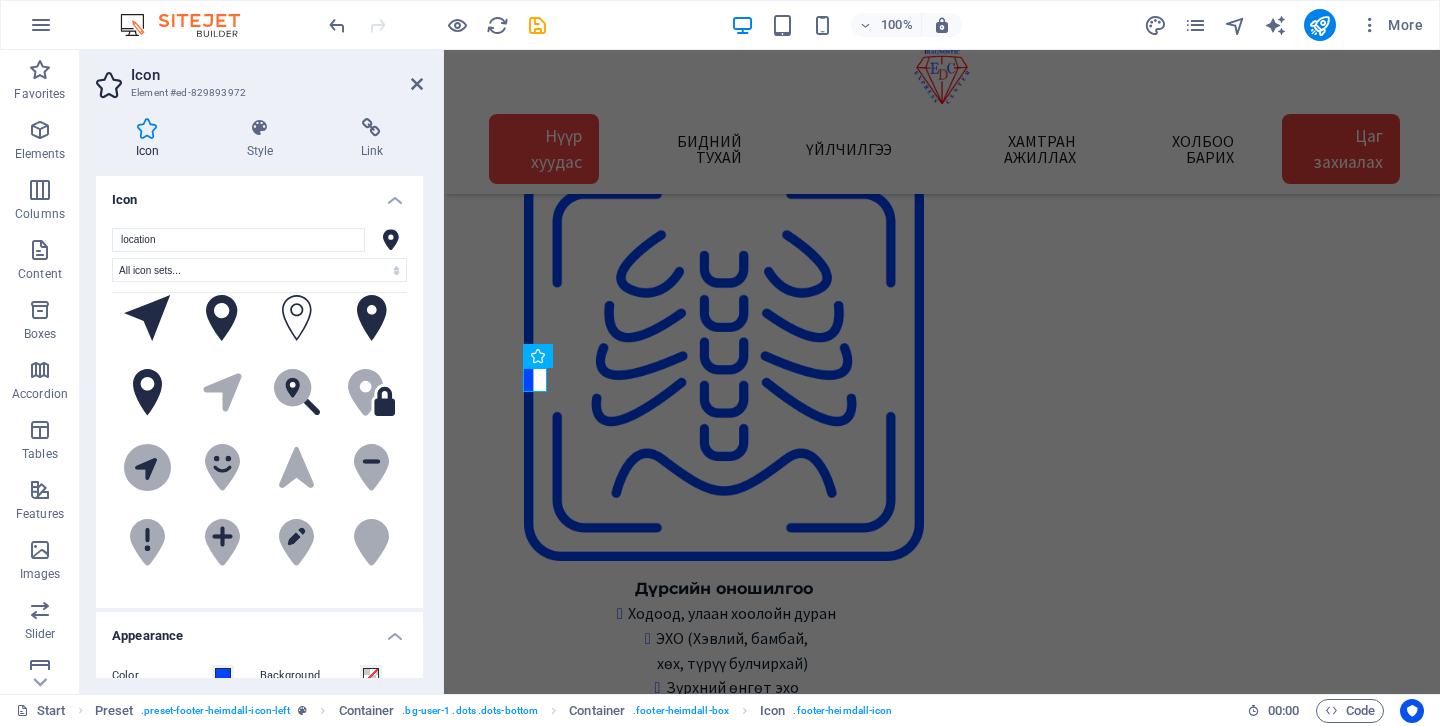 scroll, scrollTop: 0, scrollLeft: 0, axis: both 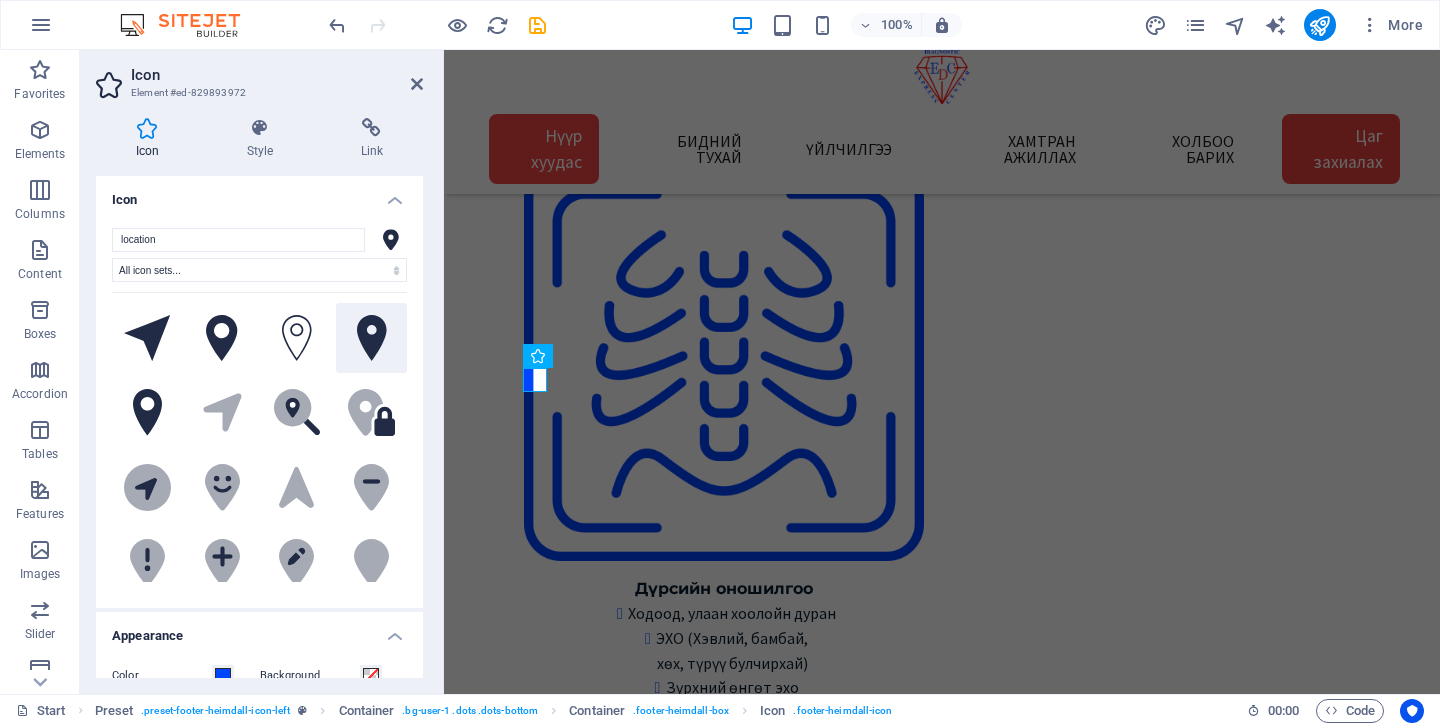 click 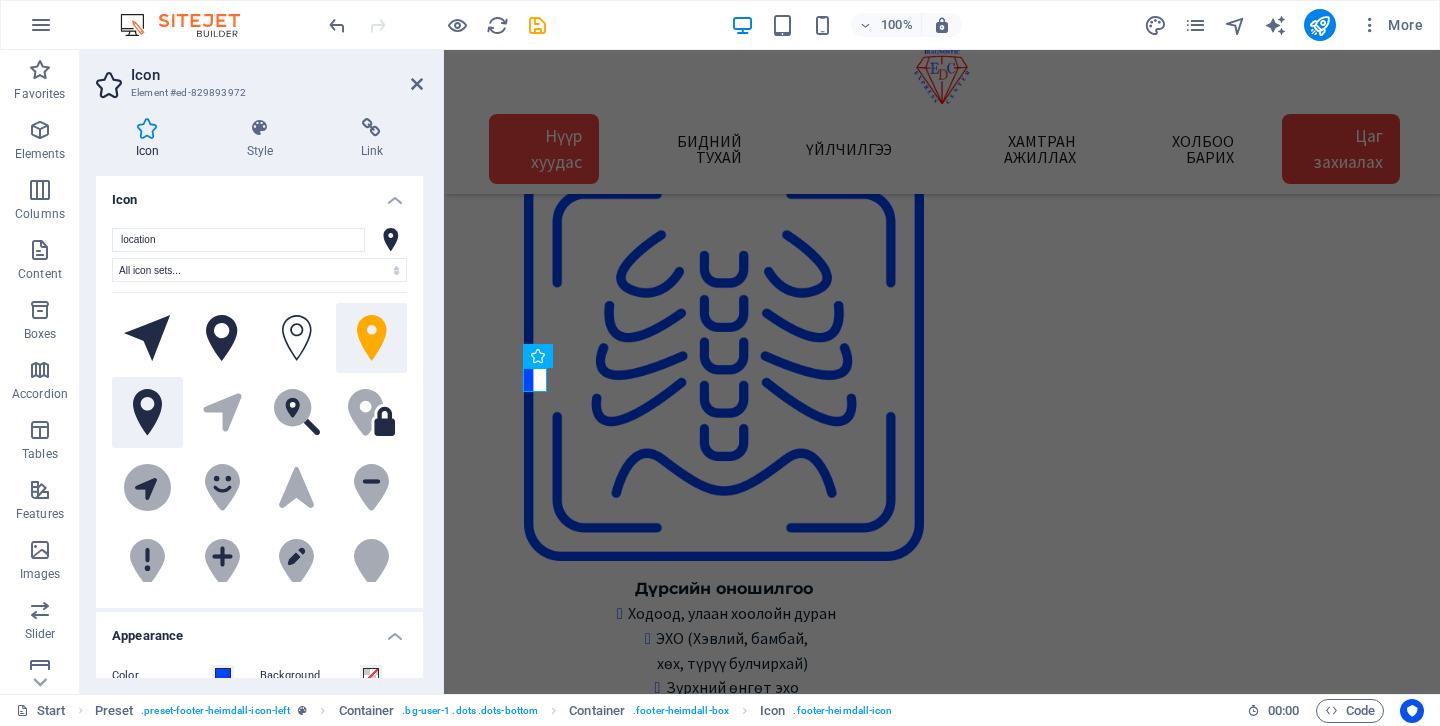 click 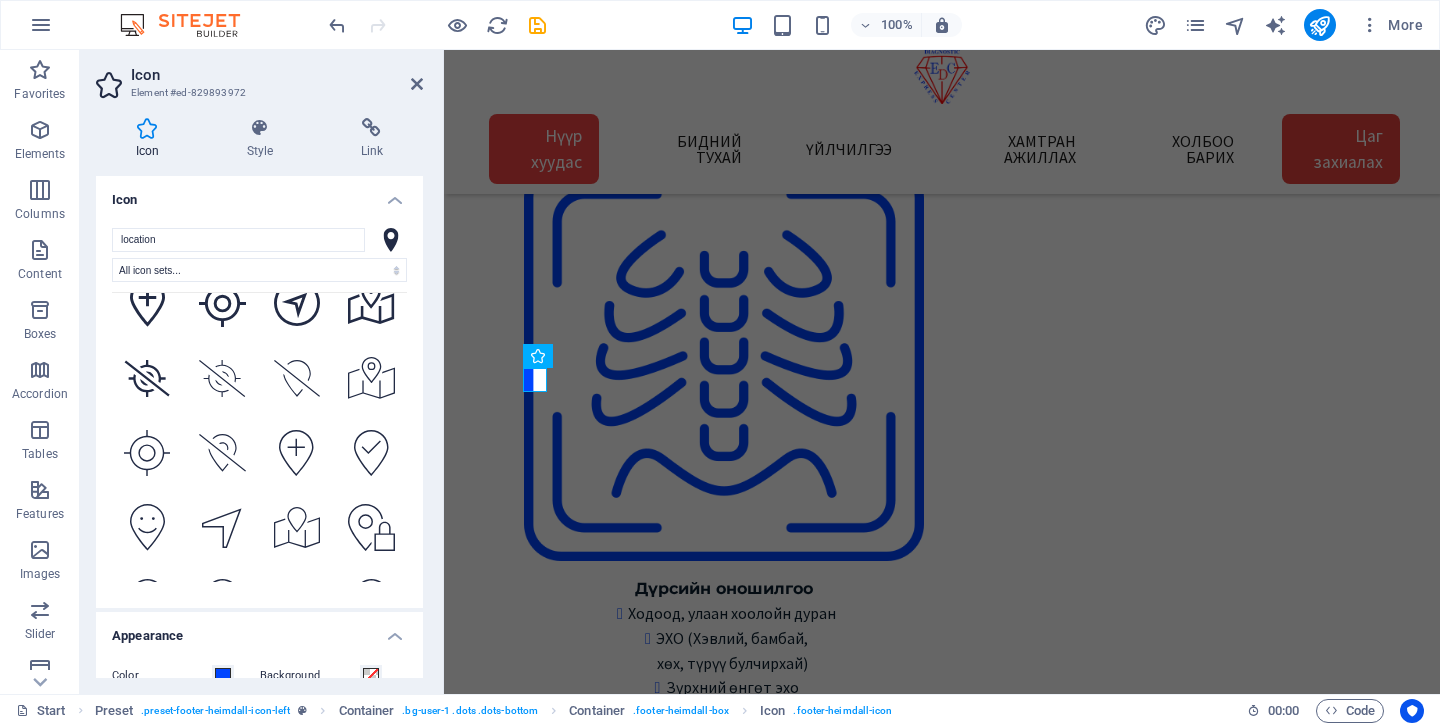 scroll, scrollTop: 3282, scrollLeft: 0, axis: vertical 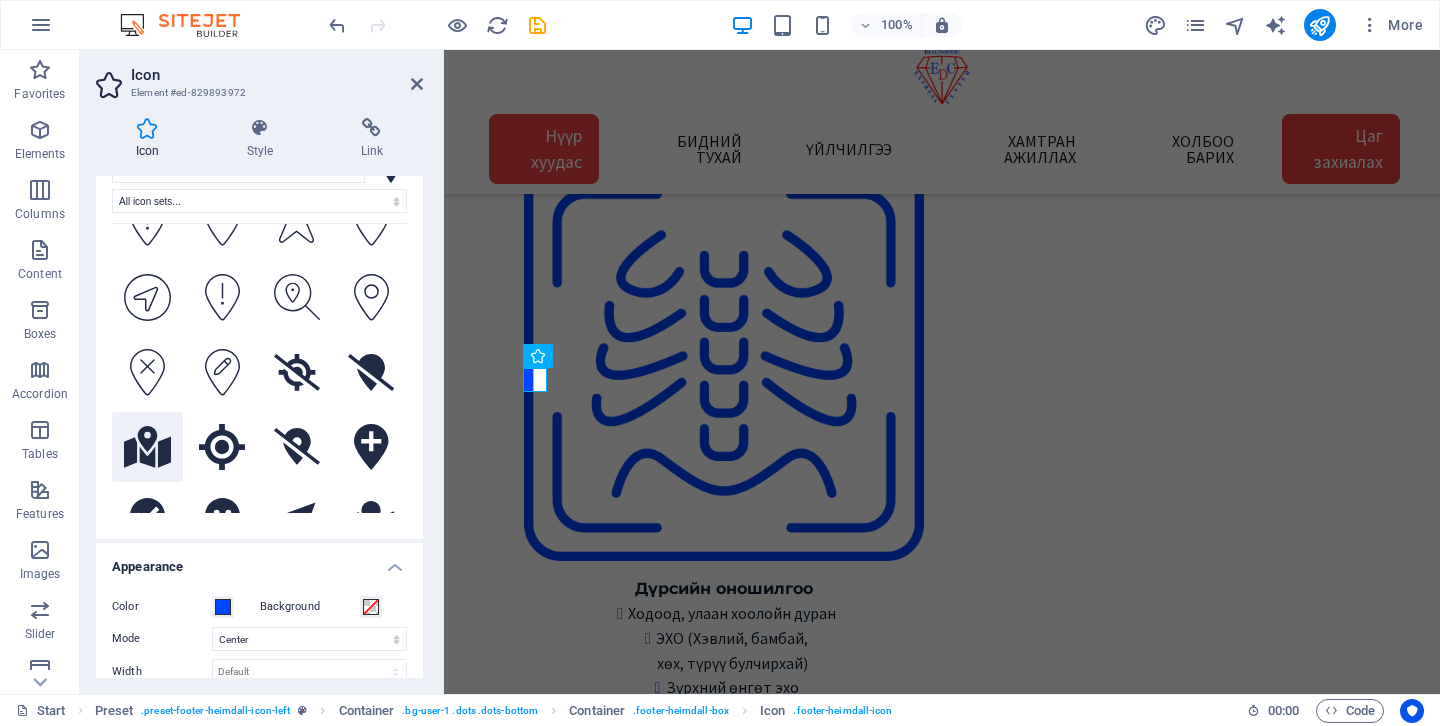 click 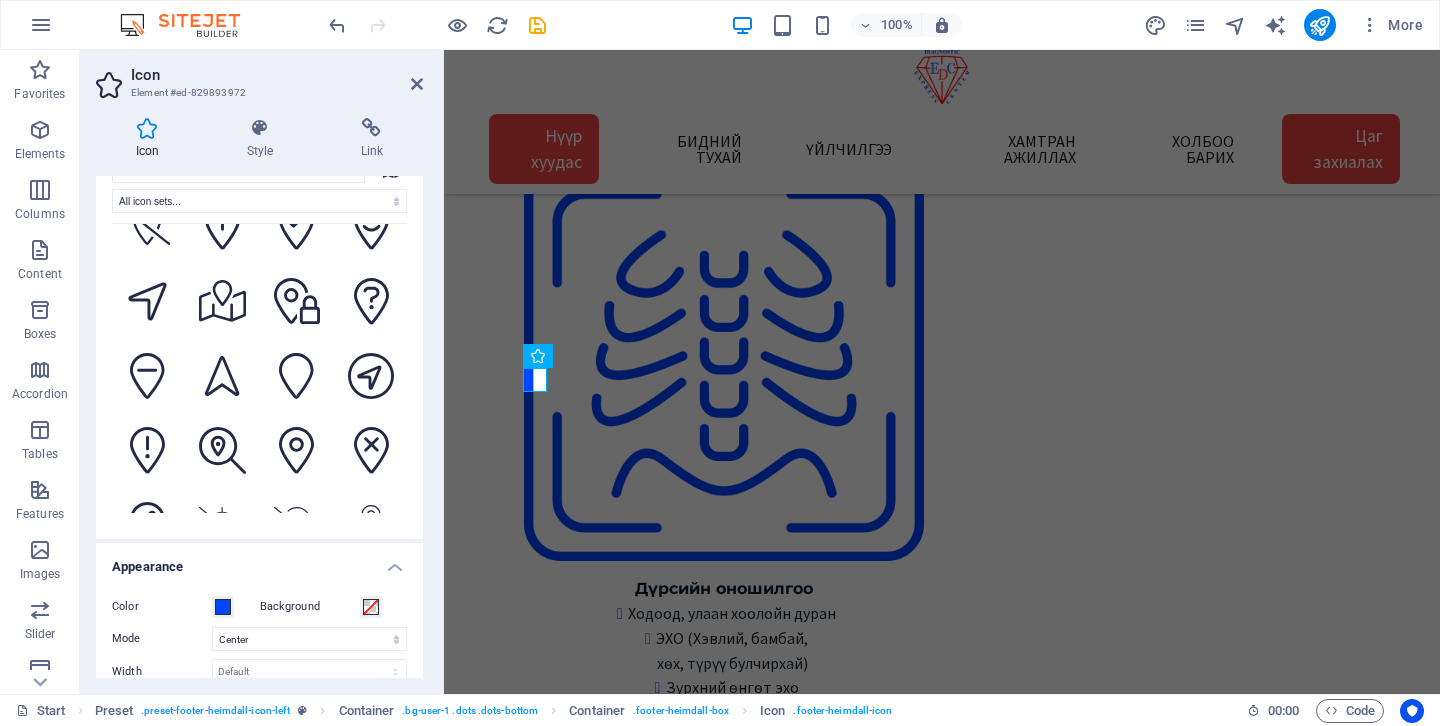 scroll, scrollTop: 1387, scrollLeft: 0, axis: vertical 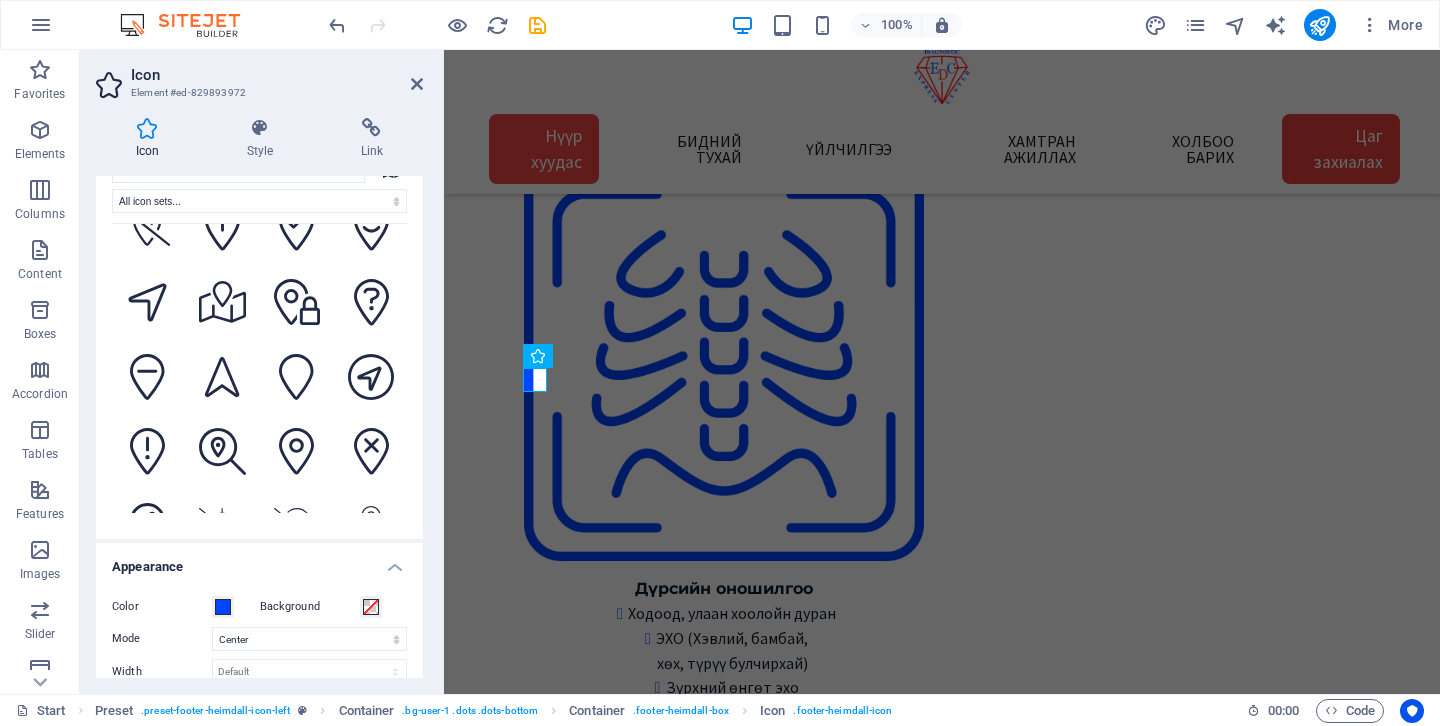click 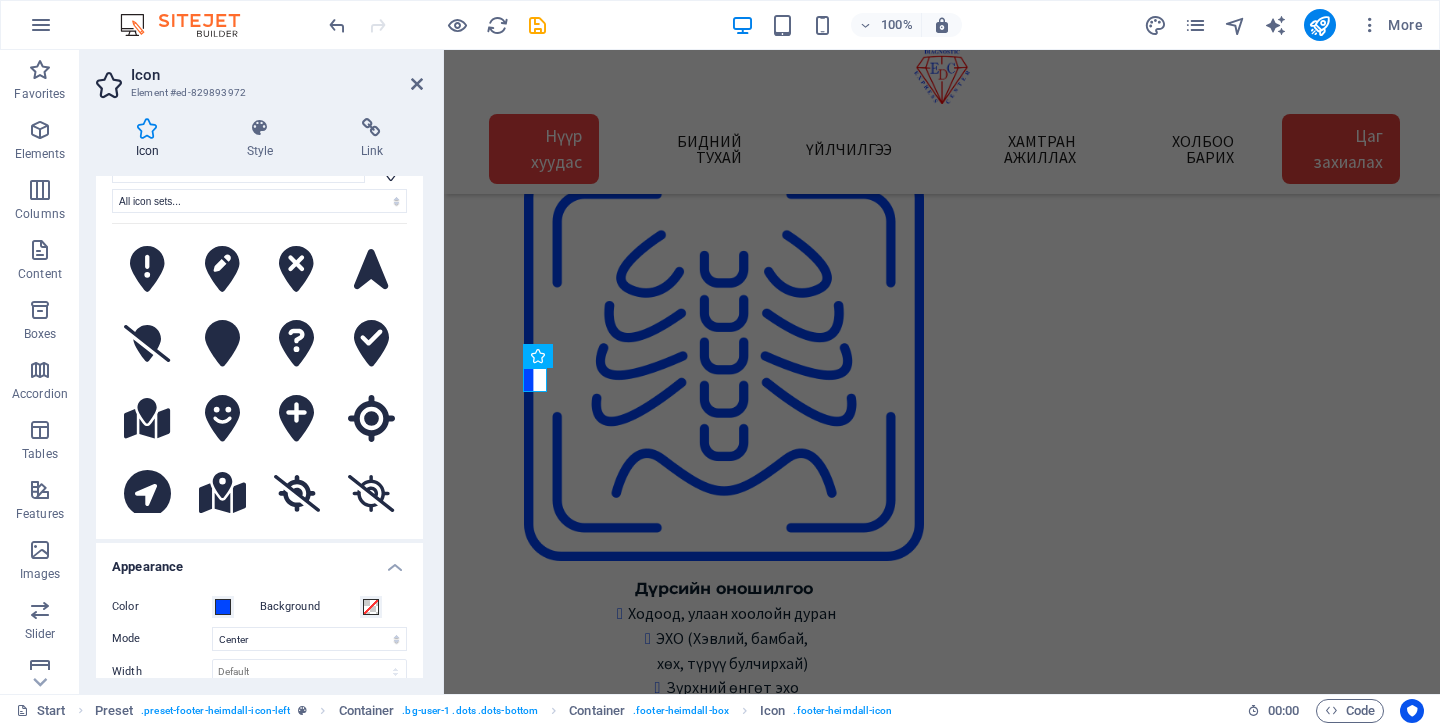 scroll, scrollTop: 595, scrollLeft: 0, axis: vertical 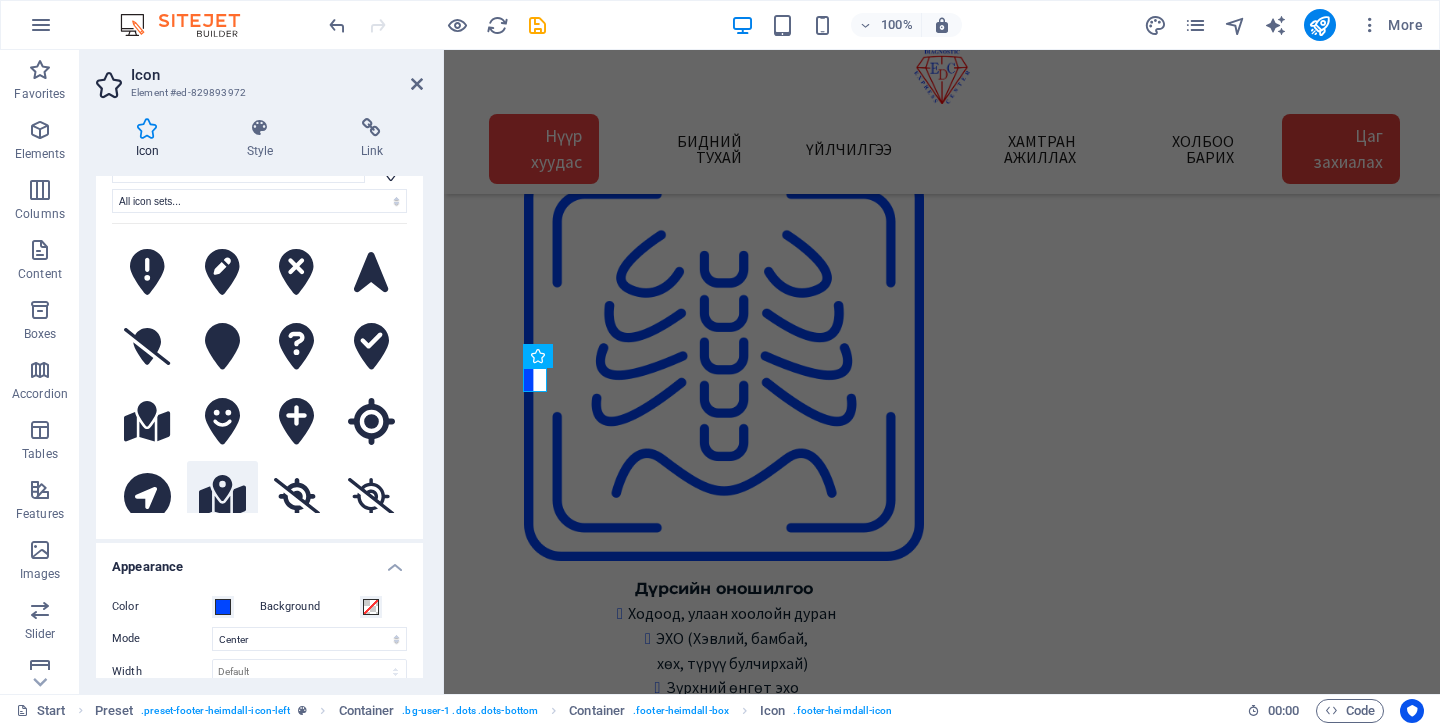 click 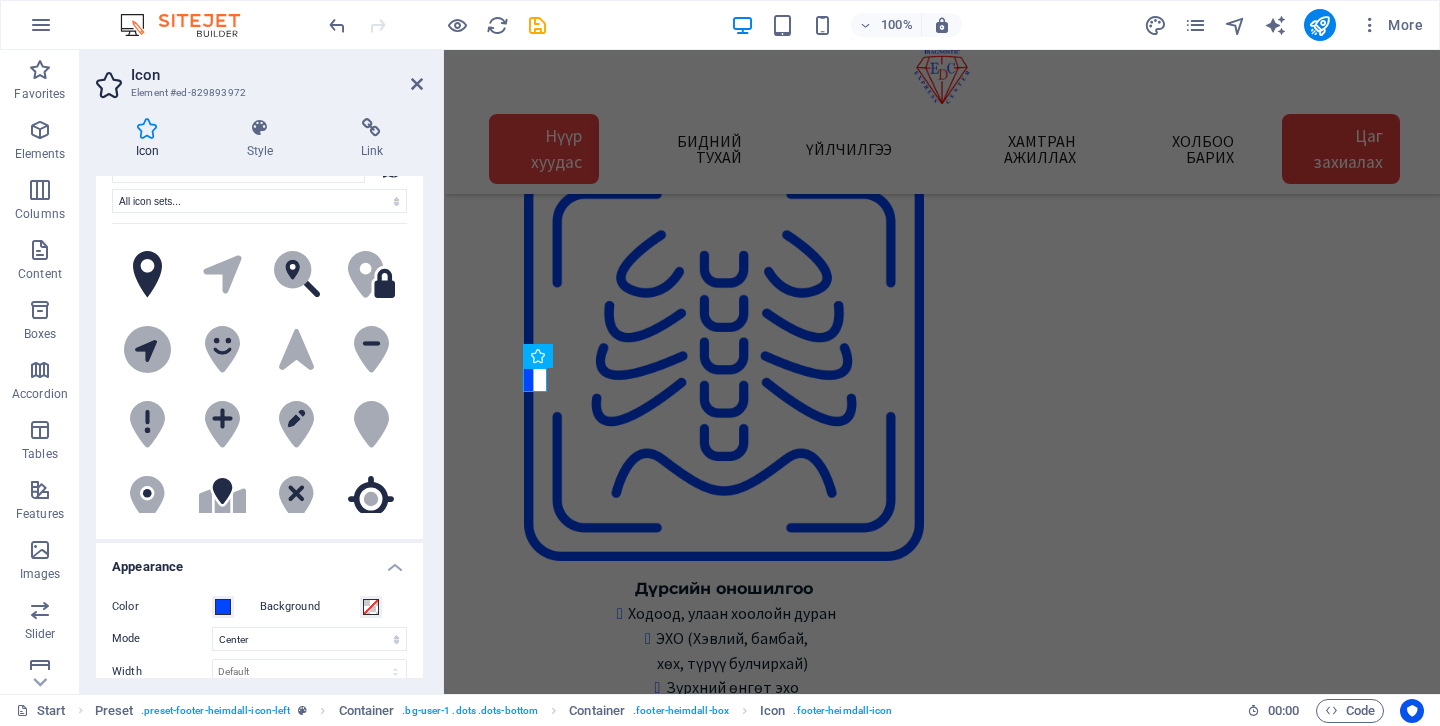 scroll, scrollTop: 0, scrollLeft: 0, axis: both 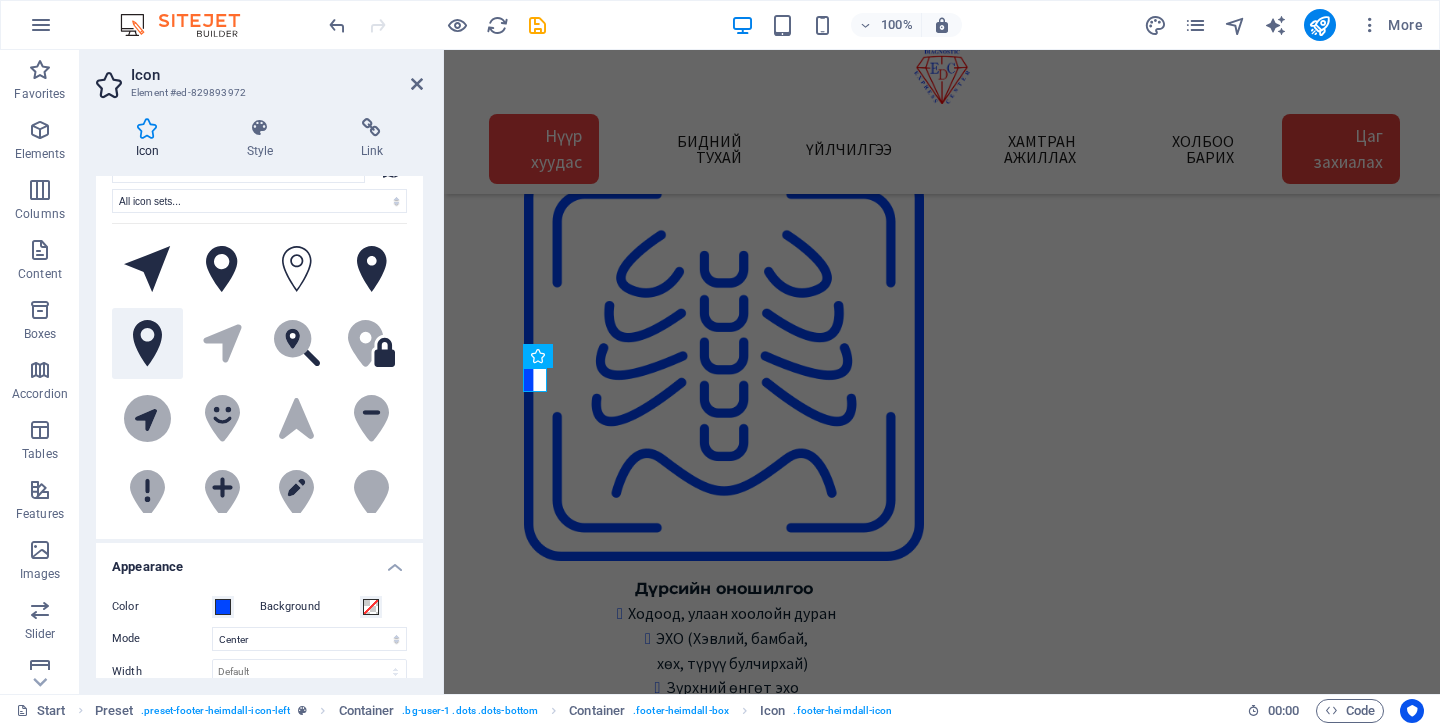 click 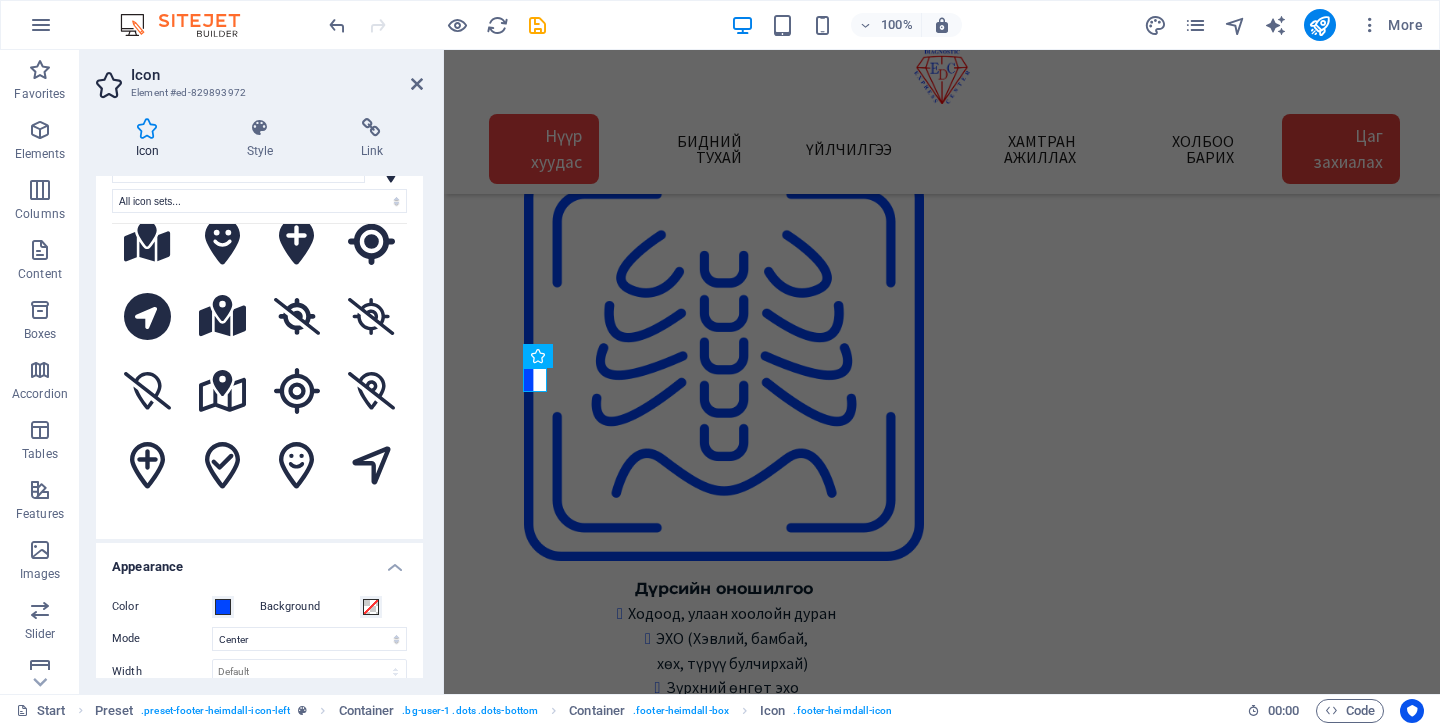 scroll, scrollTop: 742, scrollLeft: 0, axis: vertical 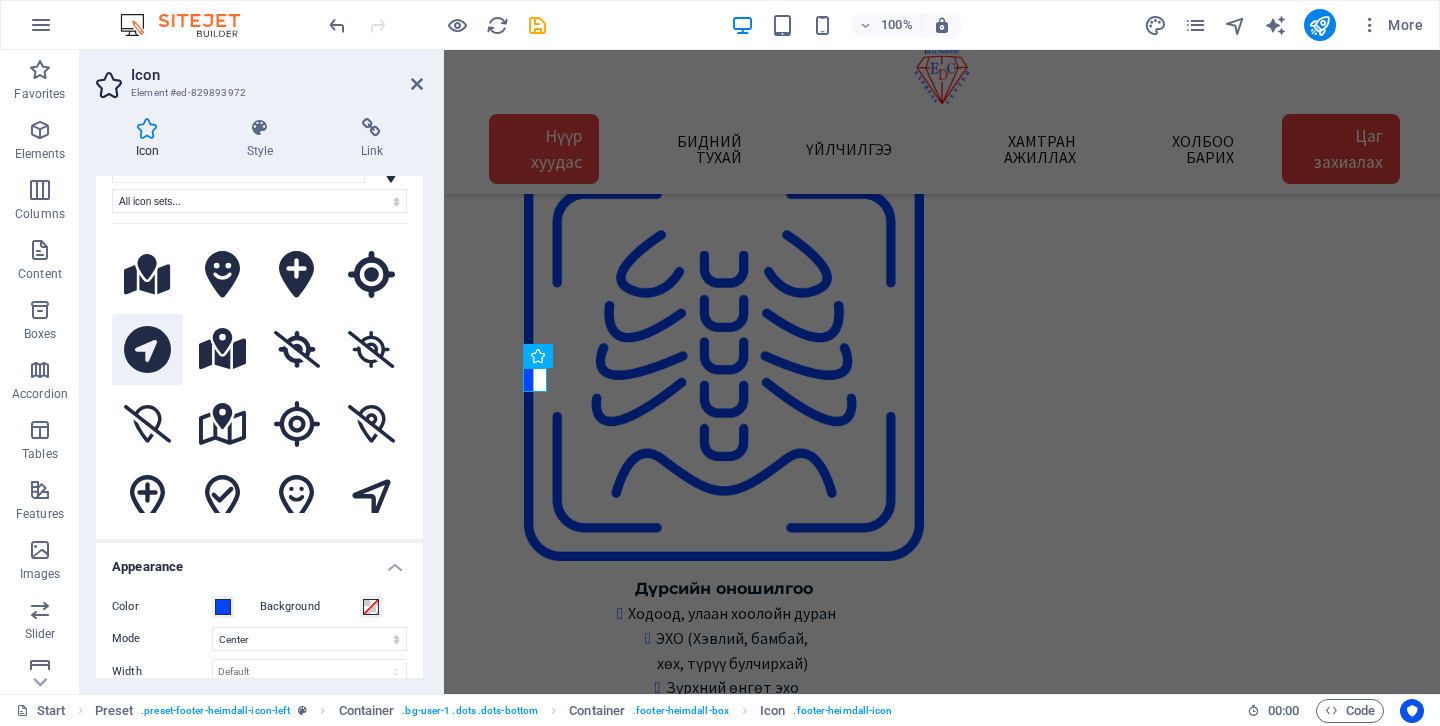 click 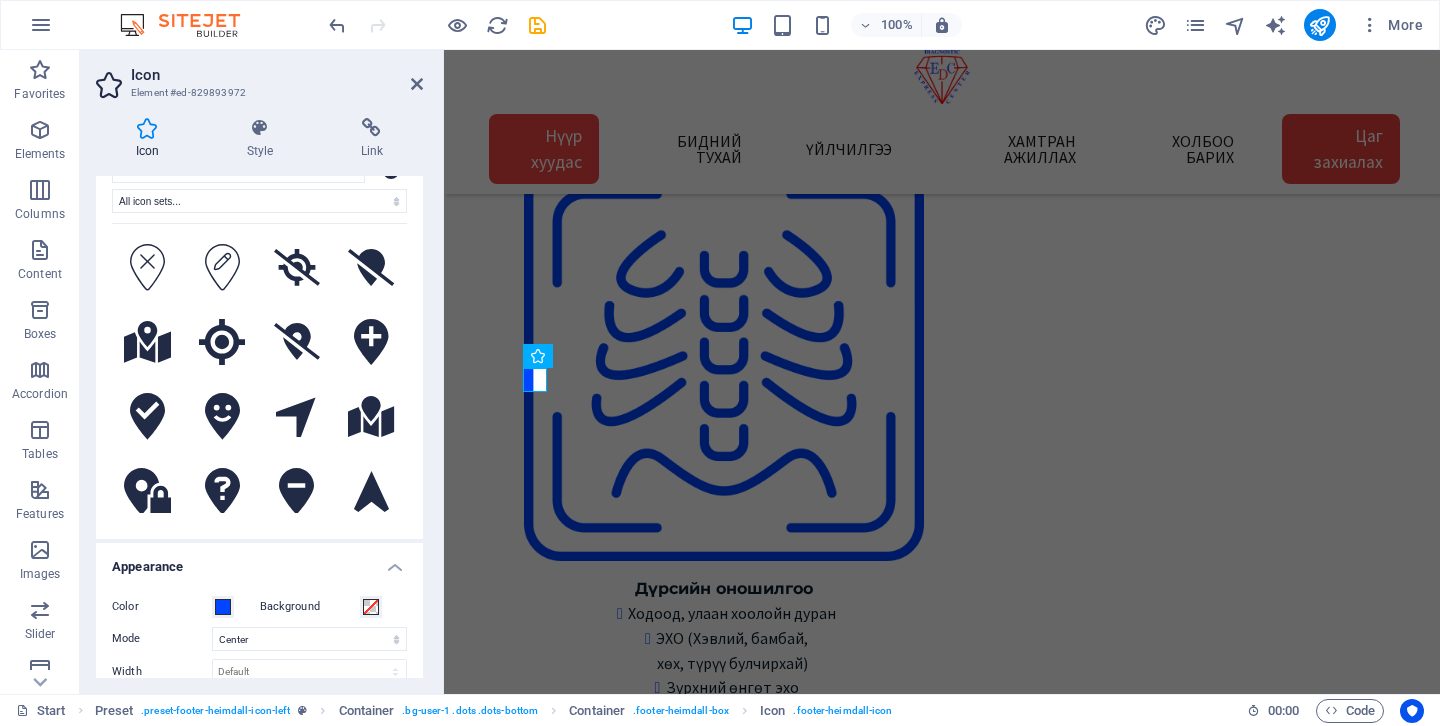 scroll, scrollTop: 2033, scrollLeft: 0, axis: vertical 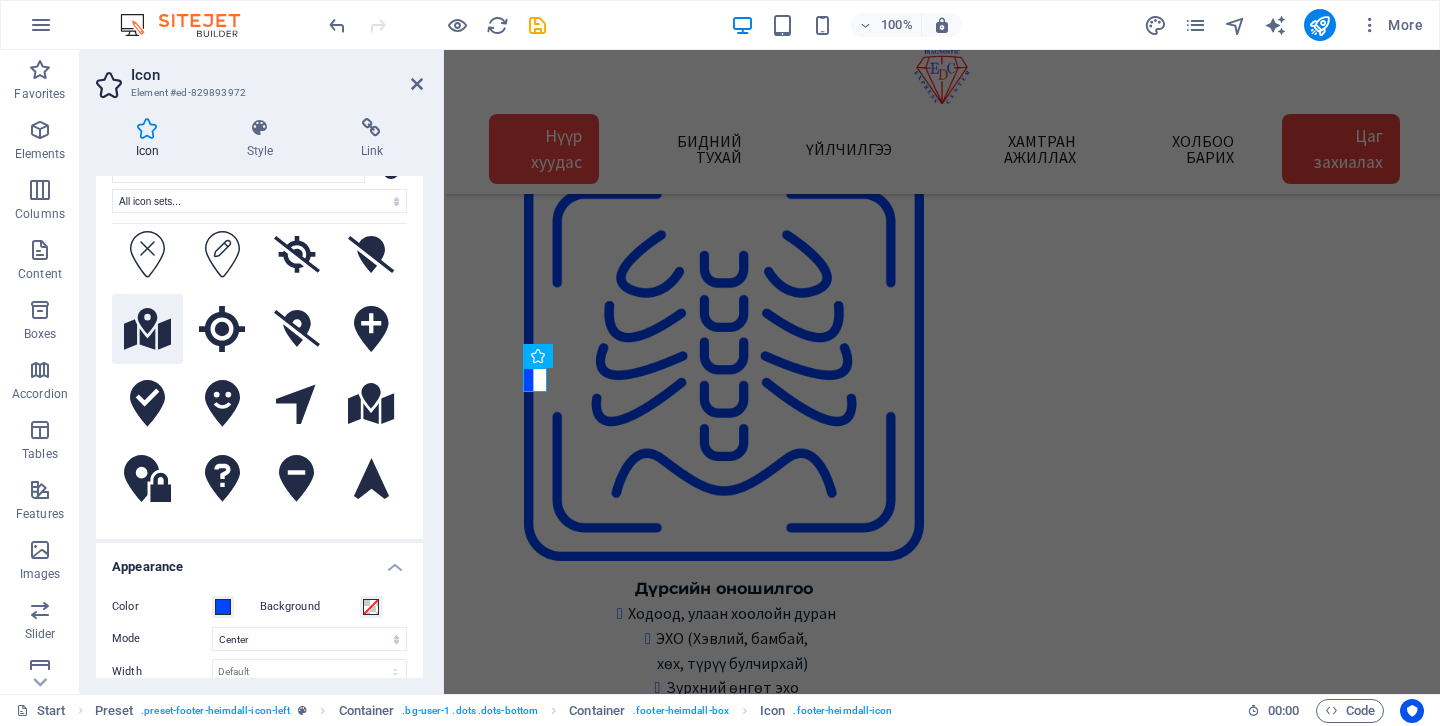 click 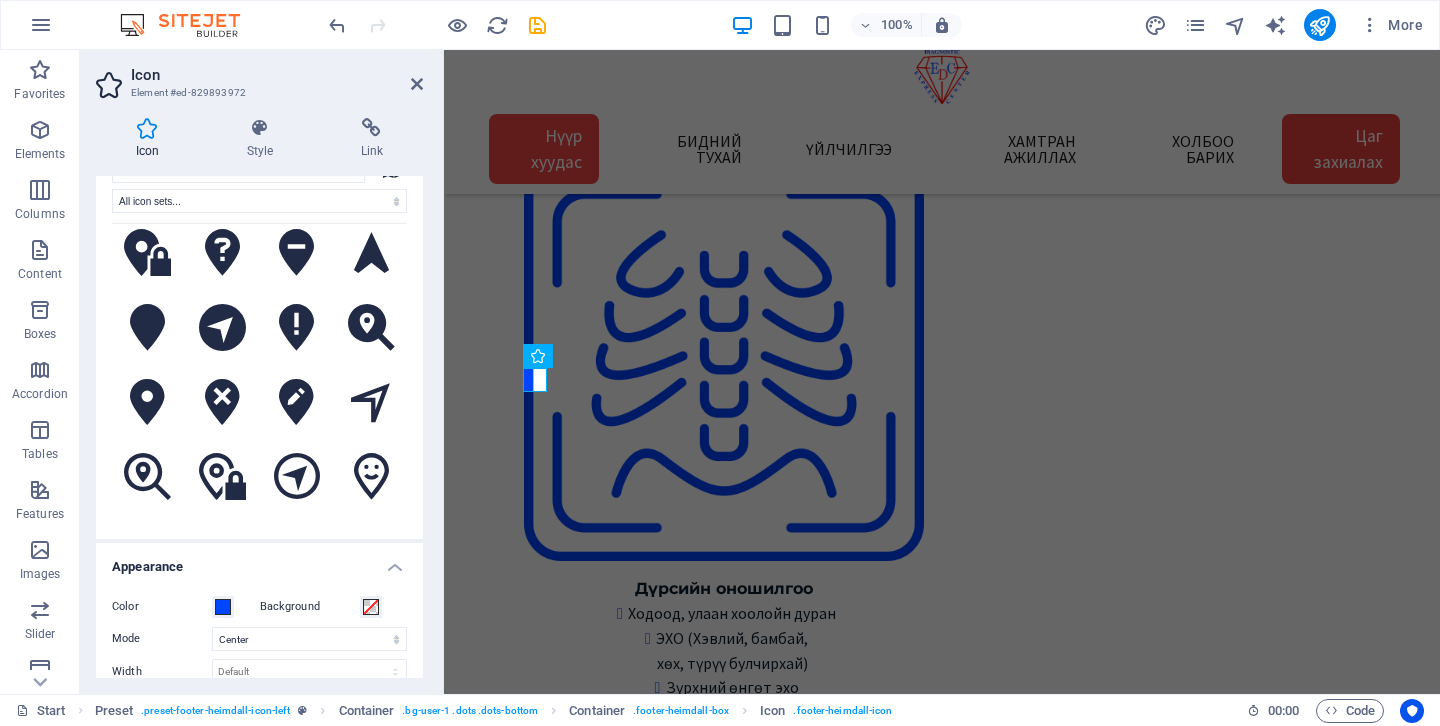 scroll, scrollTop: 2258, scrollLeft: 0, axis: vertical 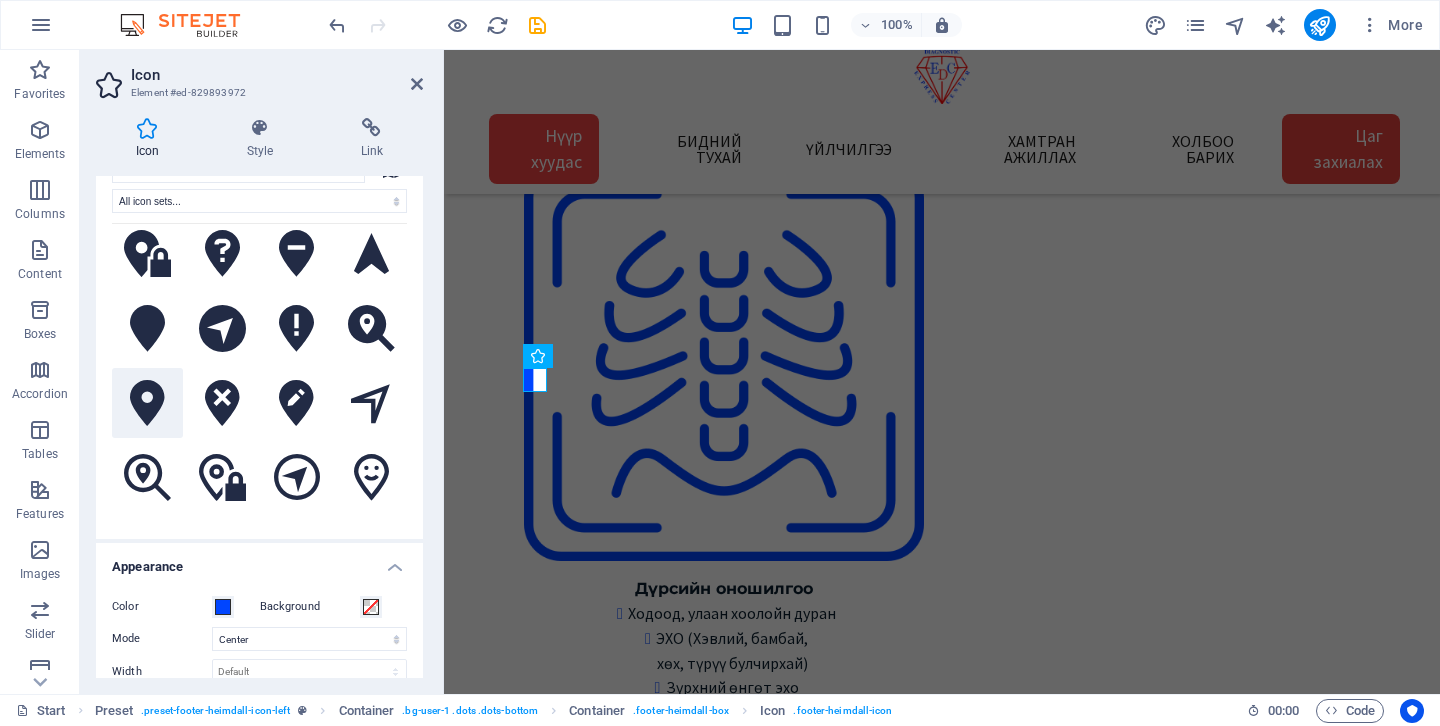 click 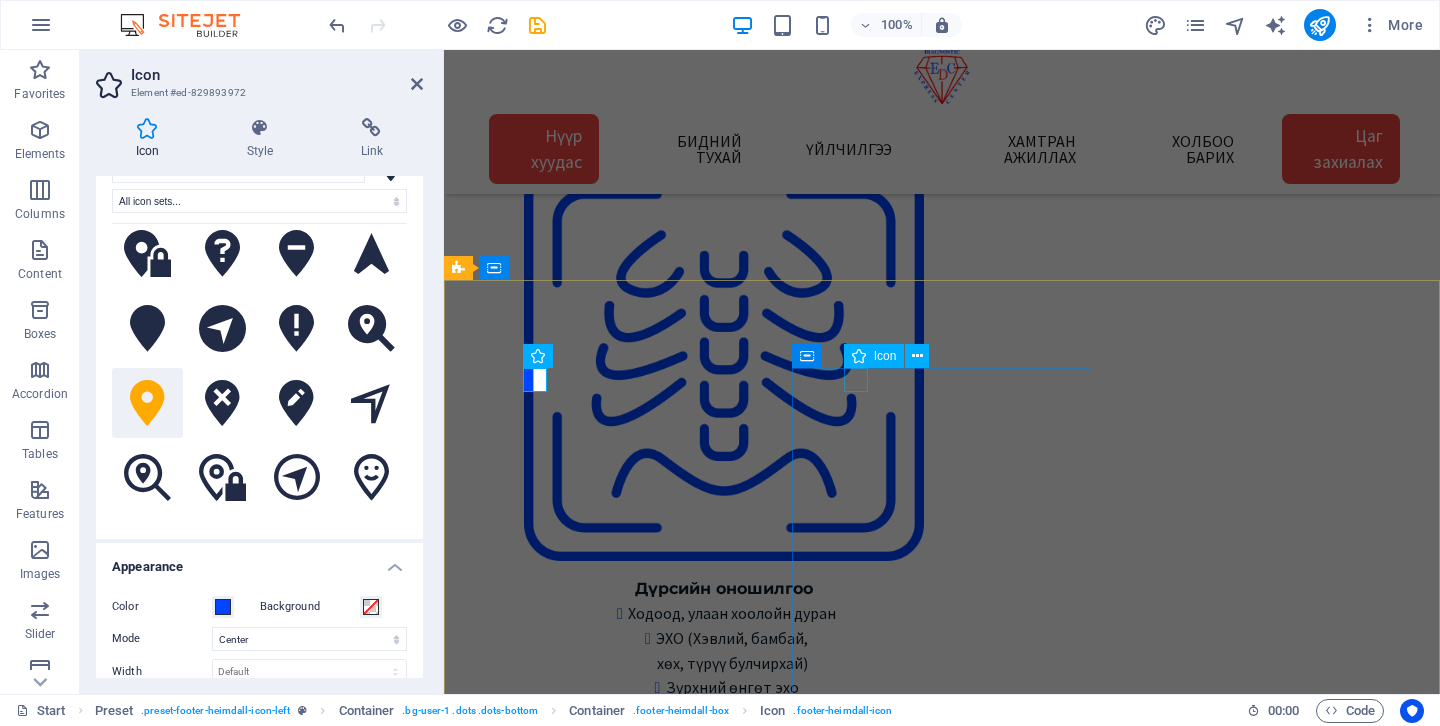 click at bounding box center (934, 9820) 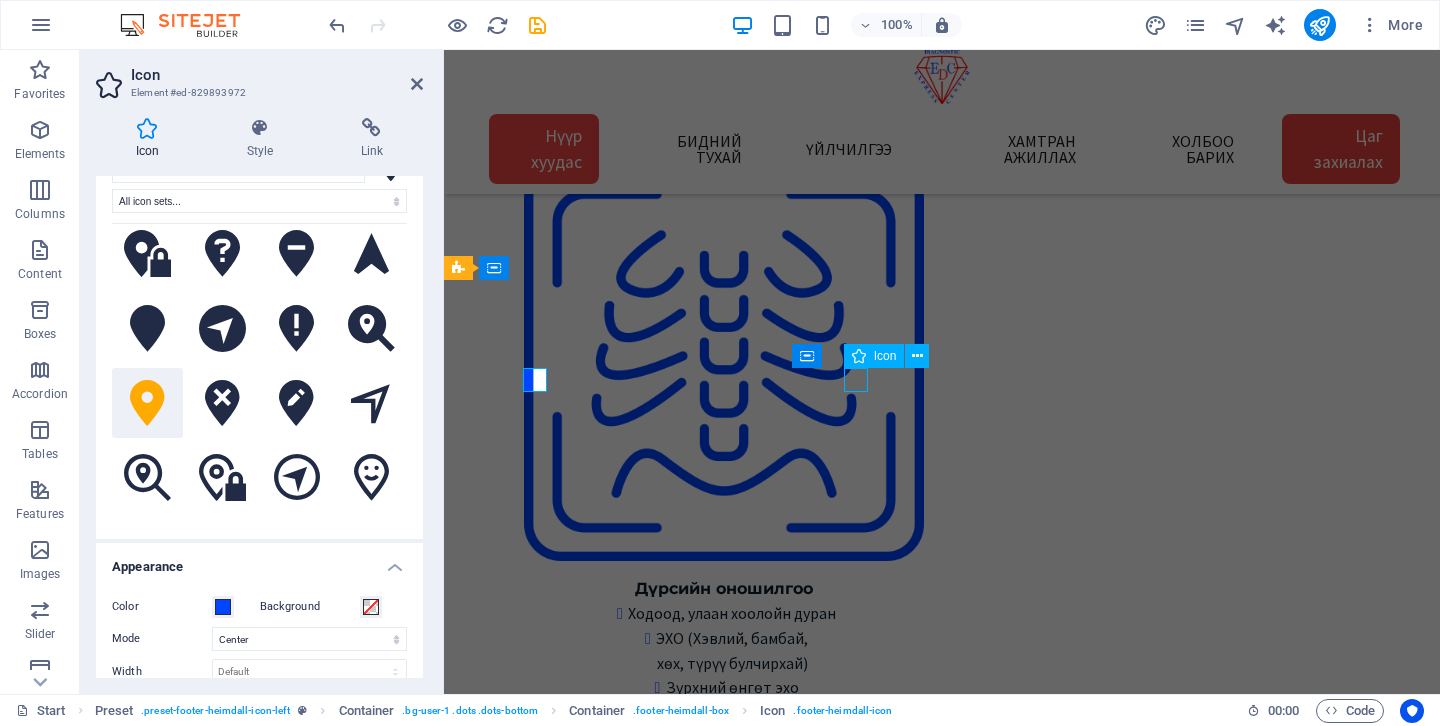 click at bounding box center [934, 9820] 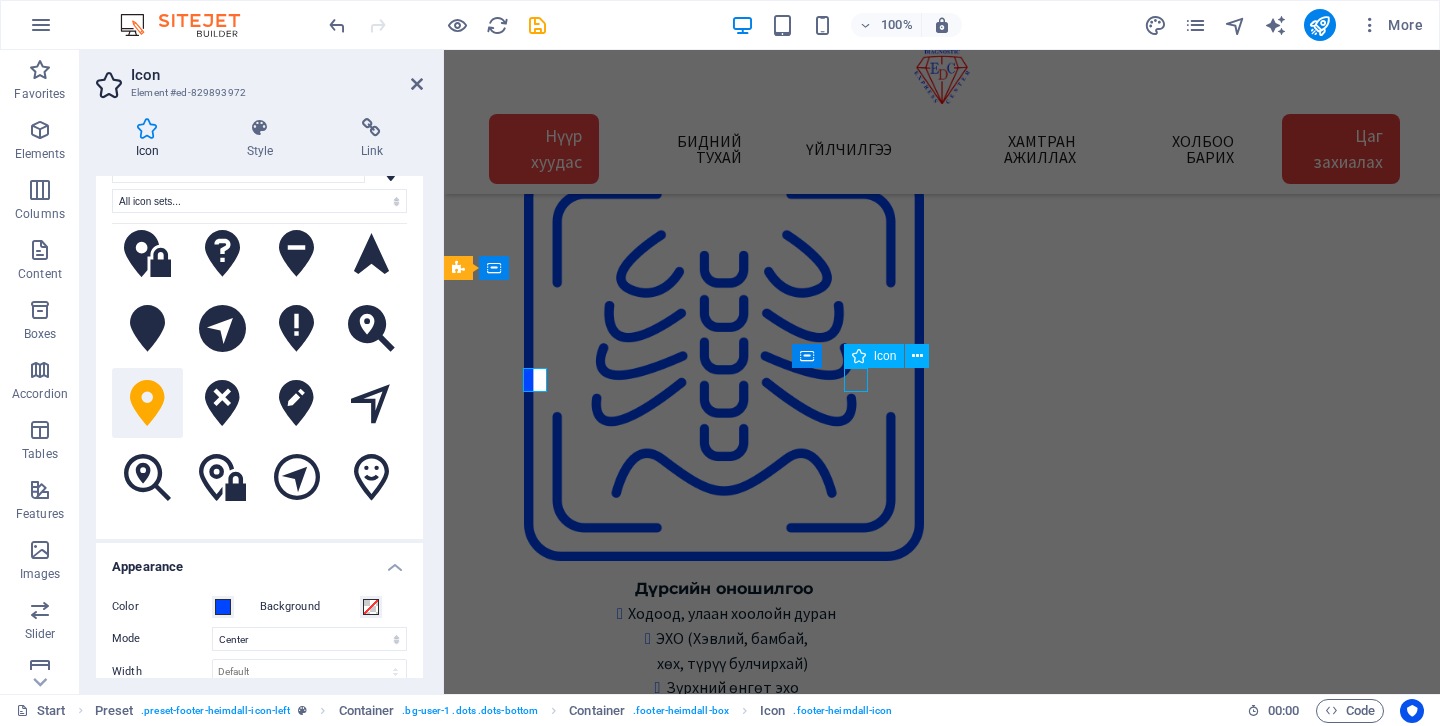 select on "xMidYMid" 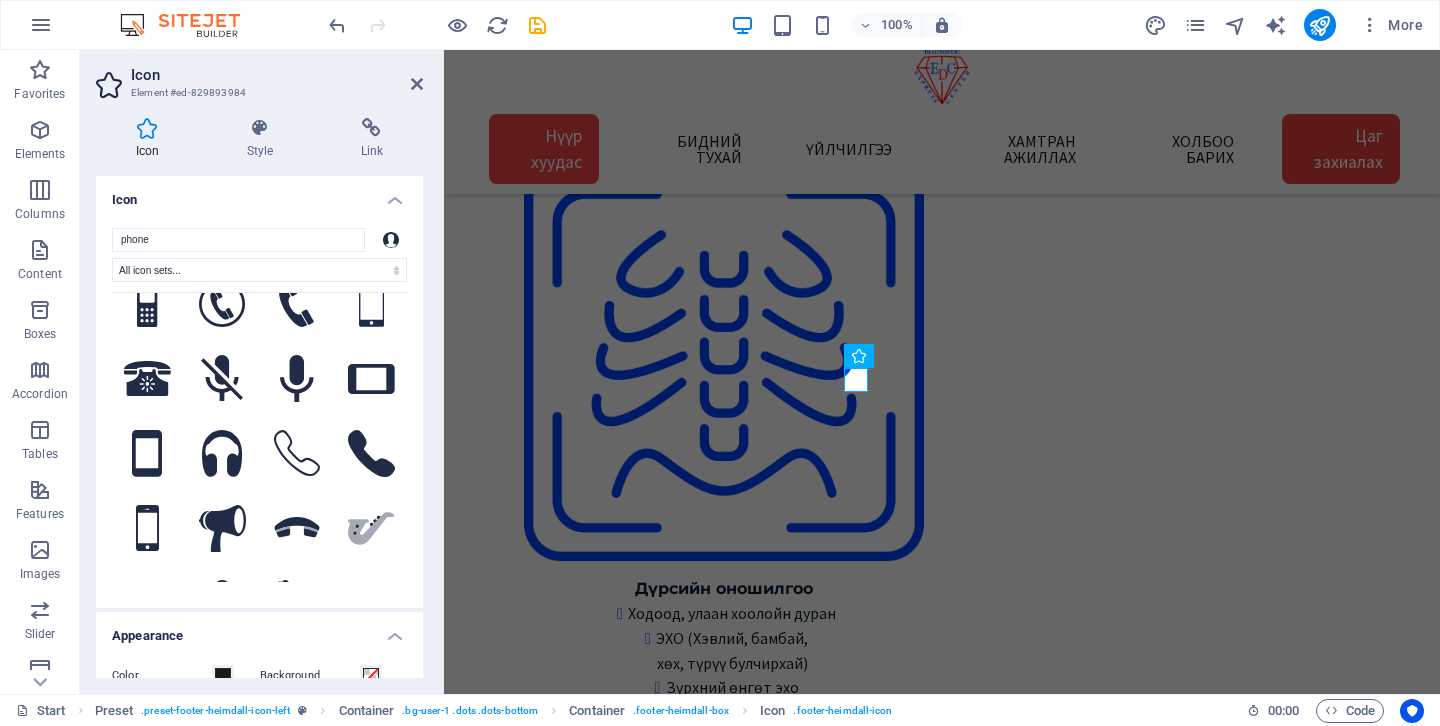 scroll, scrollTop: 286, scrollLeft: 0, axis: vertical 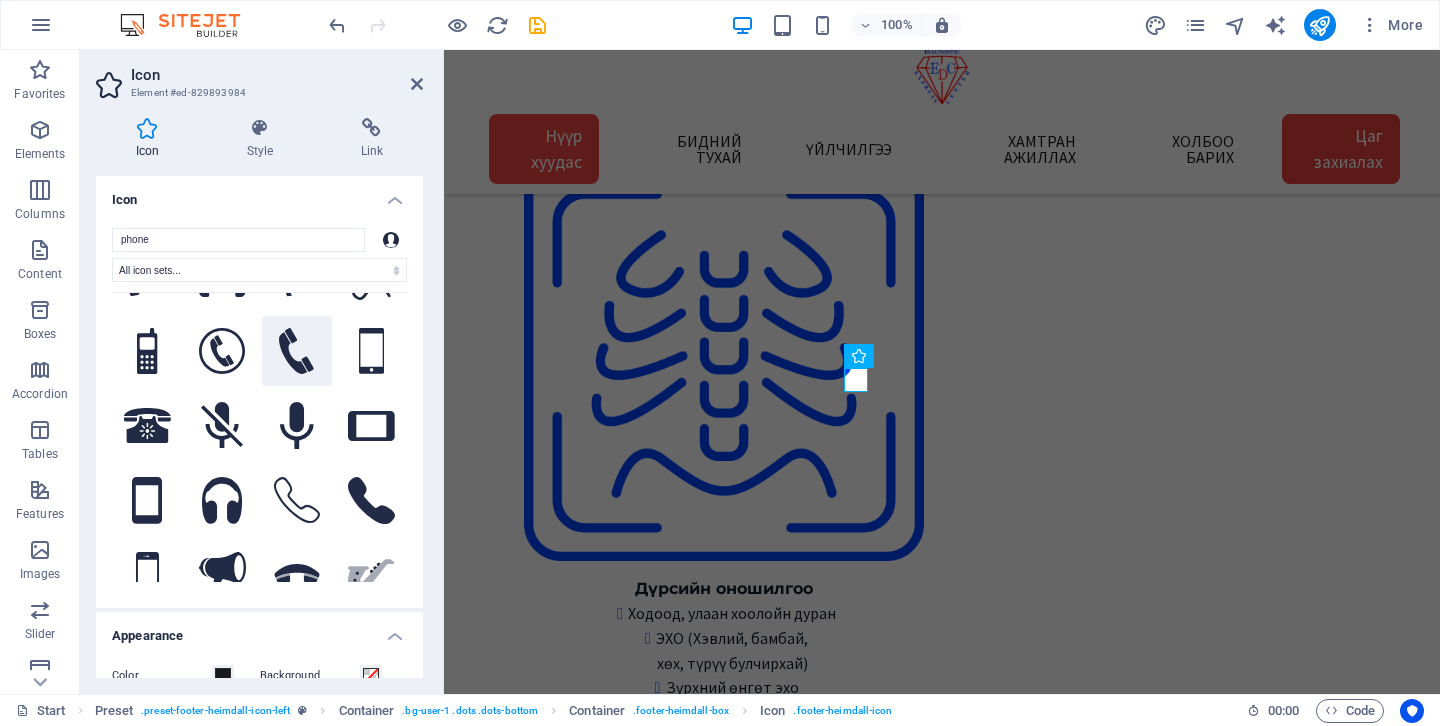 type on "phone" 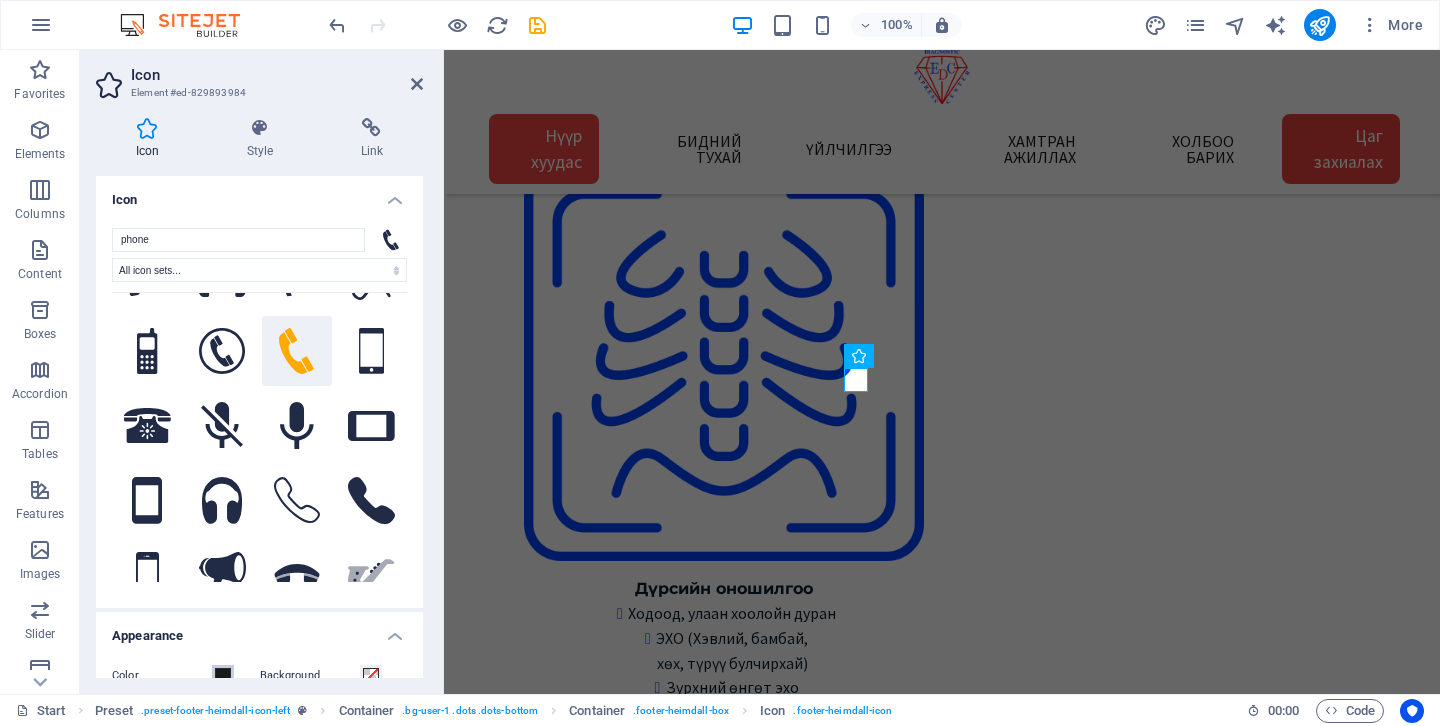click at bounding box center (223, 676) 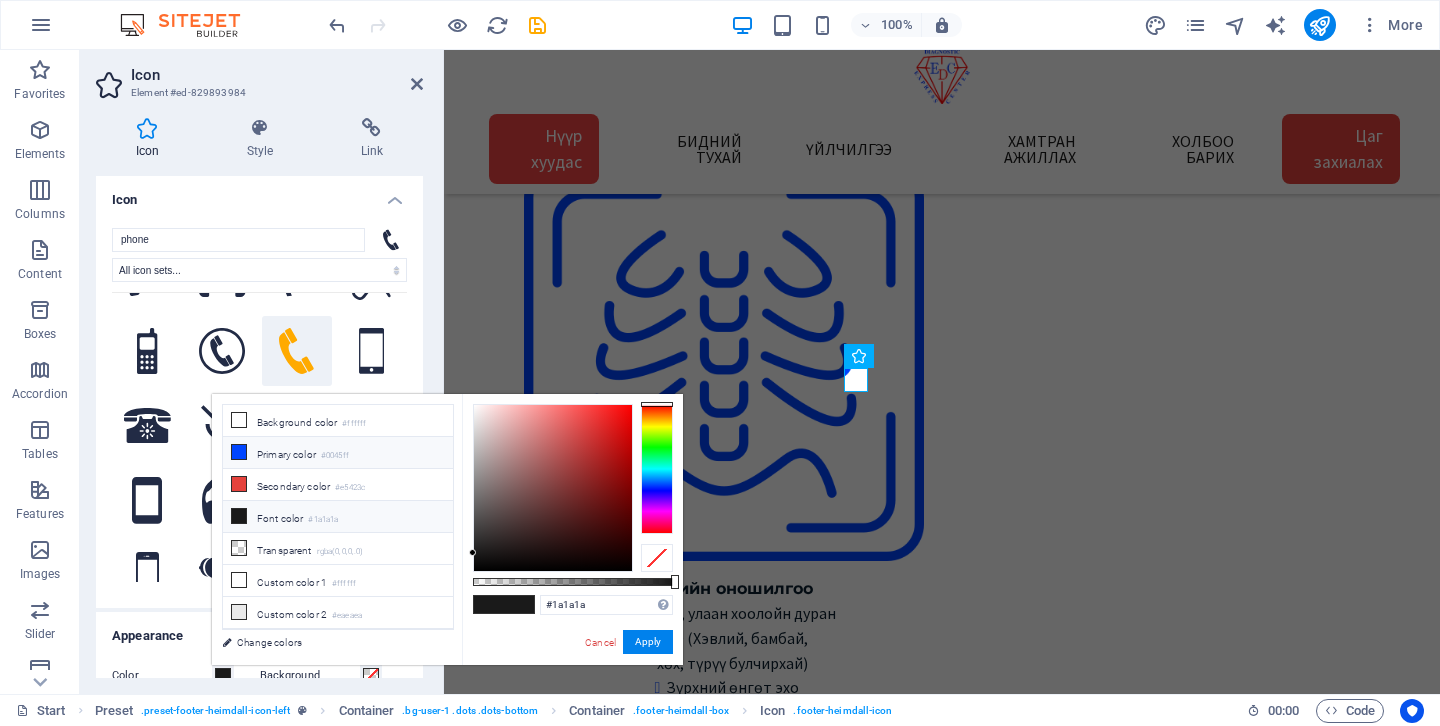 click on "#0045ff" at bounding box center [335, 456] 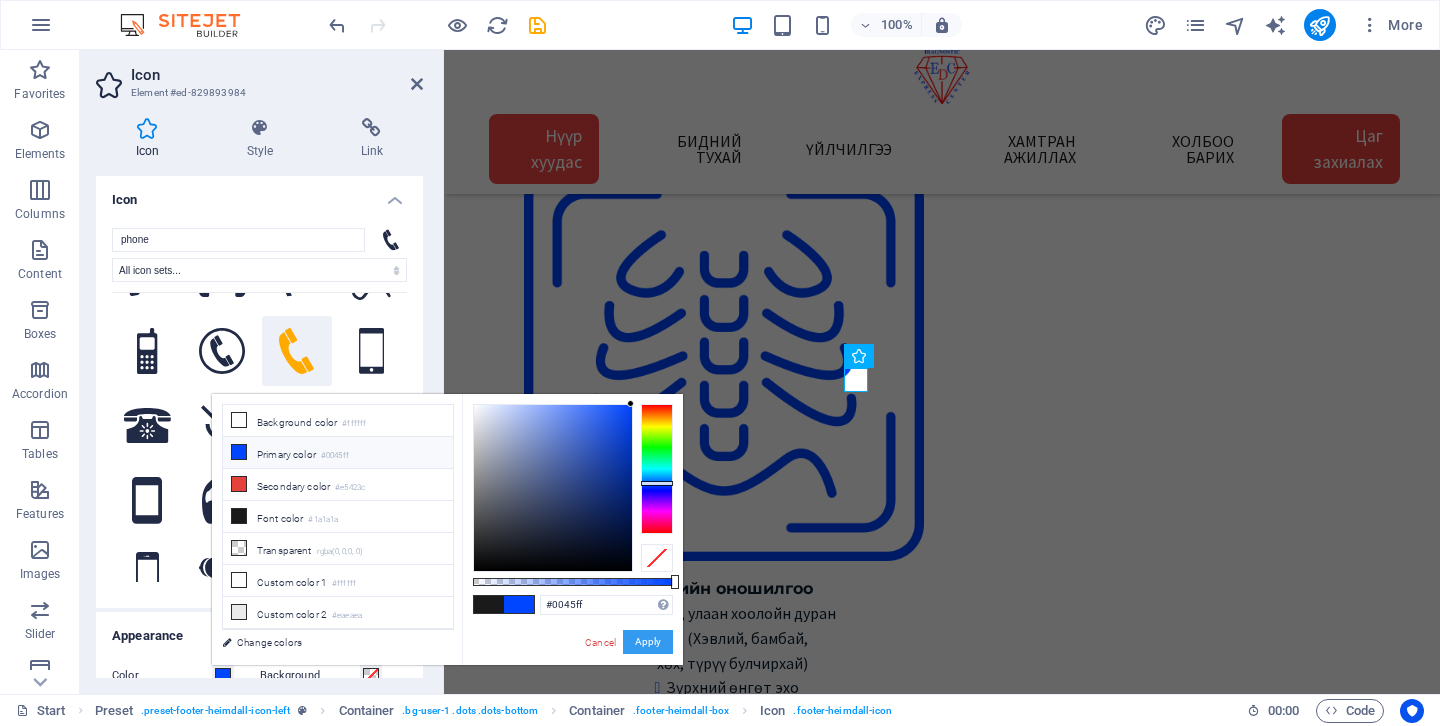 click on "Apply" at bounding box center (648, 642) 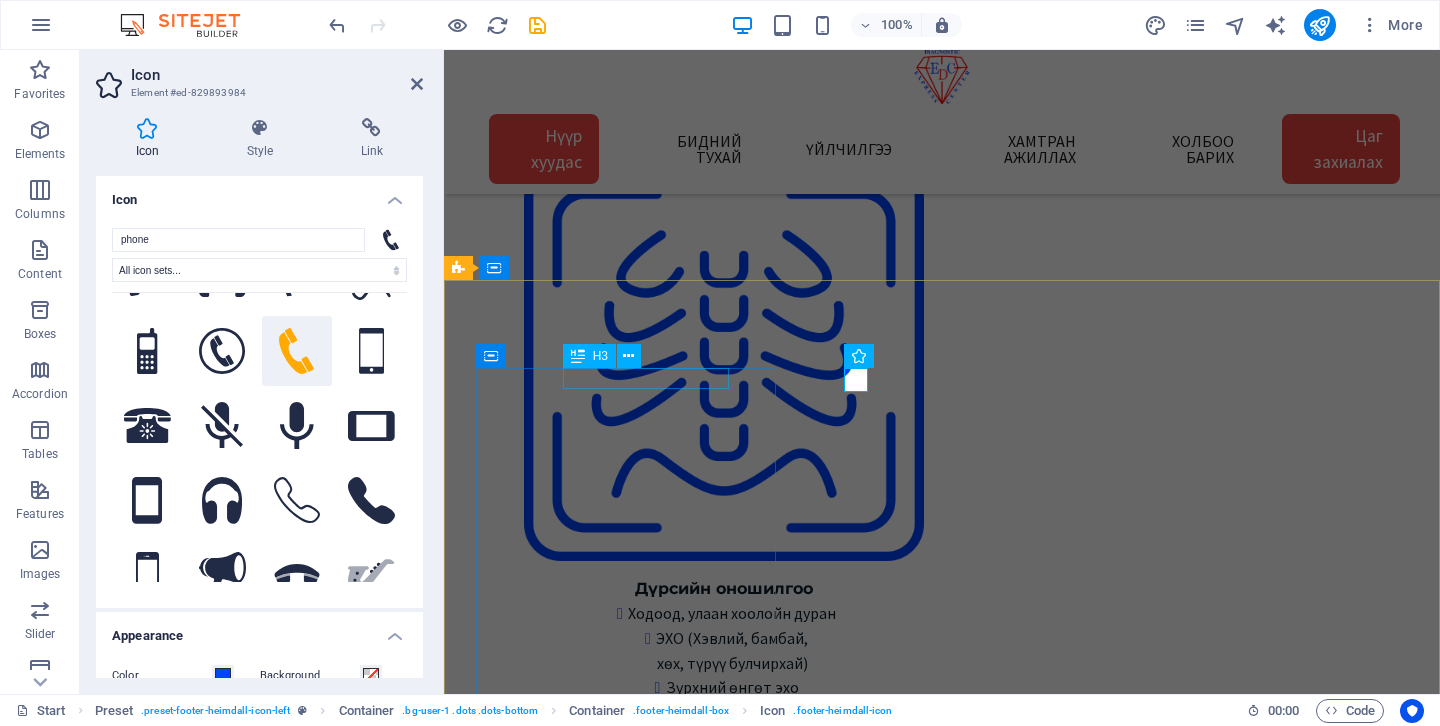 click on "Хаяг, байршил" at bounding box center [850, 9421] 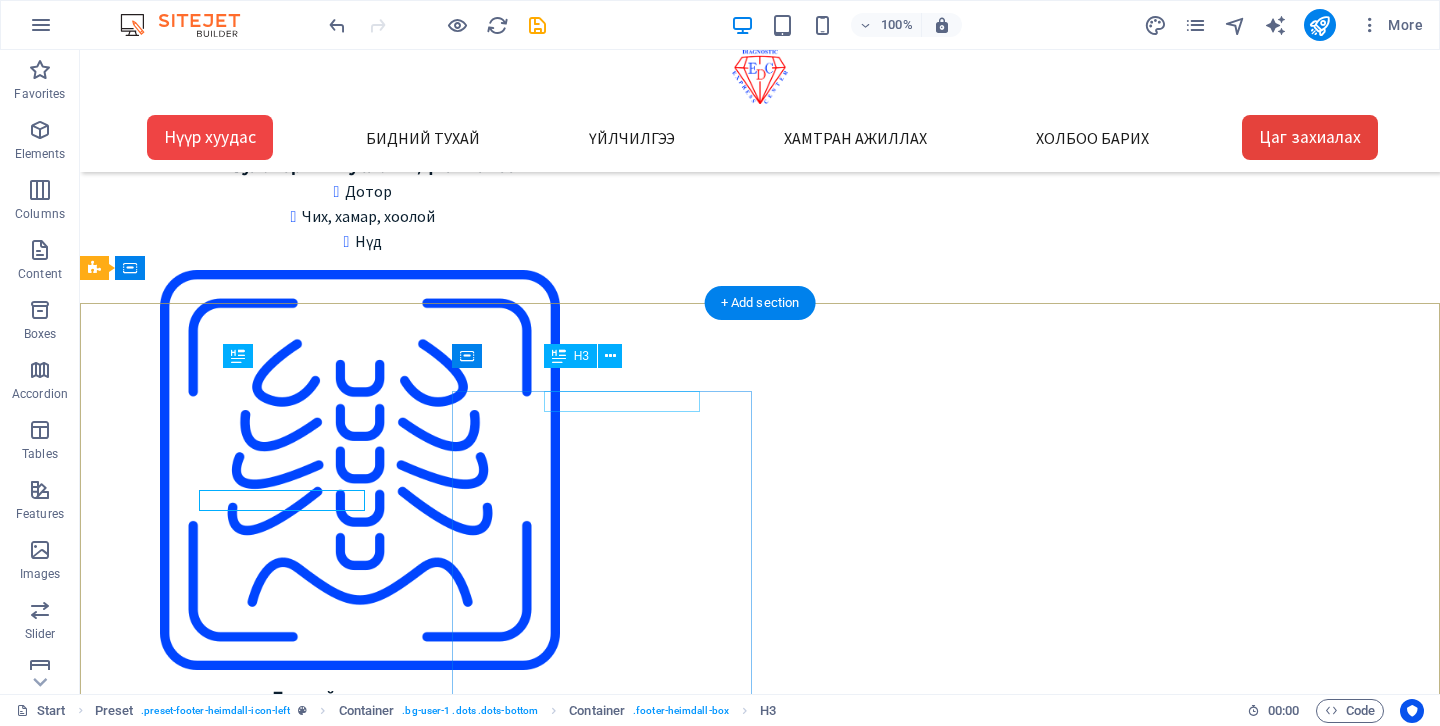 scroll, scrollTop: 2561, scrollLeft: 0, axis: vertical 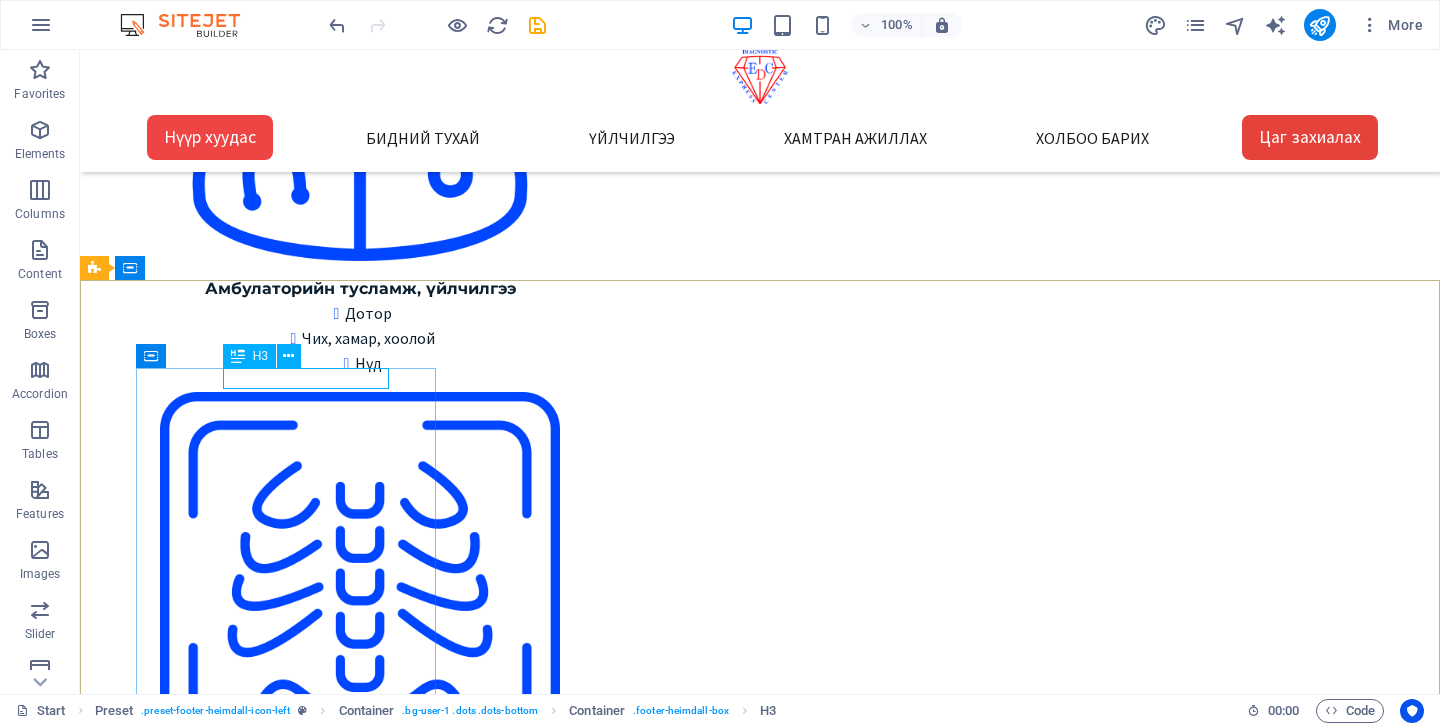 click on "H3" at bounding box center (260, 356) 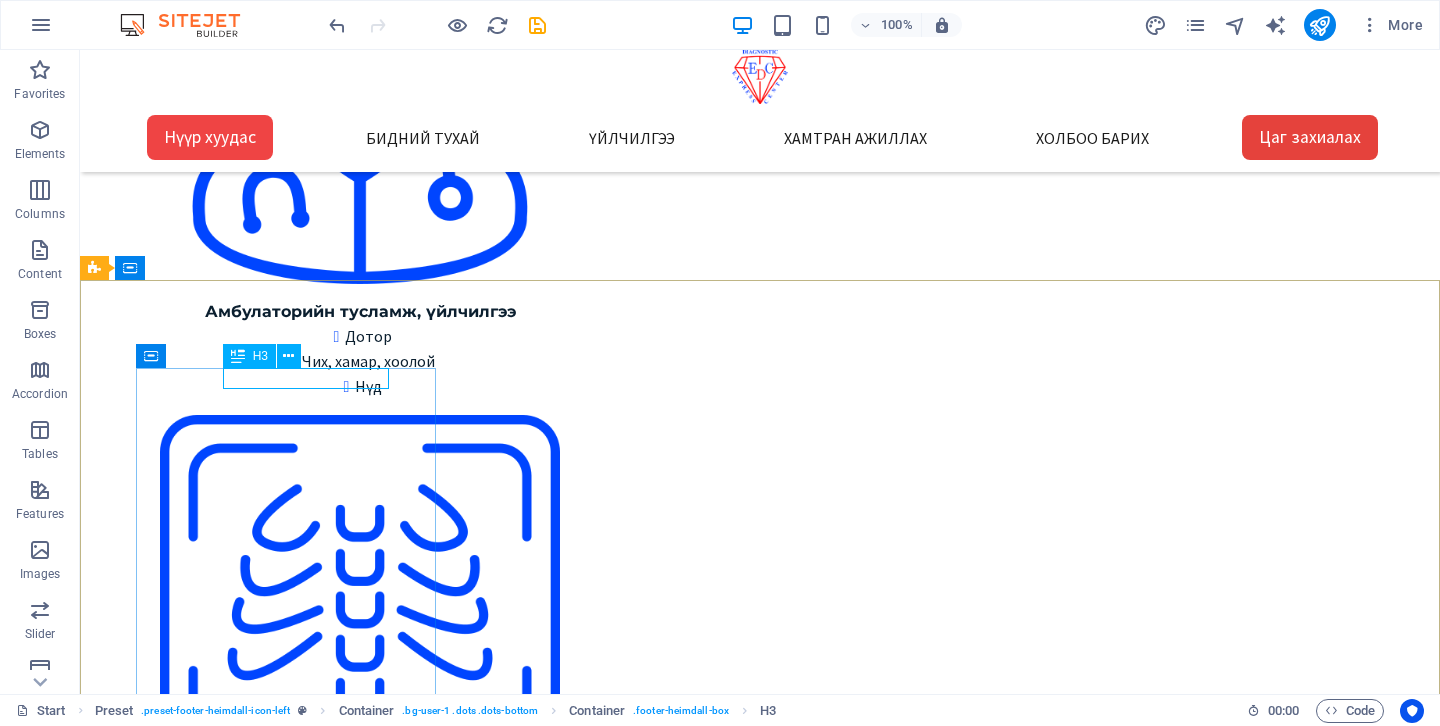 scroll, scrollTop: 2683, scrollLeft: 0, axis: vertical 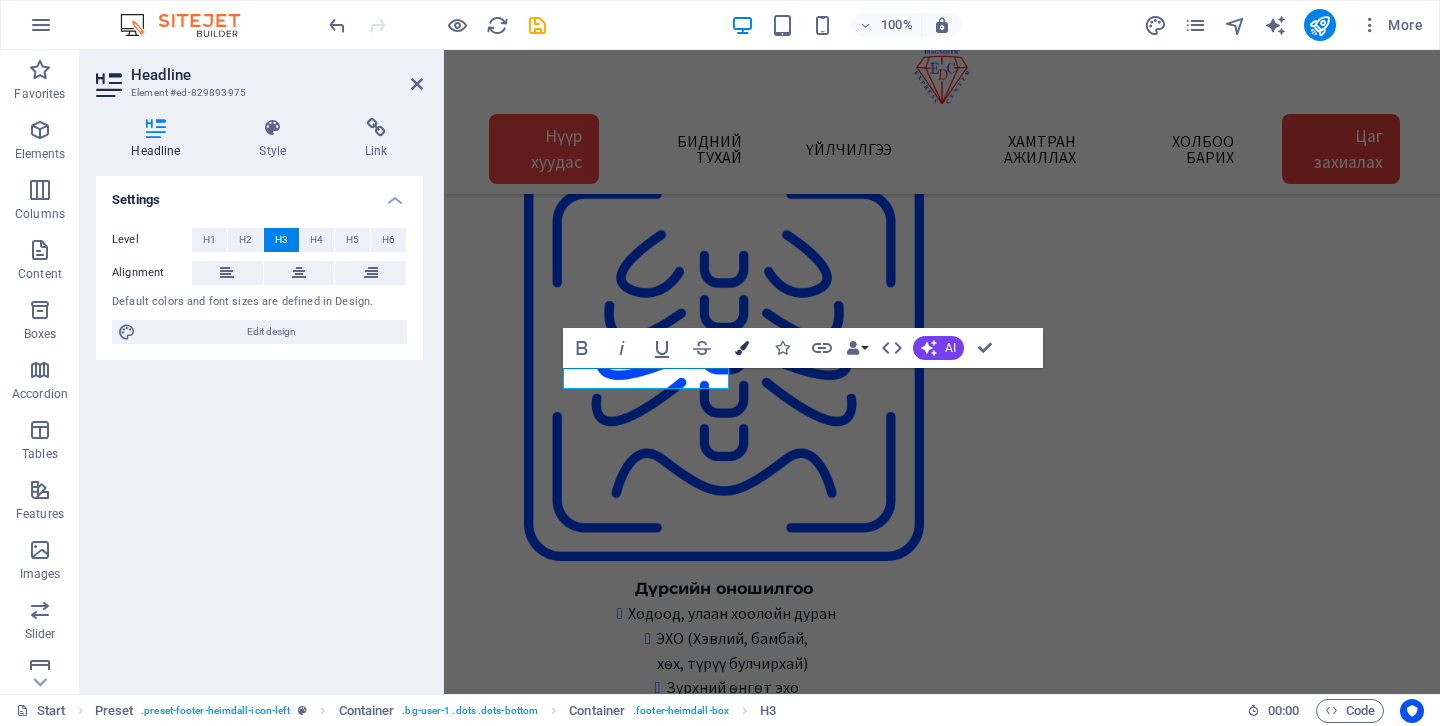 click at bounding box center [742, 348] 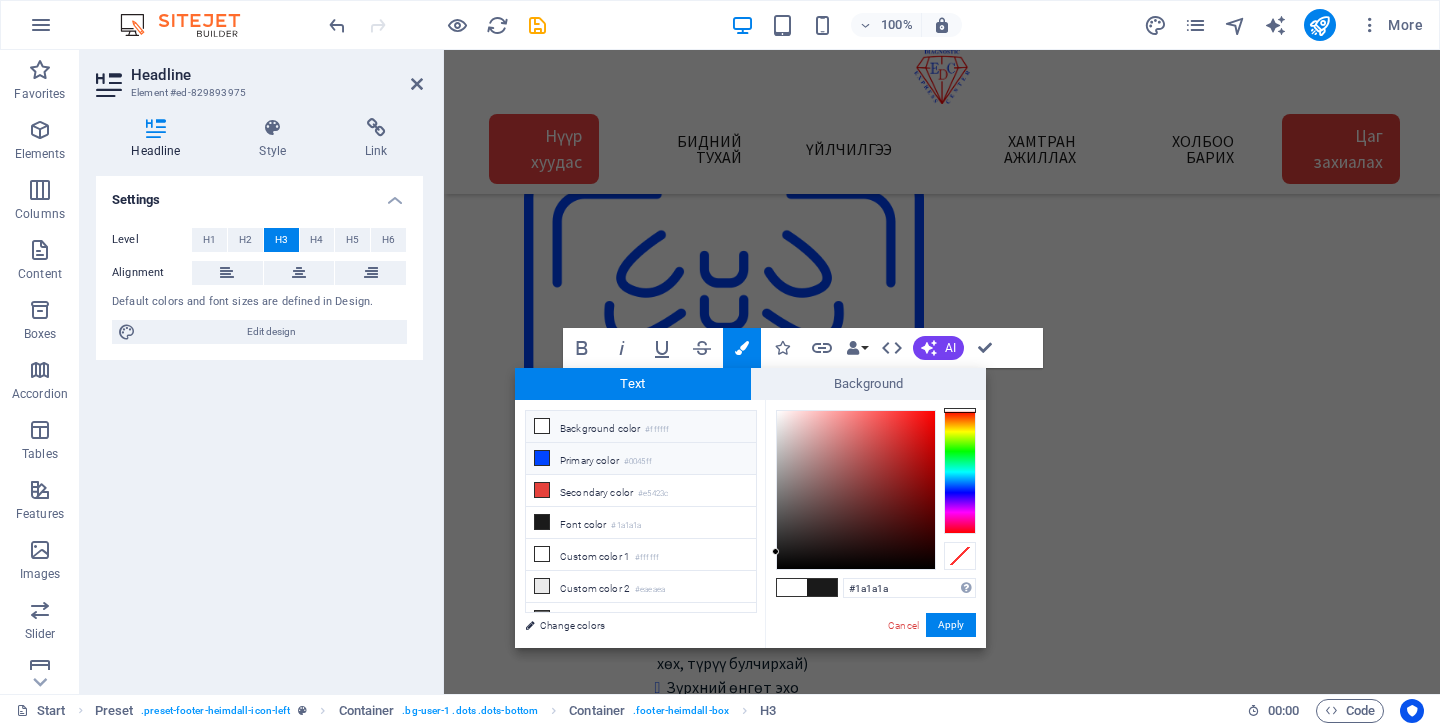 click on "Primary color
#0045ff" at bounding box center [641, 459] 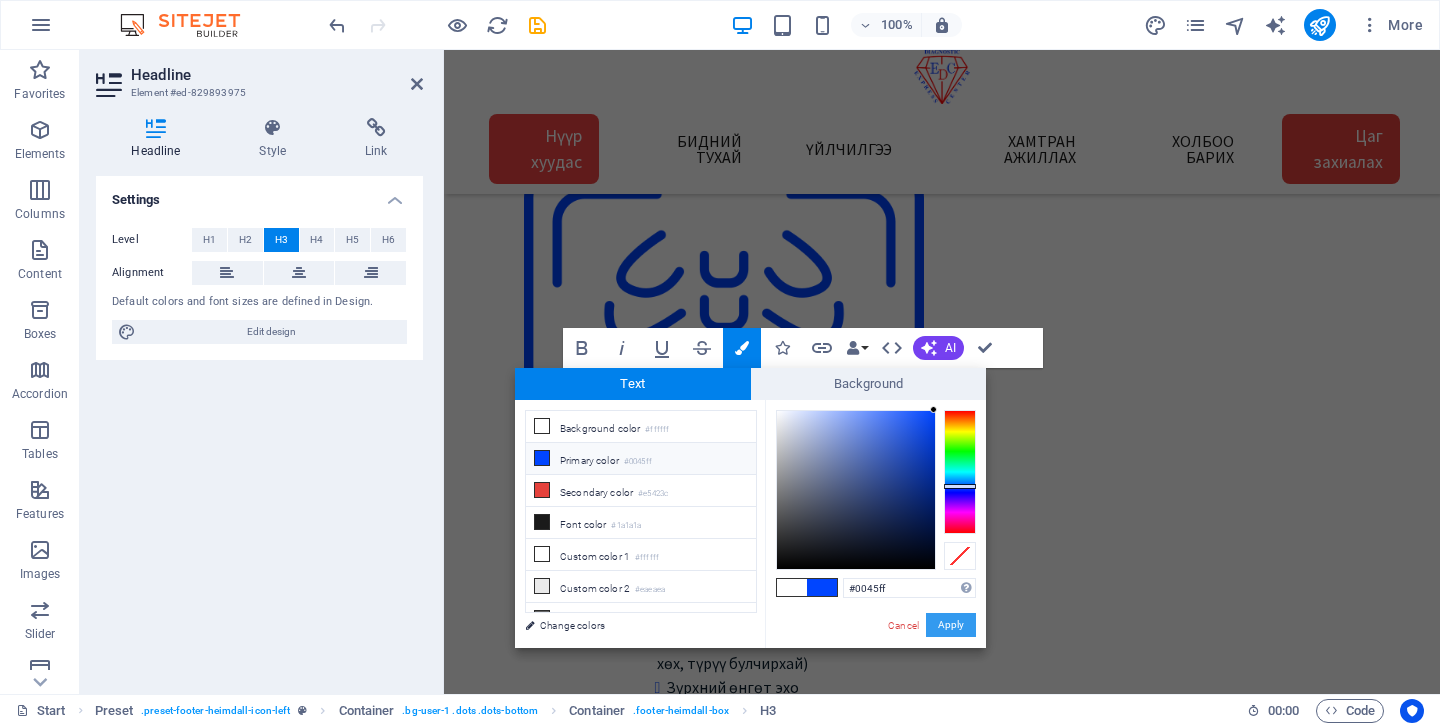 click on "Apply" at bounding box center [951, 625] 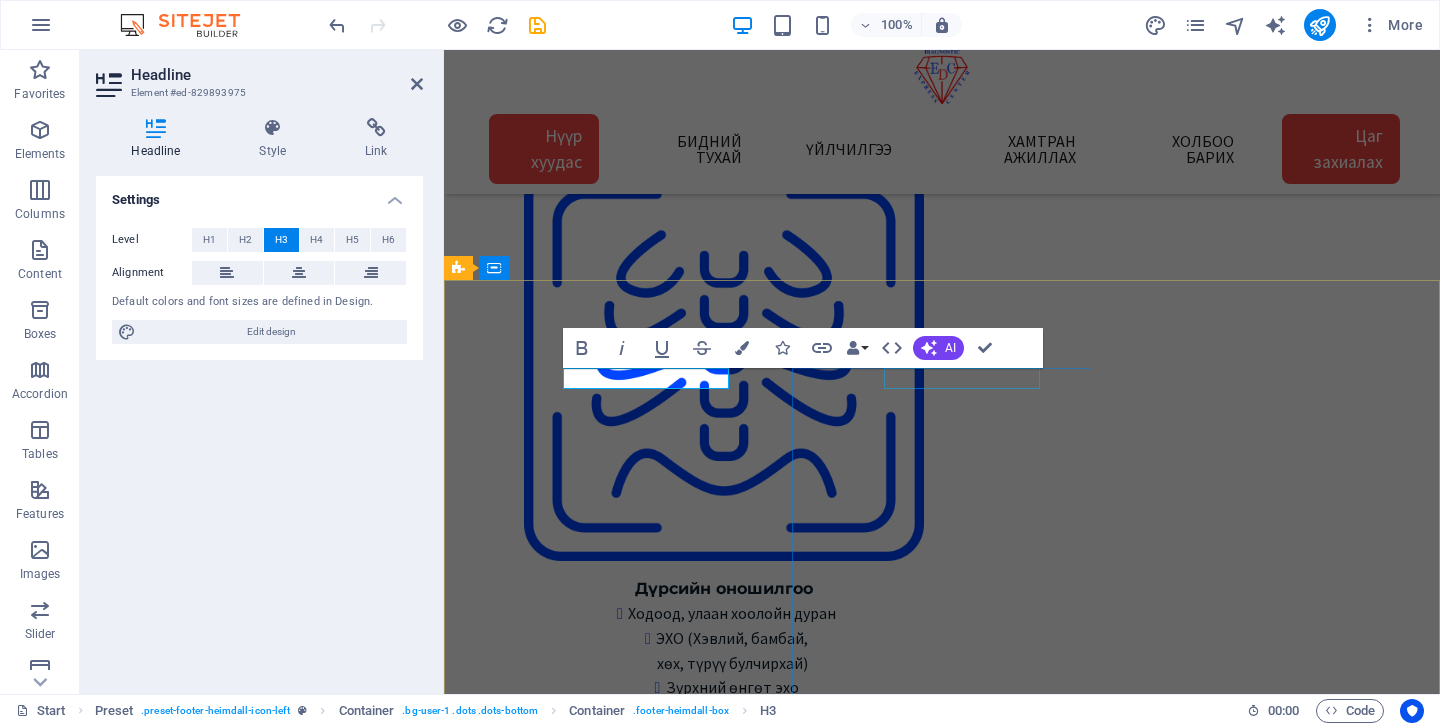 click on "Холбоо барих" at bounding box center (942, 9842) 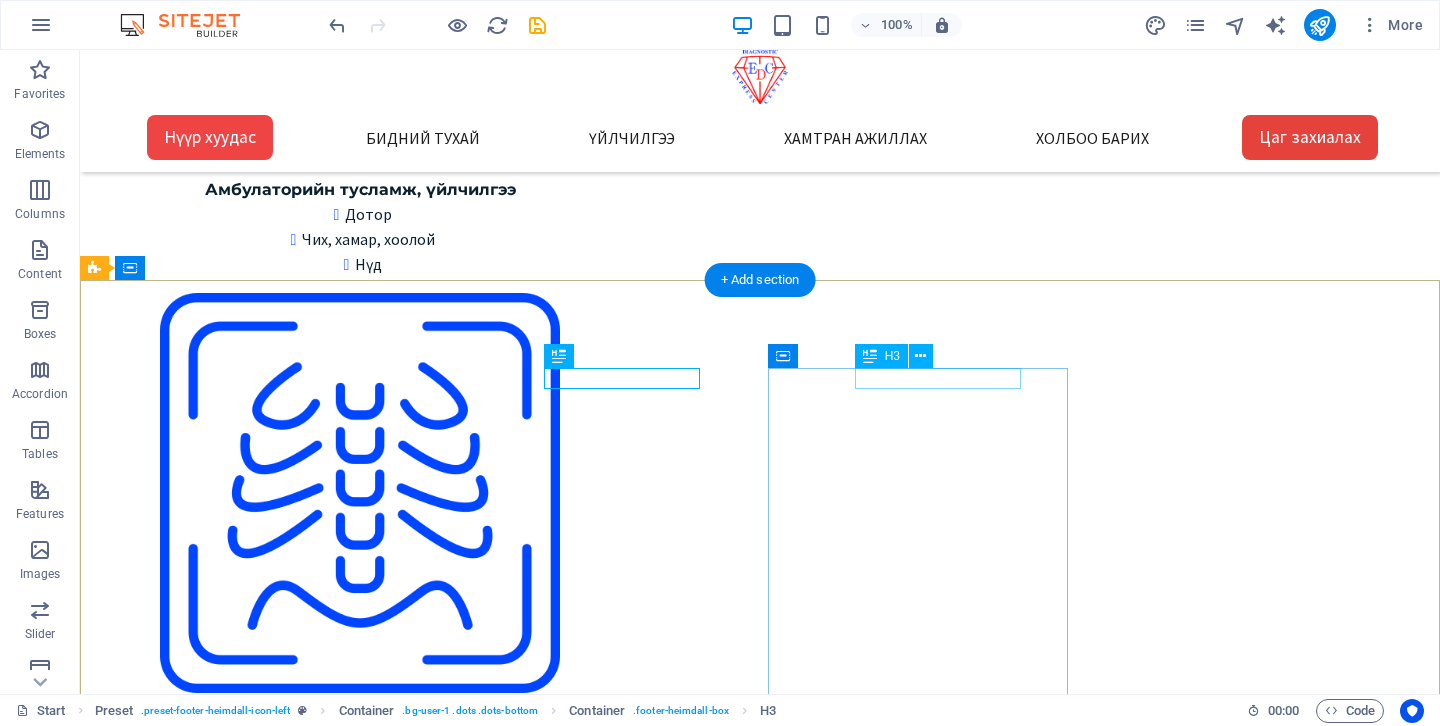 scroll, scrollTop: 2561, scrollLeft: 0, axis: vertical 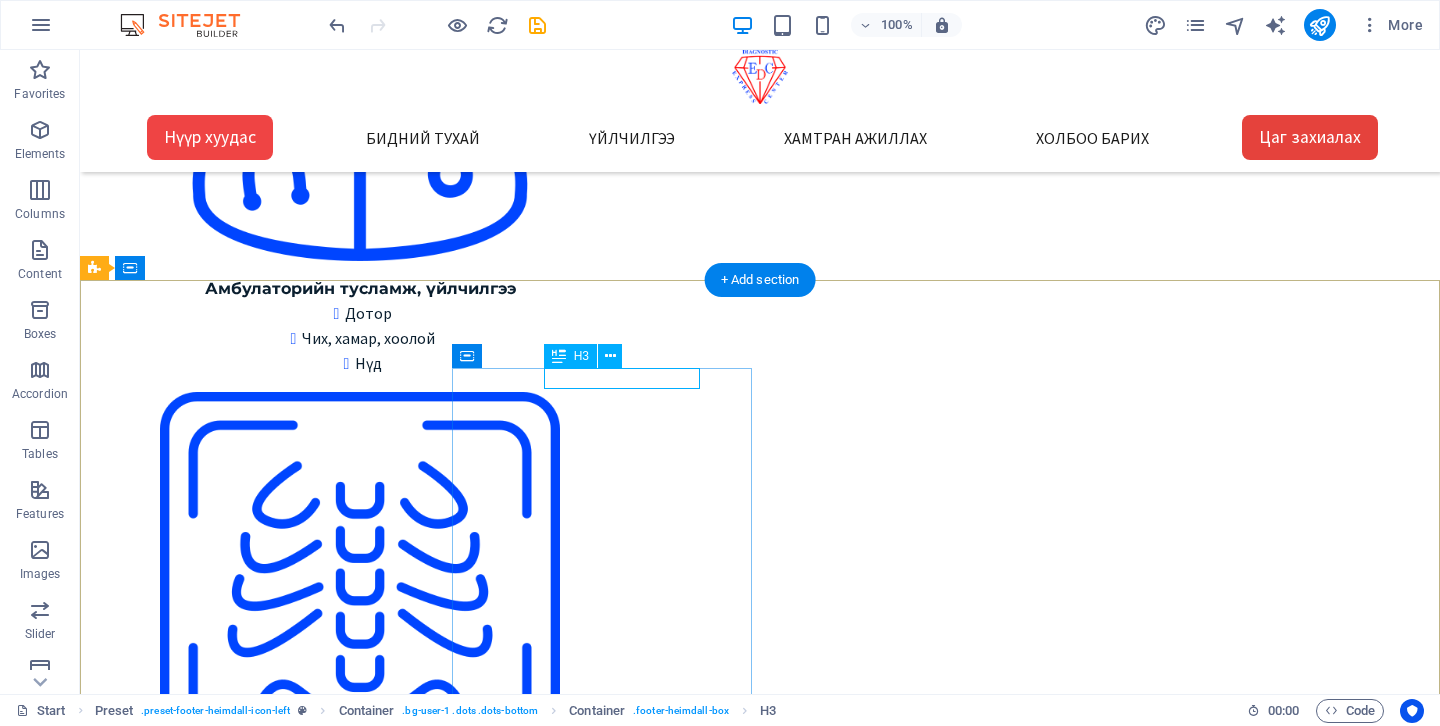 click on "Холбоо барих" at bounding box center (760, 11058) 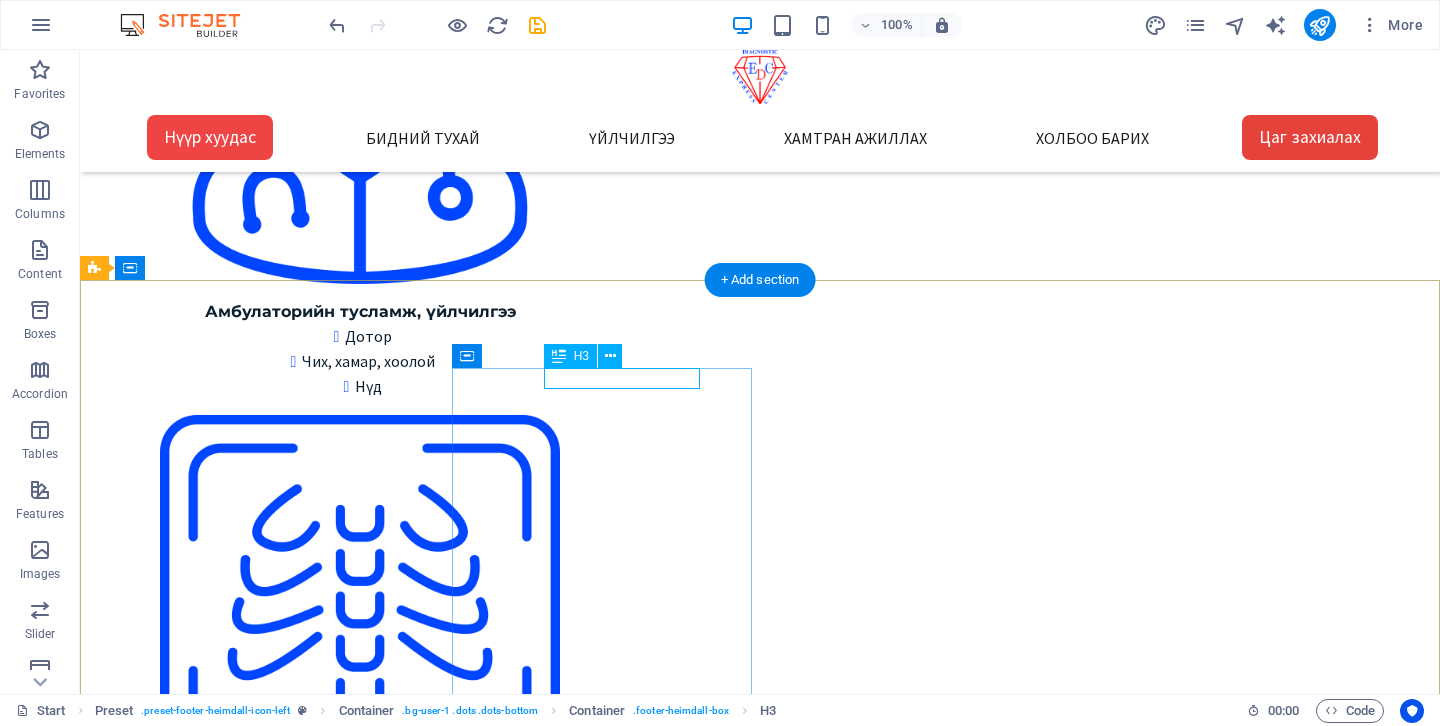 scroll, scrollTop: 2683, scrollLeft: 0, axis: vertical 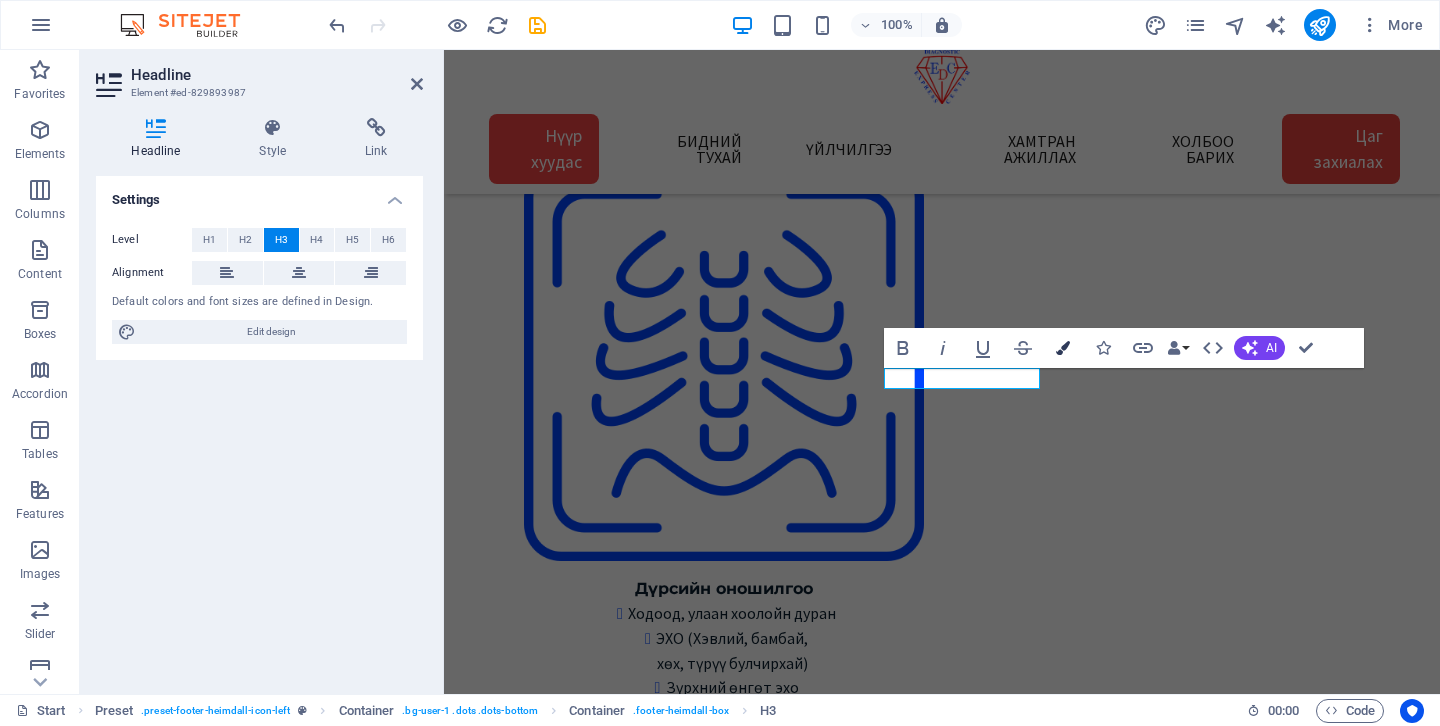 click on "Colors" at bounding box center (1063, 348) 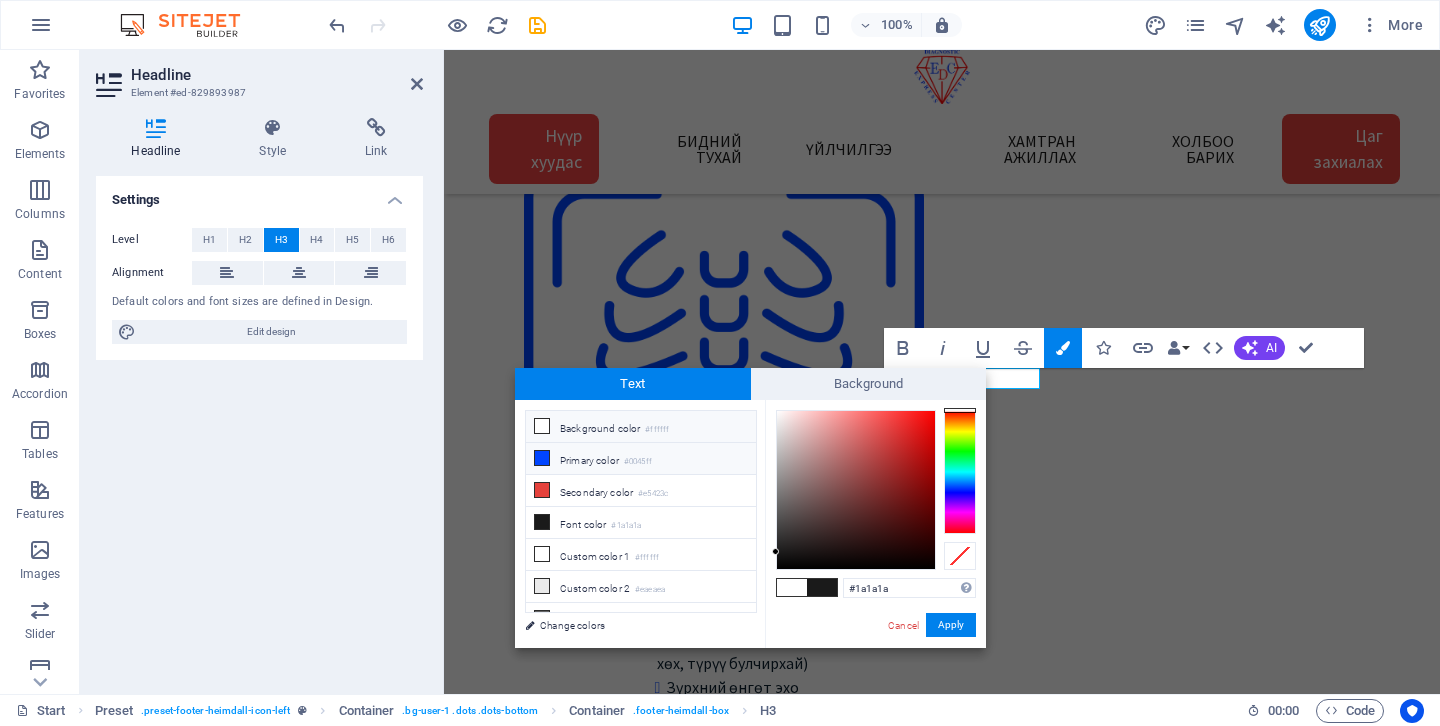 click on "Primary color
#0045ff" at bounding box center (641, 459) 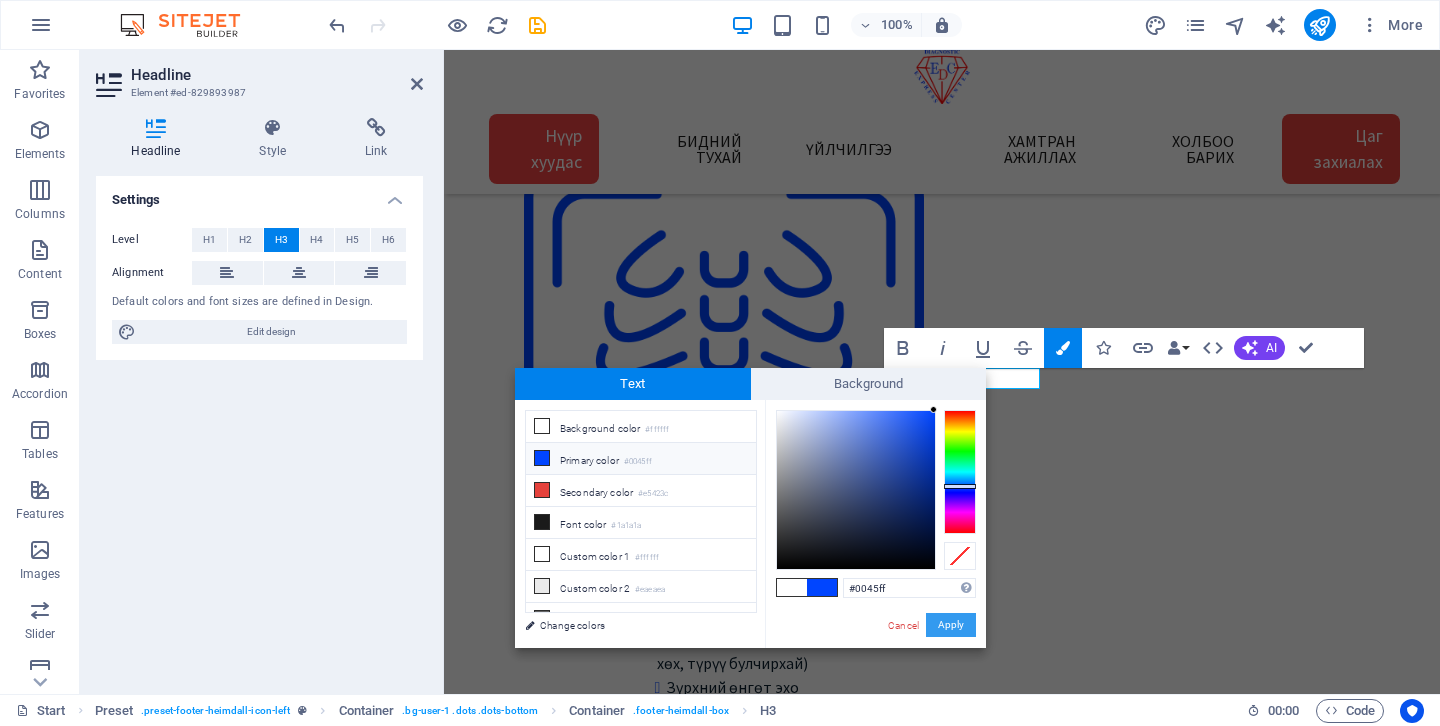 click on "Apply" at bounding box center [951, 625] 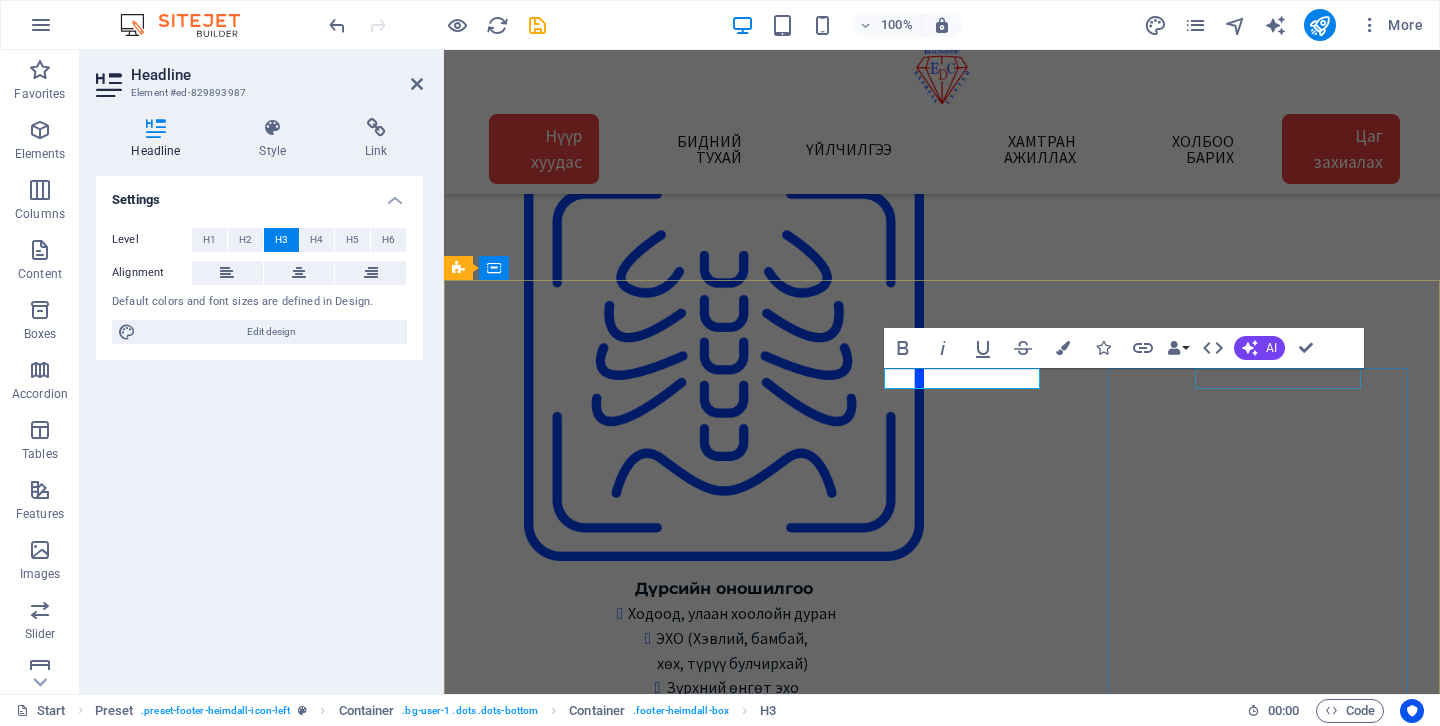click on "Хаяг, байршил" at bounding box center [942, 10334] 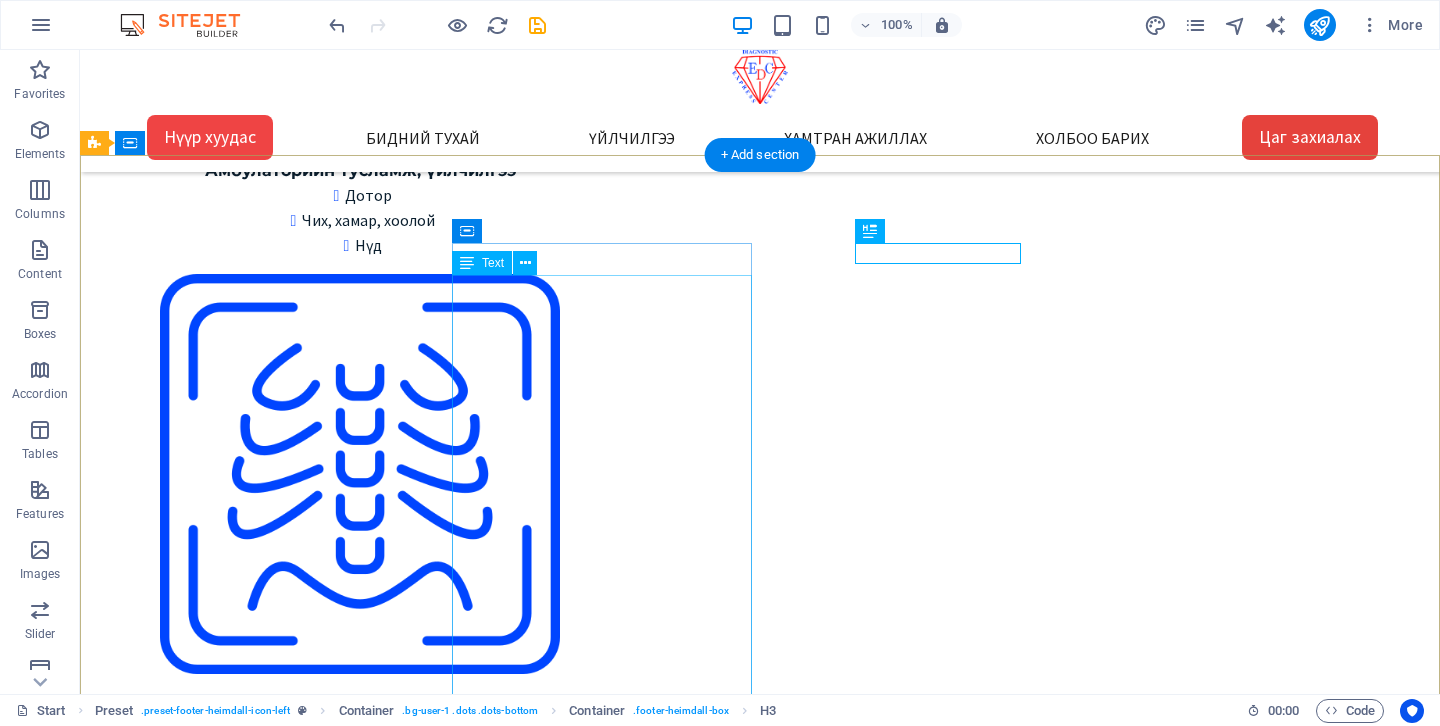 scroll, scrollTop: 2693, scrollLeft: 0, axis: vertical 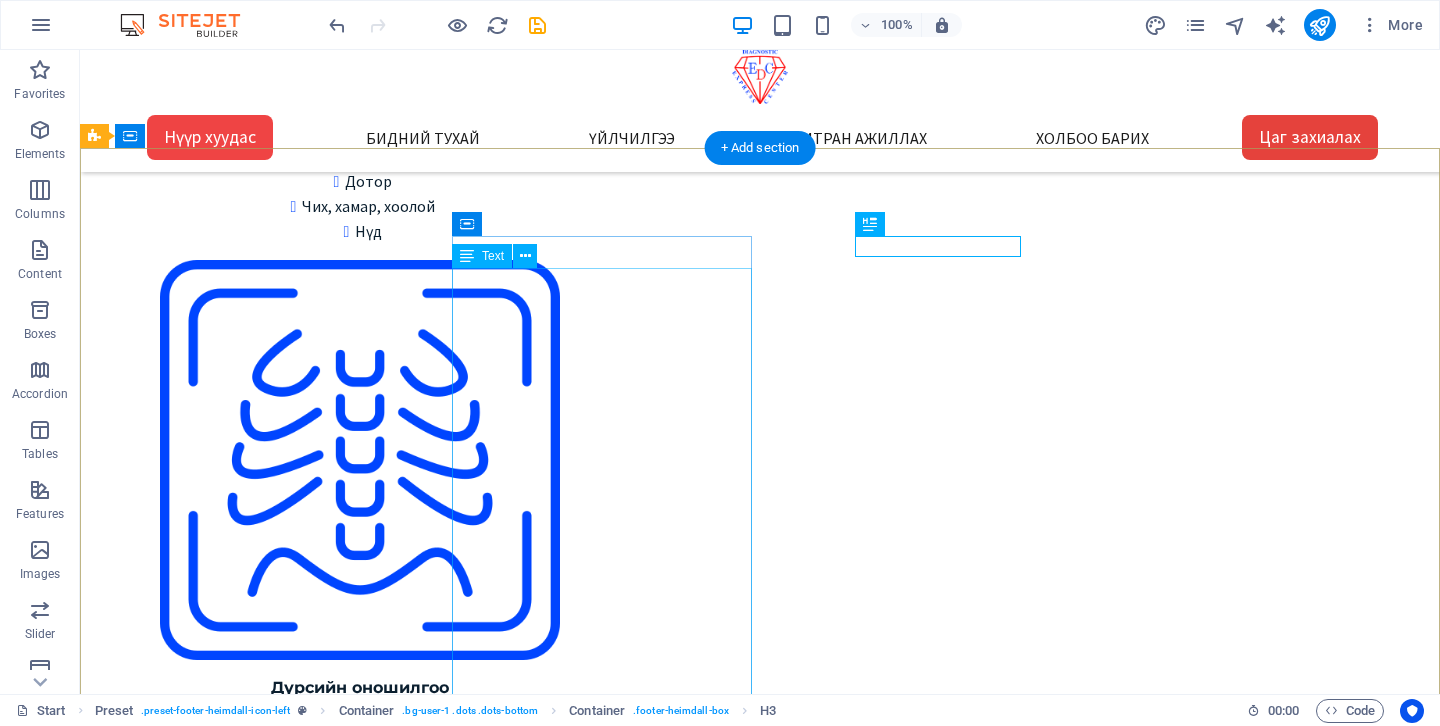 click on "Express Diagnostic  Center info@express Лавлах утас  7000-1920 Төв салбар  Зайсан салбар Сансар салбар Нисэх салбар Цагийн хуваарь: Төв салбар  Да-Ба  08:00-15:30 Бя         09:00-15:00 Бусад салбар Да-Ба  08:30-16:30 Бя         09:00-15:00" at bounding box center (760, 11160) 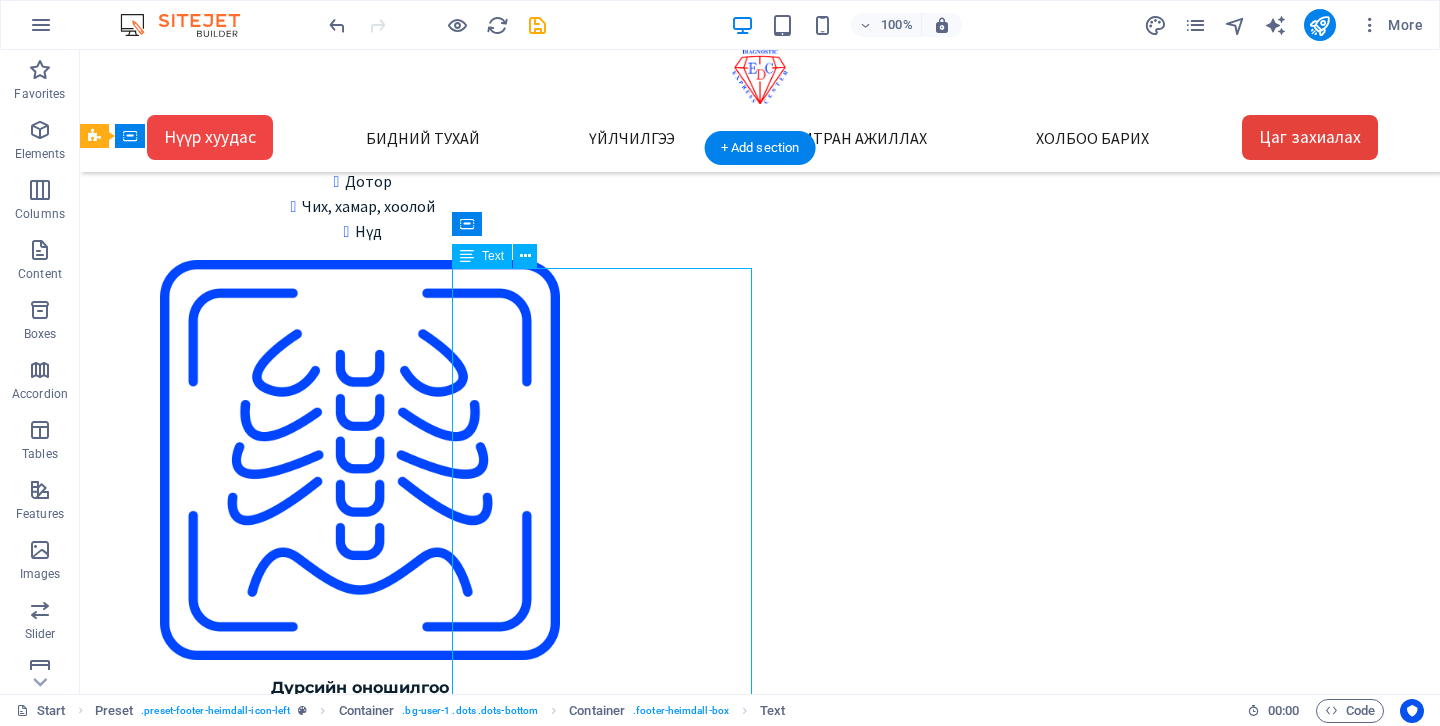click on "Express Diagnostic  Center info@express Лавлах утас  7000-1920 Төв салбар  Зайсан салбар Сансар салбар Нисэх салбар Цагийн хуваарь: Төв салбар  Да-Ба  08:00-15:30 Бя         09:00-15:00 Бусад салбар Да-Ба  08:30-16:30 Бя         09:00-15:00" at bounding box center (760, 11160) 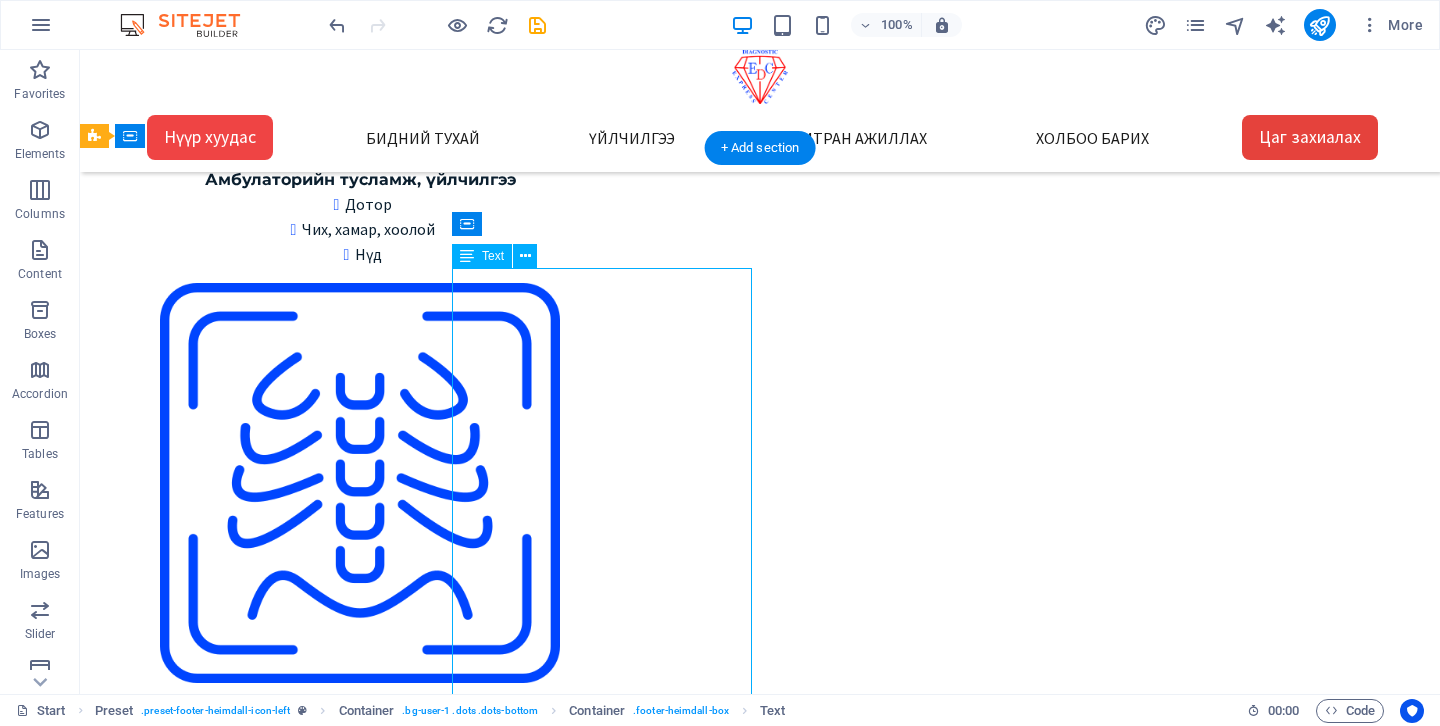 scroll, scrollTop: 2815, scrollLeft: 0, axis: vertical 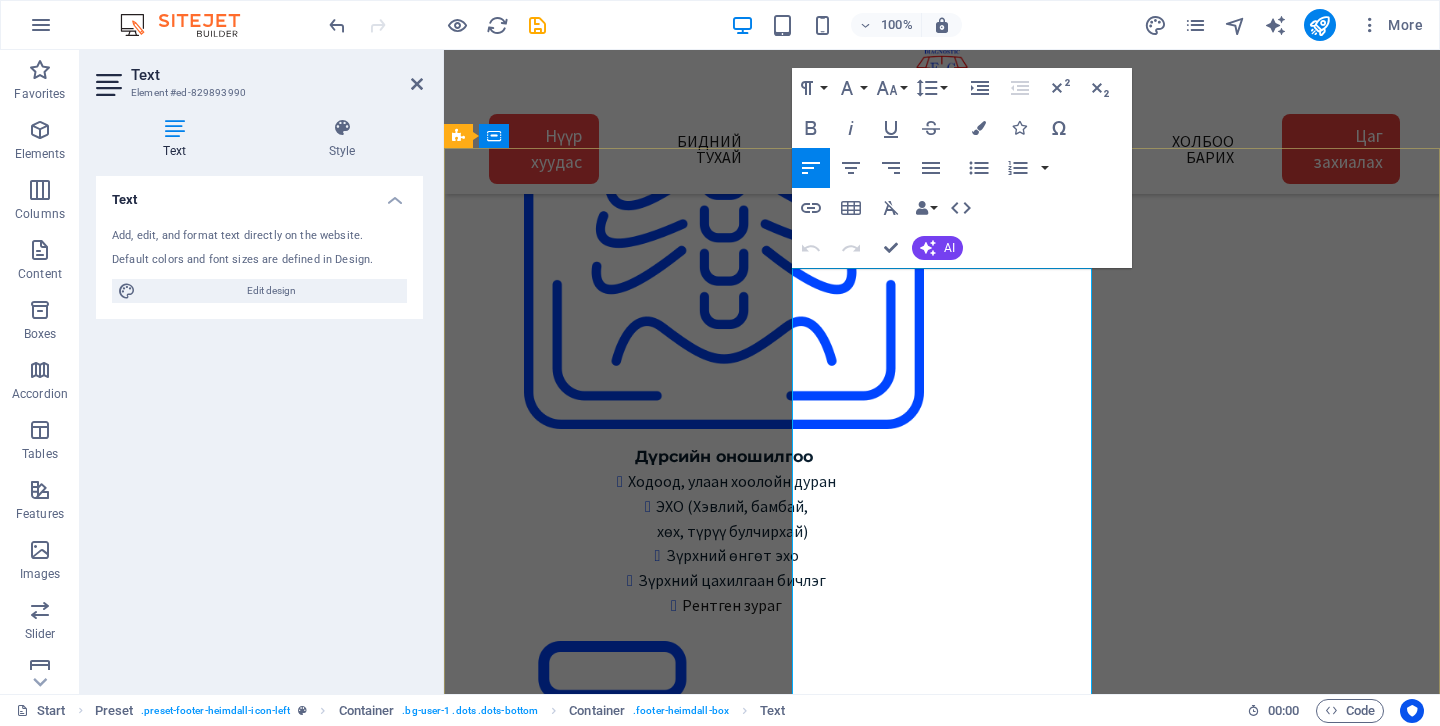 click on "Да-Ба  08:00-15:30" at bounding box center [603, 10004] 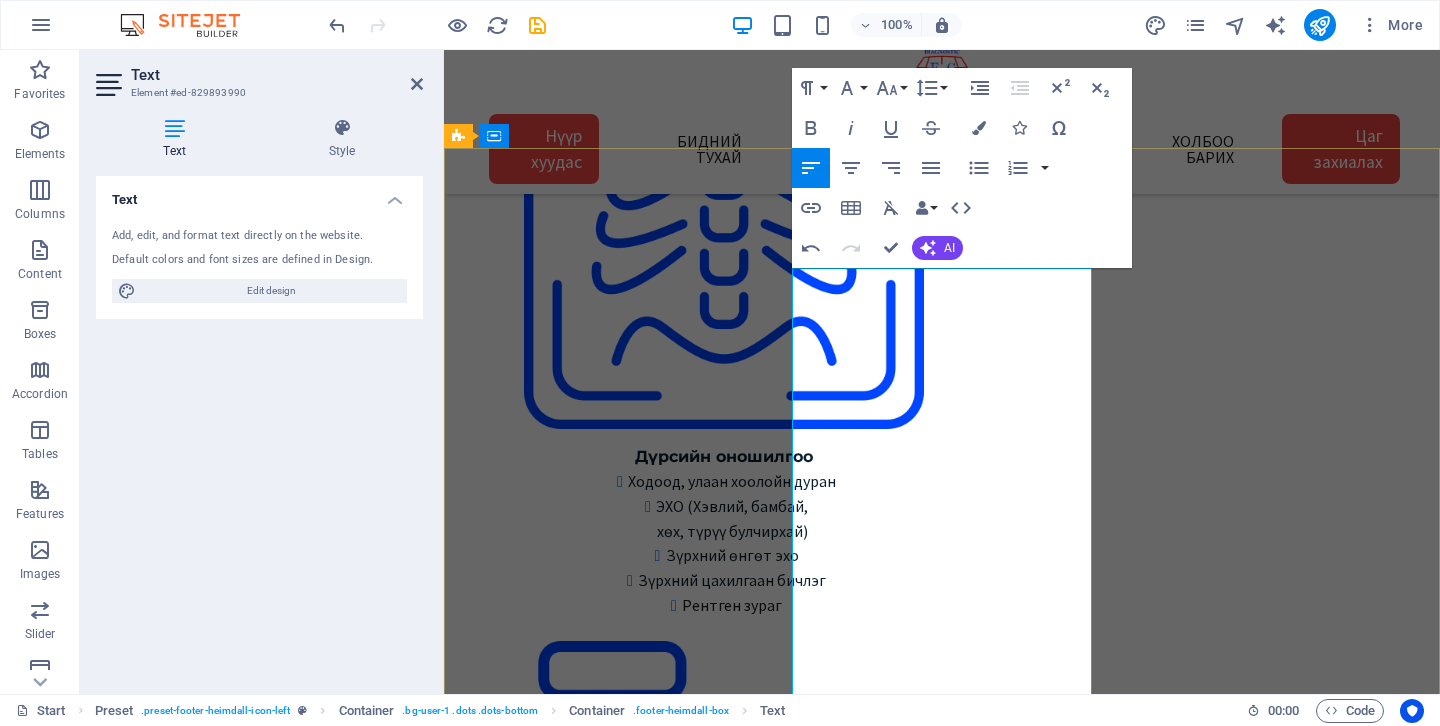 click on "Бя         09:00-15:00" at bounding box center [590, 10028] 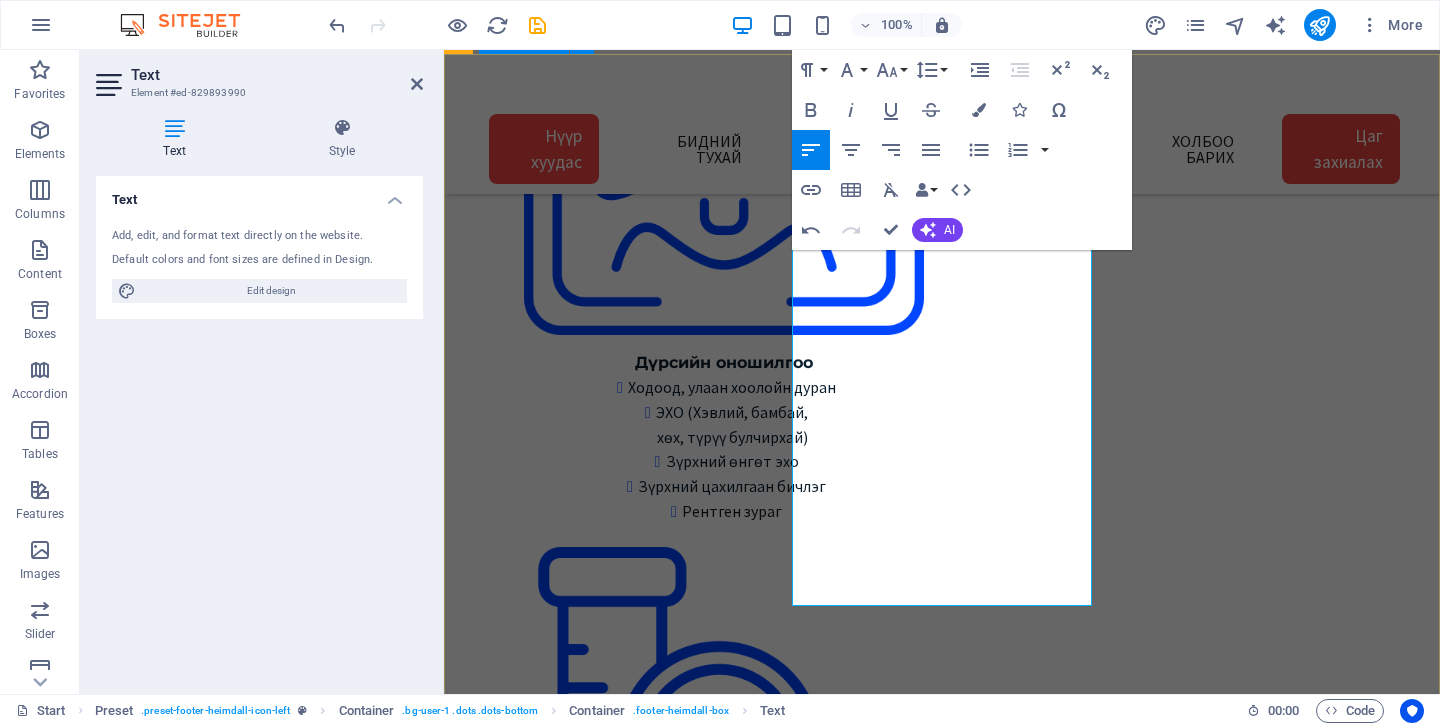 scroll, scrollTop: 2966, scrollLeft: 0, axis: vertical 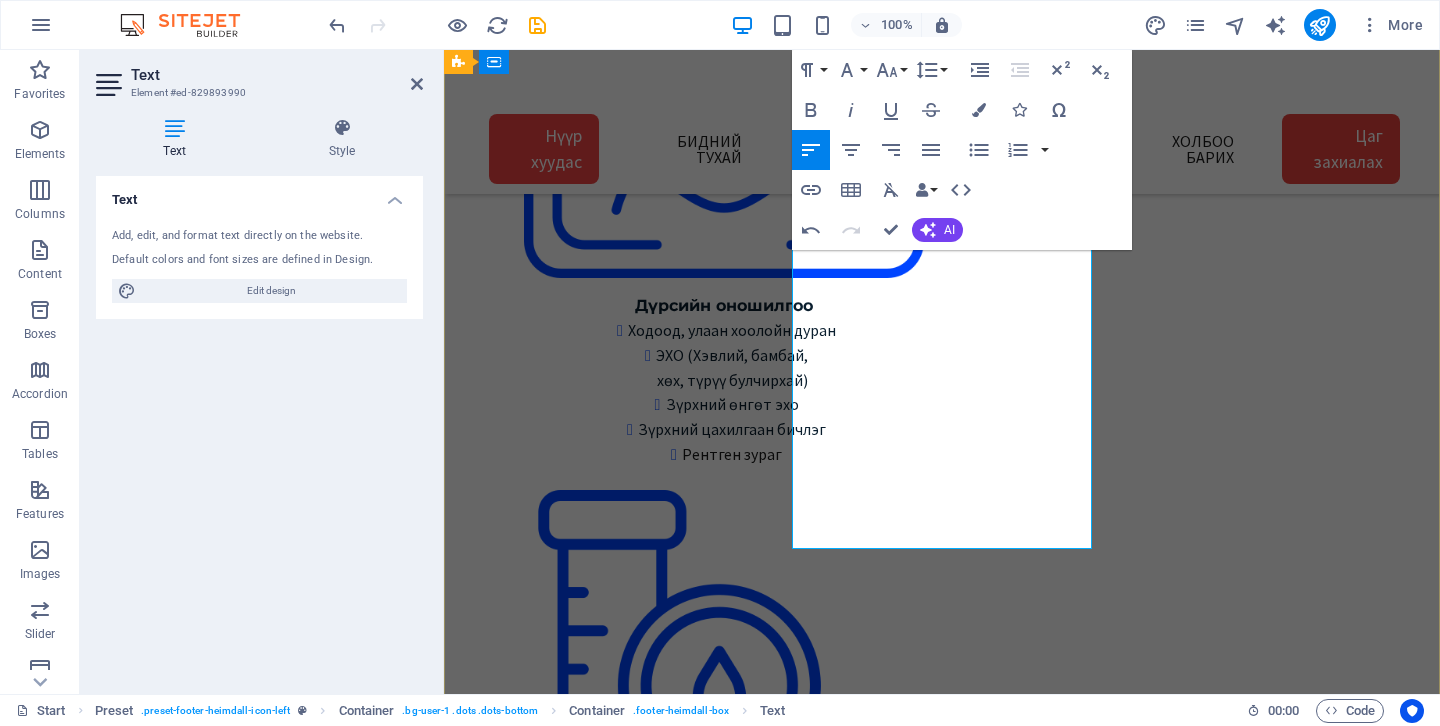 drag, startPoint x: 888, startPoint y: 467, endPoint x: 794, endPoint y: 462, distance: 94.13288 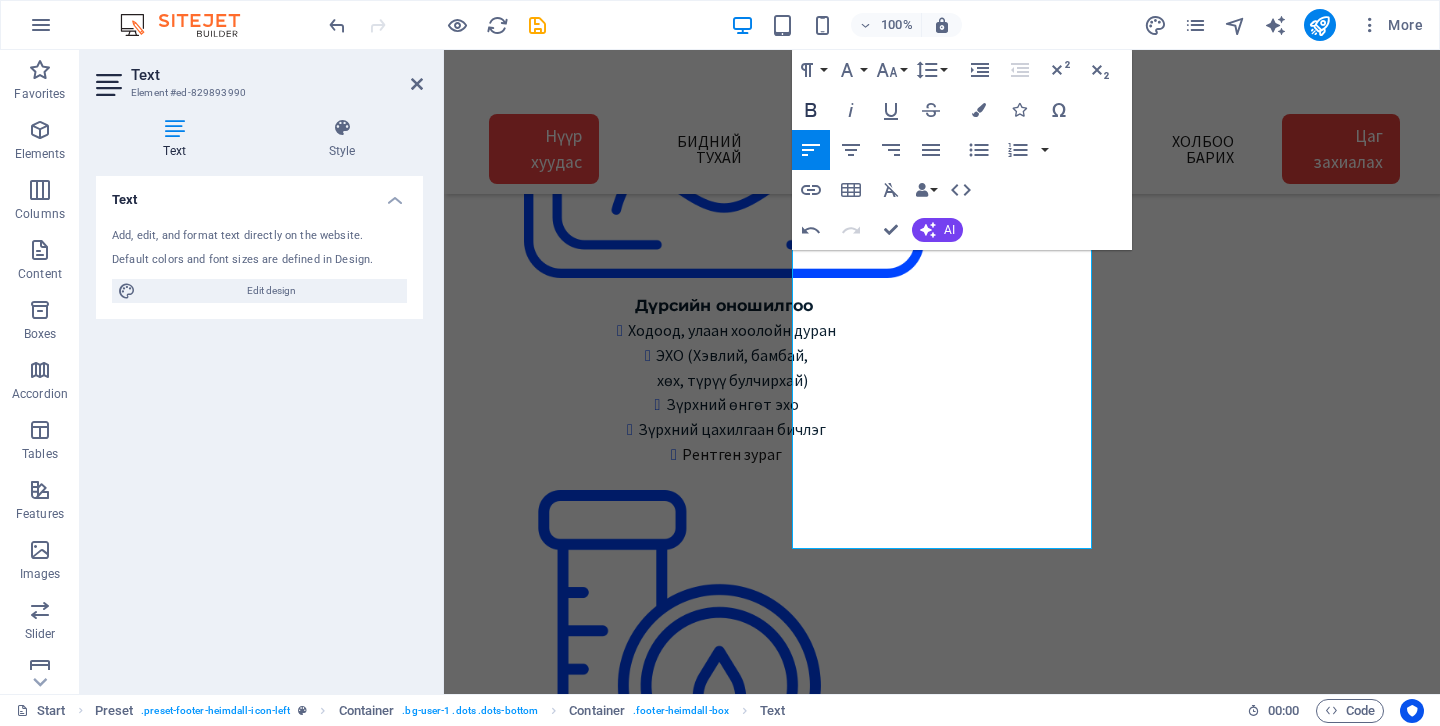 click 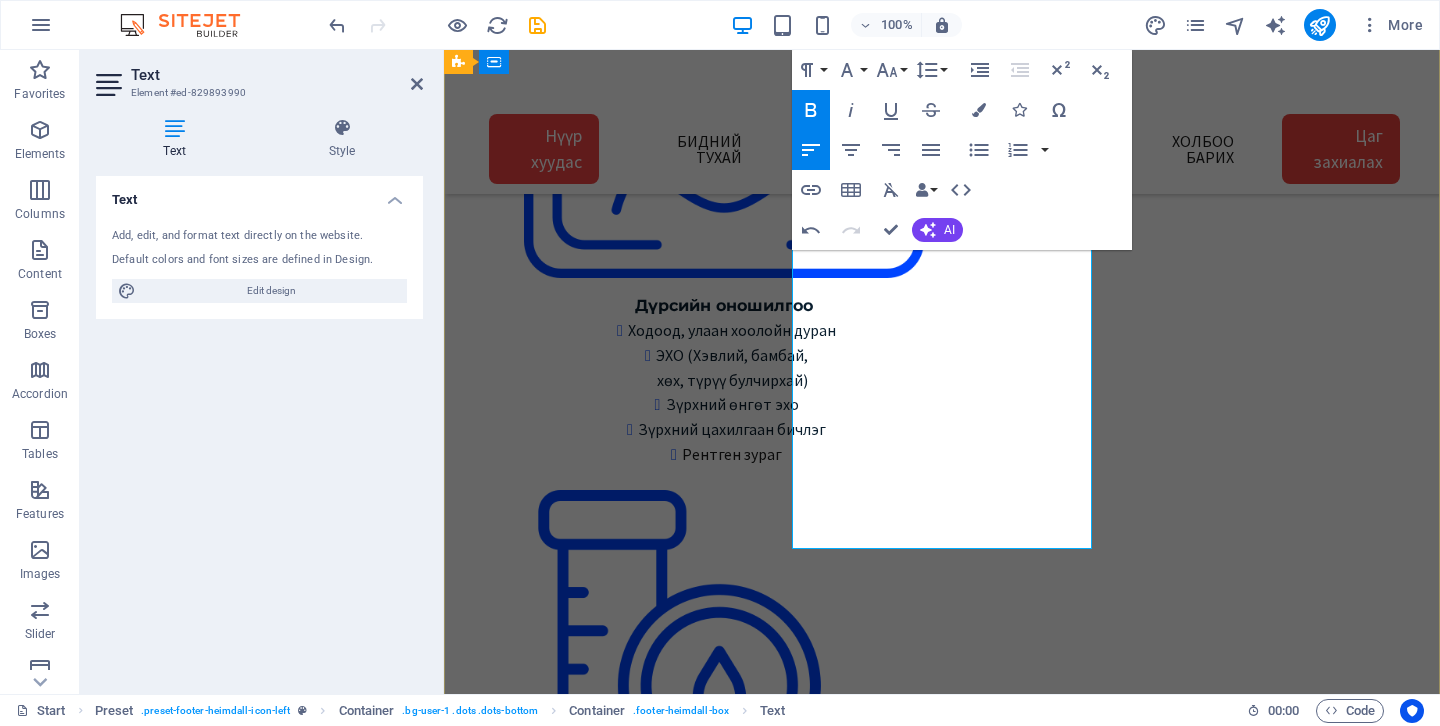 click on "Бусад салбар" at bounding box center [942, 9925] 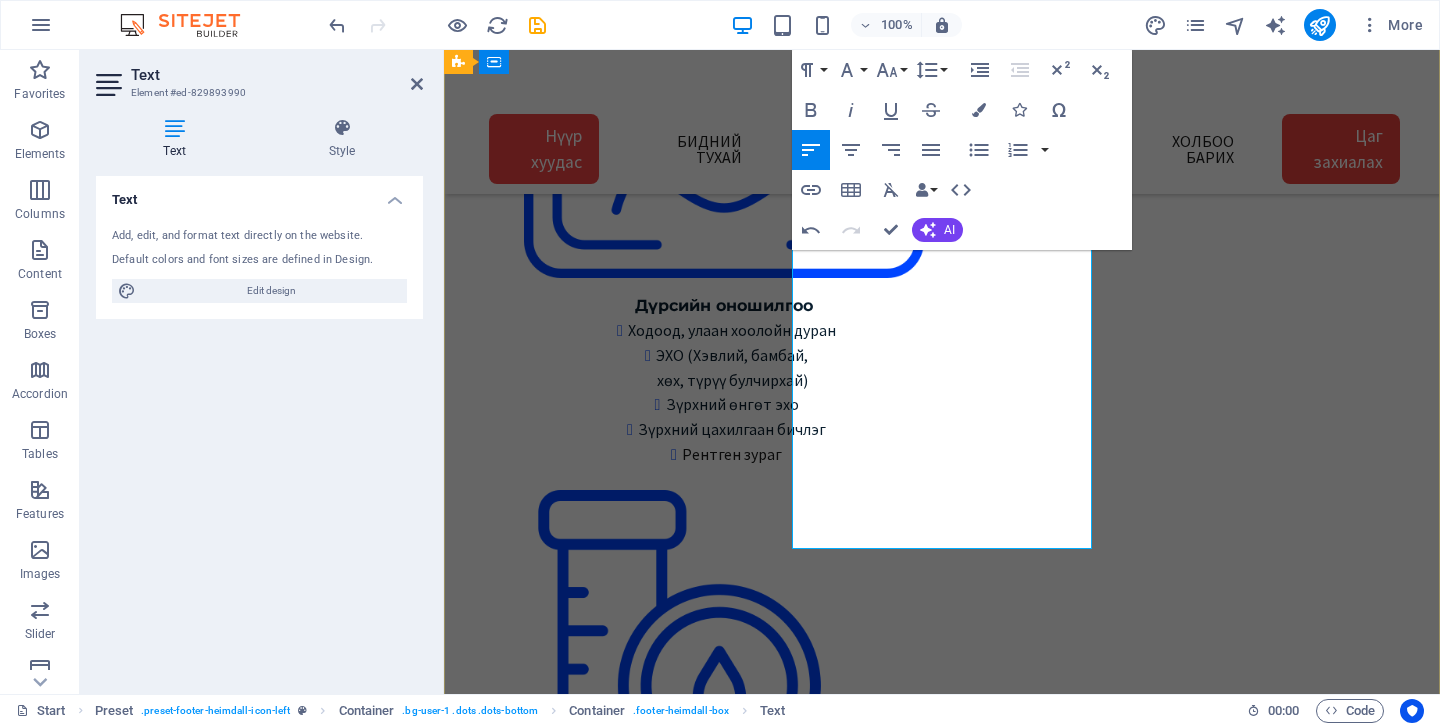 click on "Ням" at bounding box center (942, 9997) 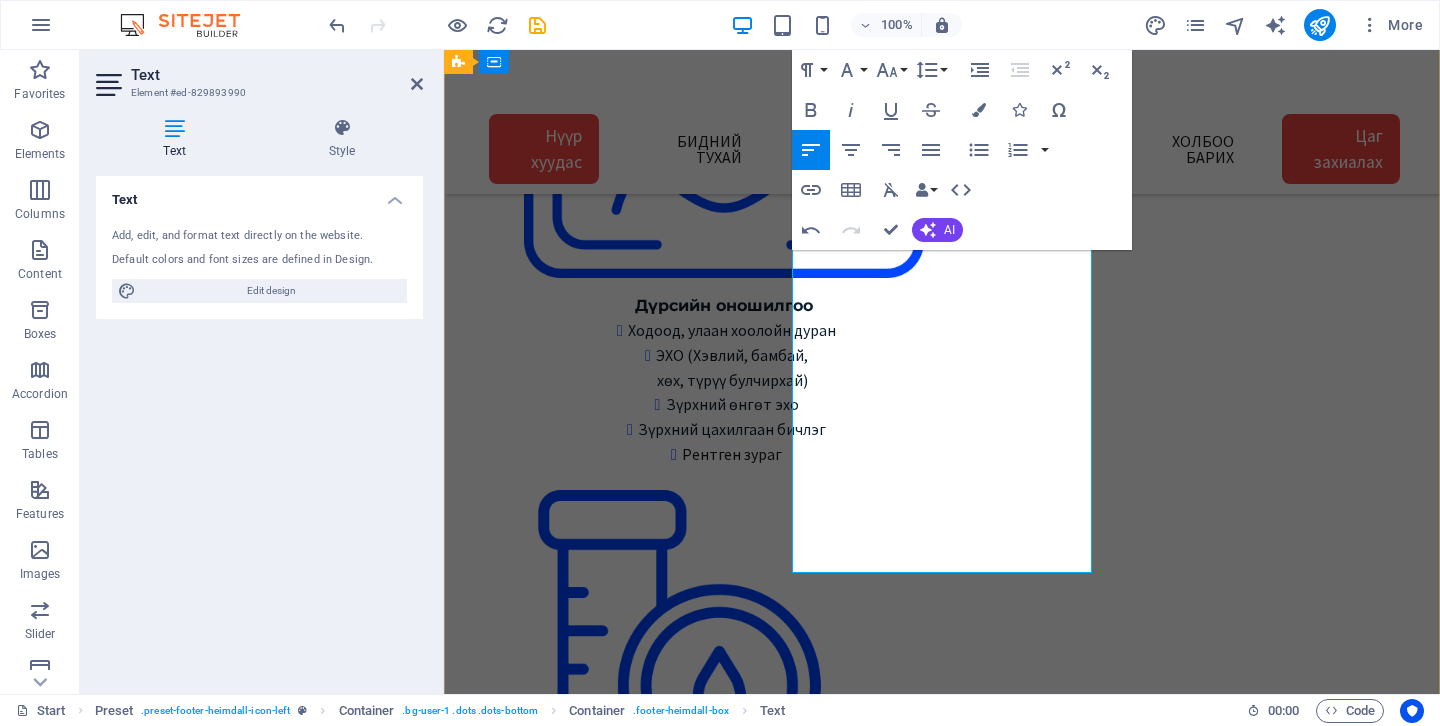 click on "​" at bounding box center [942, 9997] 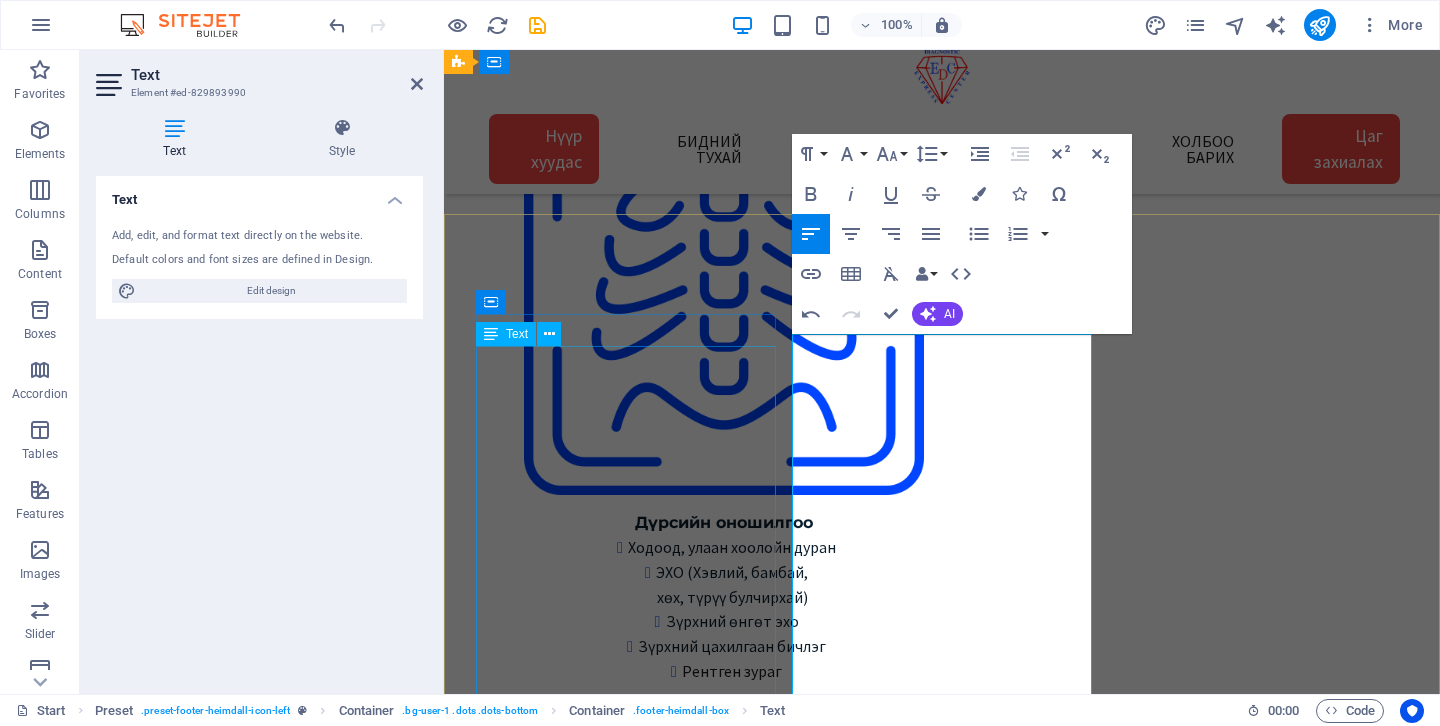 scroll, scrollTop: 2712, scrollLeft: 0, axis: vertical 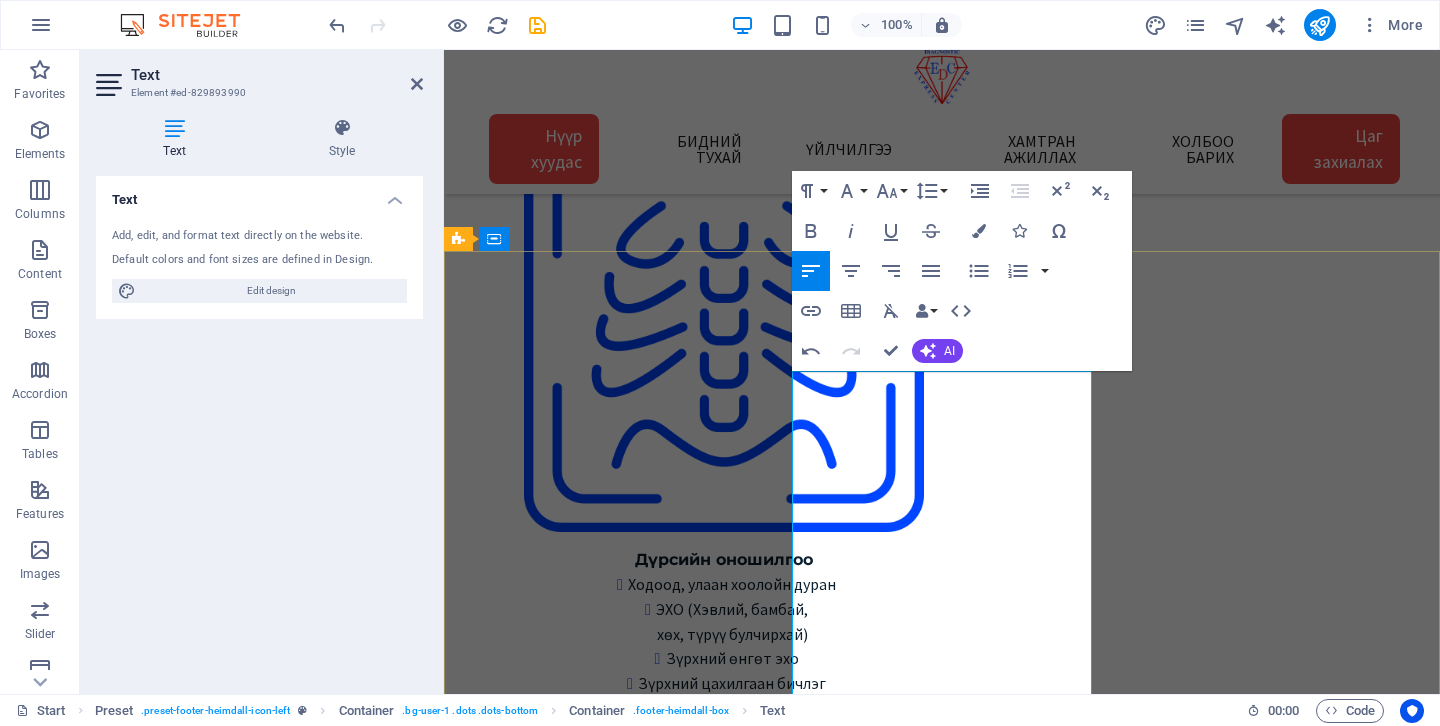 drag, startPoint x: 902, startPoint y: 400, endPoint x: 794, endPoint y: 406, distance: 108.16654 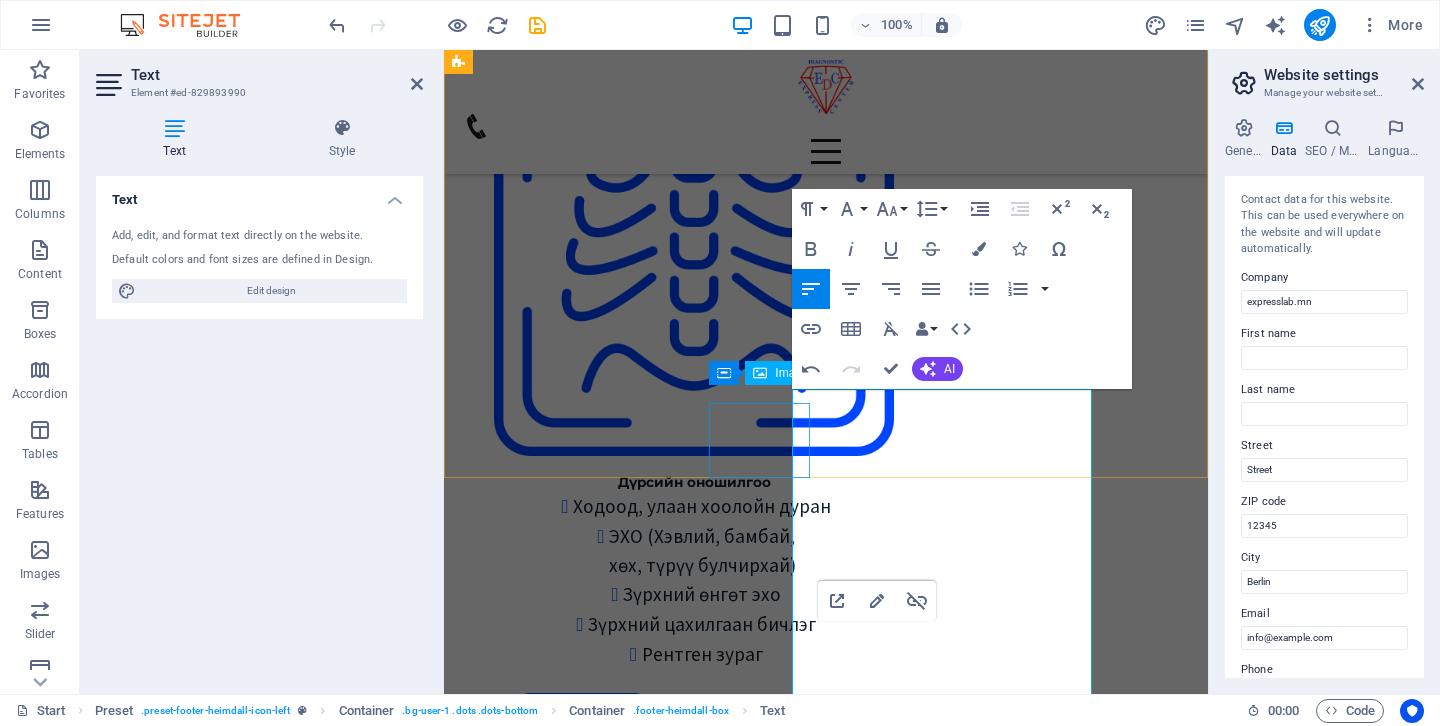 scroll, scrollTop: 2694, scrollLeft: 0, axis: vertical 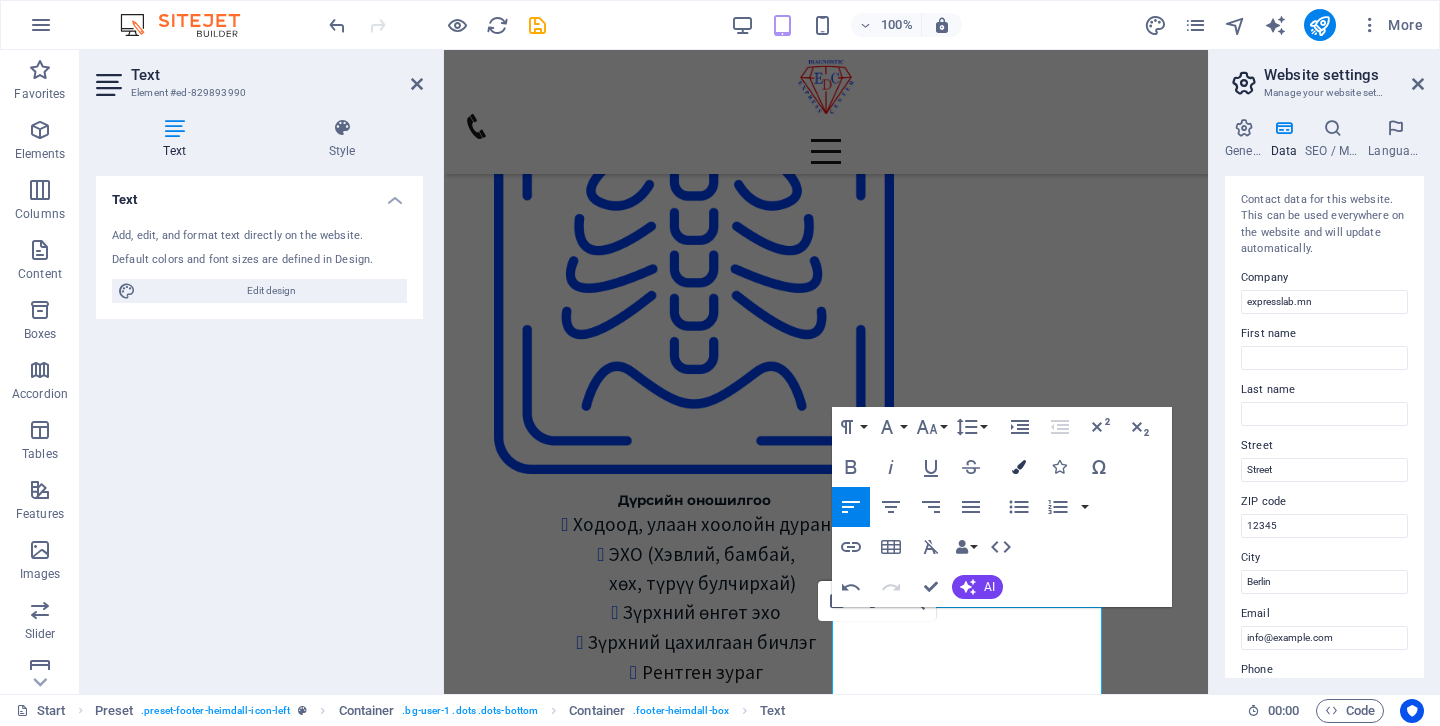 click at bounding box center [1019, 467] 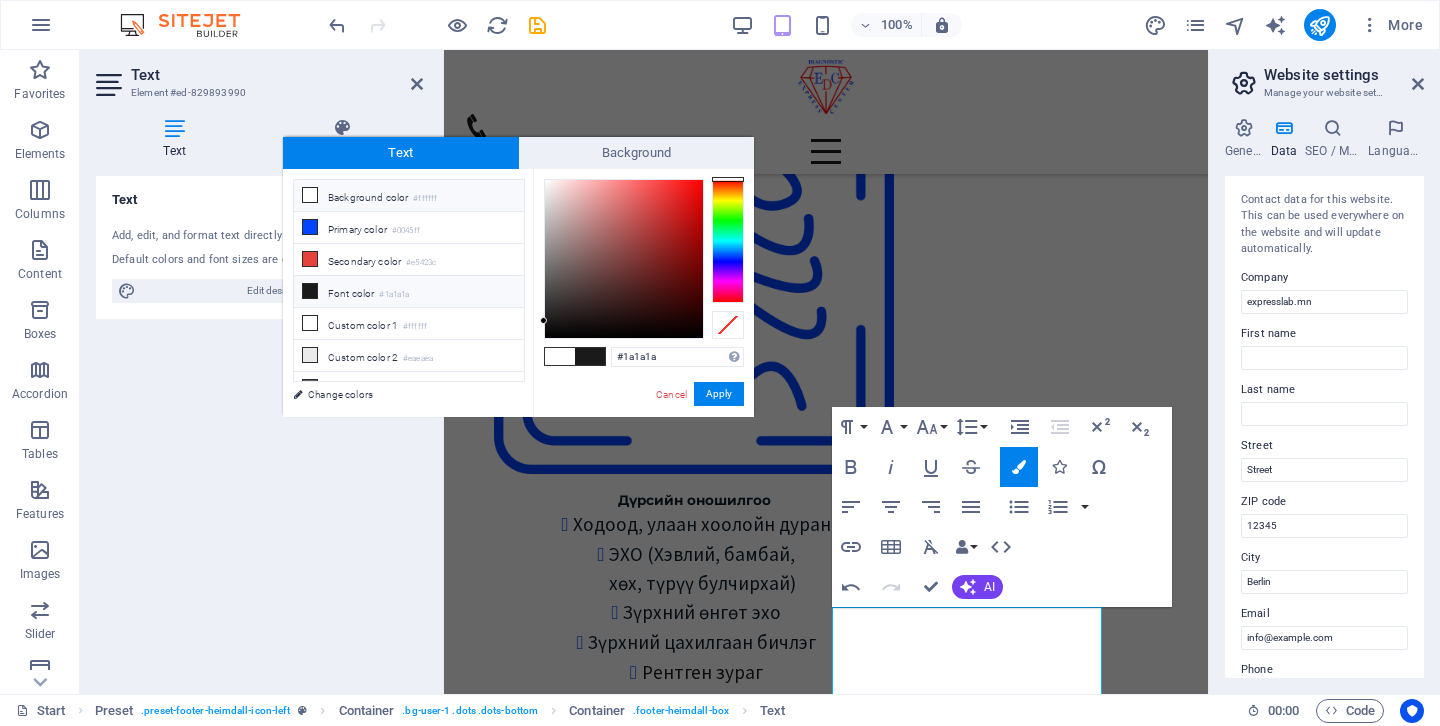 click on "Font color
#1a1a1a" at bounding box center [409, 292] 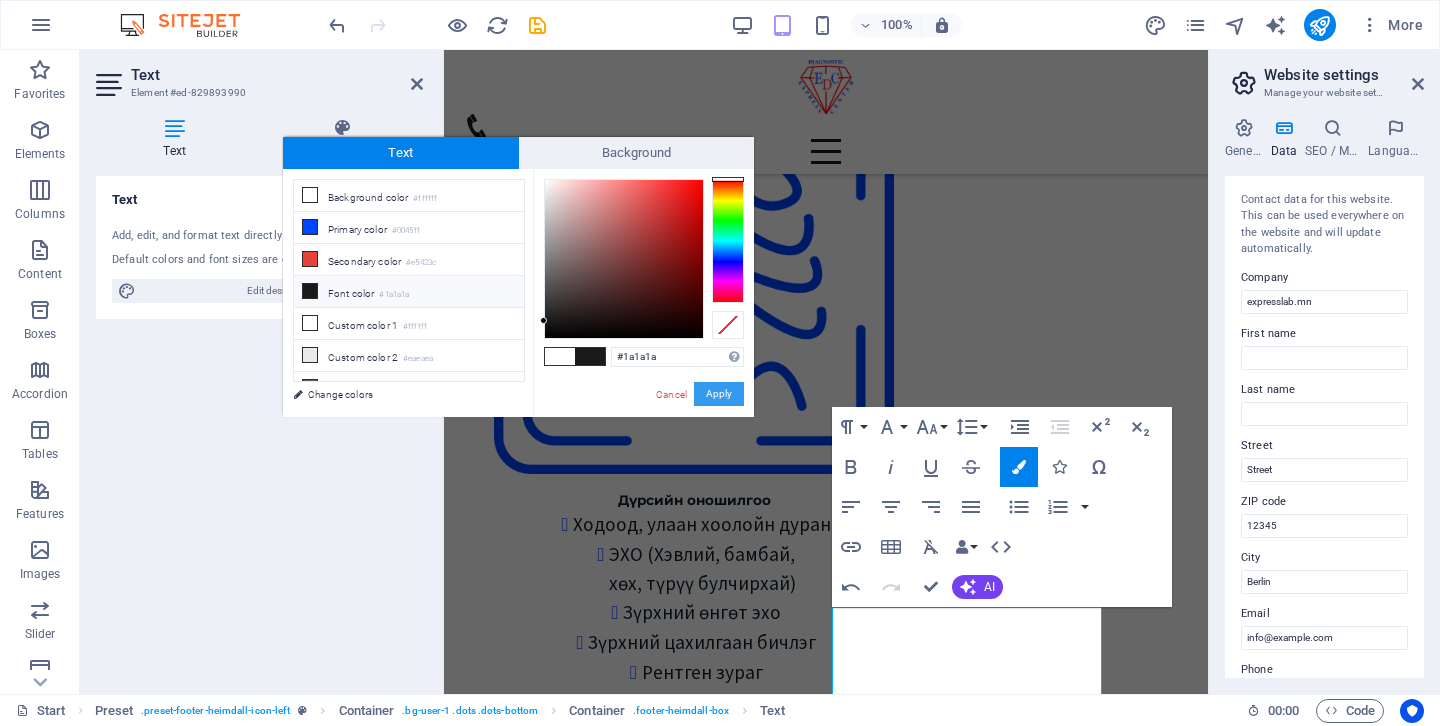 click on "Apply" at bounding box center [719, 394] 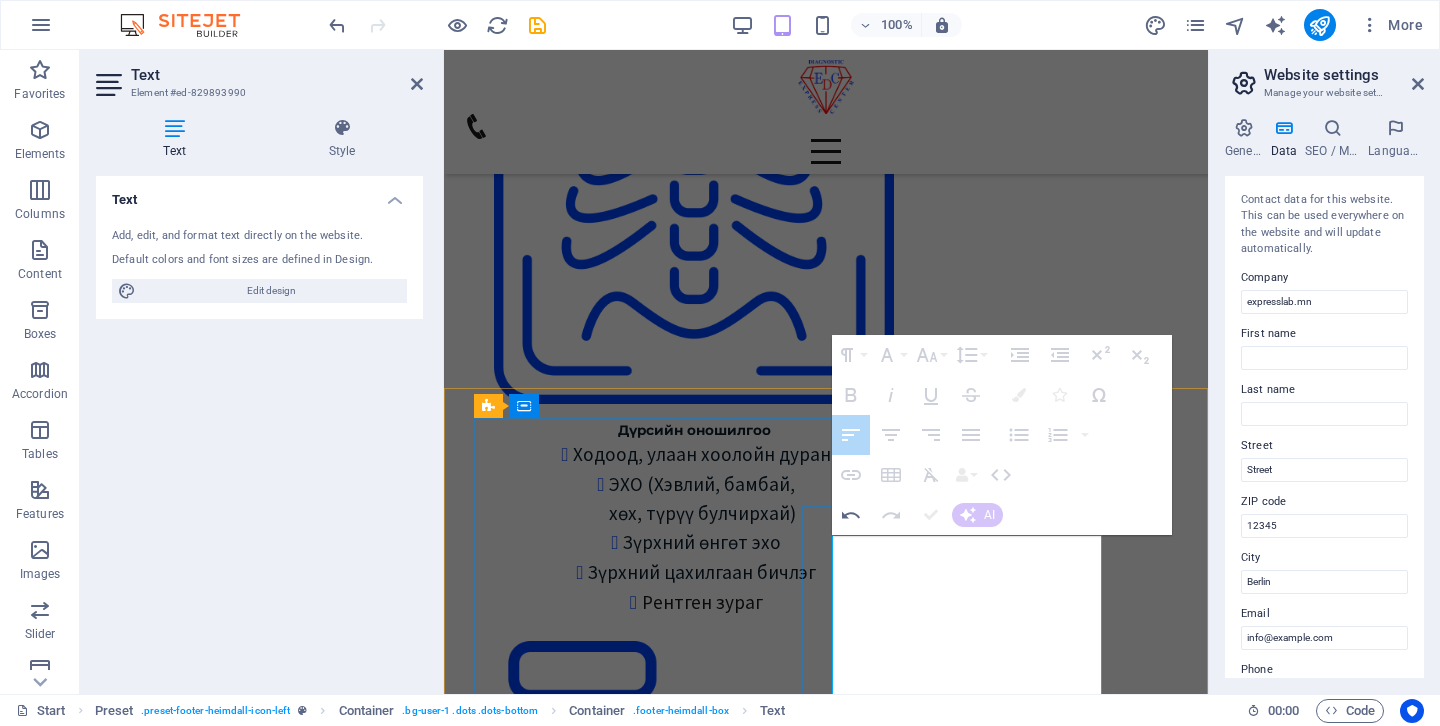 scroll, scrollTop: 2776, scrollLeft: 0, axis: vertical 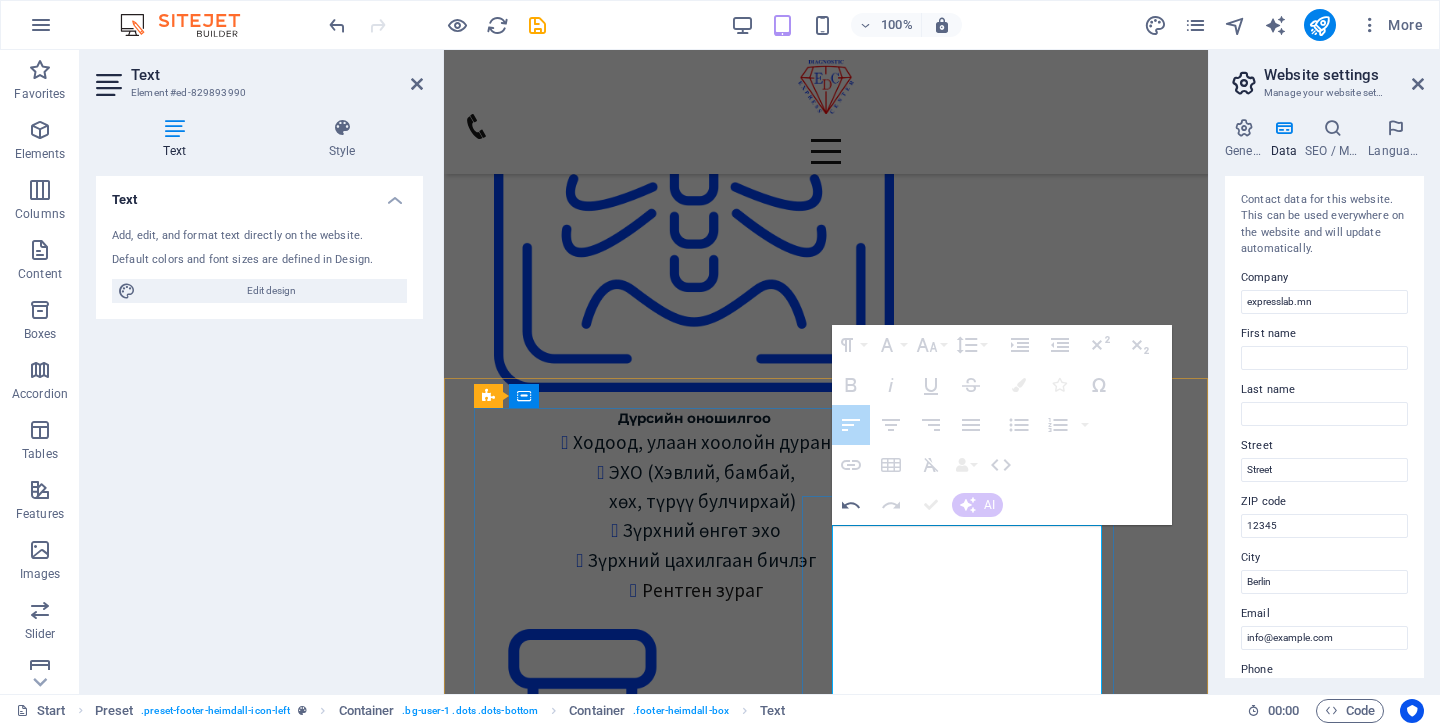 click on "info@express" at bounding box center (809, 9292) 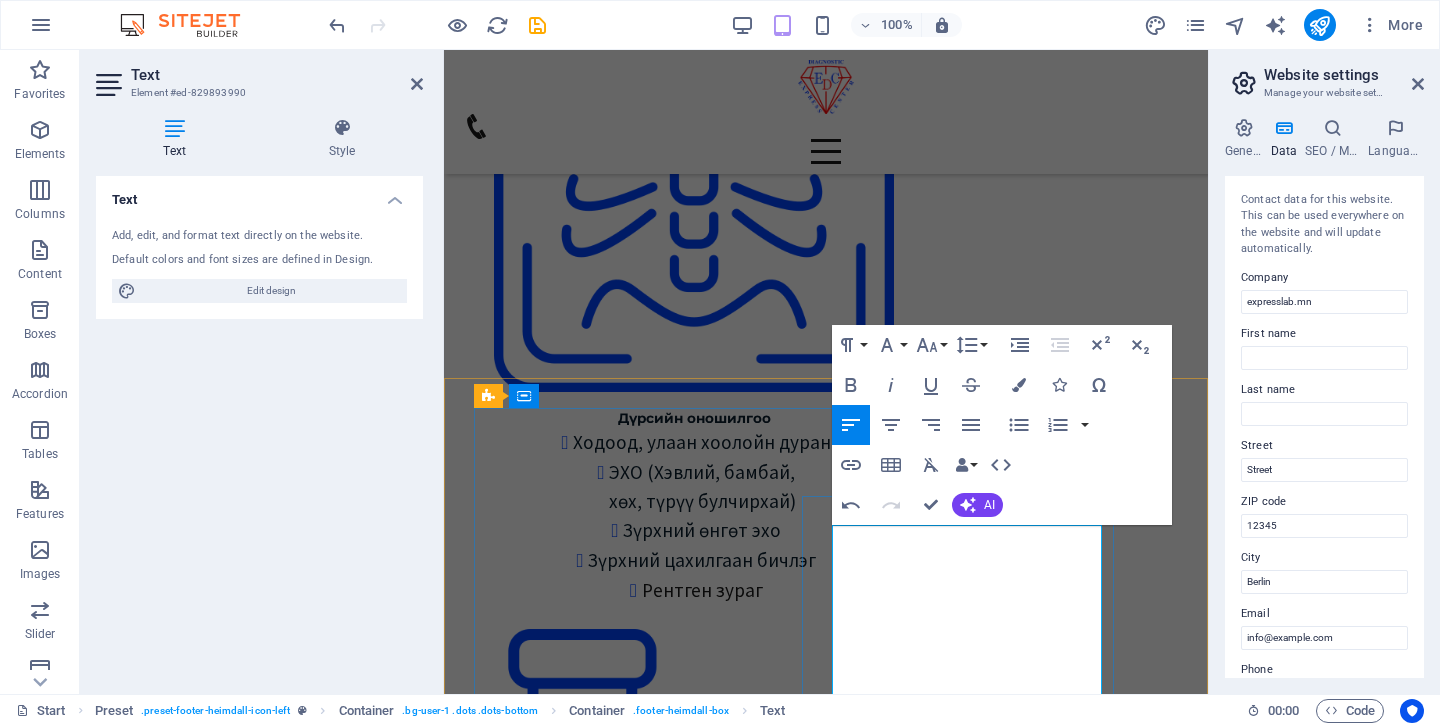 click on "info@express" at bounding box center (809, 9292) 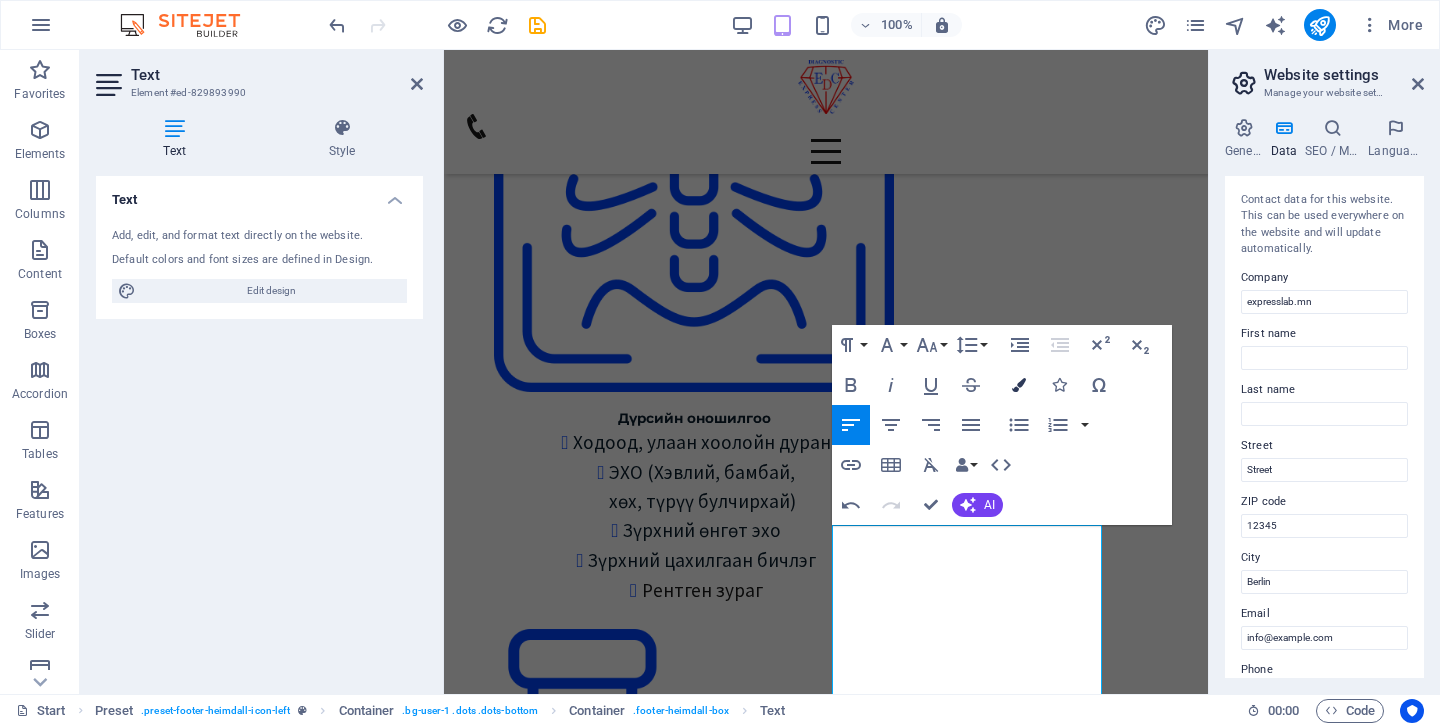 click on "Colors" at bounding box center (1019, 385) 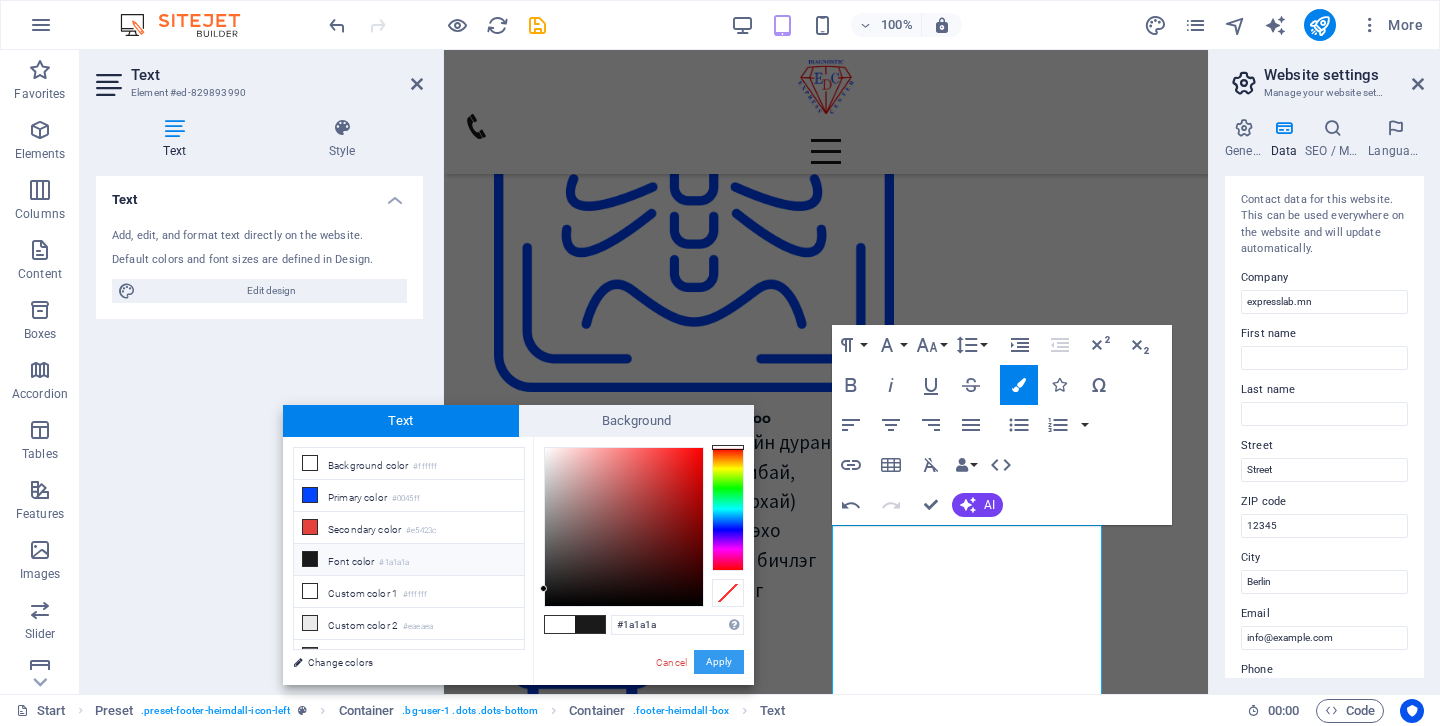 click on "Apply" at bounding box center (719, 662) 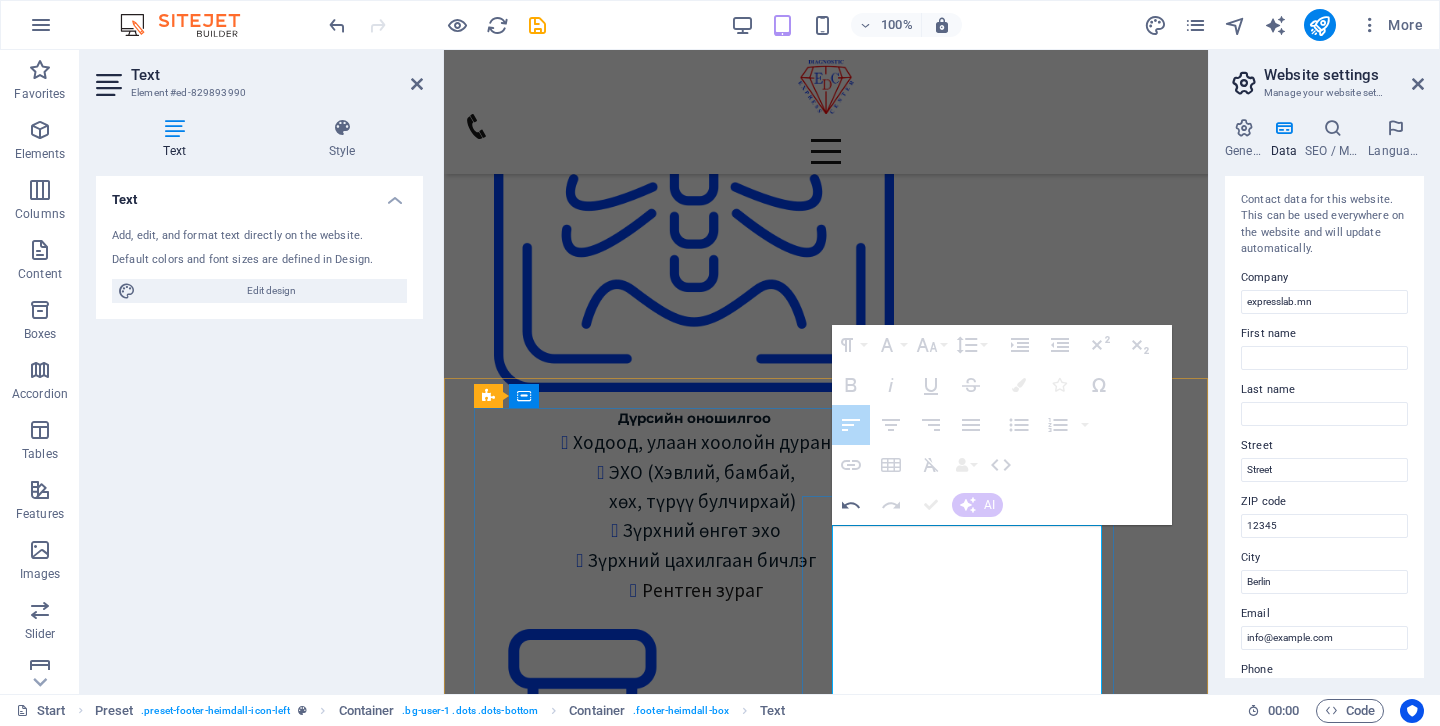 click on "info@express" at bounding box center [809, 9292] 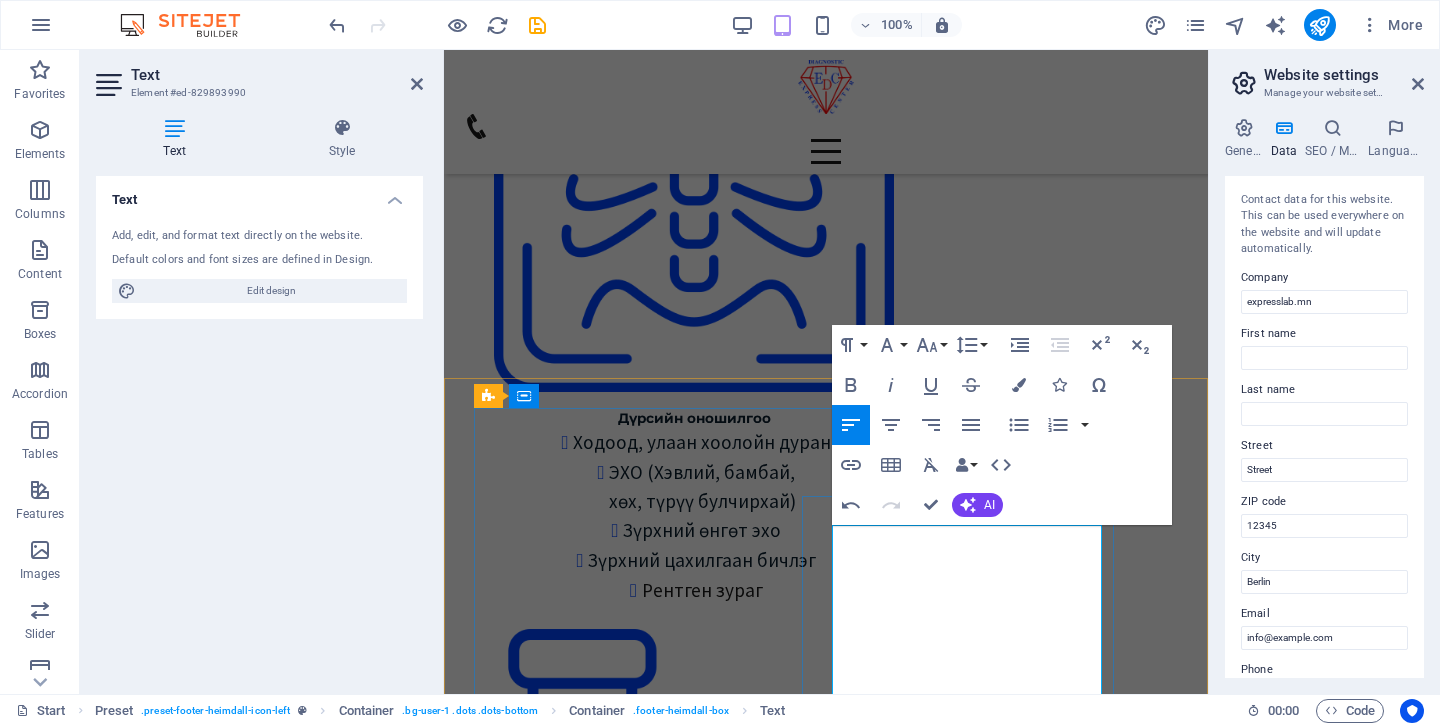 click on "info@express" at bounding box center [809, 9292] 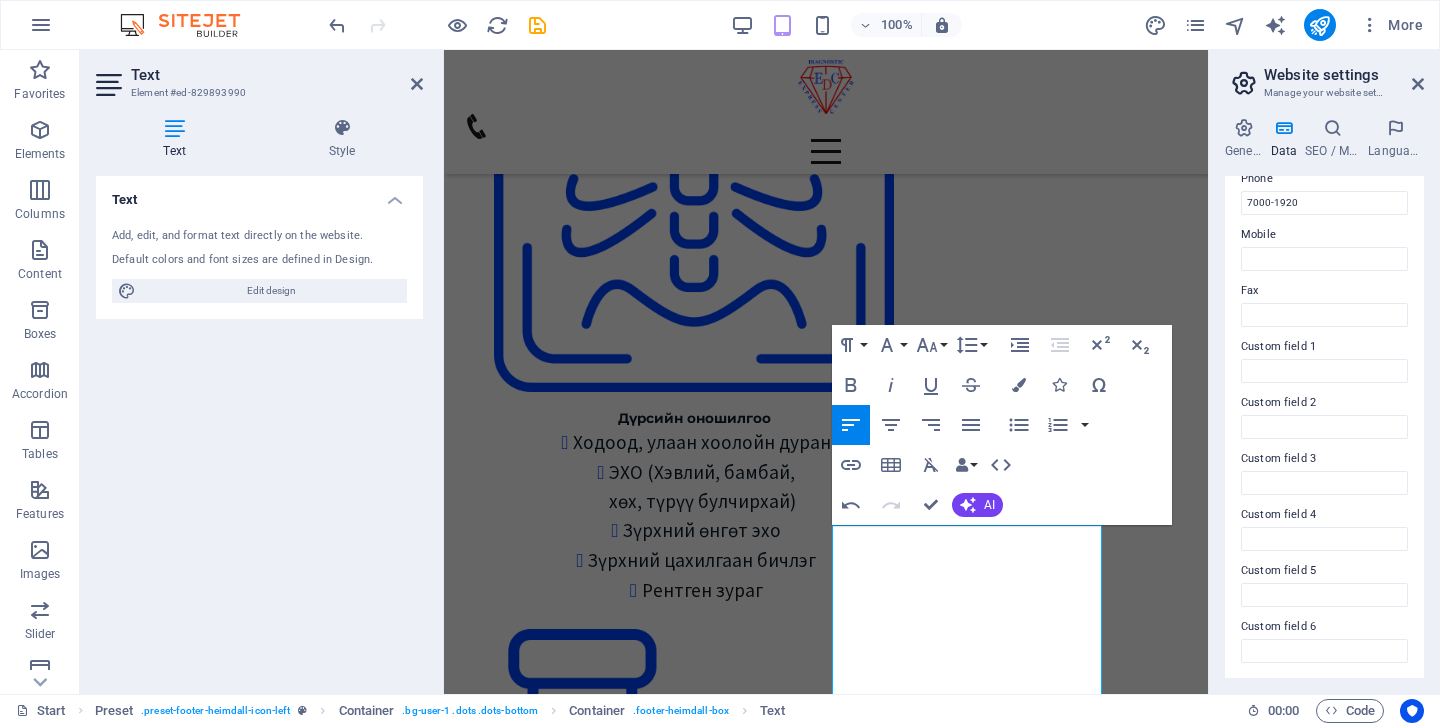 scroll, scrollTop: 0, scrollLeft: 0, axis: both 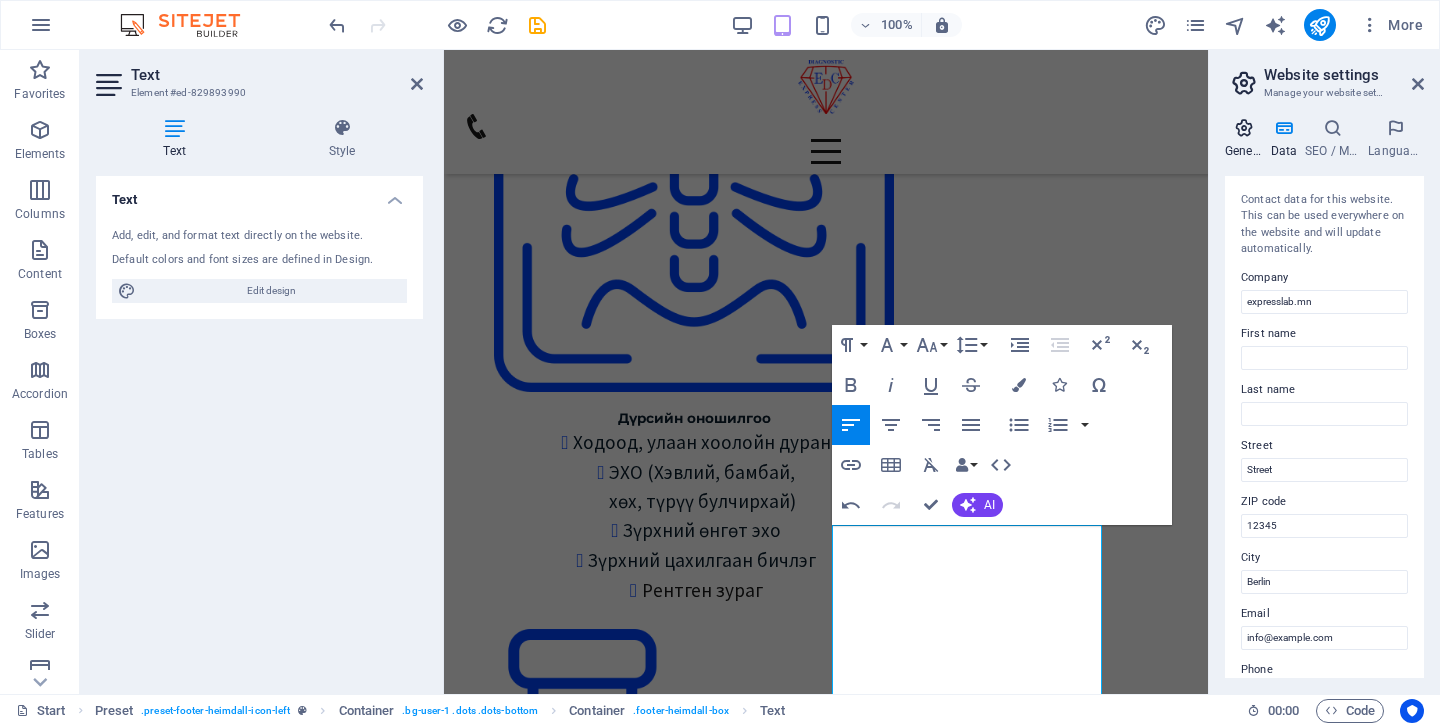click at bounding box center (1244, 128) 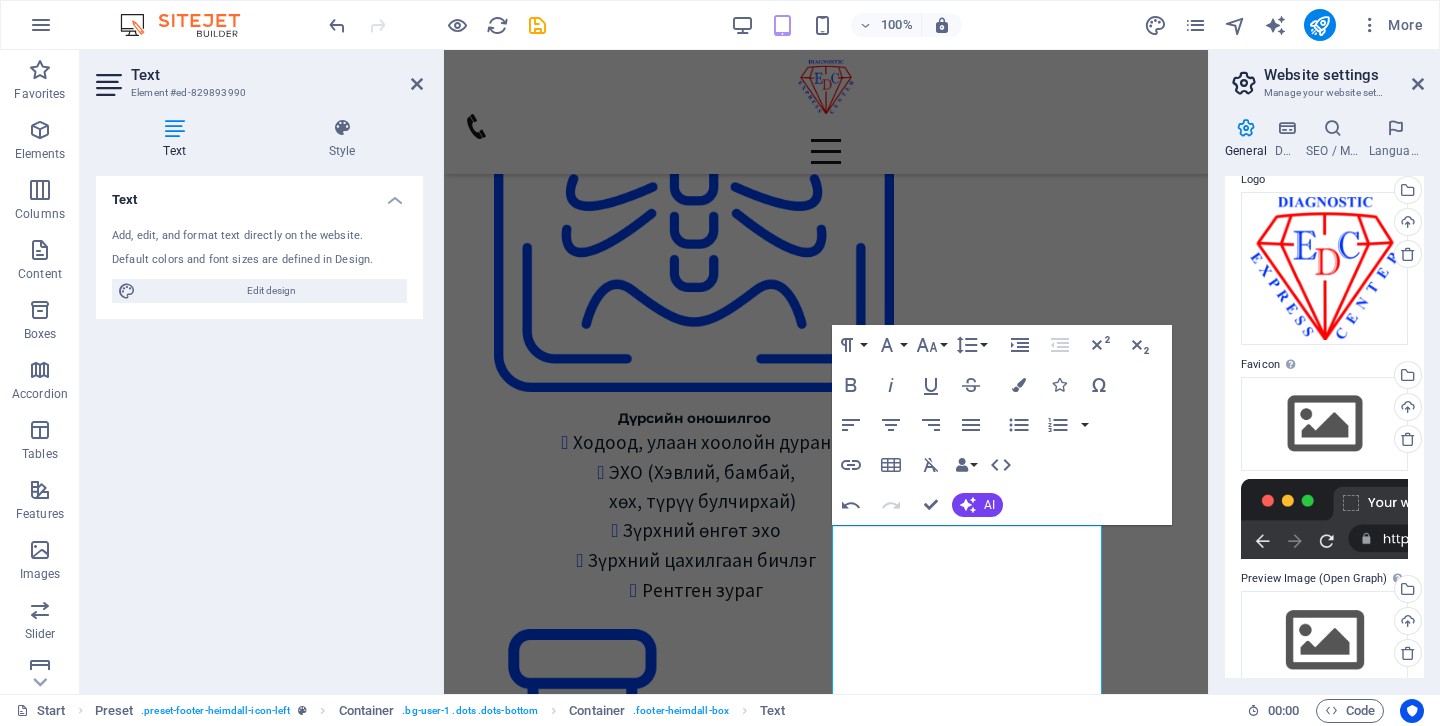 scroll, scrollTop: 105, scrollLeft: 0, axis: vertical 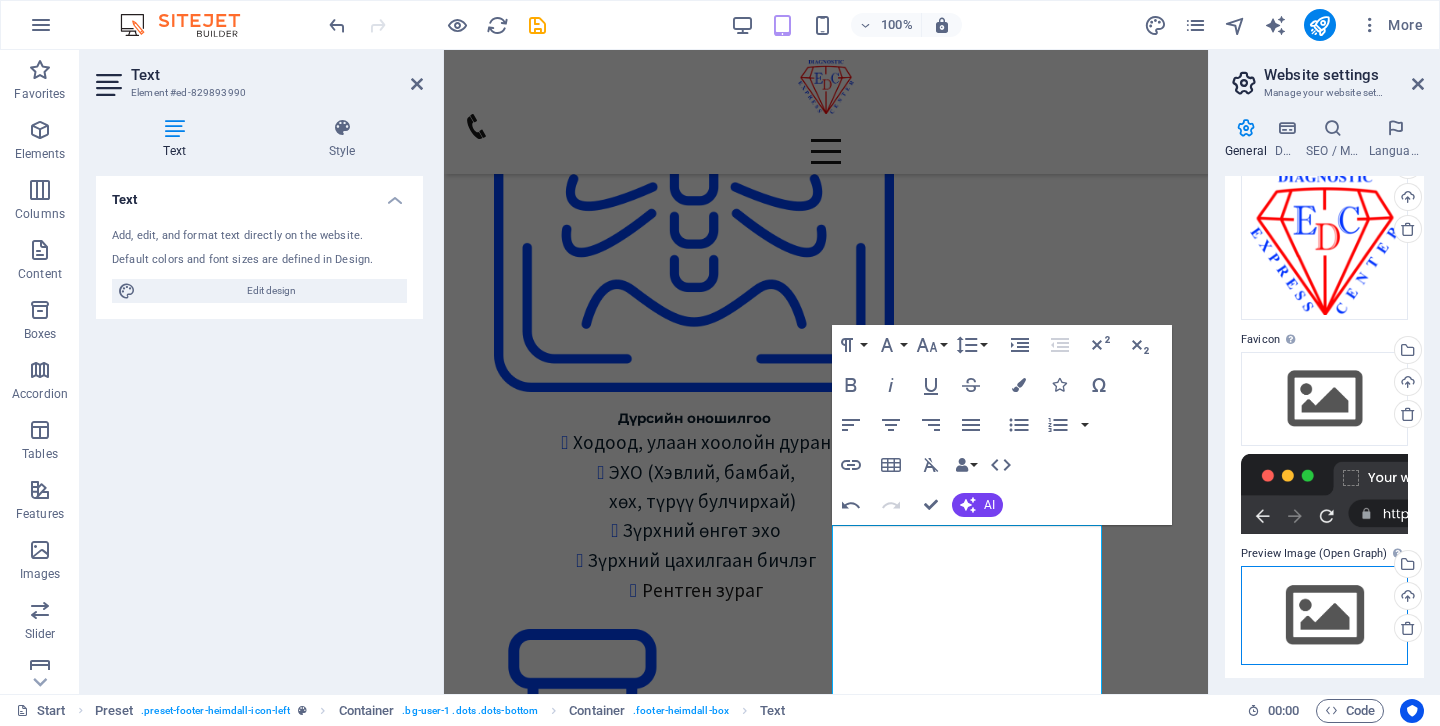 click on "Drag files here, click to choose files or select files from Files or our free stock photos & videos" at bounding box center (1324, 615) 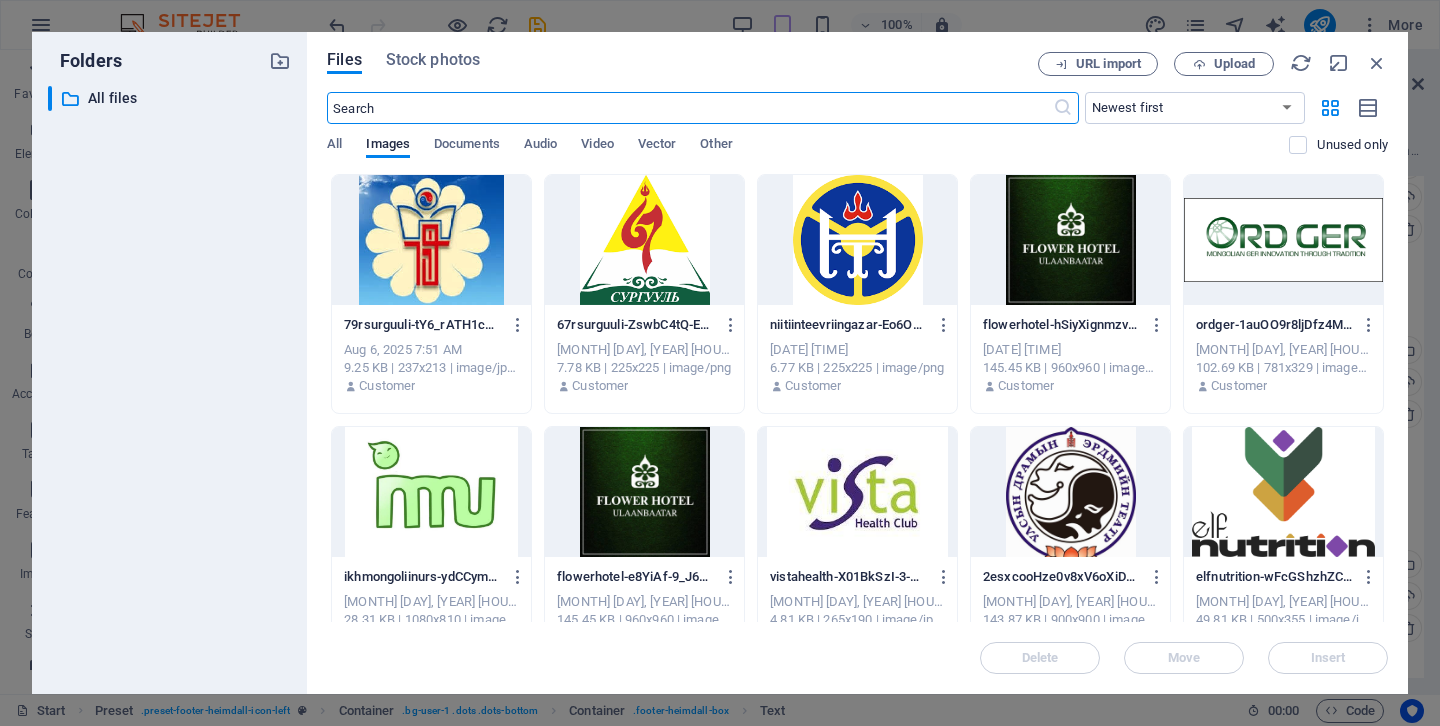 scroll, scrollTop: 11588, scrollLeft: 0, axis: vertical 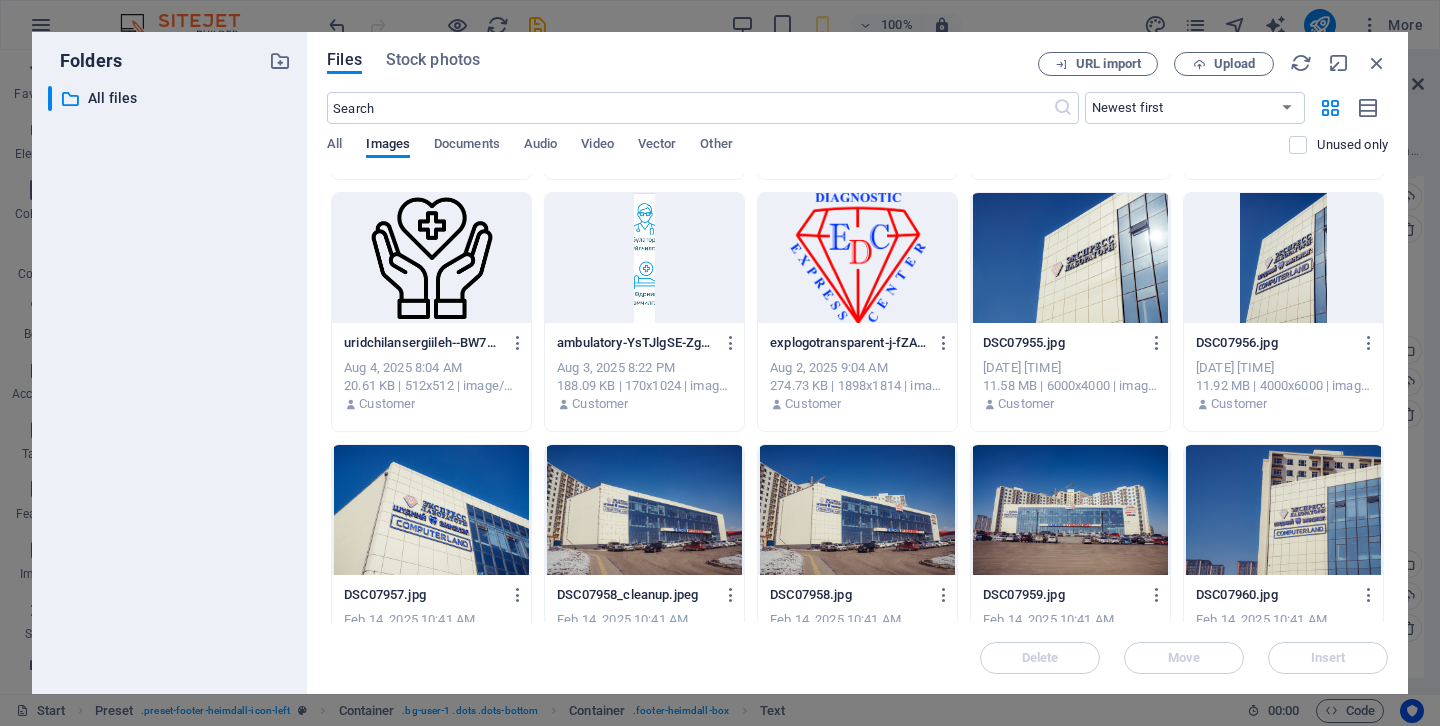 click at bounding box center (857, 258) 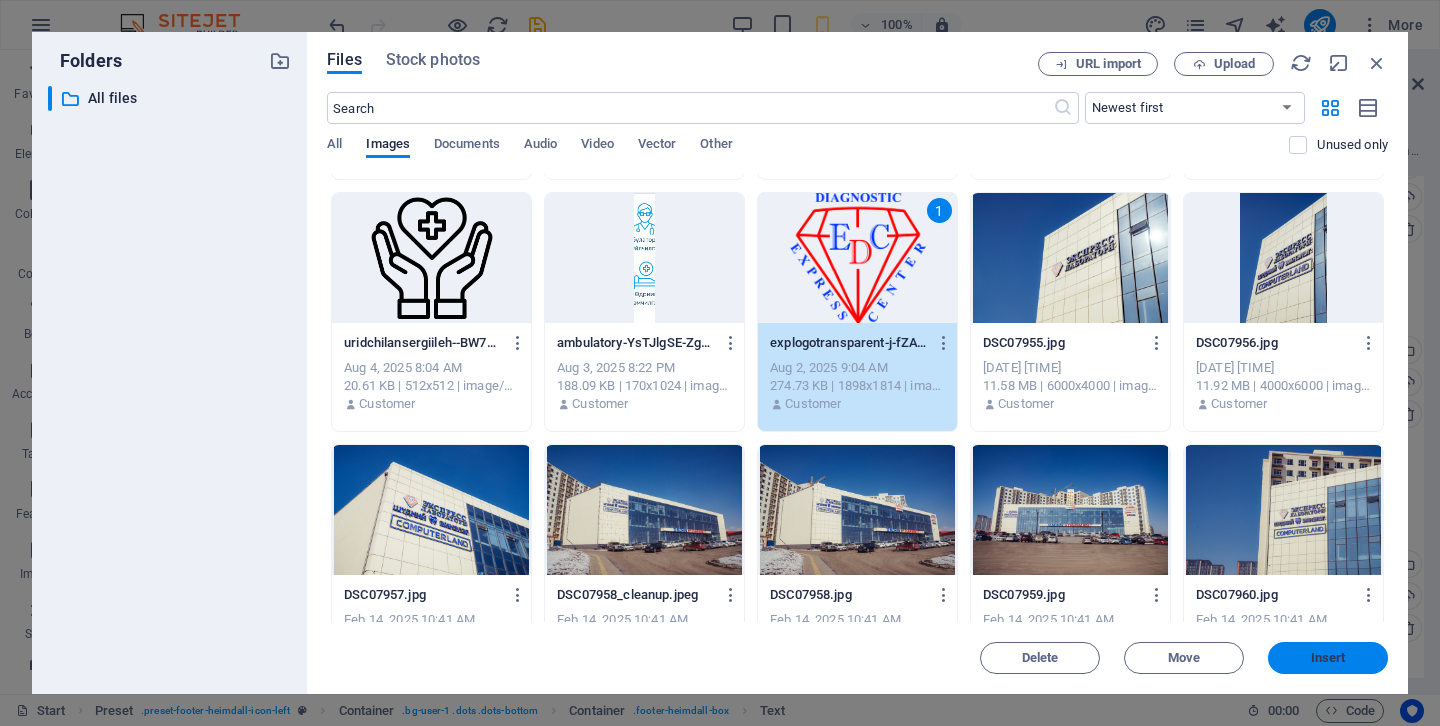 click on "Insert" at bounding box center (1328, 658) 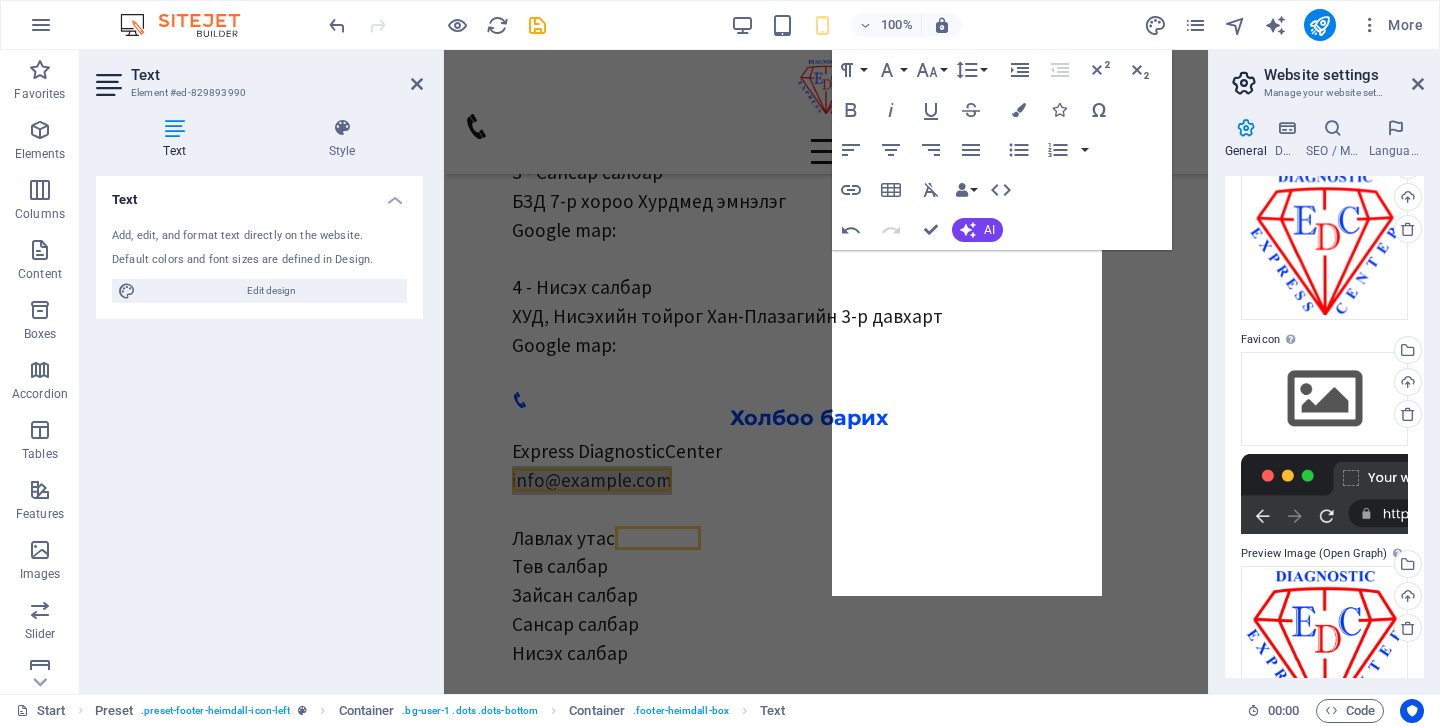 scroll, scrollTop: 3251, scrollLeft: 0, axis: vertical 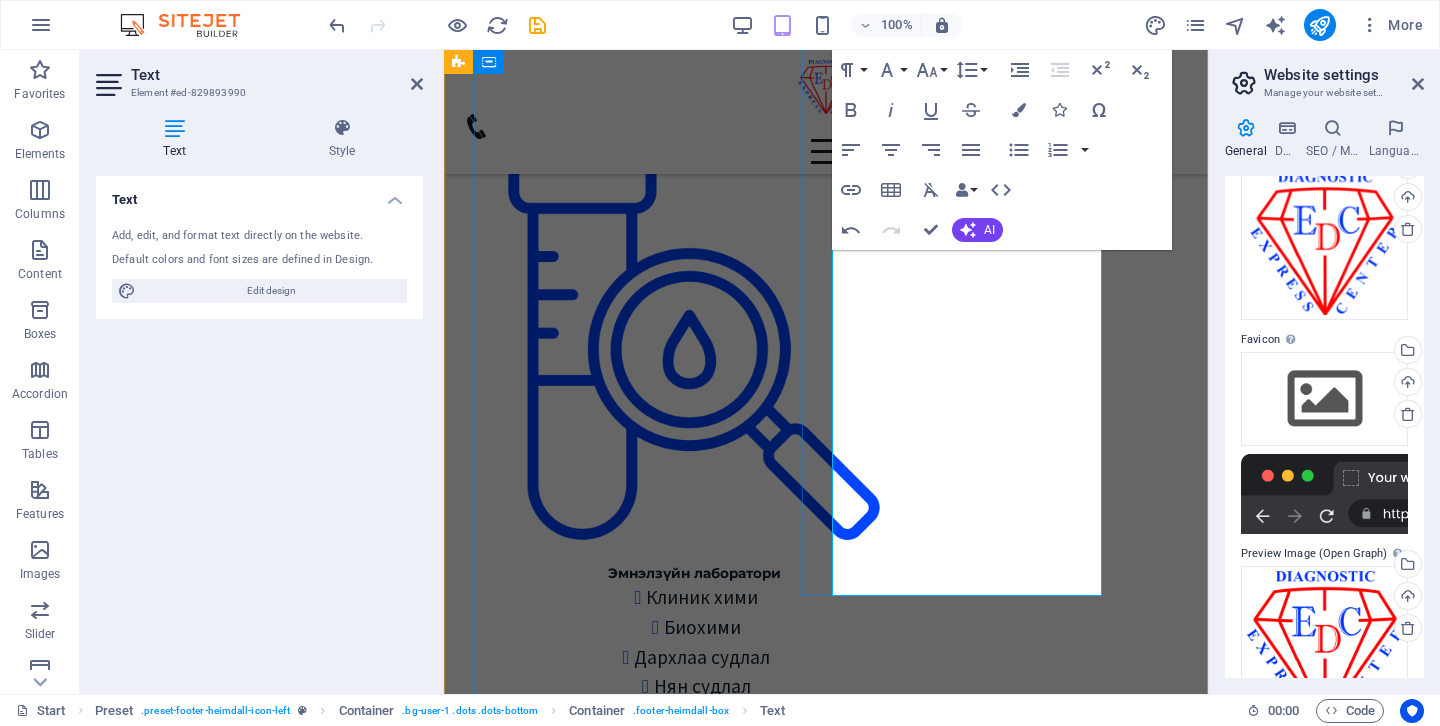 click on "​" at bounding box center (809, 9307) 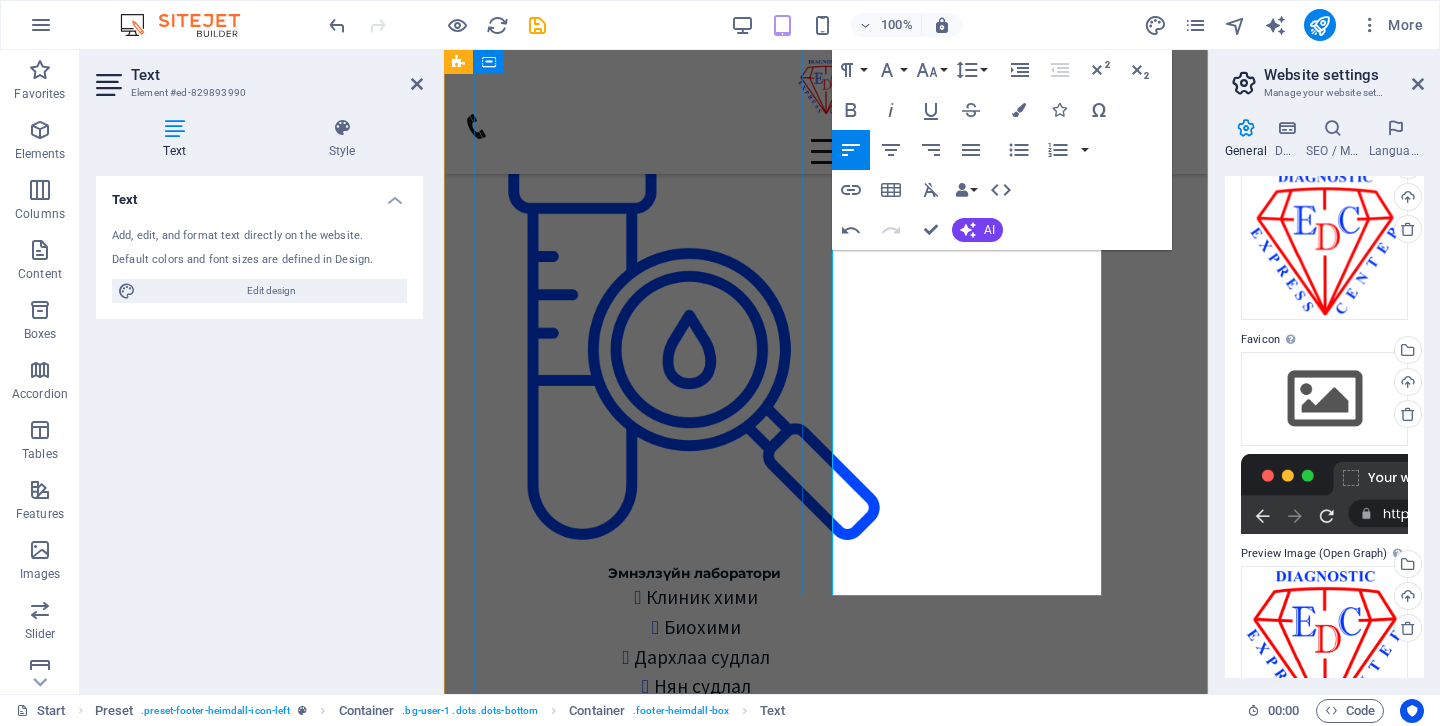 click on "​" at bounding box center (809, 9307) 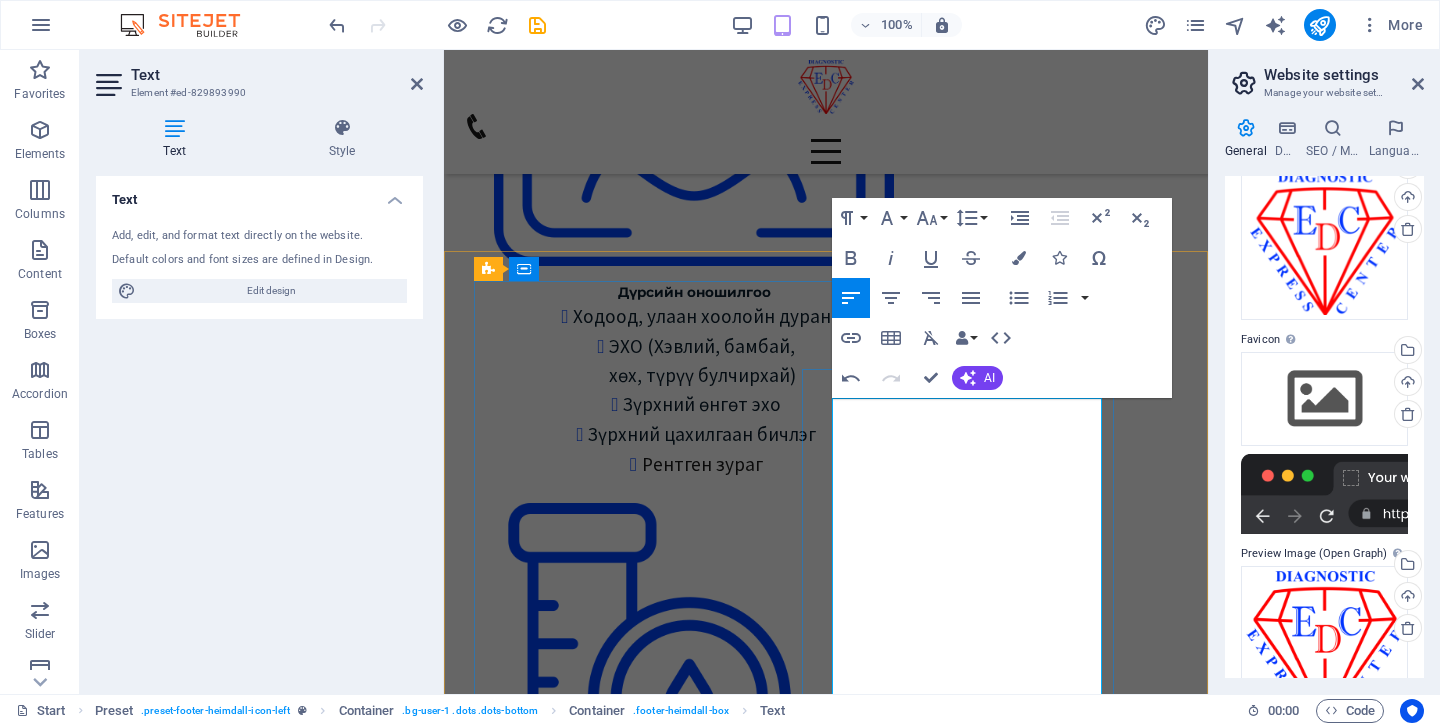 scroll, scrollTop: 2825, scrollLeft: 0, axis: vertical 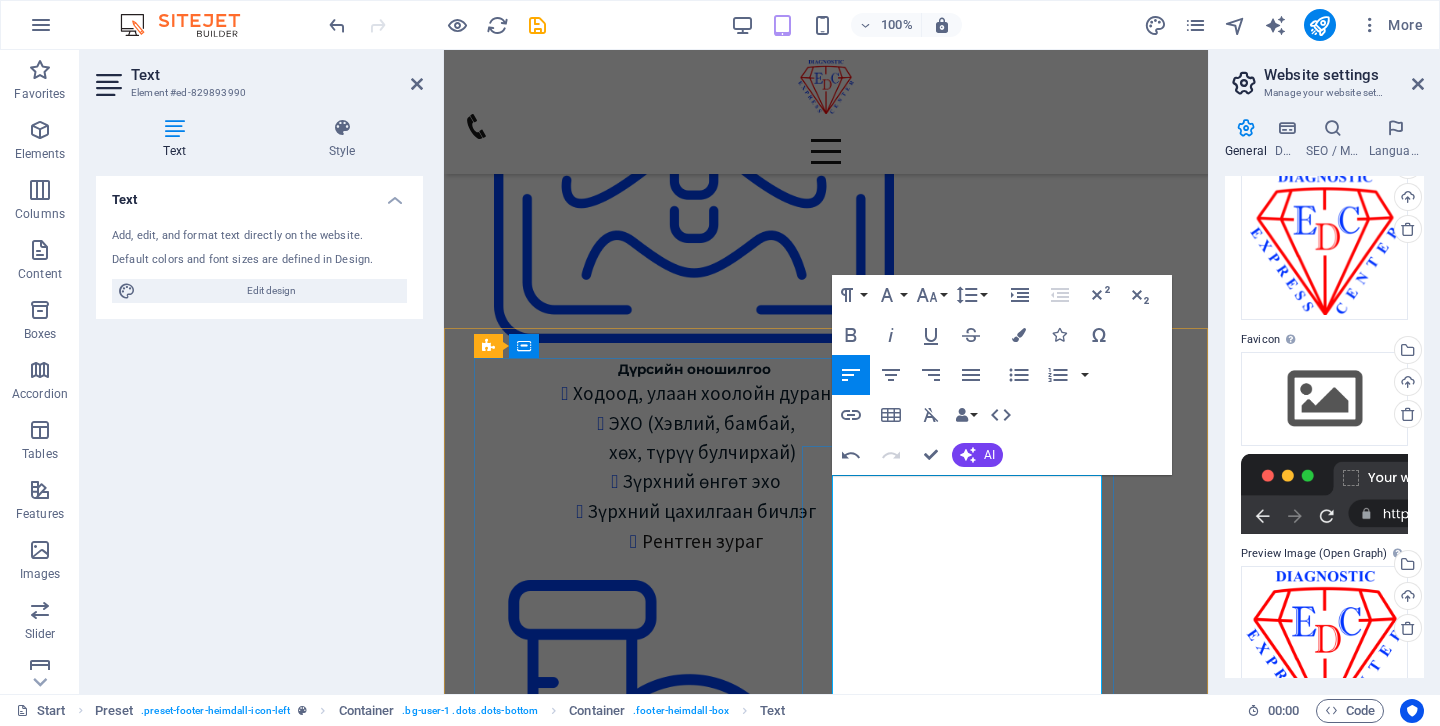 click on "Express Diagnostic  Center" at bounding box center (809, 9214) 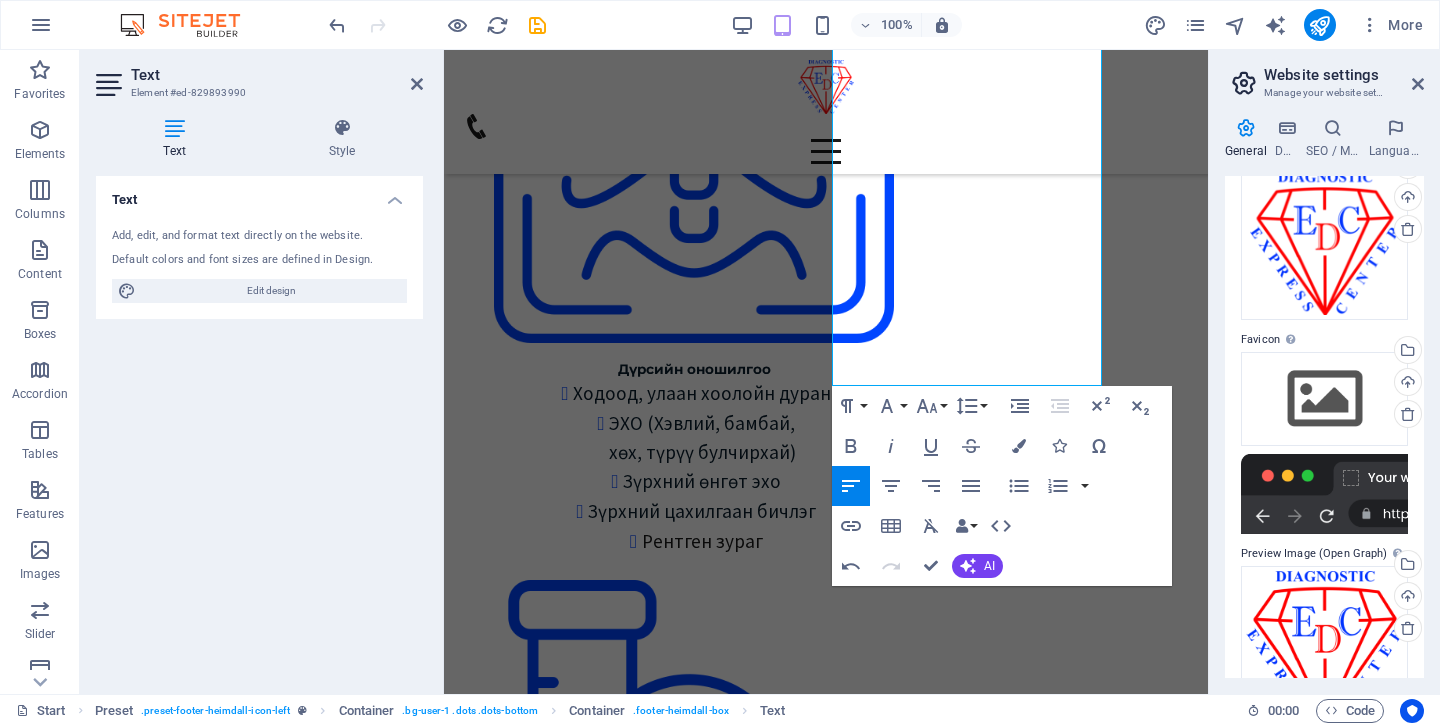 scroll, scrollTop: 3461, scrollLeft: 0, axis: vertical 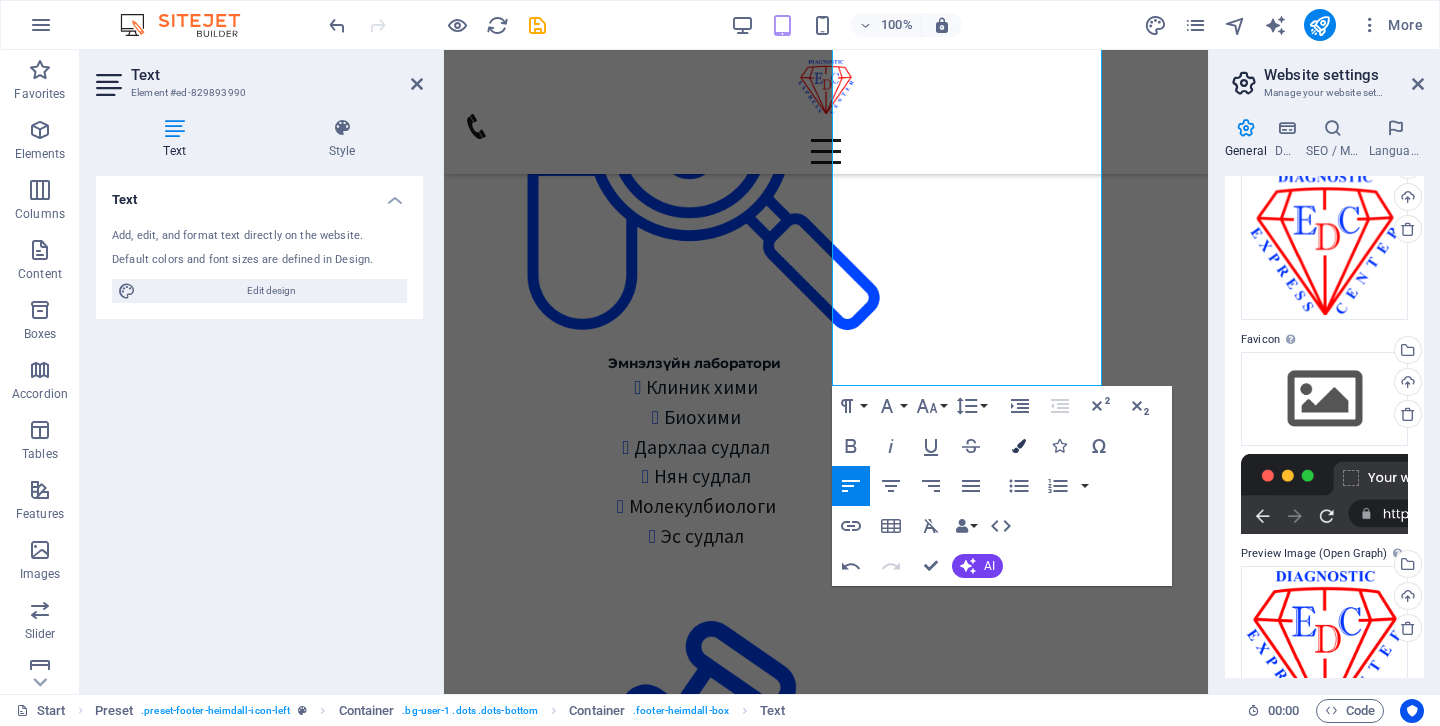 click on "Colors" at bounding box center (1019, 446) 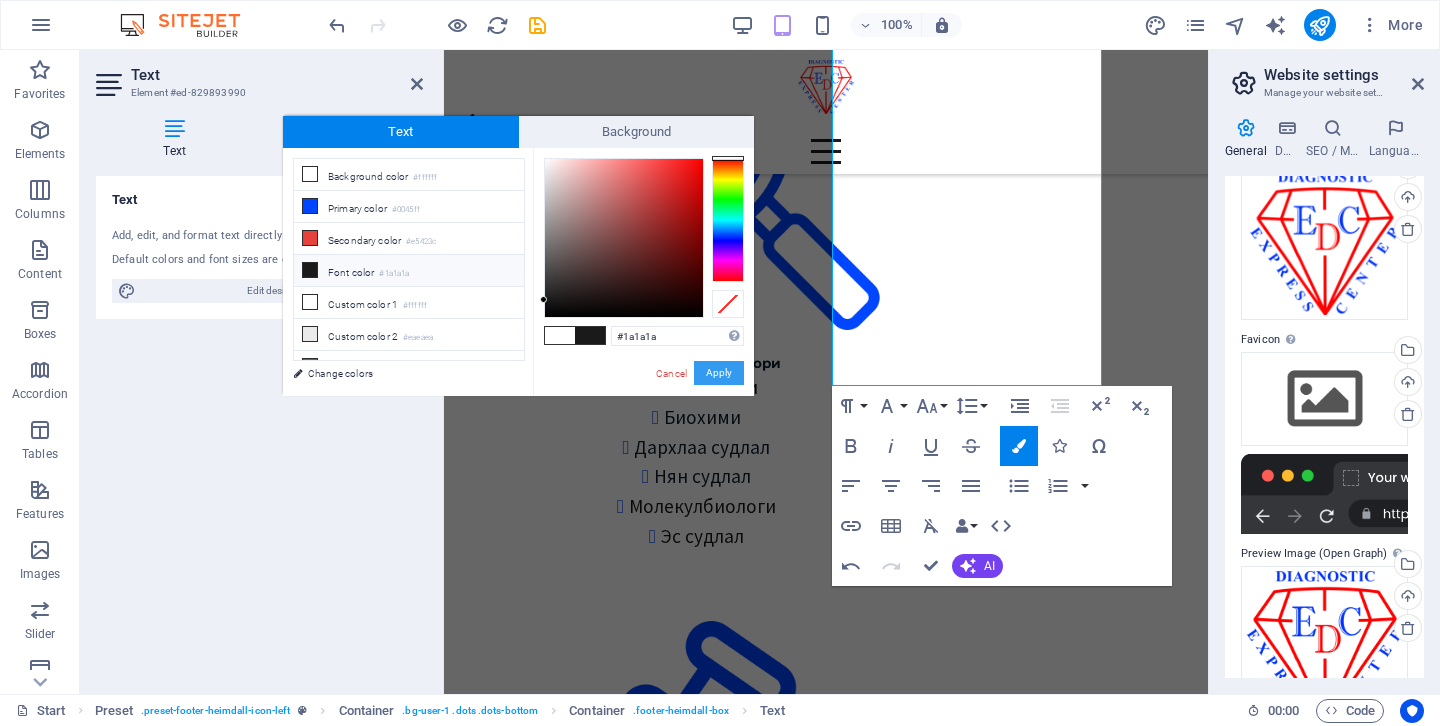 click on "Apply" at bounding box center [719, 373] 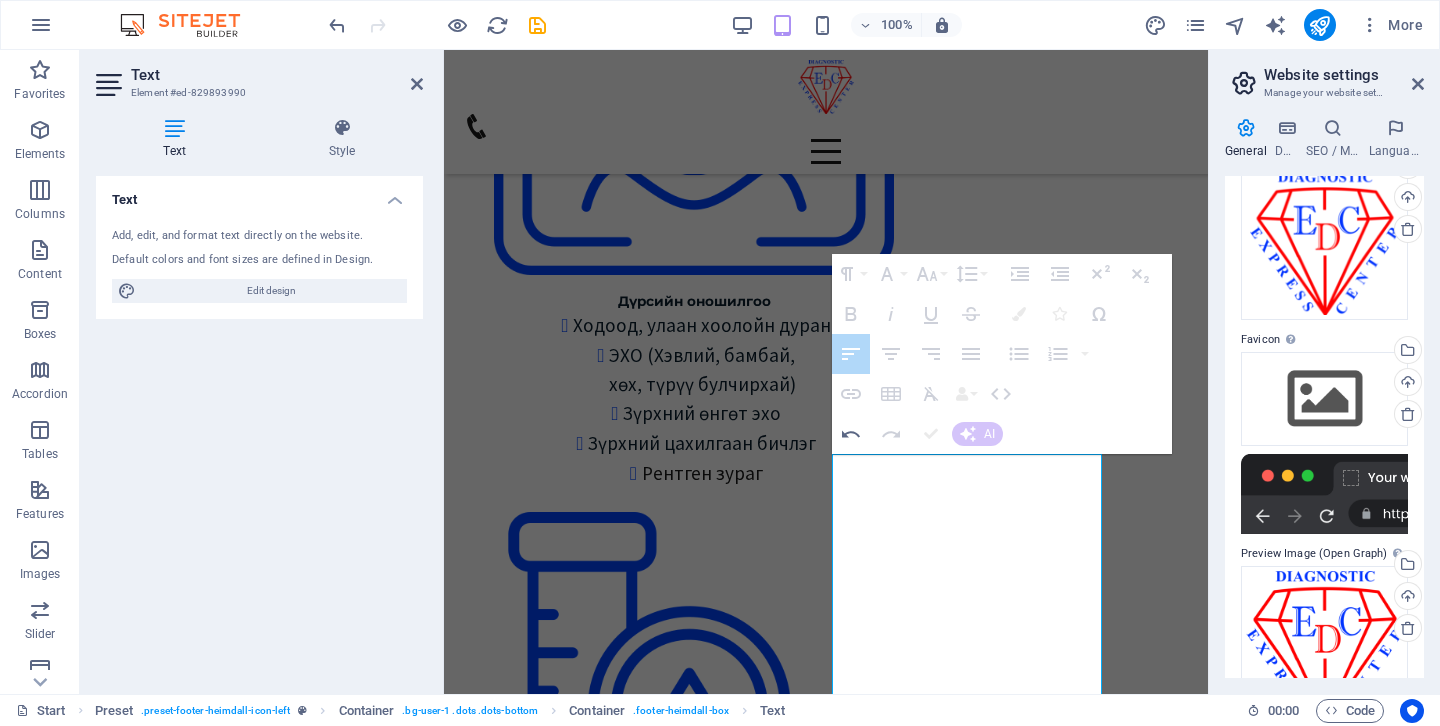 scroll, scrollTop: 2816, scrollLeft: 0, axis: vertical 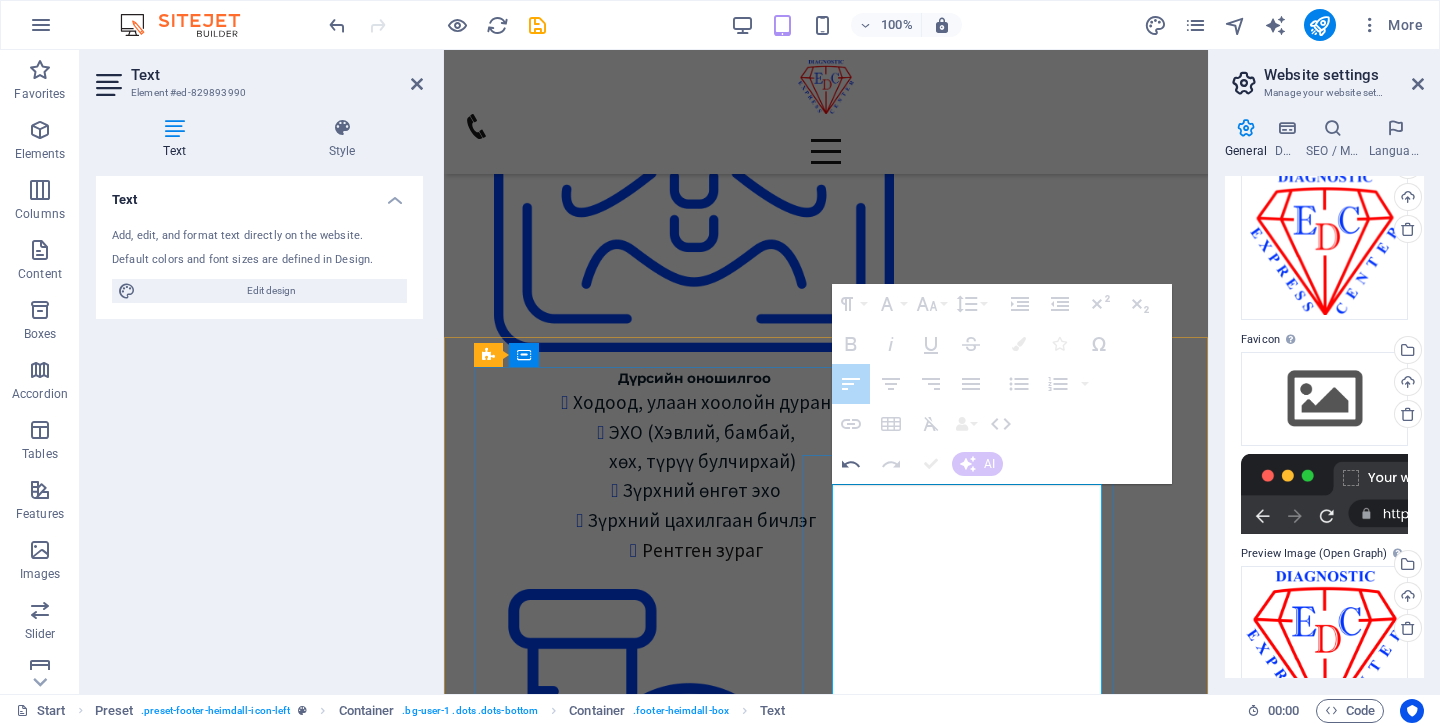 click on "info@express" at bounding box center [809, 9252] 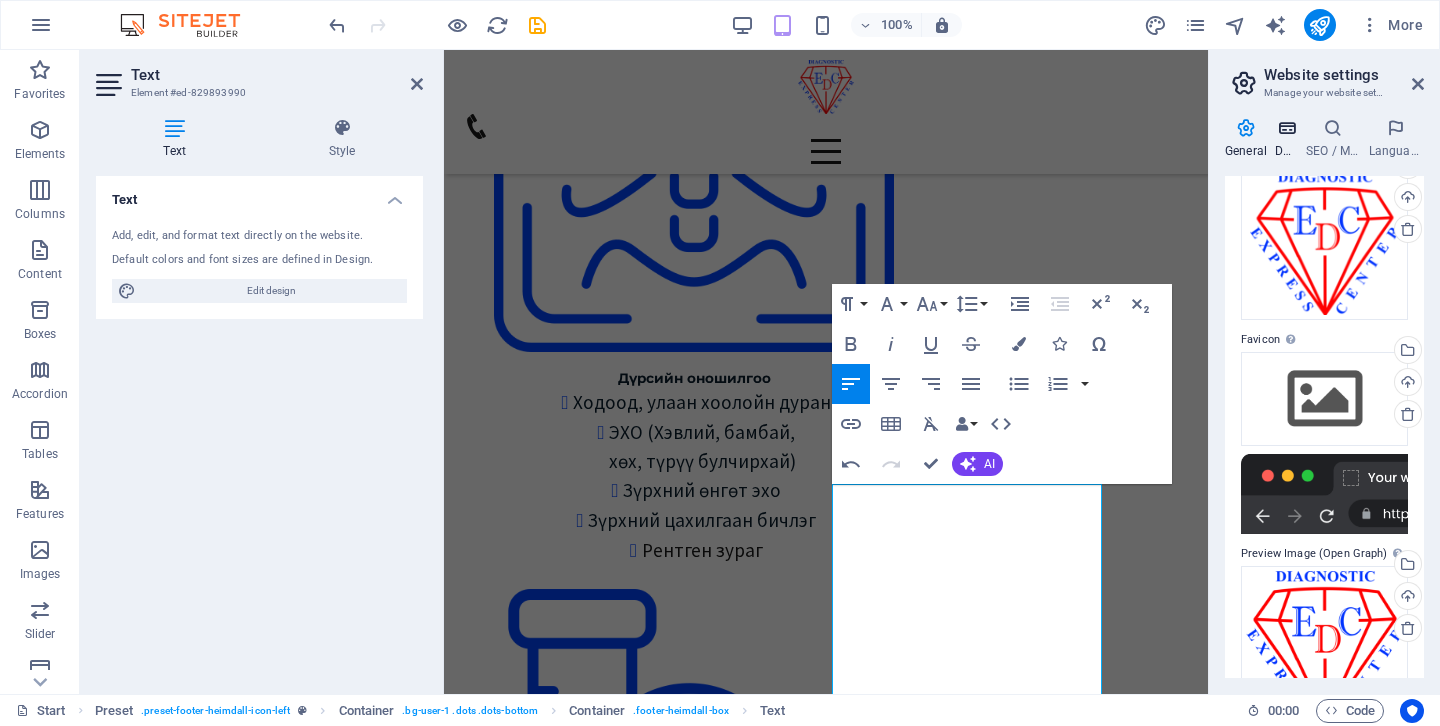 click on "Data" at bounding box center [1290, 139] 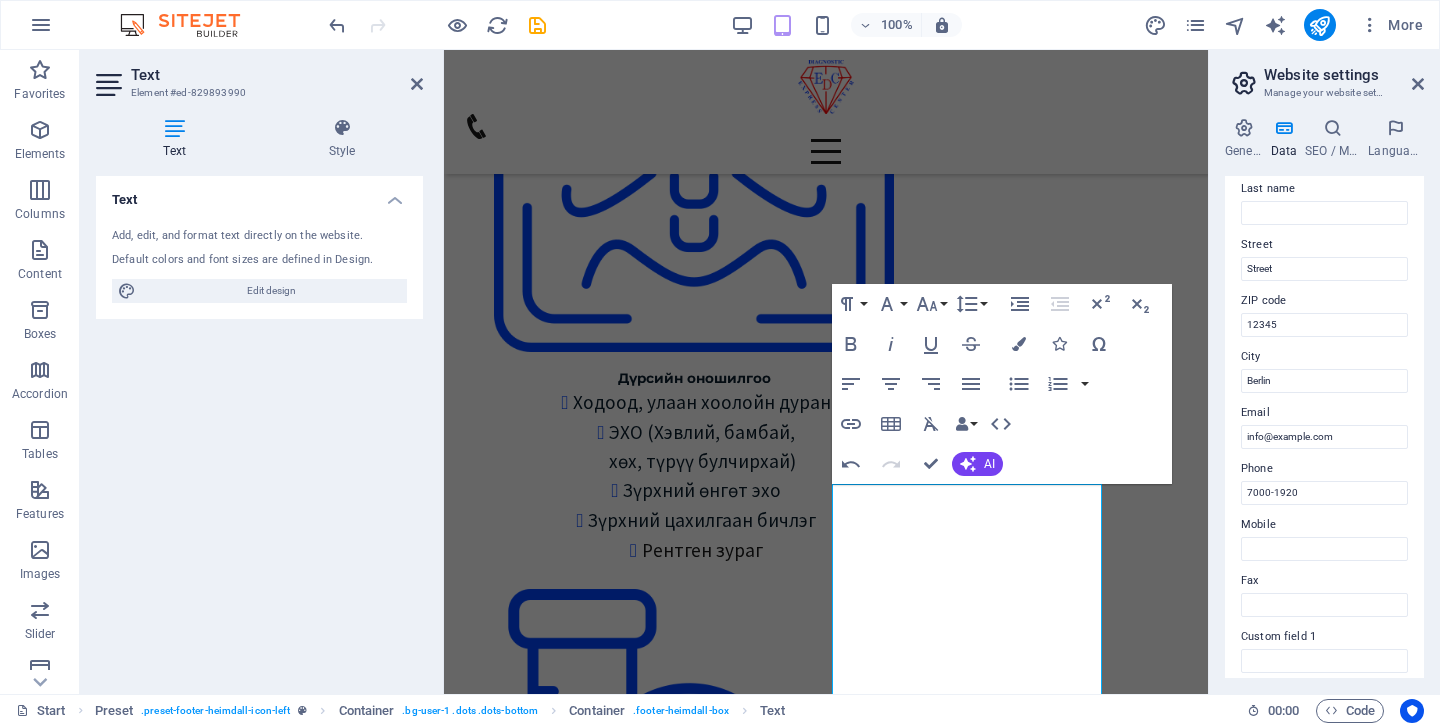 scroll, scrollTop: 194, scrollLeft: 0, axis: vertical 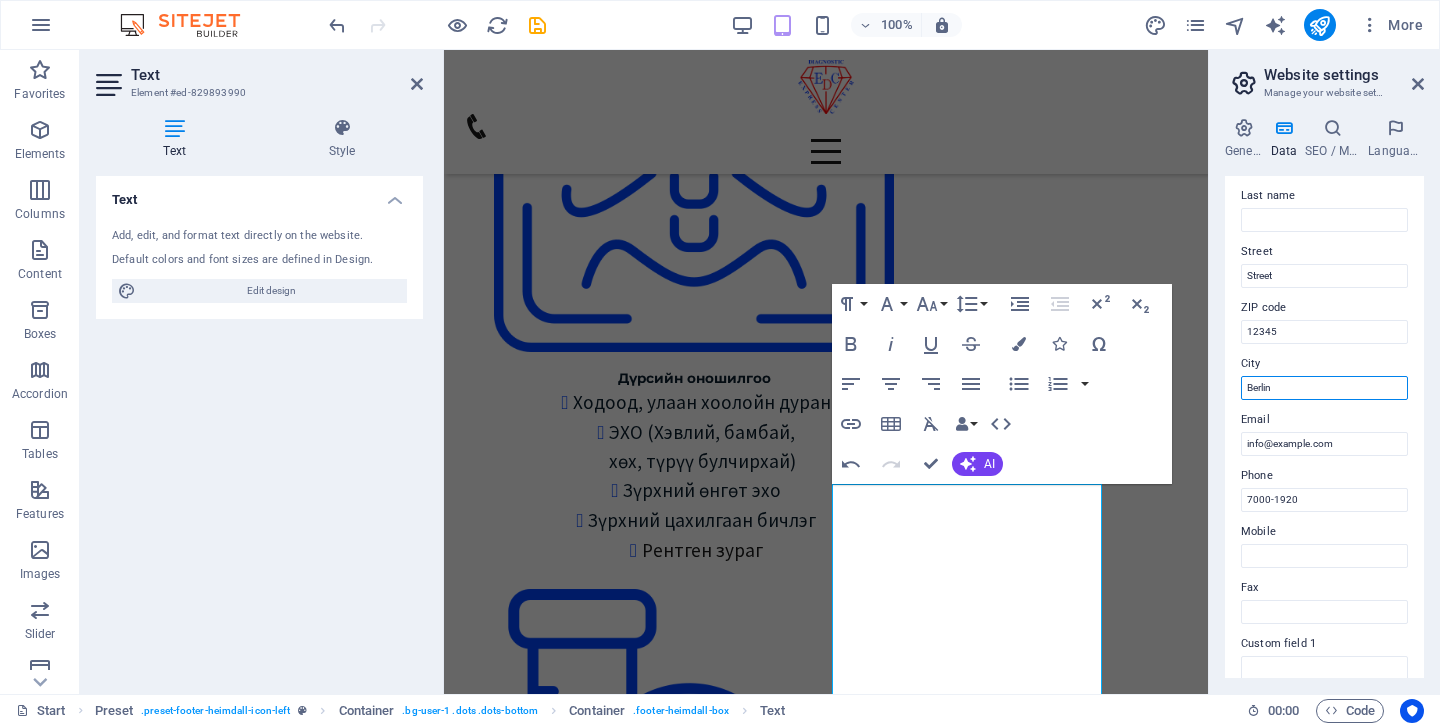 drag, startPoint x: 1290, startPoint y: 390, endPoint x: 1213, endPoint y: 387, distance: 77.05842 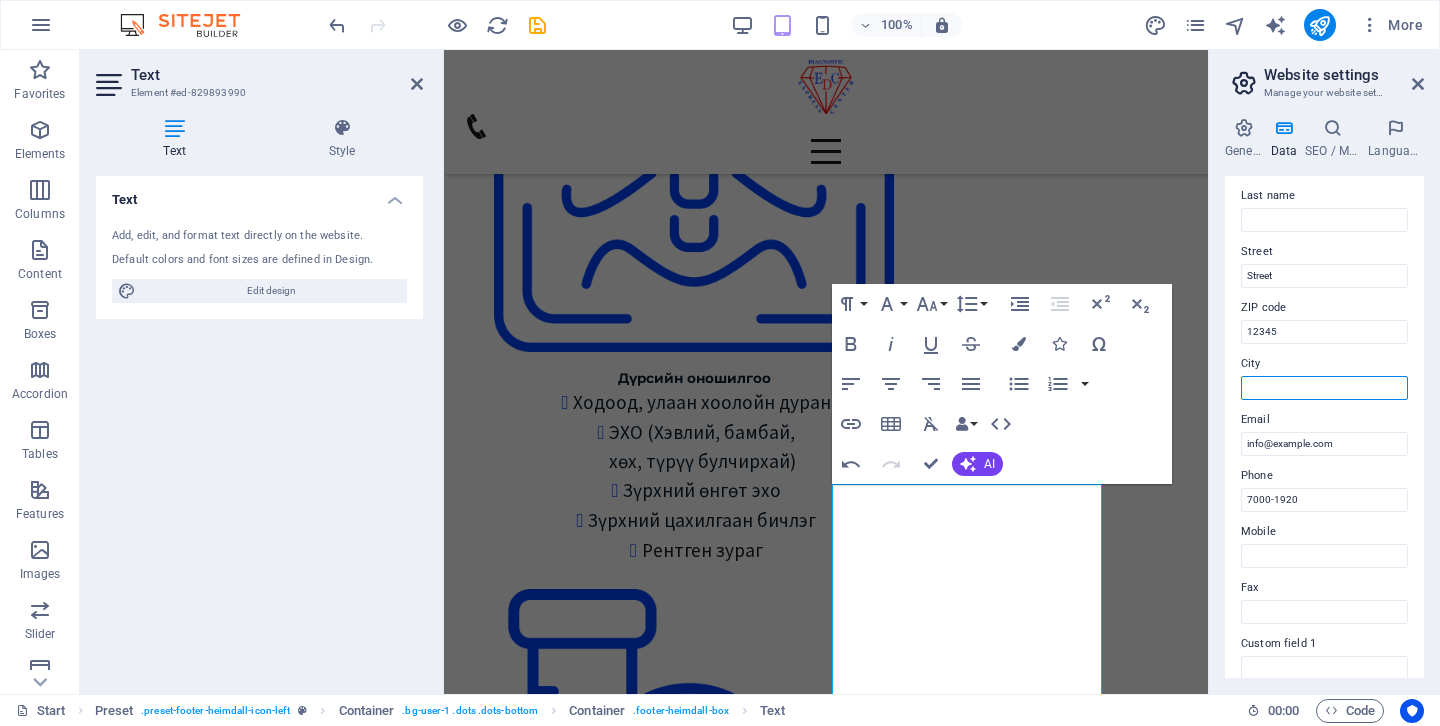 type 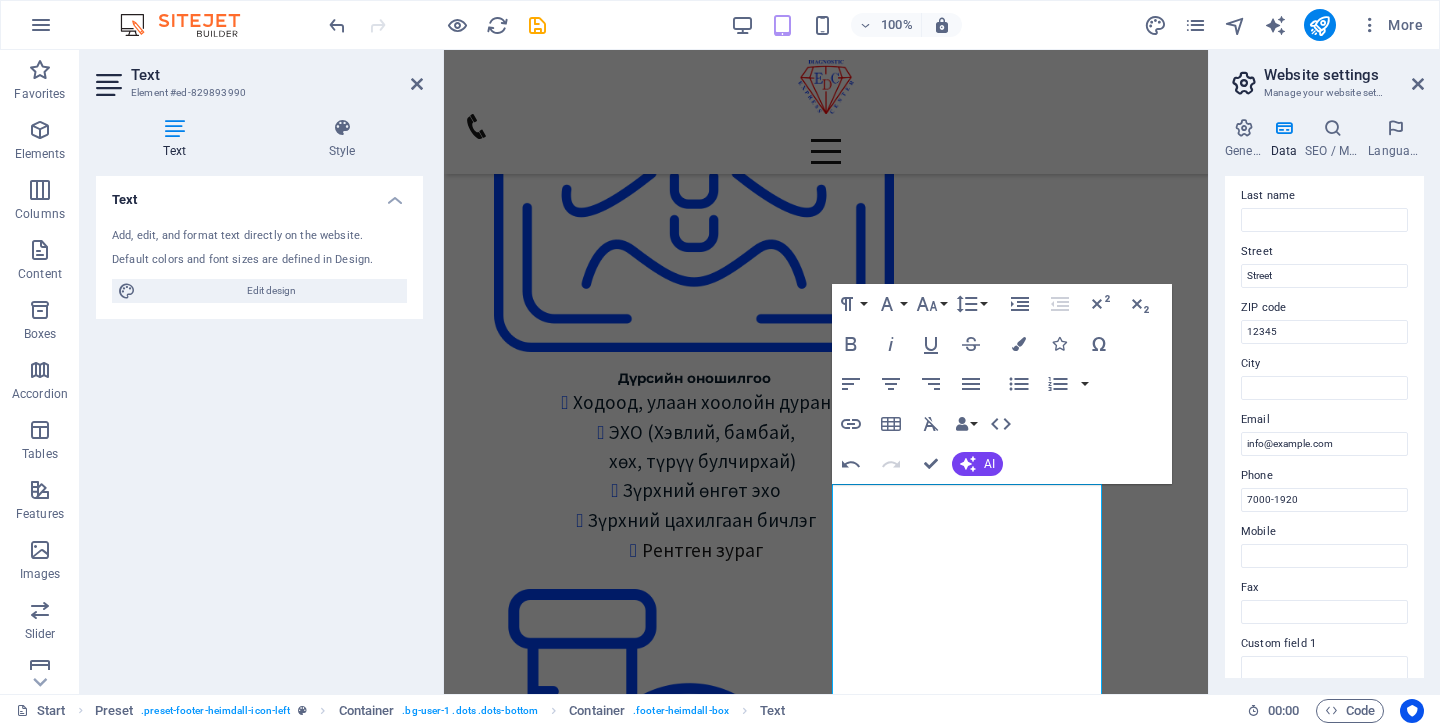click on "City" at bounding box center [1324, 364] 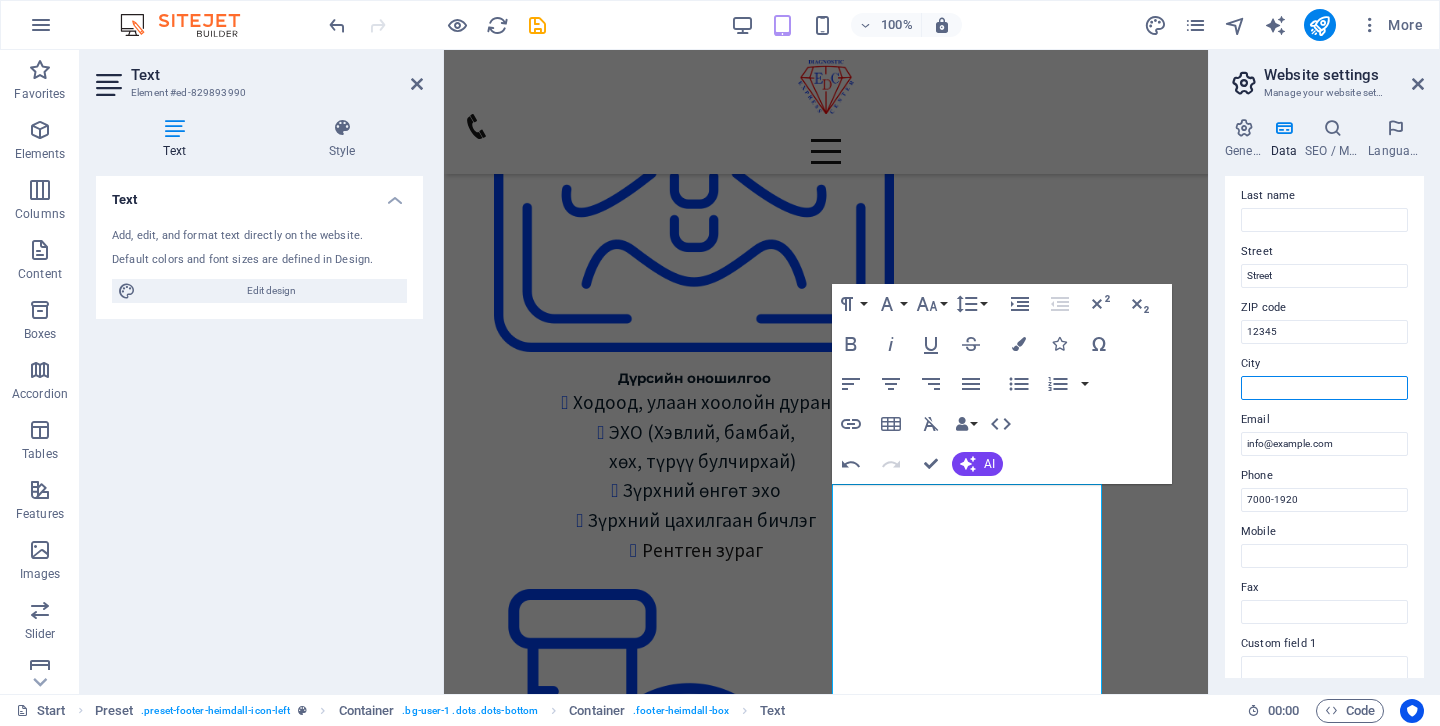 click on "City" at bounding box center (1324, 388) 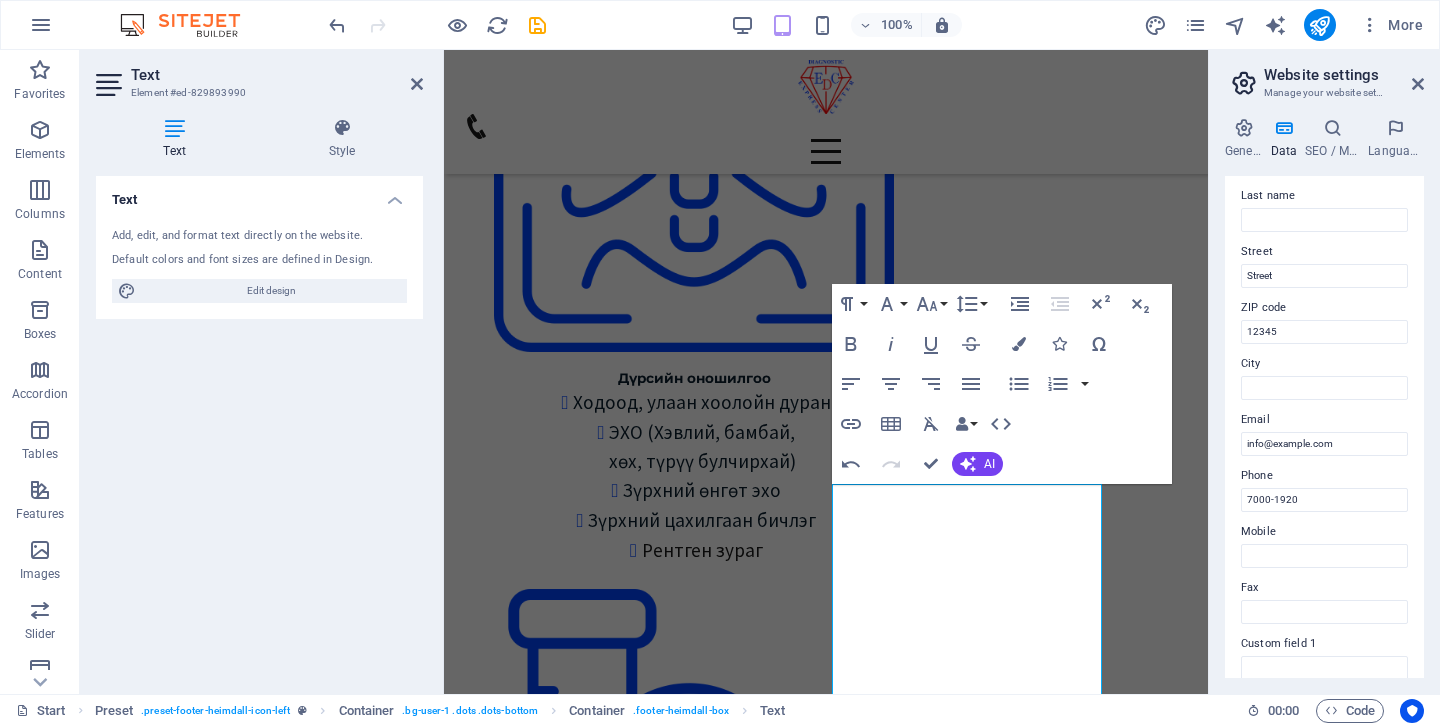 click on "Email" at bounding box center (1324, 420) 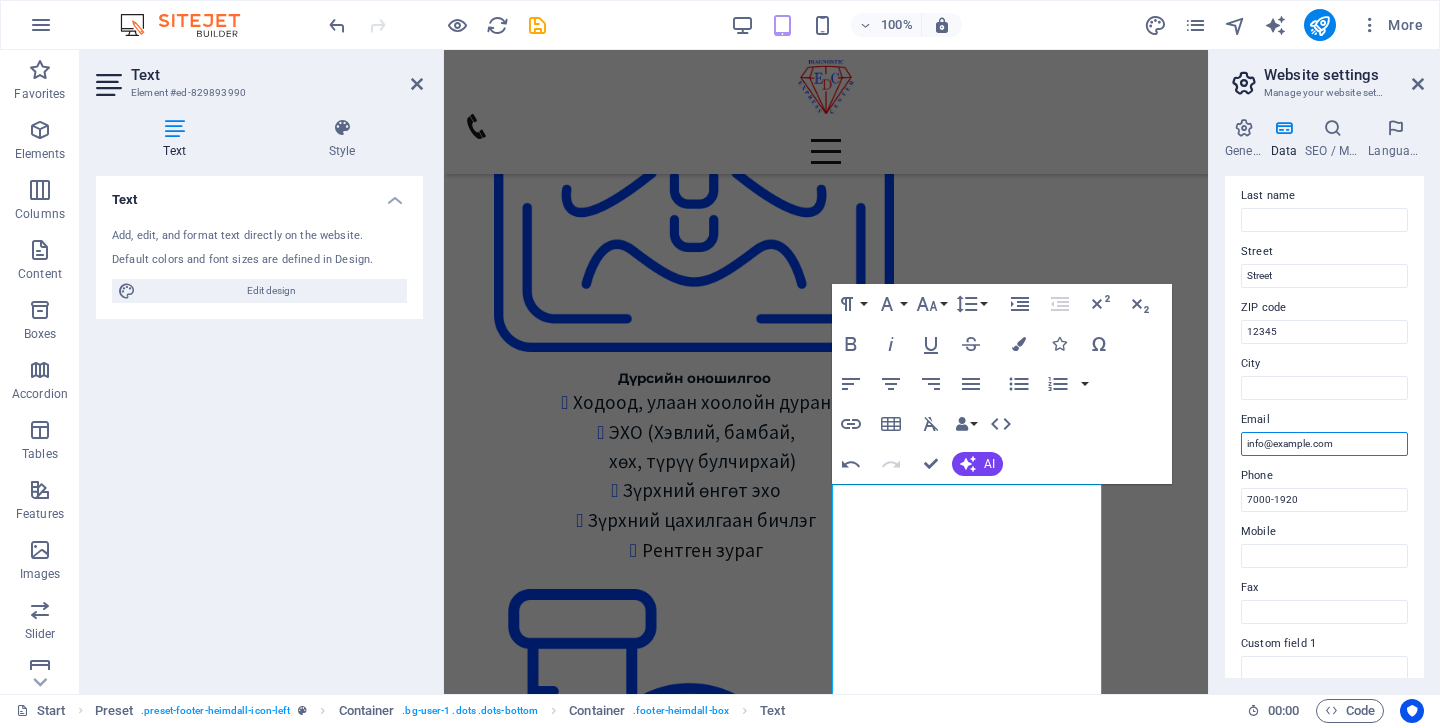 click on "info@express" at bounding box center (1324, 444) 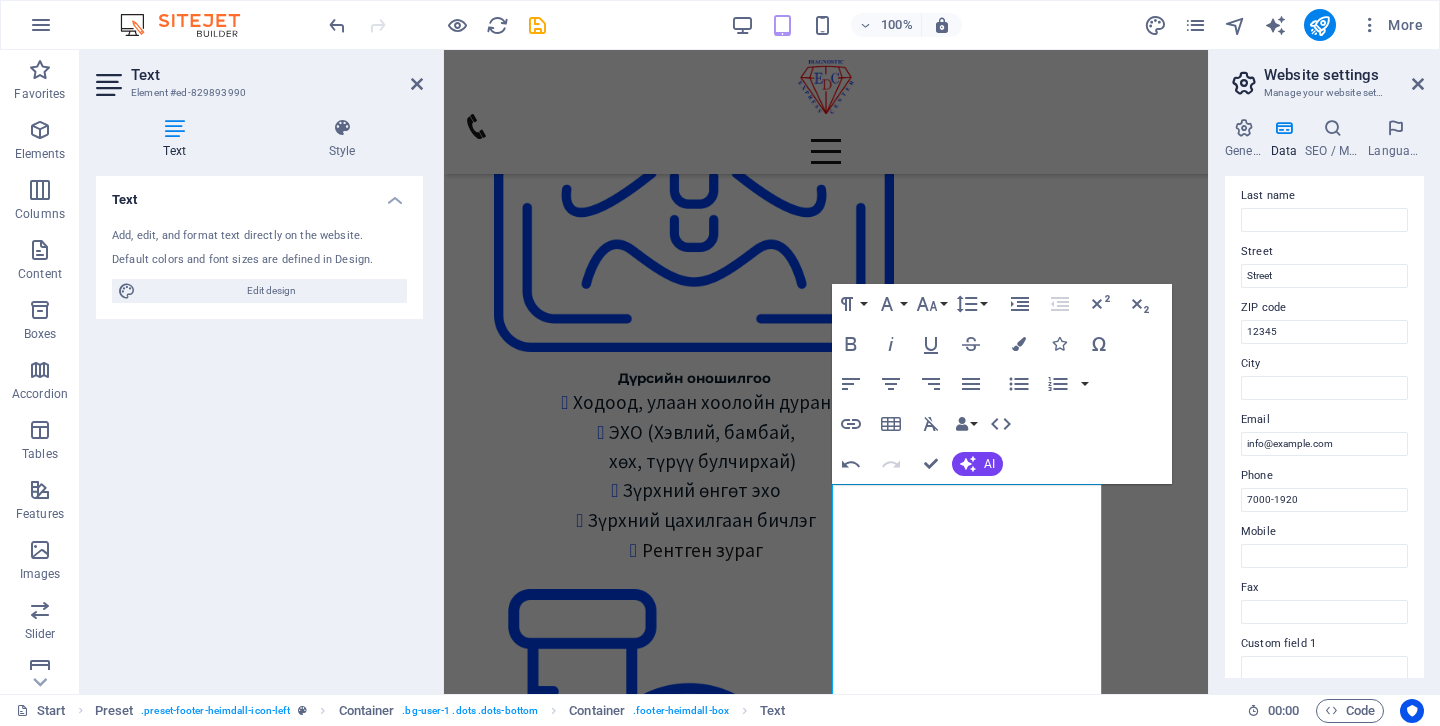 click on "Email" at bounding box center (1324, 420) 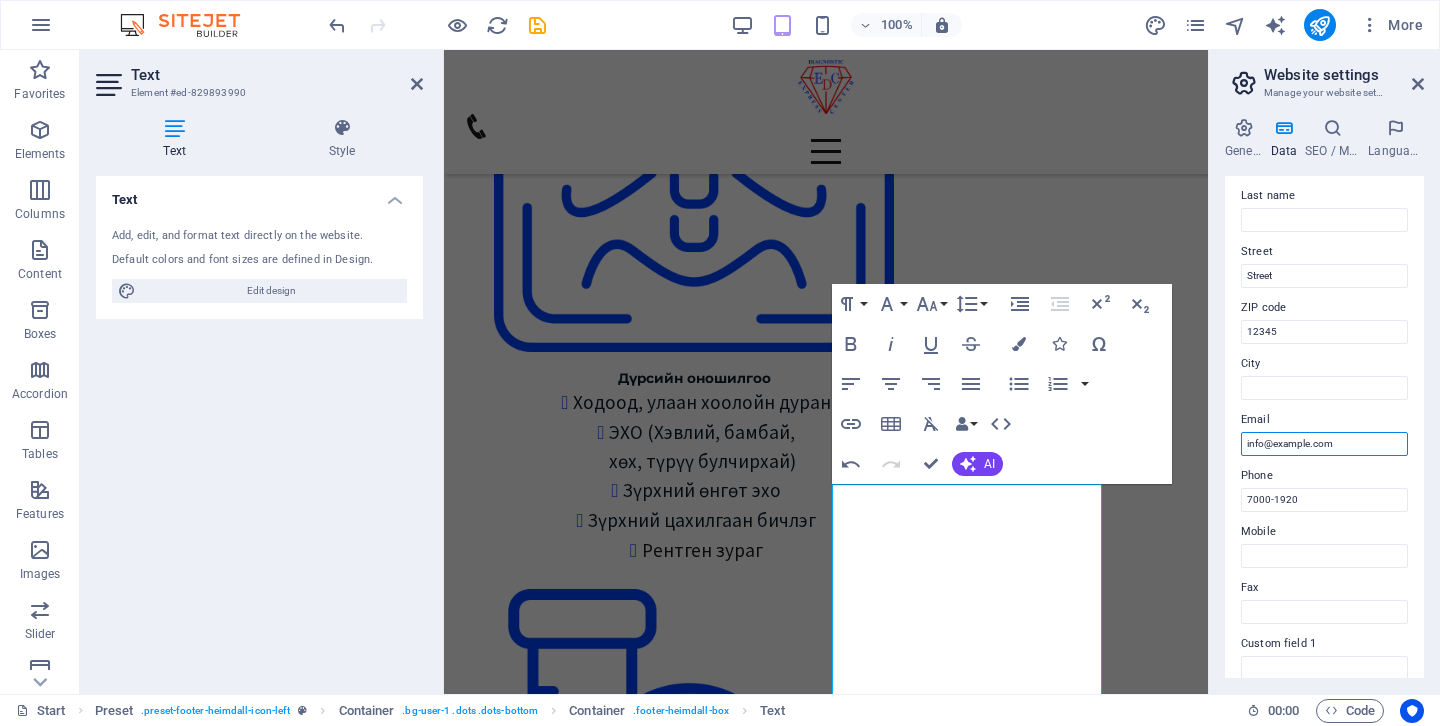 click on "info@express" at bounding box center [1324, 444] 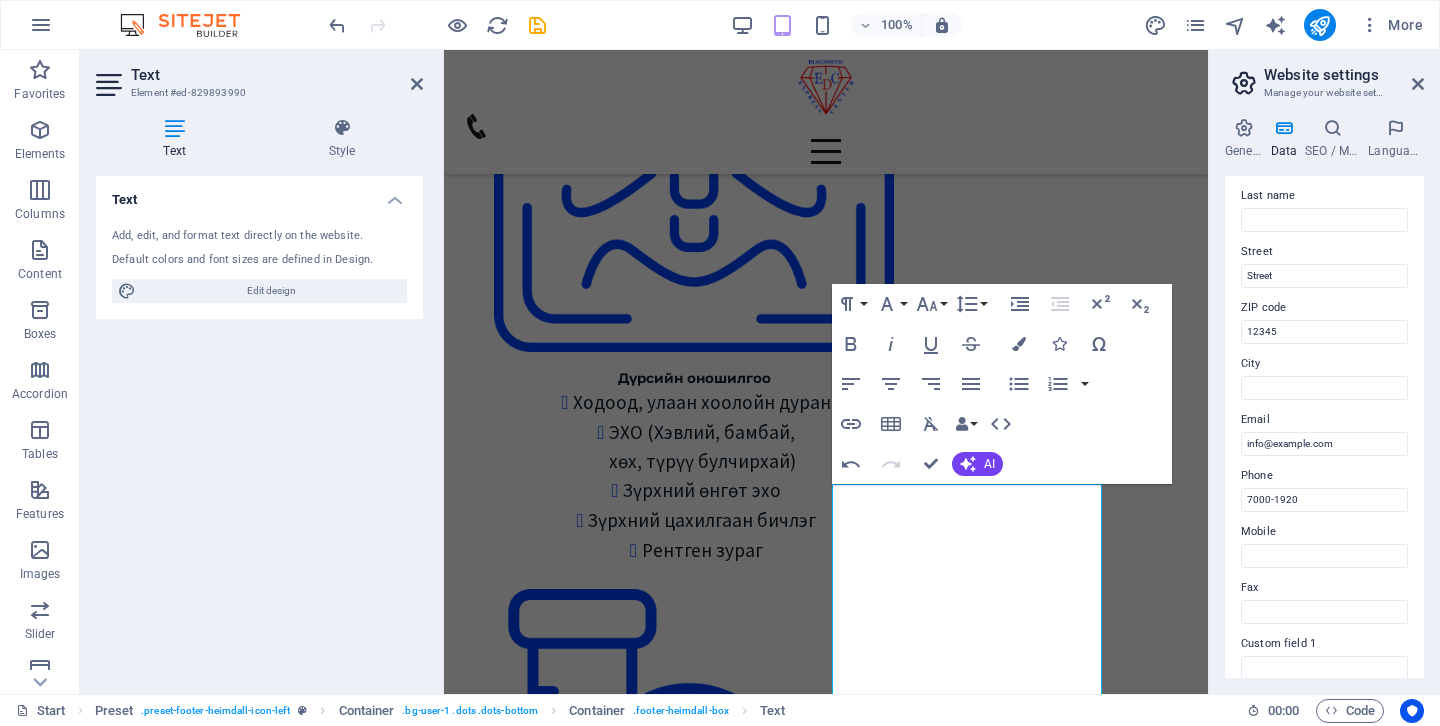 click on "Email" at bounding box center (1324, 420) 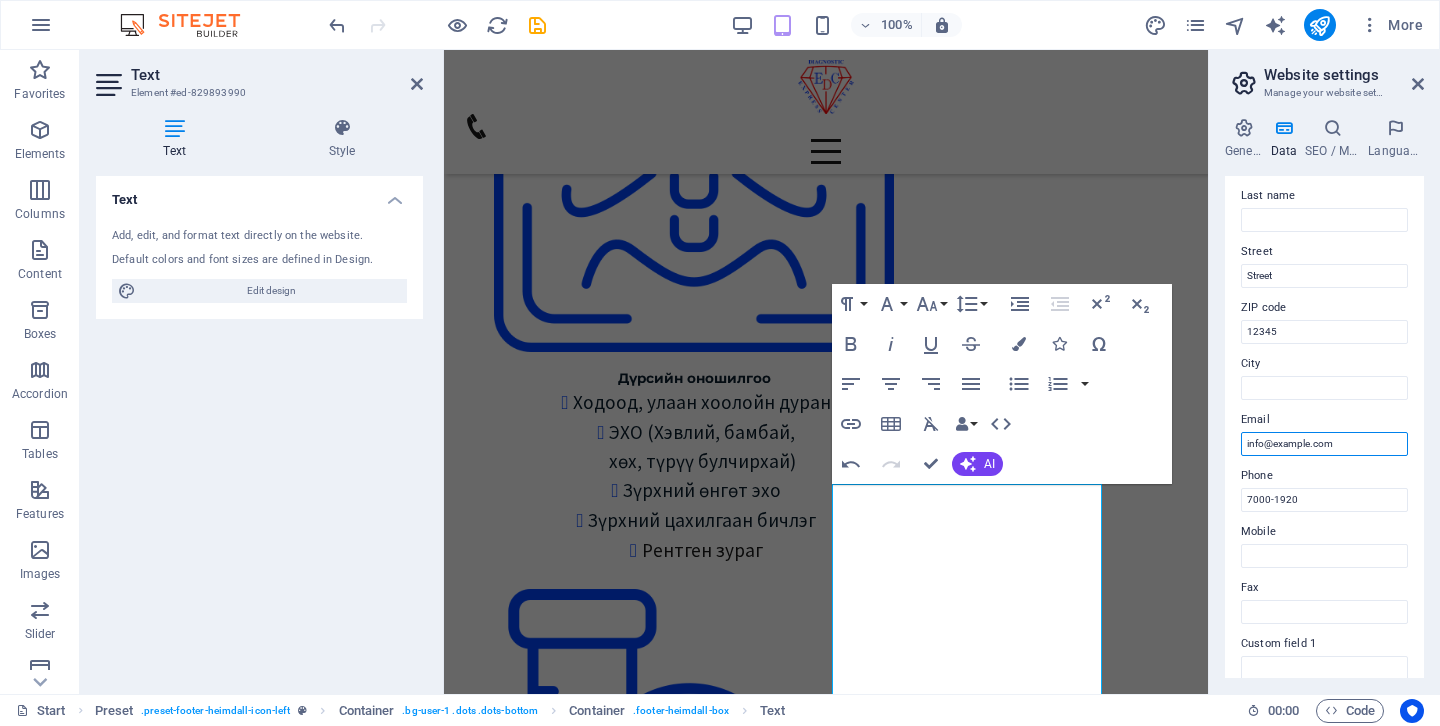click on "info@express" at bounding box center [1324, 444] 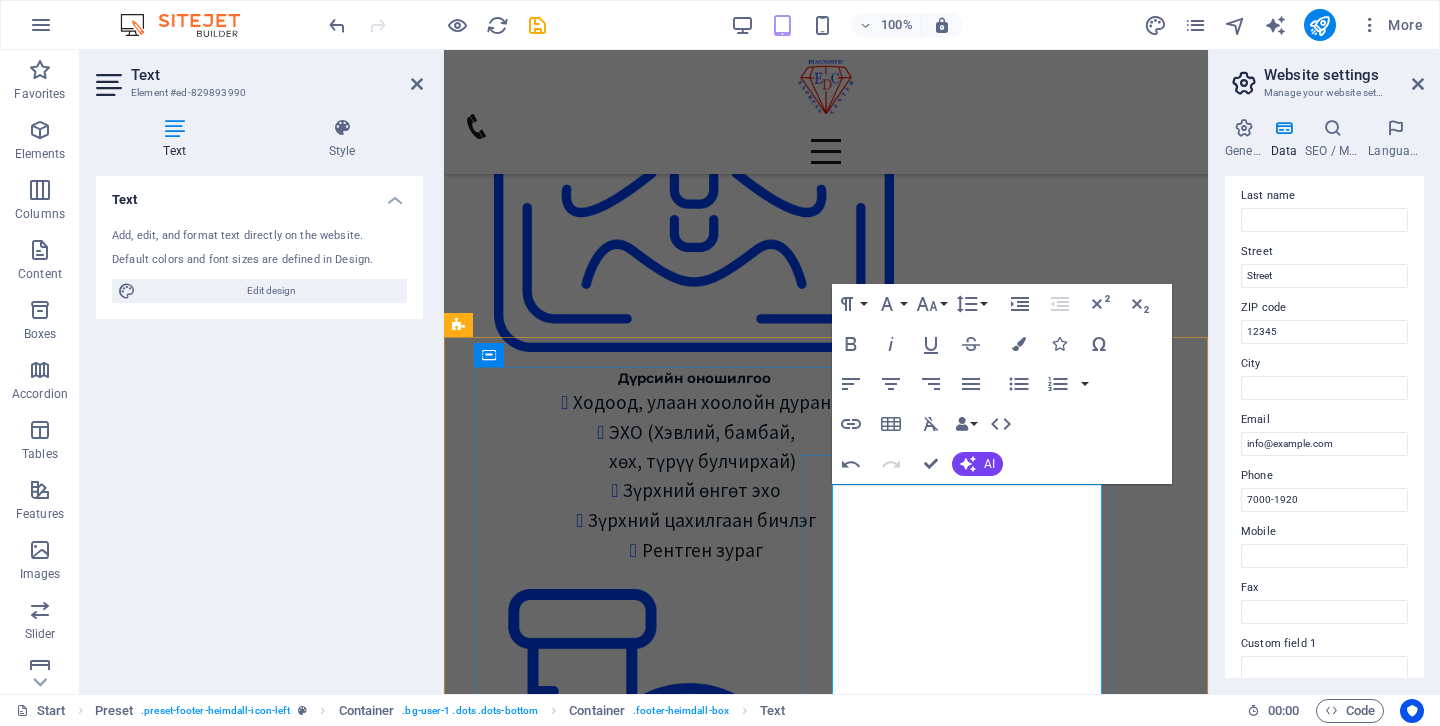 click on "info@expresslab.mn" at bounding box center (809, 9252) 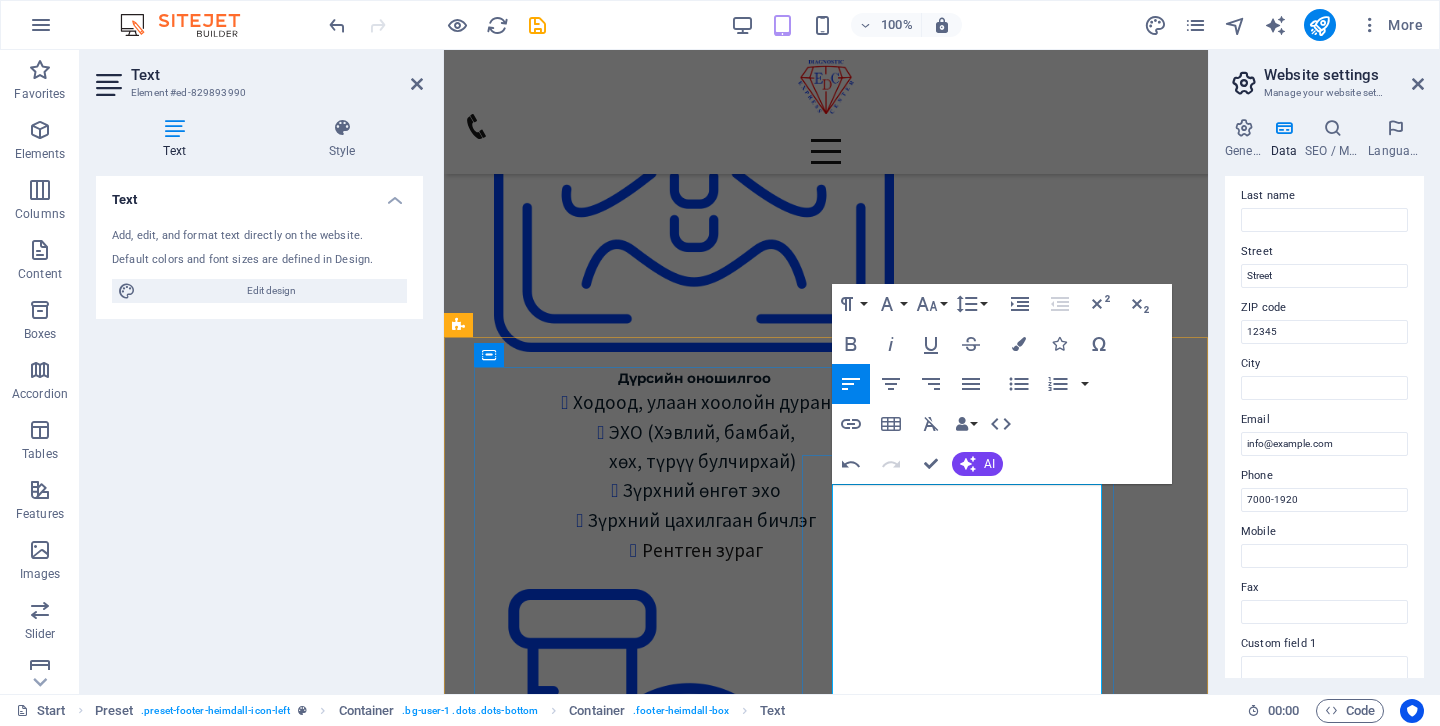 click on "info@expresslab.mn" at bounding box center [809, 9252] 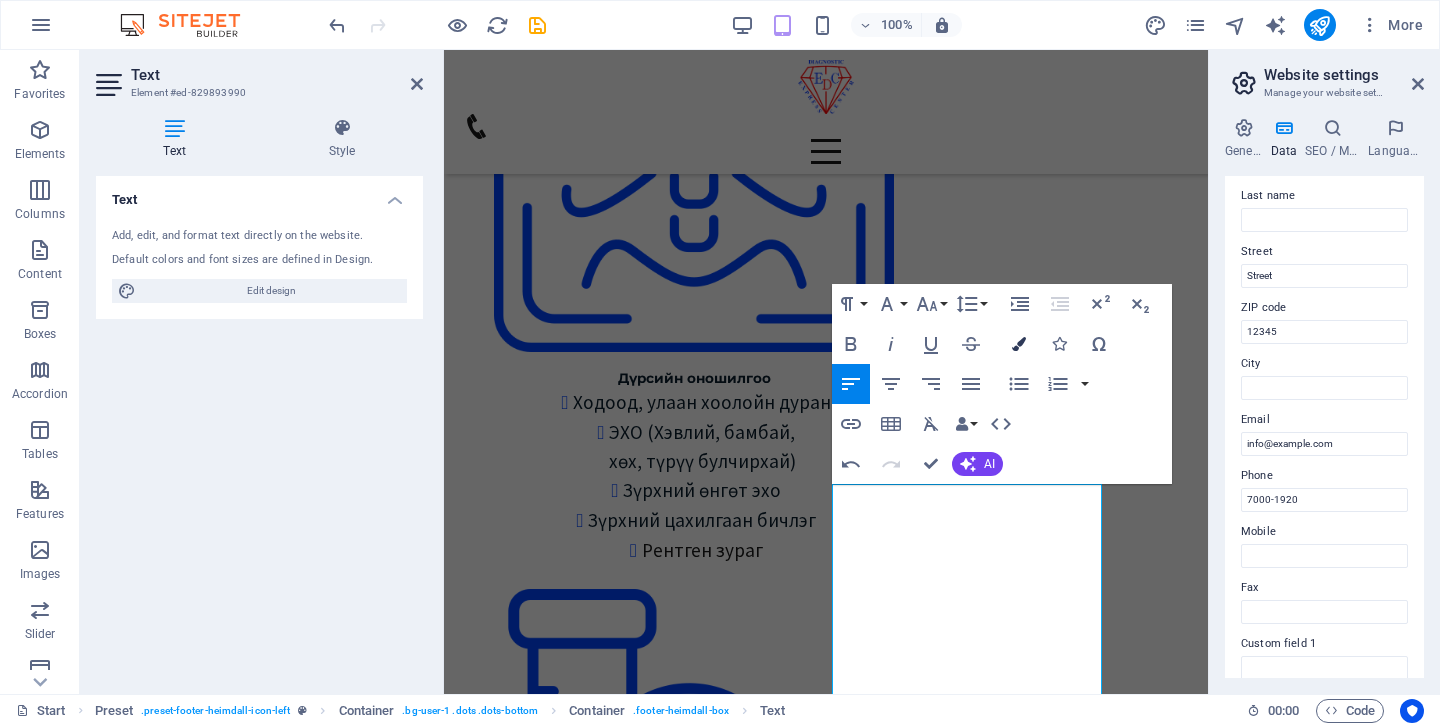 click at bounding box center [1019, 344] 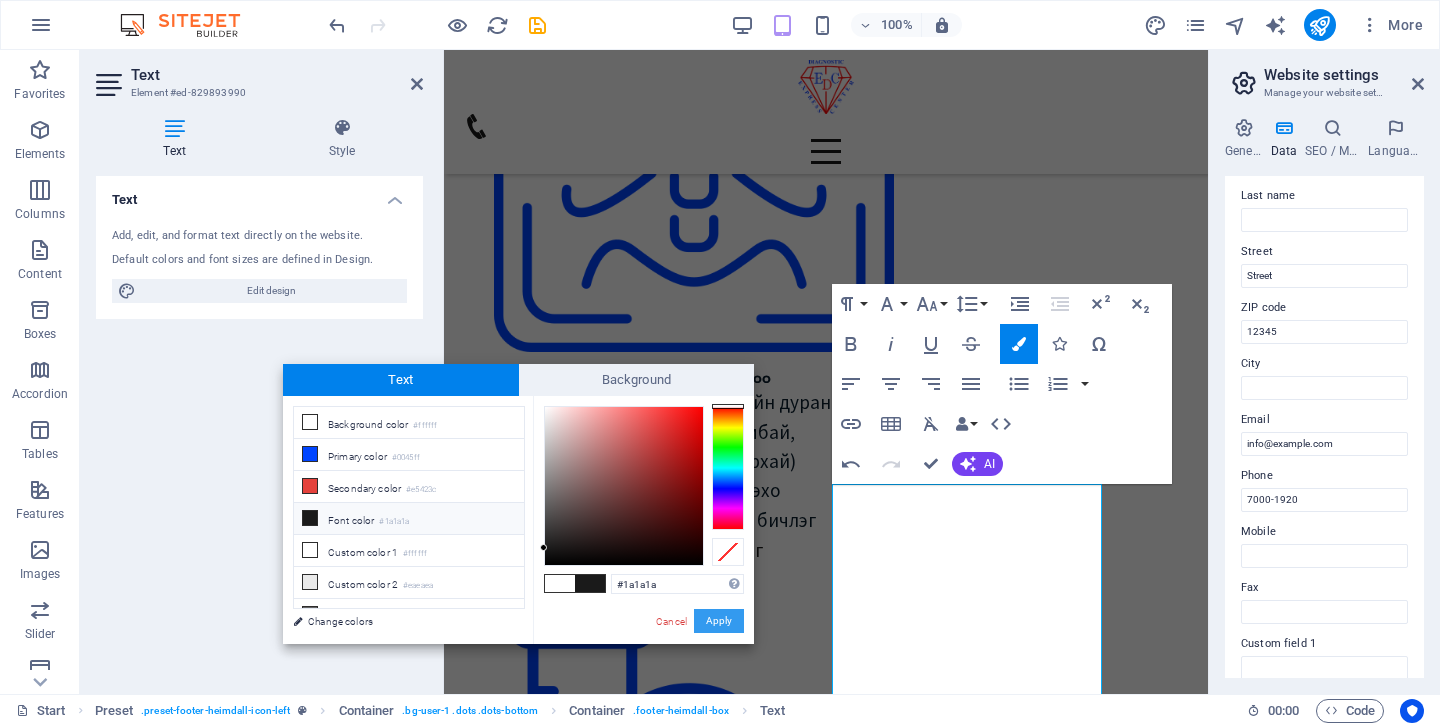 click on "Apply" at bounding box center (719, 621) 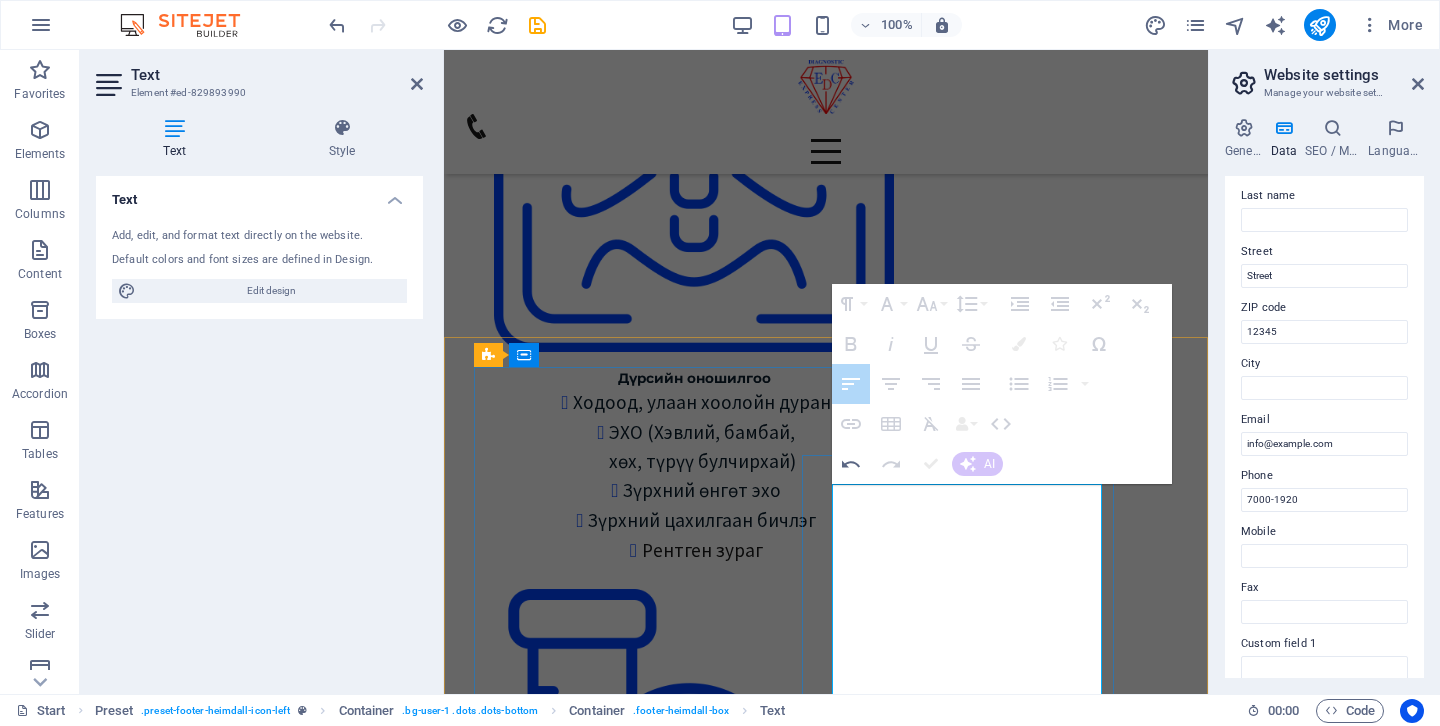 click on "info@expresslab.mn" at bounding box center (809, 9252) 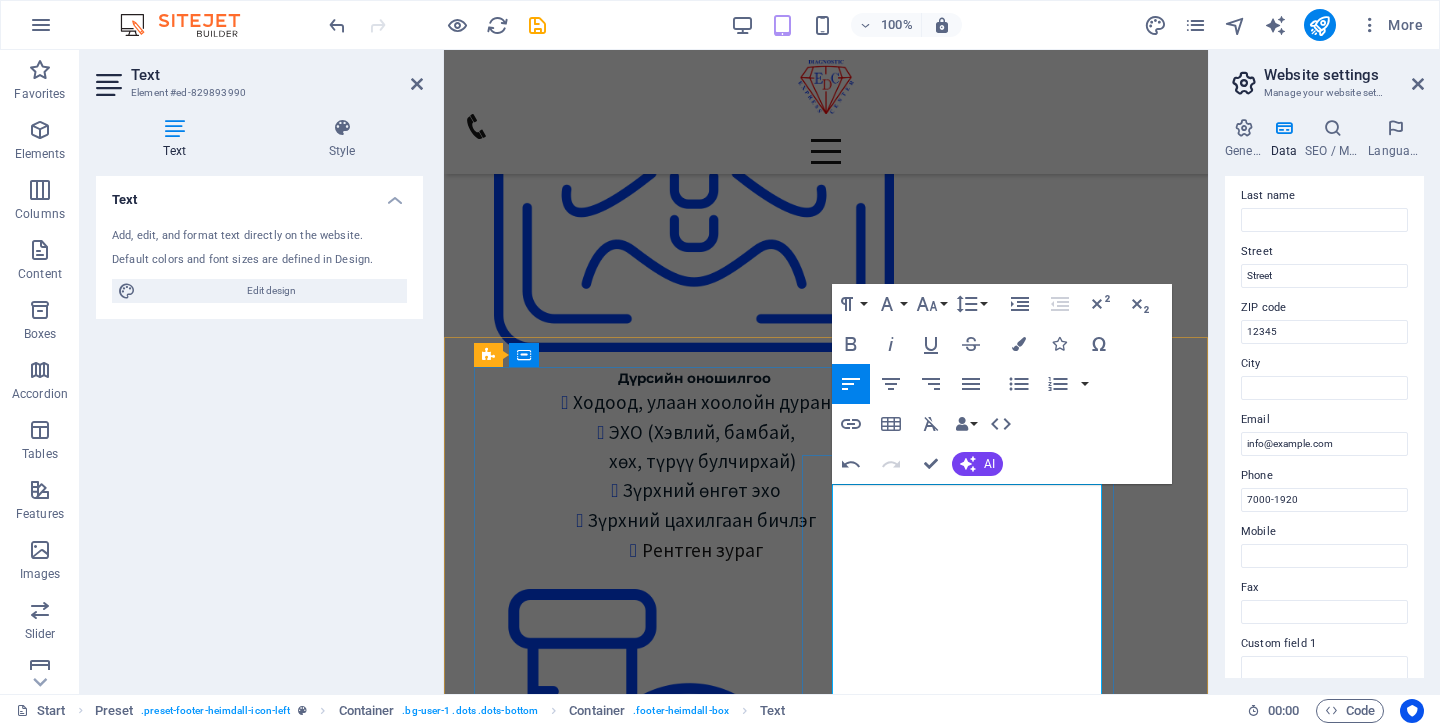 click on "info@expresslab.mn" at bounding box center [809, 9252] 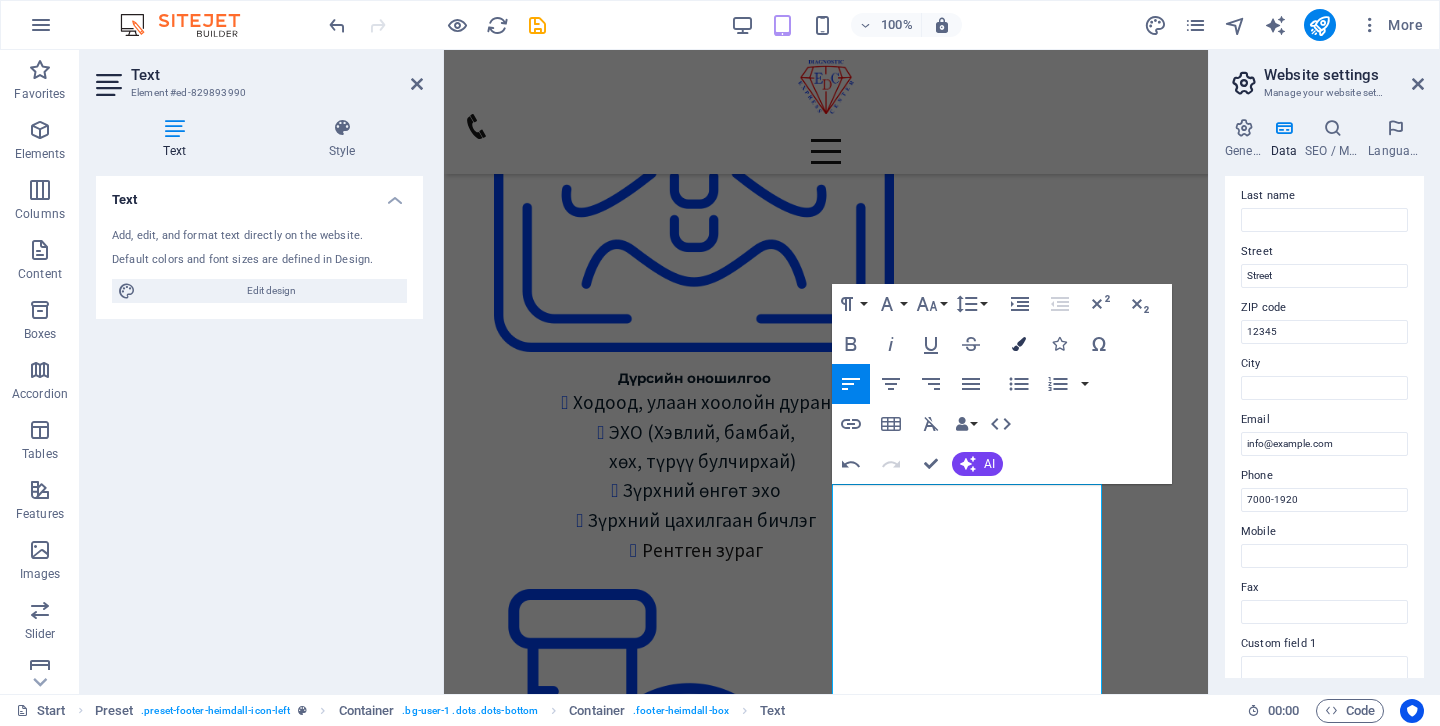 click at bounding box center [1019, 344] 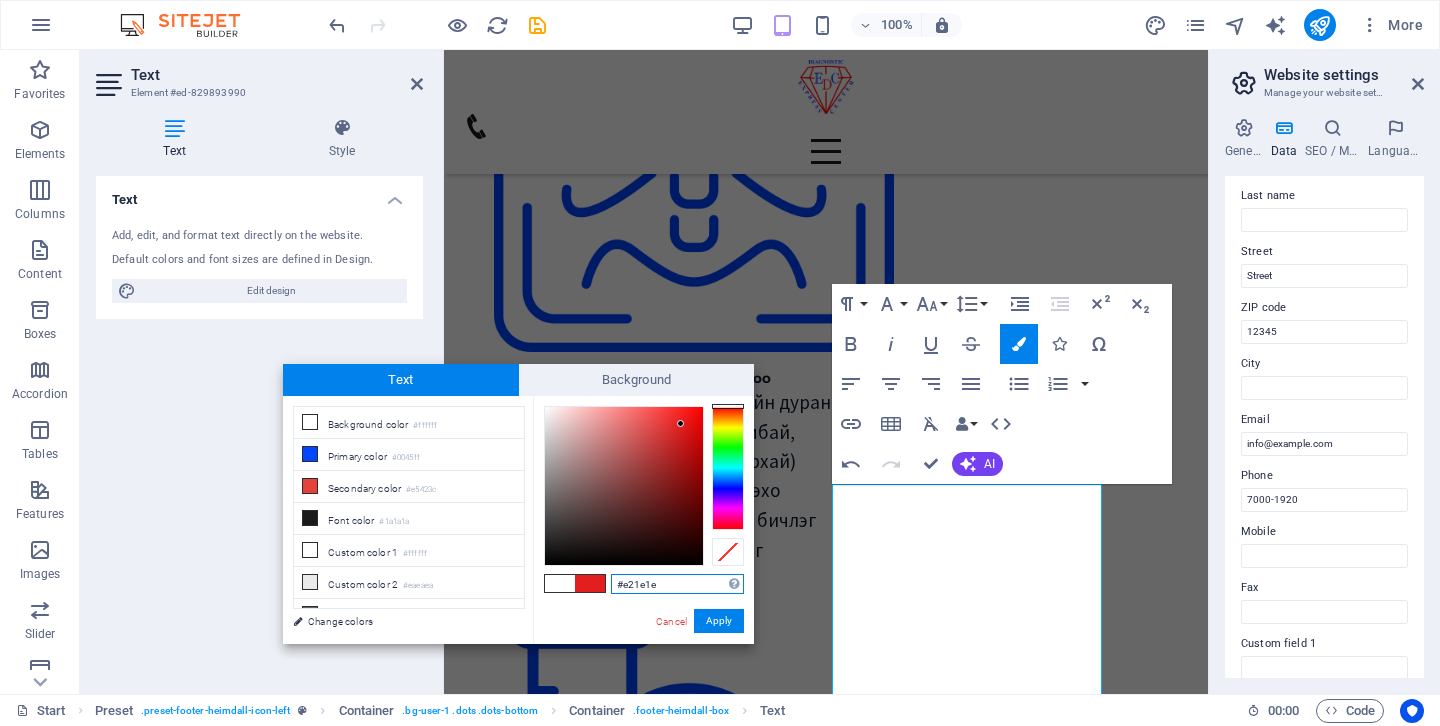 click at bounding box center [624, 486] 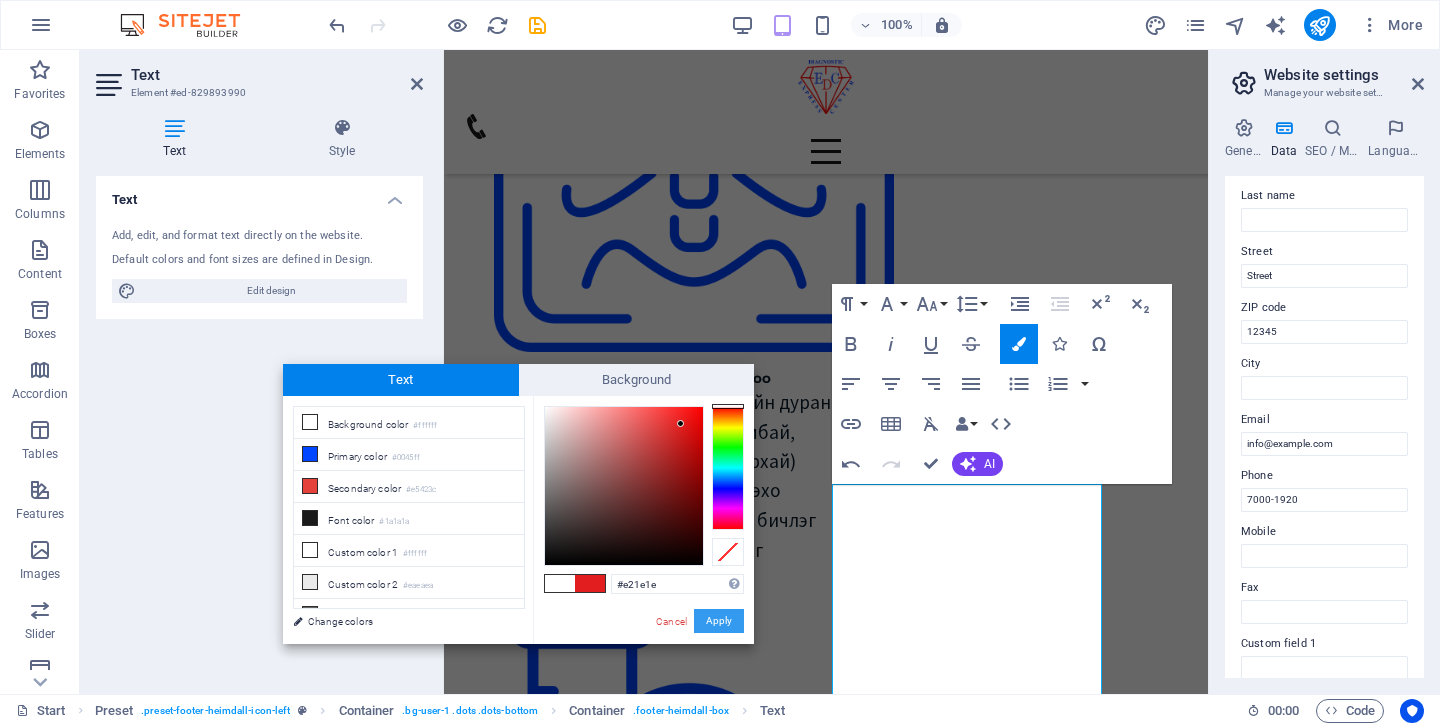 click on "Apply" at bounding box center (719, 621) 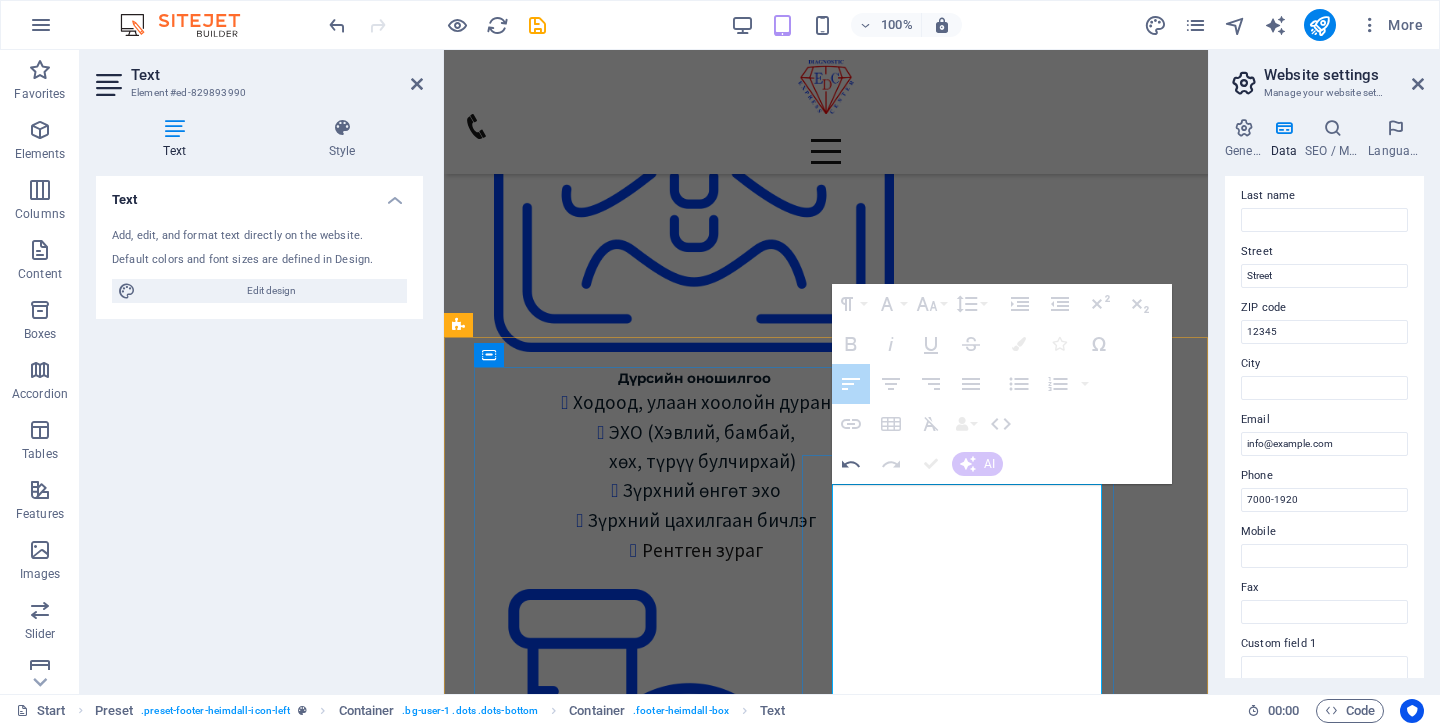 click at bounding box center (809, 9281) 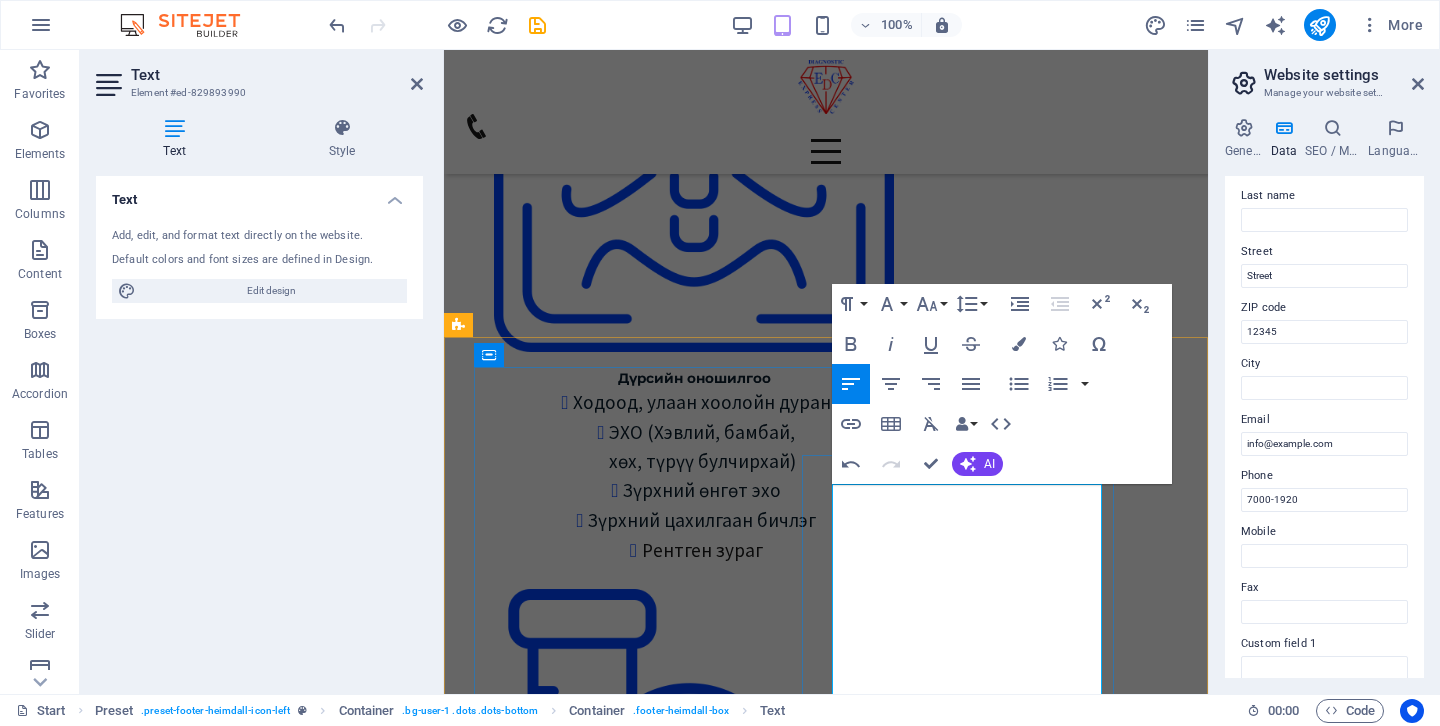 click on "info@expresslab.mn" at bounding box center (809, 9252) 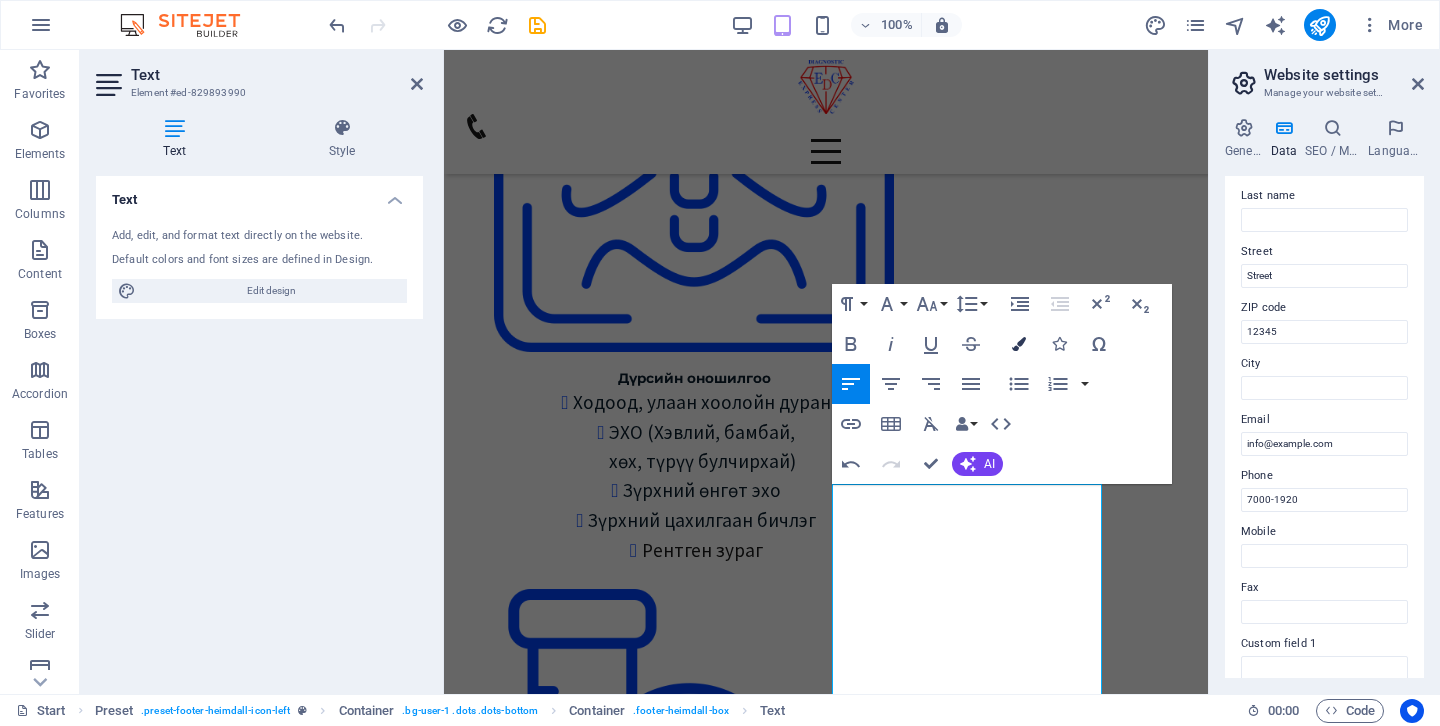 click at bounding box center [1019, 344] 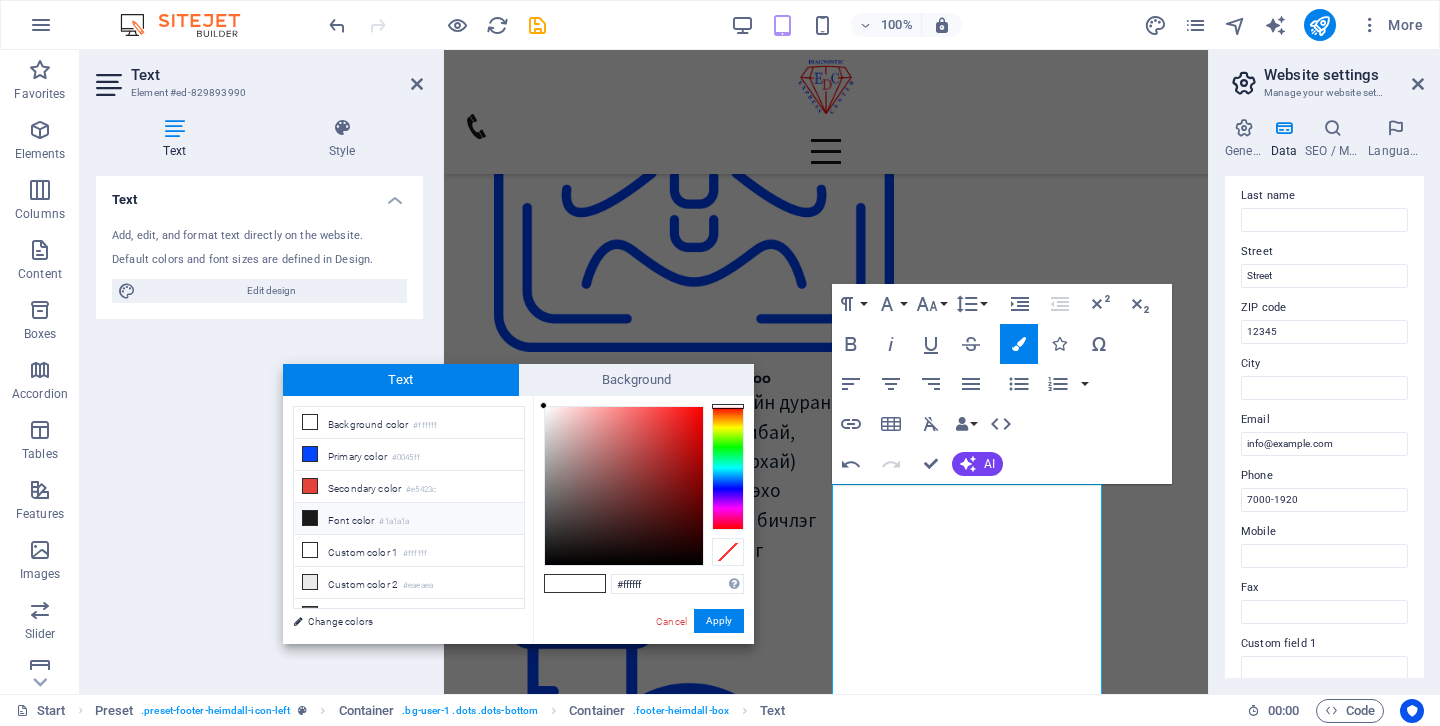 click on "Font color
#1a1a1a" at bounding box center [409, 519] 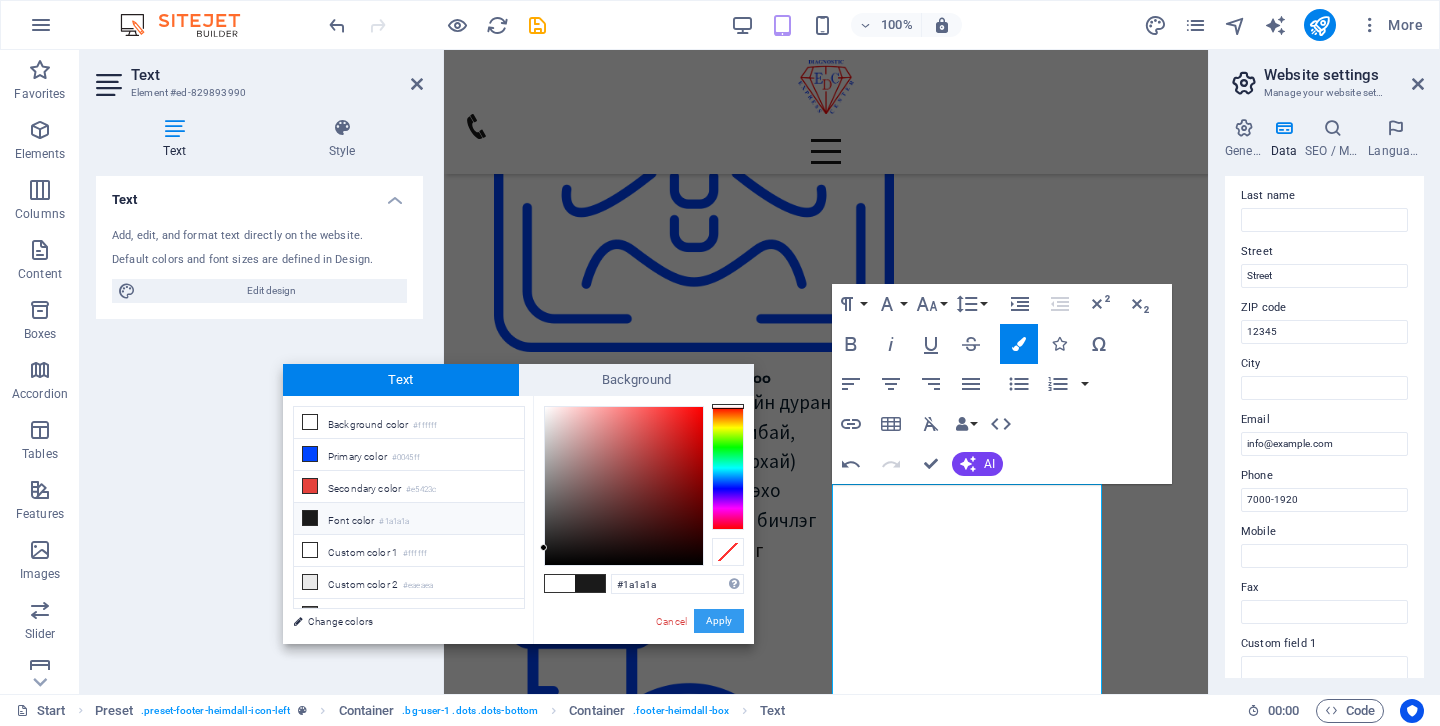 click on "Apply" at bounding box center (719, 621) 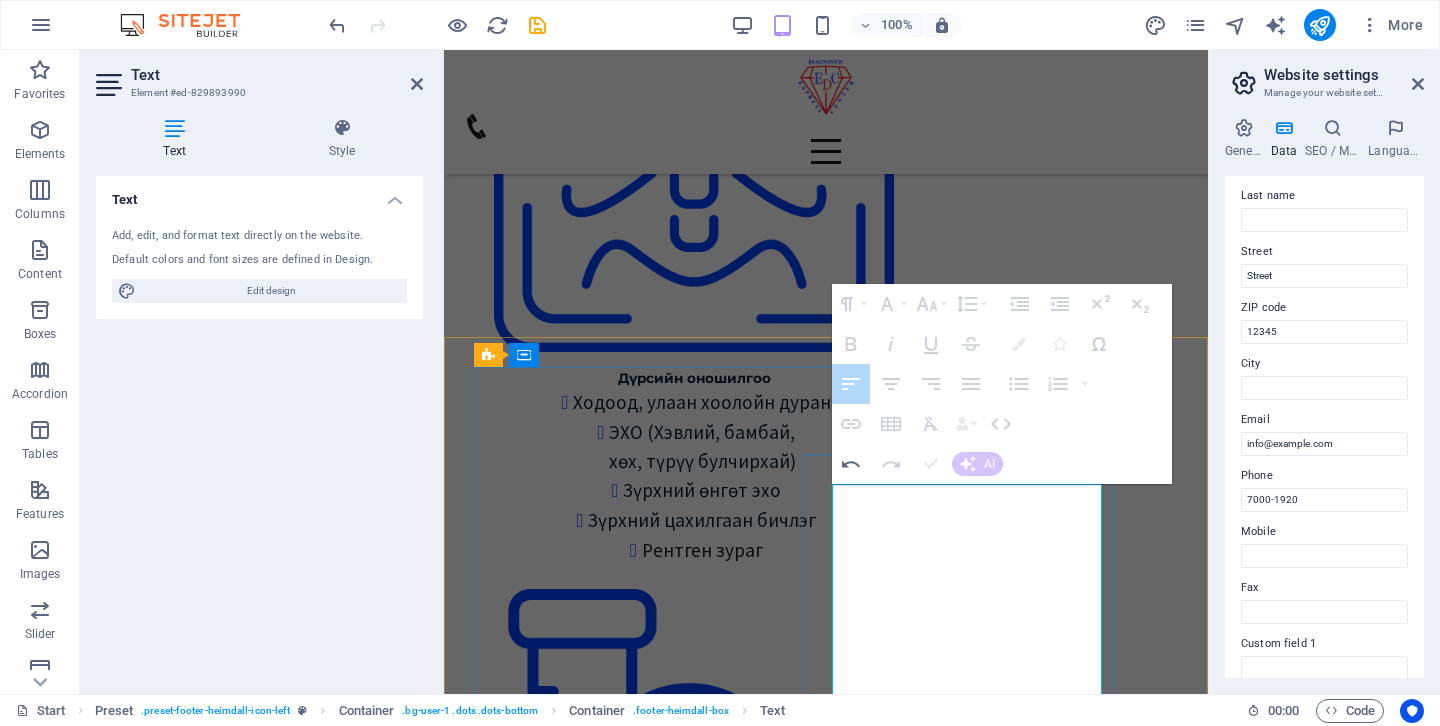 click on "Лавлах утас  7000-1920" at bounding box center (809, 9310) 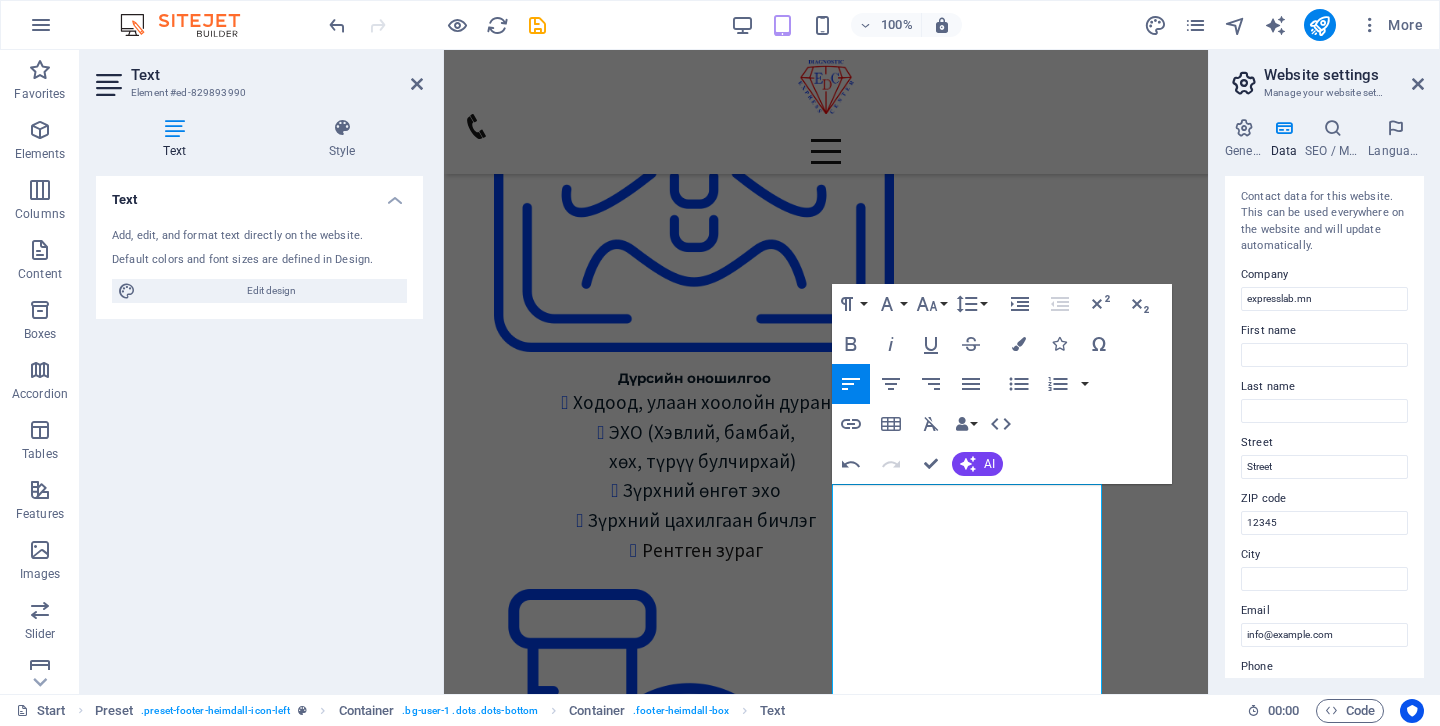 scroll, scrollTop: 0, scrollLeft: 0, axis: both 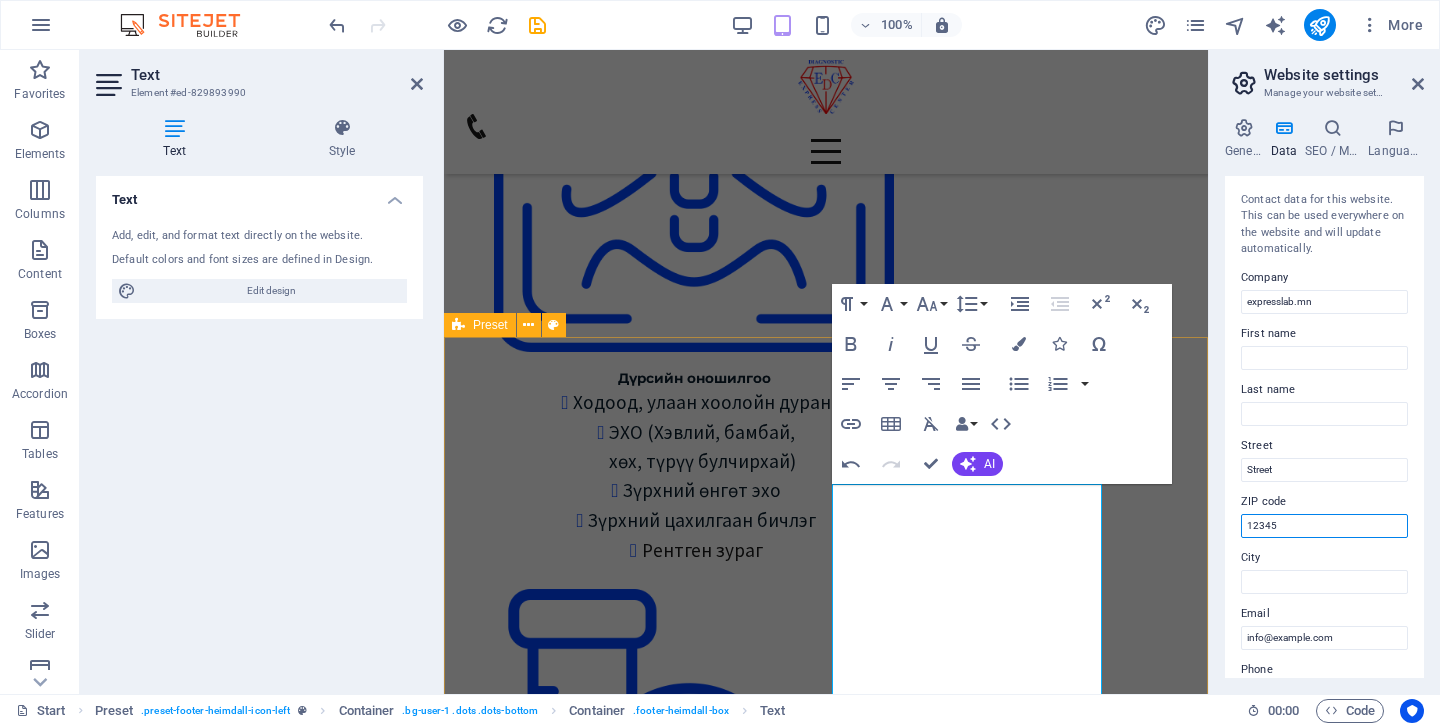 drag, startPoint x: 1749, startPoint y: 577, endPoint x: 1203, endPoint y: 518, distance: 549.17847 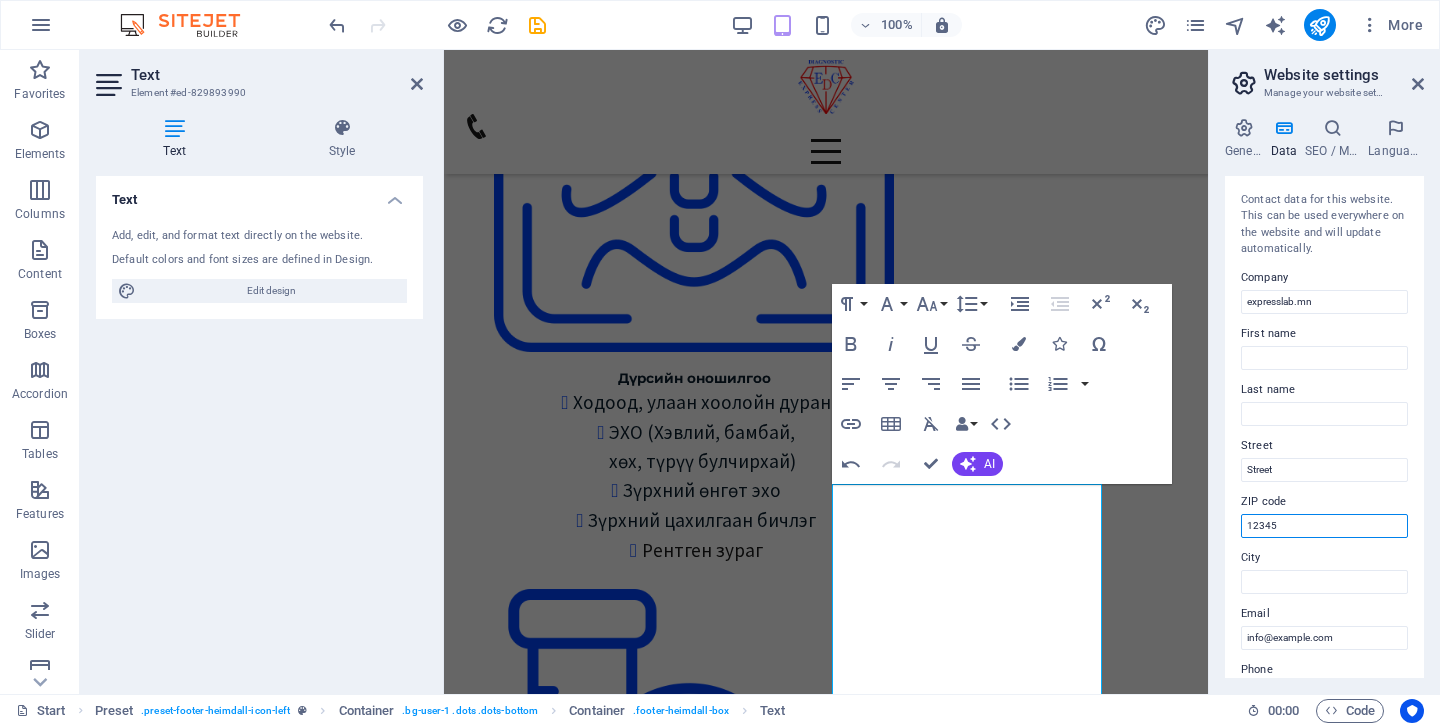 drag, startPoint x: 1317, startPoint y: 524, endPoint x: 1216, endPoint y: 523, distance: 101.00495 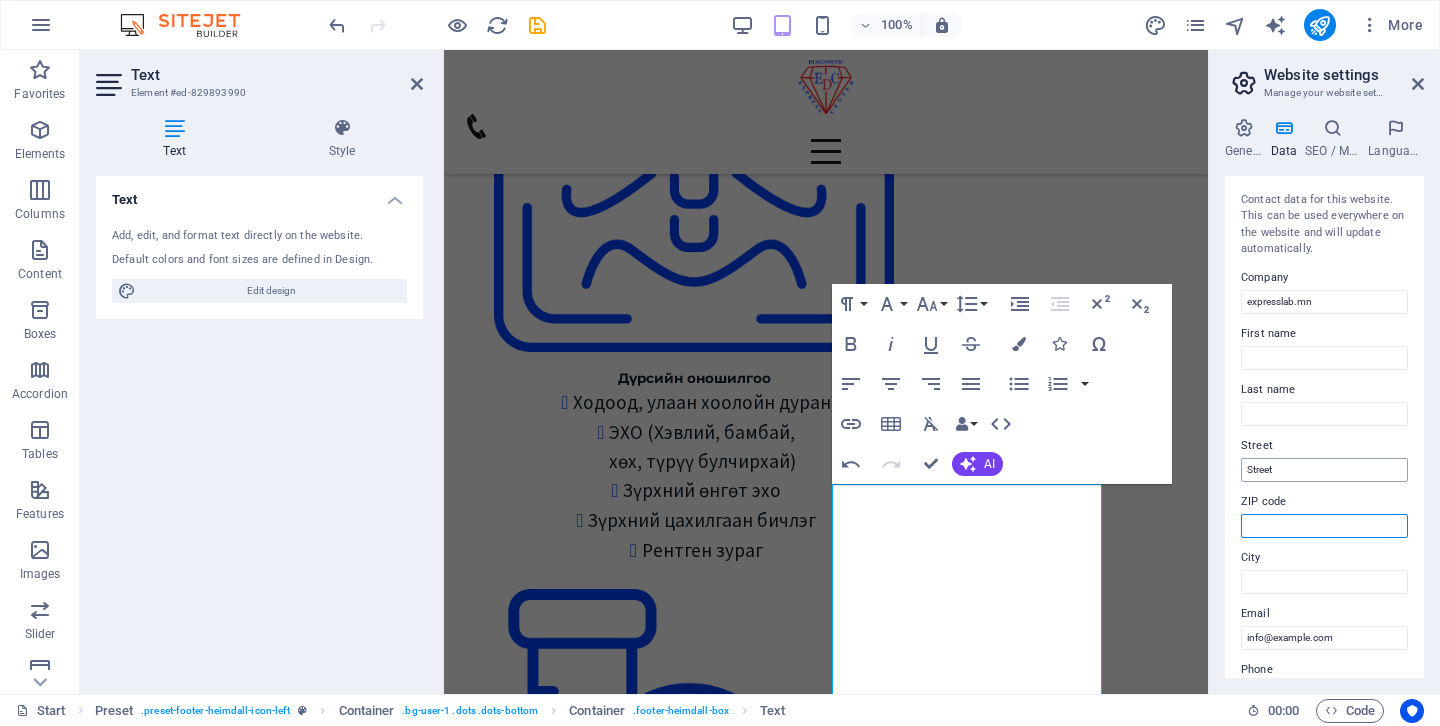 type 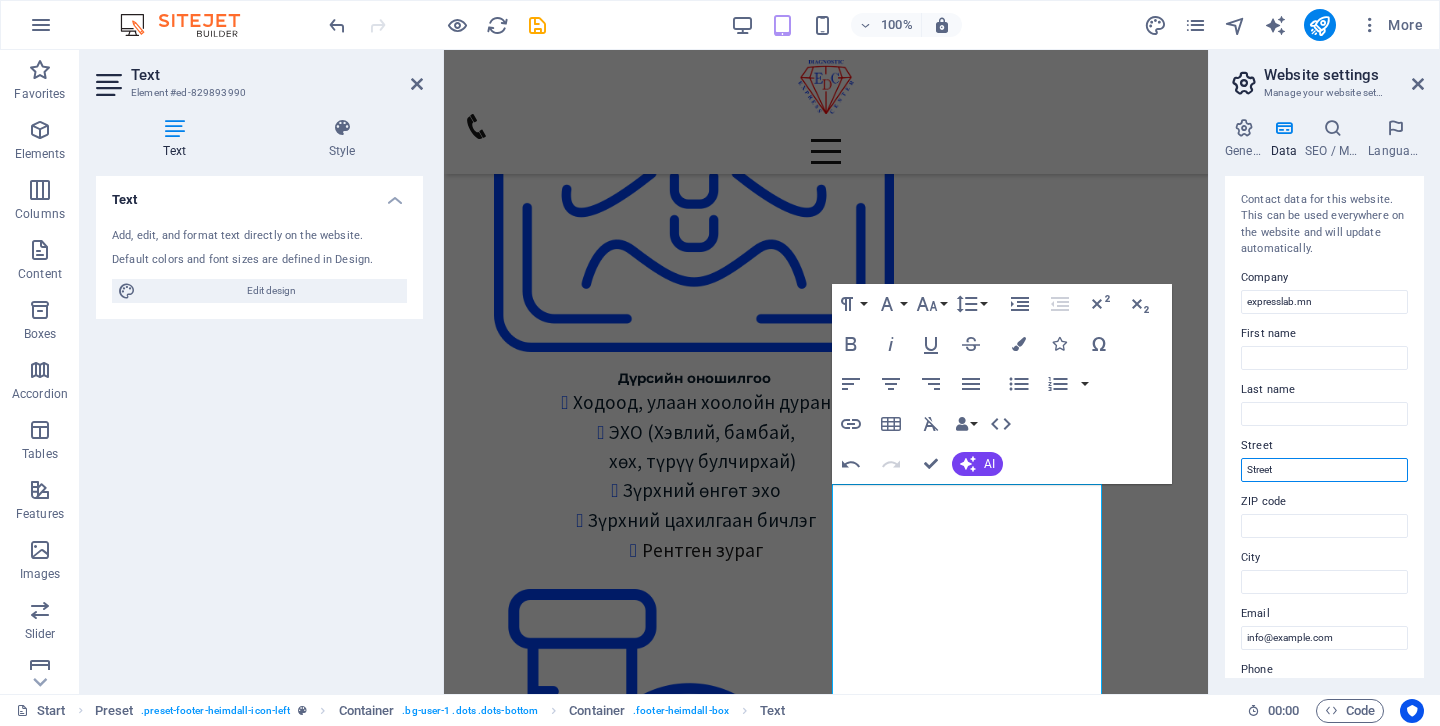 drag, startPoint x: 1310, startPoint y: 470, endPoint x: 1218, endPoint y: 464, distance: 92.19544 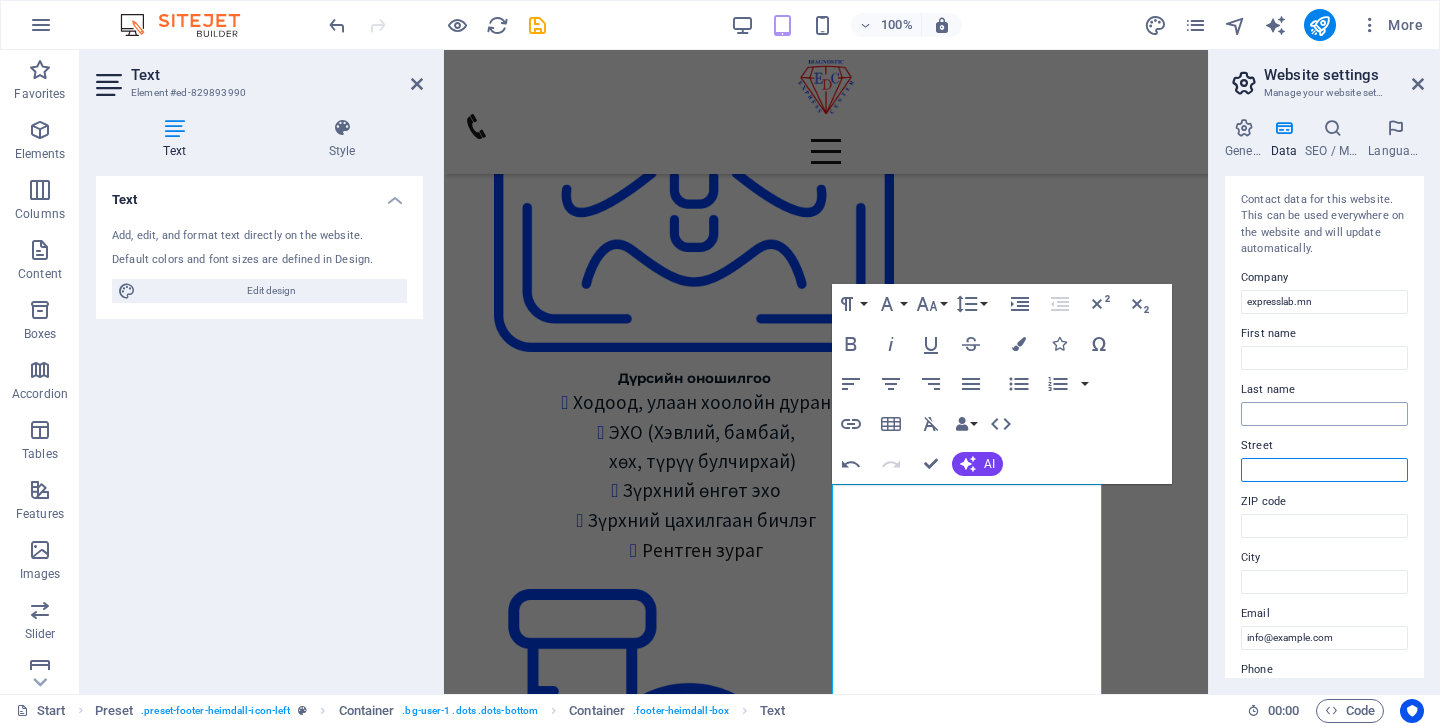 type 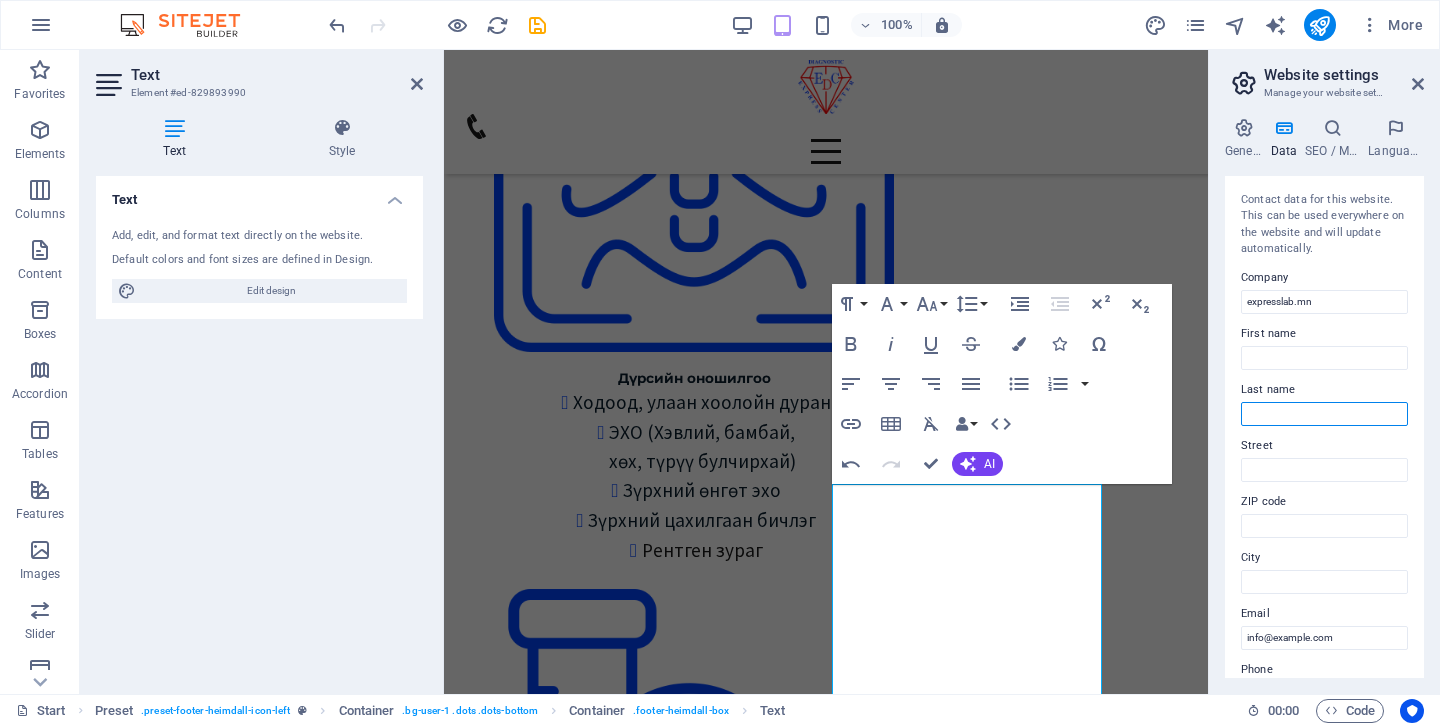 click on "Last name" at bounding box center (1324, 414) 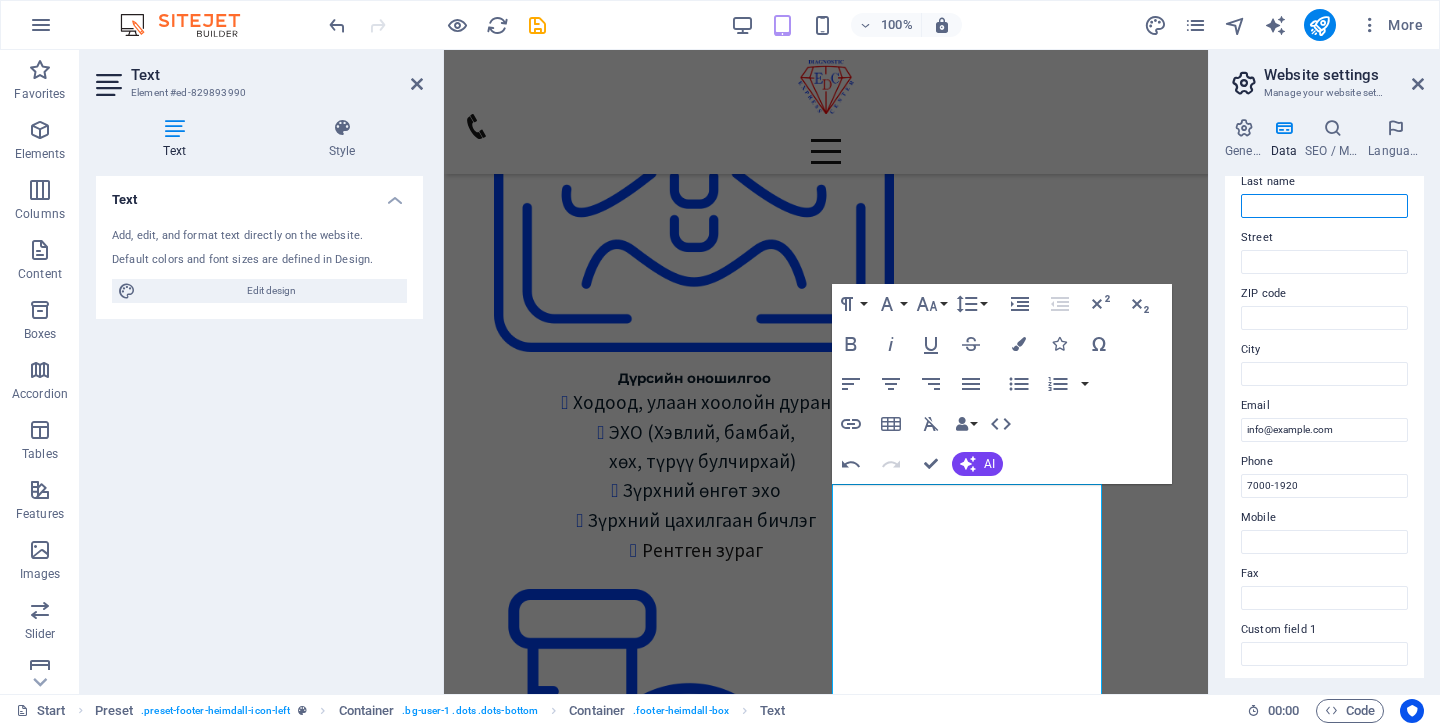 scroll, scrollTop: 0, scrollLeft: 0, axis: both 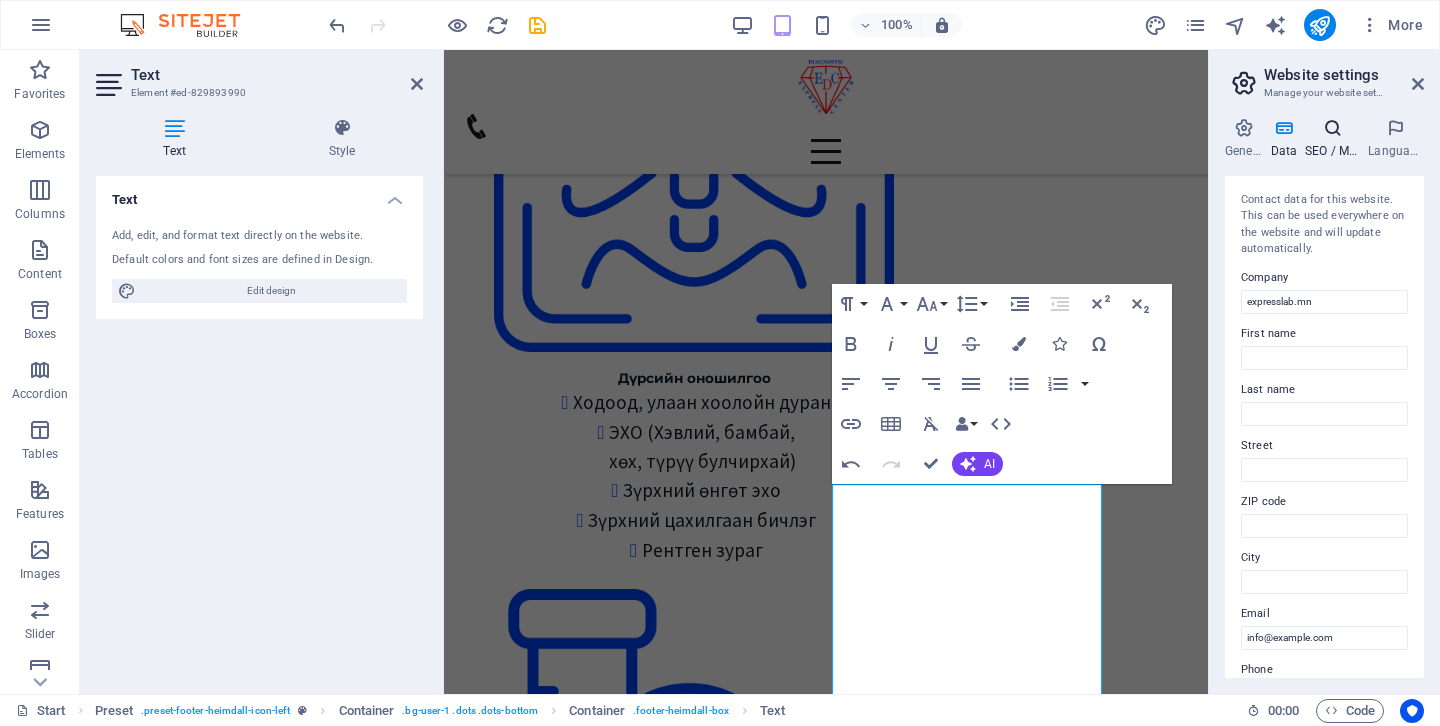 click on "SEO / Meta" at bounding box center (1336, 139) 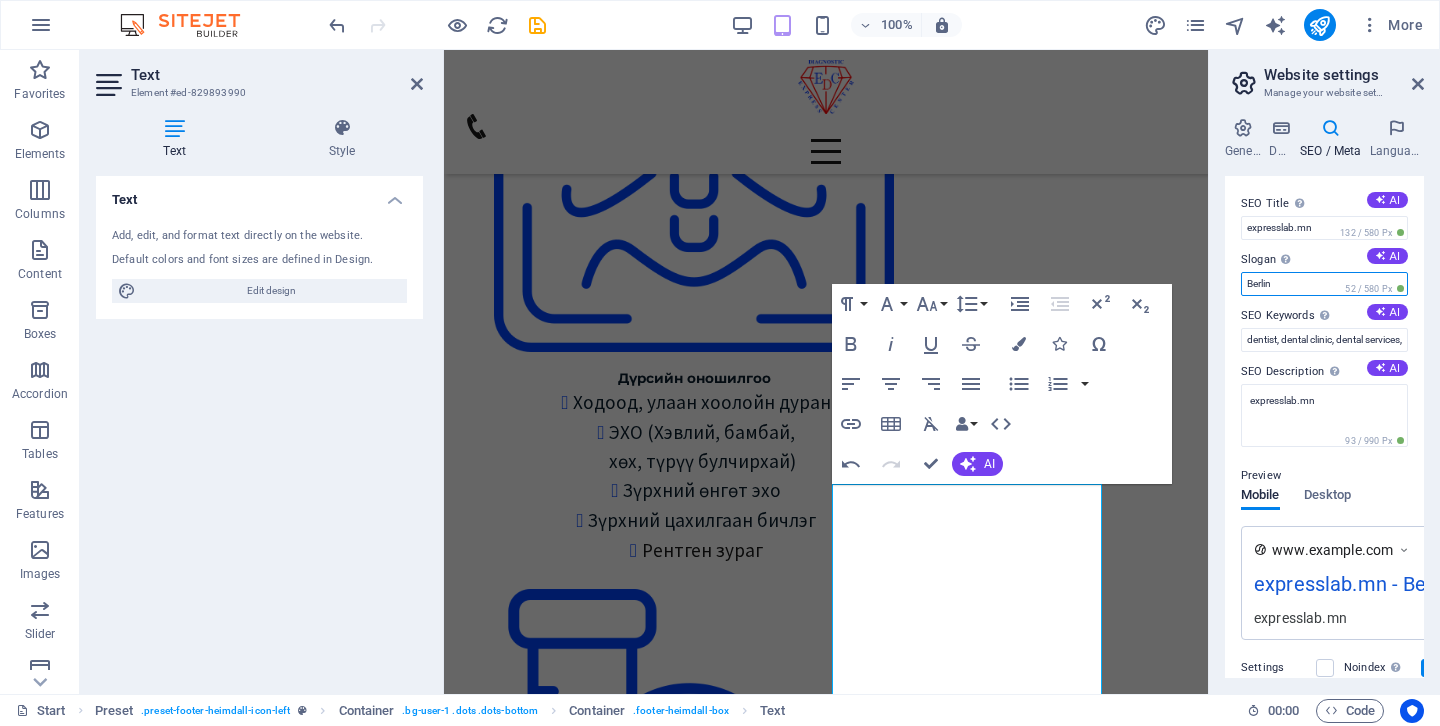 drag, startPoint x: 1300, startPoint y: 284, endPoint x: 1235, endPoint y: 284, distance: 65 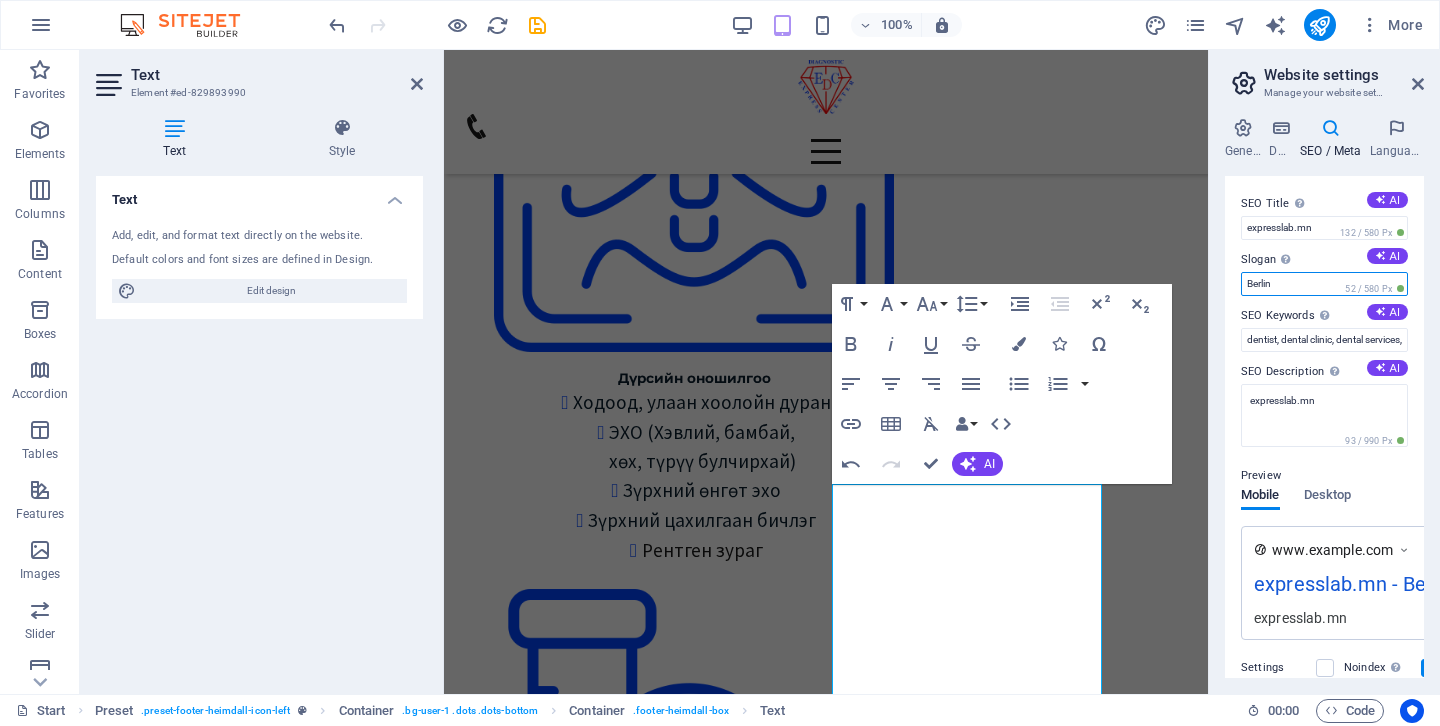 click on "SEO Title The title of your website - make it something that stands out in search engine results. AI expresslab.mn 132 / 580 Px Slogan The slogan of your website. AI Berlin 52 / 580 Px SEO Keywords Comma-separated list of keywords representing your website. AI dentist, dental clinic, dental services, medicine, medical, dental care, orthodontic clinic, orthodontist, orthodontic treatment, healthcare, expresslab.mn, Berlin SEO Description Describe the contents of your website - this is crucial for search engines and SEO! AI expresslab.mn 93 / 990 Px Preview Mobile Desktop www.example.com expresslab.mn - Berlin expresslab.mn Settings Noindex Instruct search engines to exclude this website from search results. Responsive Determine whether the website should be responsive based on screen resolution. Meta tags Enter HTML code here that will be placed inside the  tags of your website. Please note that your website may not function if you include code with errors. Google Analytics ID Google Maps API key" at bounding box center [1324, 427] 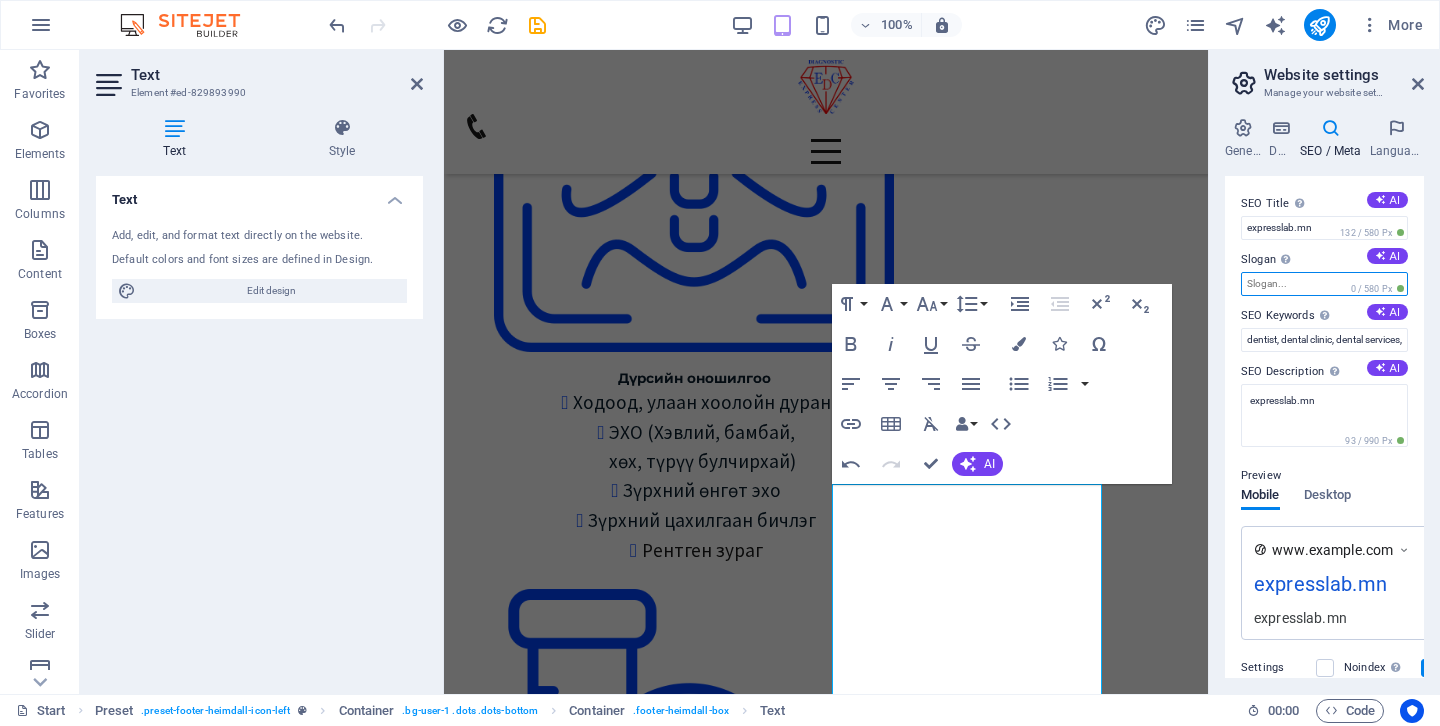 type 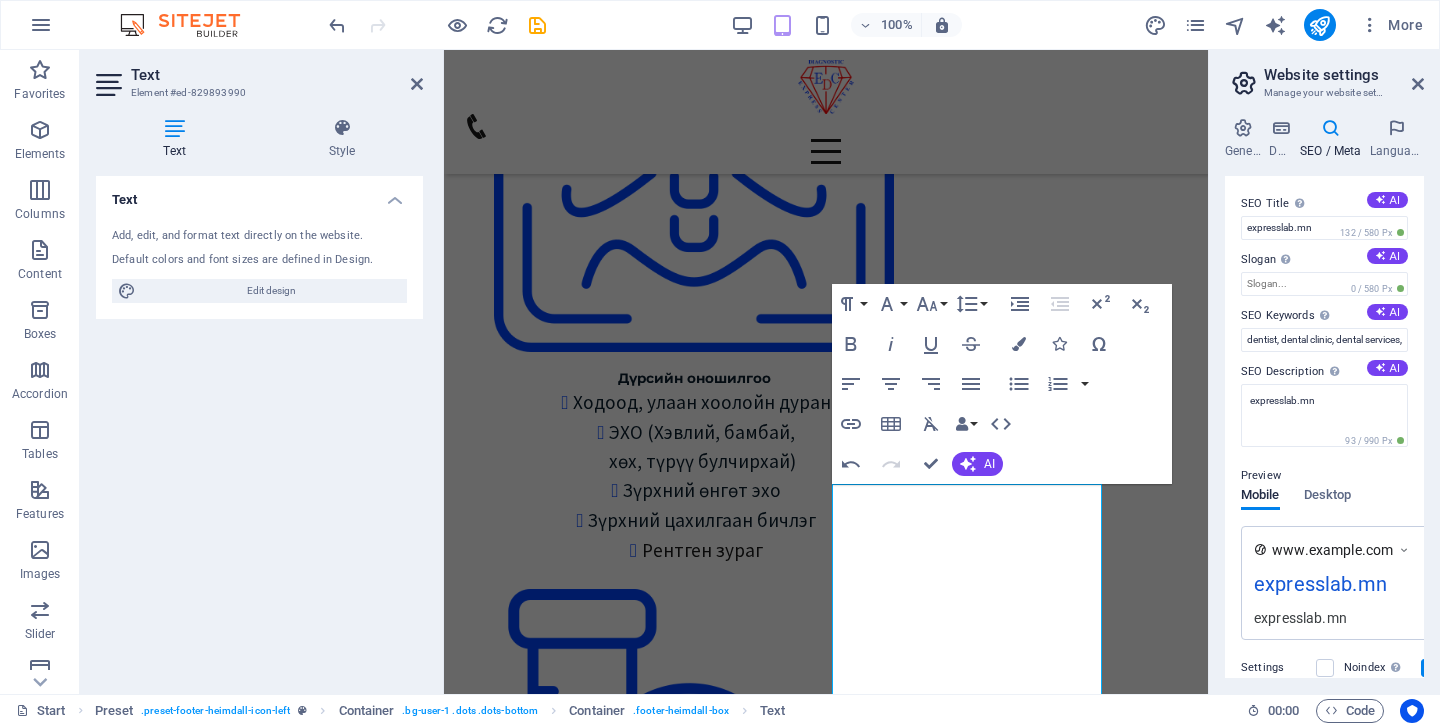 click on "Slogan The slogan of your website. AI" at bounding box center (1324, 260) 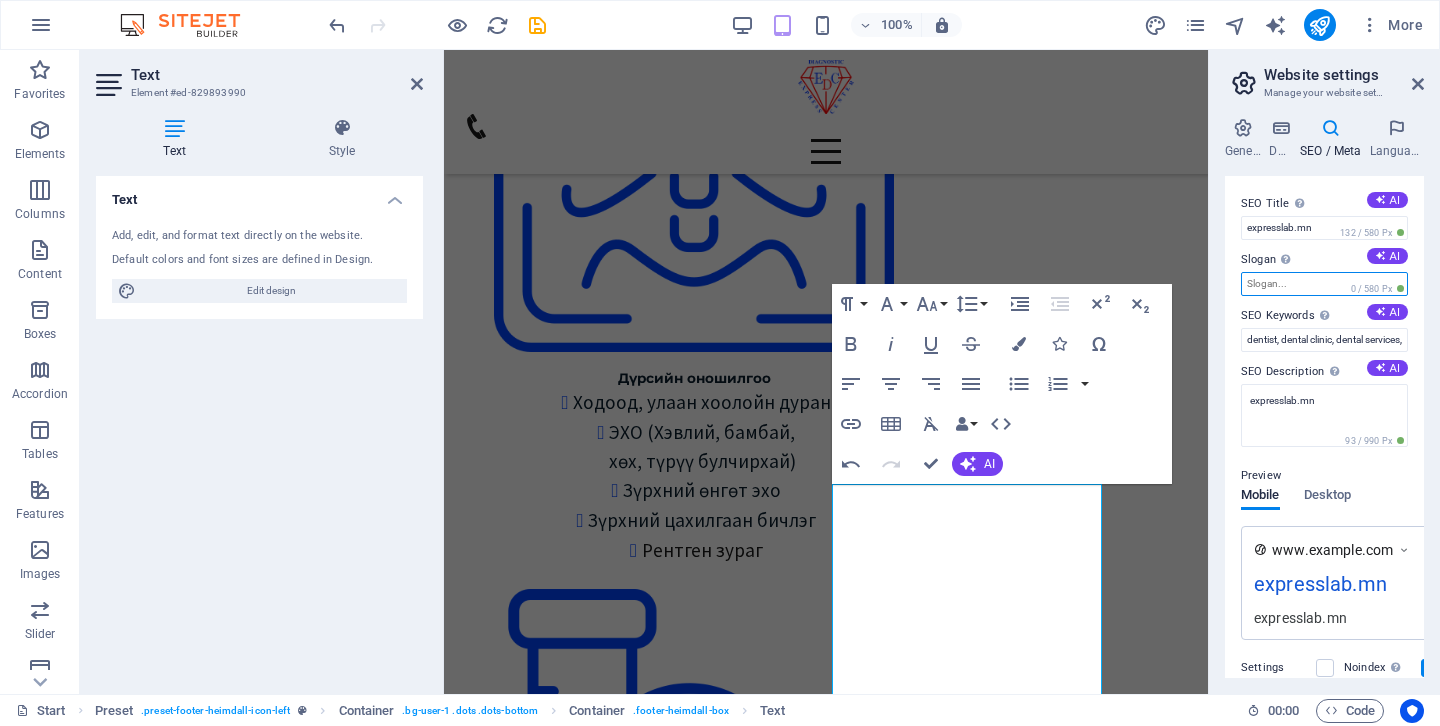 click on "Slogan The slogan of your website. AI" at bounding box center [1324, 284] 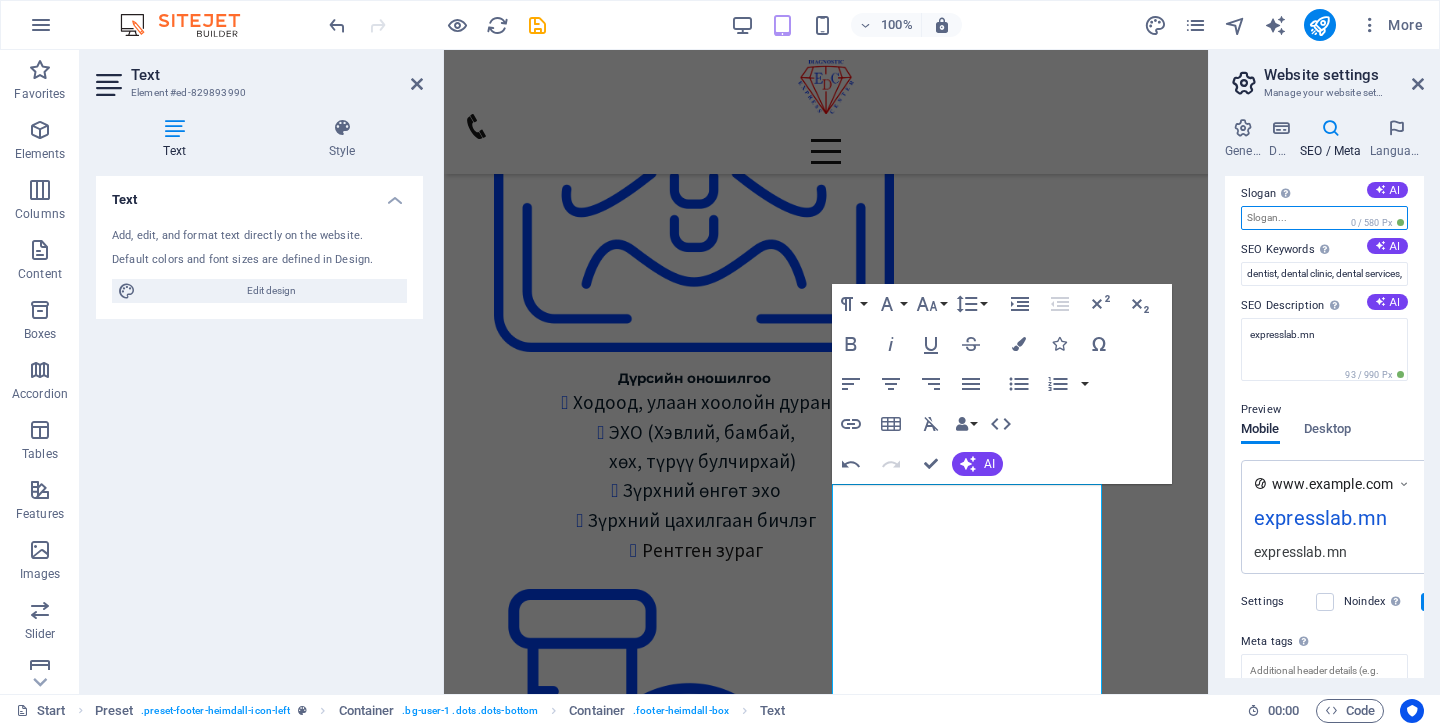 scroll, scrollTop: 75, scrollLeft: 0, axis: vertical 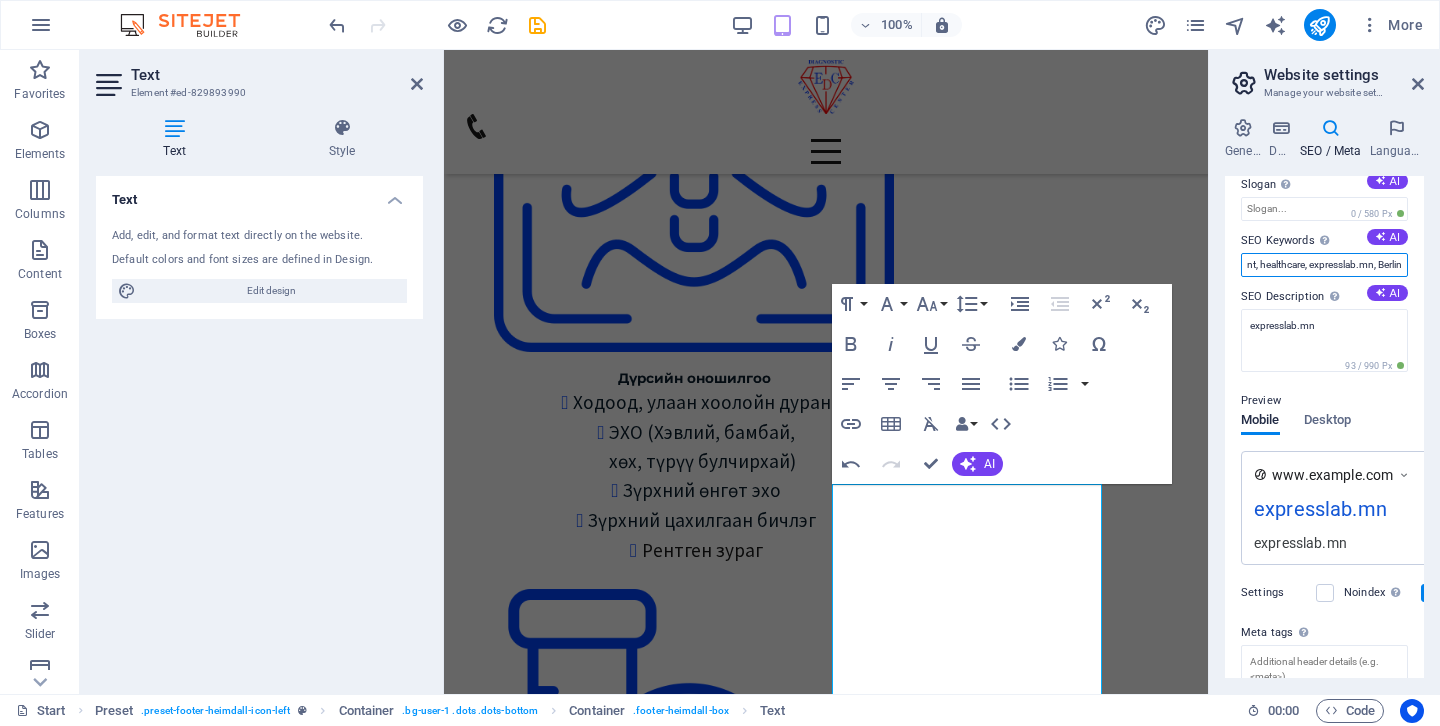 drag, startPoint x: 1248, startPoint y: 266, endPoint x: 1439, endPoint y: 268, distance: 191.01047 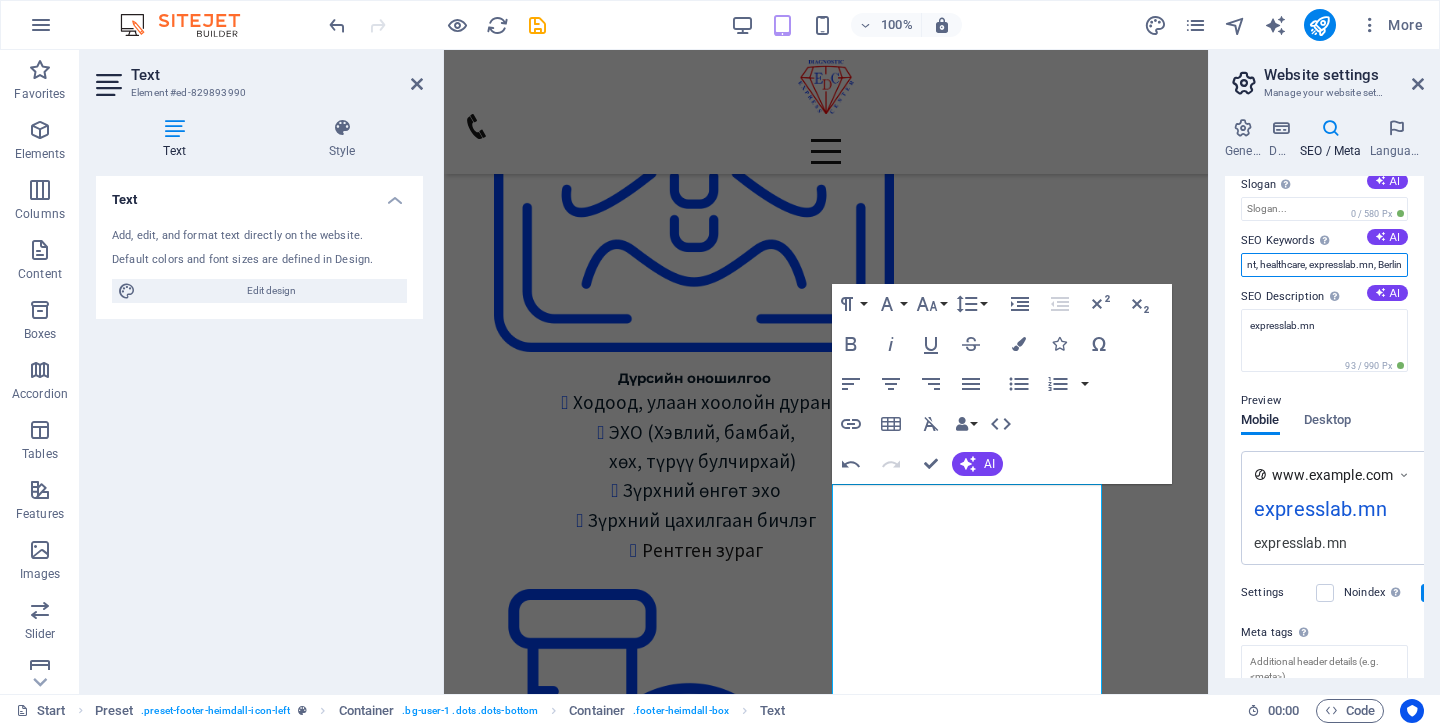 click on "General  Data  SEO / Meta  Languages Website name expresslab.mn Logo Drag files here, click to choose files or select files from Files or our free stock photos & videos Select files from the file manager, stock photos, or upload file(s) Upload Favicon Set the favicon of your website here. A favicon is a small icon shown in the browser tab next to your website title. It helps visitors identify your website. Drag files here, click to choose files or select files from Files or our free stock photos & videos Select files from the file manager, stock photos, or upload file(s) Upload Preview Image (Open Graph) This image will be shown when the website is shared on social networks Drag files here, click to choose files or select files from Files or our free stock photos & videos Select files from the file manager, stock photos, or upload file(s) Upload Contact data for this website. This can be used everywhere on the website and will update automatically. Company expresslab.mn First name Last name Street ZIP code 1" at bounding box center (1324, 398) 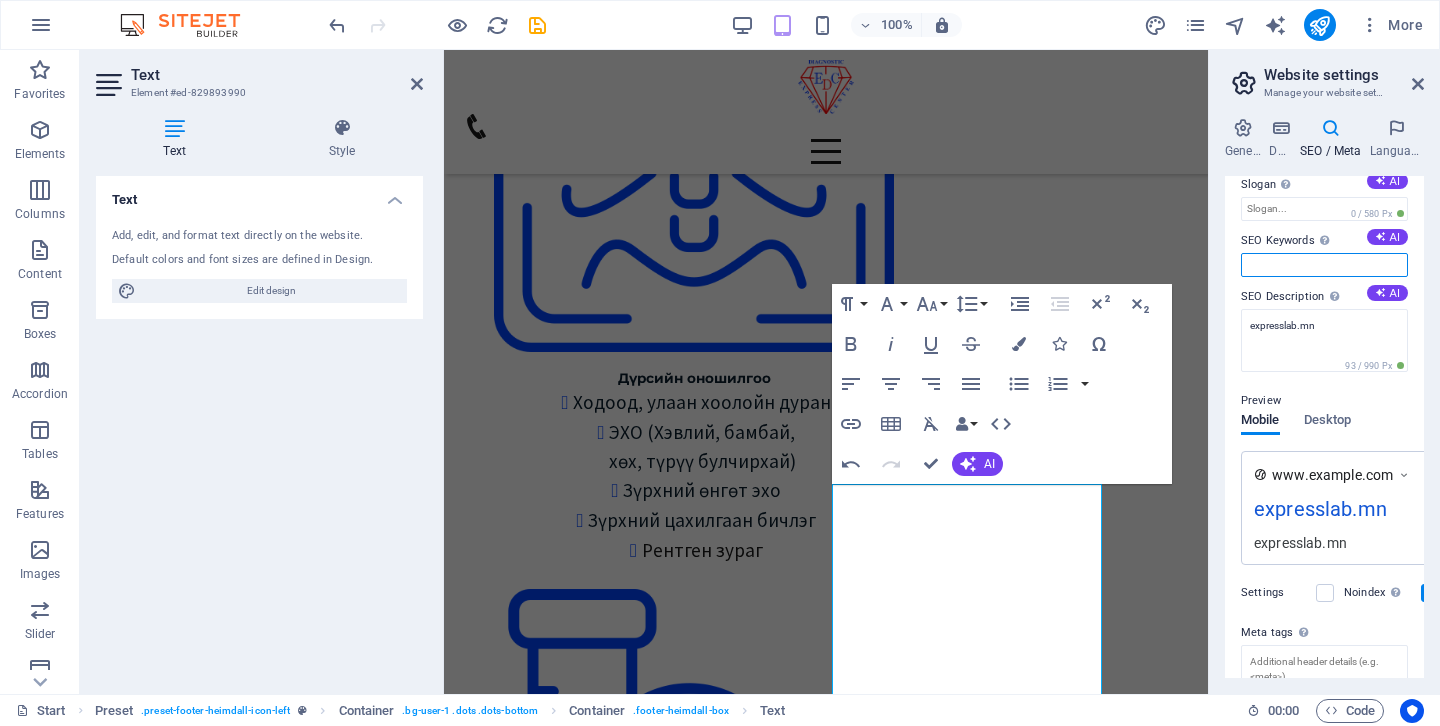 scroll, scrollTop: 0, scrollLeft: 0, axis: both 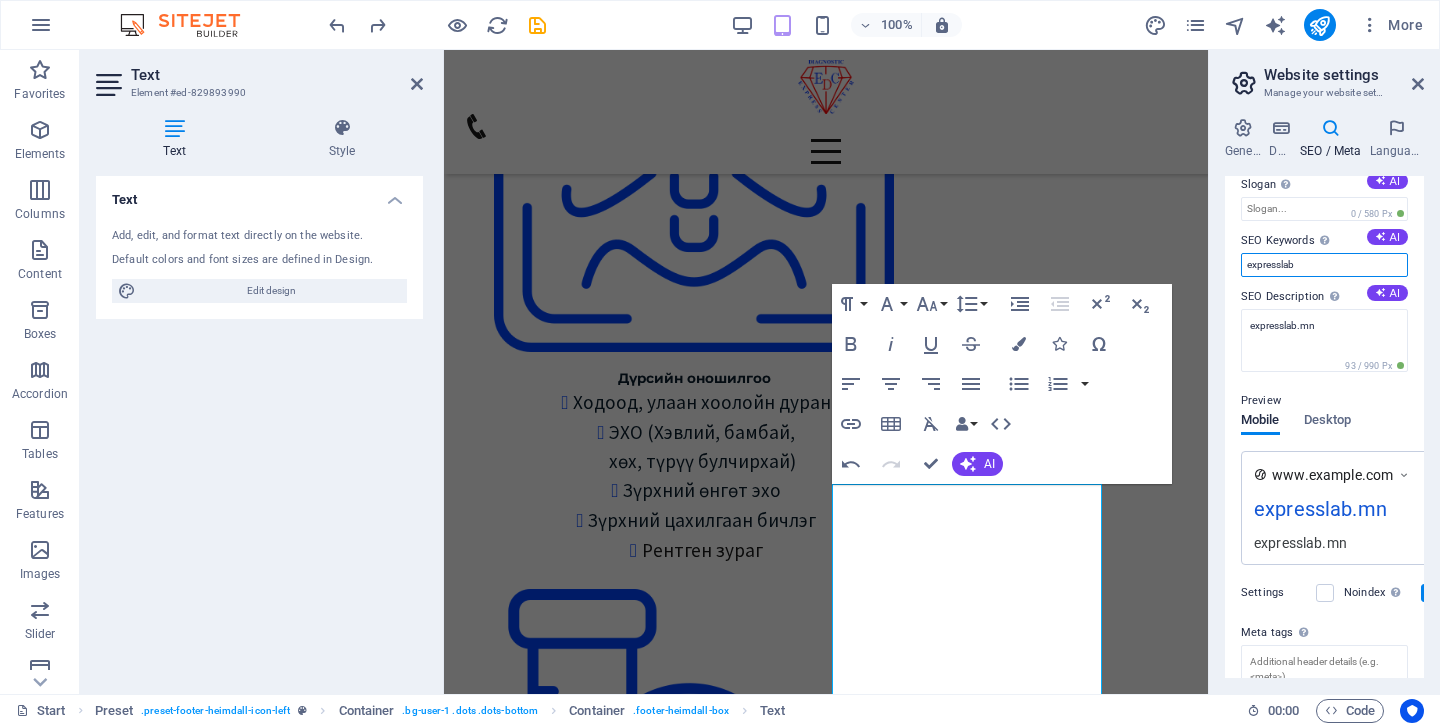 type on "express" 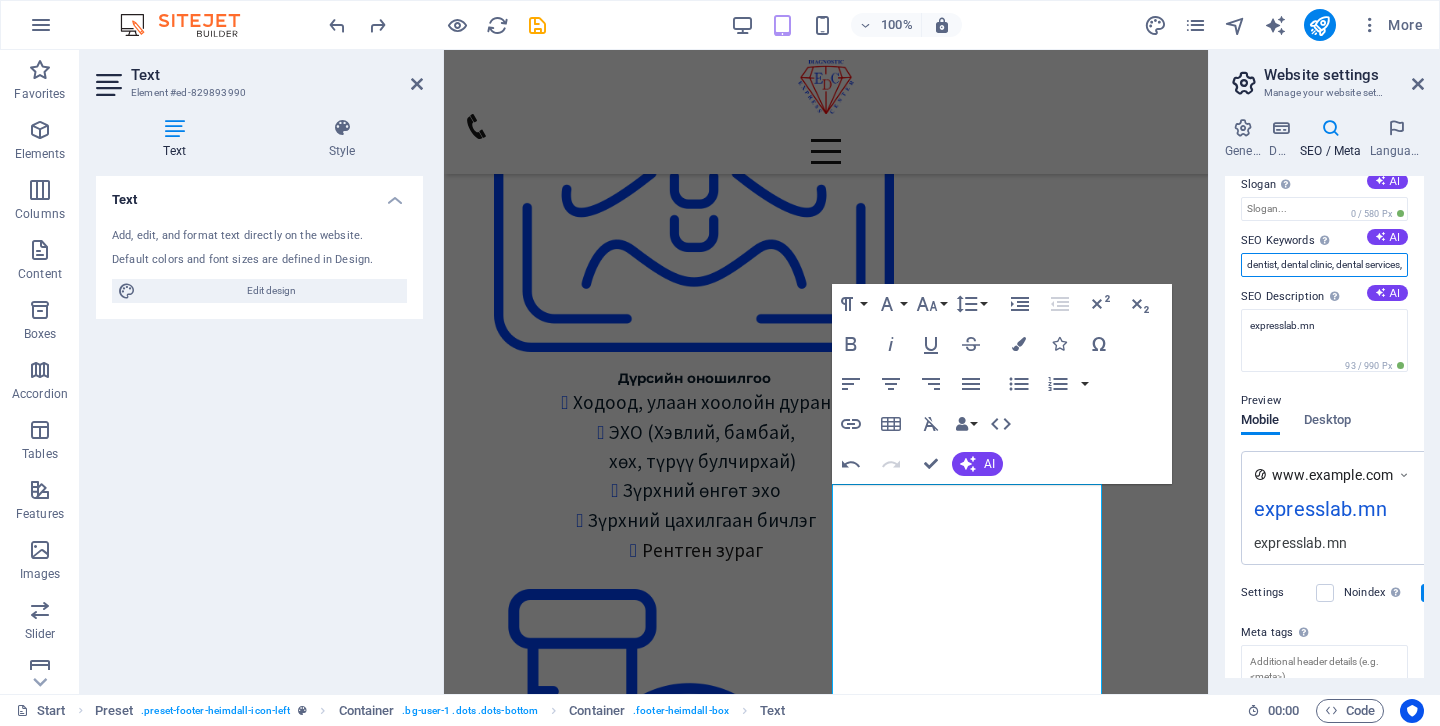 click on "dentist, dental clinic, dental services, medicine, medical, dental care, orthodontic clinic, orthodontist, orthodontic treatment, healthcare, expresslab.mn, Berlin" at bounding box center [1324, 265] 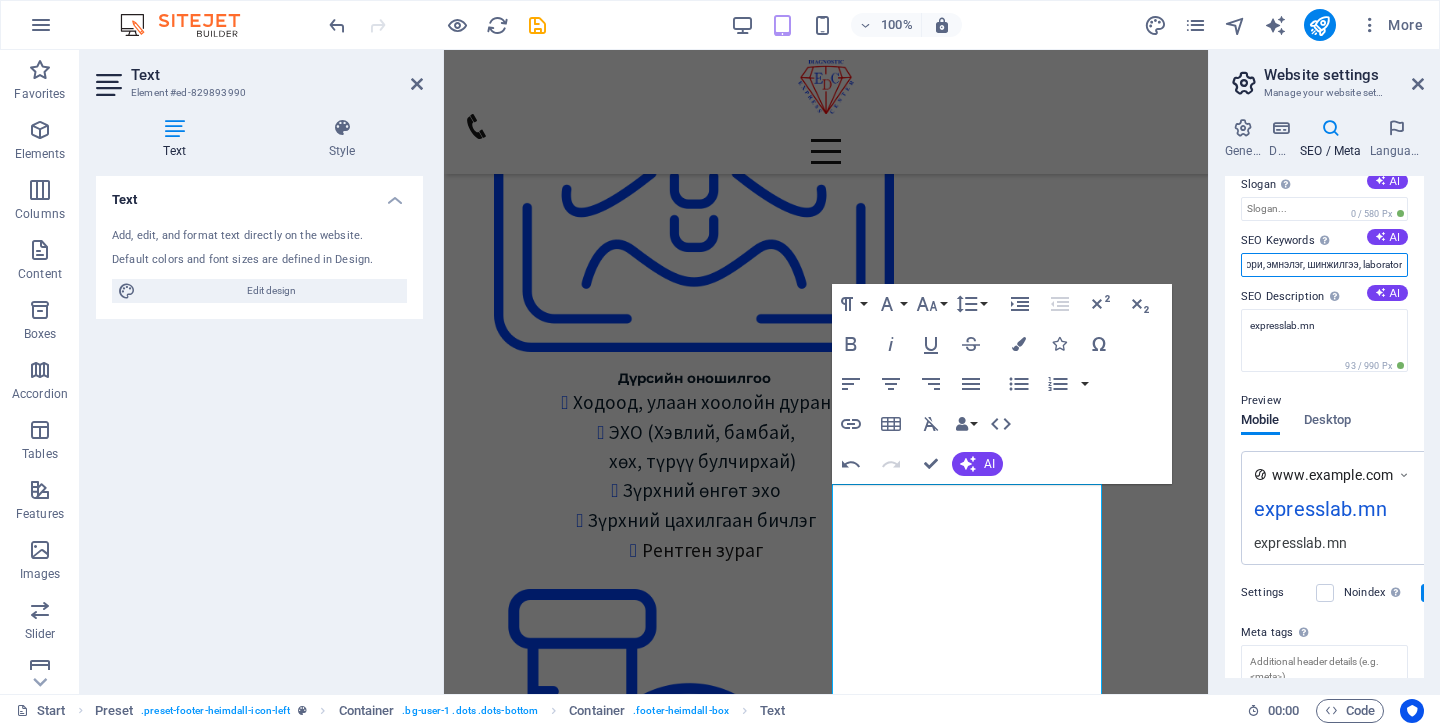 scroll, scrollTop: 0, scrollLeft: 602, axis: horizontal 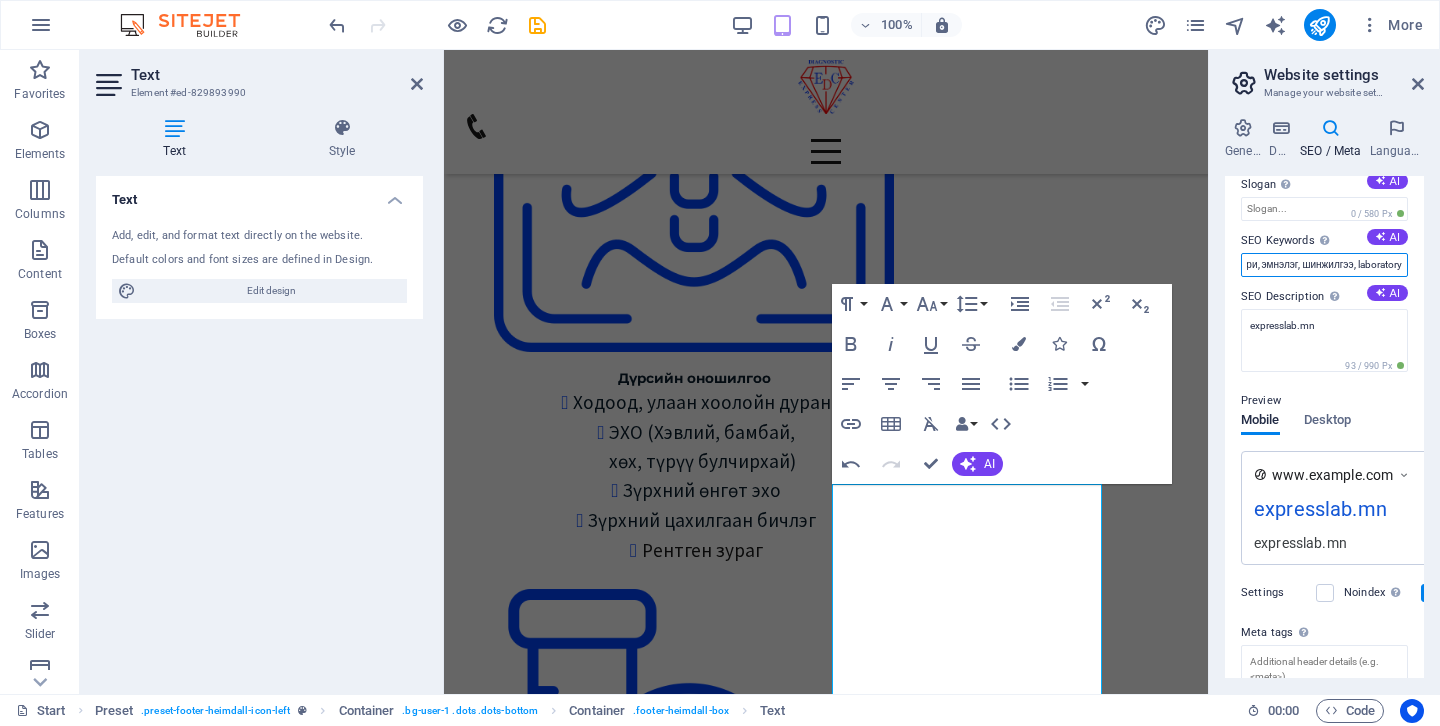type on "expresslab, express, emneleg, shinjilgee, express onoshilgoonii tuv, экспресс, экспресс лаб, экспресс оношилгооны төв, лаборатори, эмнэлэг, шинжилгээ, laboratory" 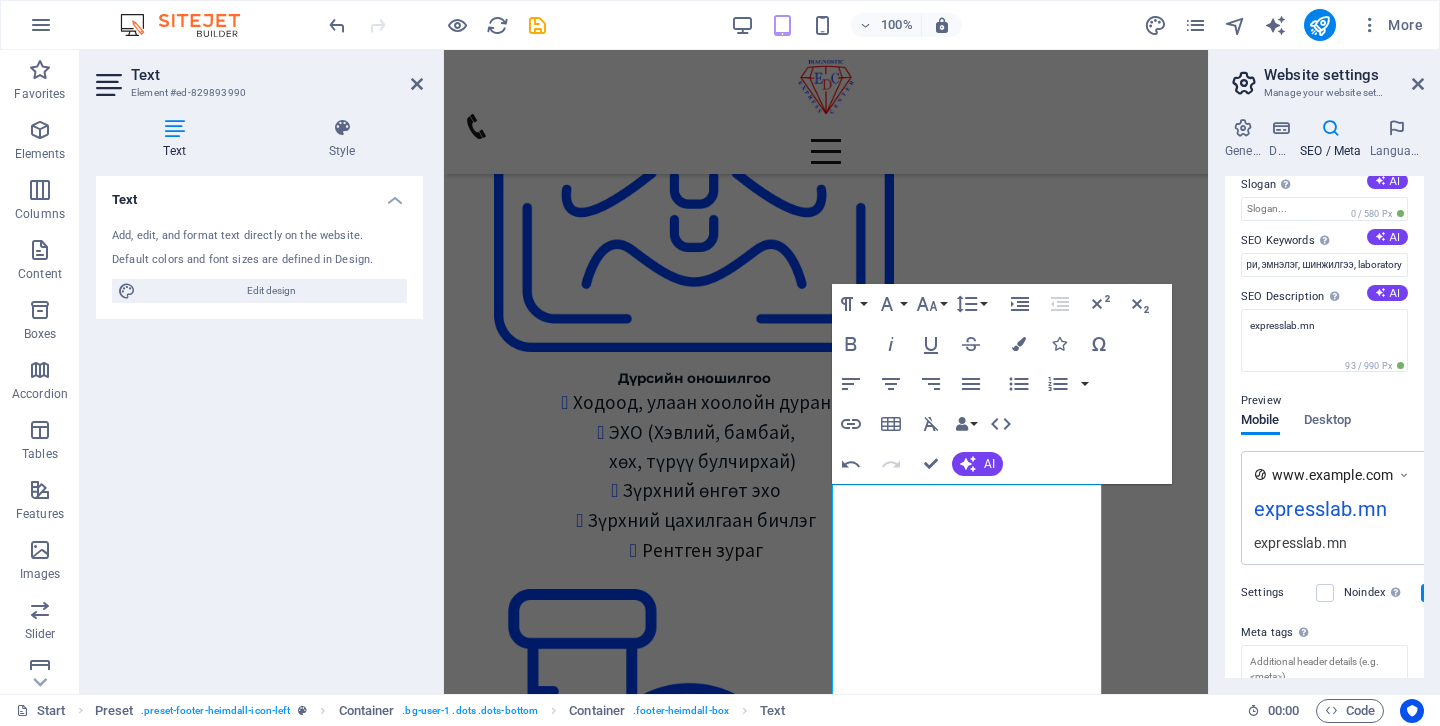 click on "Preview Mobile Desktop www.example.com expresslab.mn expresslab.mn" at bounding box center (1324, 469) 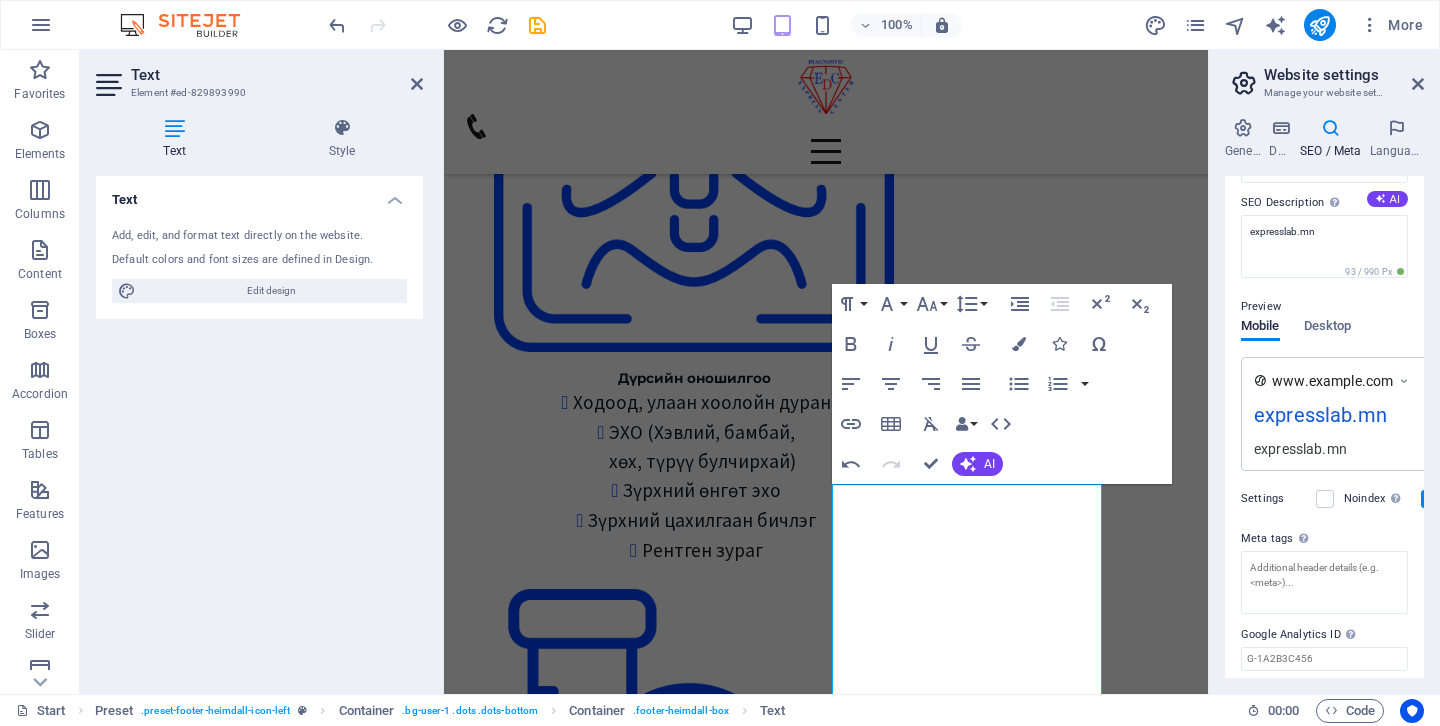 scroll, scrollTop: 233, scrollLeft: 0, axis: vertical 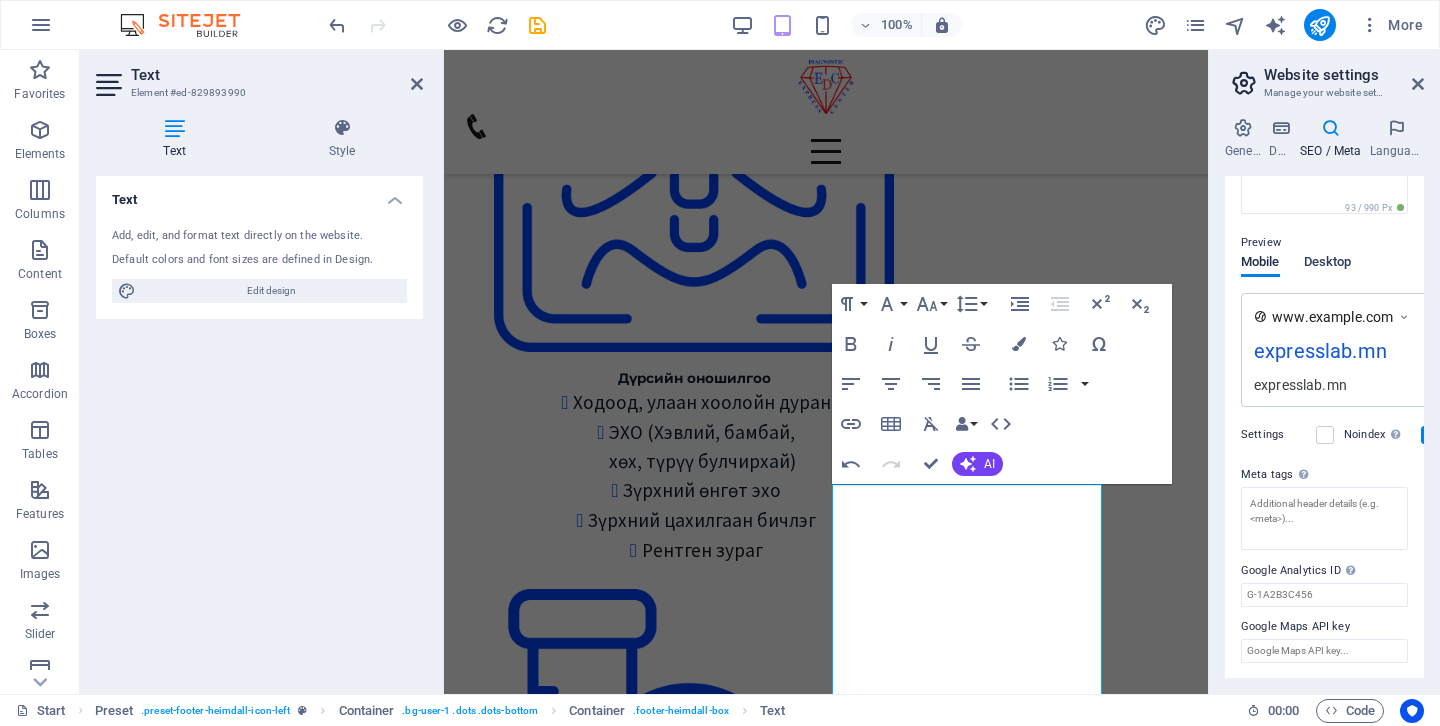 click on "Desktop" at bounding box center (1328, 264) 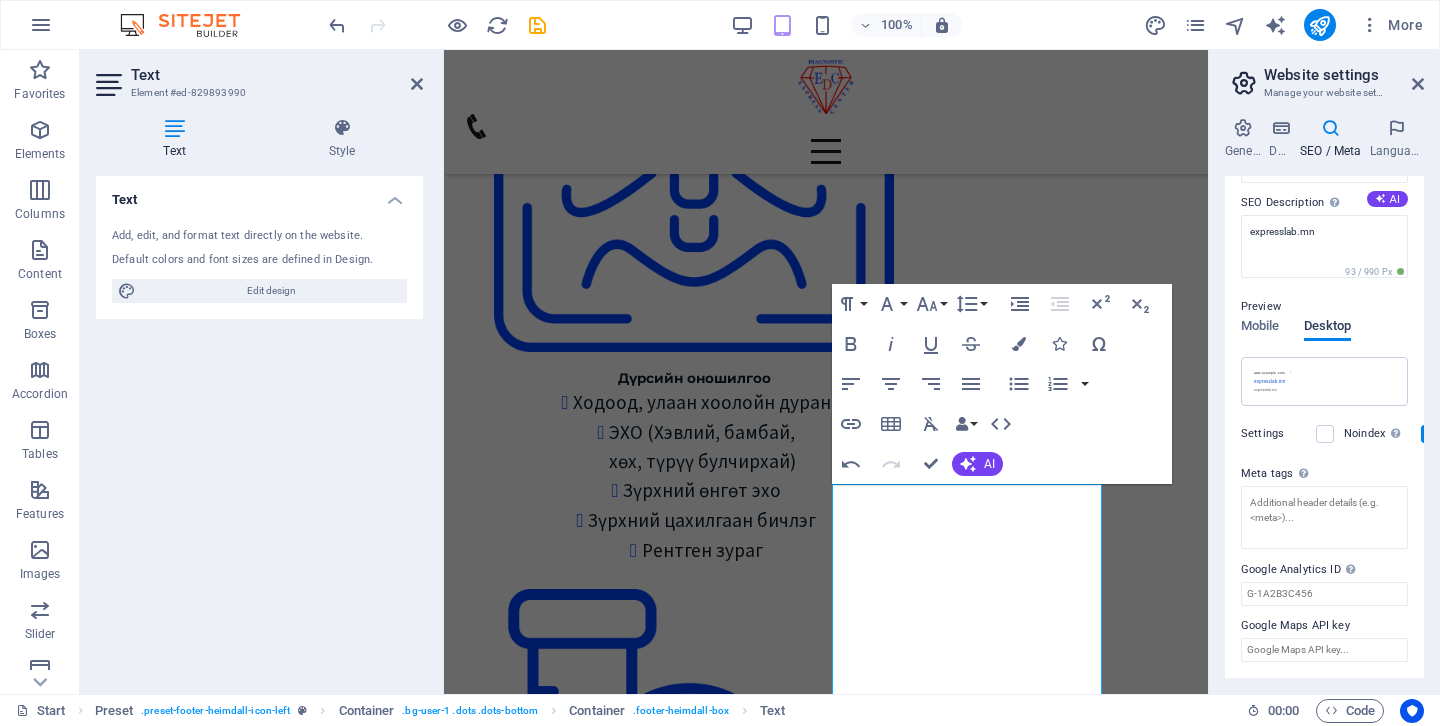 scroll, scrollTop: 168, scrollLeft: 0, axis: vertical 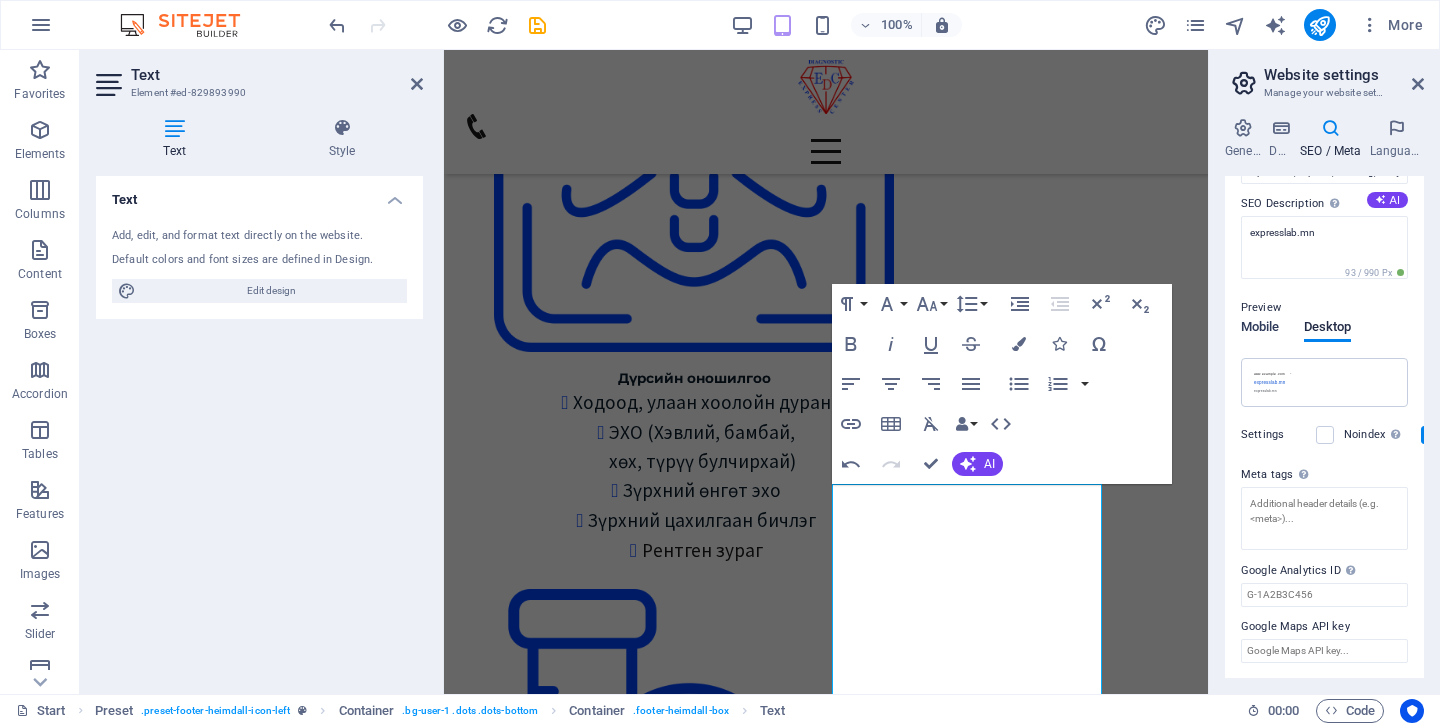 click on "Mobile" at bounding box center [1260, 329] 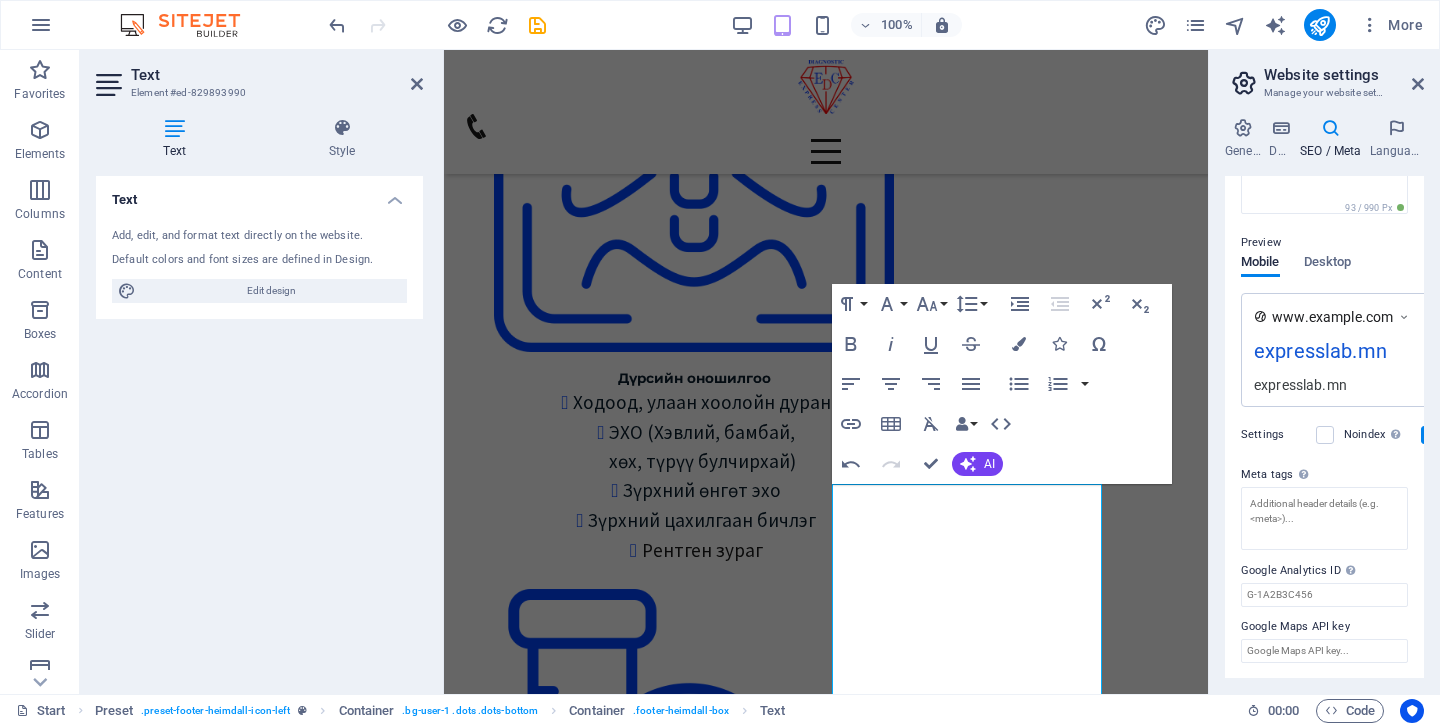 scroll, scrollTop: 156, scrollLeft: 0, axis: vertical 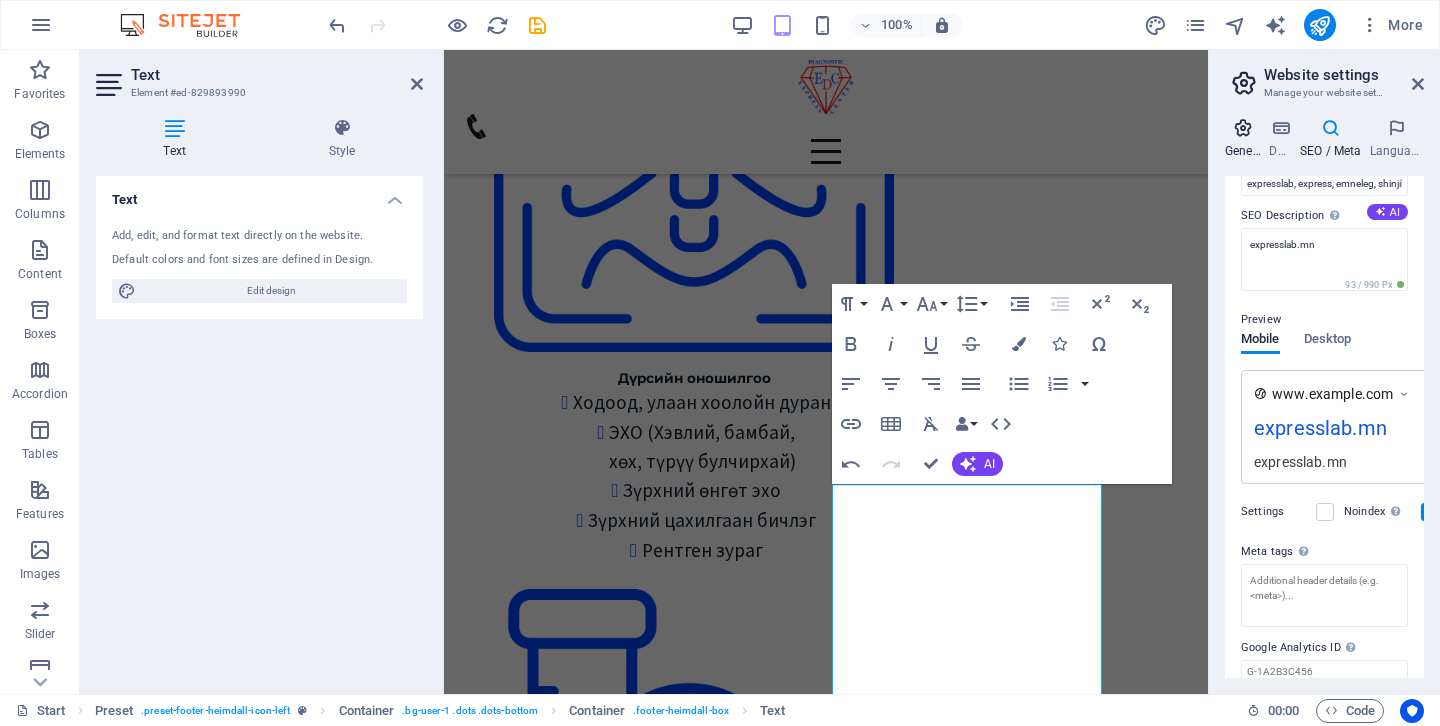 click on "General" at bounding box center (1247, 139) 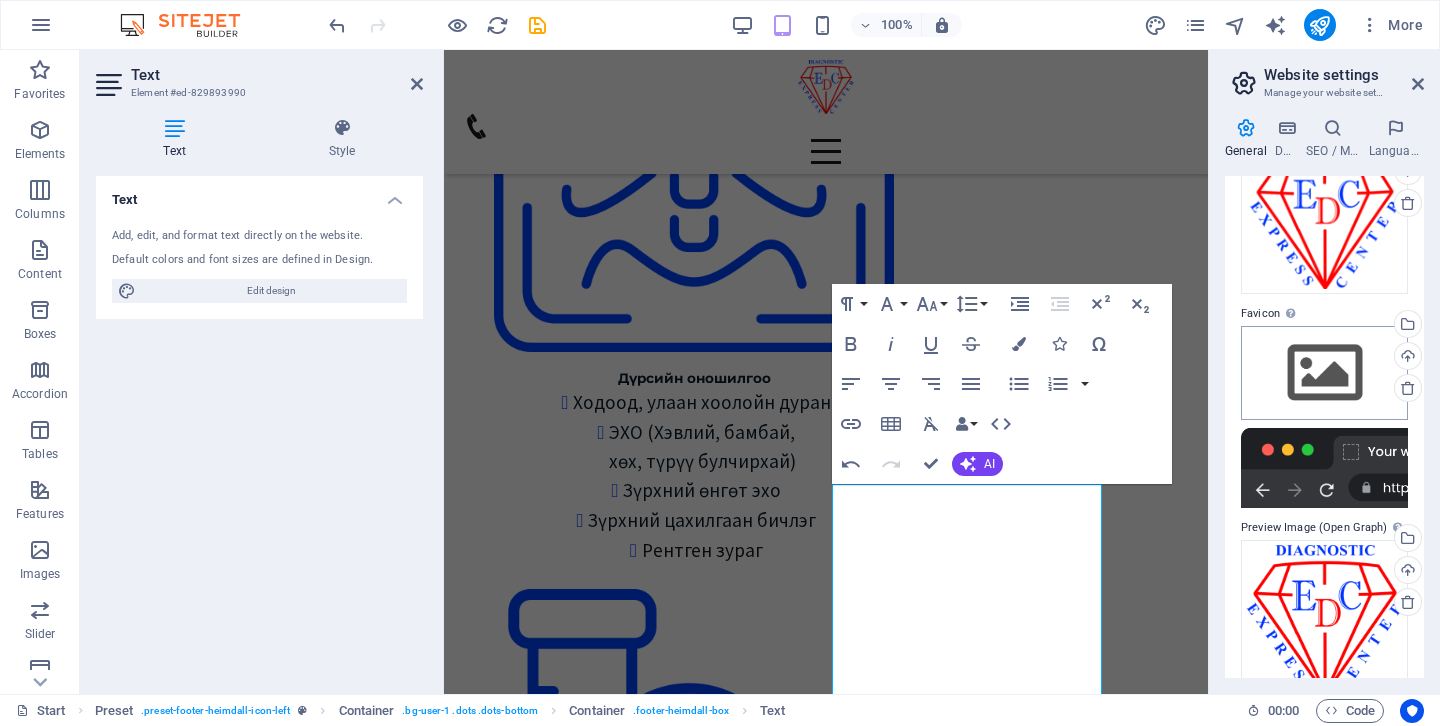 scroll, scrollTop: 135, scrollLeft: 0, axis: vertical 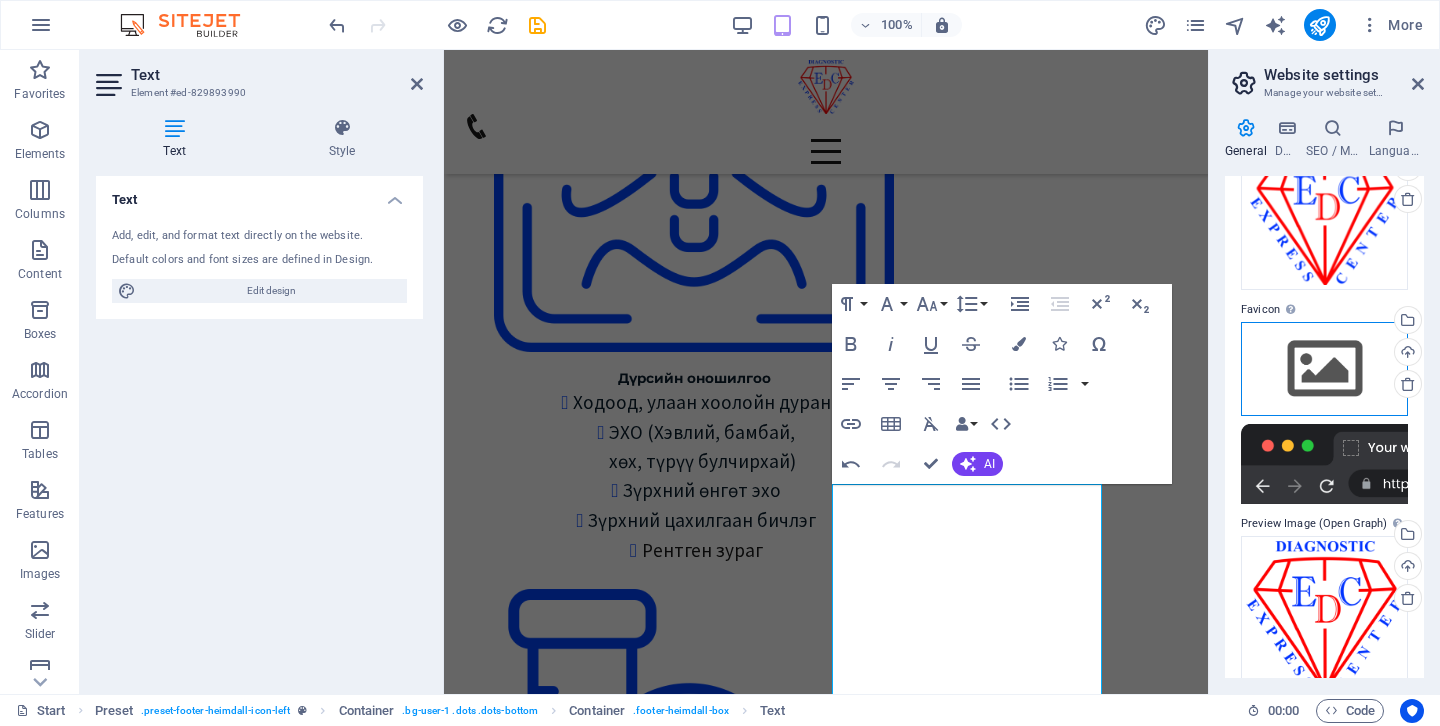 click on "Drag files here, click to choose files or select files from Files or our free stock photos & videos" at bounding box center [1324, 369] 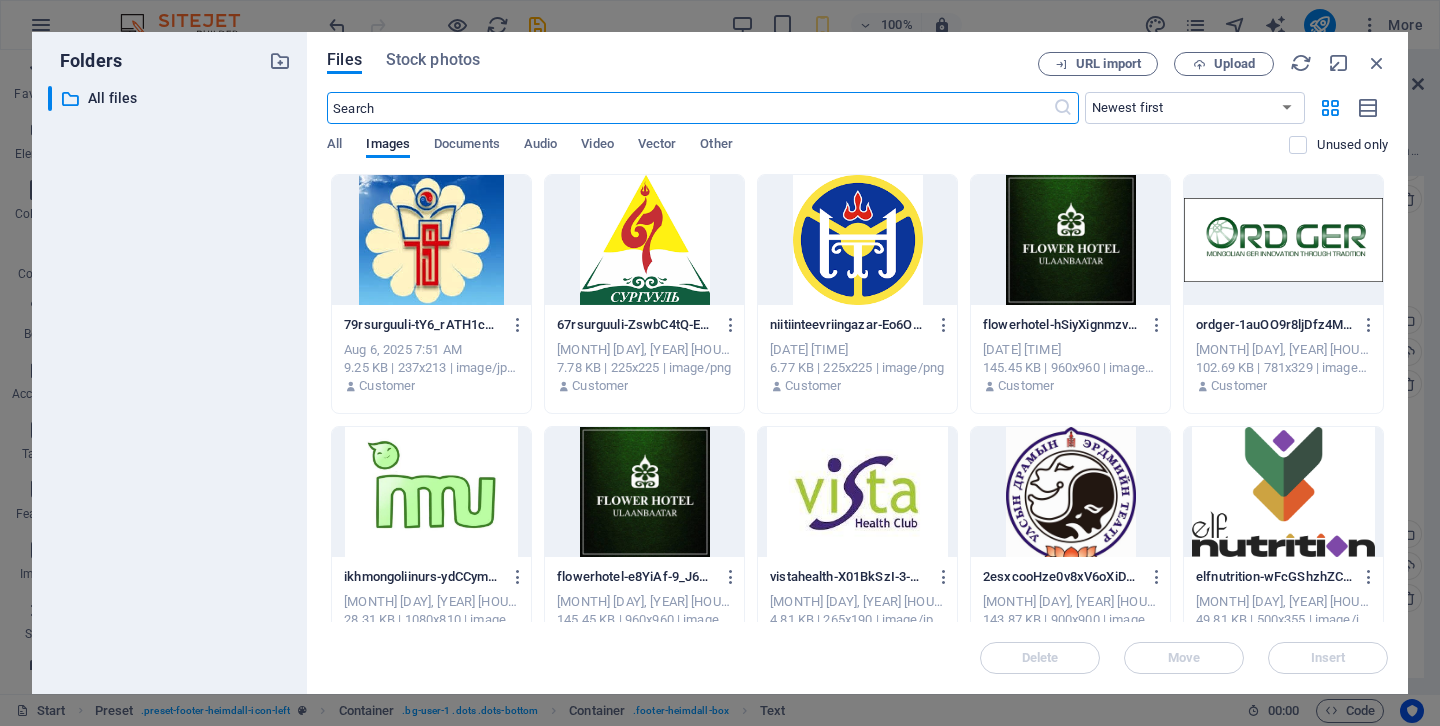 scroll, scrollTop: 11588, scrollLeft: 0, axis: vertical 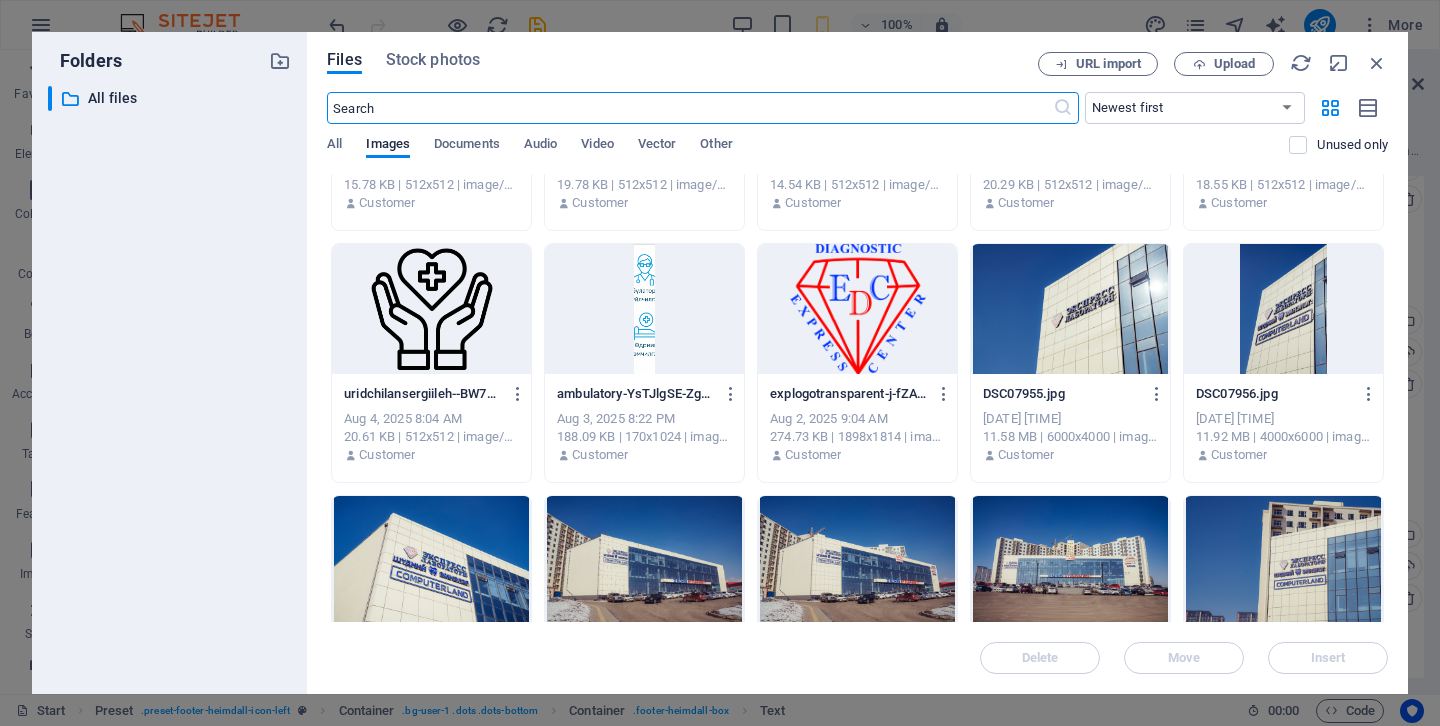 click at bounding box center (857, 309) 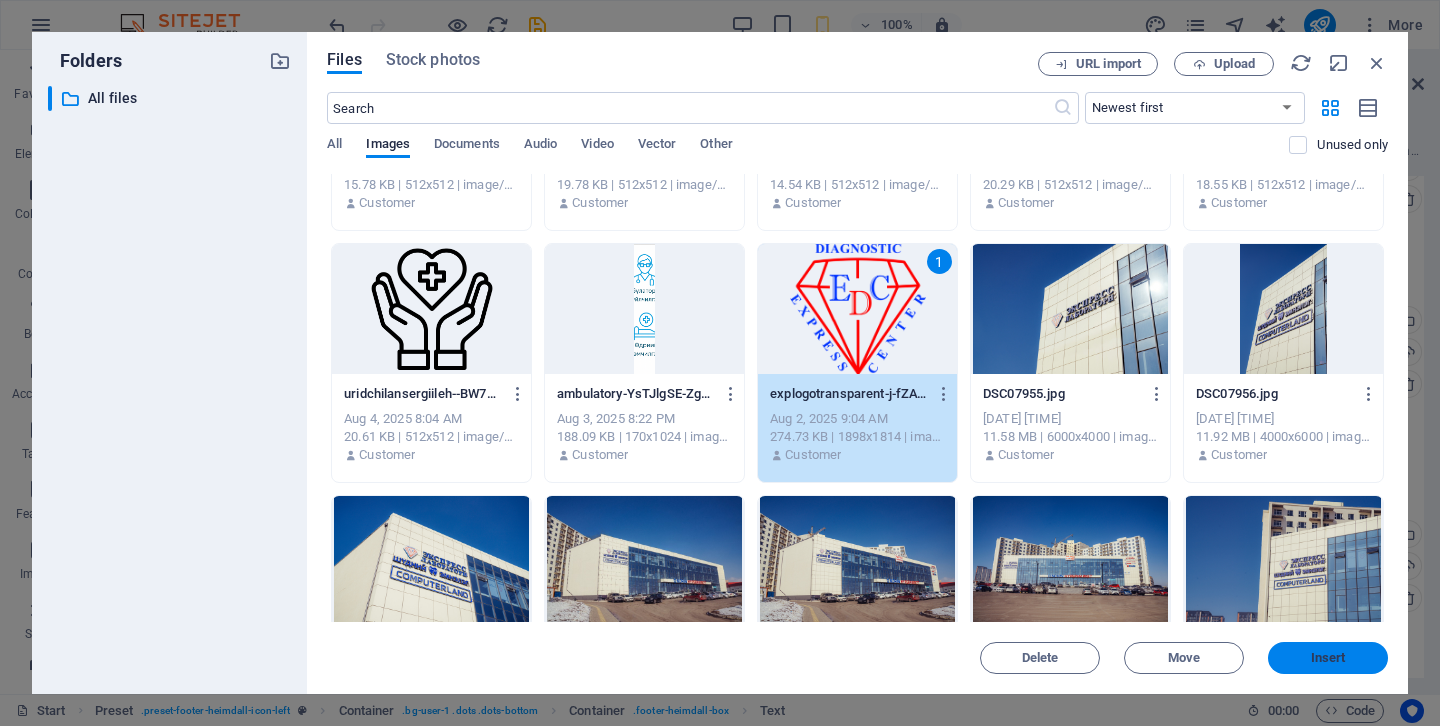 click on "Insert" at bounding box center [1328, 658] 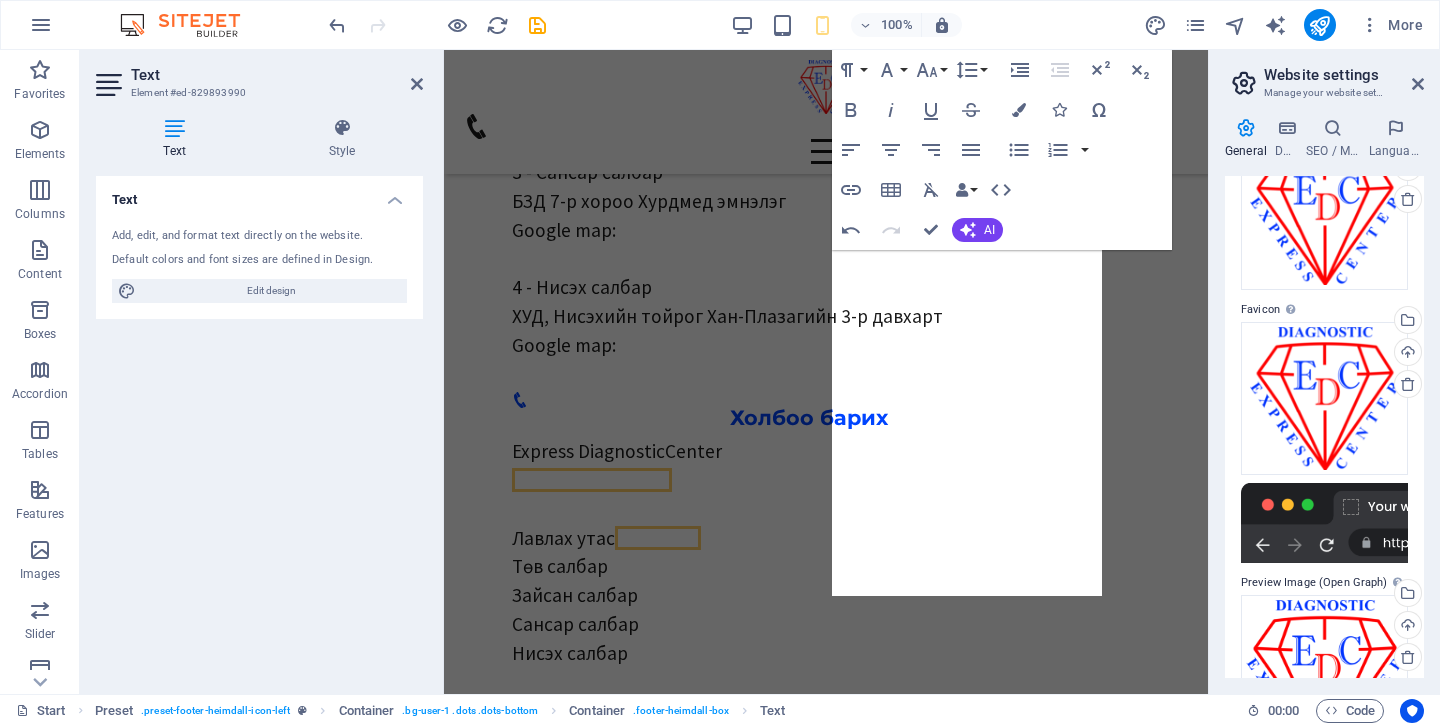 scroll, scrollTop: 3251, scrollLeft: 0, axis: vertical 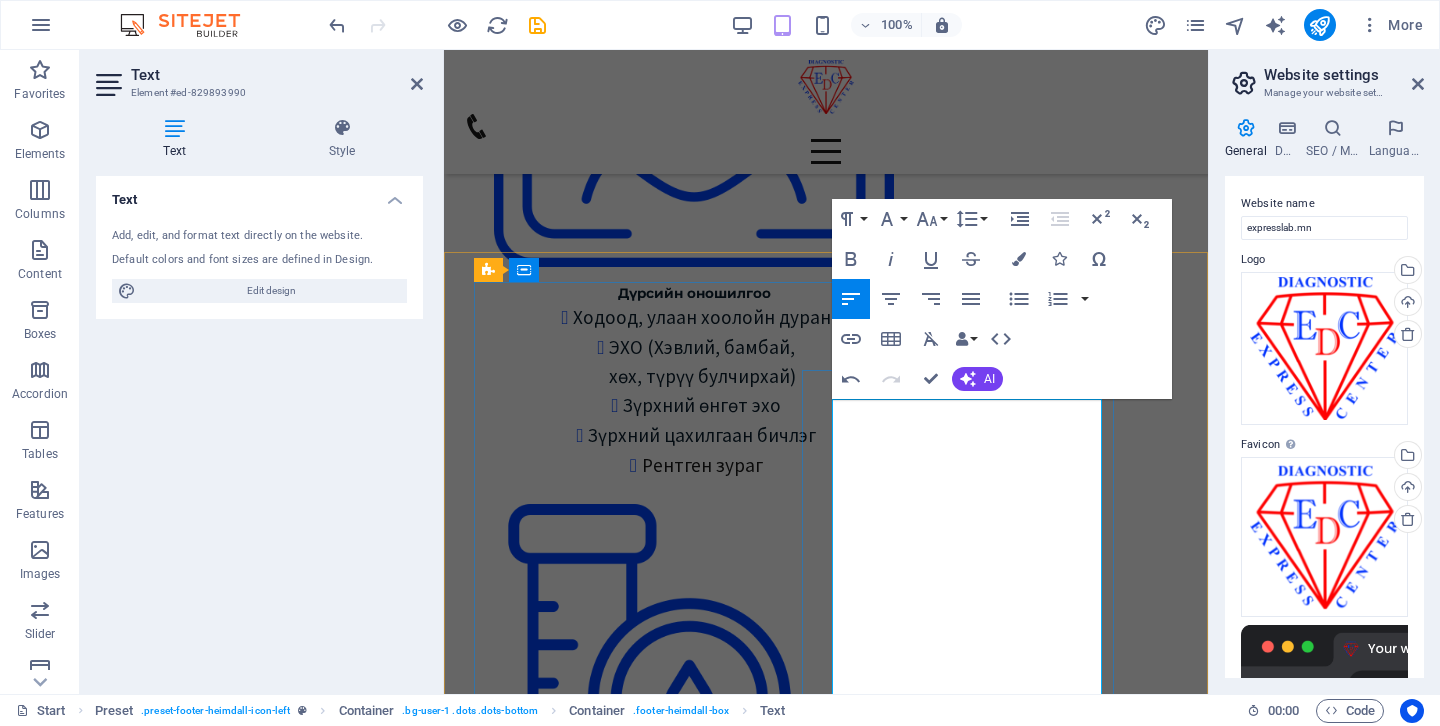 drag, startPoint x: 1058, startPoint y: 414, endPoint x: 1059, endPoint y: 510, distance: 96.00521 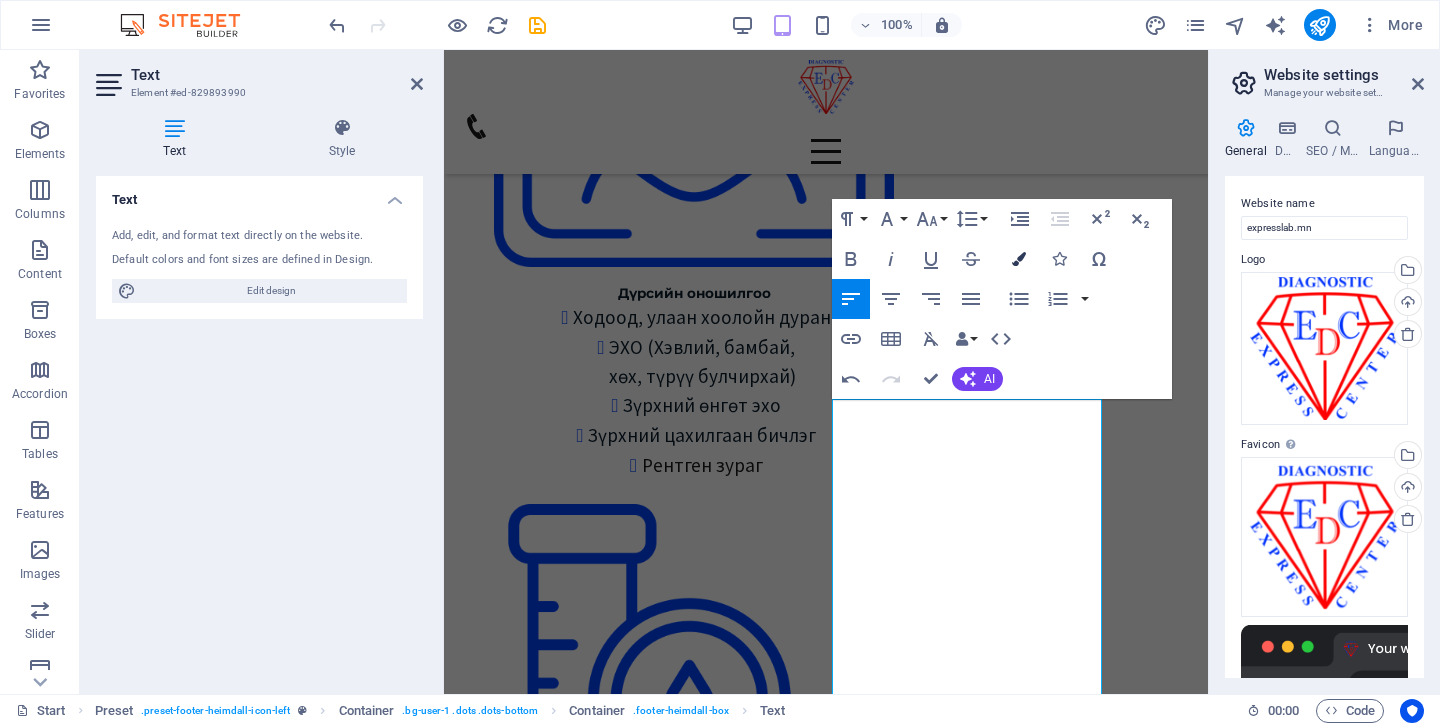 click at bounding box center [1019, 259] 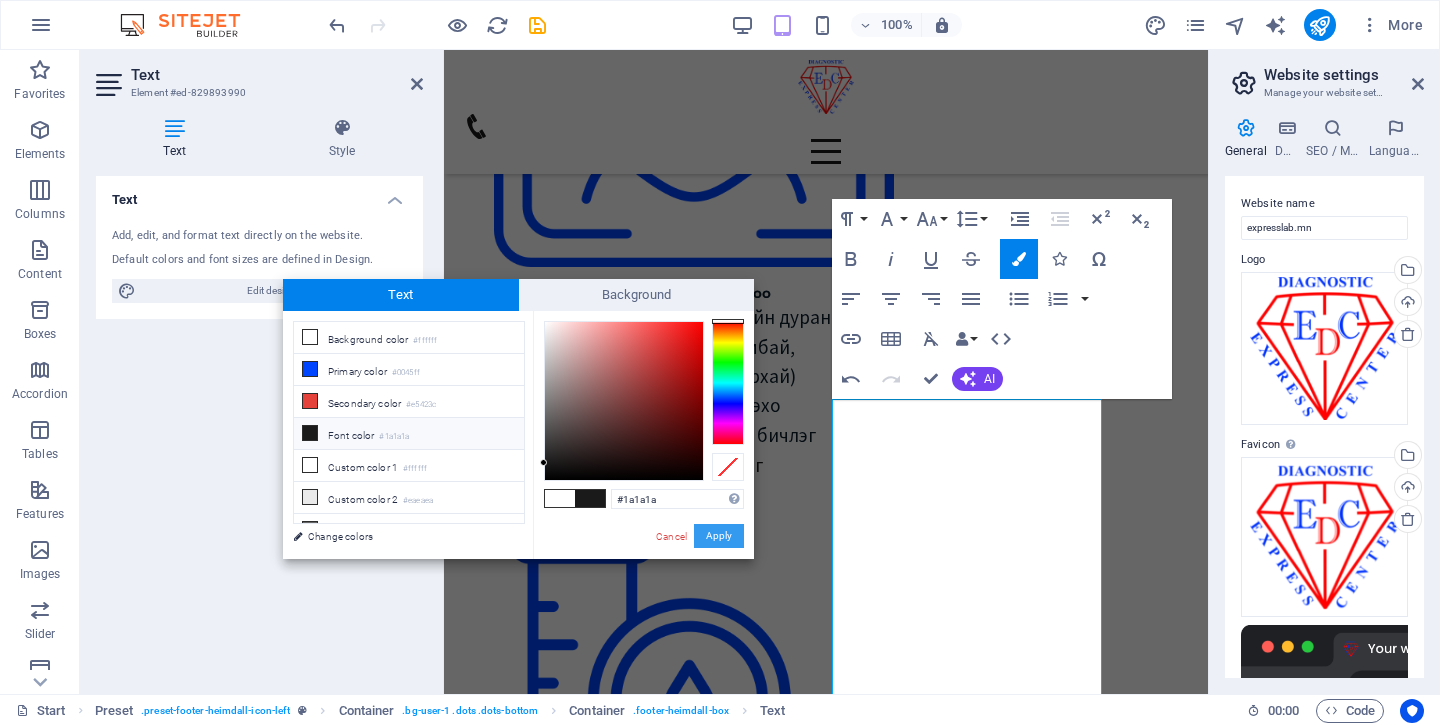 click on "Apply" at bounding box center [719, 536] 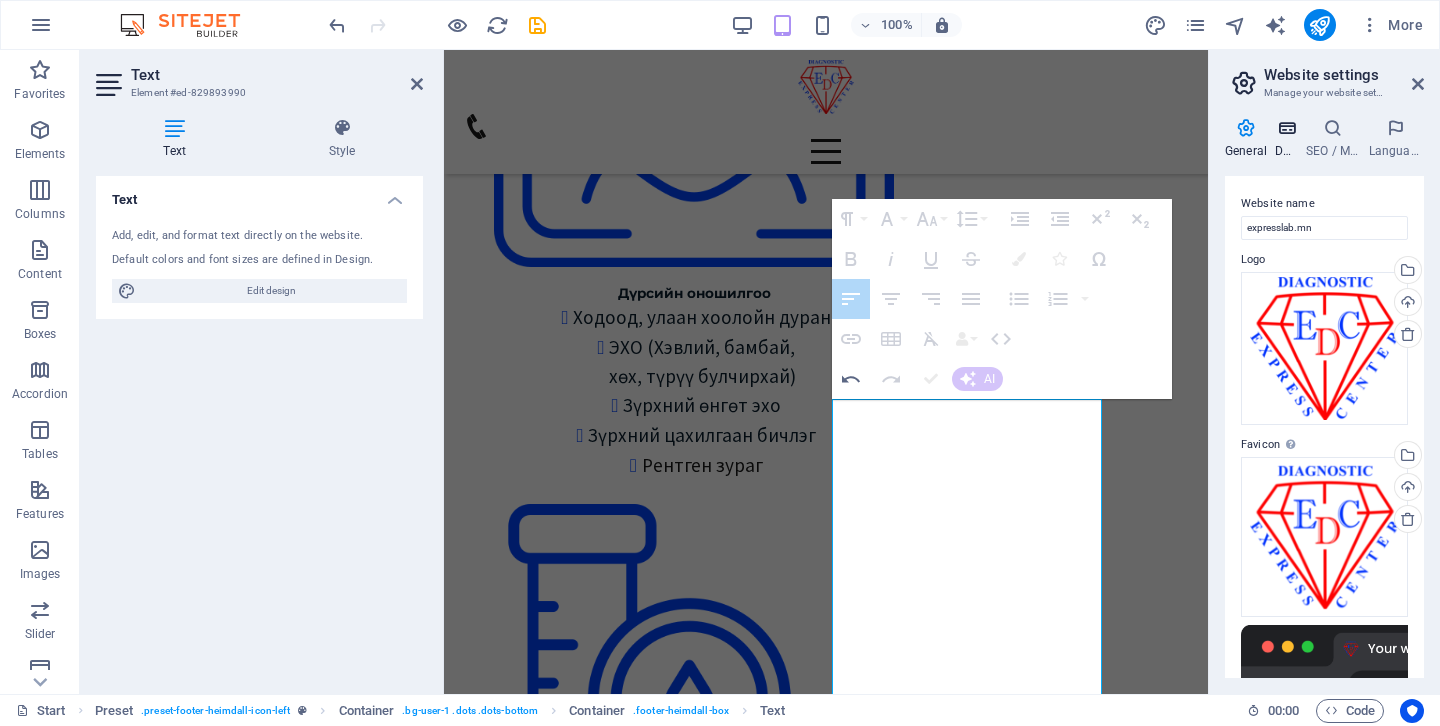 click at bounding box center (1286, 128) 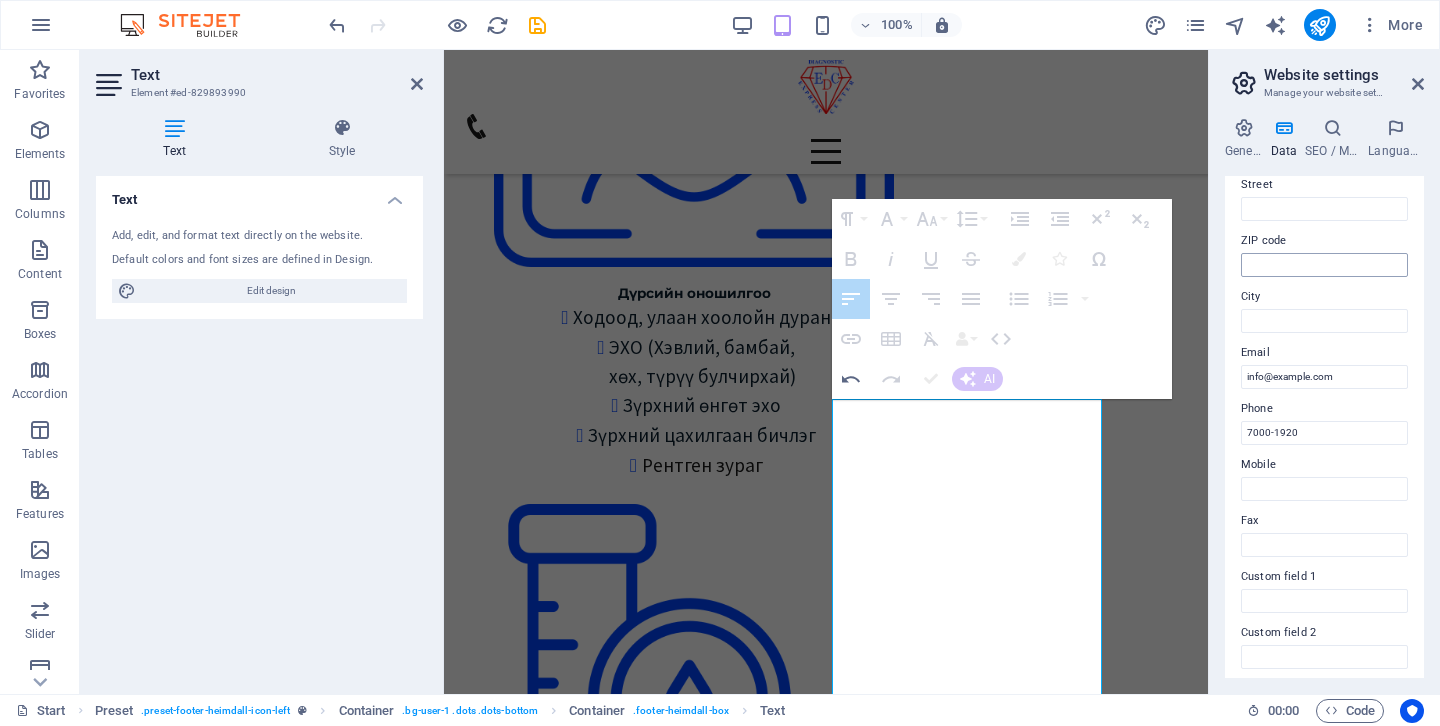 scroll, scrollTop: 267, scrollLeft: 0, axis: vertical 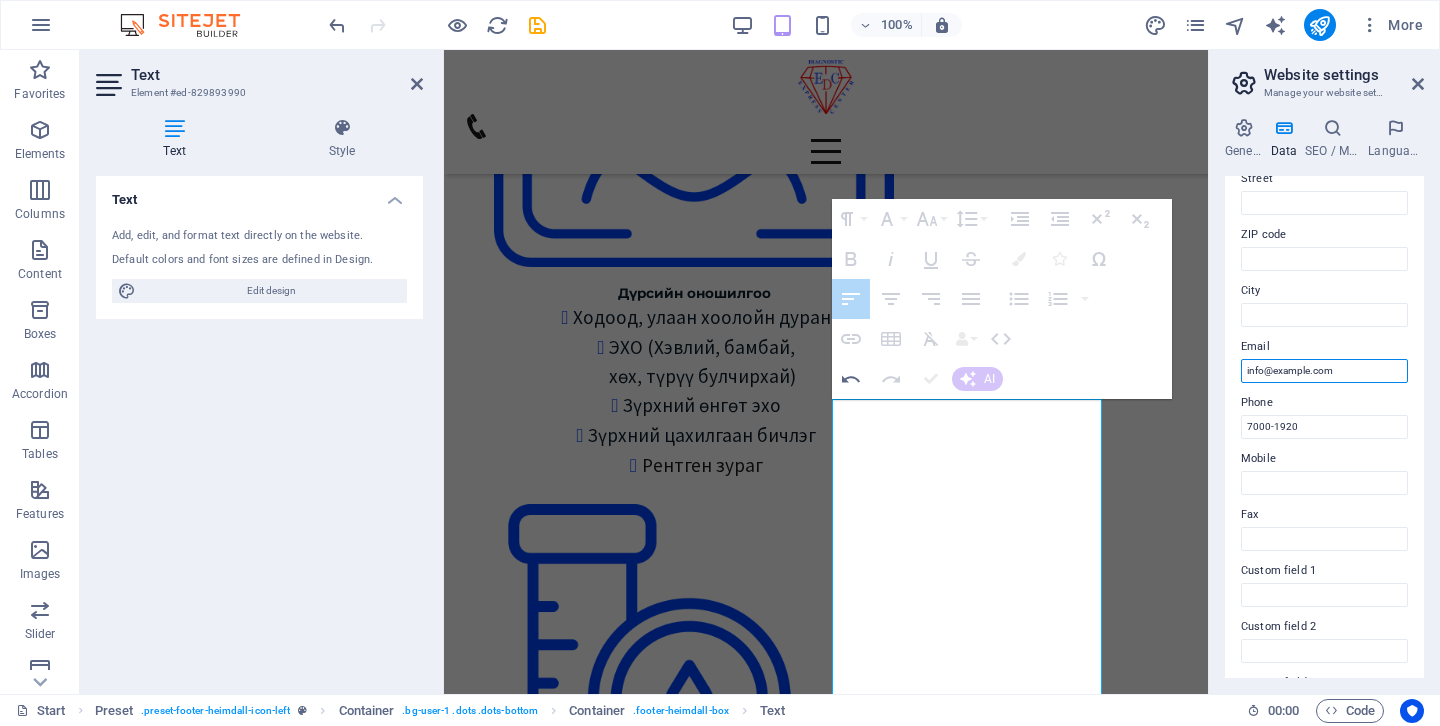 click on "info@expresslab.mn" at bounding box center (1324, 371) 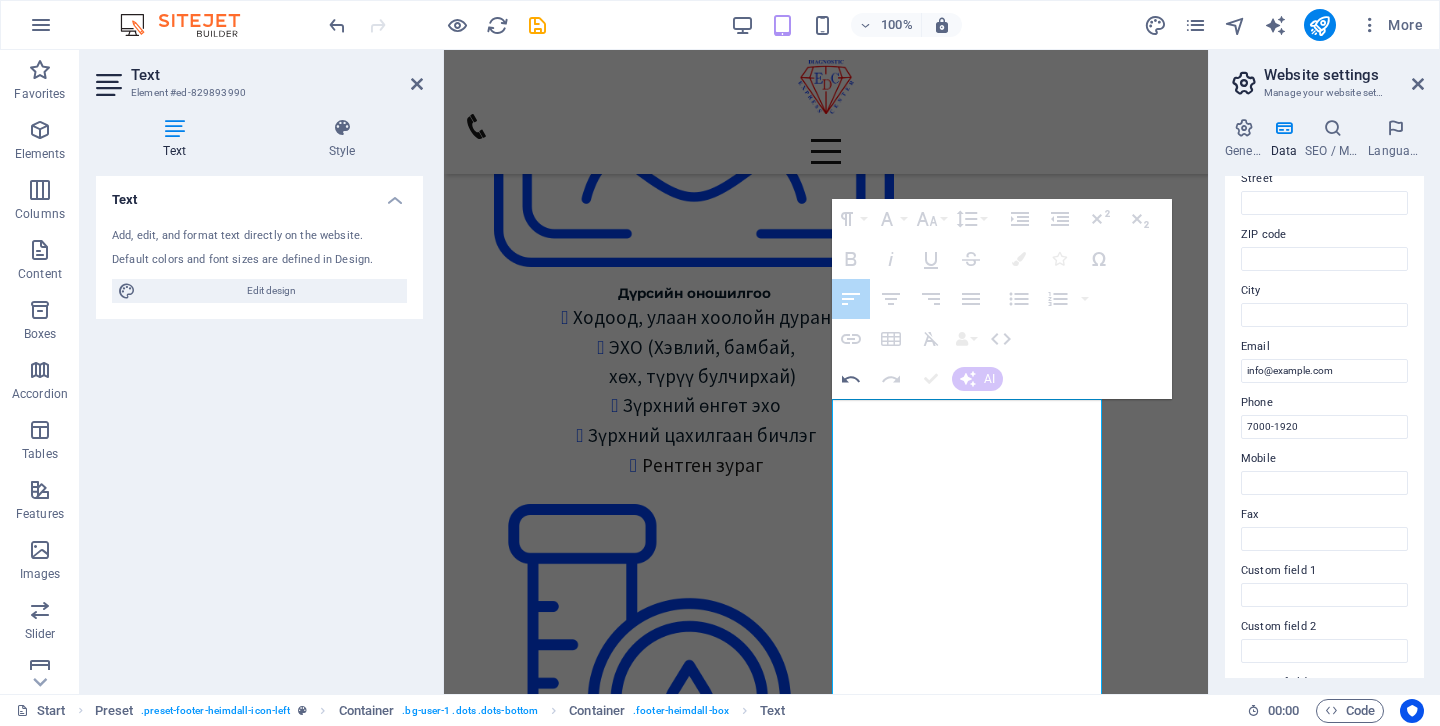 click on "Phone" at bounding box center (1324, 403) 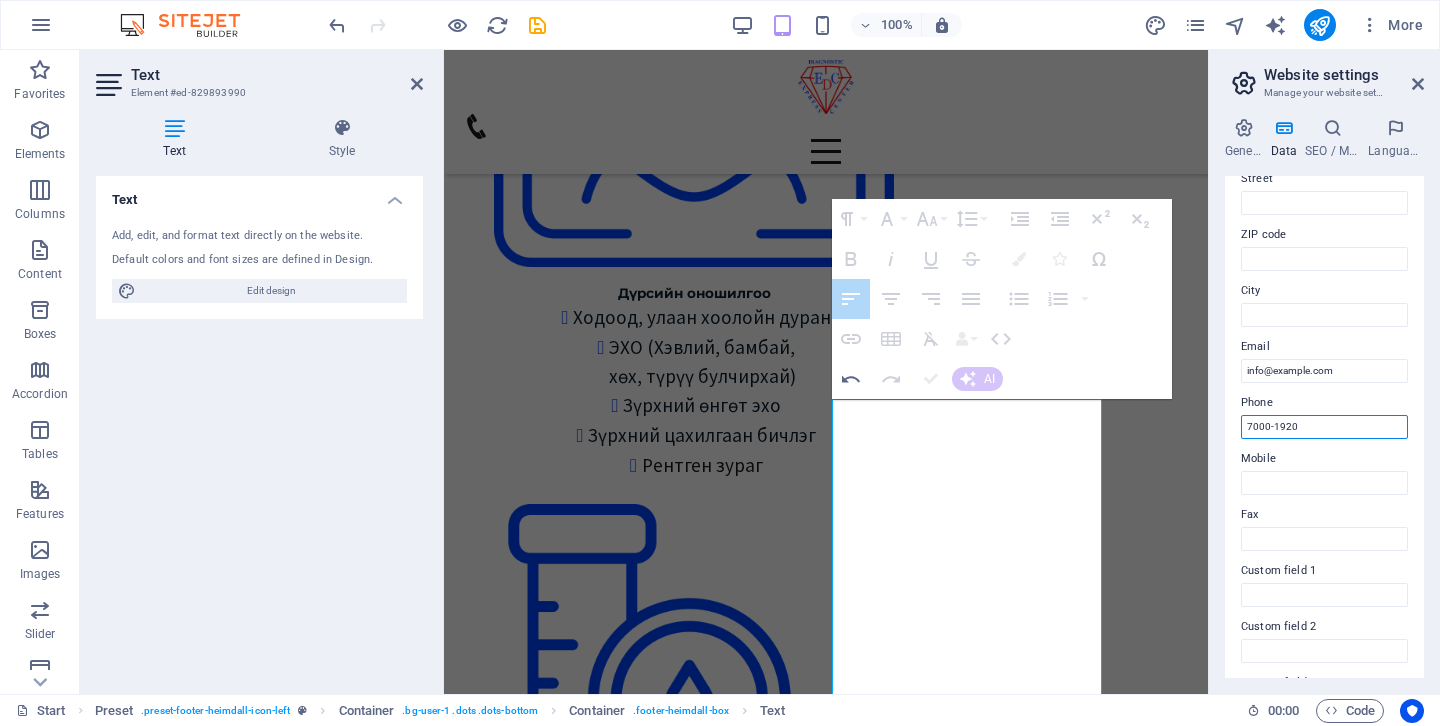 click on "7000-1920" at bounding box center (1324, 427) 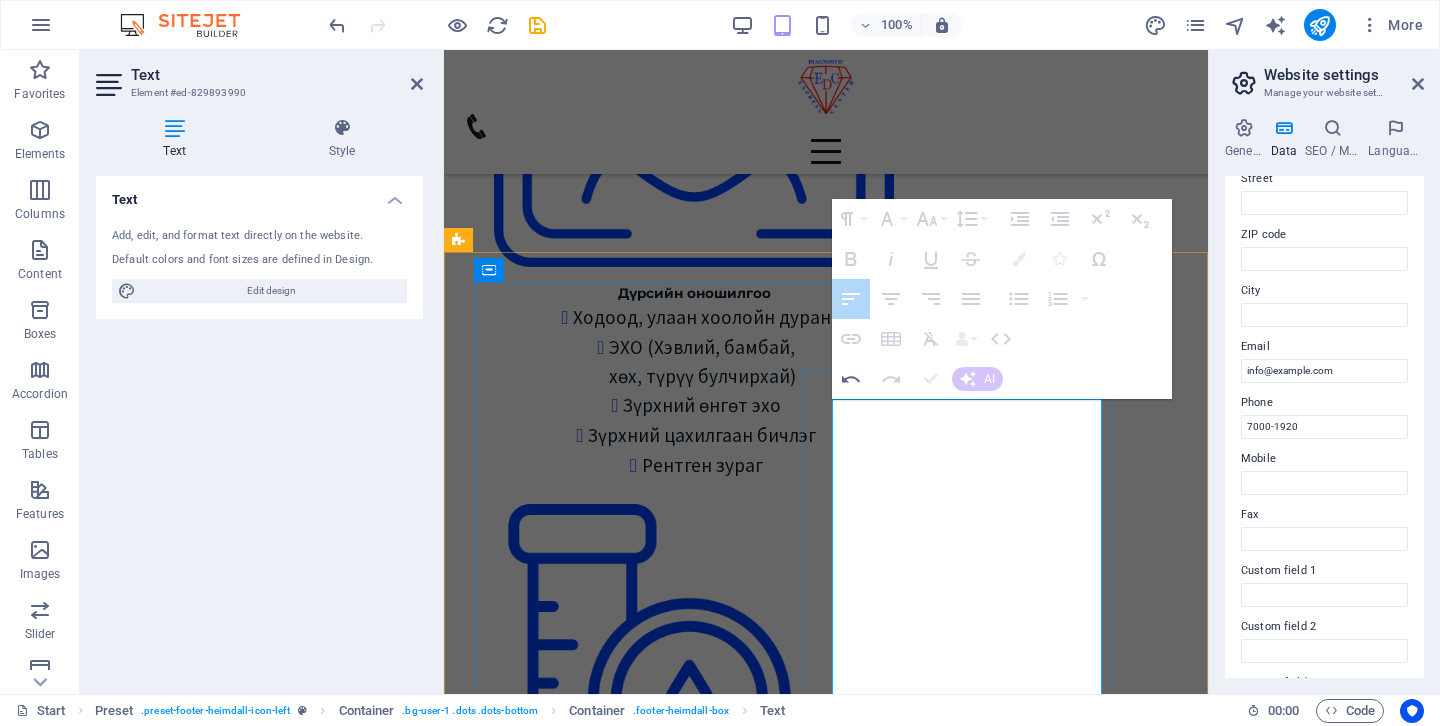 click on "Сансар салбар" at bounding box center (809, 9311) 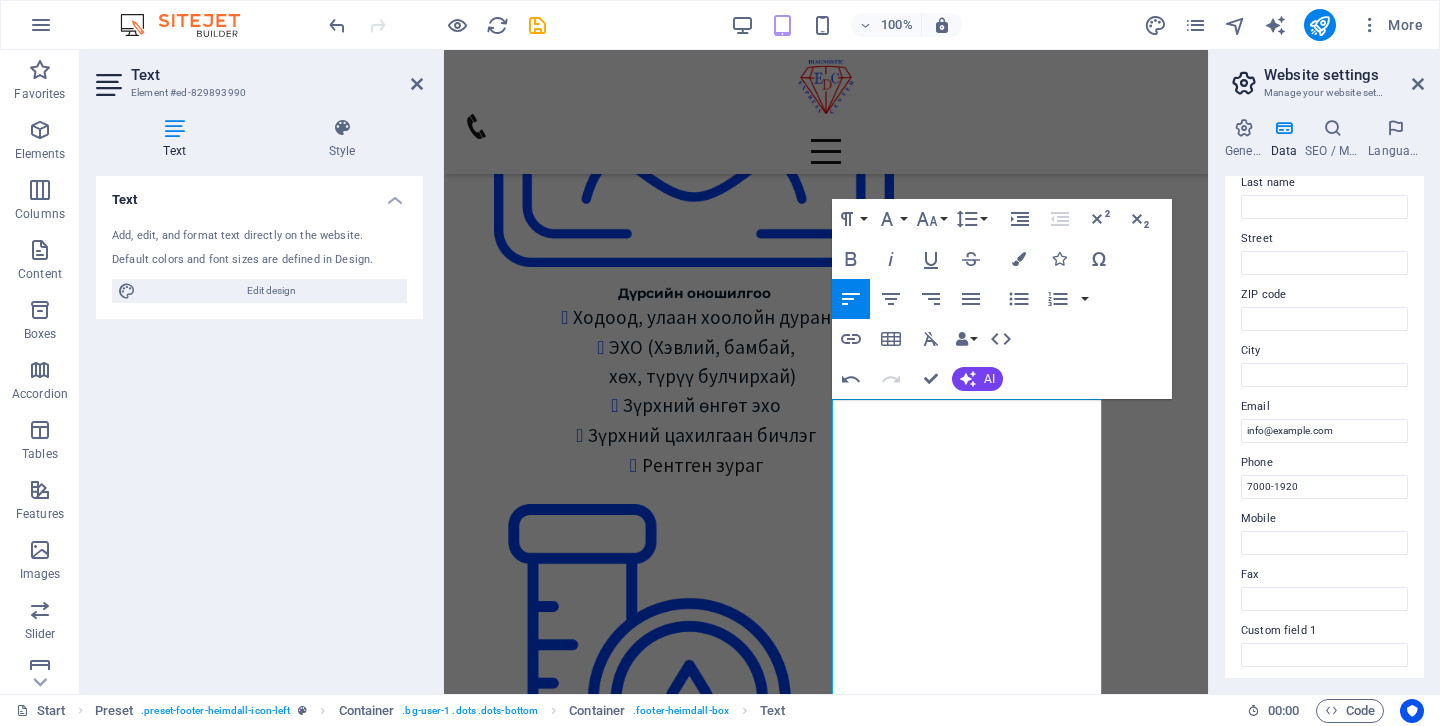 scroll, scrollTop: 188, scrollLeft: 0, axis: vertical 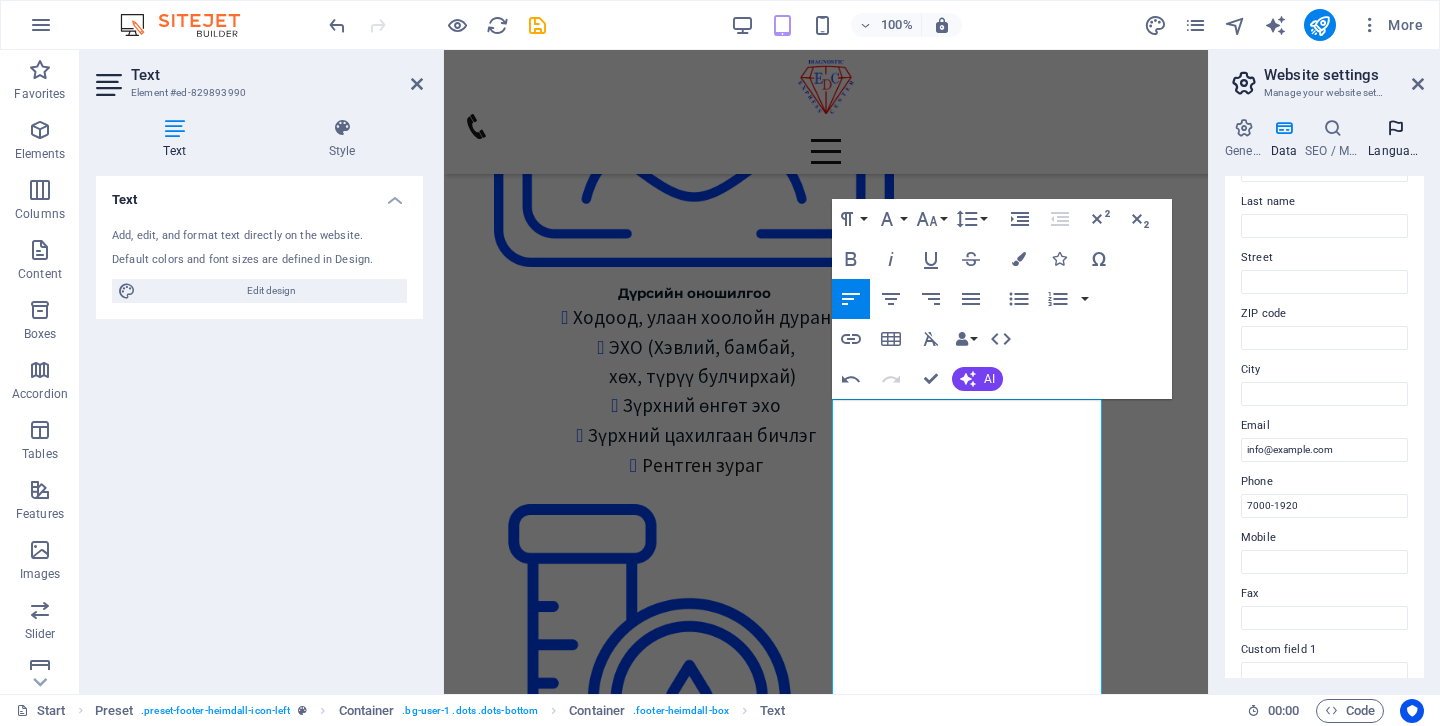 click on "Languages" at bounding box center [1396, 139] 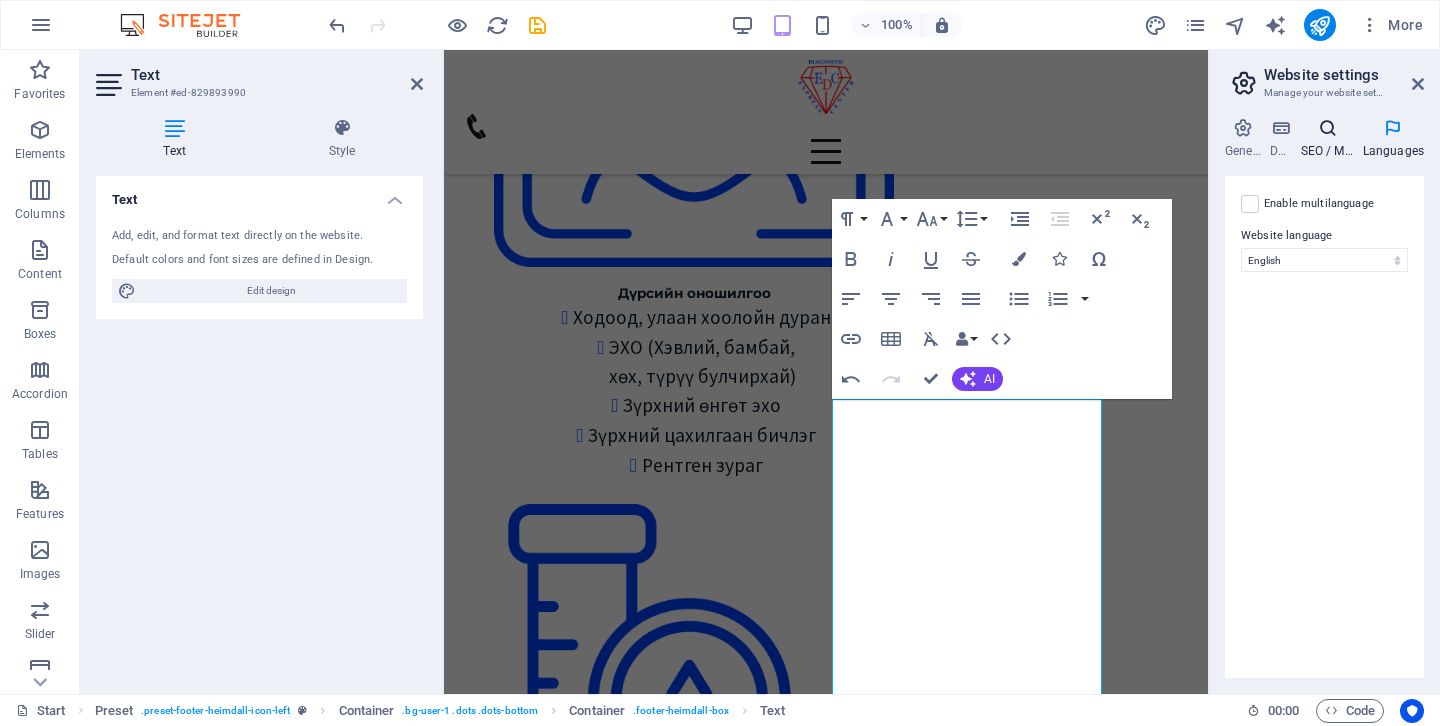 click on "SEO / Meta" at bounding box center (1332, 139) 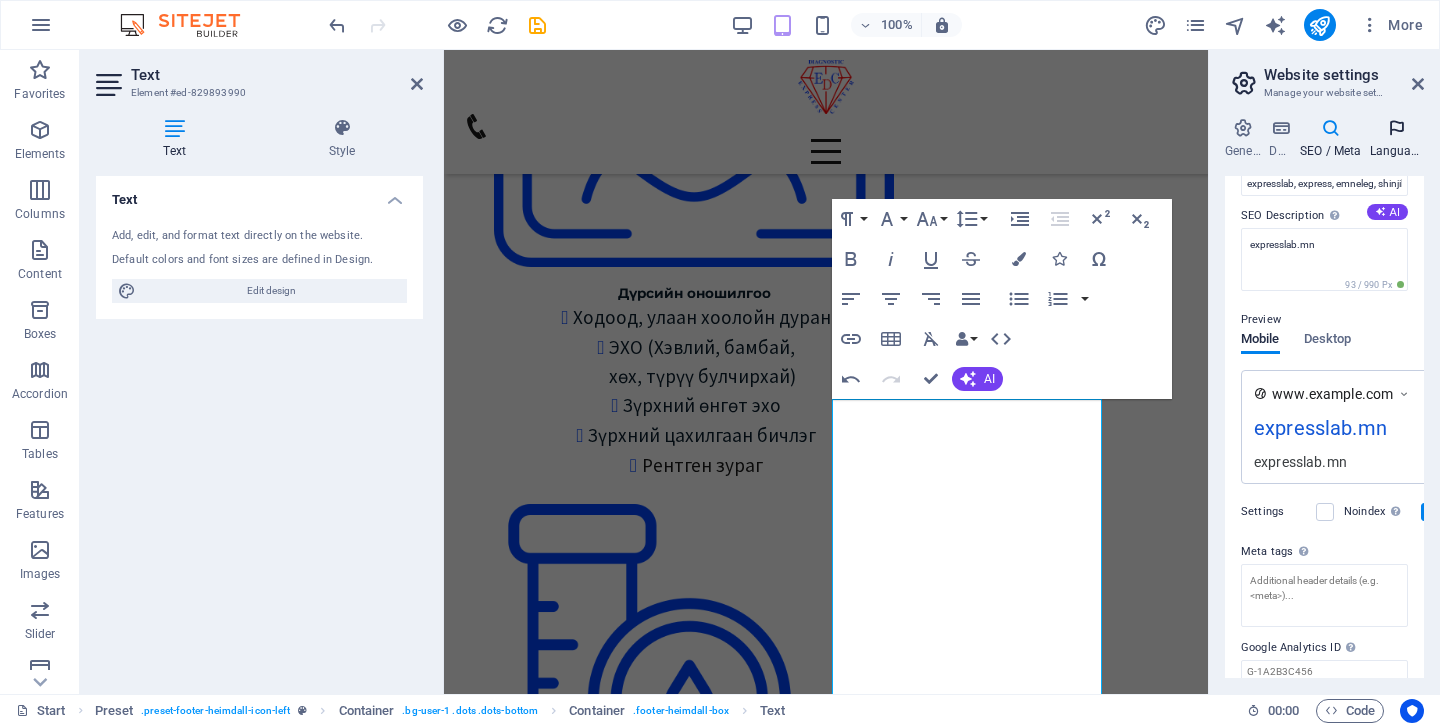 click on "Languages" at bounding box center [1397, 139] 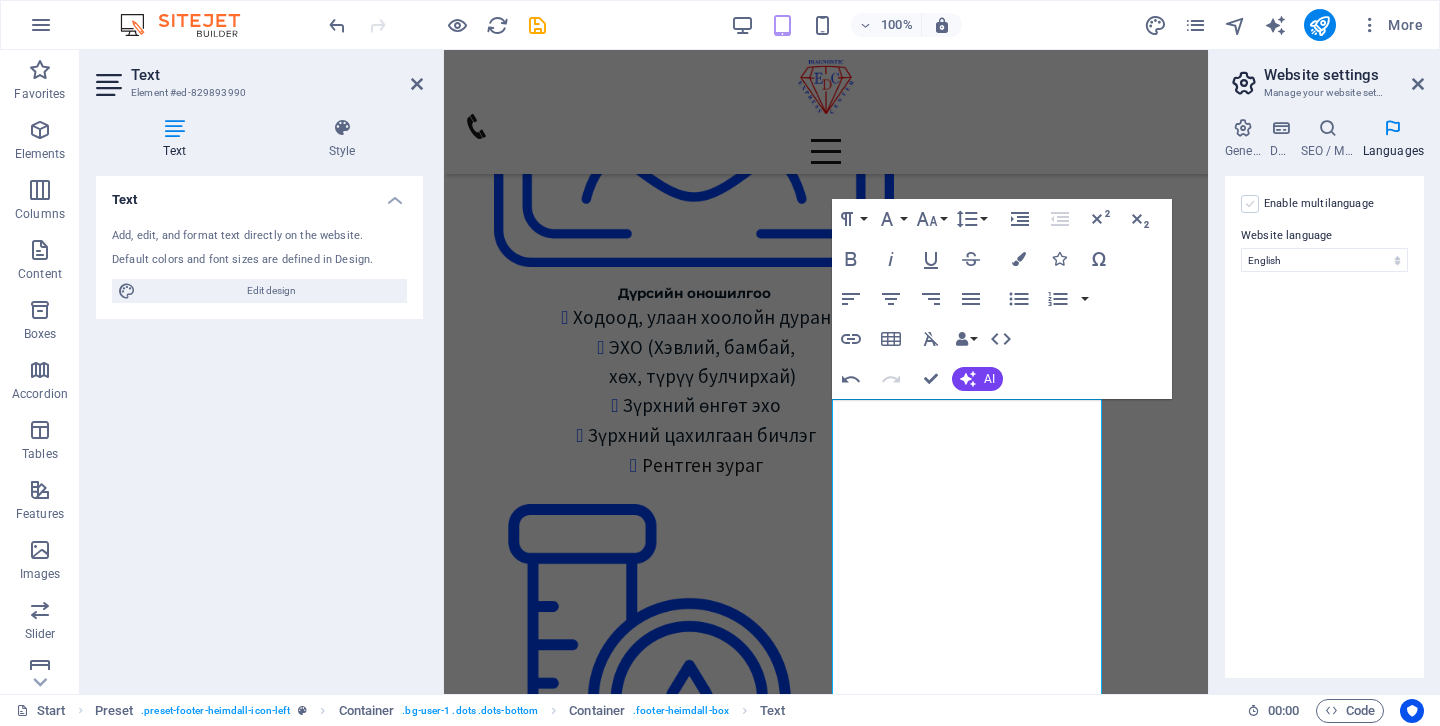 click at bounding box center [1250, 204] 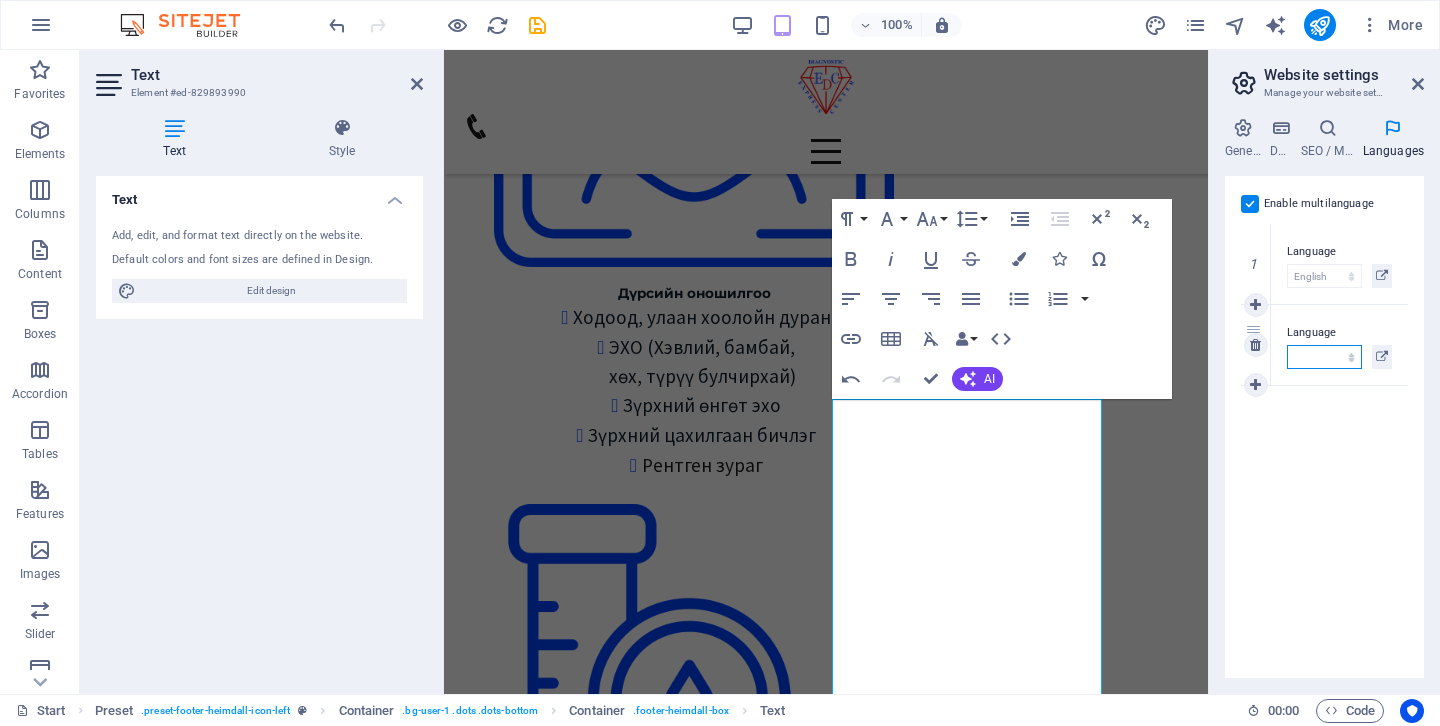 click on "Abkhazian Afar Afrikaans Akan Albanian Amharic Arabic Aragonese Armenian Assamese Avaric Avestan Aymara Azerbaijani Bambara Bashkir Basque Belarusian Bengali Bihari languages Bislama Bokmål Bosnian Breton Bulgarian Burmese Catalan Central Khmer Chamorro Chechen Chinese Church Slavic Chuvash Cornish Corsican Cree Croatian Czech Danish Dutch Dzongkha English Esperanto Estonian Ewe Faroese Farsi (Persian) Fijian Finnish French Fulah Gaelic Galician Ganda Georgian German Greek Greenlandic Guaraní Gujarati Haitian Creole Hausa Hebrew Herero Hindi Hiri Motu Hungarian Icelandic Ido Igbo Indonesian Interlingua Interlingue Inuktitut Inupiaq Irish Italian Japanese Javanese Kannada Kanuri Kashmiri Kazakh Kikuyu Kinyarwanda Komi Kongo Korean Kurdish Kwanyama Kyrgyz Lao Latin Latvian Limburgish Lingala Lithuanian Luba-Katanga Luxembourgish Macedonian Malagasy Malay Malayalam Maldivian Maltese Manx Maori Marathi Marshallese Mongolian Nauru Navajo Ndonga Nepali North Ndebele Northern Sami Norwegian Norwegian Nynorsk Nuosu" at bounding box center (1324, 357) 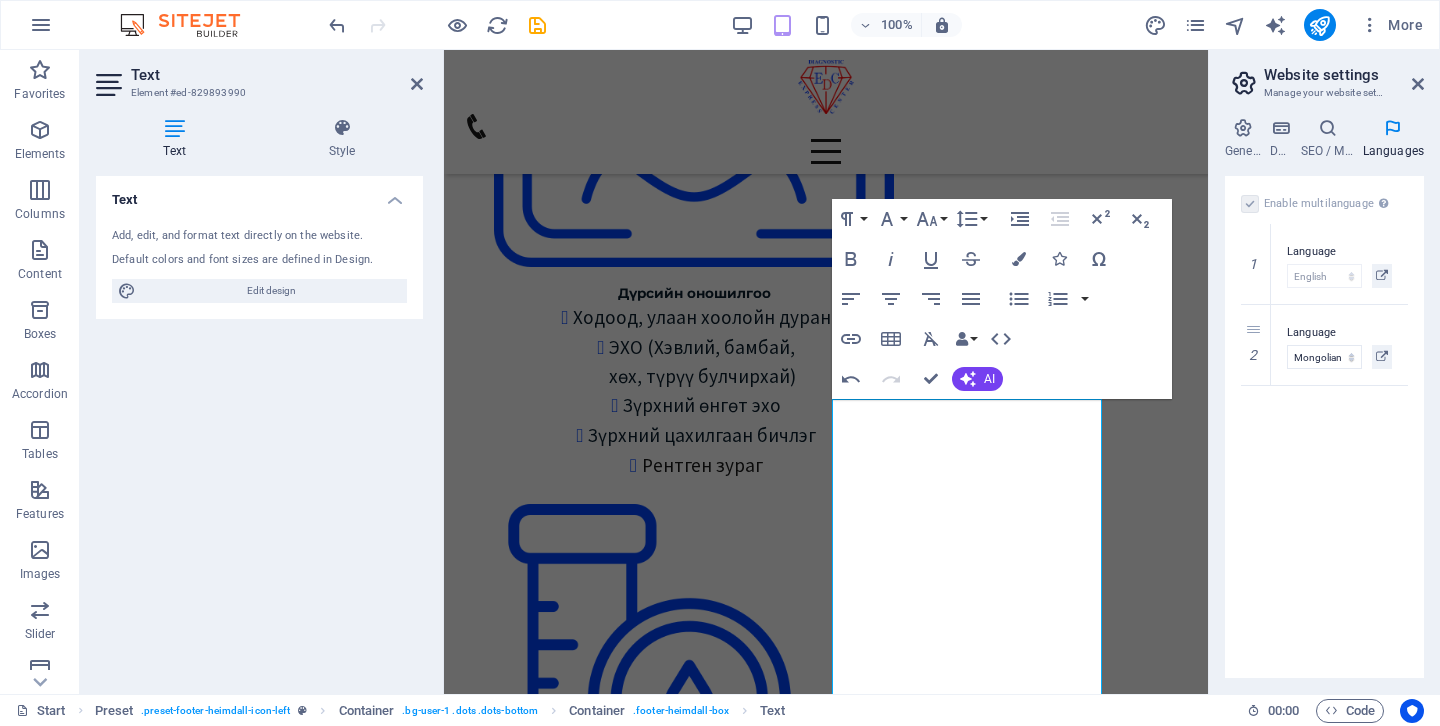 click on "Enable multilanguage To disable multilanguage delete all languages until only one language remains. Website language Abkhazian Afar Afrikaans Akan Albanian Amharic Arabic Aragonese Armenian Assamese Avaric Avestan Aymara Azerbaijani Bambara Bashkir Basque Belarusian Bengali Bihari languages Bislama Bokmål Bosnian Breton Bulgarian Burmese Catalan Central Khmer Chamorro Chechen Chinese Church Slavic Chuvash Cornish Corsican Cree Croatian Czech Danish Dutch Dzongkha English Esperanto Estonian Ewe Faroese Farsi (Persian) Fijian Finnish French Fulah Gaelic Galician Ganda Georgian German Greek Greenlandic Guaraní Gujarati Haitian Creole Hausa Hebrew Herero Hindi Hiri Motu Hungarian Icelandic Ido Igbo Indonesian Interlingua Interlingue Inuktitut Inupiaq Irish Italian Japanese Javanese Kannada Kanuri Kashmiri Kazakh Kikuyu Kinyarwanda Komi Kongo Korean Kurdish Kwanyama Kyrgyz Lao Latin Latvian Limburgish Lingala Lithuanian Luba-Katanga Luxembourgish Macedonian Malagasy Malay Malayalam Maldivian Maltese Manx Maori 1" at bounding box center [1324, 427] 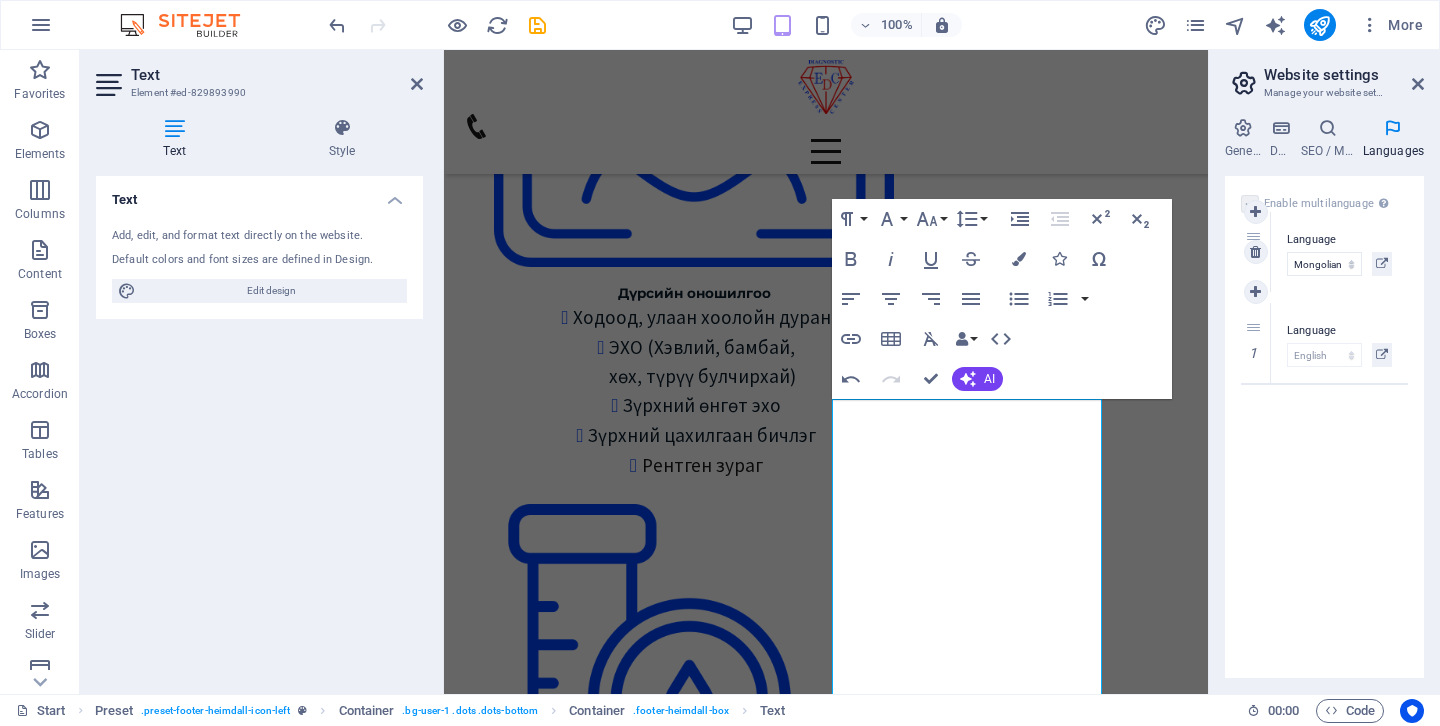 drag, startPoint x: 1248, startPoint y: 326, endPoint x: 1243, endPoint y: 233, distance: 93.13431 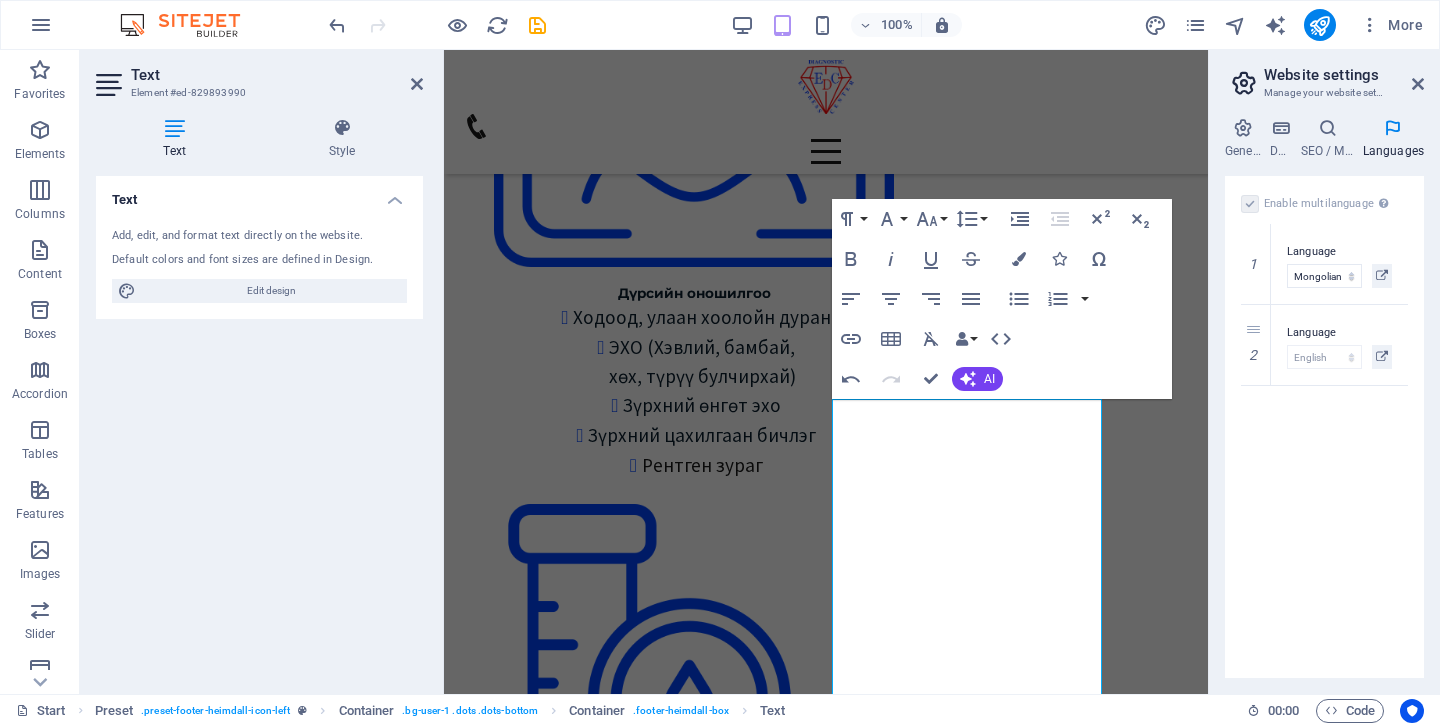 click on "Enable multilanguage To disable multilanguage delete all languages until only one language remains. Website language Abkhazian Afar Afrikaans Akan Albanian Amharic Arabic Aragonese Armenian Assamese Avaric Avestan Aymara Azerbaijani Bambara Bashkir Basque Belarusian Bengali Bihari languages Bislama Bokmål Bosnian Breton Bulgarian Burmese Catalan Central Khmer Chamorro Chechen Chinese Church Slavic Chuvash Cornish Corsican Cree Croatian Czech Danish Dutch Dzongkha English Esperanto Estonian Ewe Faroese Farsi (Persian) Fijian Finnish French Fulah Gaelic Galician Ganda Georgian German Greek Greenlandic Guaraní Gujarati Haitian Creole Hausa Hebrew Herero Hindi Hiri Motu Hungarian Icelandic Ido Igbo Indonesian Interlingua Interlingue Inuktitut Inupiaq Irish Italian Japanese Javanese Kannada Kanuri Kashmiri Kazakh Kikuyu Kinyarwanda Komi Kongo Korean Kurdish Kwanyama Kyrgyz Lao Latin Latvian Limburgish Lingala Lithuanian Luba-Katanga Luxembourgish Macedonian Malagasy Malay Malayalam Maldivian Maltese Manx Maori 1" at bounding box center [1324, 427] 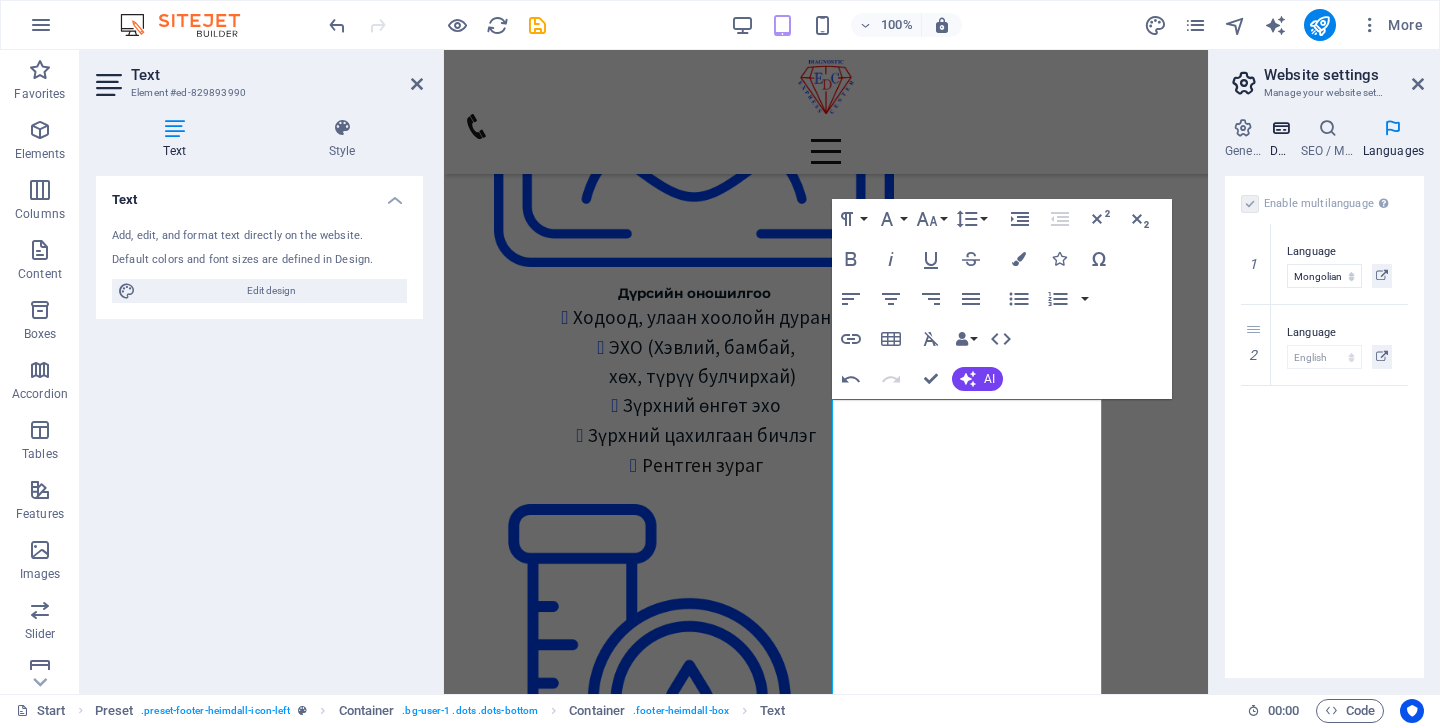 click at bounding box center [1281, 128] 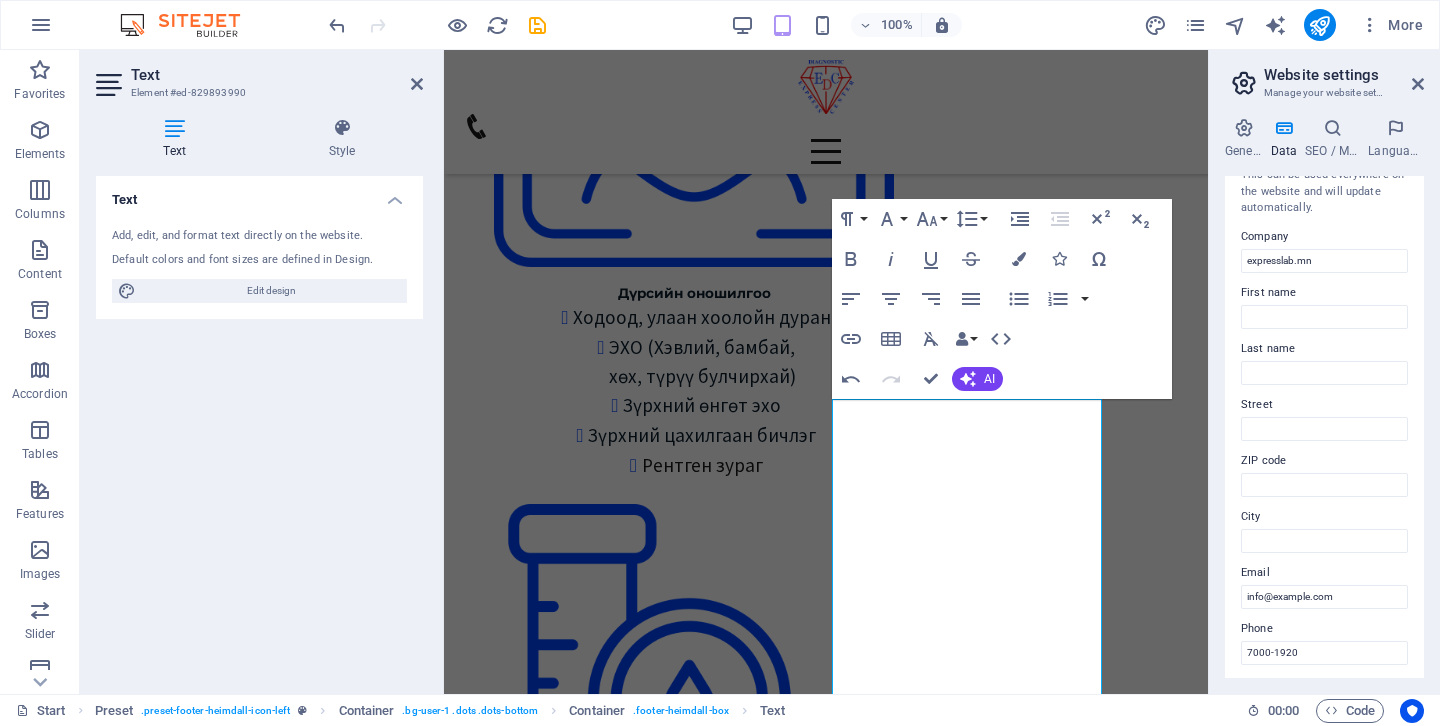 scroll, scrollTop: 28, scrollLeft: 0, axis: vertical 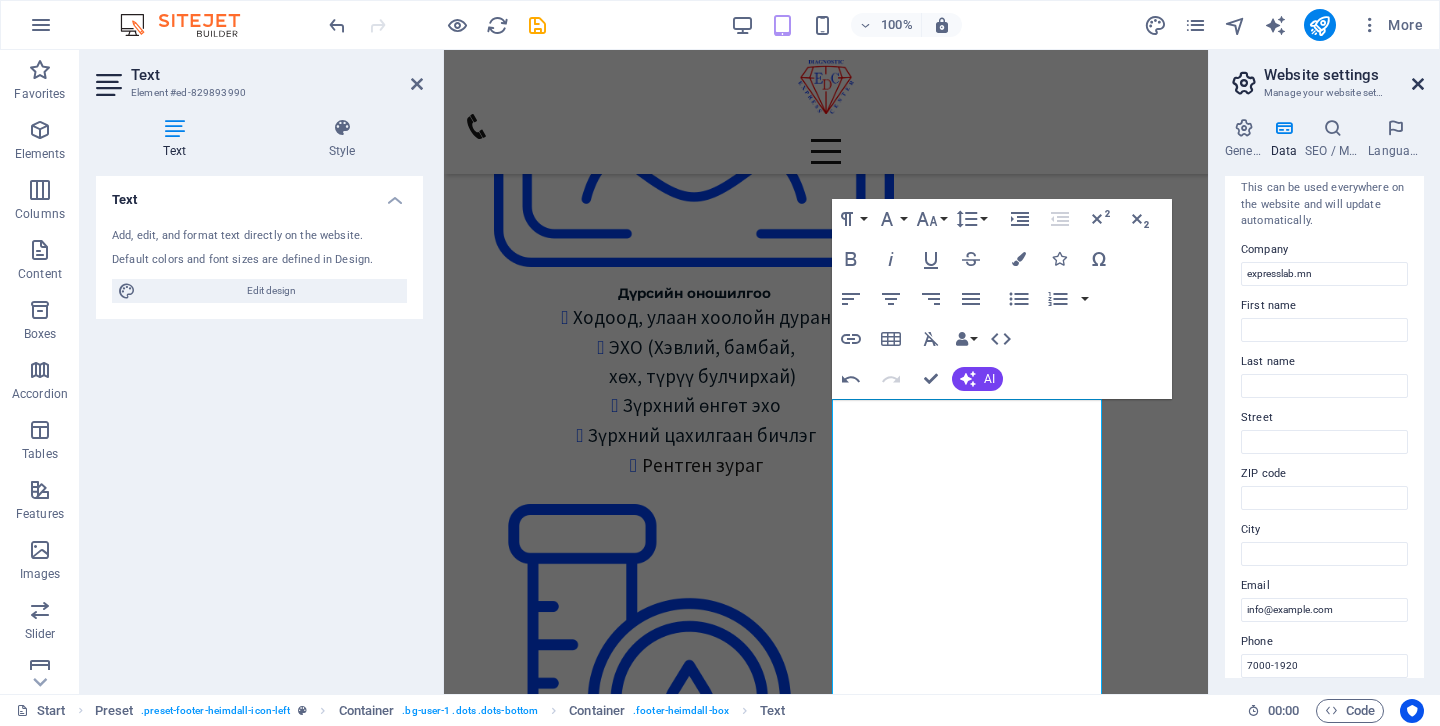 click at bounding box center [1418, 84] 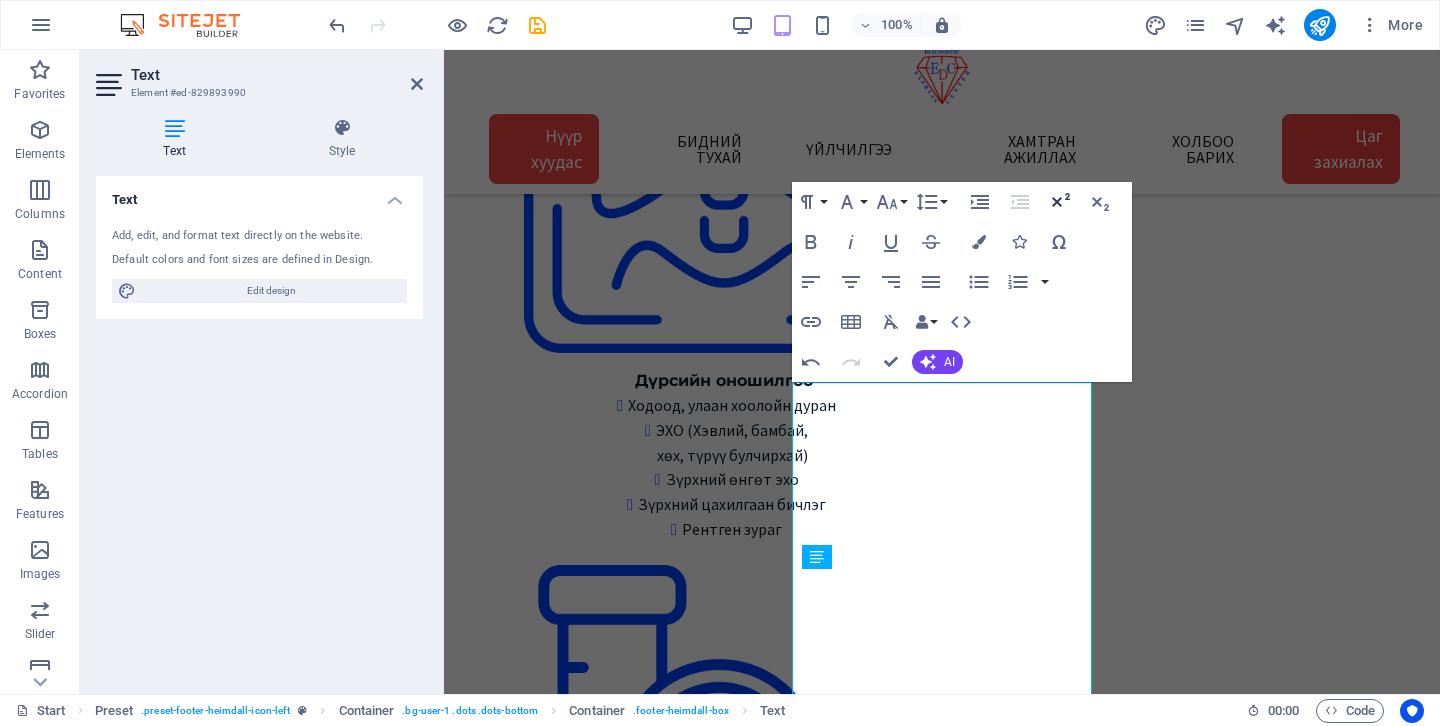 scroll, scrollTop: 2701, scrollLeft: 0, axis: vertical 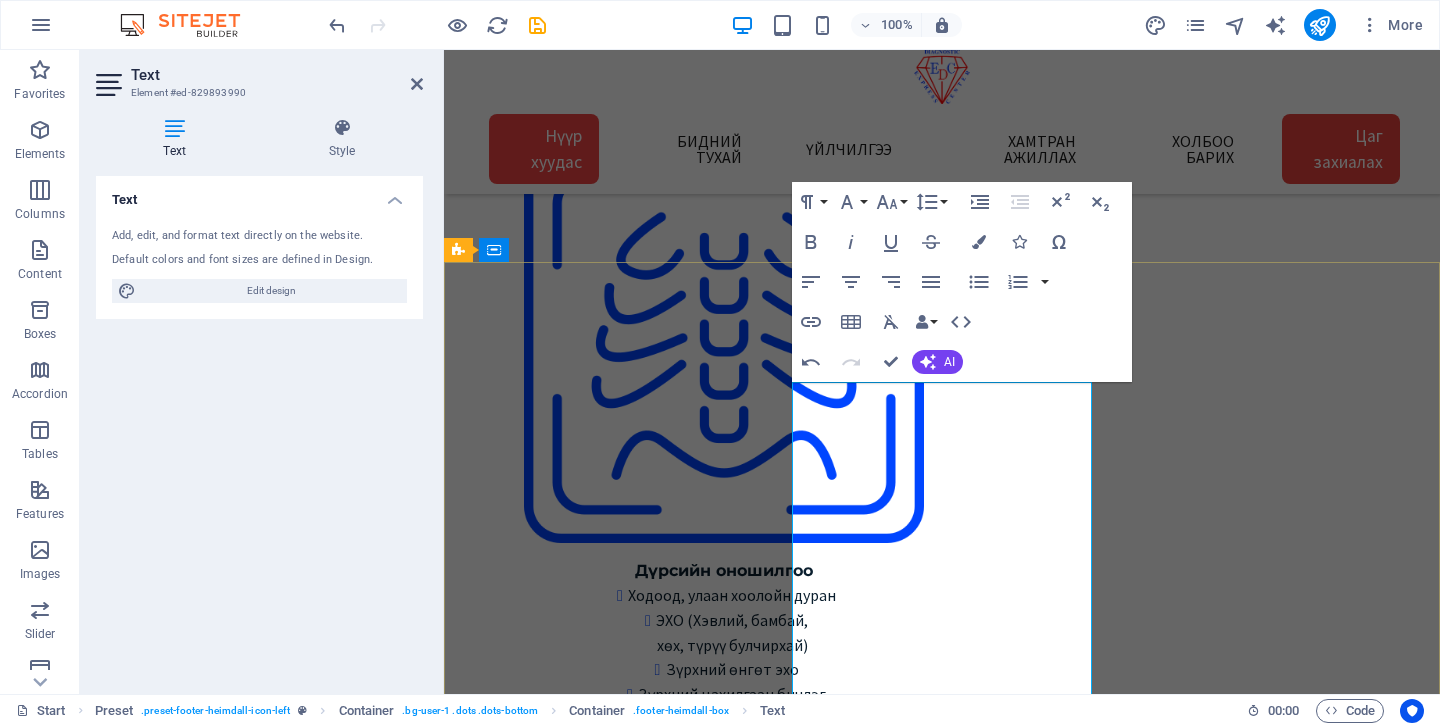 click on "Төв салбар" at bounding box center [942, 9950] 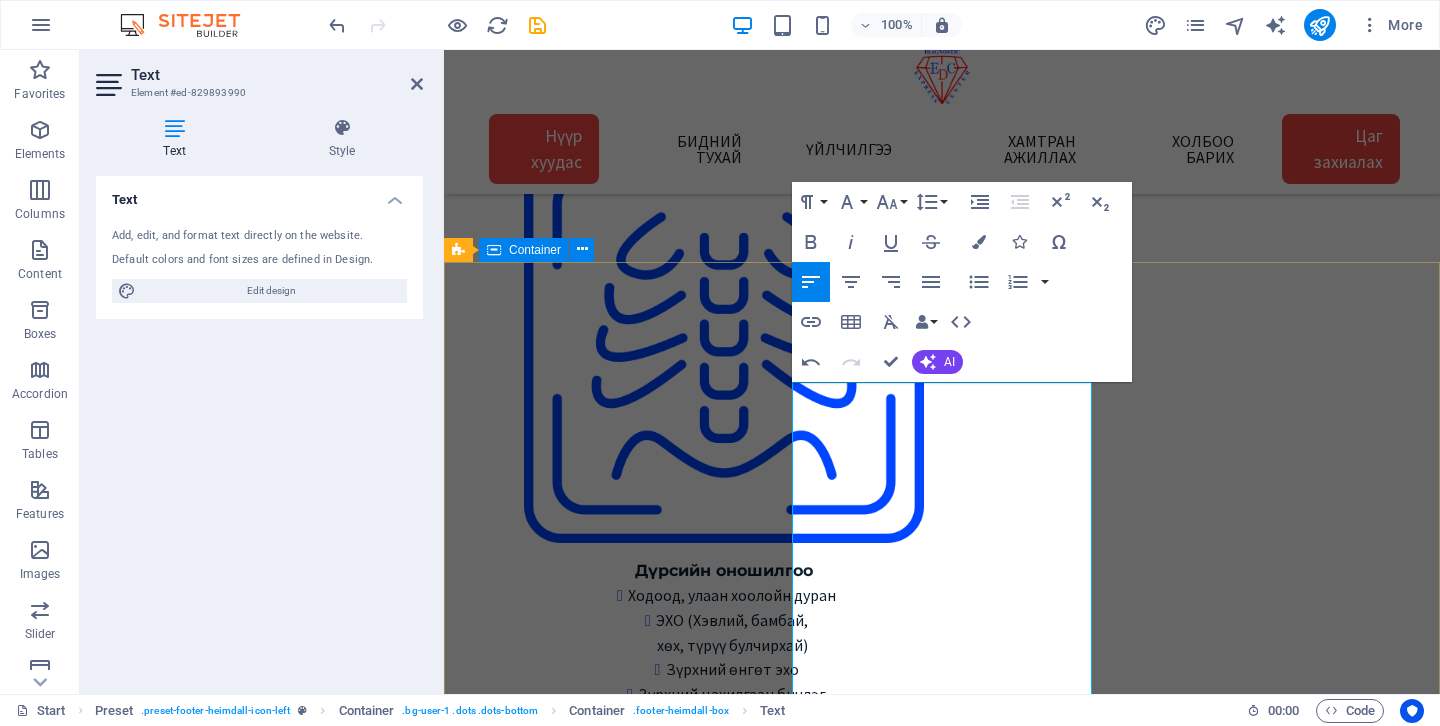 click on "Хаяг, байршил 1 -Төв салбар БЗД 3-р хороо Улсын 2-р эмнэлгийн баруун талд 25-р байрны өргөтгөл Google map:   2 - Зайсан салбар ХУД 11-р хороо Астра төвийн зүүн талд V28-ын 2р давхарт Google map:  3 - Сансар салбар БЗД 7-р хороо Хурдмед эмнэлэг Google map:  4 - Нисэх салбар ХУД, Нисэхийн тойрог Хан-Плазагийн 3-р давхарт Google map:  Холбоо барих Express Diagnostic  Center info@expresslab.mn Лавлах утас  7000-1920 Төв салбар  Зайсан салбар Сансар салбар Нисэх салбар Цагийн хуваарь: Төв салбар  Даваа-Бааасан  08:00-15:30 Бямба  09:00-15:00 Ням гарагт амарна Бусад салбар:  Да-Ба  08:30-16:30 Бя         09:00-15:00 Ням гарагт амарна ​ Google map:" at bounding box center [942, 10254] 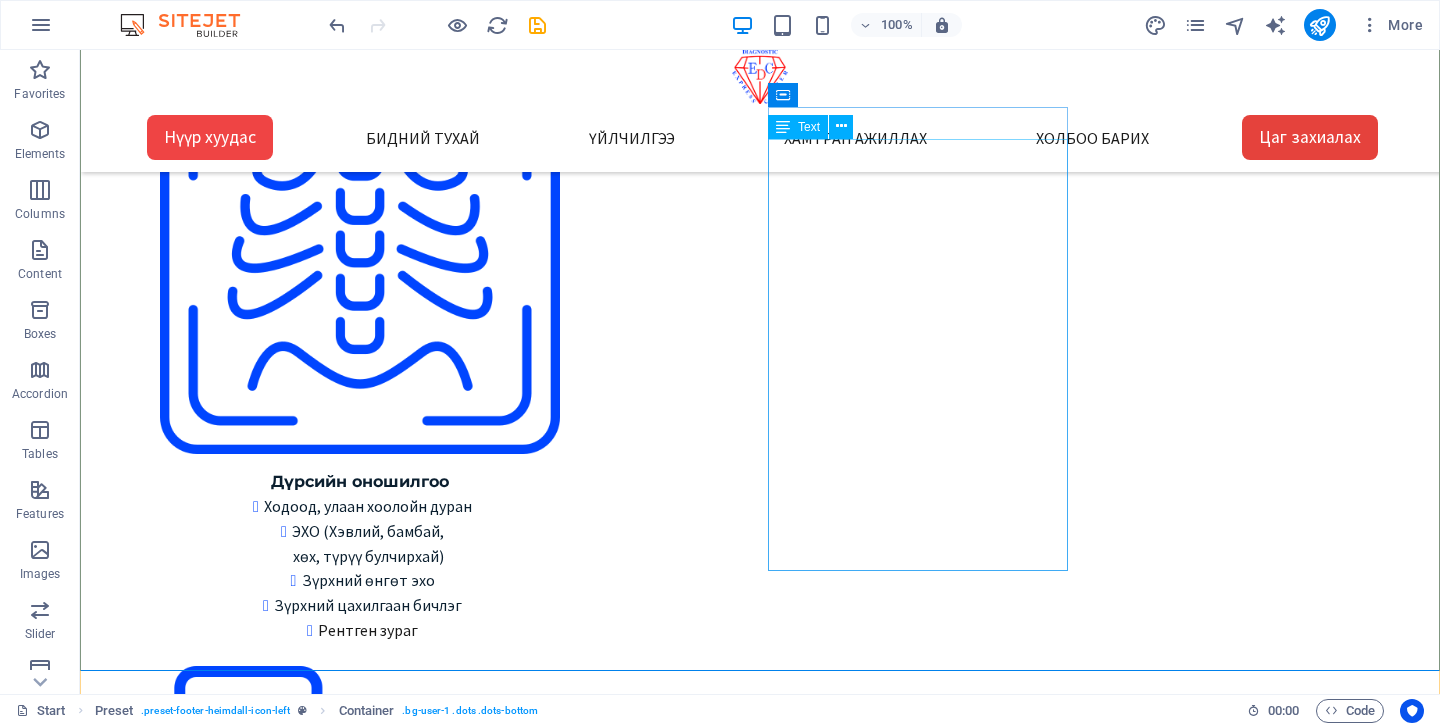 scroll, scrollTop: 2914, scrollLeft: 0, axis: vertical 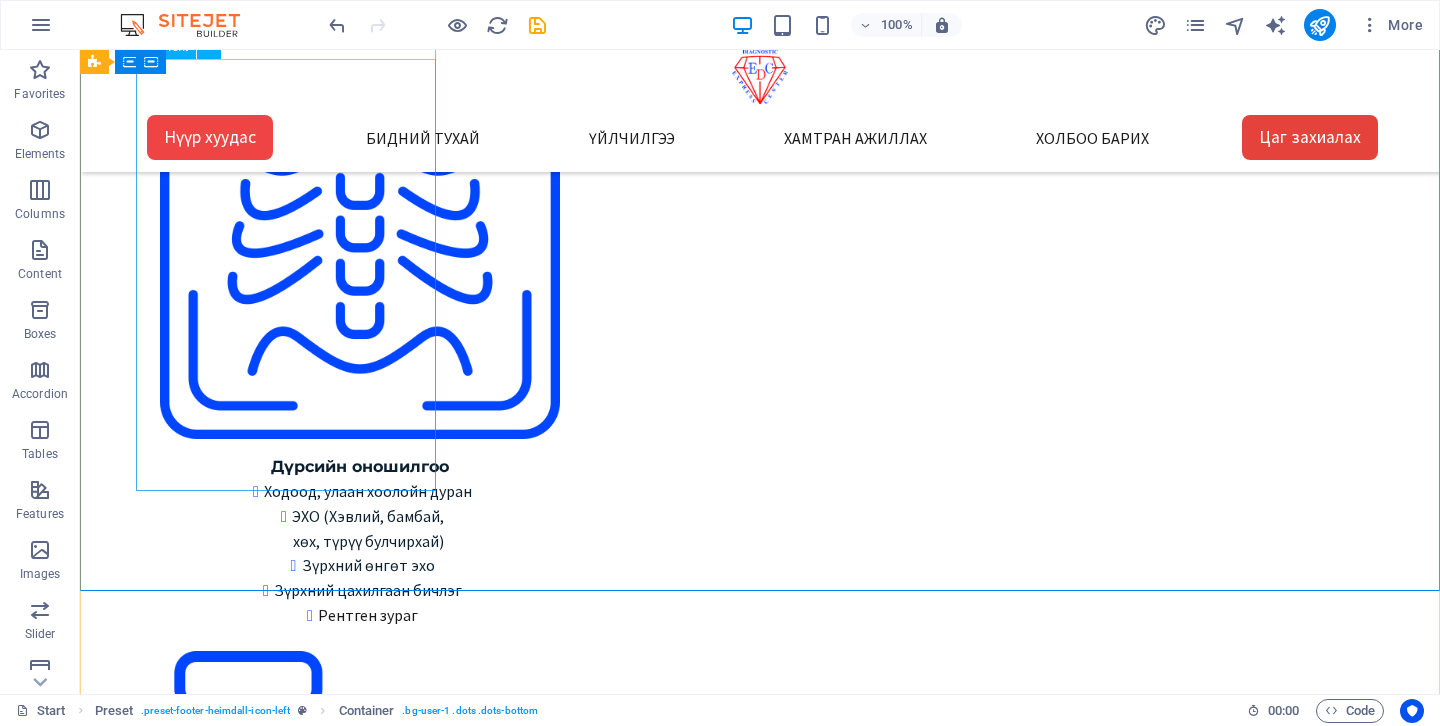 click on "1 -Төв салбар БЗД 3-р хороо Улсын 2-р эмнэлгийн баруун талд 25-р байрны өргөтгөл Google map:   2 - Зайсан салбар ХУД 11-р хороо Астра төвийн зүүн талд V28-ын 2р давхарт Google map:  3 - Сансар салбар БЗД 7-р хороо Хурдмед эмнэлэг Google map:  4 - Нисэх салбар ХУД, Нисэхийн тойрог Хан-Плазагийн 3-р давхарт Google map:" at bounding box center [632, 10483] 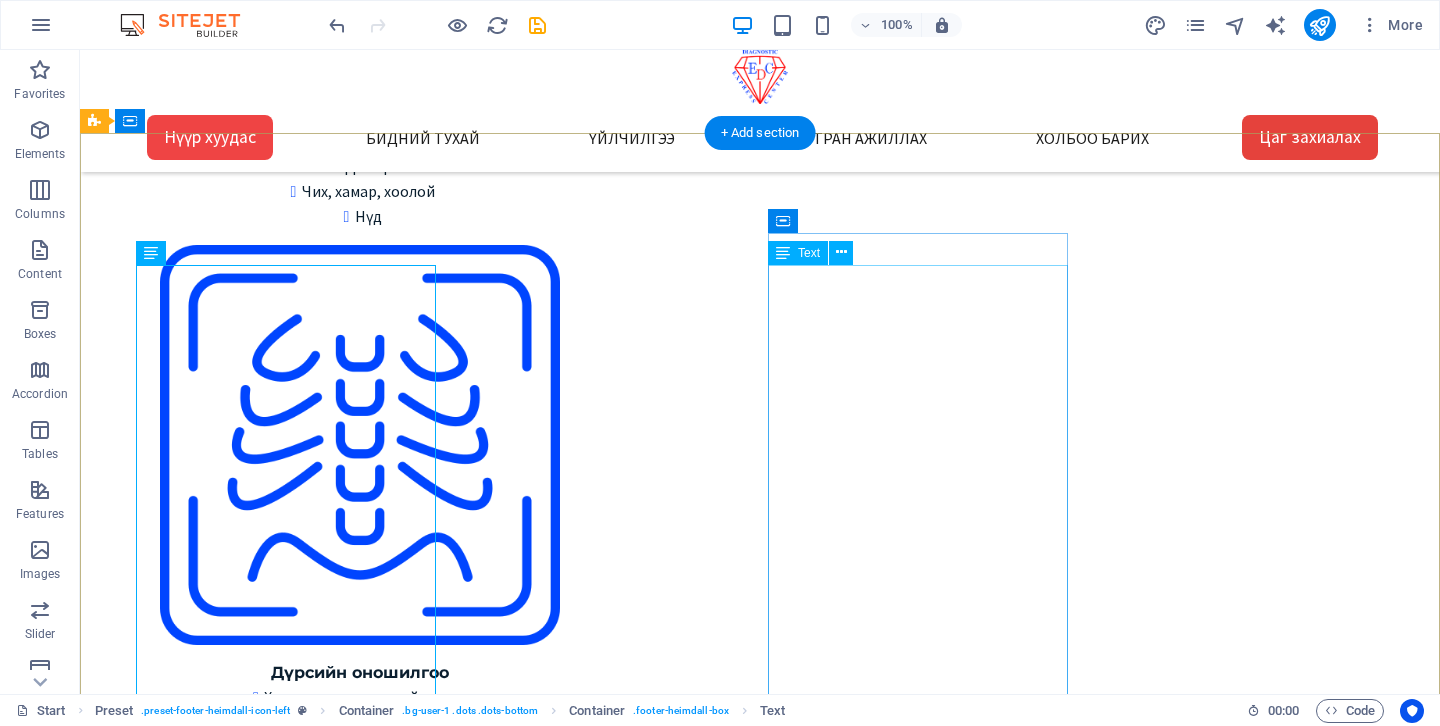 scroll, scrollTop: 2707, scrollLeft: 0, axis: vertical 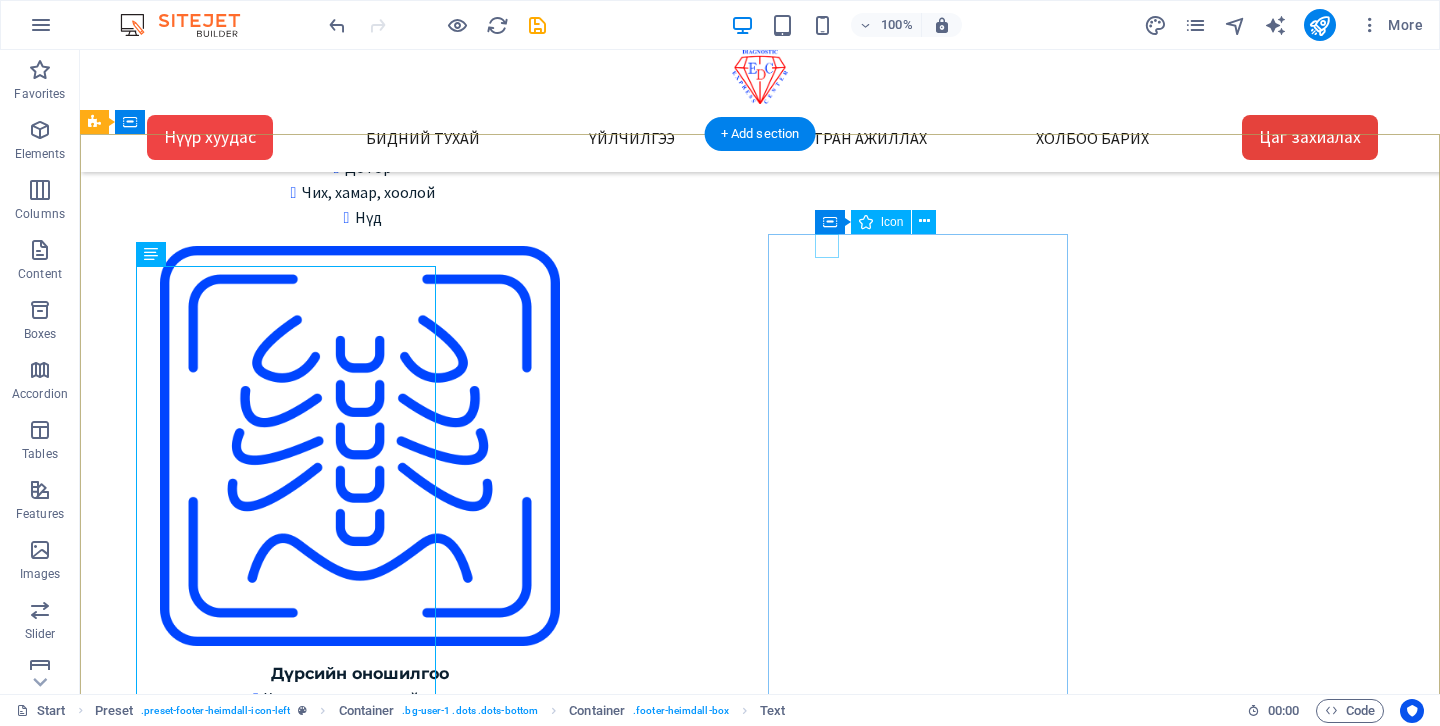 click at bounding box center [752, 11406] 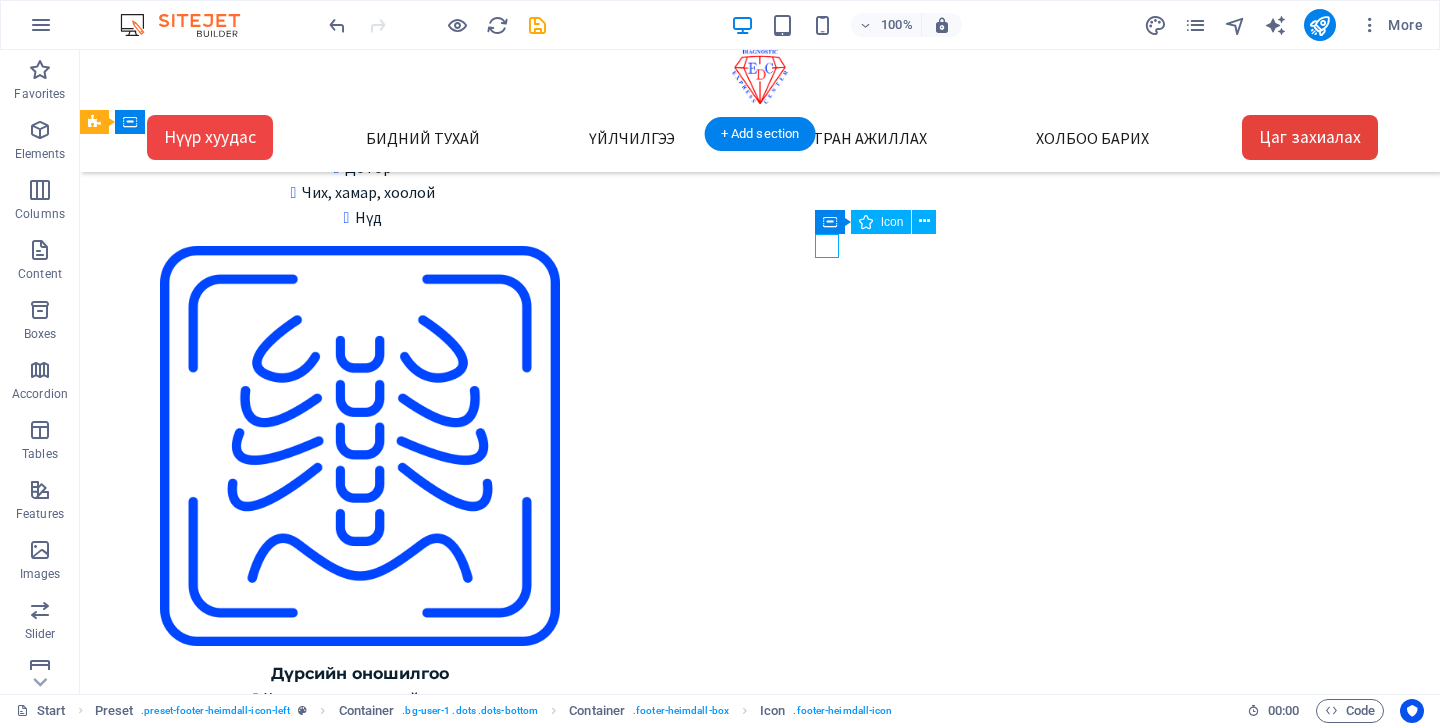 click at bounding box center (752, 11406) 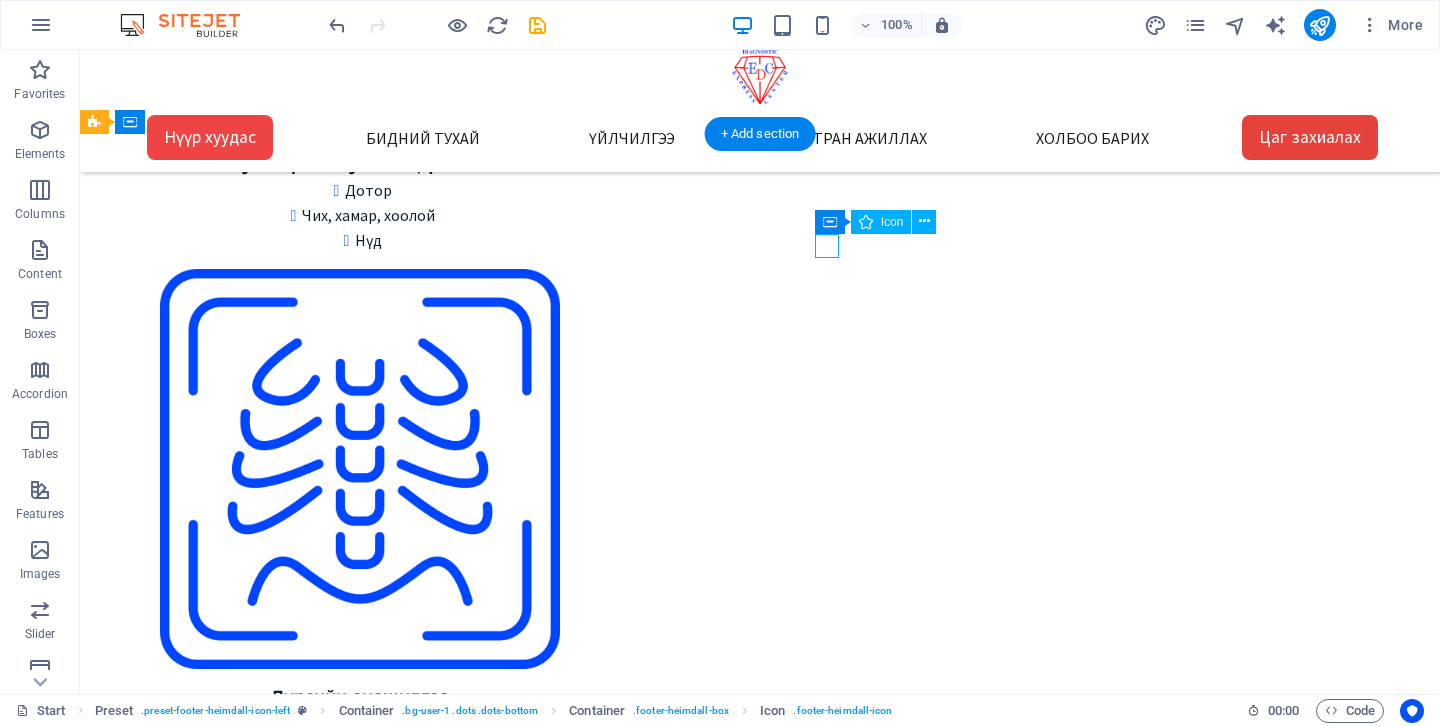 scroll, scrollTop: 2829, scrollLeft: 0, axis: vertical 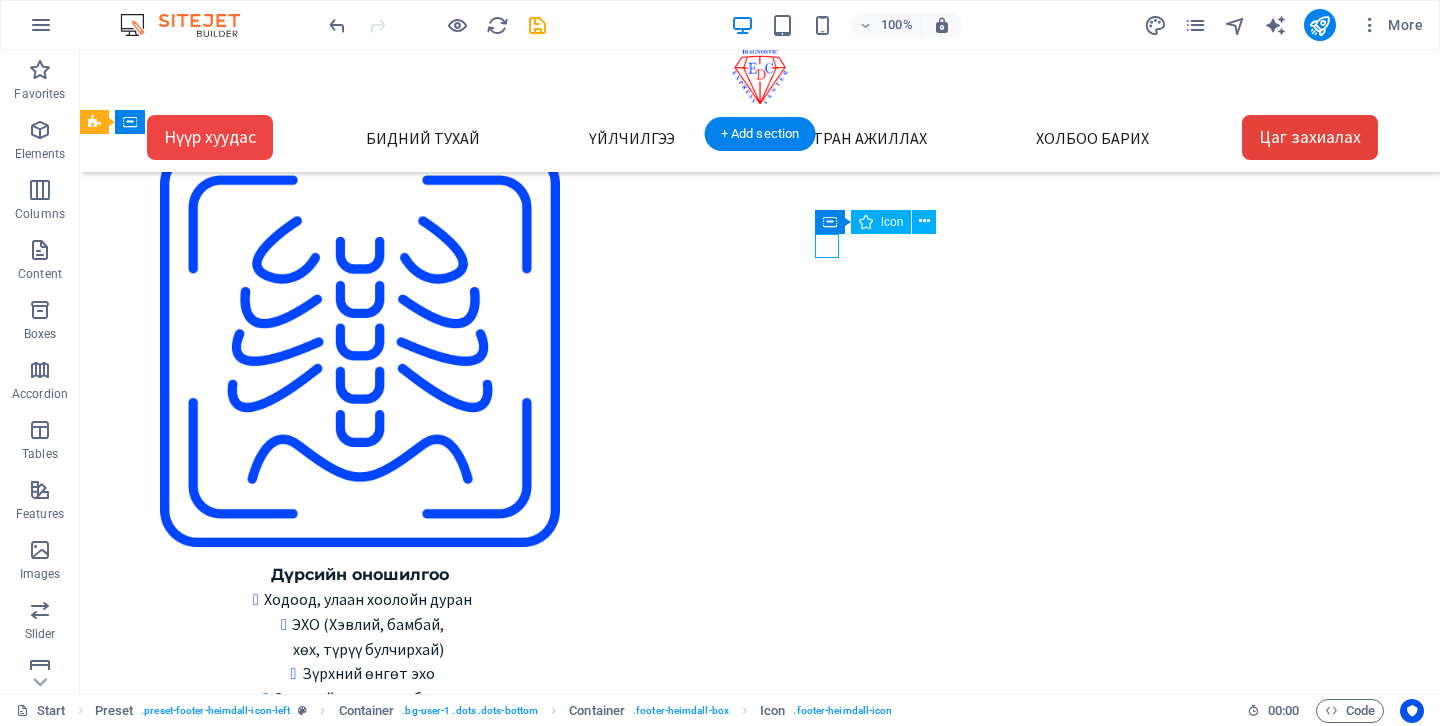 select on "xMidYMid" 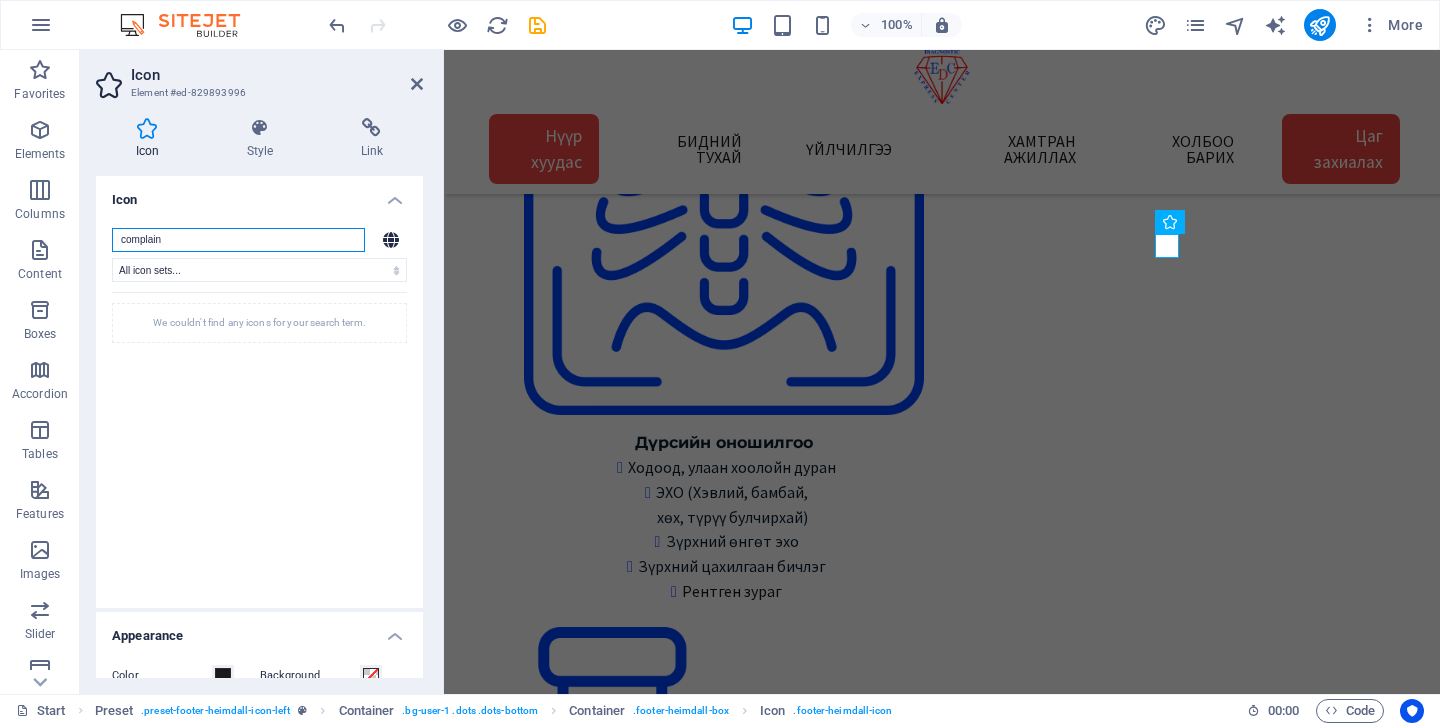 drag, startPoint x: 206, startPoint y: 244, endPoint x: 98, endPoint y: 234, distance: 108.461975 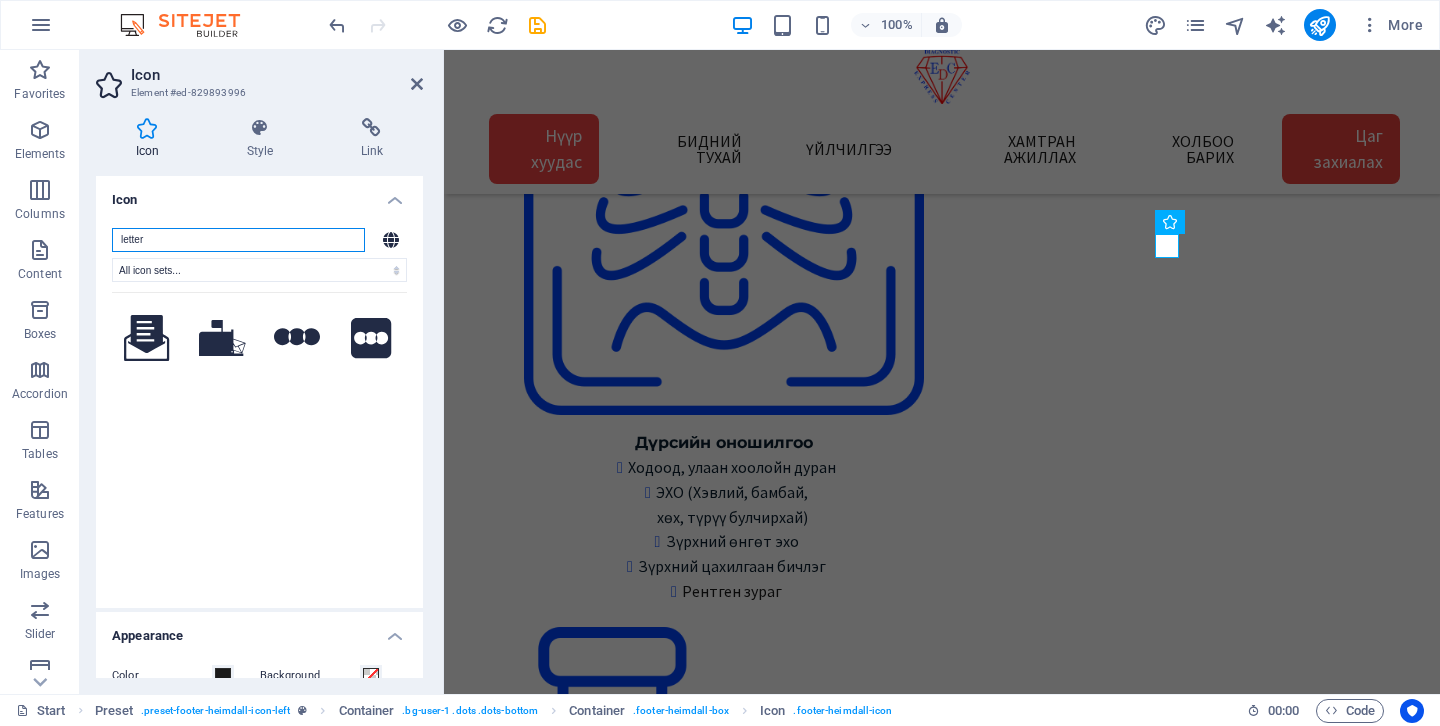 drag, startPoint x: 152, startPoint y: 242, endPoint x: 91, endPoint y: 241, distance: 61.008198 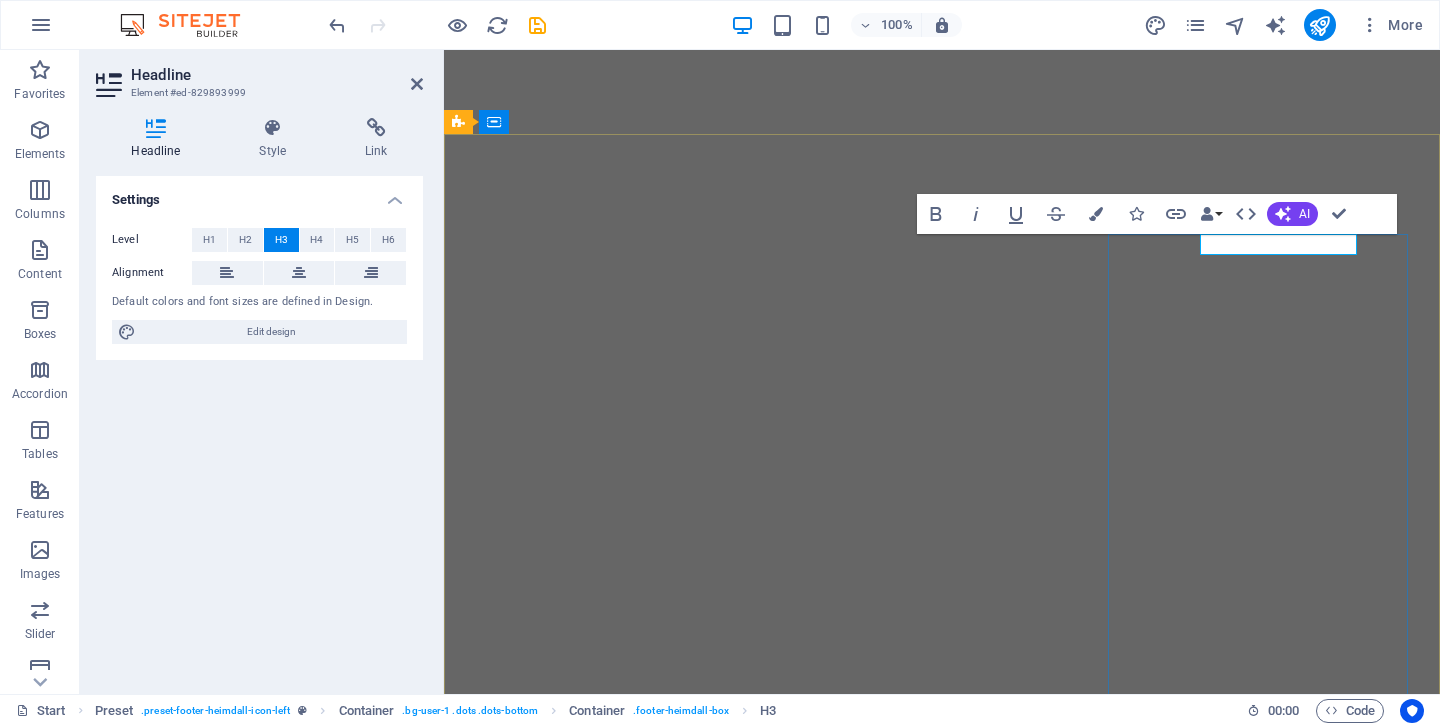 scroll, scrollTop: 0, scrollLeft: 0, axis: both 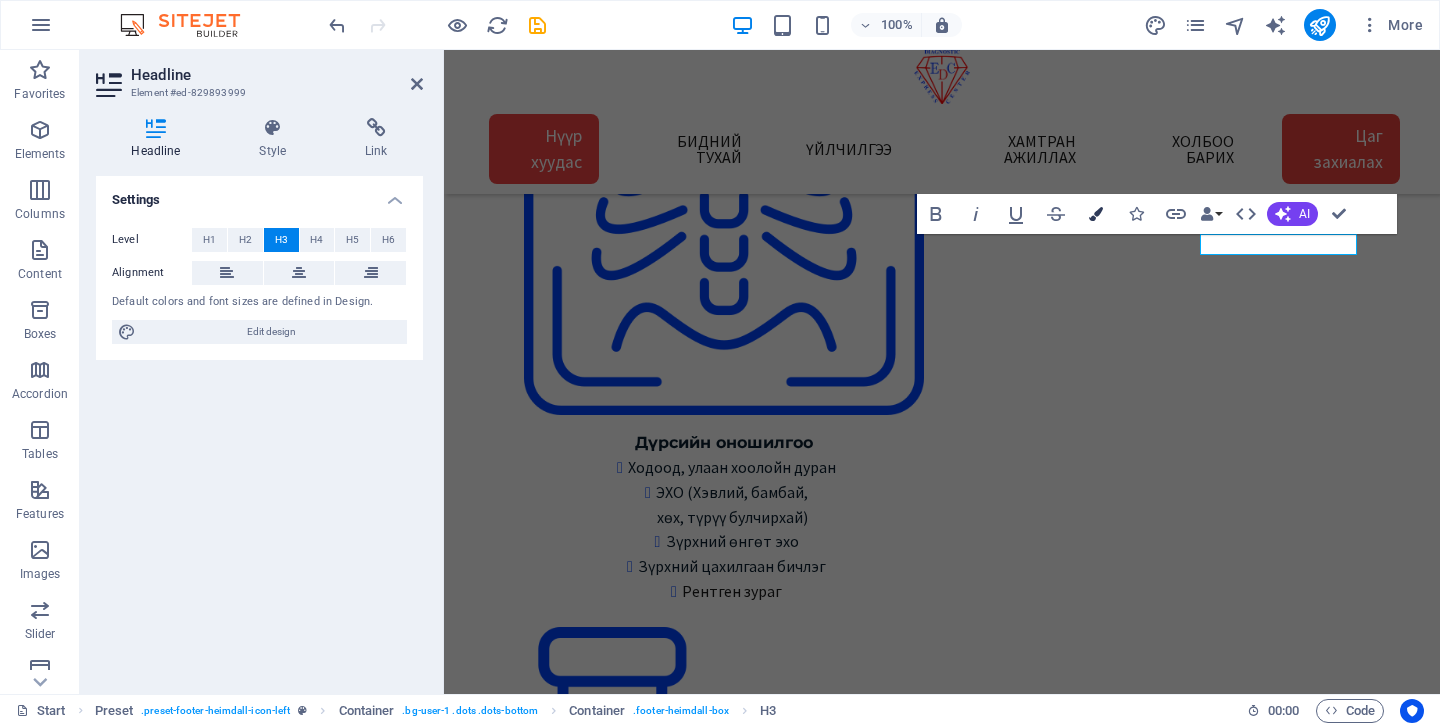 click at bounding box center (1096, 214) 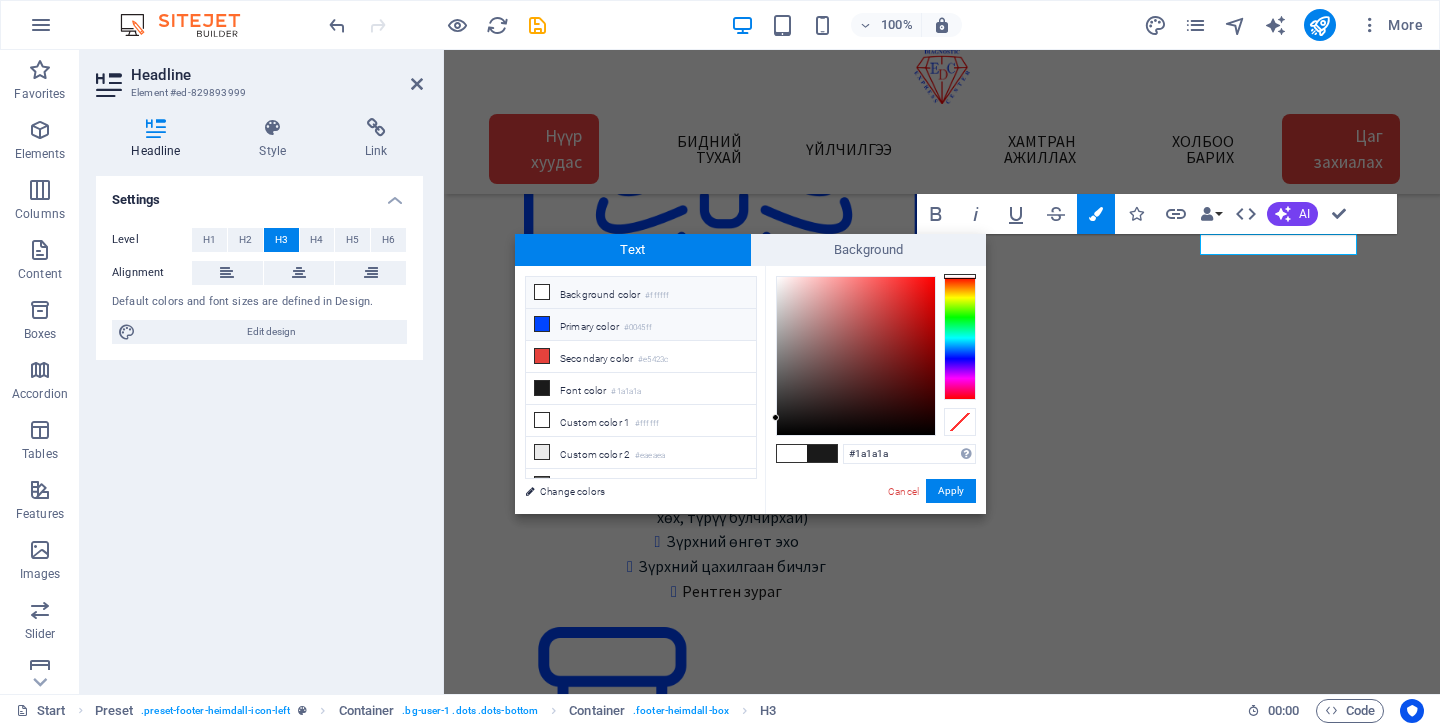 click on "Primary color
#0045ff" at bounding box center (641, 325) 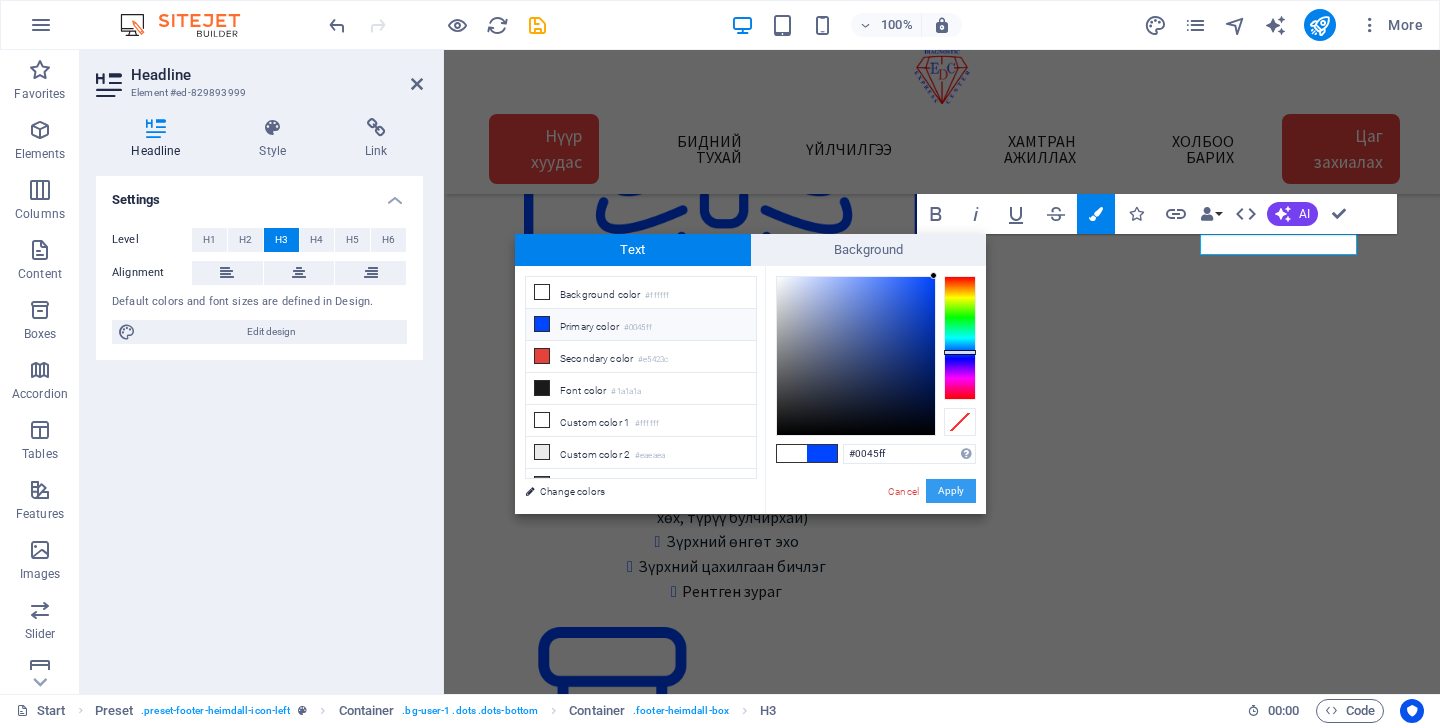 click on "Apply" at bounding box center [951, 491] 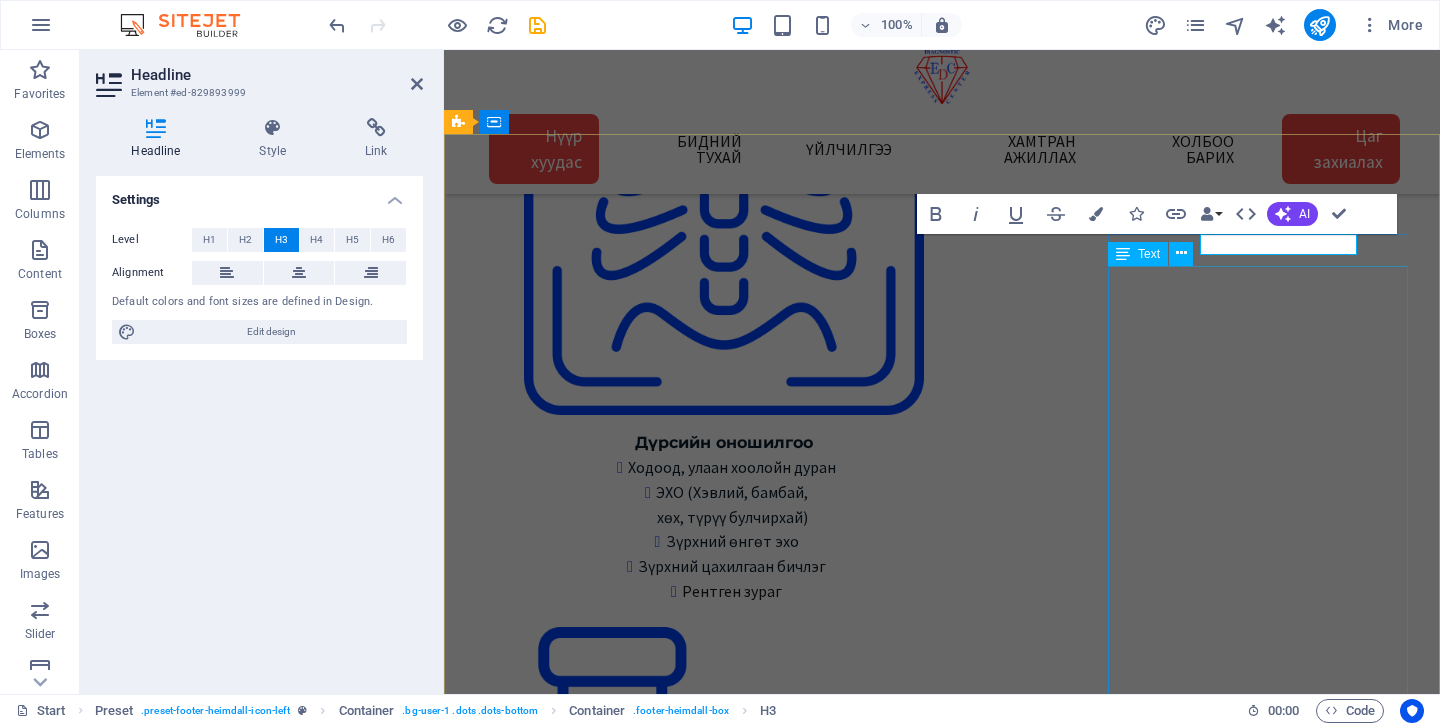 click on "1 -Төв салбар БЗД 3-р хороо Улсын 2-р эмнэлгийн баруун талд 25-р байрны өргөтгөл Google map:   2 - Зайсан салбар ХУД 11-р хороо Астра төвийн зүүн талд V28-ын 2р давхарт Google map:  3 - Сансар салбар БЗД 7-р хороо Хурдмед эмнэлэг Google map:  4 - Нисэх салбар ХУД, Нисэхийн тойрог Хан-Плазагийн 3-р давхарт Google map:" at bounding box center [942, 10411] 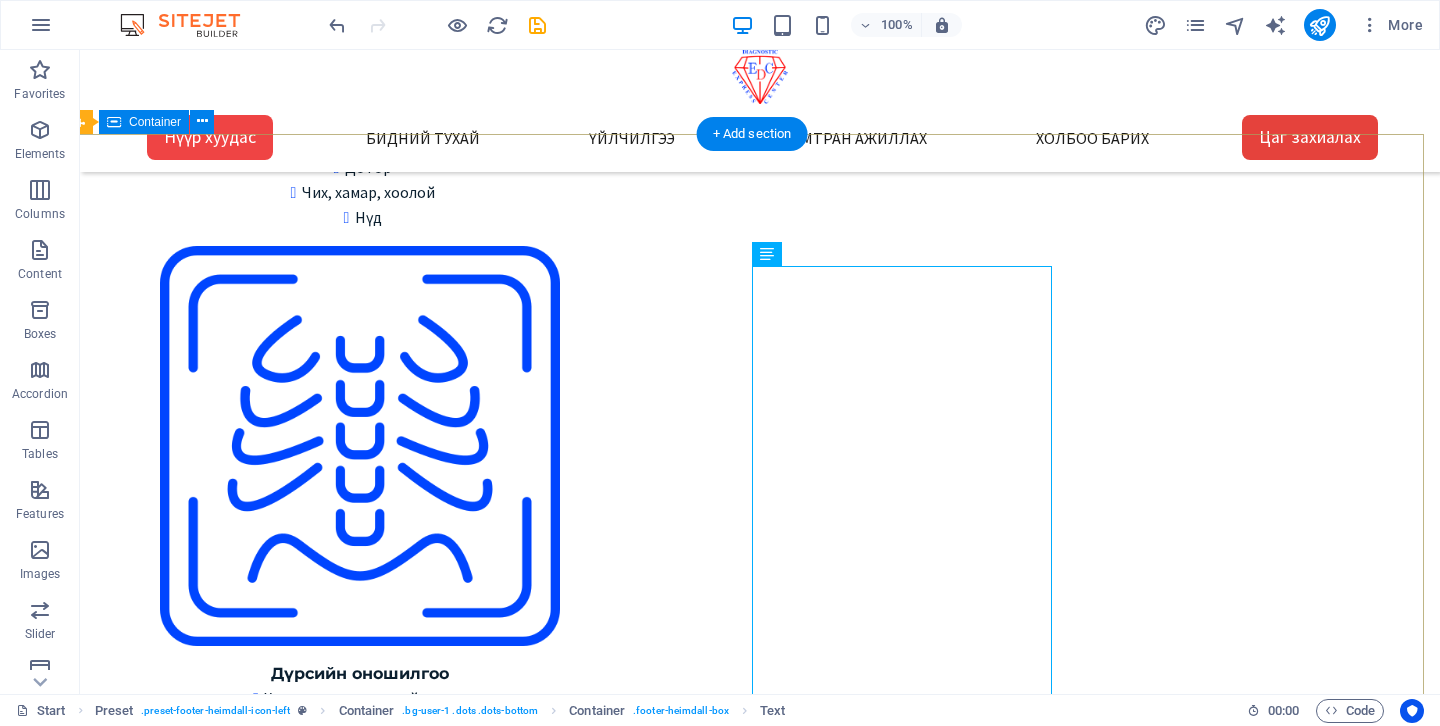 scroll, scrollTop: 2707, scrollLeft: 16, axis: both 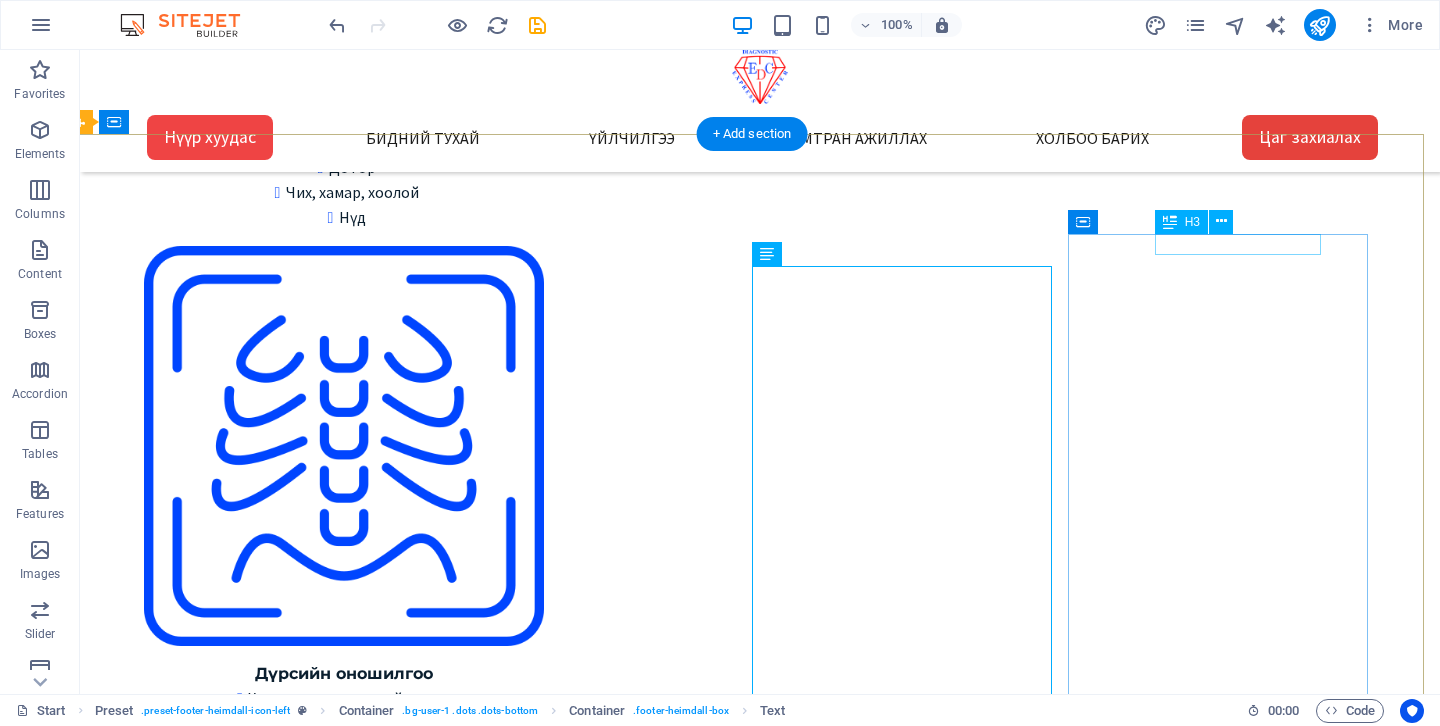 click on "Хаяг, байршил" at bounding box center [744, 11849] 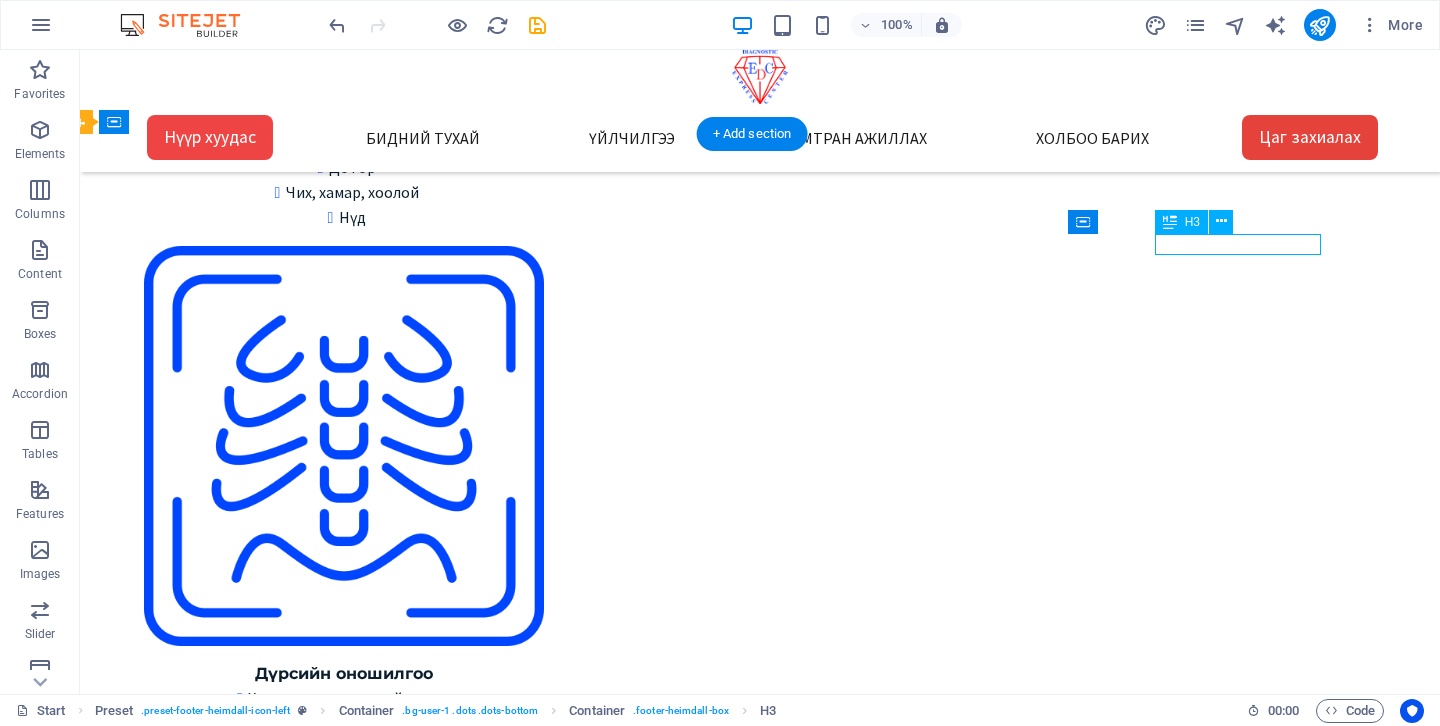 click on "Хаяг, байршил" at bounding box center (744, 11849) 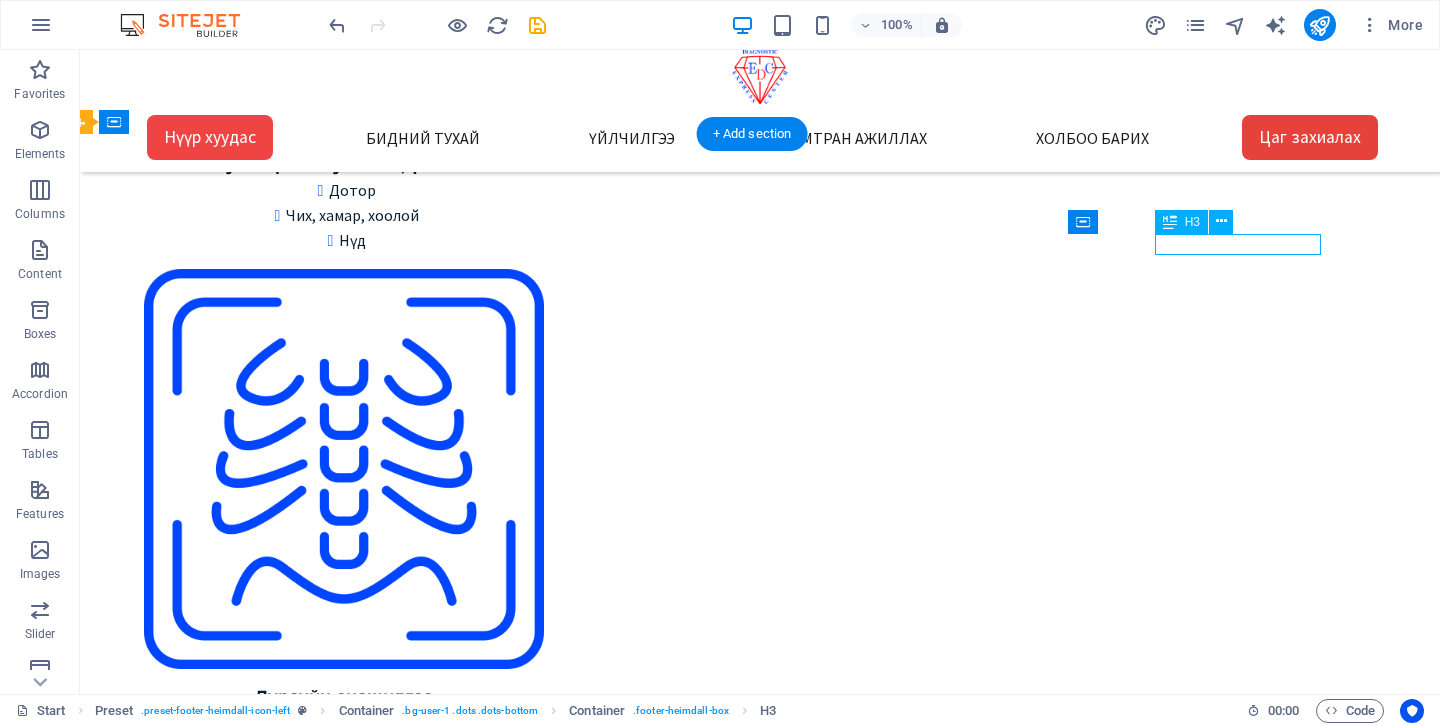 scroll, scrollTop: 3194, scrollLeft: 16, axis: both 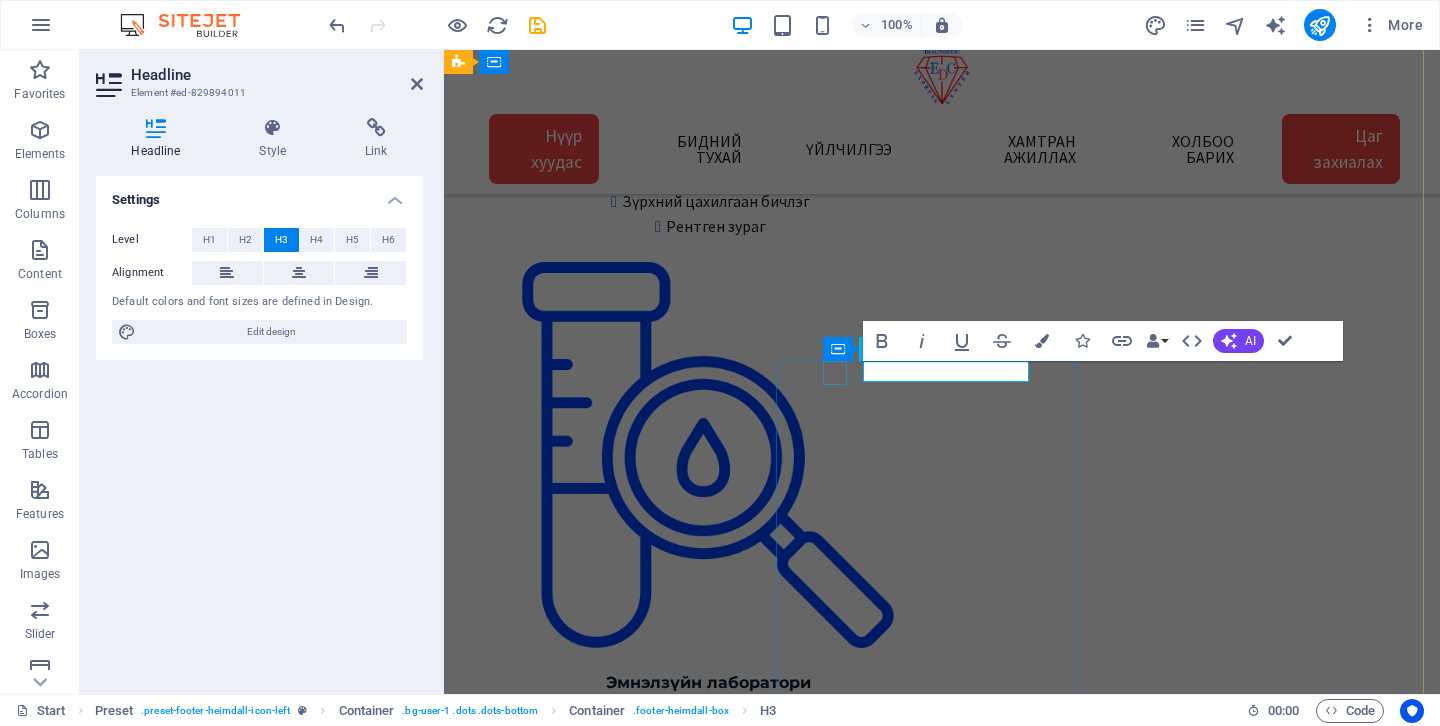 click at bounding box center [918, 10246] 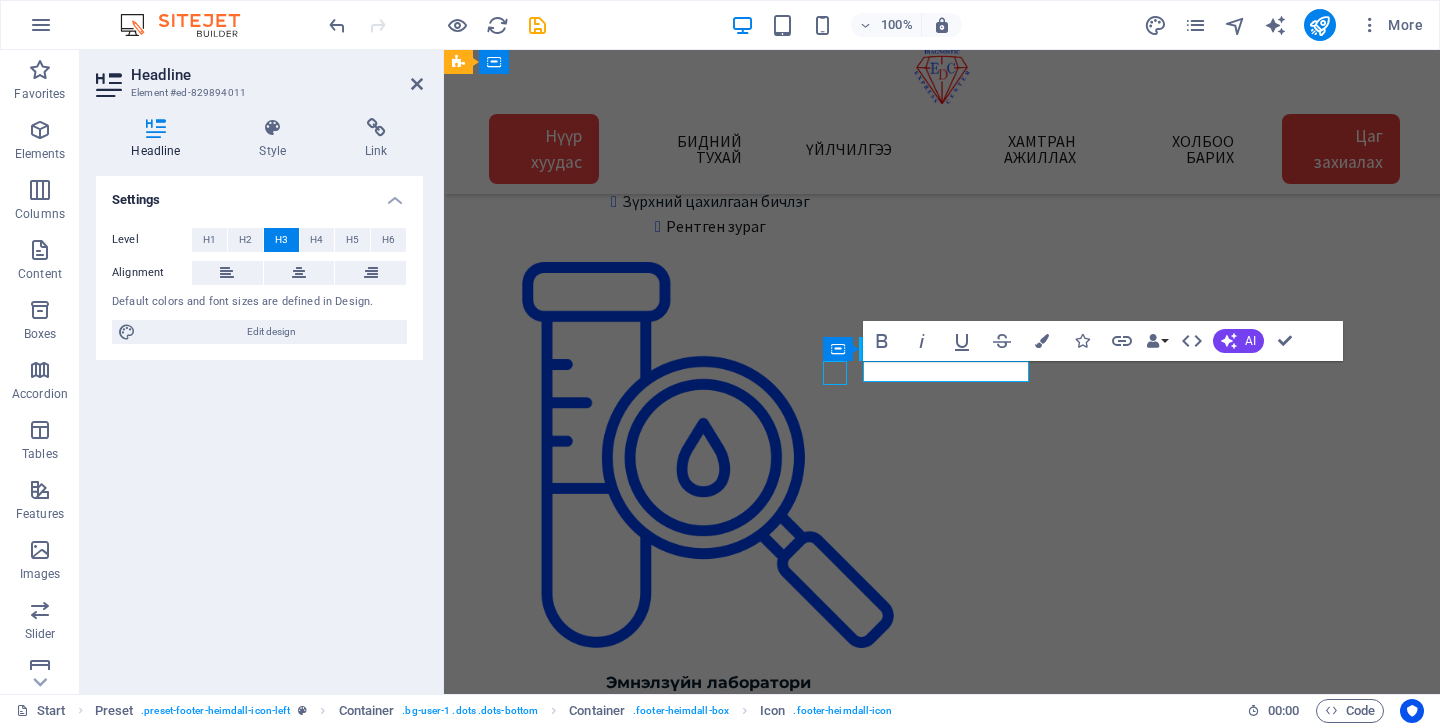 click at bounding box center (918, 10246) 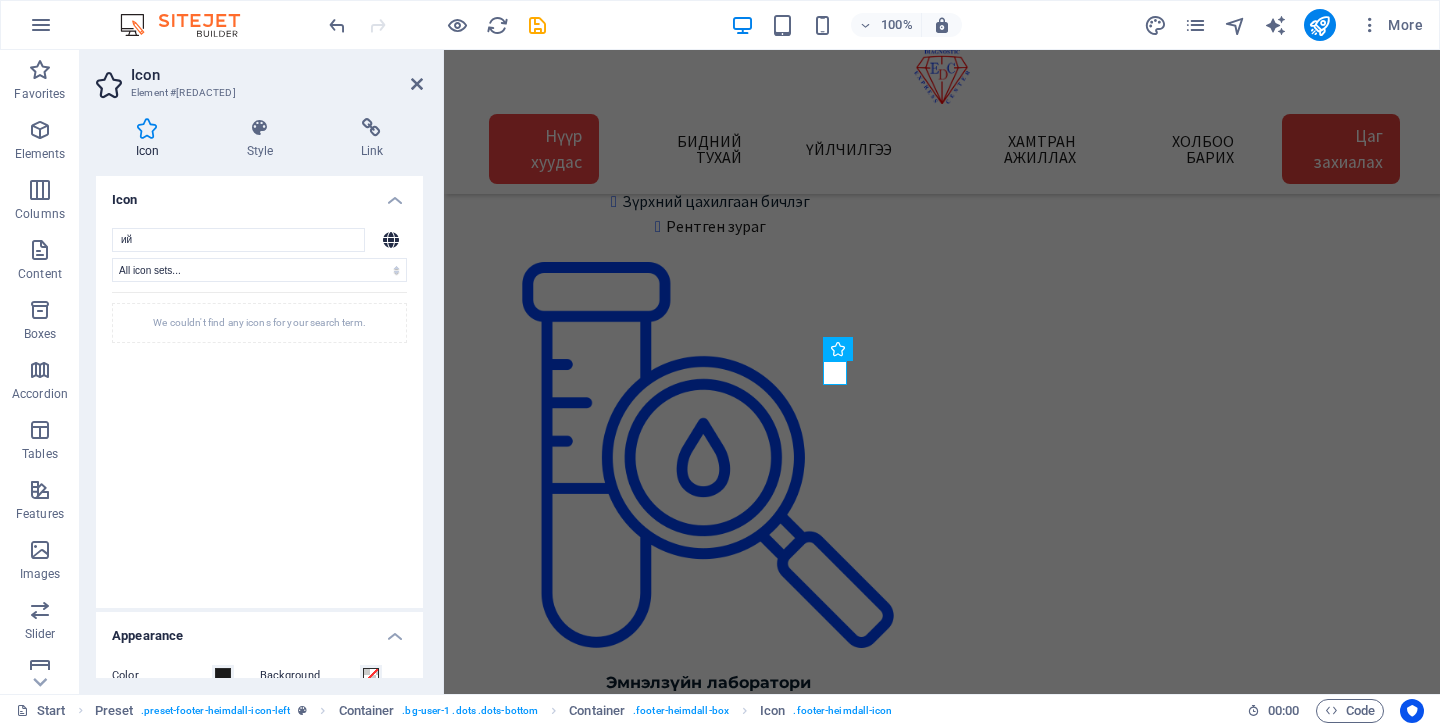 type on "и" 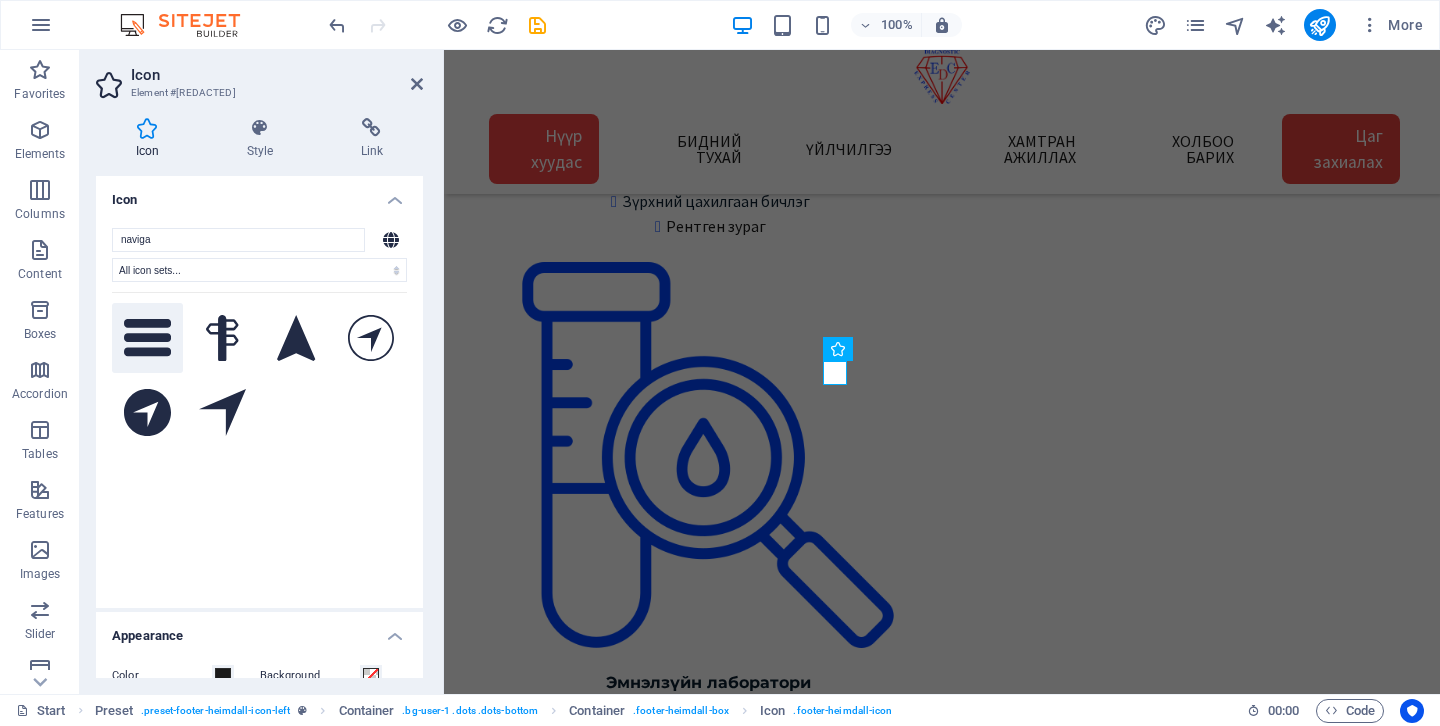 type on "naviga" 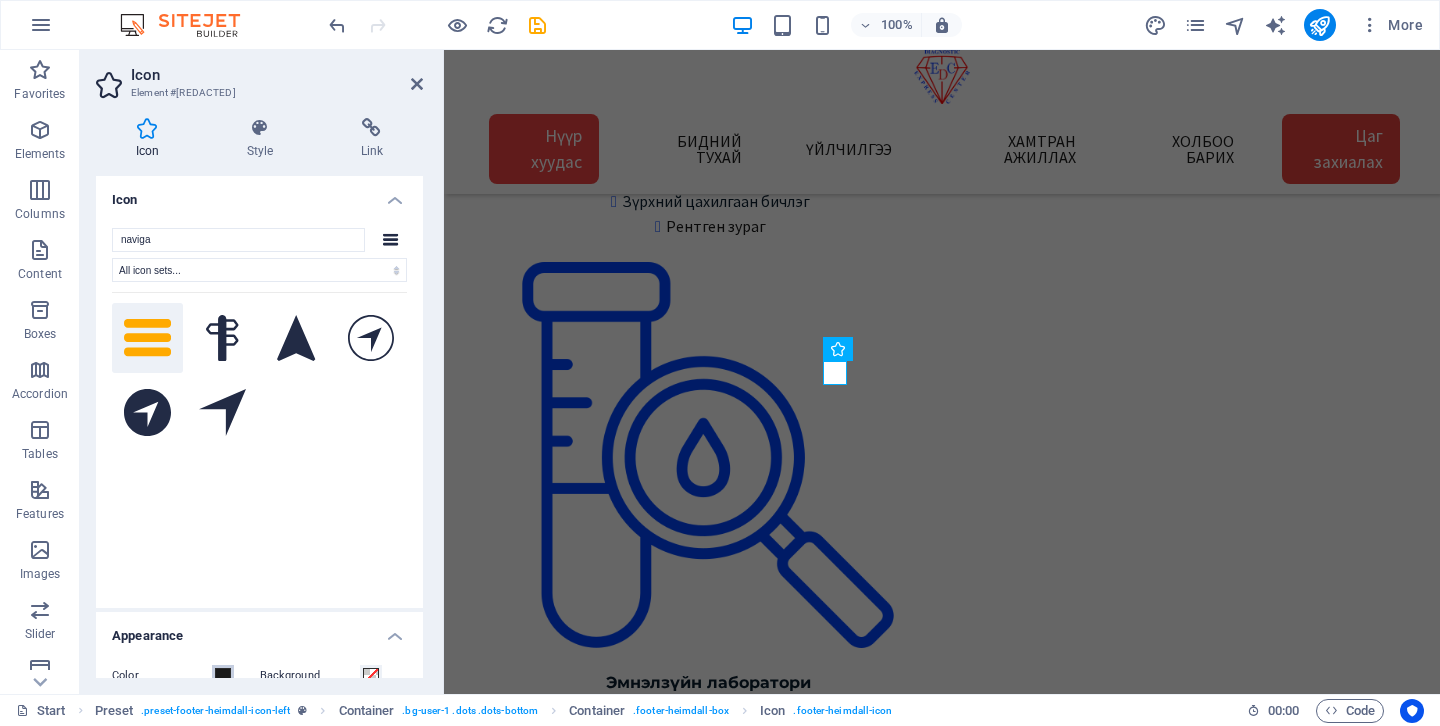 click at bounding box center [223, 676] 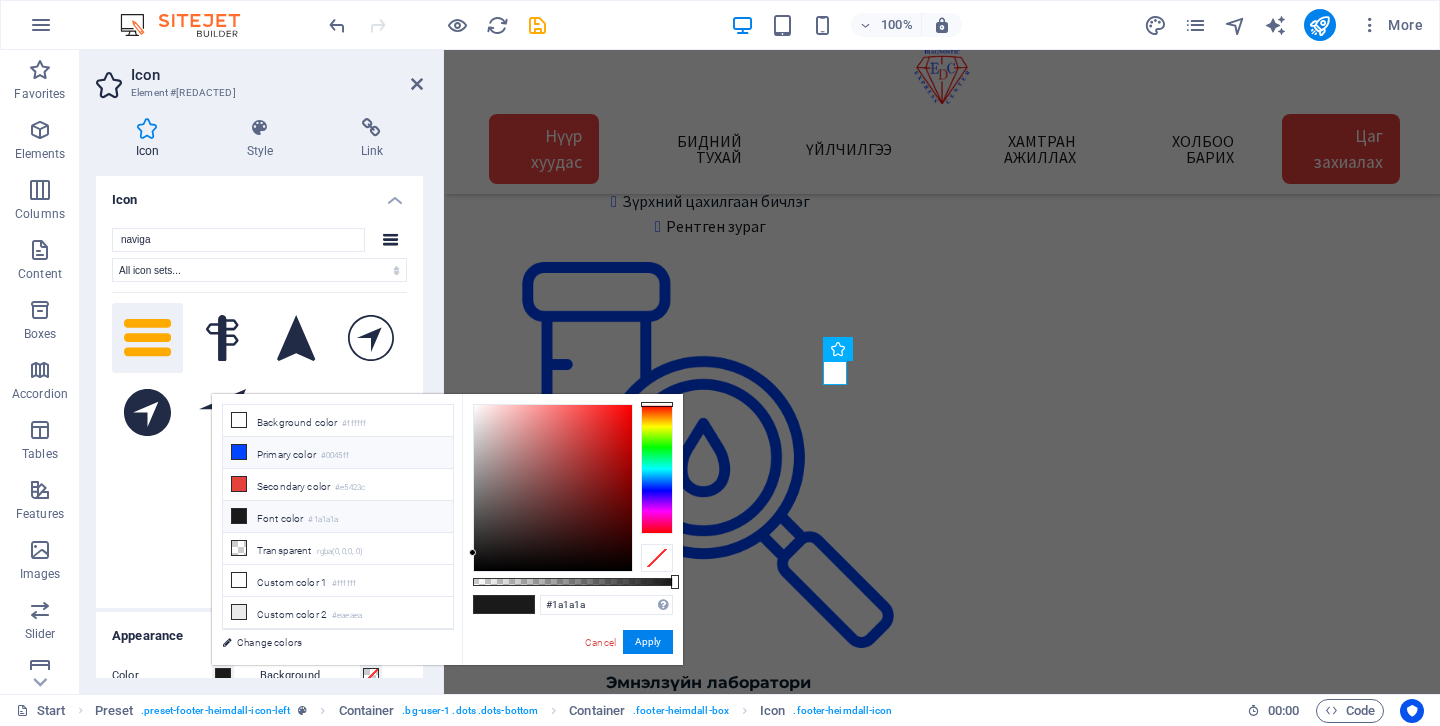 click on "Primary color
#0045ff" at bounding box center [338, 453] 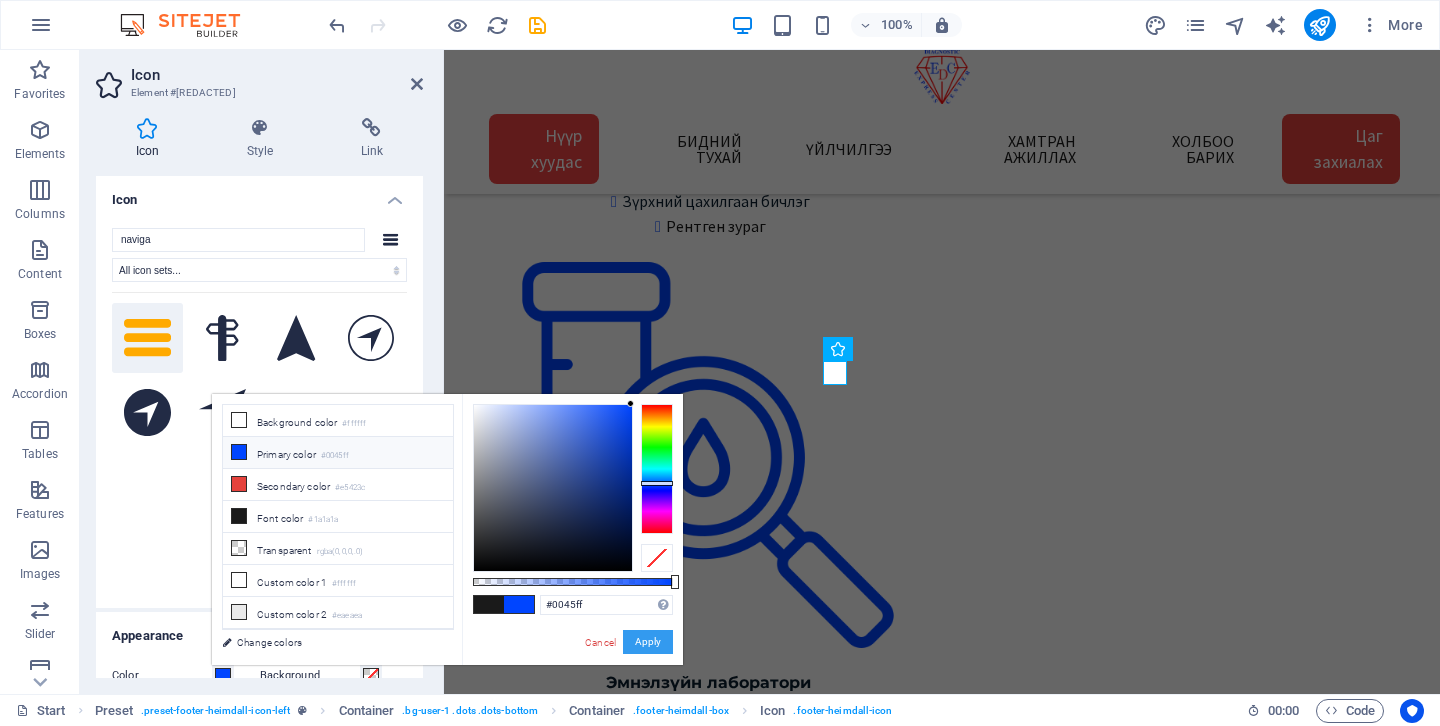 click on "Apply" at bounding box center (648, 642) 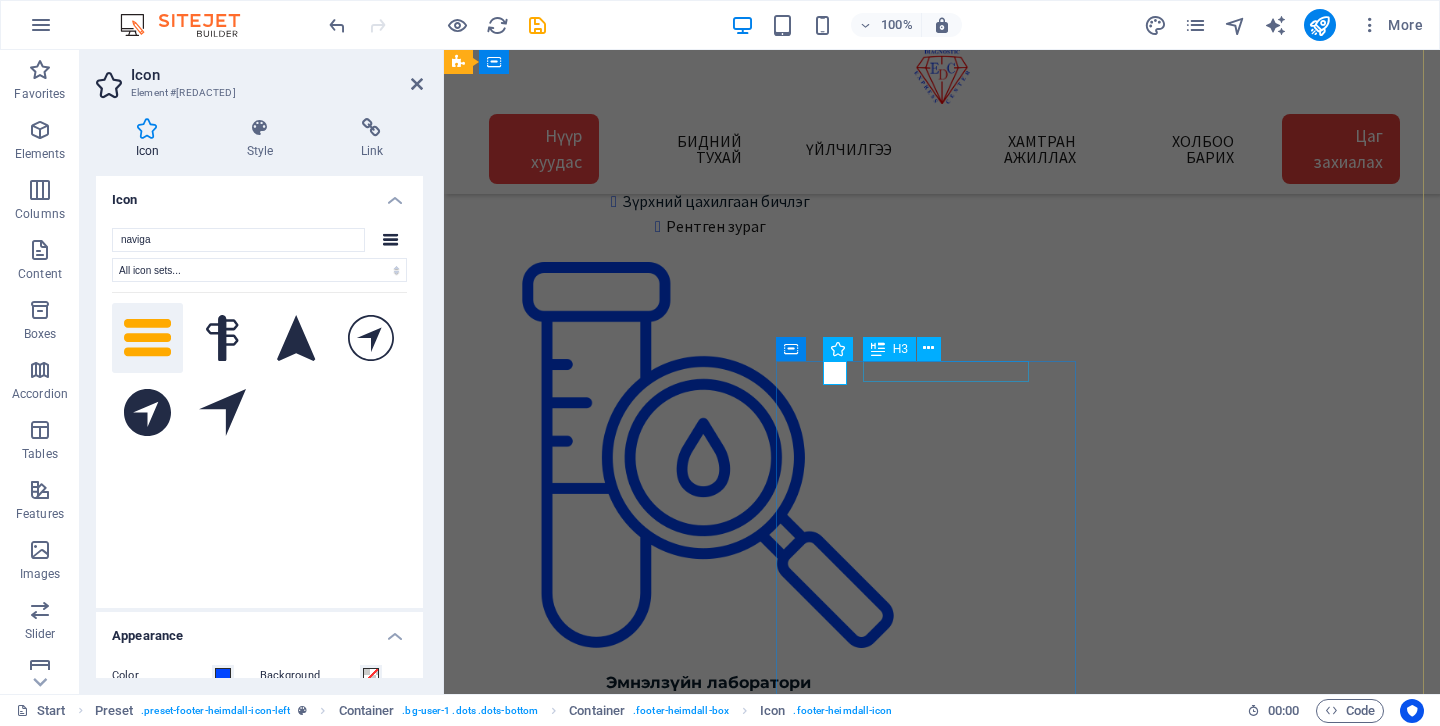 click on "Хаяг, байршил" at bounding box center (926, 10268) 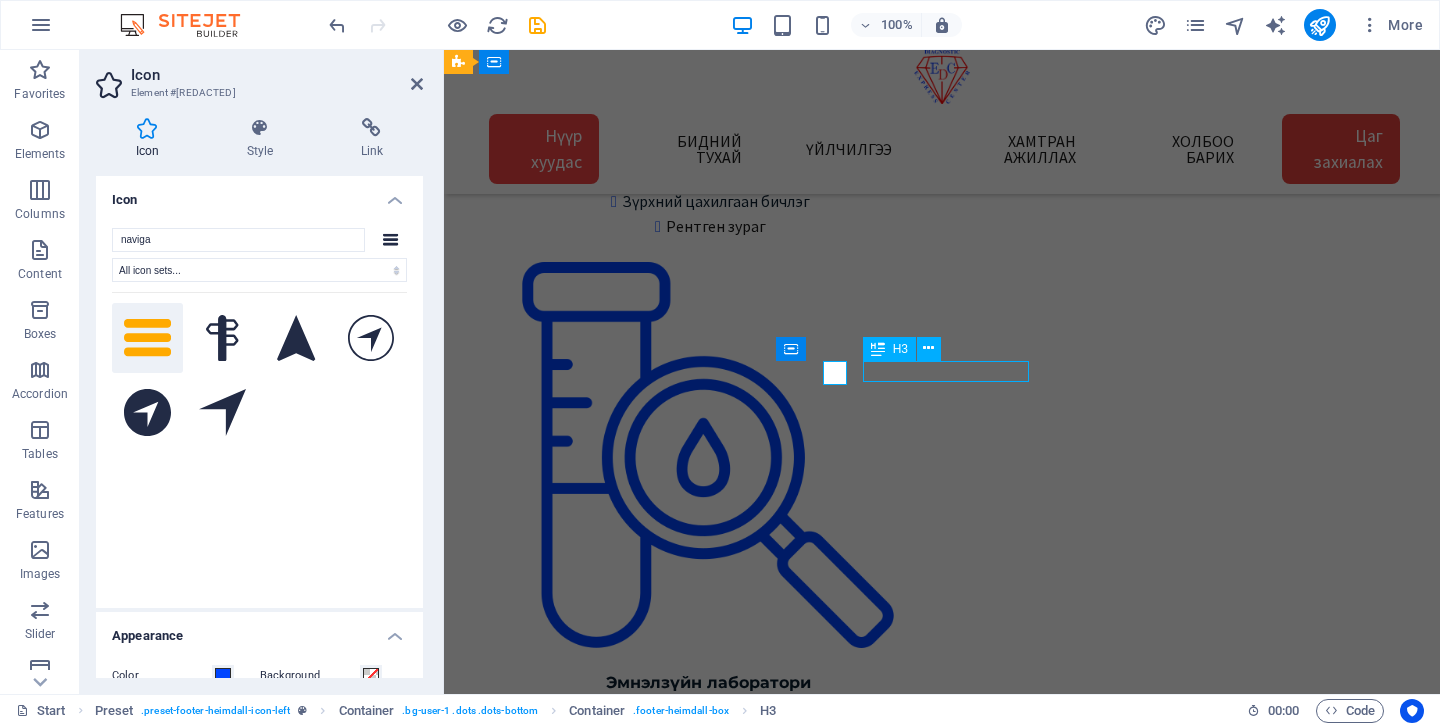 click on "Хаяг, байршил" at bounding box center [926, 10268] 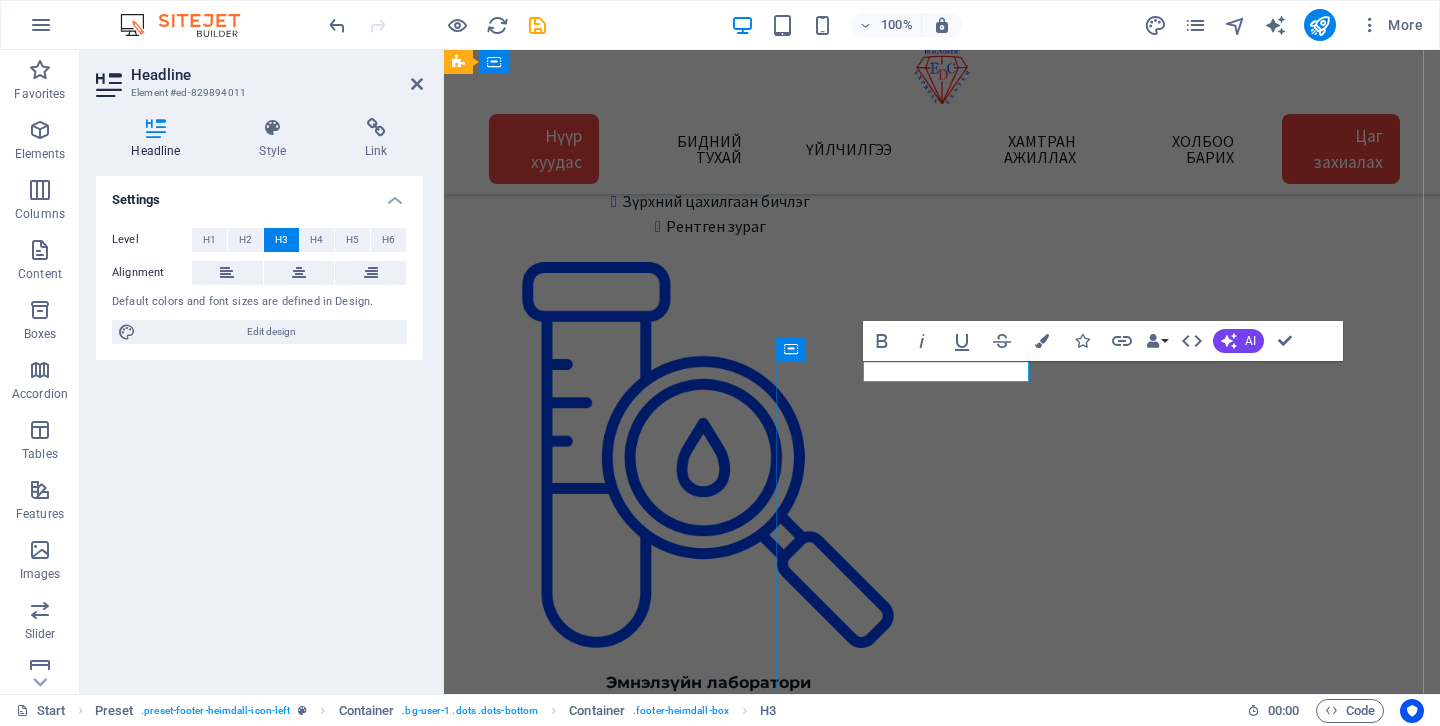 type 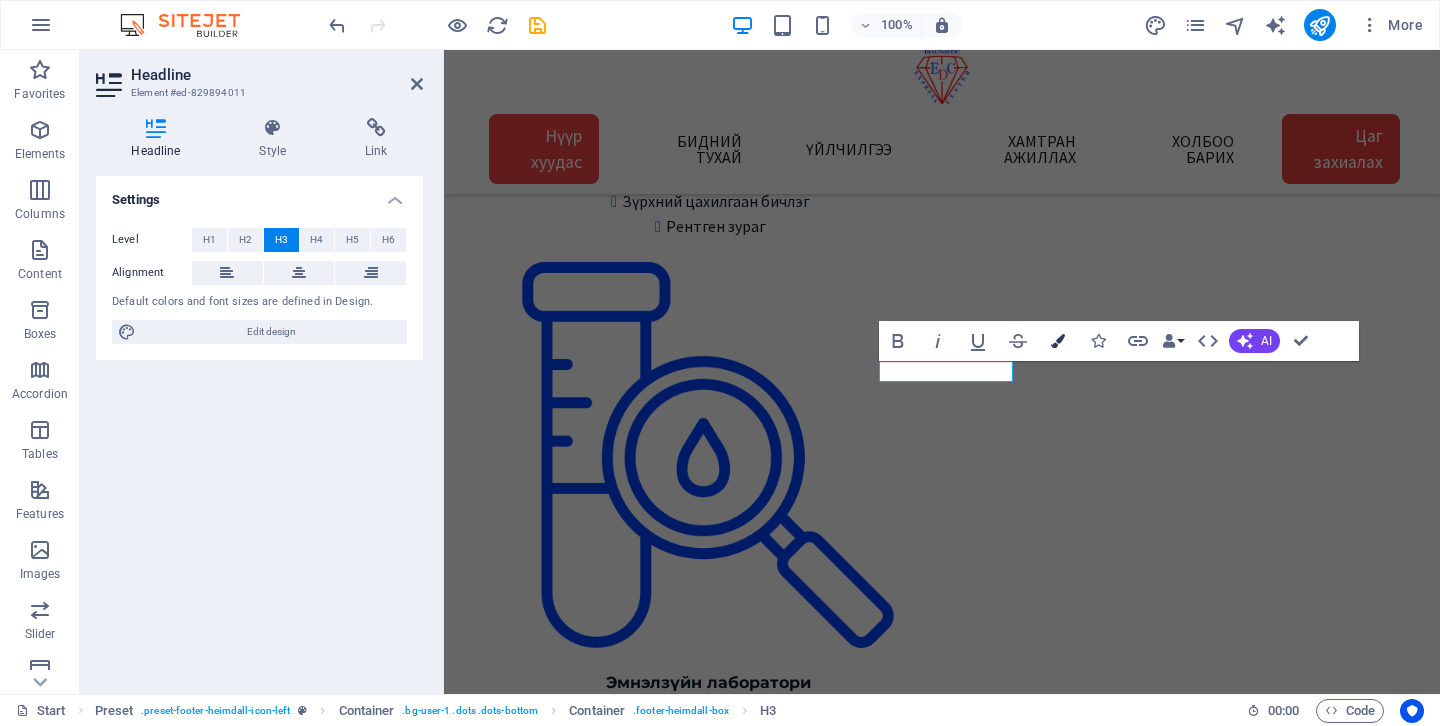 click at bounding box center [1058, 341] 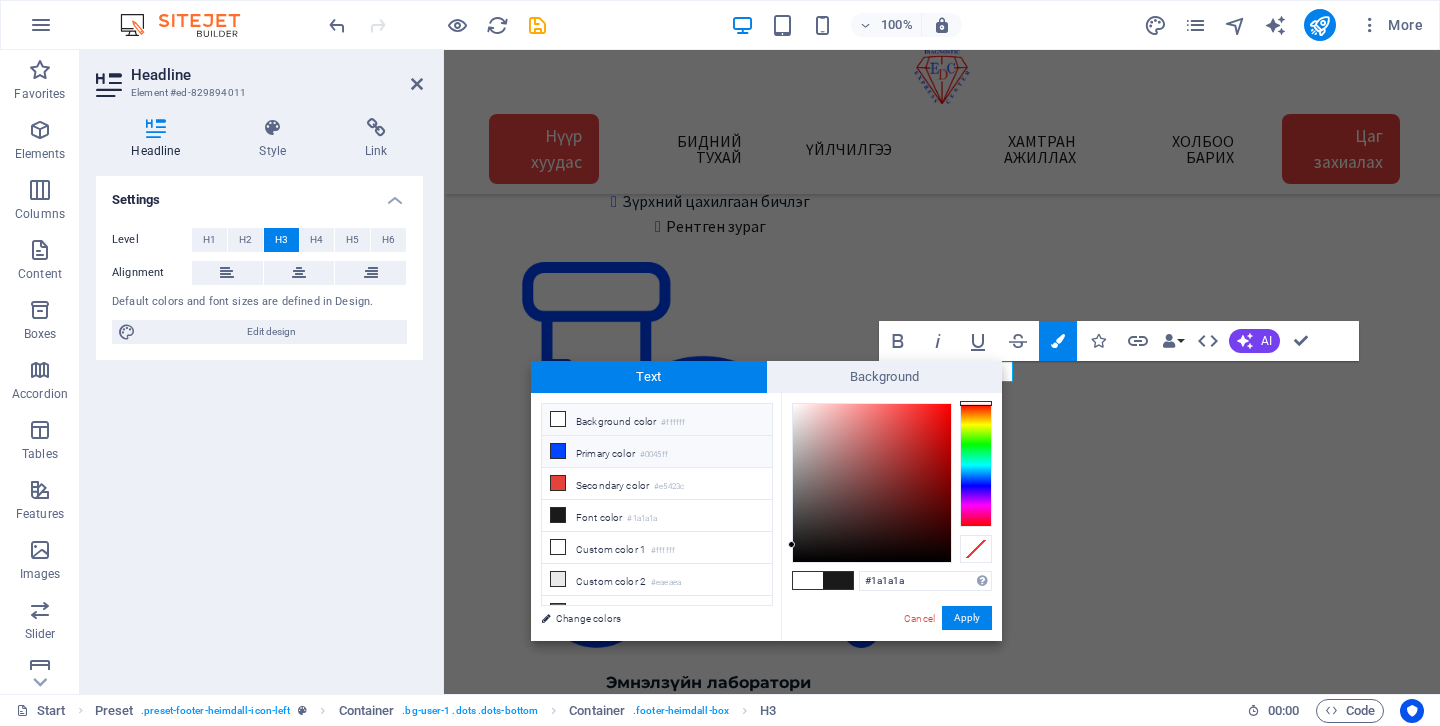 click on "#0045ff" at bounding box center (654, 455) 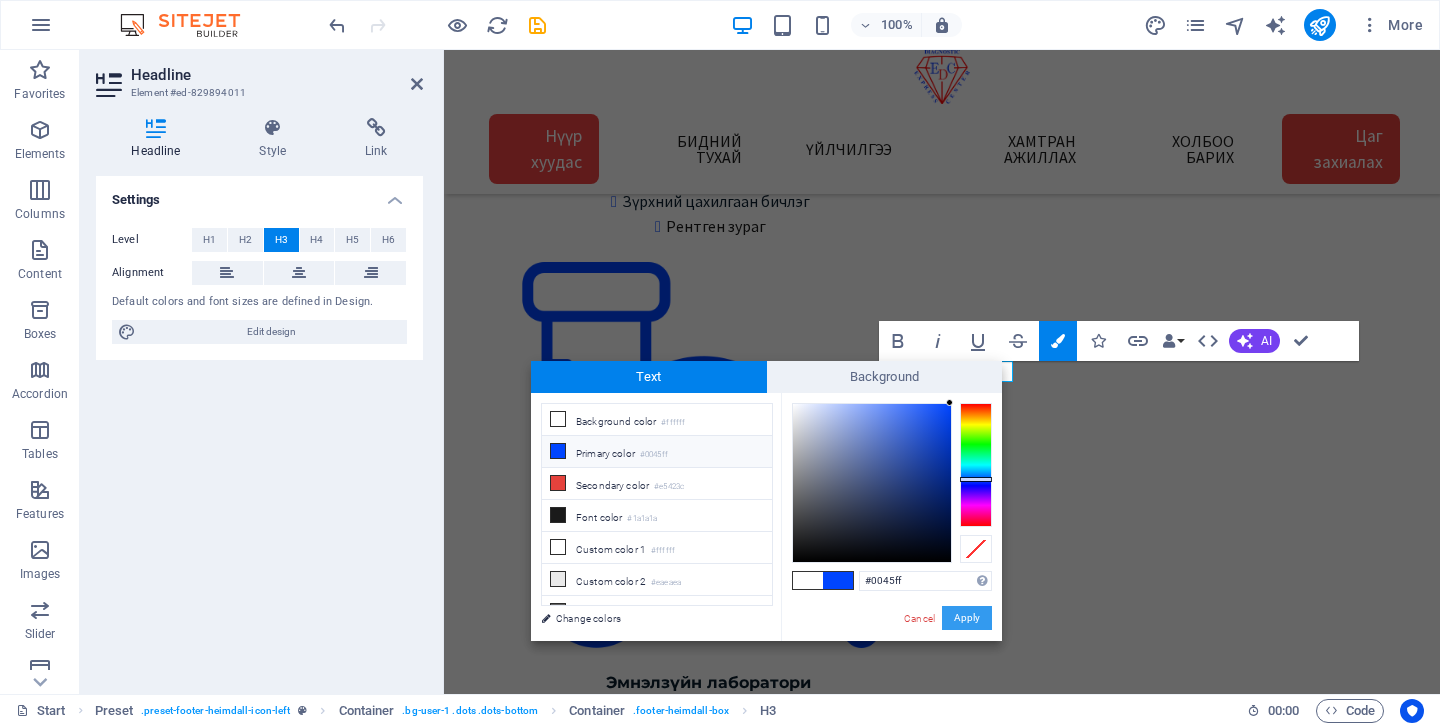 click on "Apply" at bounding box center (967, 618) 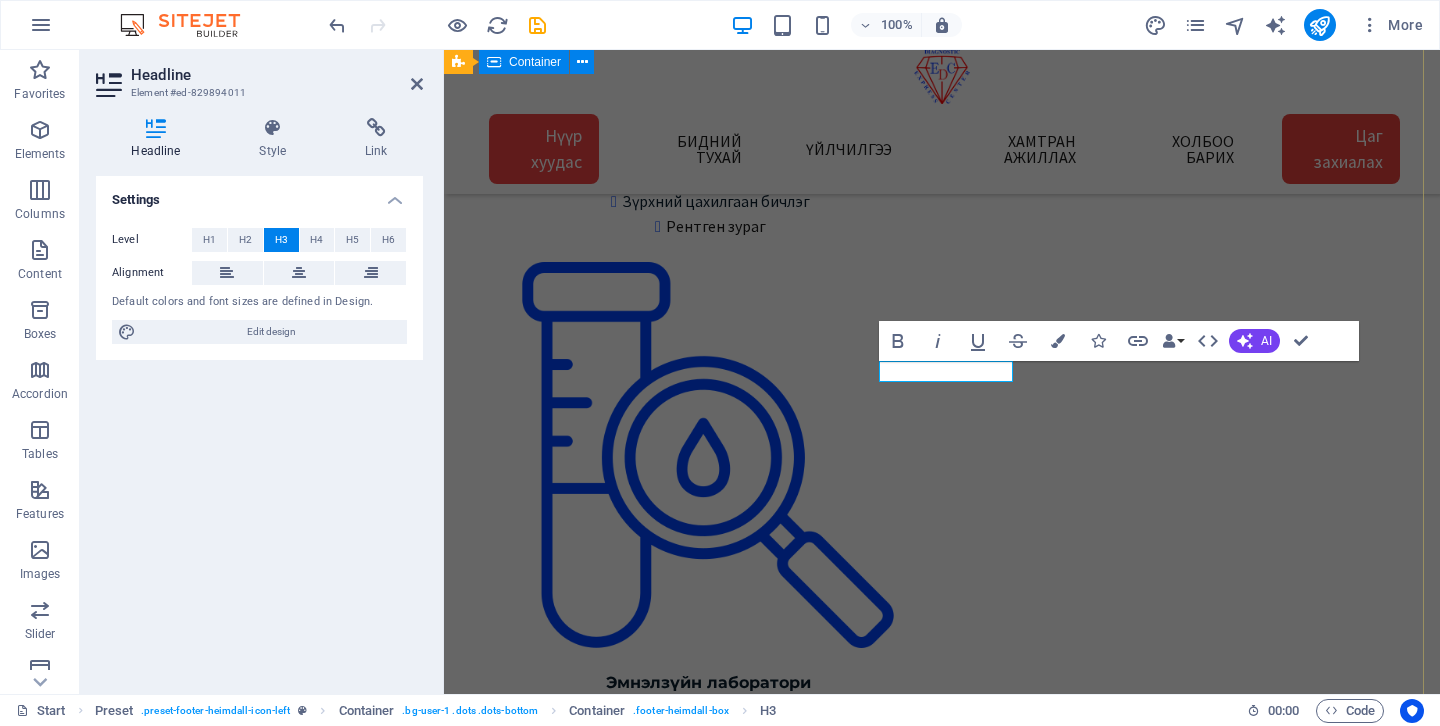 click on "Хаяг, байршил 1 -Төв салбар БЗД 3-р хороо Улсын 2-р эмнэлгийн баруун талд 25-р байрны өргөтгөл Google map:   2 - Зайсан салбар ХУД 11-р хороо Астра төвийн зүүн талд V28-ын 2р давхарт Google map:  3 - Сансар салбар БЗД 7-р хороо Хурдмед эмнэлэг Google map:  4 - Нисэх салбар ХУД, Нисэхийн тойрог Хан-Плазагийн 3-р давхарт Google map:  Холбоо барих Express Diagnostic  Center info@expresslab.mn Лавлах утас  7000-1920 Төв салбар  Зайсан салбар Сансар салбар Нисэх салбар Цагийн хуваарь: Төв салбар  Даваа-Бааасан  08:00-15:30 Бямба  09:00-15:00 Ням гарагт амарна Бусад салбар:  Да-Ба  08:30-16:30 Бя         09:00-15:00 Ням гарагт амарна Google map:" at bounding box center [926, 9761] 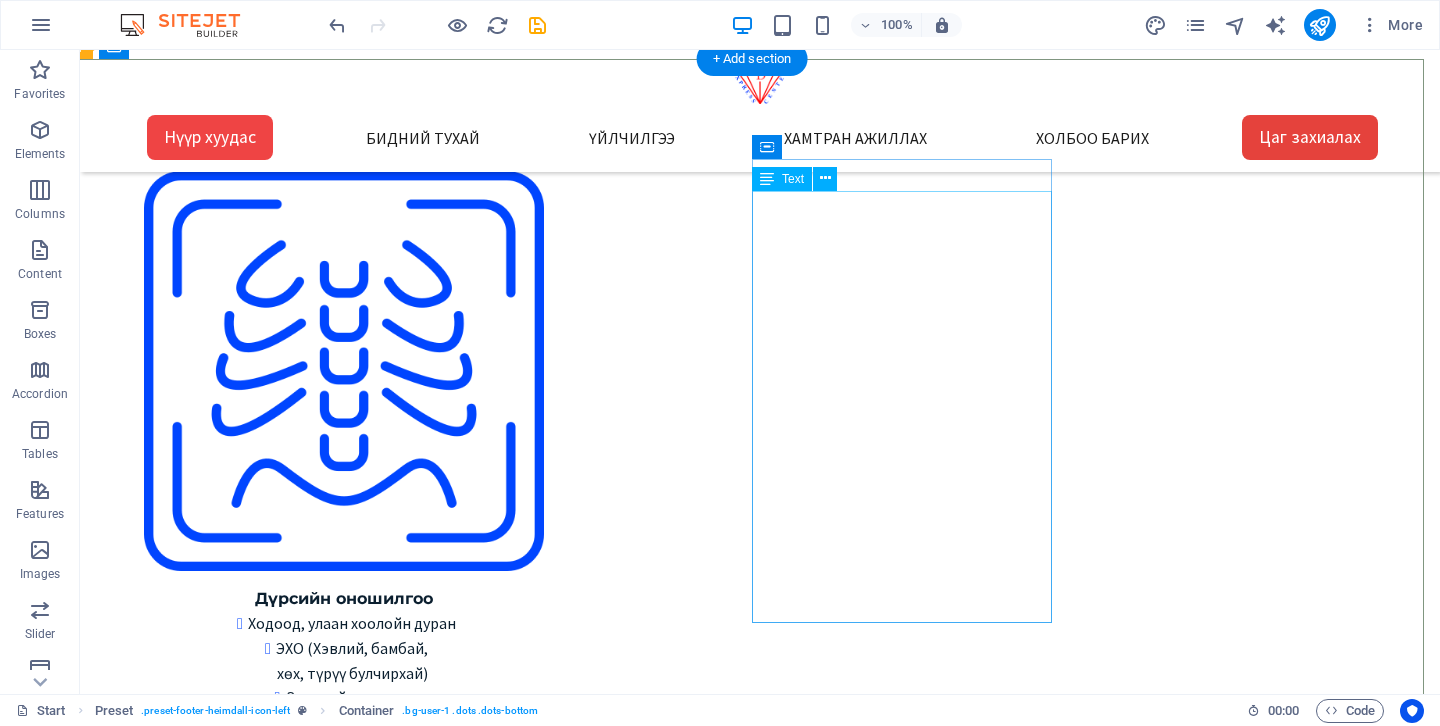 scroll, scrollTop: 2749, scrollLeft: 16, axis: both 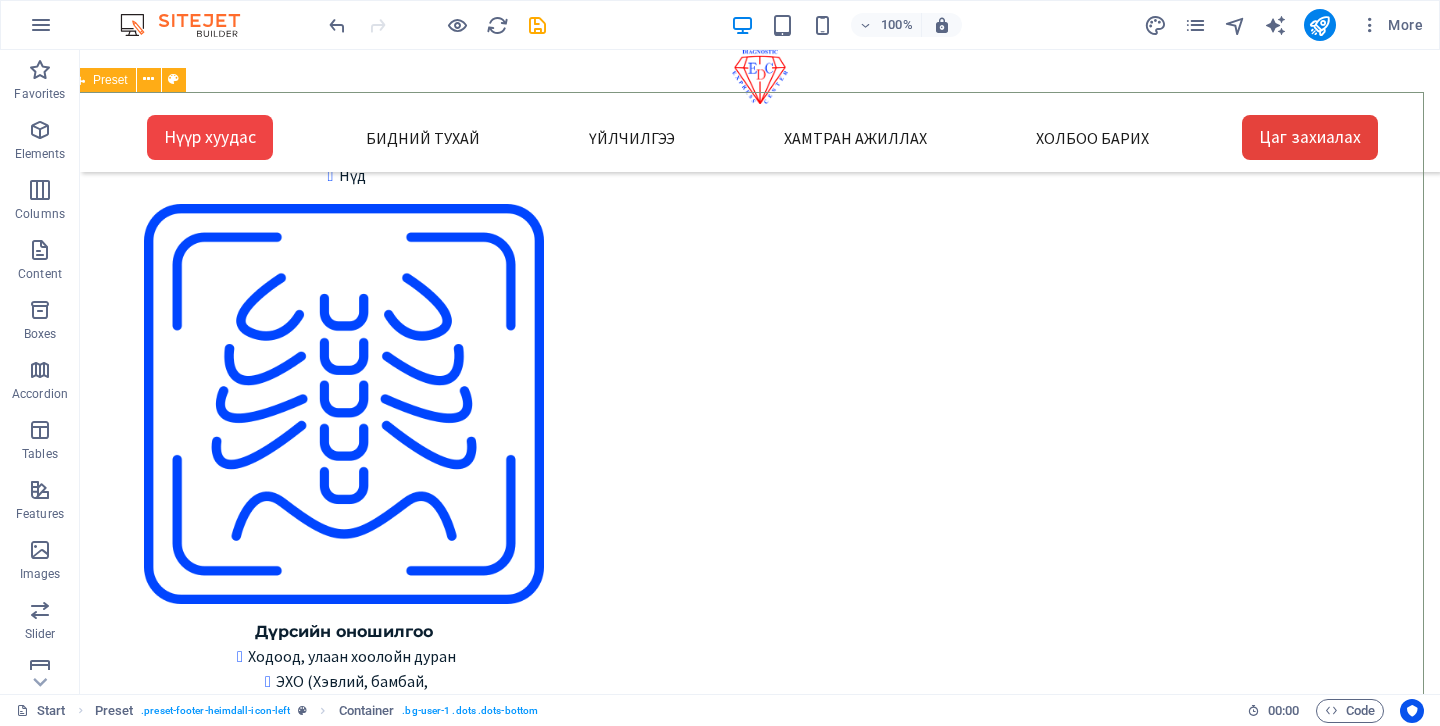 click on "Preset" at bounding box center (110, 80) 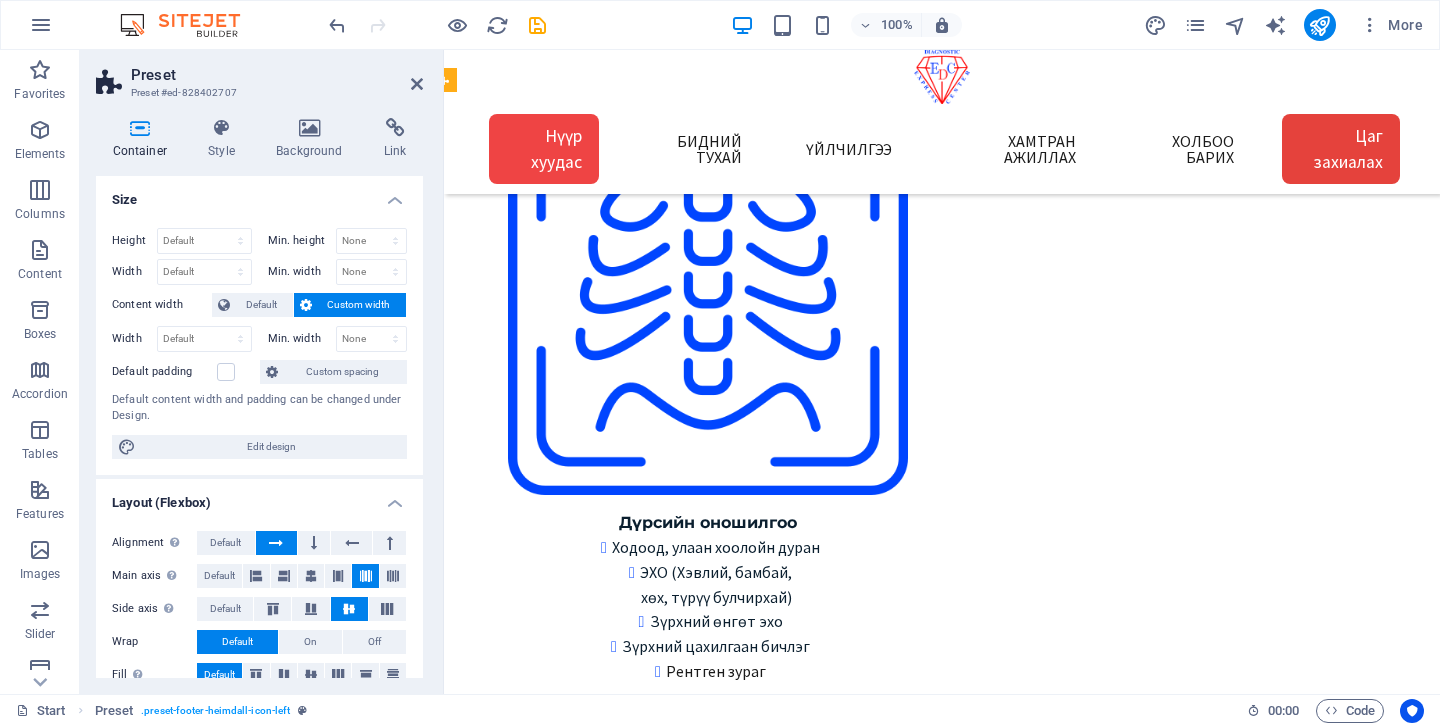 scroll, scrollTop: 2871, scrollLeft: 16, axis: both 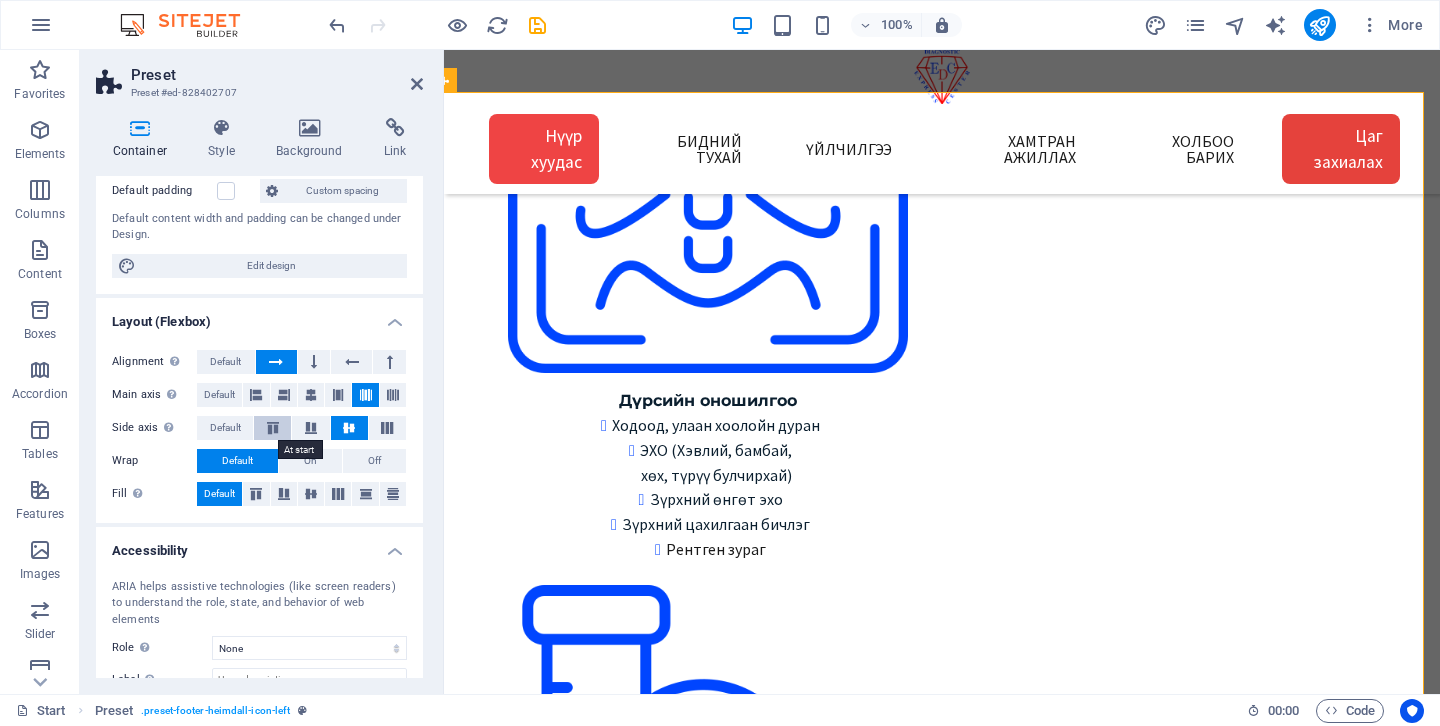 click at bounding box center [273, 428] 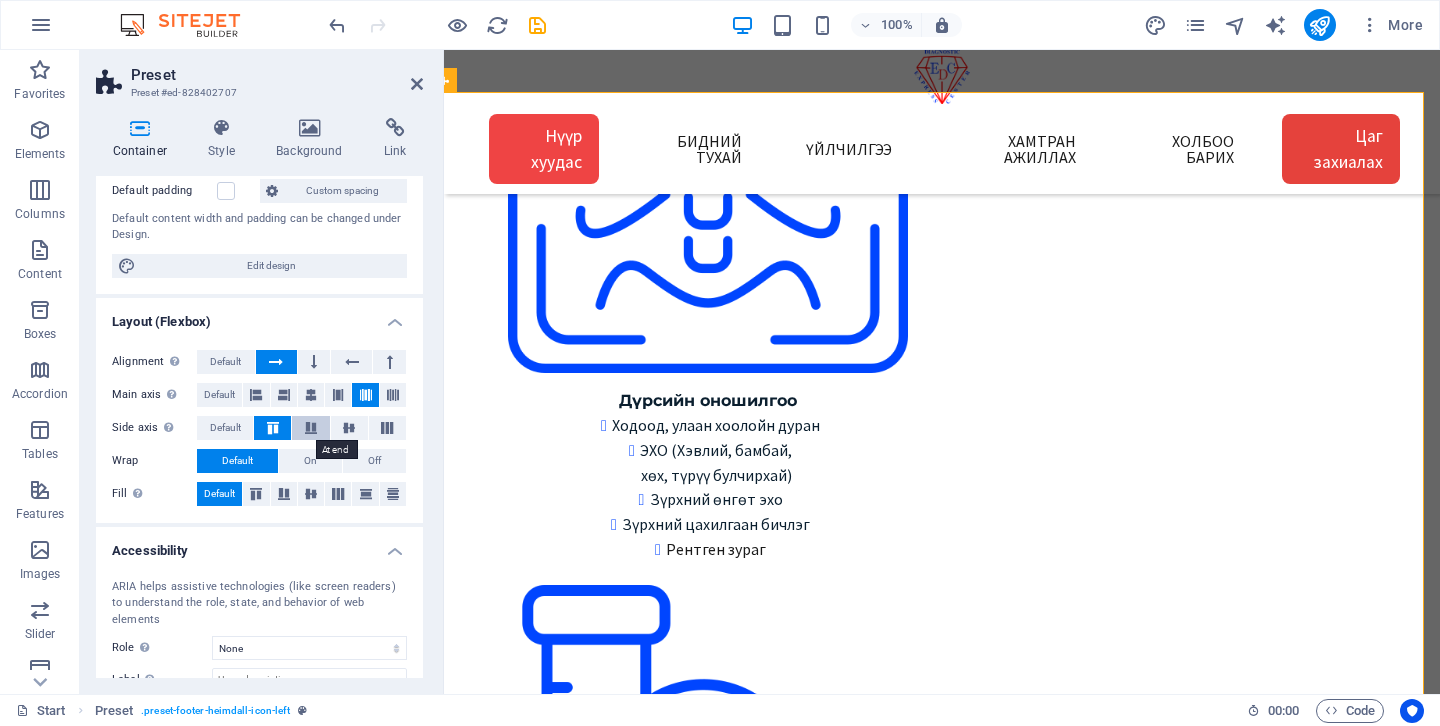 click at bounding box center (311, 428) 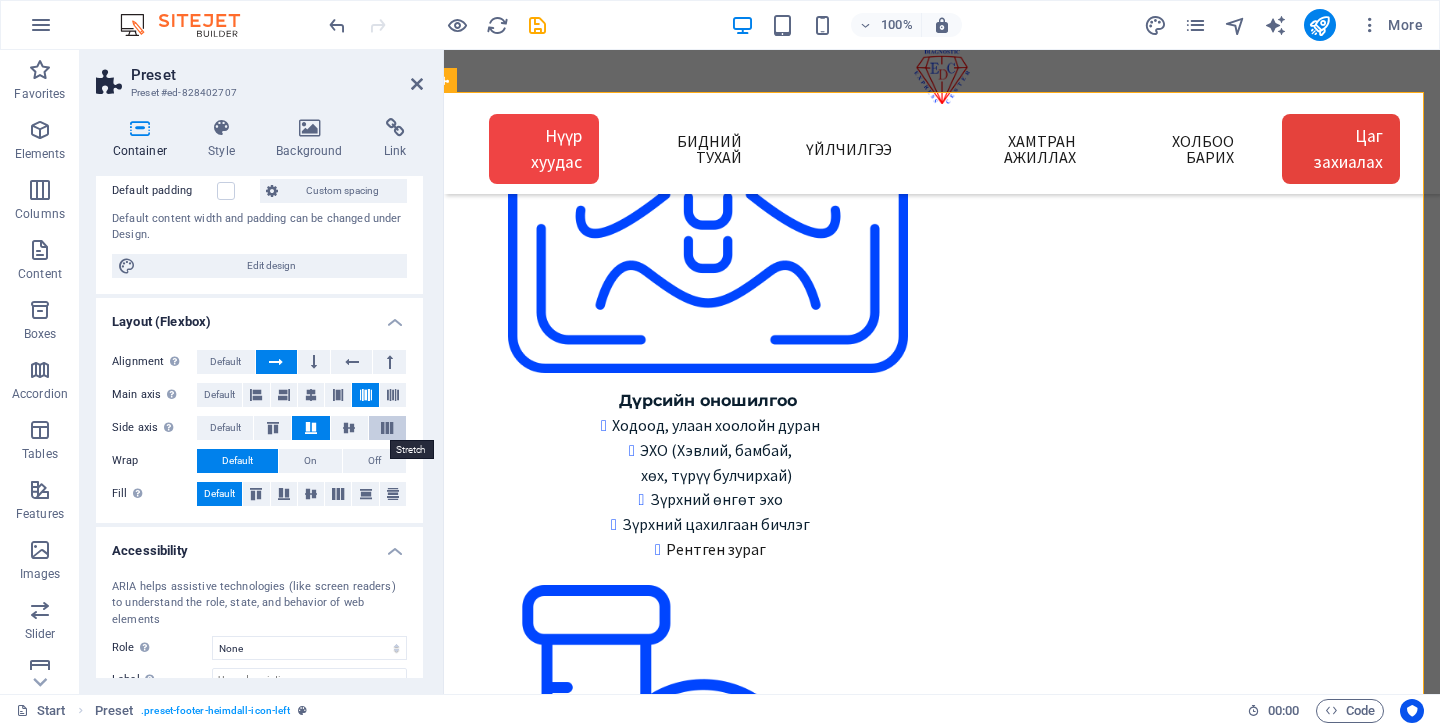click at bounding box center (387, 428) 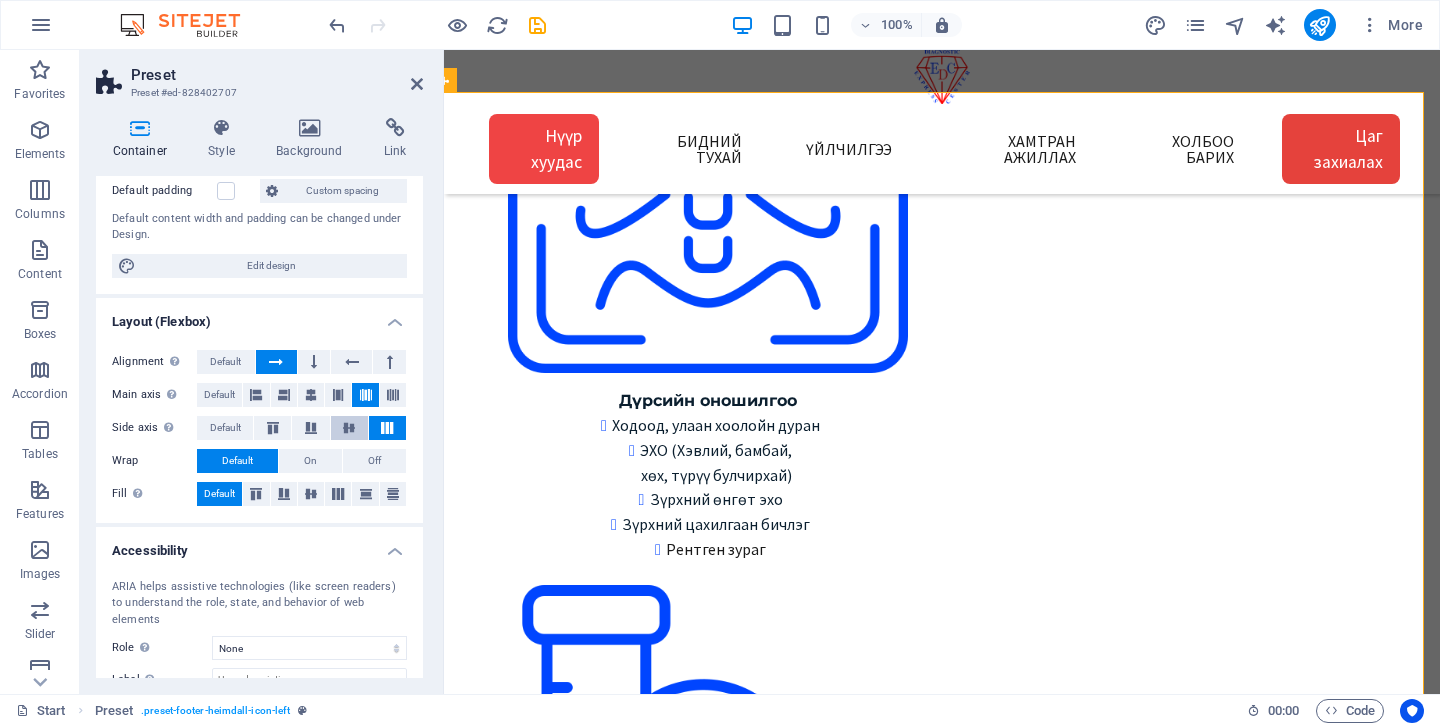 click at bounding box center [349, 428] 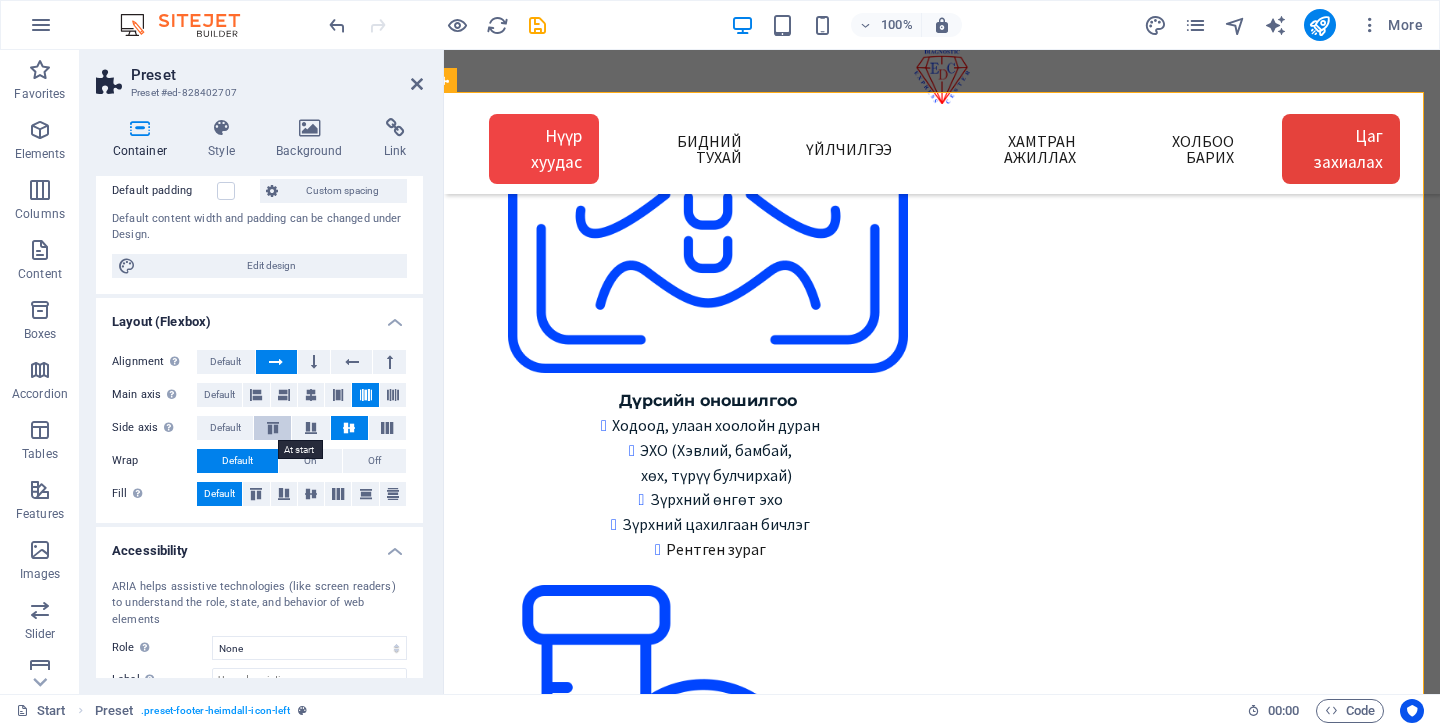 click at bounding box center [273, 428] 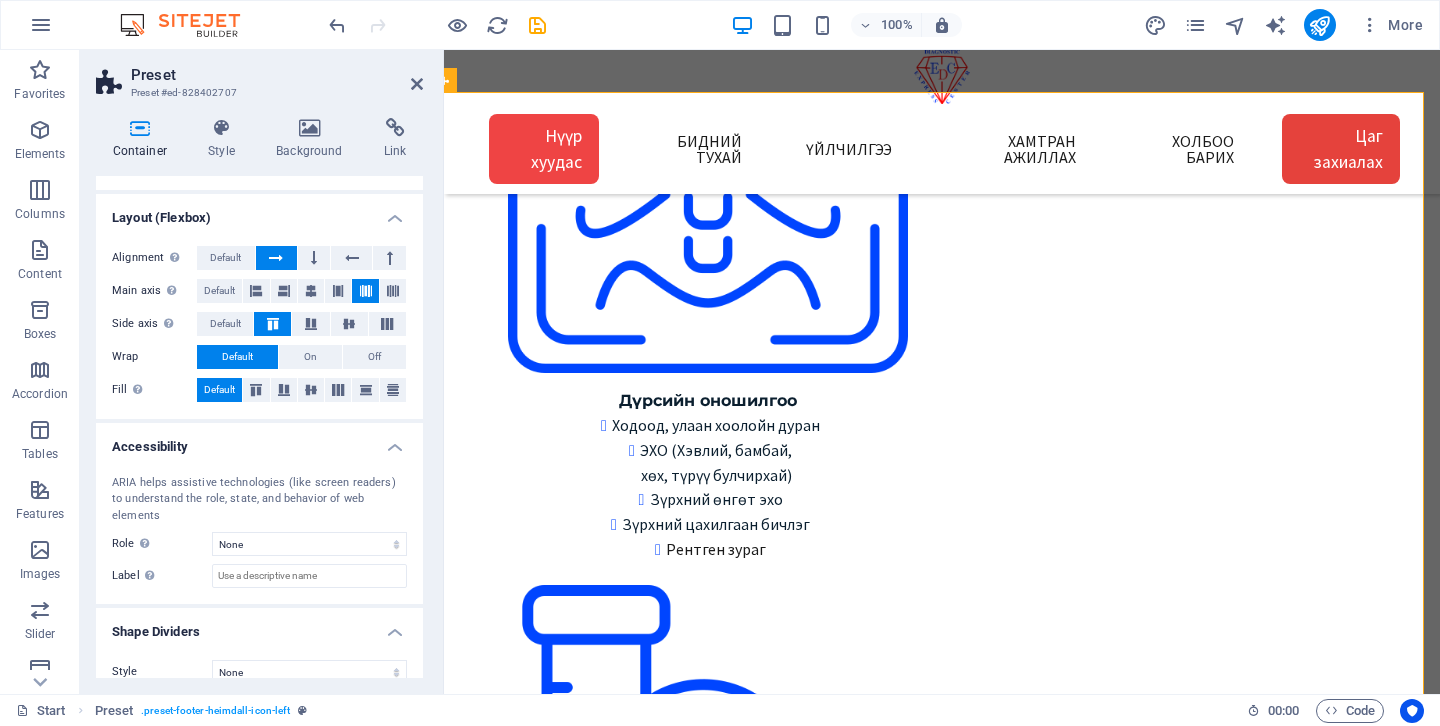 scroll, scrollTop: 284, scrollLeft: 0, axis: vertical 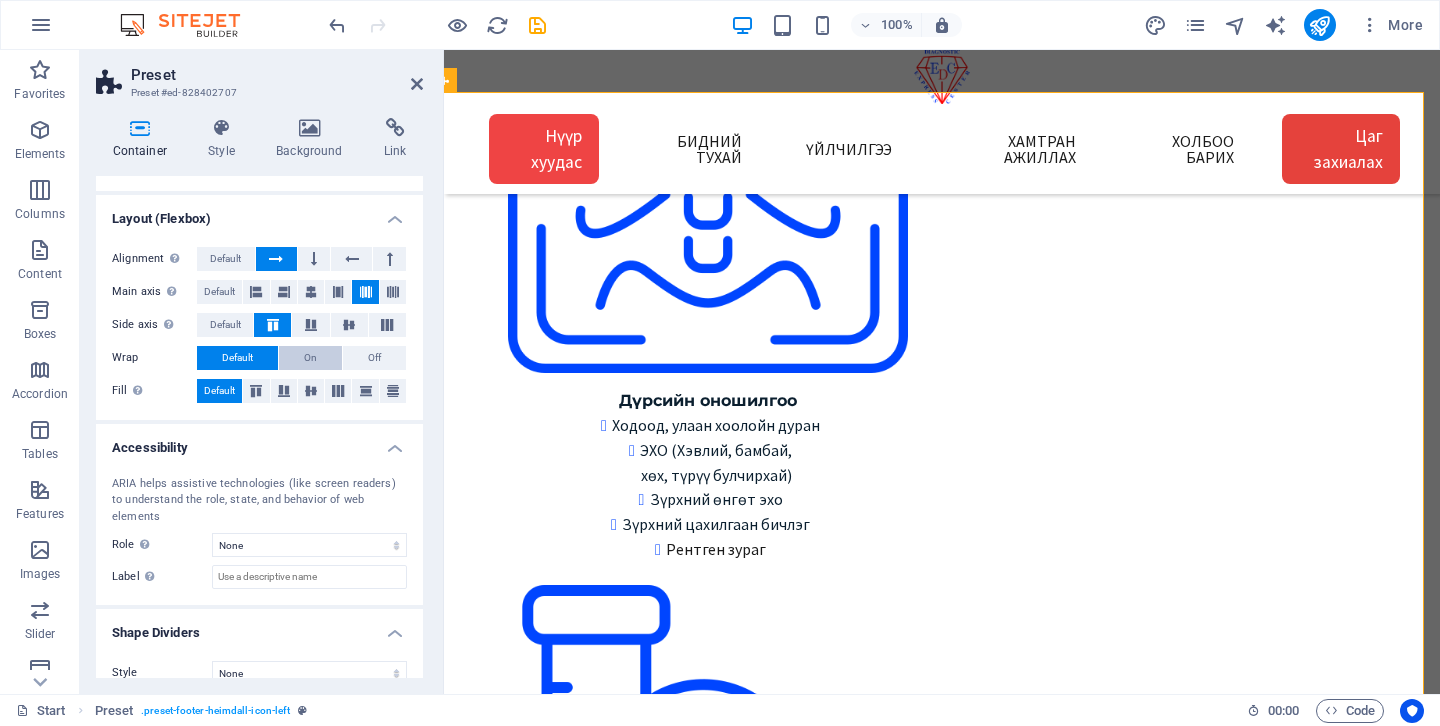 click on "On" at bounding box center [310, 358] 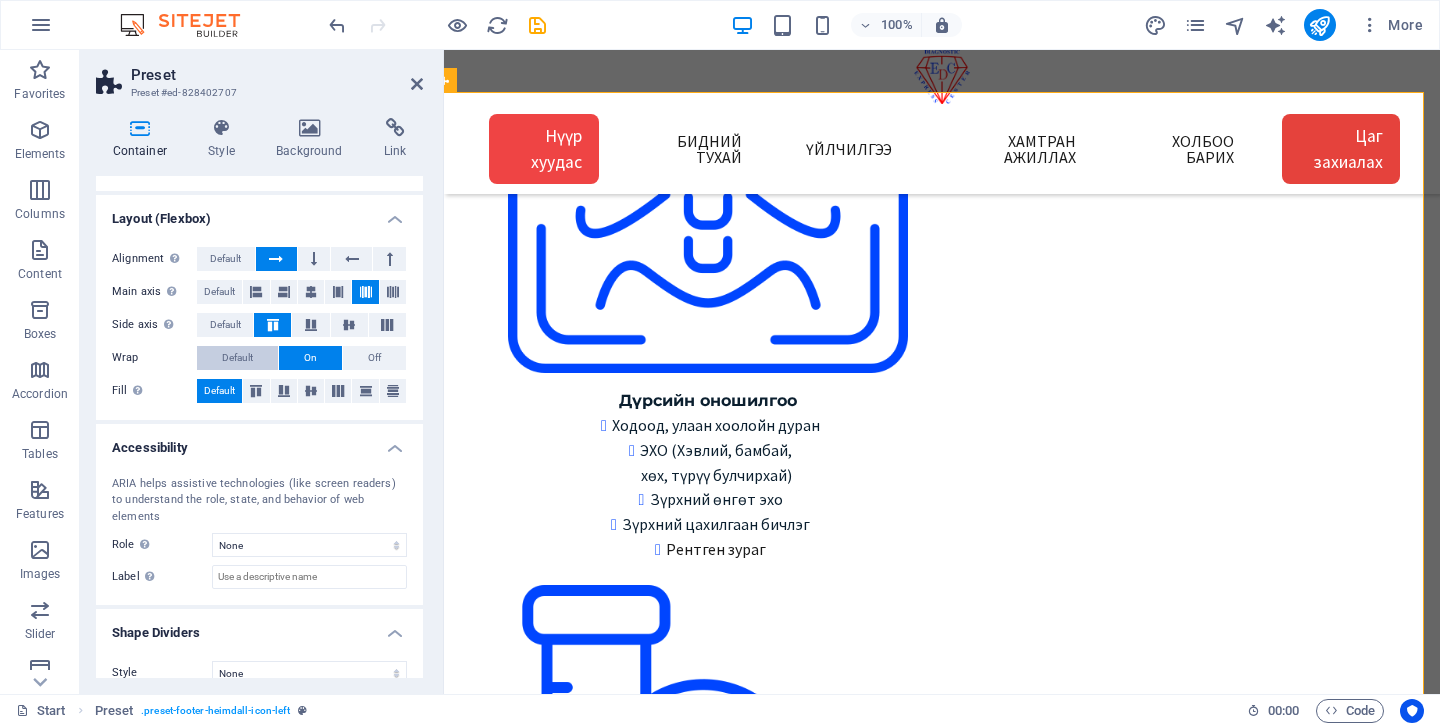 click on "Default" at bounding box center (237, 358) 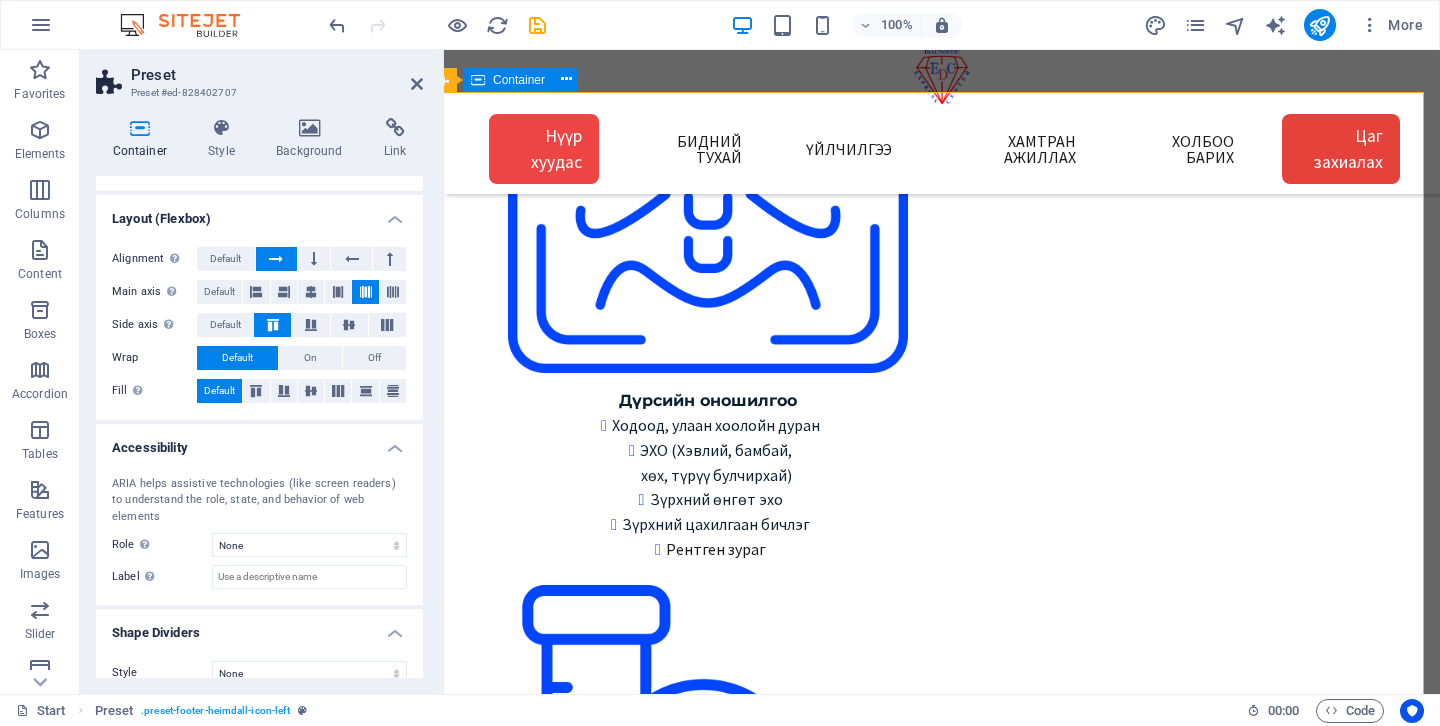 click on "Хаяг, байршил 1 -Төв салбар БЗД 3-р хороо Улсын 2-р эмнэлгийн баруун талд 25-р байрны өргөтгөл Google map:   2 - Зайсан салбар ХУД 11-р хороо Астра төвийн зүүн талд V28-ын 2р давхарт Google map:  3 - Сансар салбар БЗД 7-р хороо Хурдмед эмнэлэг Google map:  4 - Нисэх салбар ХУД, Нисэхийн тойрог Хан-Плазагийн 3-р давхарт Google map:  Холбоо барих Express Diagnostic  Center info@expresslab.mn Лавлах утас  7000-1920 Төв салбар  Зайсан салбар Сансар салбар Нисэх салбар Цагийн хуваарь: Төв салбар  Даваа-Бааасан  08:00-15:30 Бямба  09:00-15:00 Ням гарагт амарна Бусад салбар:  Да-Ба  08:30-16:30 Бя         09:00-15:00 Ням гарагт амарна Google map:" at bounding box center (926, 10084) 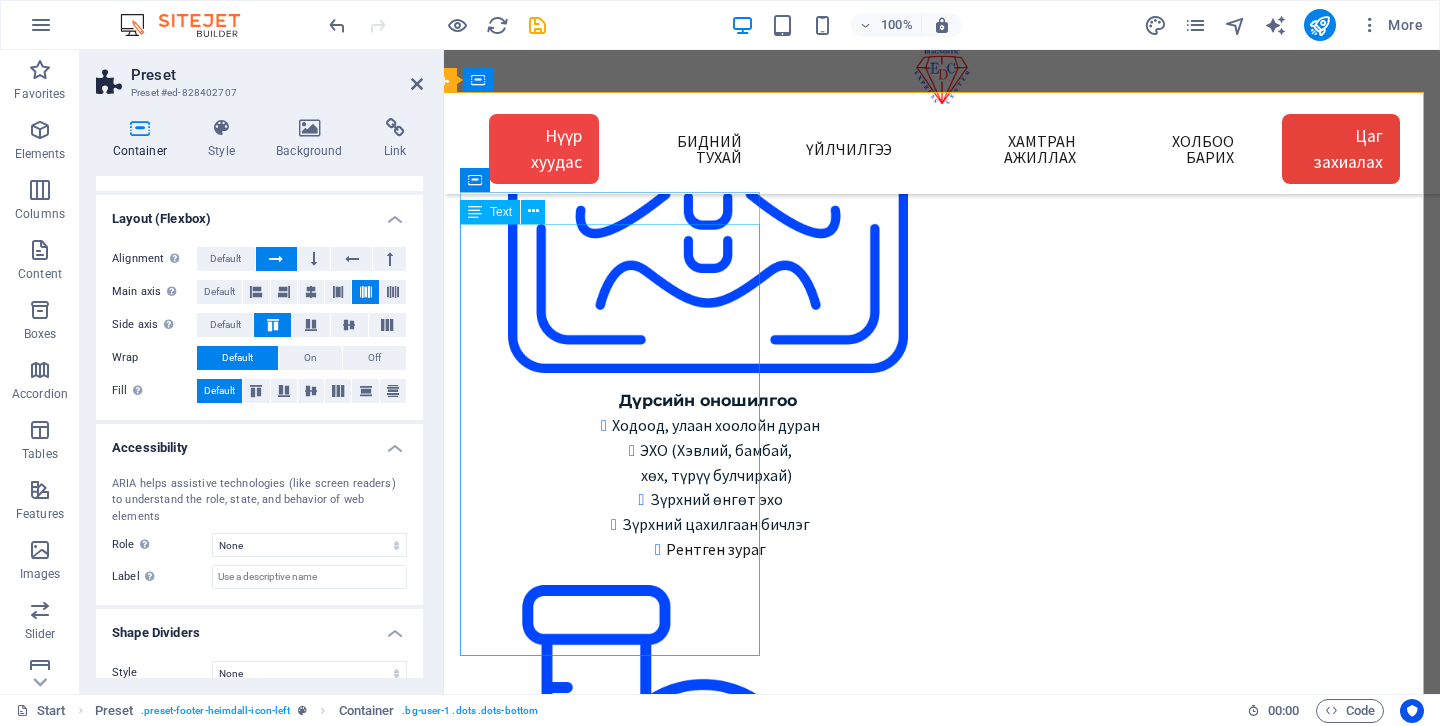 click on "1 -Төв салбар БЗД 3-р хороо Улсын 2-р эмнэлгийн баруун талд 25-р байрны өргөтгөл Google map:   2 - Зайсан салбар ХУД 11-р хороо Астра төвийн зүүн талд V28-ын 2р давхарт Google map:  3 - Сансар салбар БЗД 7-р хороо Хурдмед эмнэлэг Google map:  4 - Нисэх салбар ХУД, Нисэхийн тойрог Хан-Плазагийн 3-р давхарт Google map:" at bounding box center [834, 9432] 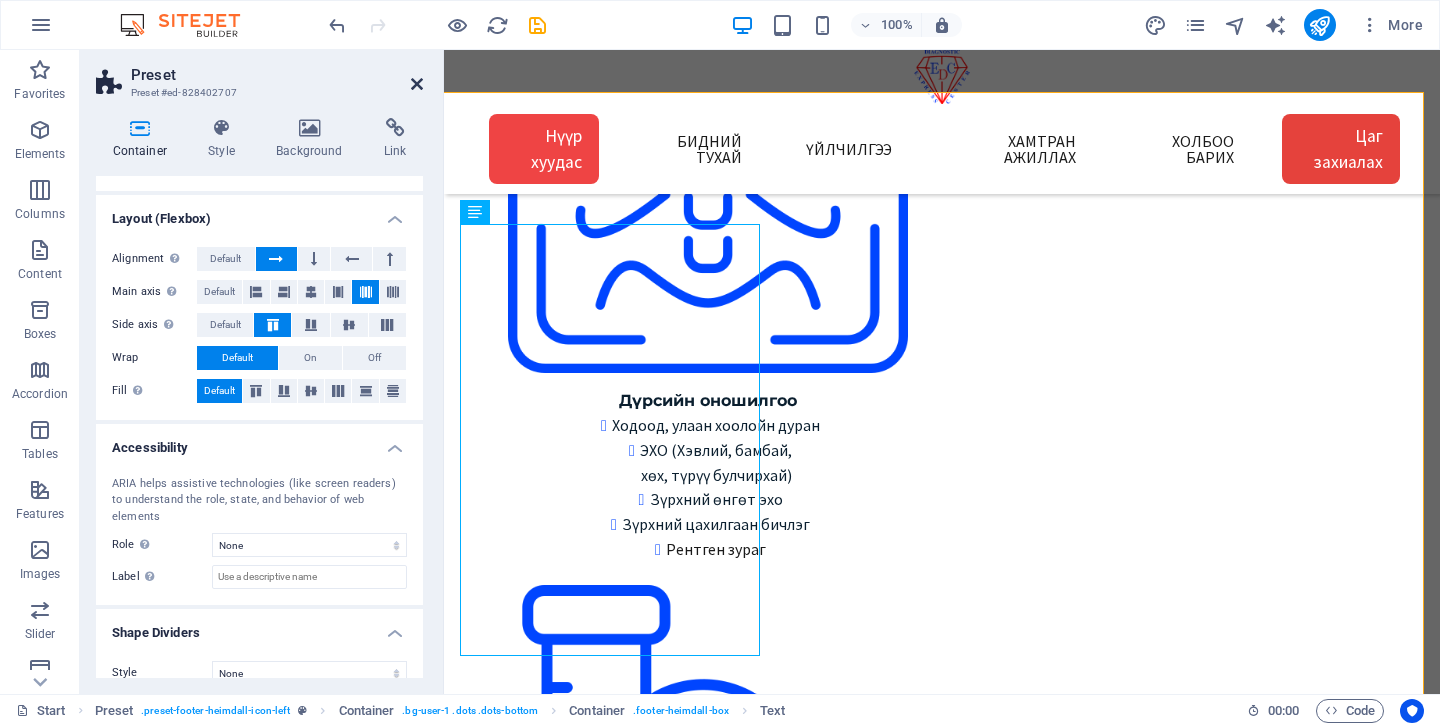 click at bounding box center (417, 84) 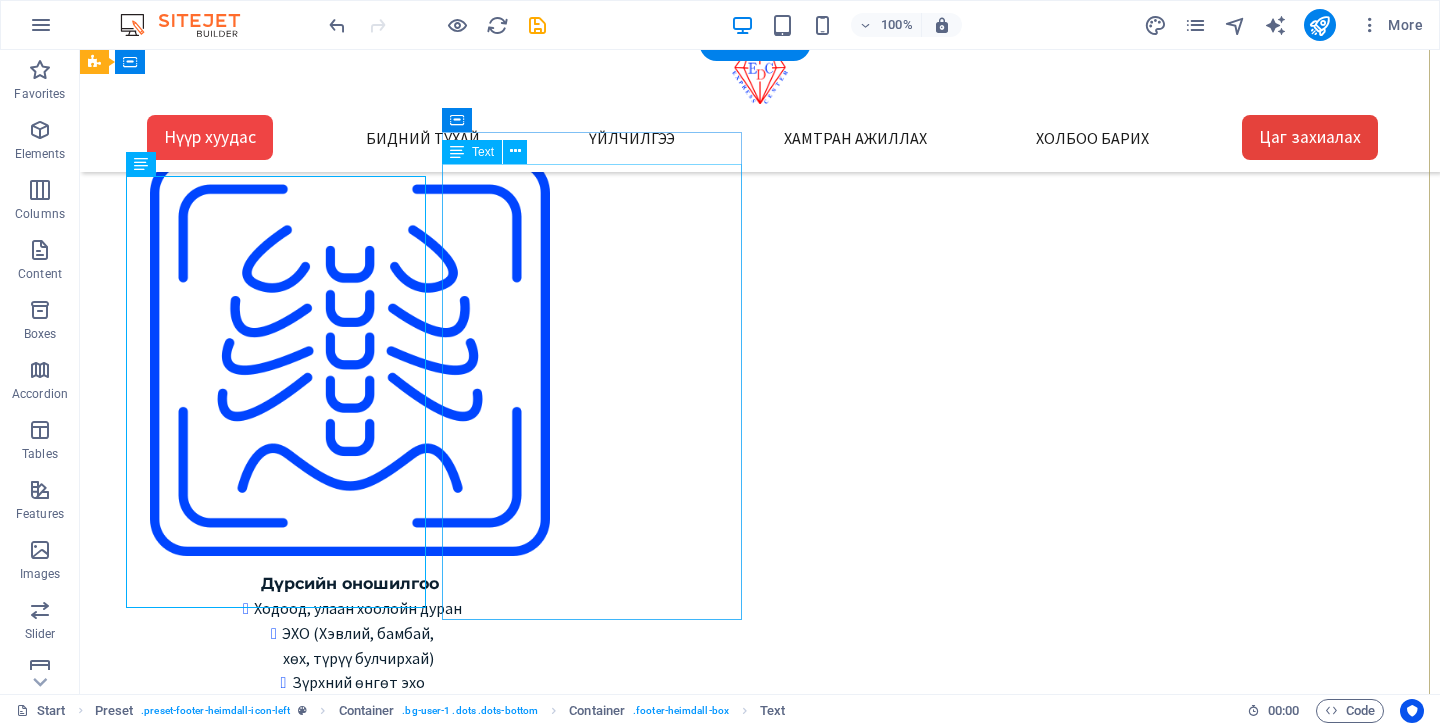 scroll, scrollTop: 2747, scrollLeft: 10, axis: both 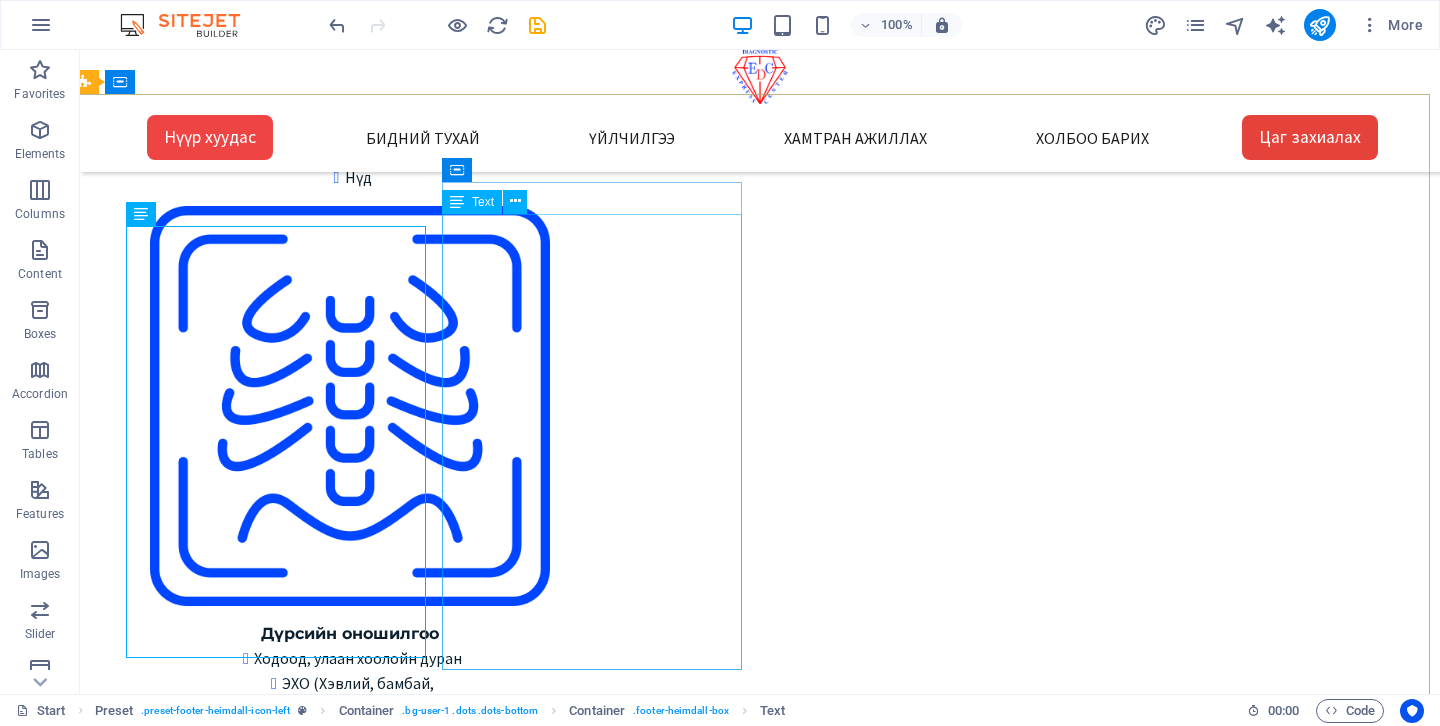click on "Text" at bounding box center [483, 202] 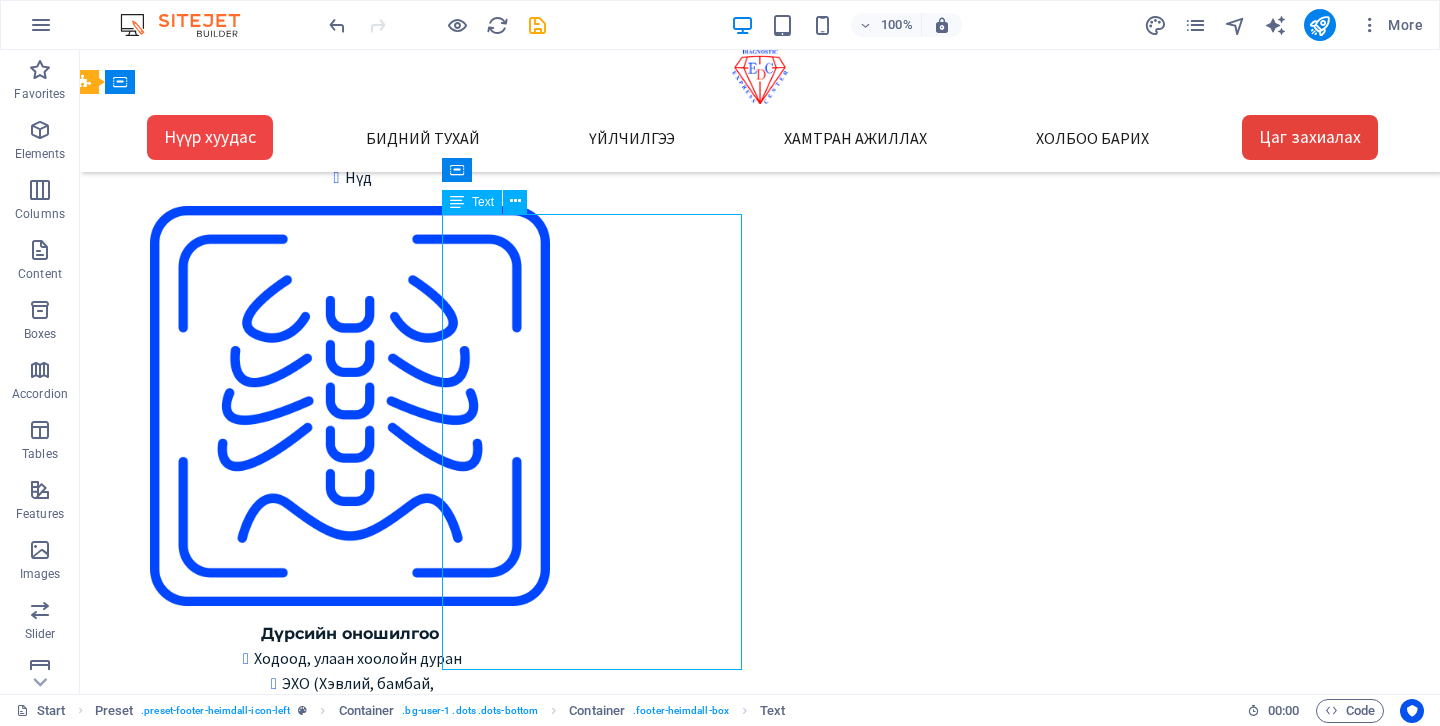 click on "Text" at bounding box center (483, 202) 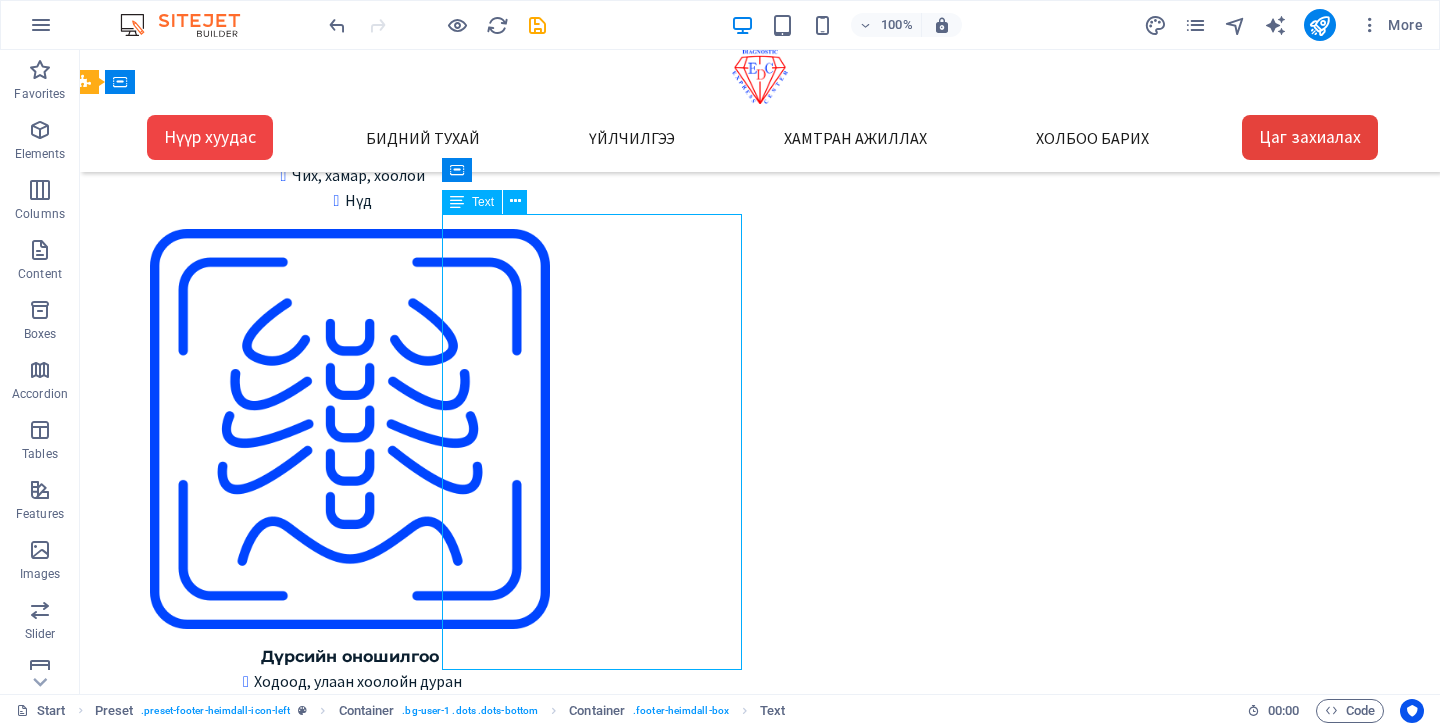 scroll, scrollTop: 2869, scrollLeft: 10, axis: both 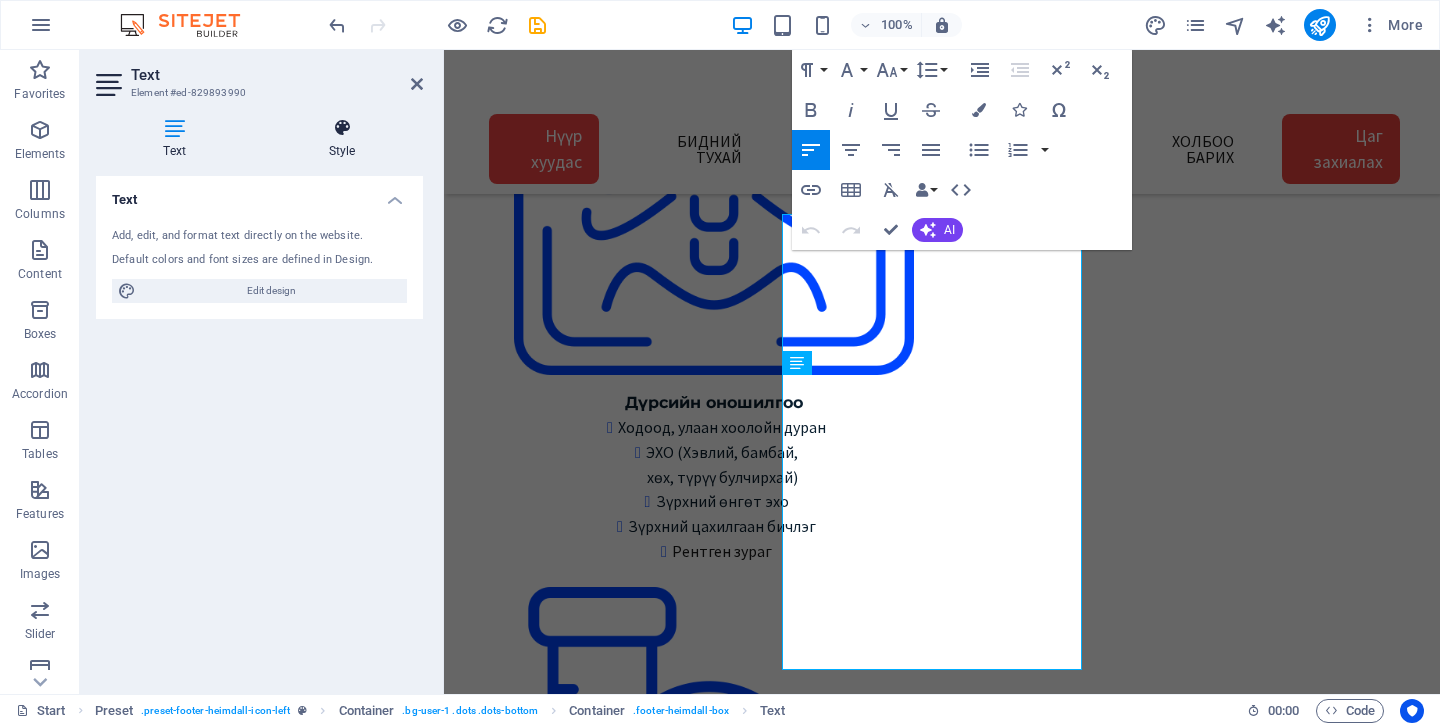 click on "Style" at bounding box center [342, 139] 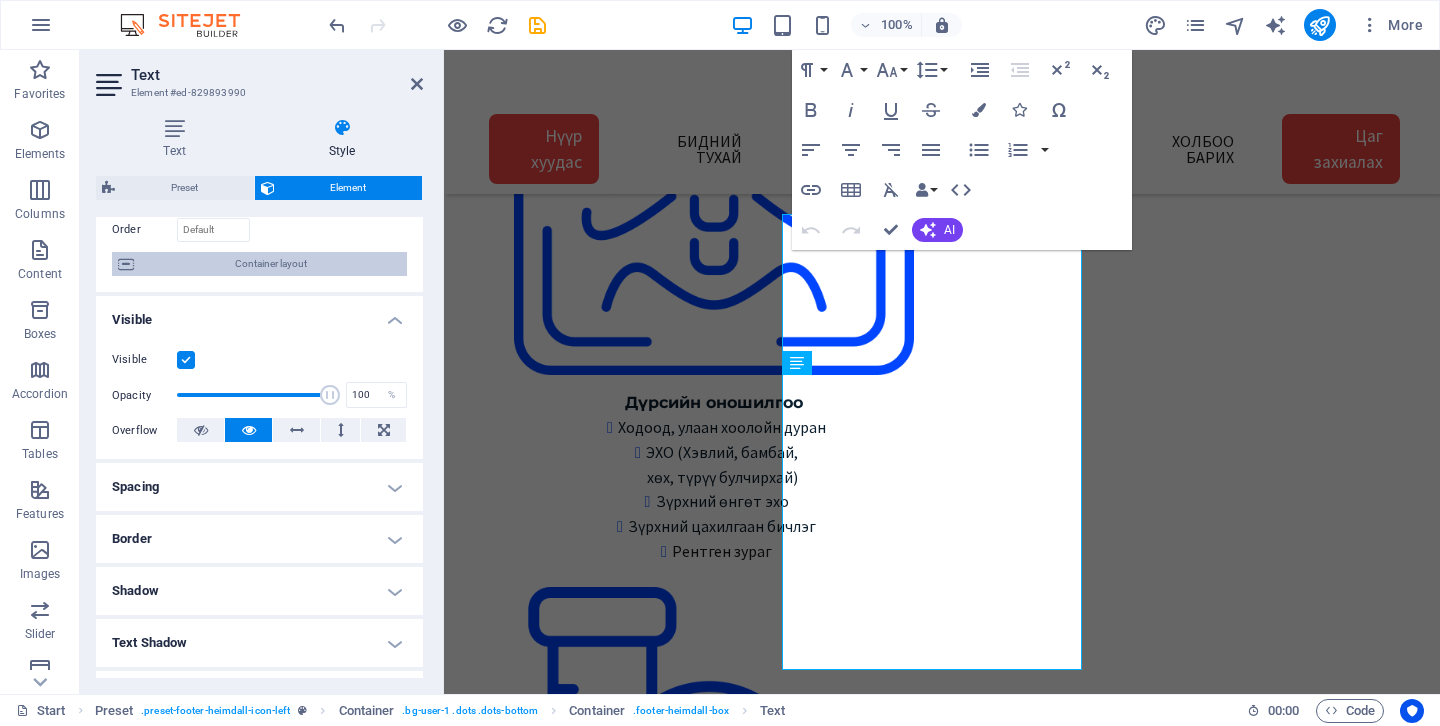 scroll, scrollTop: 0, scrollLeft: 0, axis: both 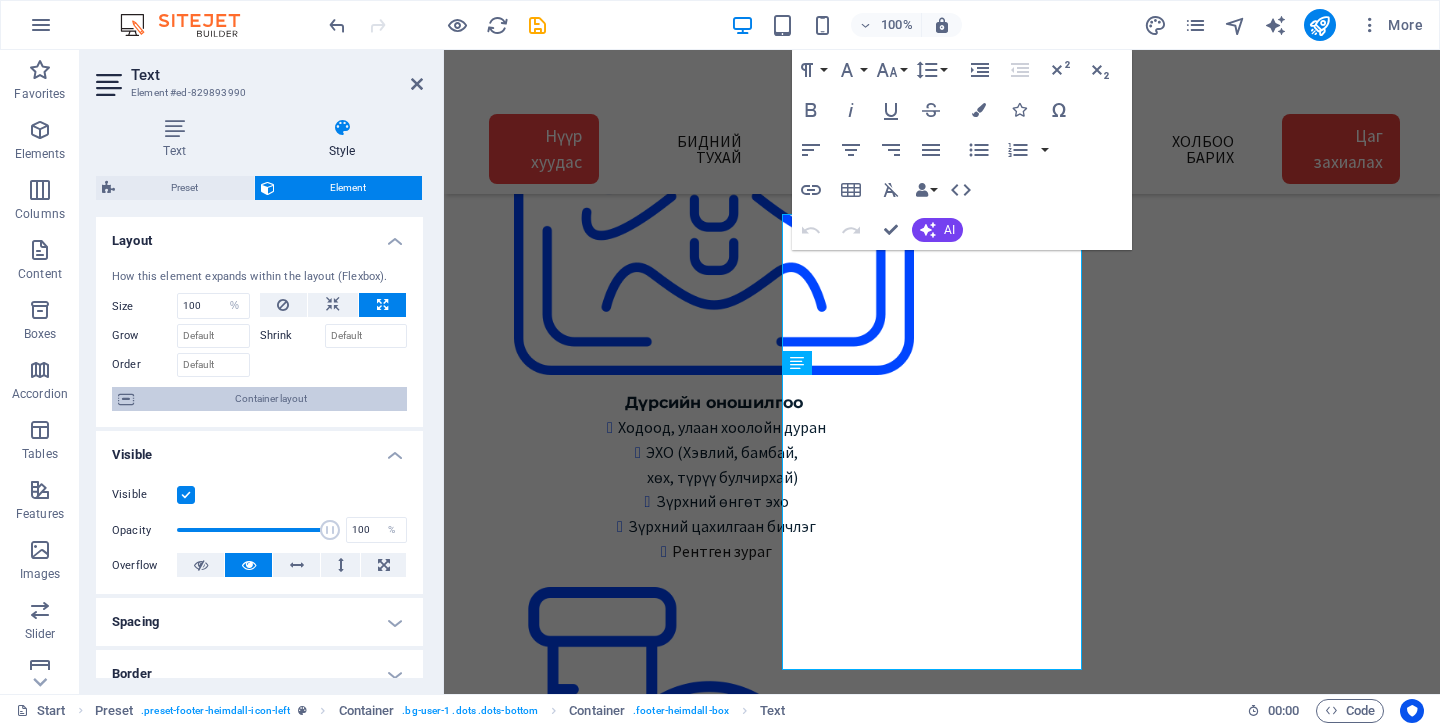 click on "Container layout" at bounding box center (270, 399) 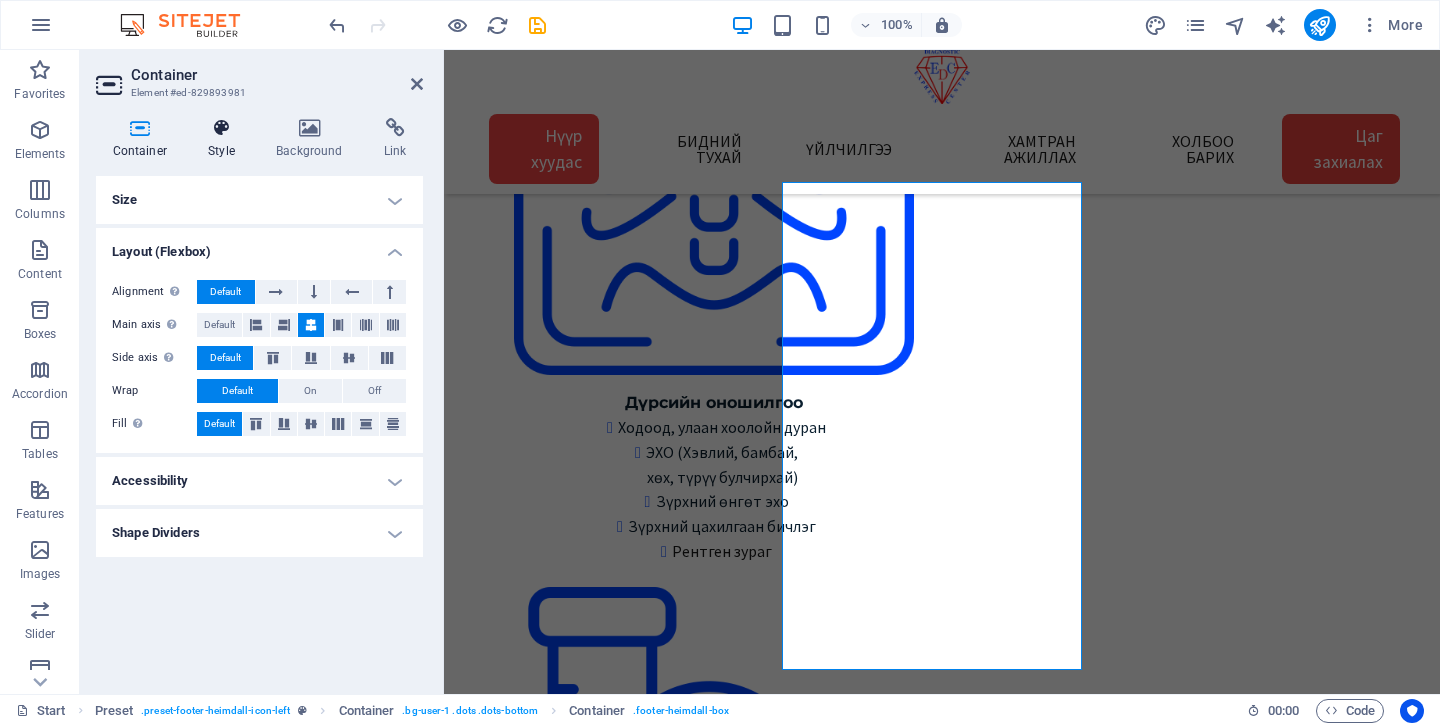 click on "Style" at bounding box center [226, 139] 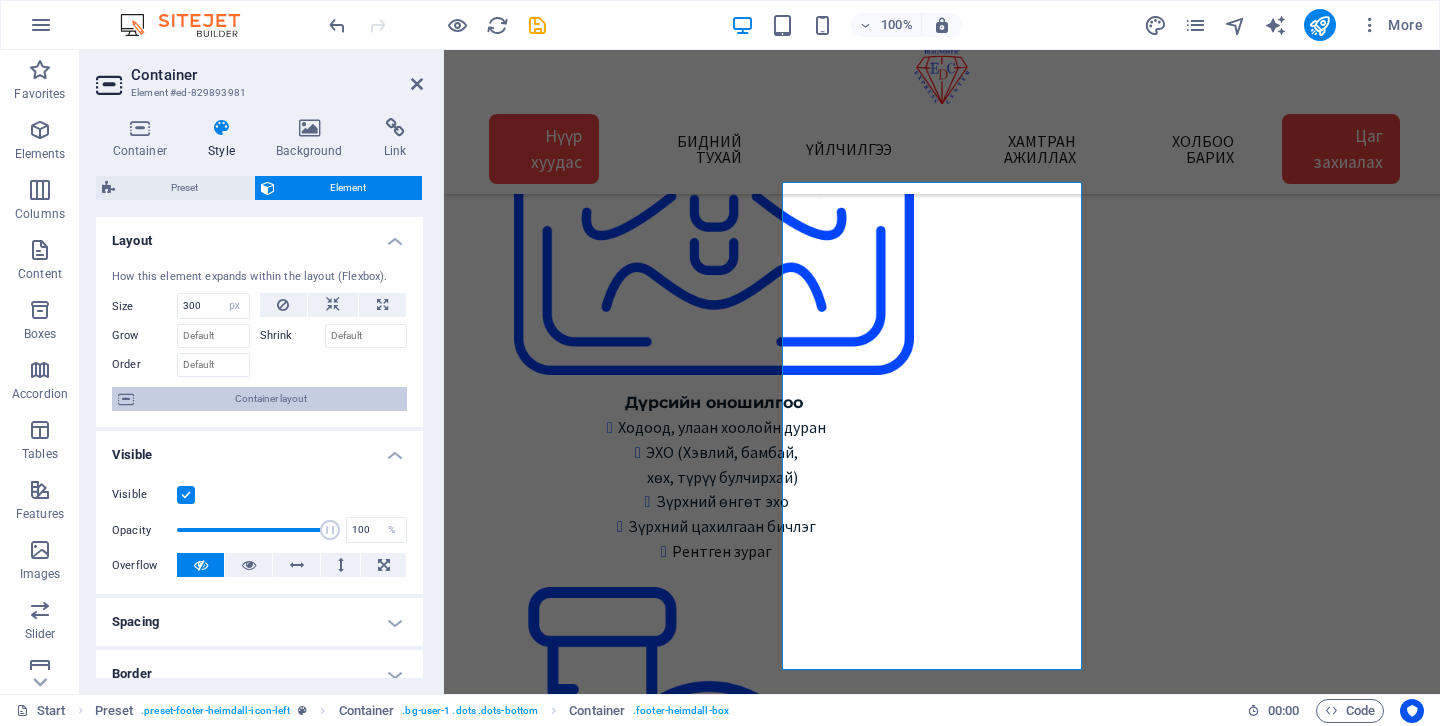 click on "Container layout" at bounding box center [270, 399] 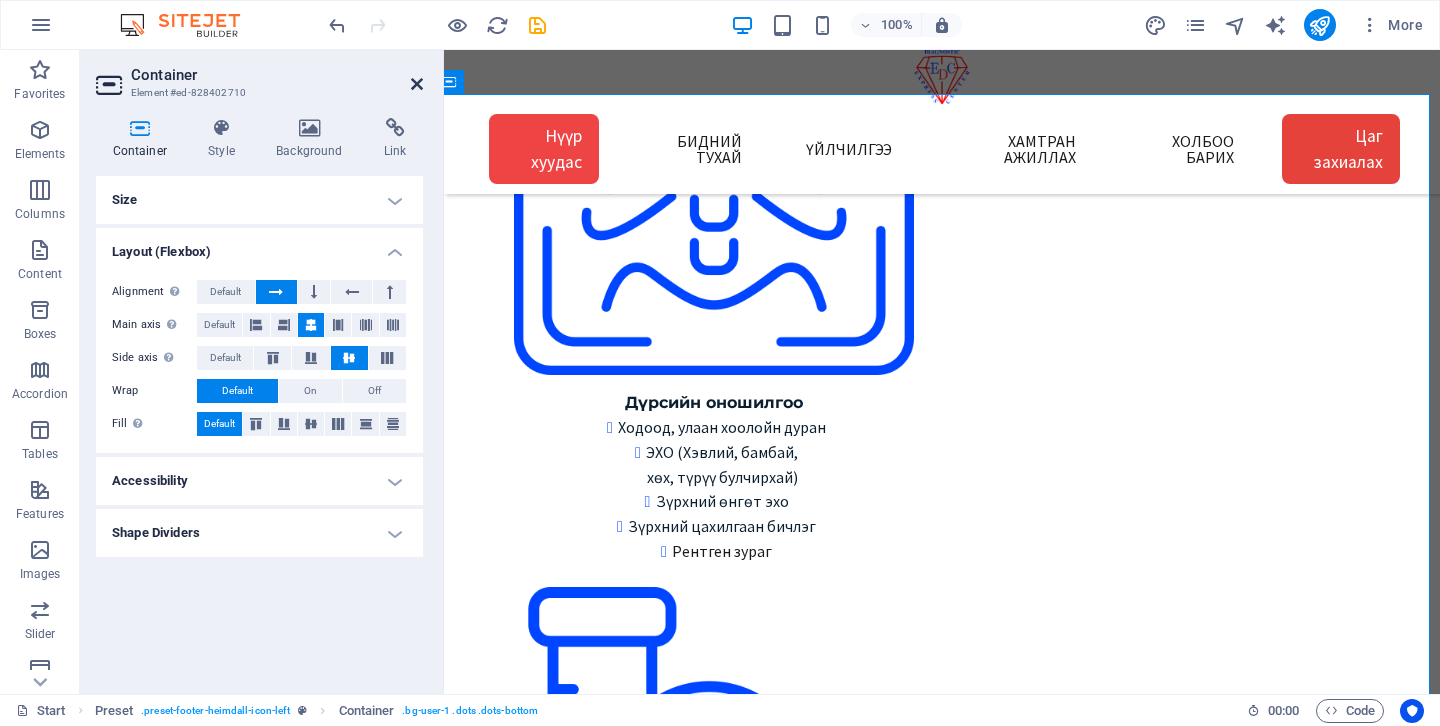 click at bounding box center [417, 84] 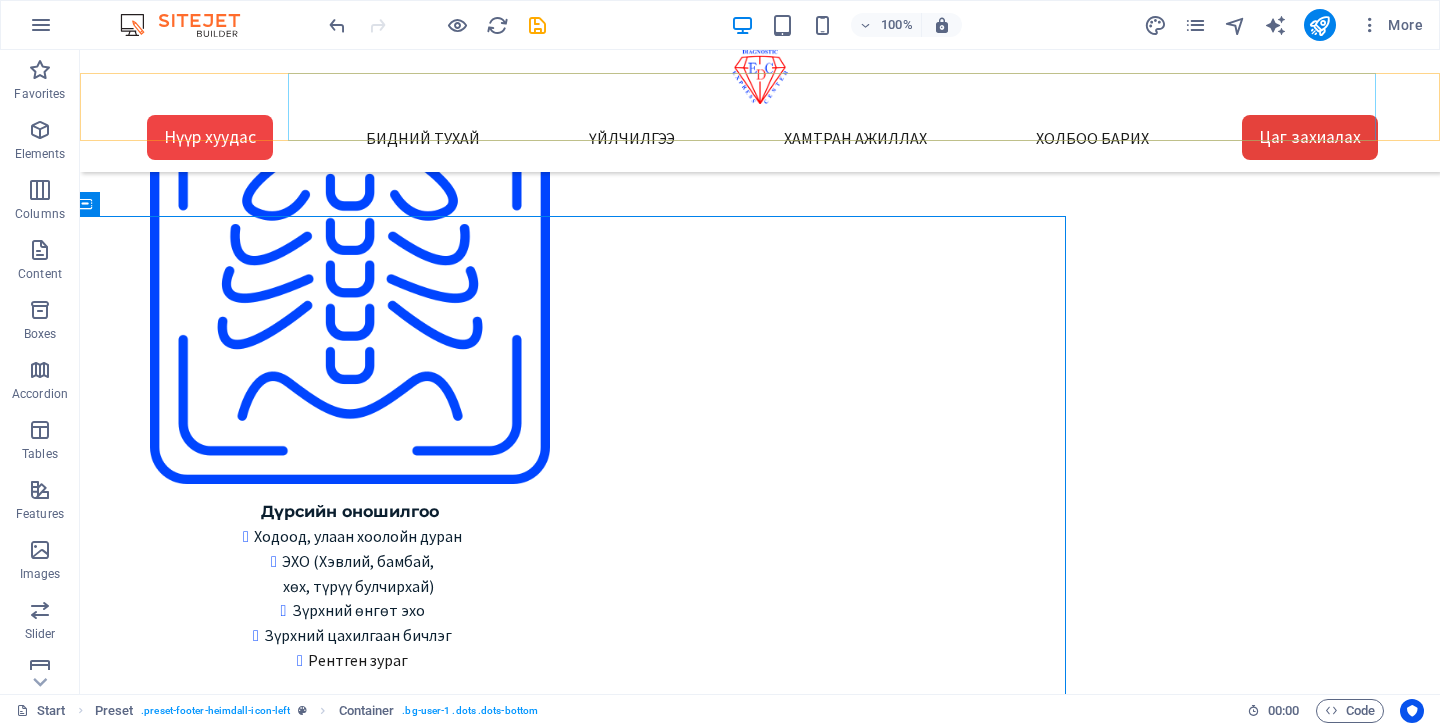 scroll, scrollTop: 2747, scrollLeft: 10, axis: both 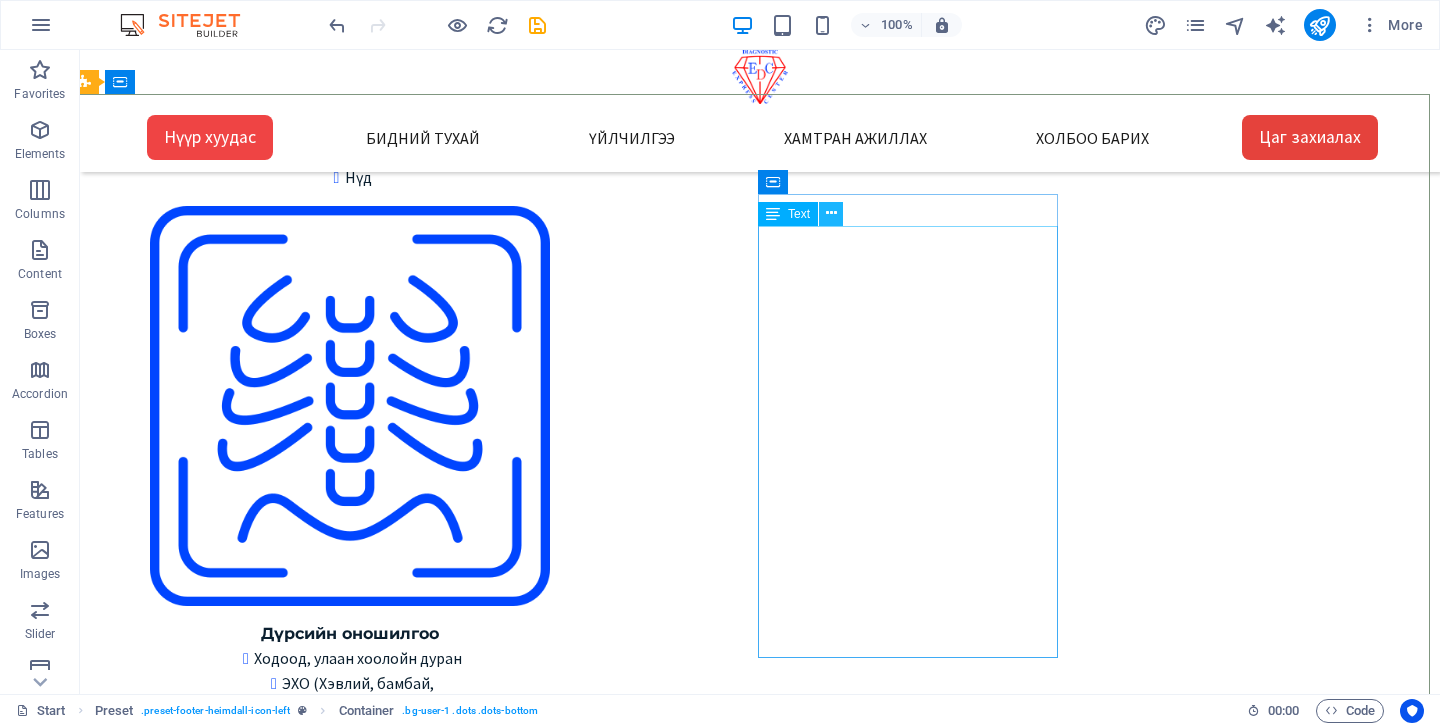 click at bounding box center (831, 213) 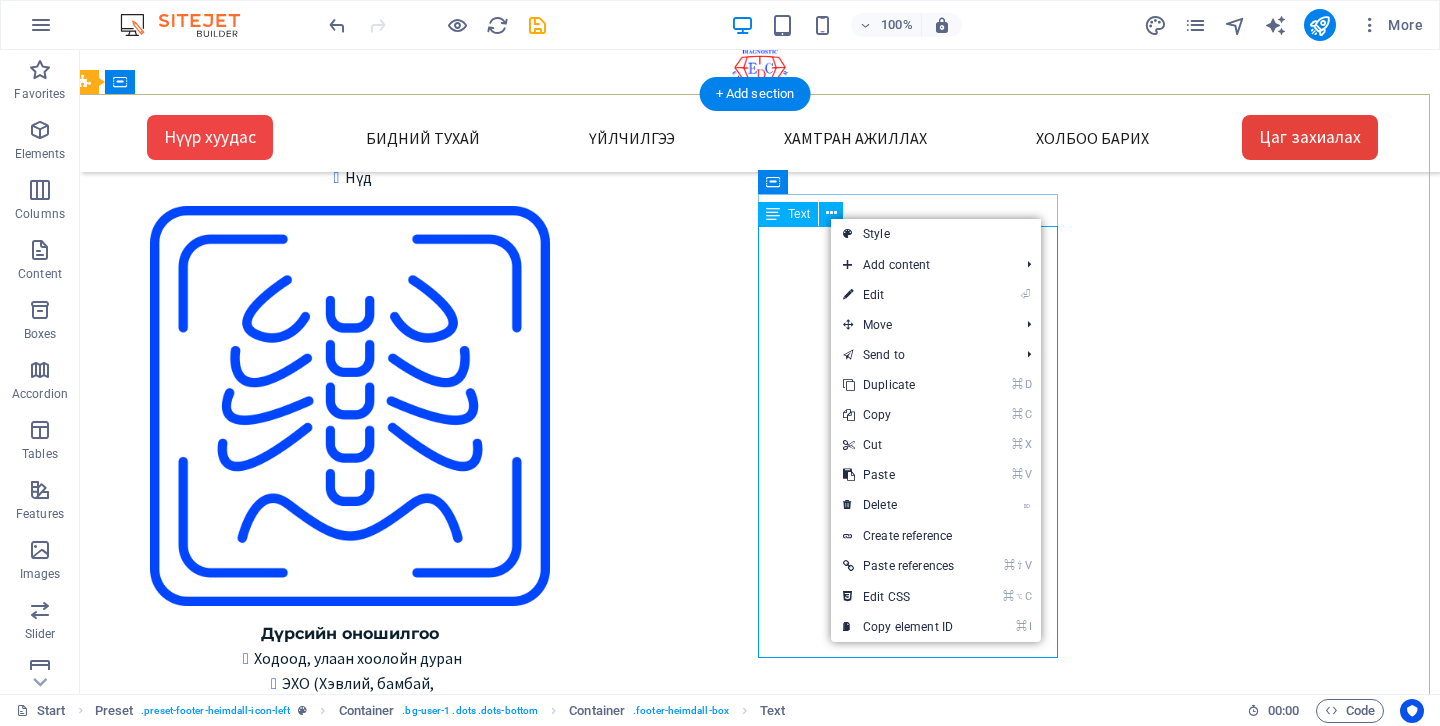 click on "1 -Төв салбар БЗД 3-р хороо Улсын 2-р эмнэлгийн баруун талд 25-р байрны өргөтгөл Google map:   2 - Зайсан салбар ХУД 11-р хороо Астра төвийн зүүн талд V28-ын 2р давхарт Google map:  3 - Сансар салбар БЗД 7-р хороо Хурдмед эмнэлэг Google map:  4 - Нисэх салбар ХУД, Нисэхийн тойрог Хан-Плазагийн 3-р давхарт Google map:" at bounding box center (750, 11587) 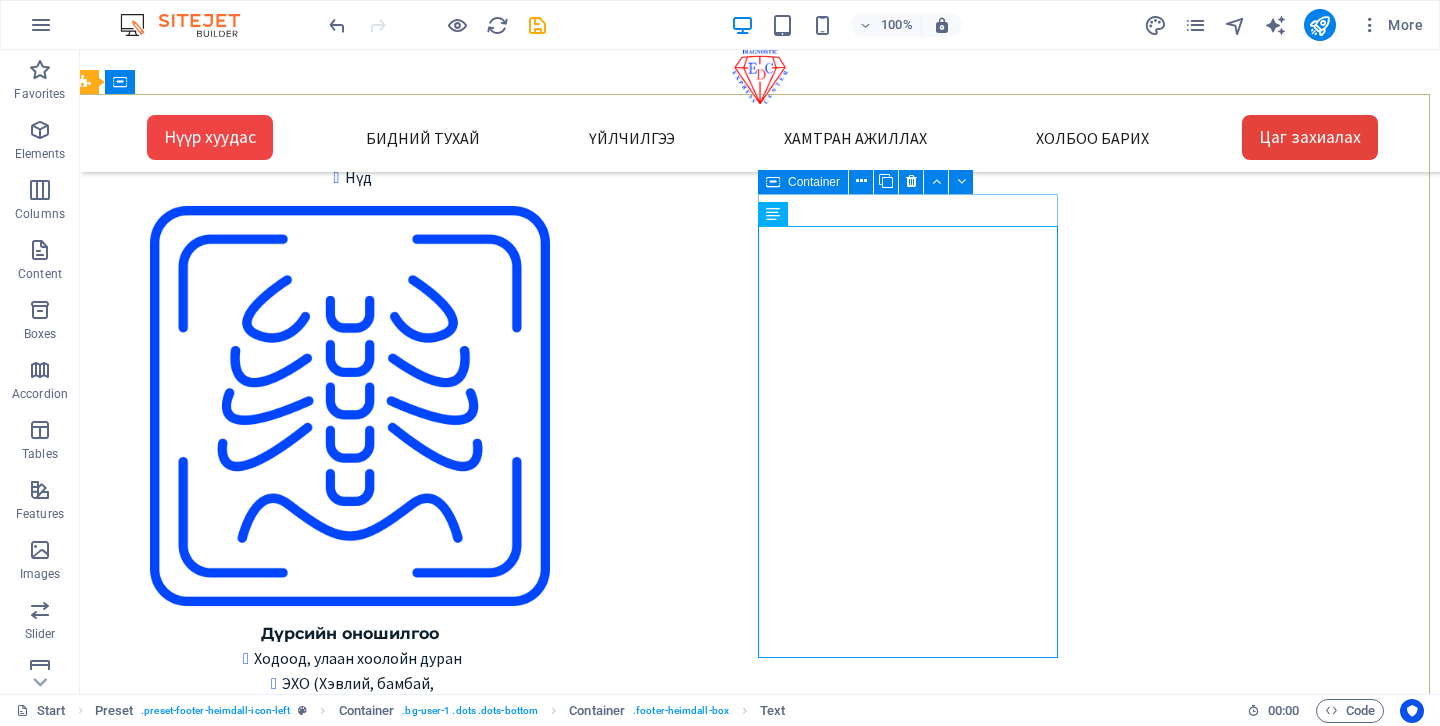 click on "Container" at bounding box center (803, 182) 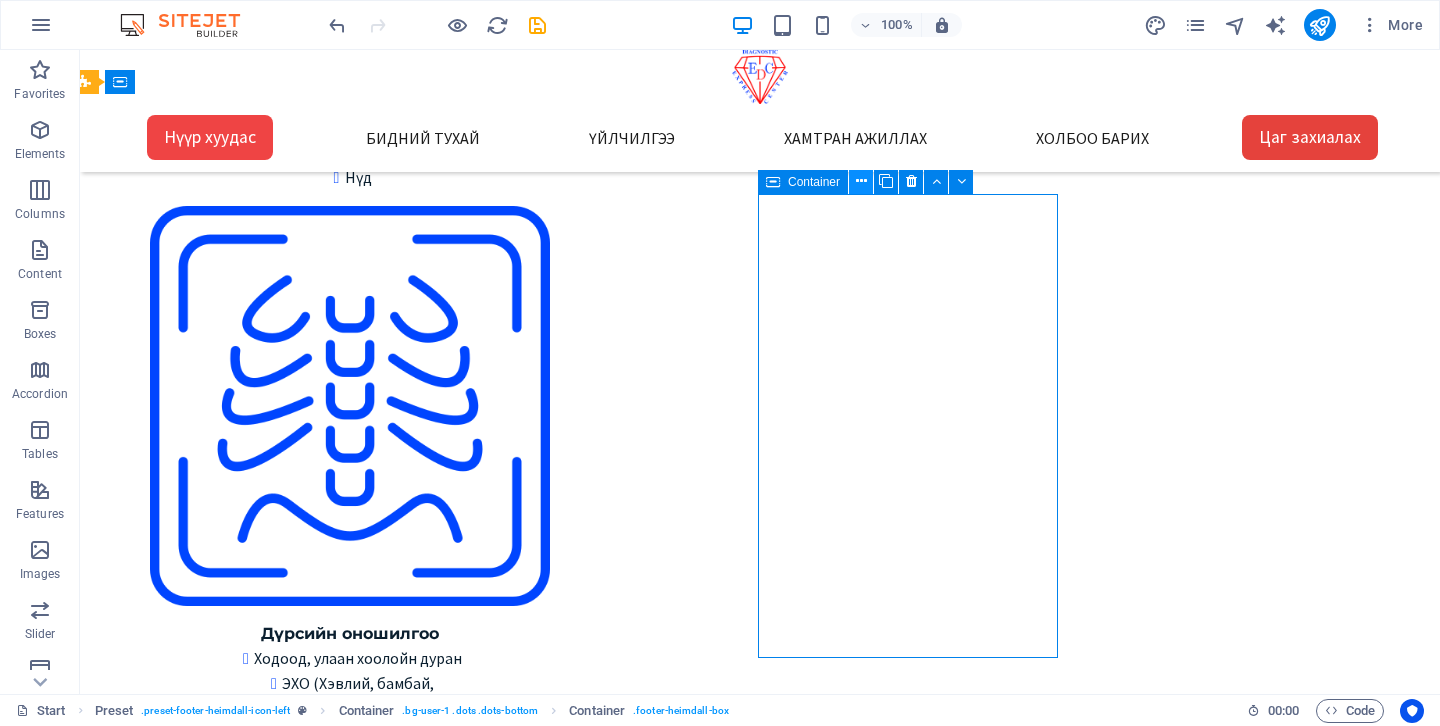 click at bounding box center (861, 181) 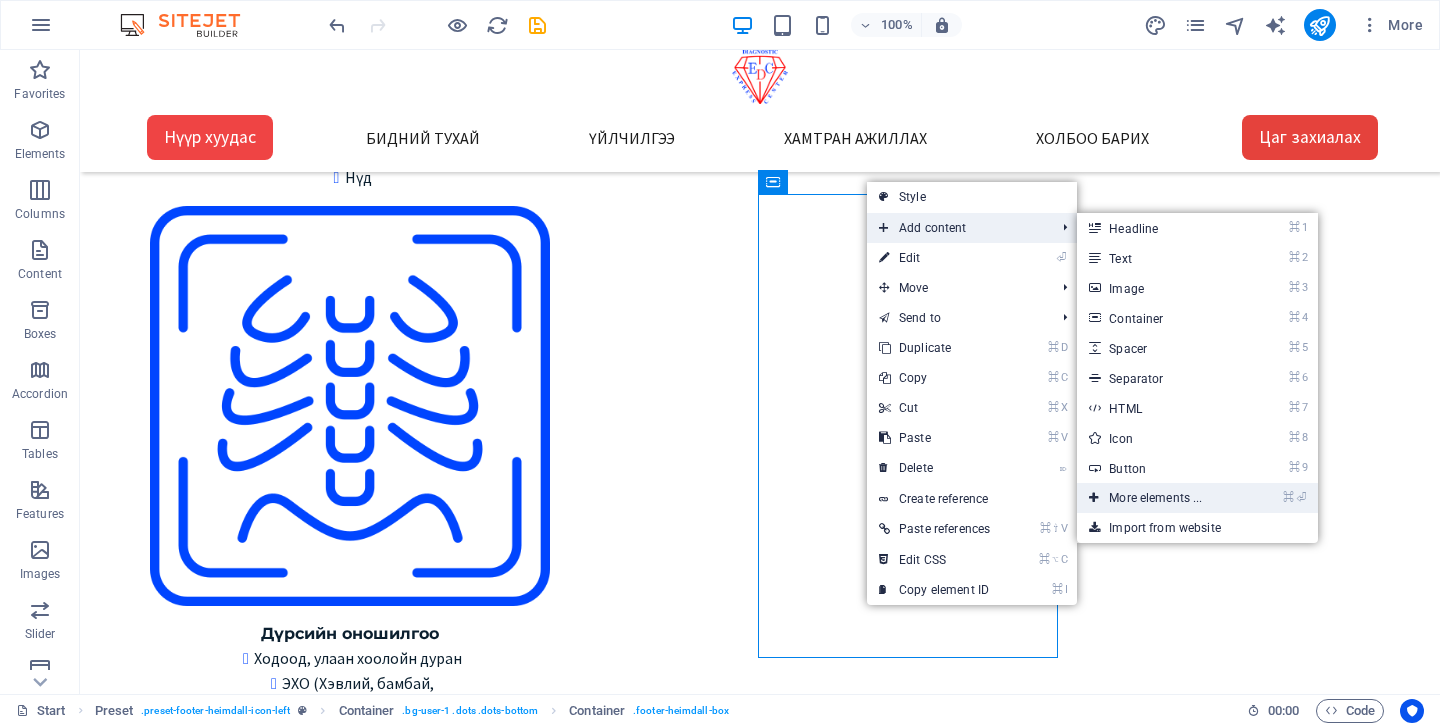 drag, startPoint x: 1147, startPoint y: 504, endPoint x: 254, endPoint y: 417, distance: 897.22797 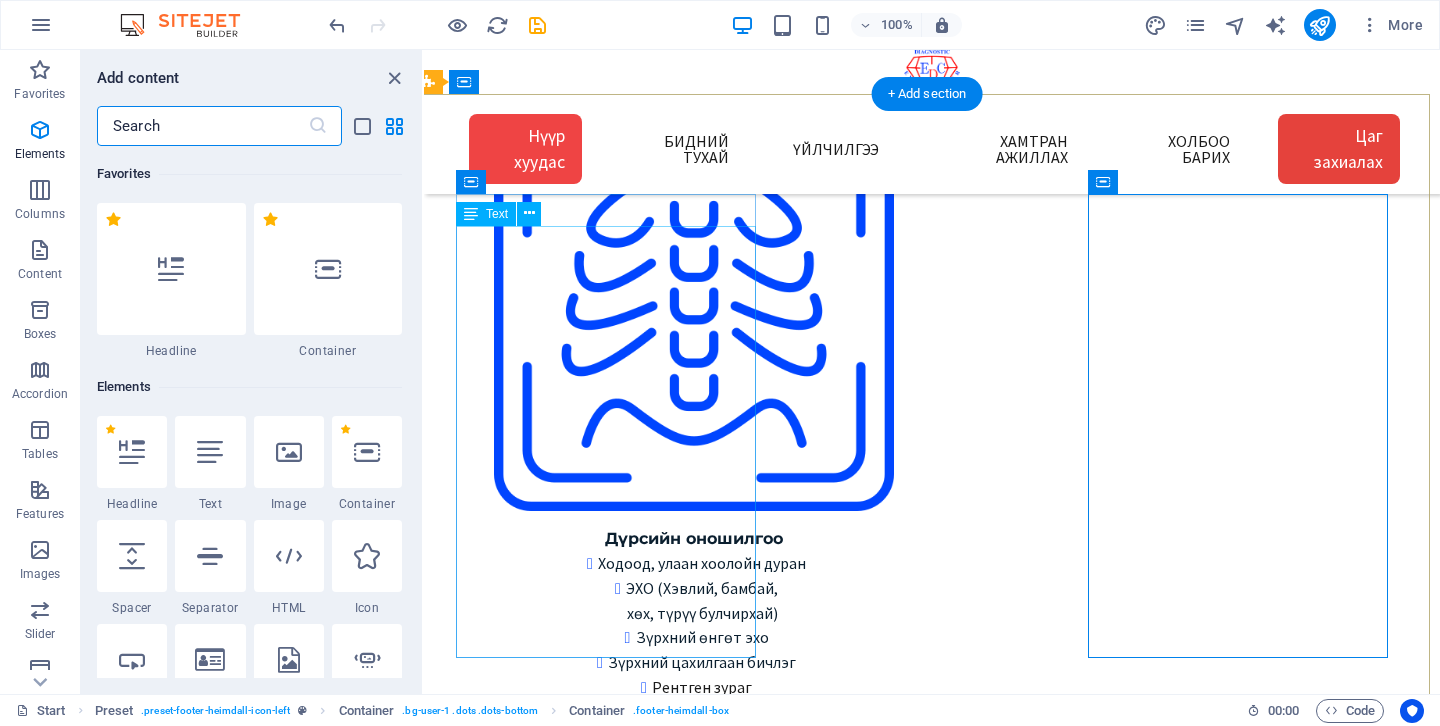 scroll, scrollTop: 2869, scrollLeft: 10, axis: both 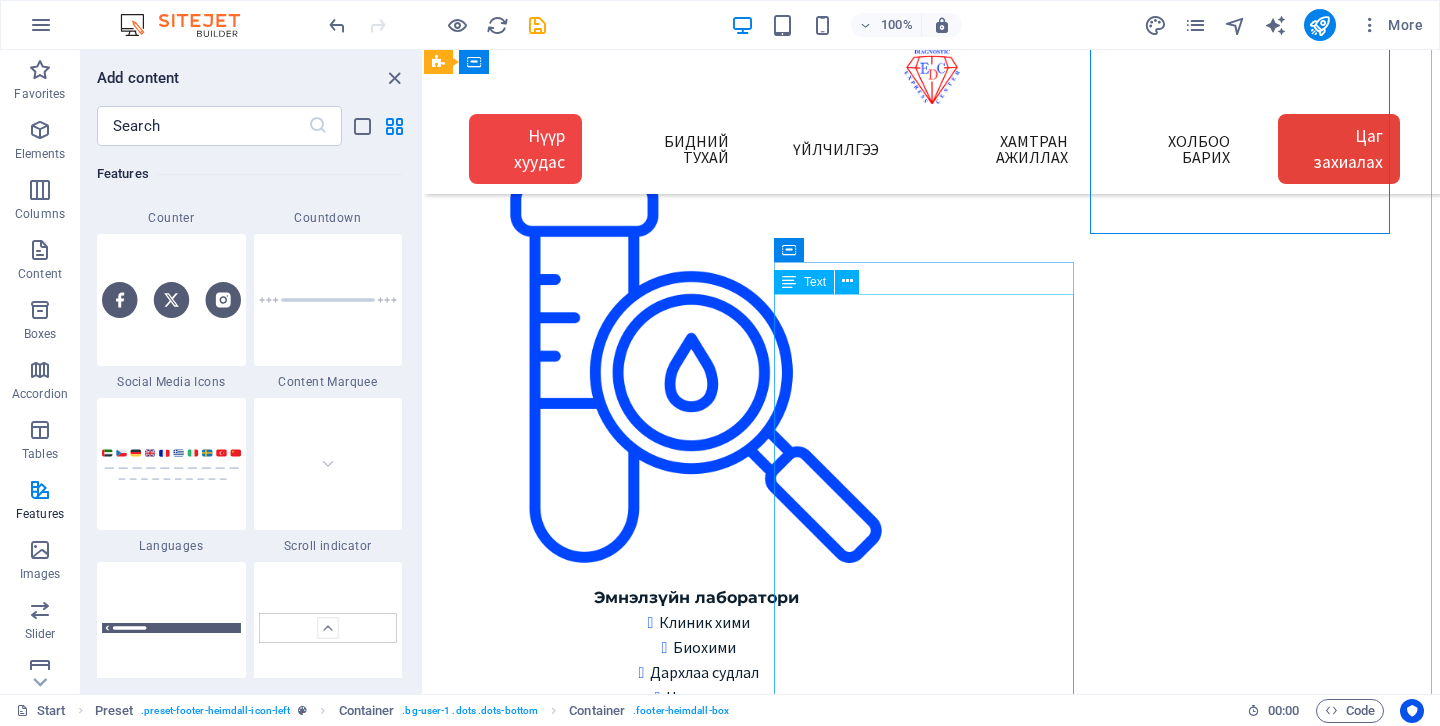 click on "1 -Төв салбар БЗД 3-р хороо Улсын 2-р эмнэлгийн баруун талд 25-р байрны өргөтгөл Google map:   2 - Зайсан салбар ХУД 11-р хороо Астра төвийн зүүн талд V28-ын 2р давхарт Google map:  3 - Сансар салбар БЗД 7-р хороо Хурдмед эмнэлэг Google map:  4 - Нисэх салбар ХУД, Нисэхийн тойрог Хан-Плазагийн 3-р давхарт Google map:" at bounding box center [924, 10436] 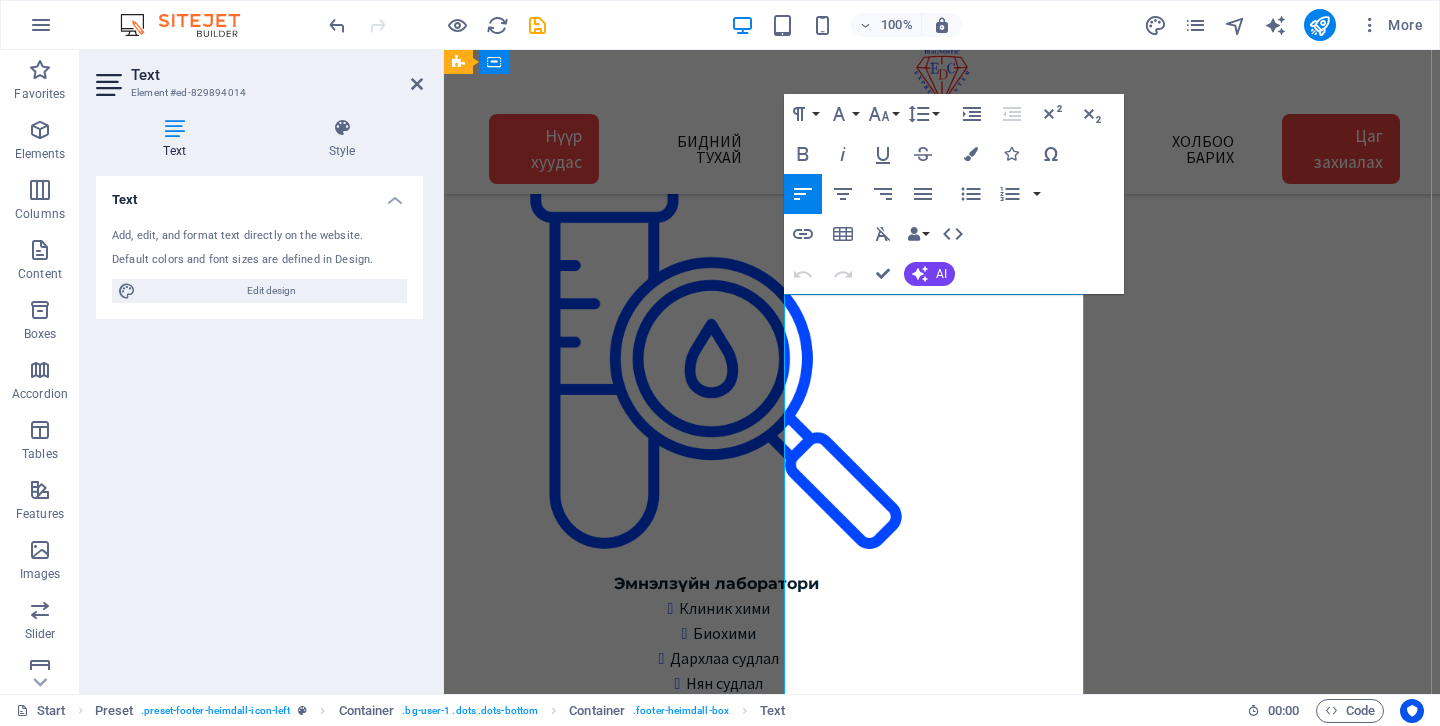 click on "1 -Төв салбар" at bounding box center [582, 10200] 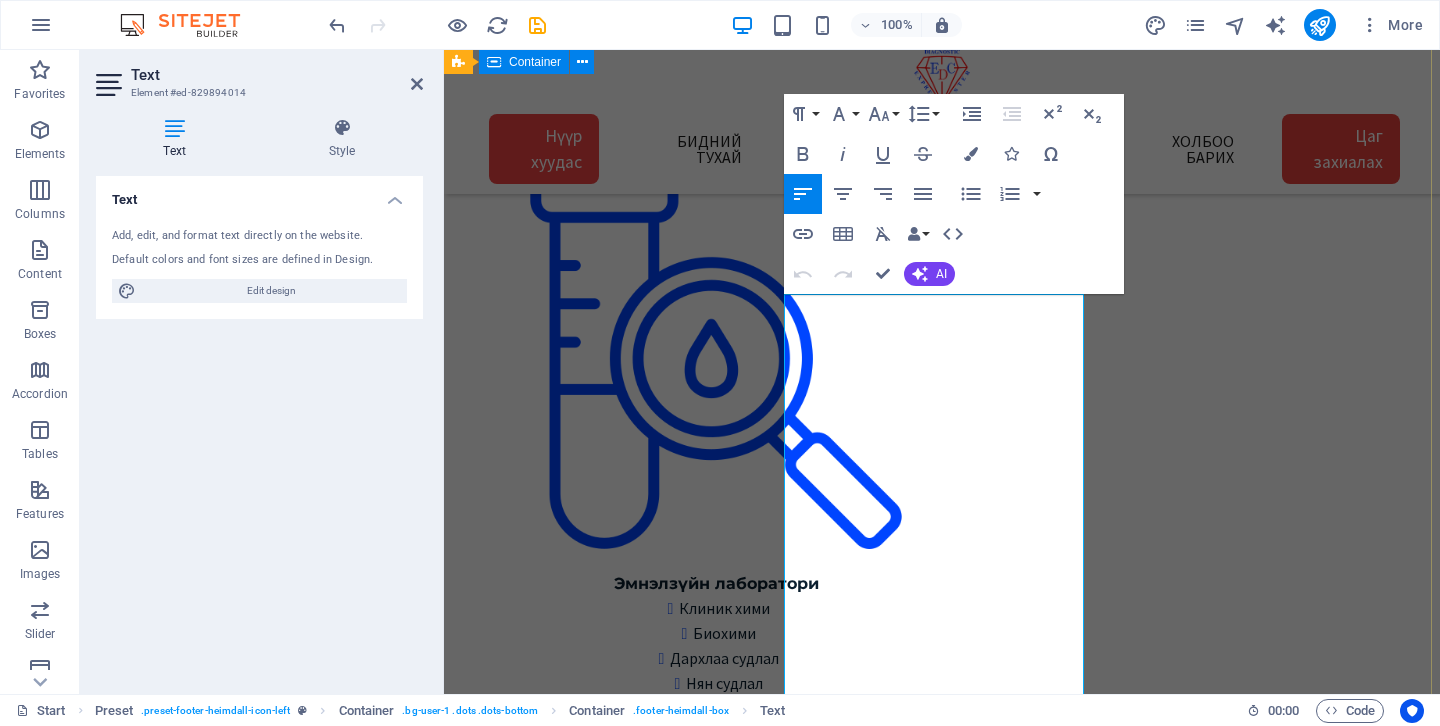 click on "Хаяг, байршил 1 -Төв салбар БЗД 3-р хороо Улсын 2-р эмнэлгийн баруун талд 25-р байрны өргөтгөл Google map:   2 - Зайсан салбар ХУД 11-р хороо Астра төвийн зүүн талд V28-ын 2р давхарт Google map:  3 - Сансар салбар БЗД 7-р хороо Хурдмед эмнэлэг Google map:  4 - Нисэх салбар ХУД, Нисэхийн тойрог Хан-Плазагийн 3-р давхарт Google map:  Холбоо барих Express Diagnostic  Center info@expresslab.mn Лавлах утас  7000-1920 Төв салбар  Зайсан салбар Сансар салбар Нисэх салбар Цагийн хуваарь: Төв салбар  Даваа-Бааасан  08:00-15:30 Бямба  09:00-15:00 Ням гарагт амарна Бусад салбар:  Да-Ба  08:30-16:30 Бя         09:00-15:00 Ням гарагт амарна Google map:" at bounding box center [934, 9662] 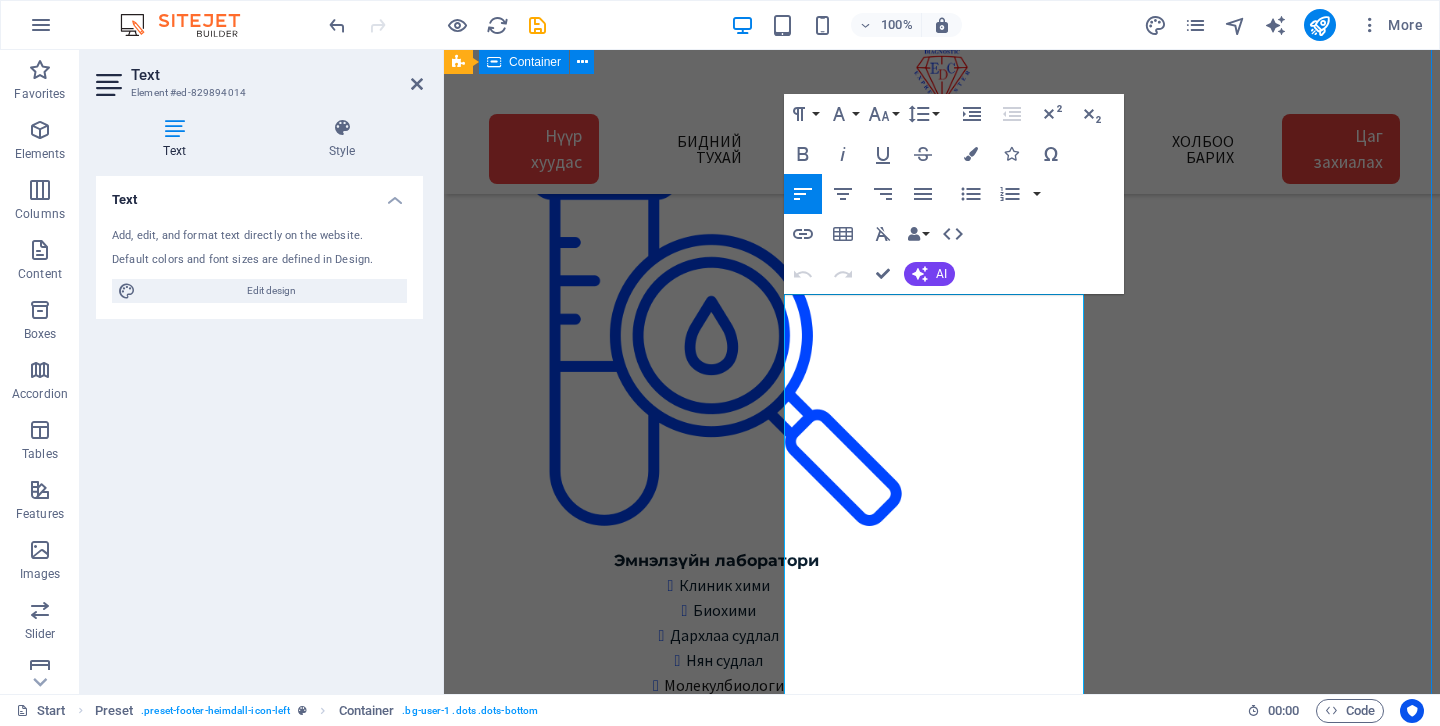 scroll, scrollTop: 2511, scrollLeft: 8, axis: both 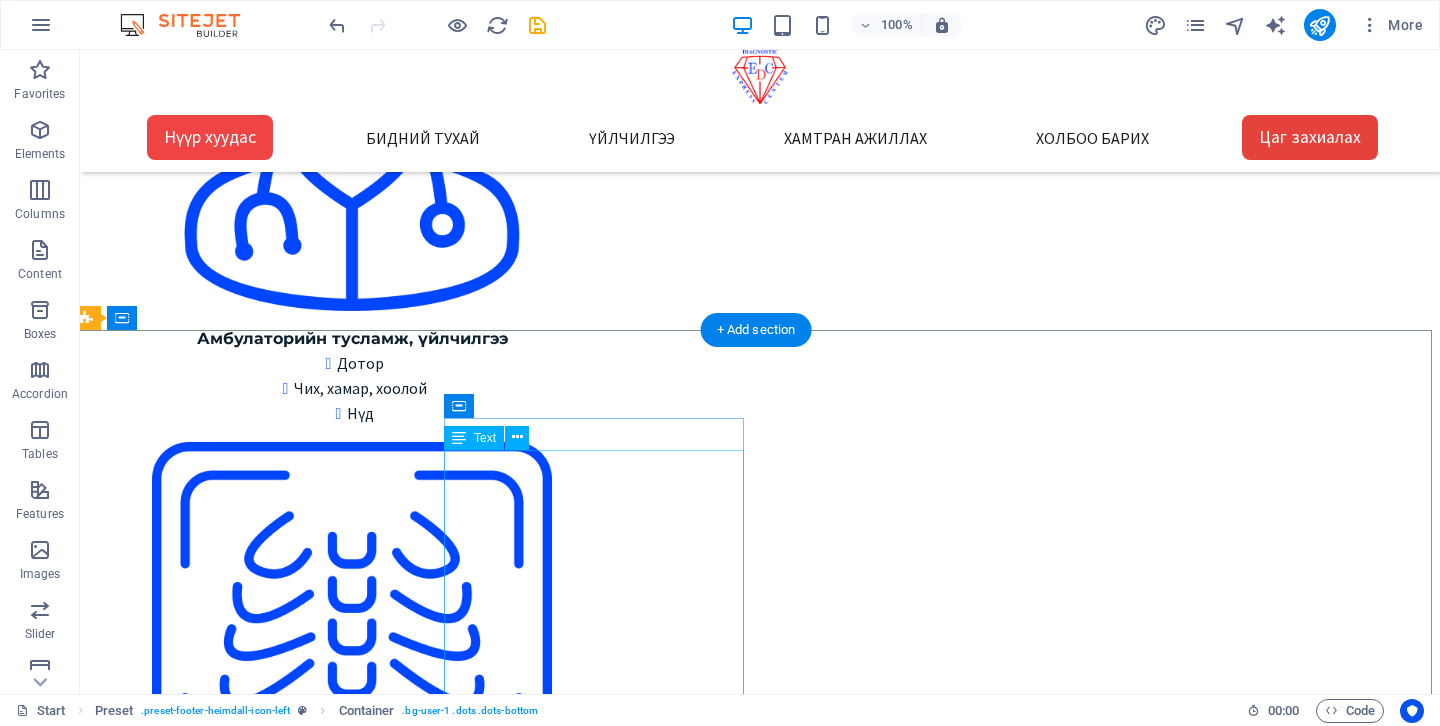 click on "Express Diagnostic  Center info@expresslab.mn Лавлах утас  7000-1920 Төв салбар  Зайсан салбар Сансар салбар Нисэх салбар Цагийн хуваарь: Төв салбар  Даваа-Бааасан  08:00-15:30 Бямба  09:00-15:00 Ням гарагт амарна Бусад салбар:  Да-Ба  08:30-16:30 Бя         09:00-15:00 Ням гарагт амарна" at bounding box center (752, 11354) 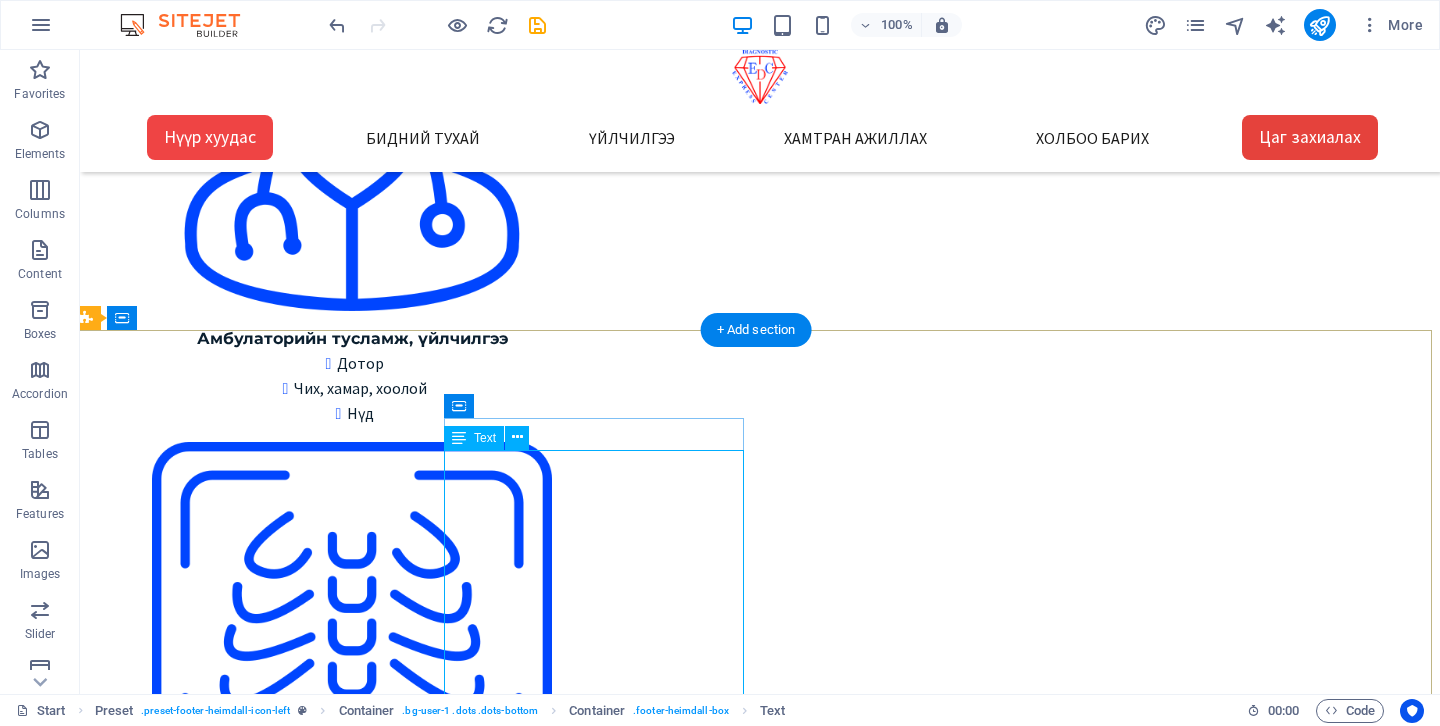 click on "Express Diagnostic  Center info@expresslab.mn Лавлах утас  7000-1920 Төв салбар  Зайсан салбар Сансар салбар Нисэх салбар Цагийн хуваарь: Төв салбар  Даваа-Бааасан  08:00-15:30 Бямба  09:00-15:00 Ням гарагт амарна Бусад салбар:  Да-Ба  08:30-16:30 Бя         09:00-15:00 Ням гарагт амарна" at bounding box center [752, 11354] 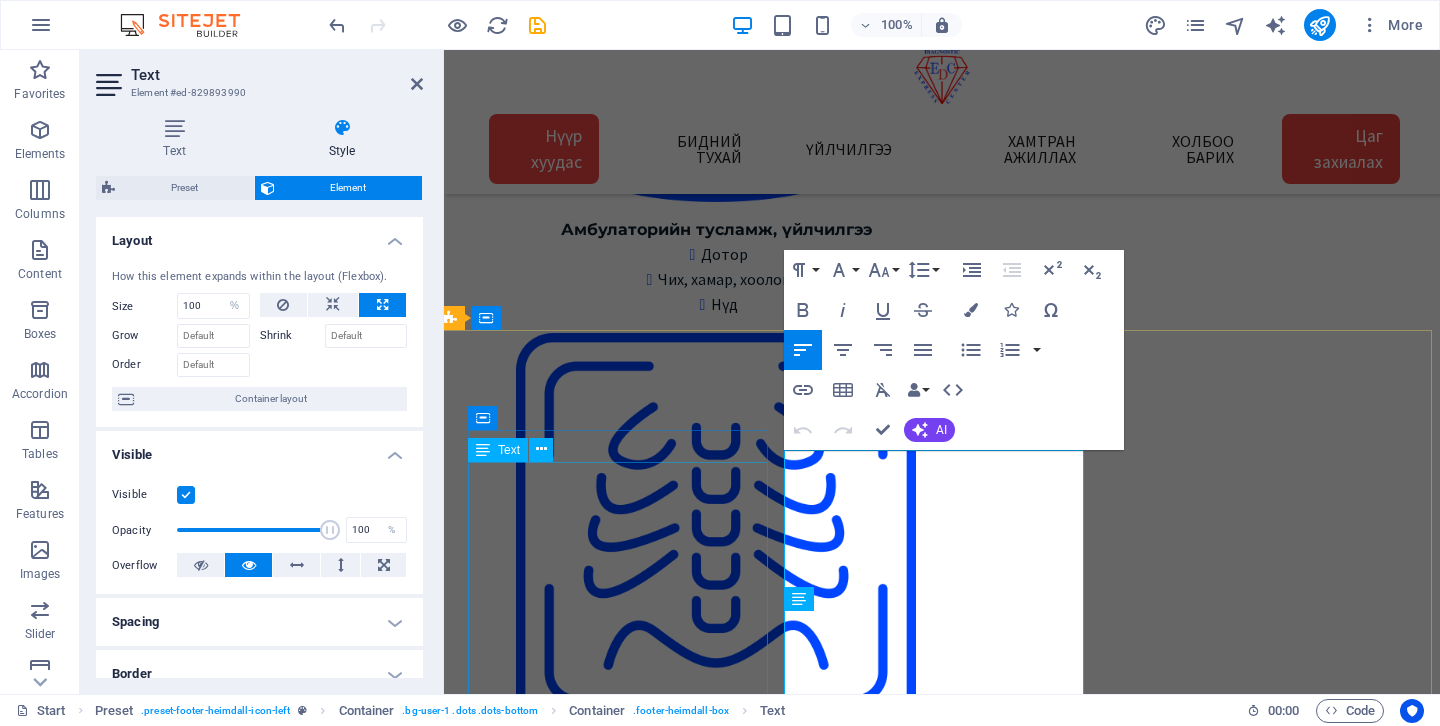 scroll, scrollTop: 2633, scrollLeft: 8, axis: both 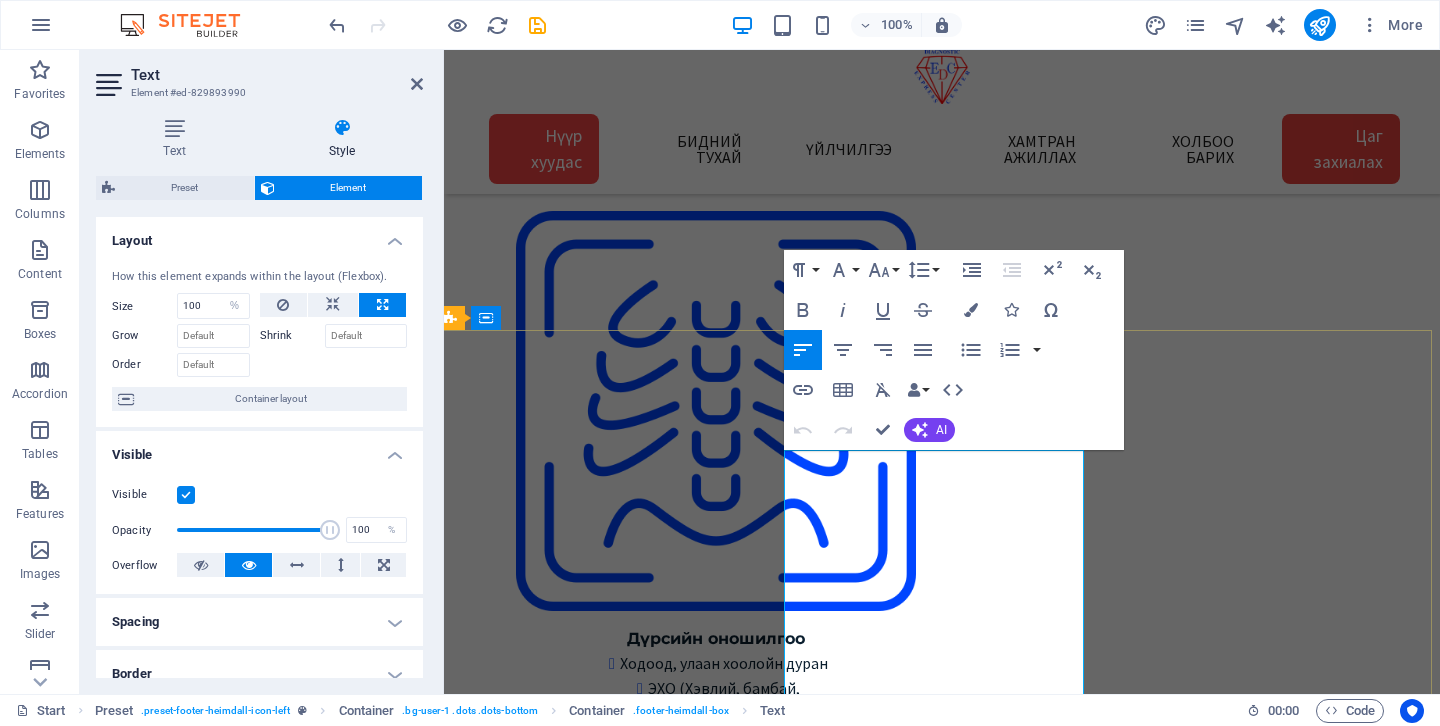 click on "Express Diagnostic  Center" at bounding box center (934, 9922) 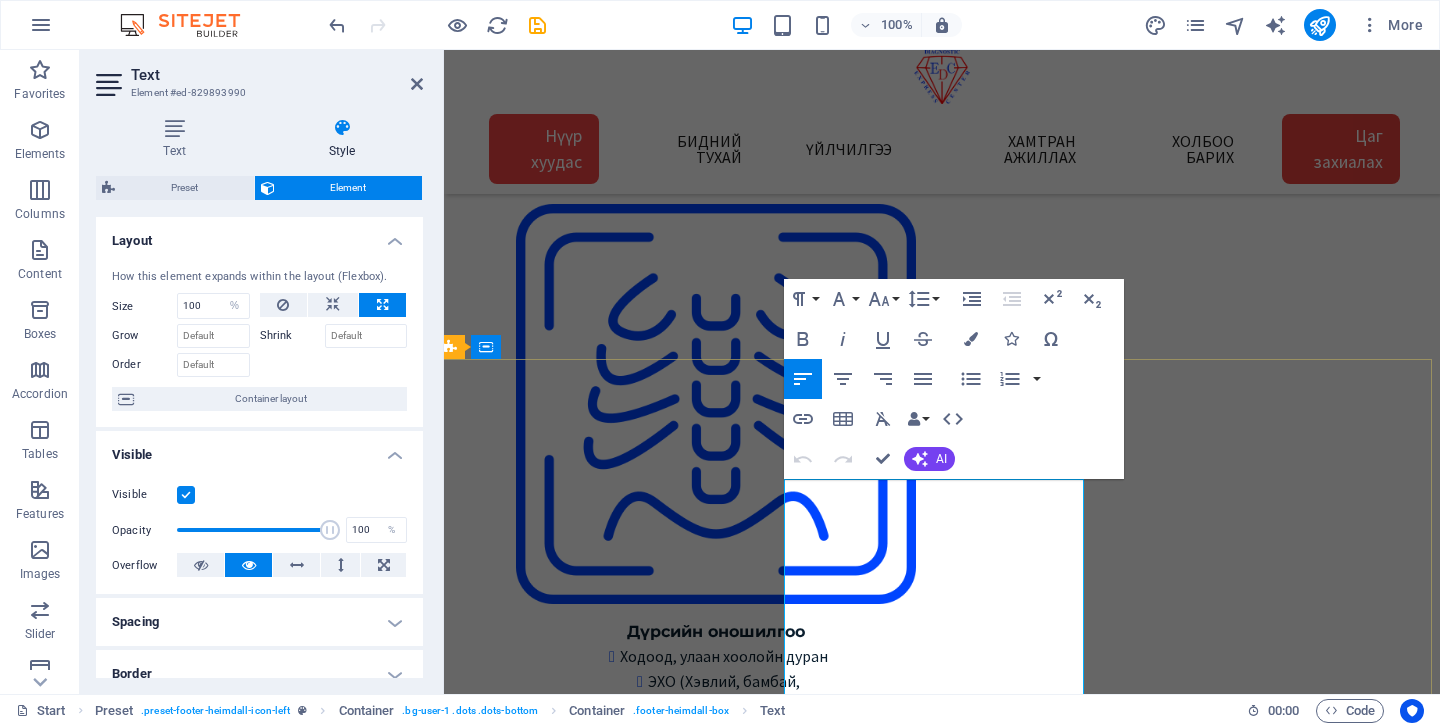 scroll, scrollTop: 2672, scrollLeft: 8, axis: both 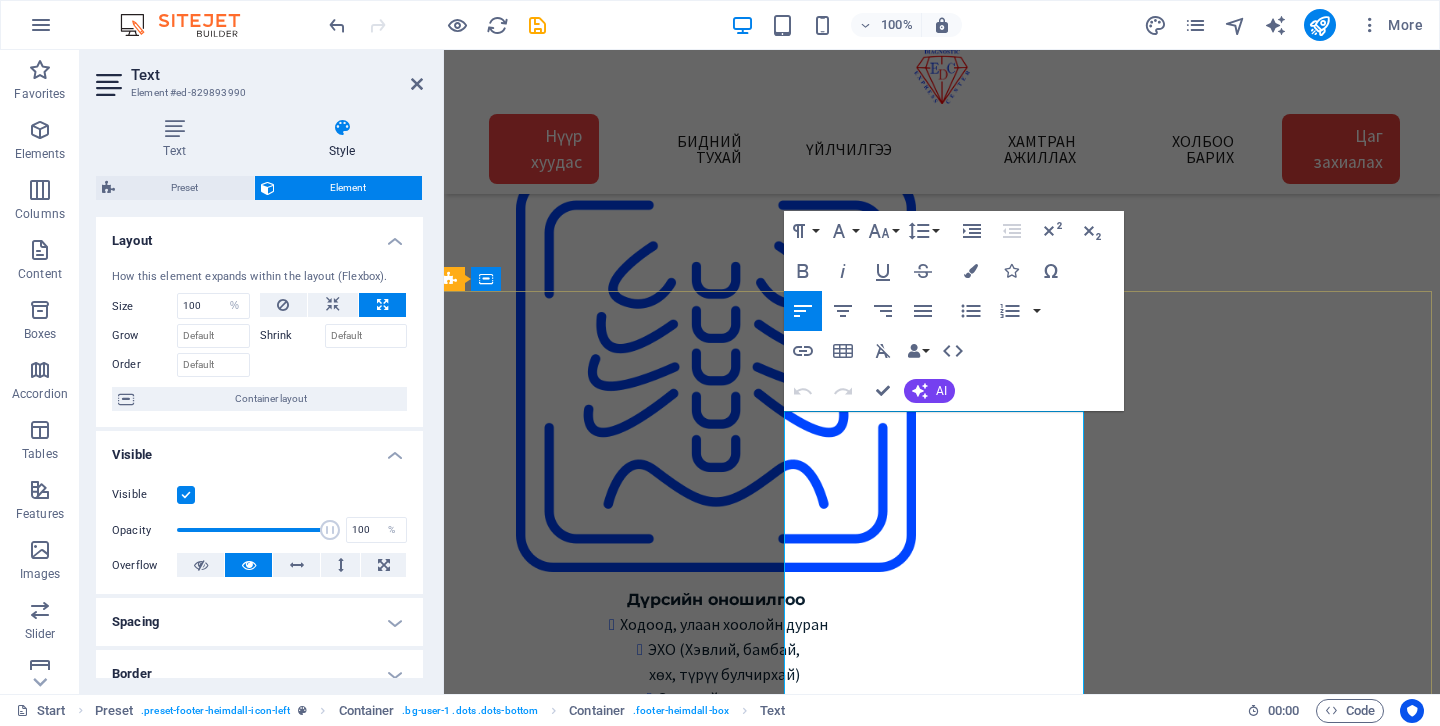 click on "Төв салбар" at bounding box center [934, 9979] 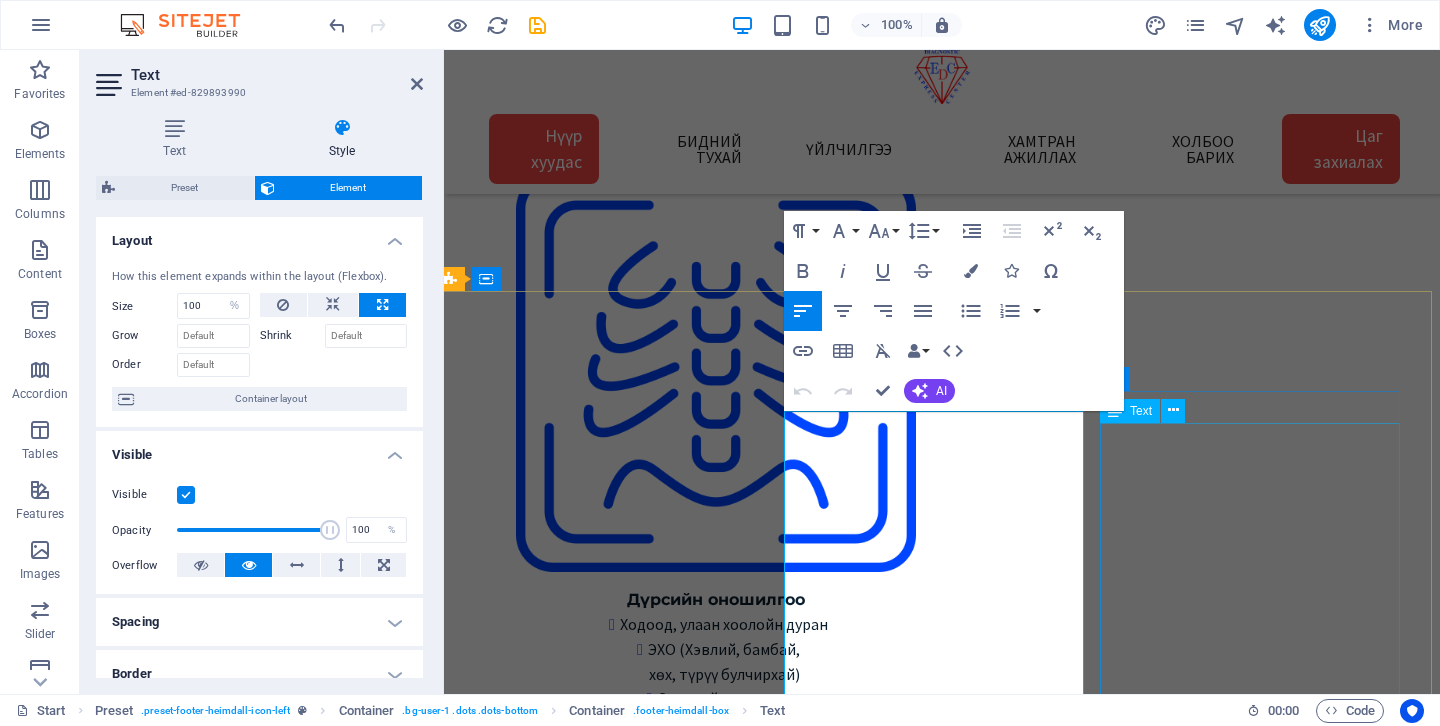 click on "1 -Төв салбар БЗД 3-р хороо Улсын 2-р эмнэлгийн баруун талд 25-р байрны өргөтгөл Google map:   2 - Зайсан салбар ХУД 11-р хороо Астра төвийн зүүн талд V28-ын 2р давхарт Google map:  3 - Сансар салбар БЗД 7-р хороо Хурдмед эмнэлэг Google map:  4 - Нисэх салбар ХУД, Нисэхийн тойрог Хан-Плазагийн 3-р давхарт Google map:" at bounding box center [934, 10568] 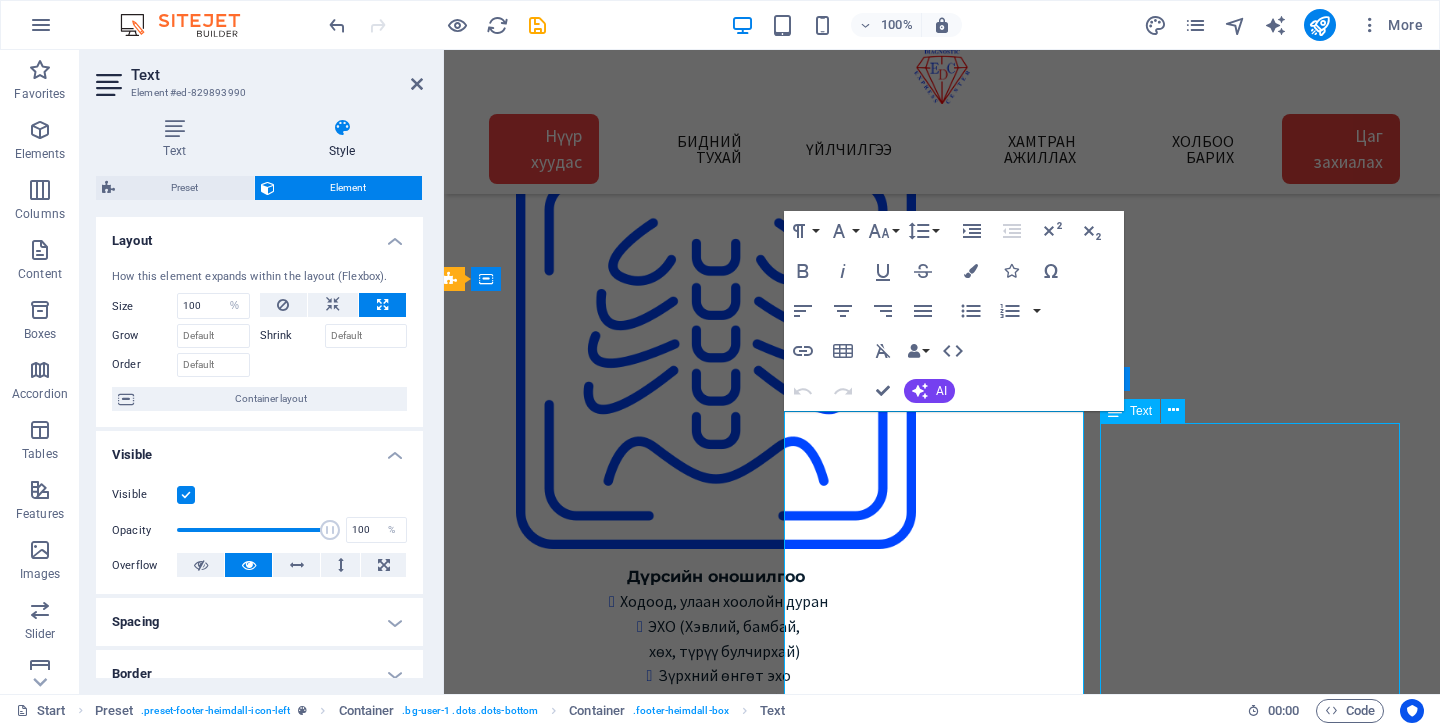 scroll, scrollTop: 2550, scrollLeft: 8, axis: both 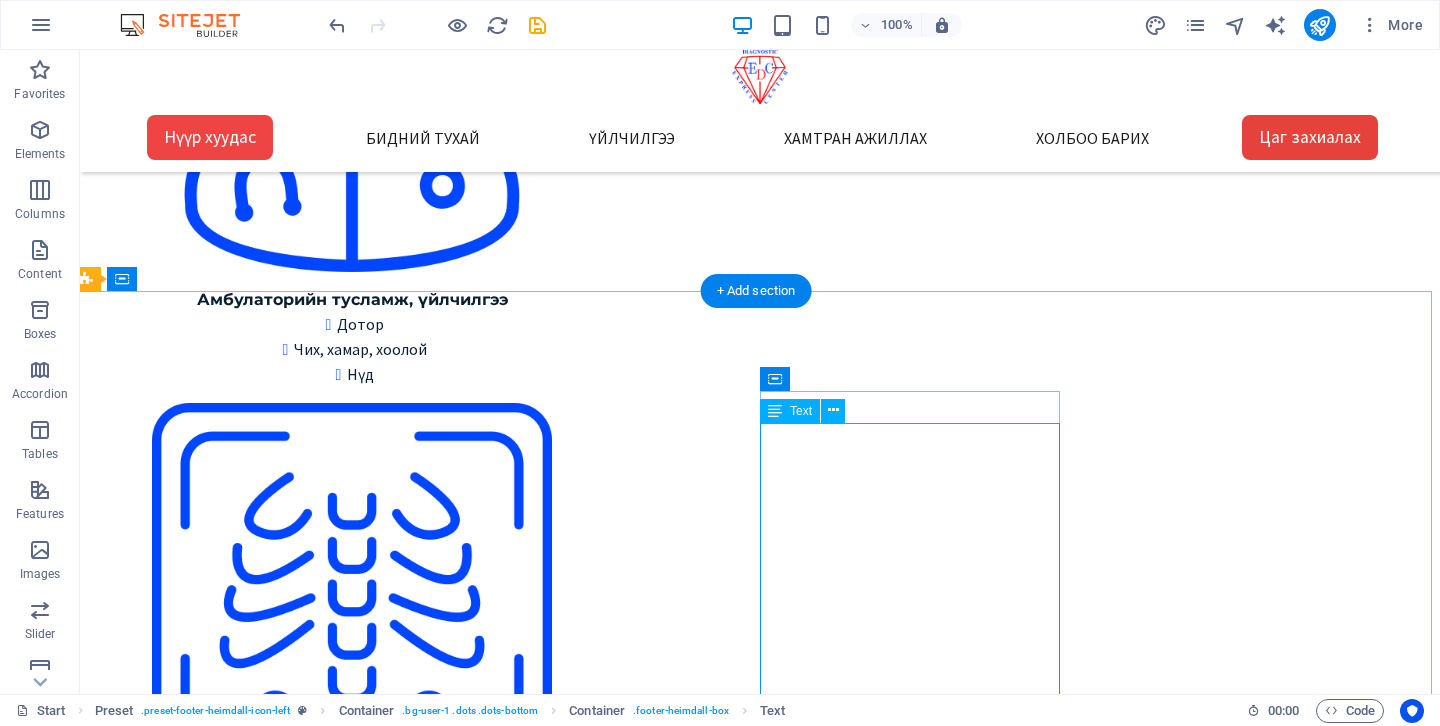 click on "1 -Төв салбар БЗД 3-р хороо Улсын 2-р эмнэлгийн баруун талд 25-р байрны өргөтгөл Google map:   2 - Зайсан салбар ХУД 11-р хороо Астра төвийн зүүн талд V28-ын 2р давхарт Google map:  3 - Сансар салбар БЗД 7-р хороо Хурдмед эмнэлэг Google map:  4 - Нисэх салбар ХУД, Нисэхийн тойрог Хан-Плазагийн 3-р давхарт Google map:" at bounding box center (752, 11784) 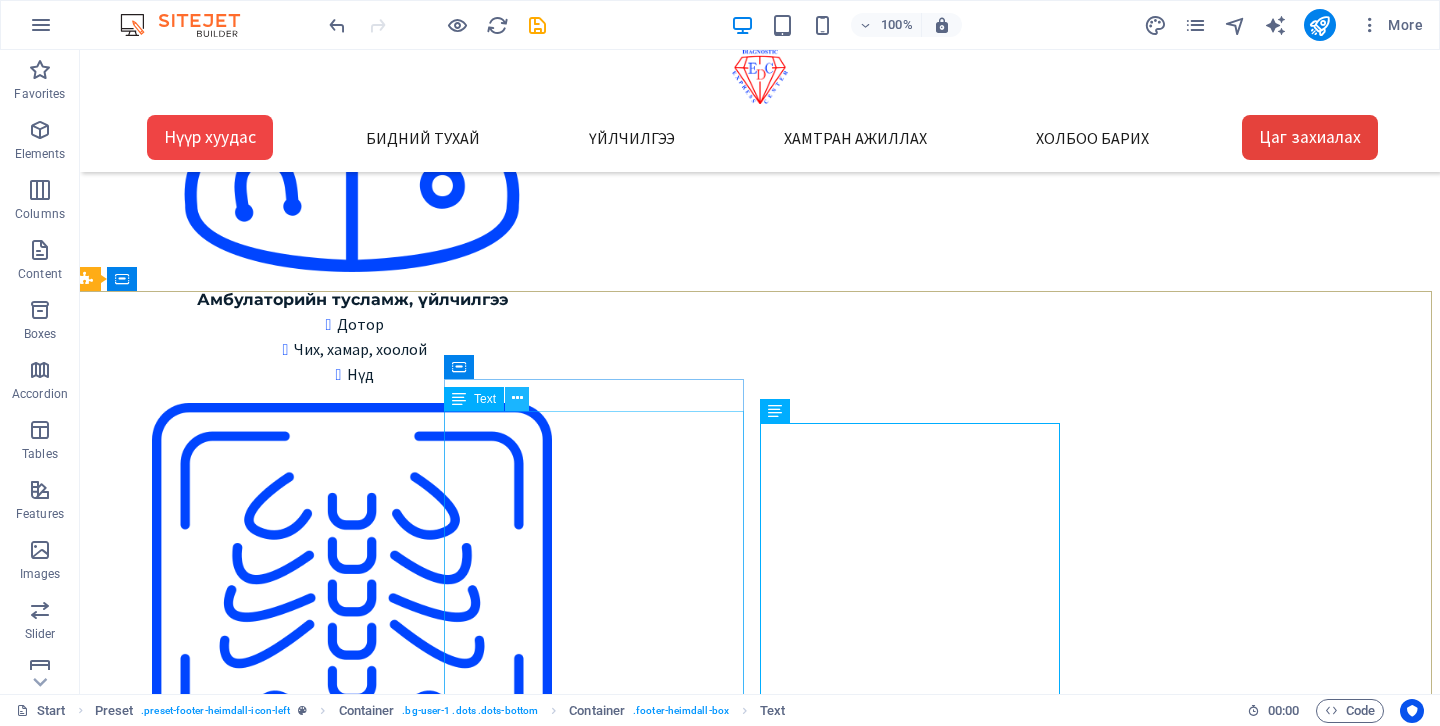click at bounding box center (517, 398) 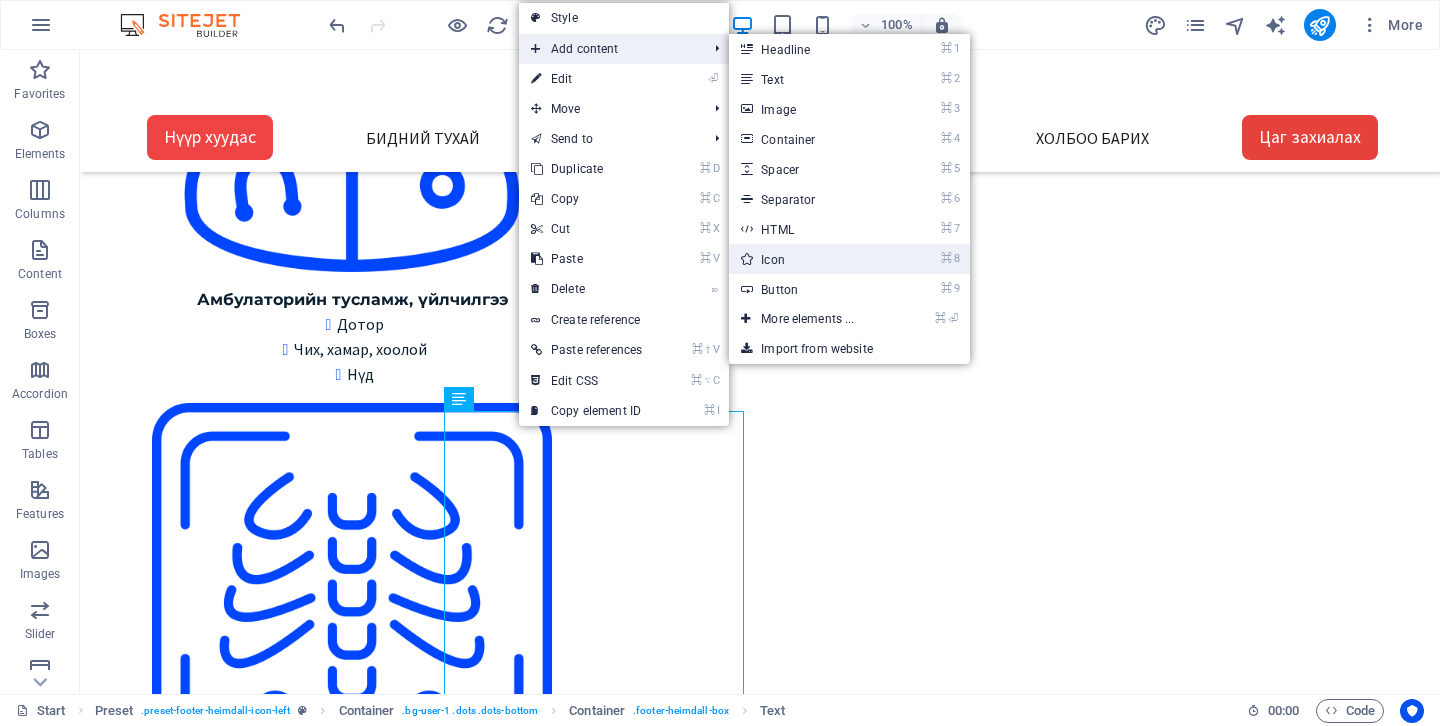 click on "⌘ 8  Icon" at bounding box center [811, 259] 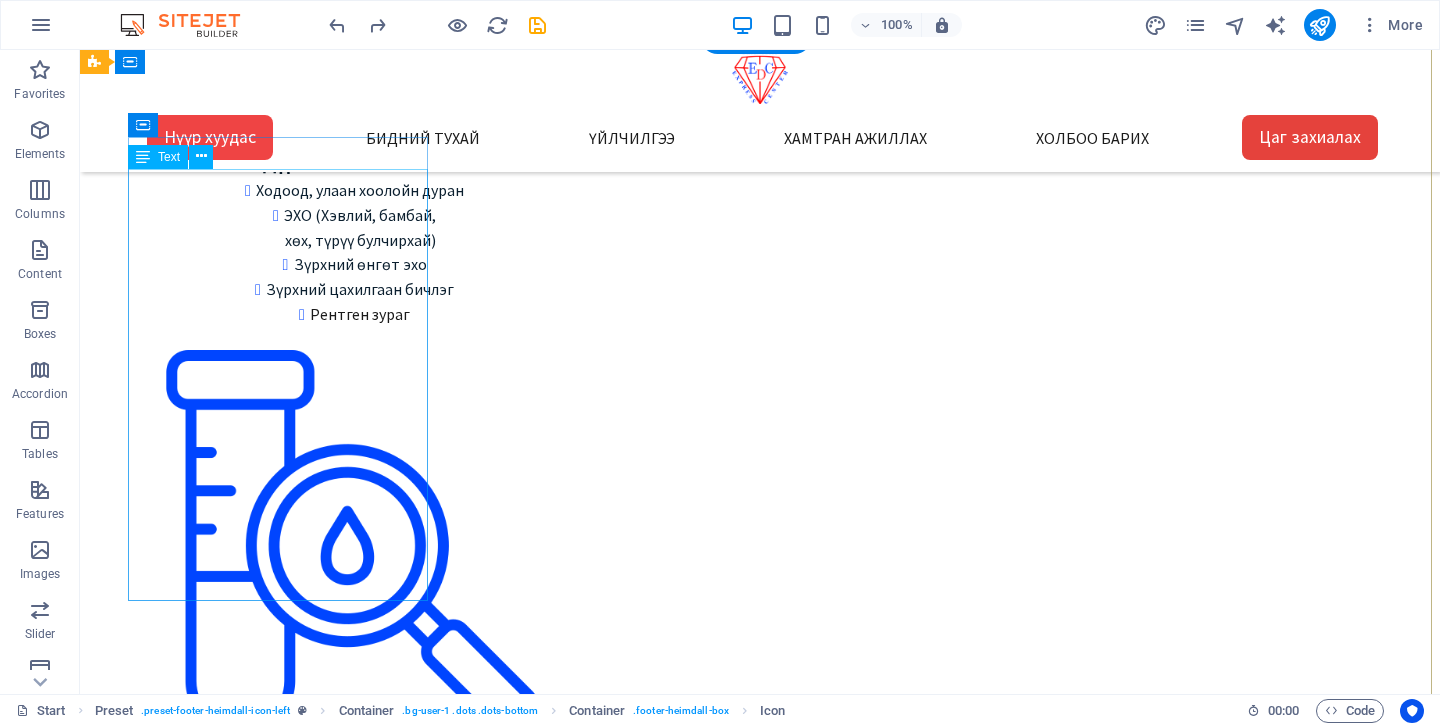 scroll, scrollTop: 2804, scrollLeft: 8, axis: both 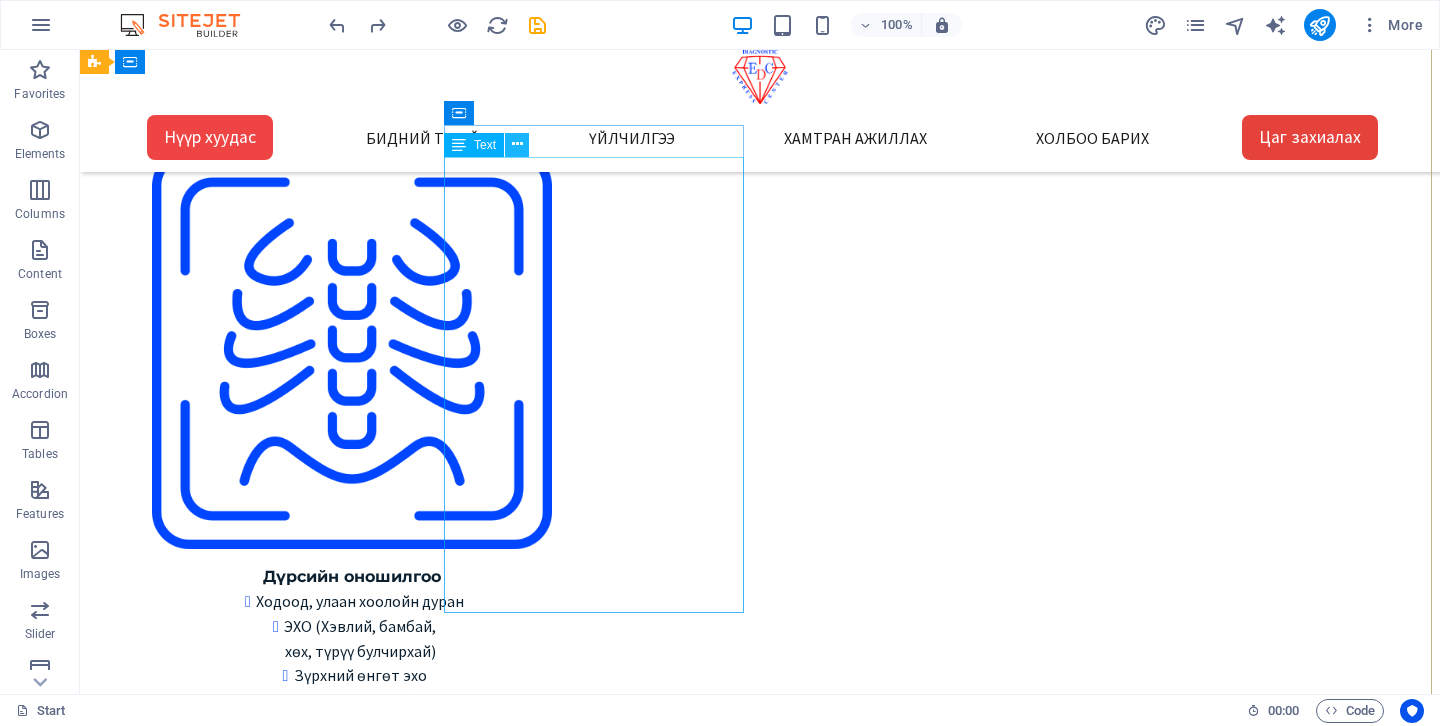 click at bounding box center (517, 144) 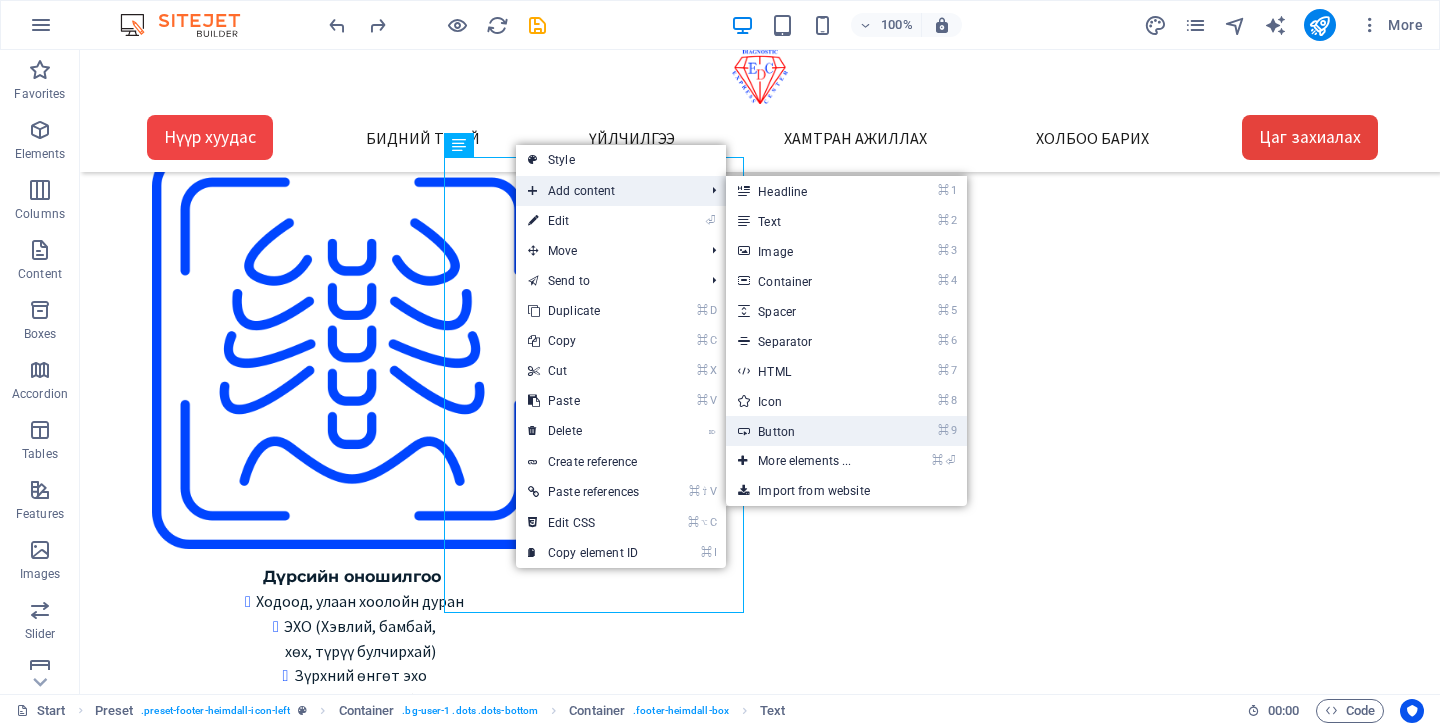 click on "⌘ 9  Button" at bounding box center [808, 431] 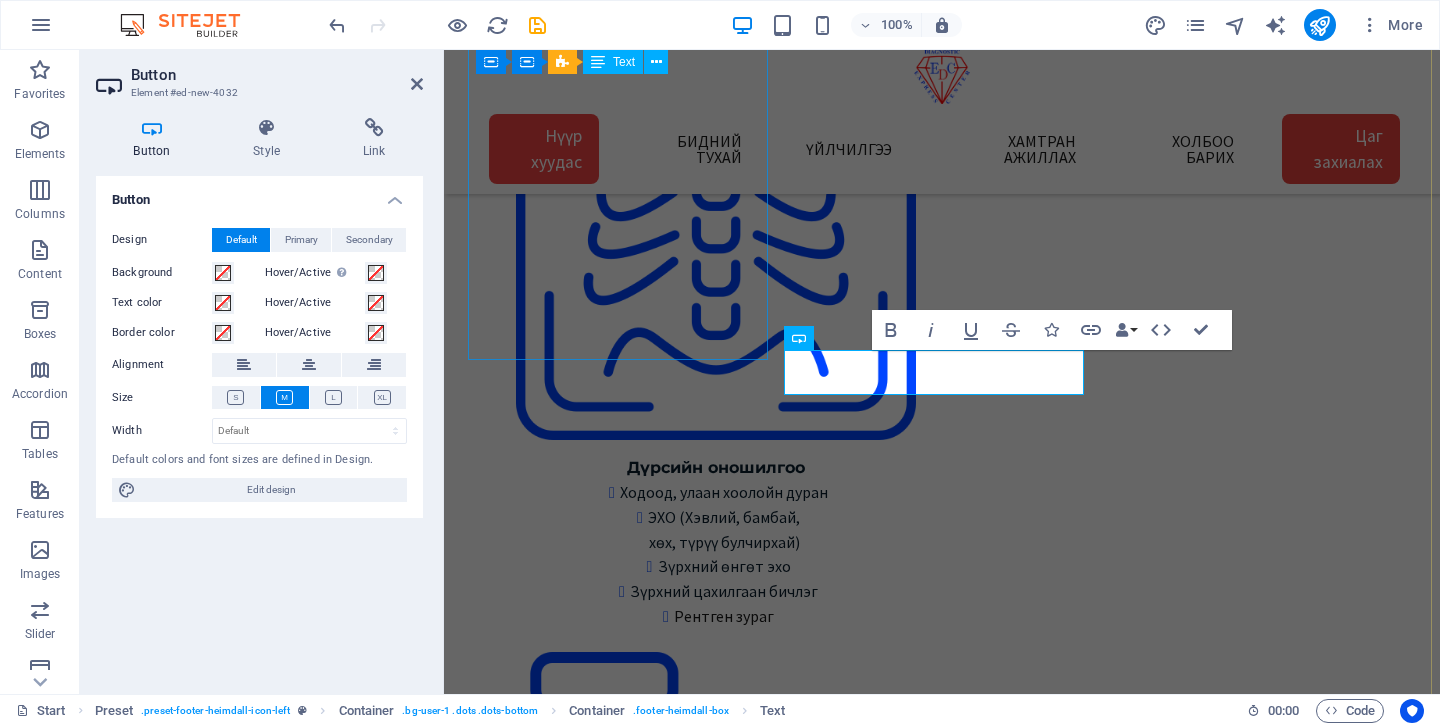 scroll, scrollTop: 3189, scrollLeft: 8, axis: both 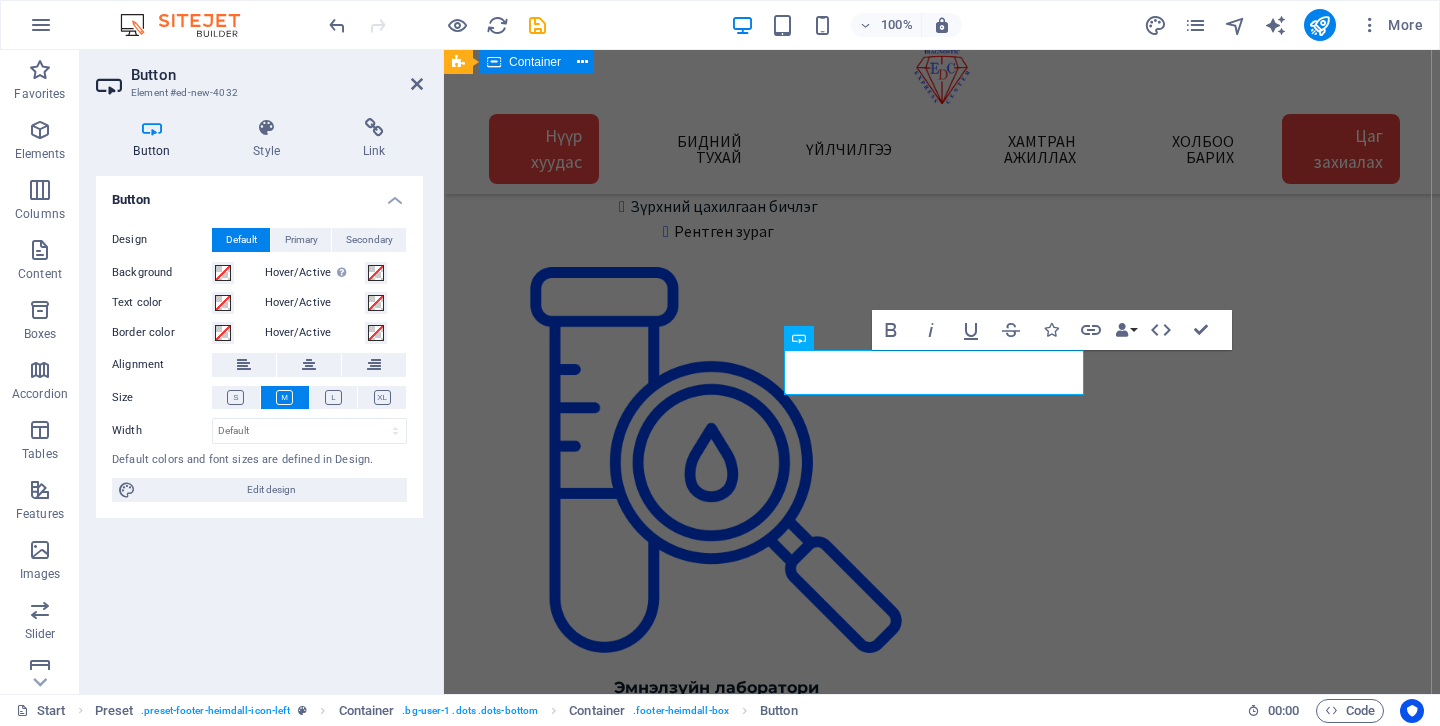 click on "Хаяг, байршил 1 -Төв салбар БЗД 3-р хороо Улсын 2-р эмнэлгийн баруун талд 25-р байрны өргөтгөл Google map:   2 - Зайсан салбар ХУД 11-р хороо Астра төвийн зүүн талд V28-ын 2р давхарт Google map:  3 - Сансар салбар БЗД 7-р хороо Хурдмед эмнэлэг Google map:  4 - Нисэх салбар ХУД, Нисэхийн тойрог Хан-Плазагийн 3-р давхарт Google map:  Холбоо барих Express Diagnostic  Center info@expresslab.mn Лавлах утас  7000-1920 Төв салбар  Зайсан салбар Сансар салбар Нисэх салбар Цагийн хуваарь: Төв салбар  Даваа-Бааасан  08:00-15:30 Бямба  09:00-15:00 Ням гарагт амарна Бусад салбар:  Да-Ба  08:30-16:30 Бя         09:00-15:00 Ням гарагт амарна Button label" at bounding box center [934, 9789] 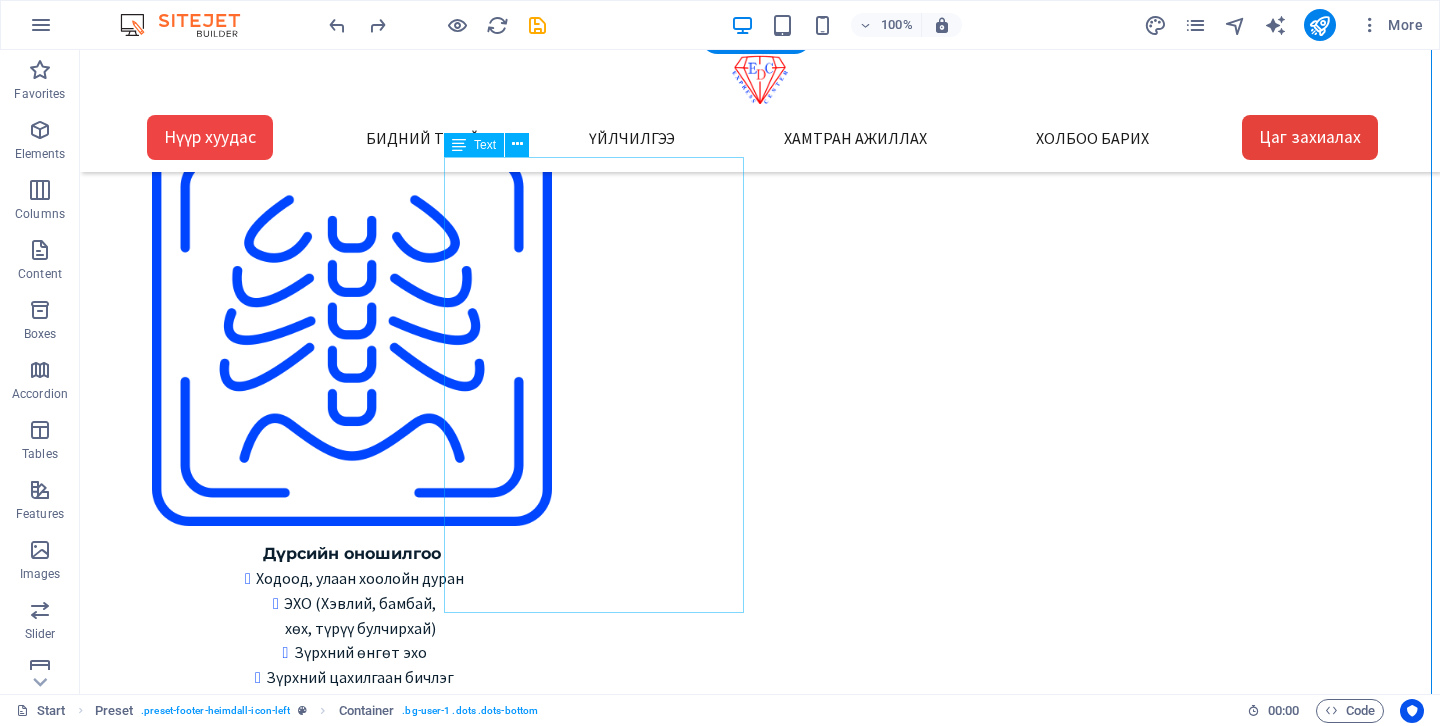 scroll, scrollTop: 2804, scrollLeft: 8, axis: both 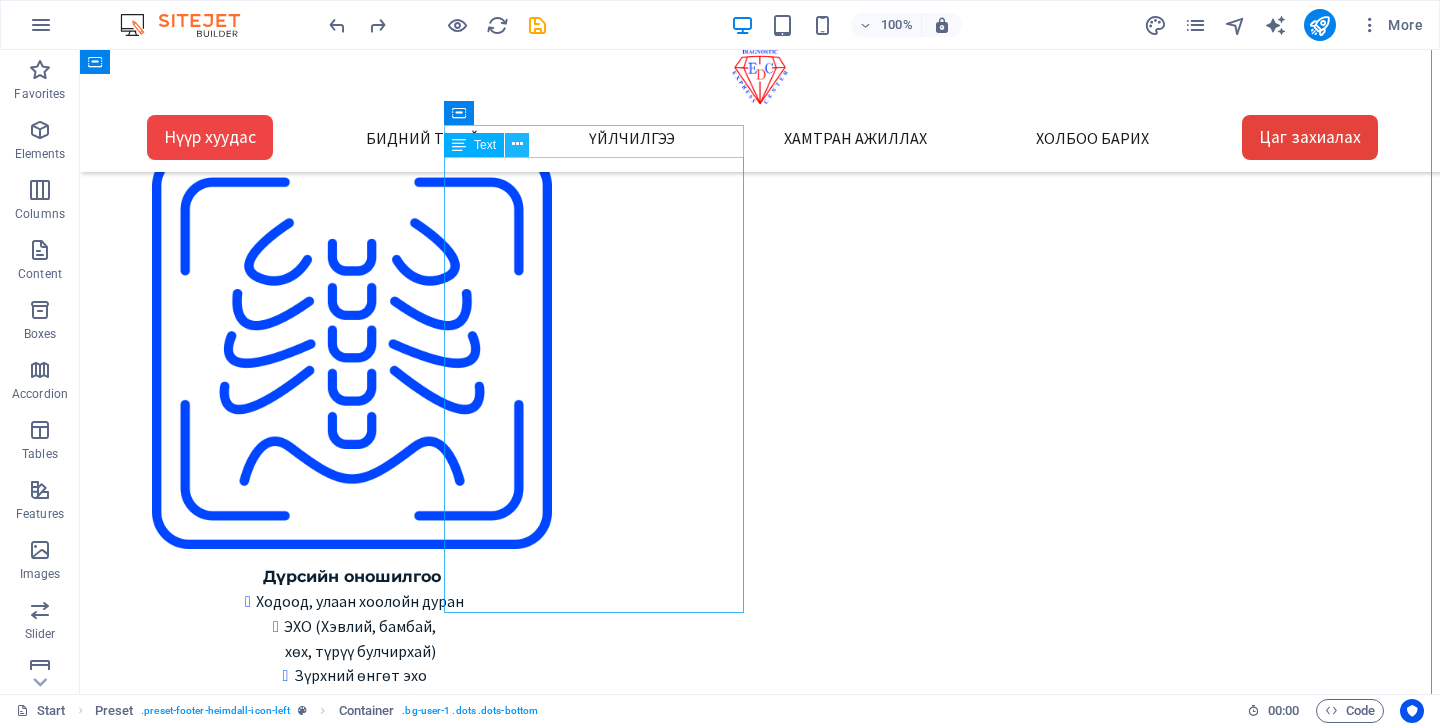 click at bounding box center [517, 145] 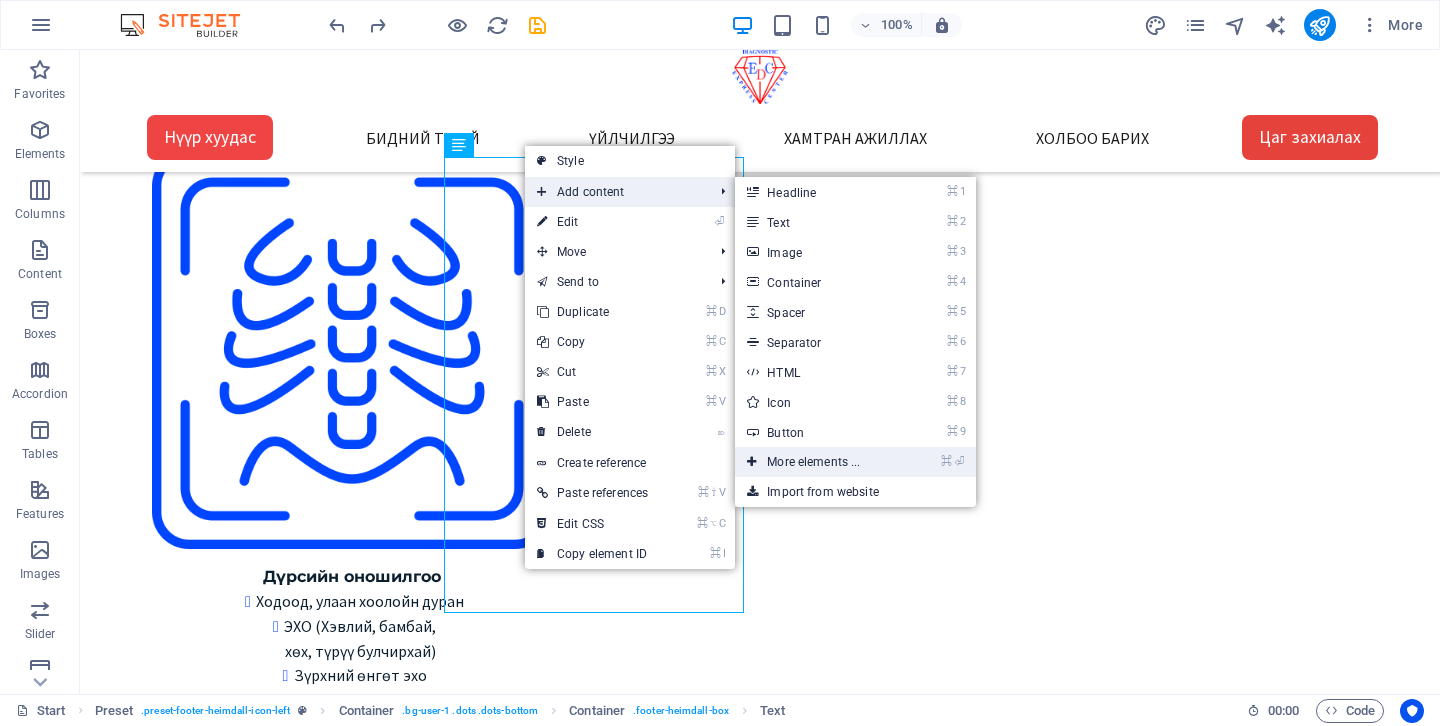 click on "⌘ ⏎  More elements ..." at bounding box center [817, 462] 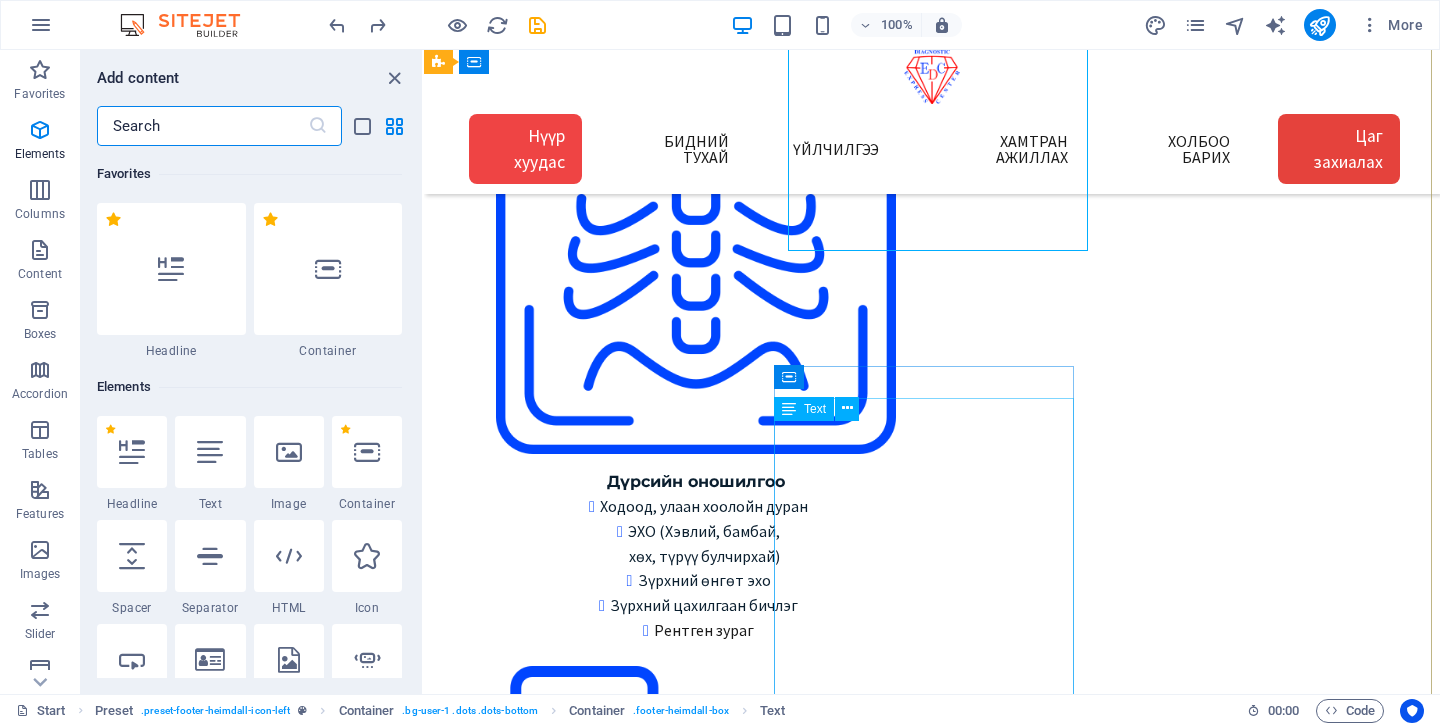 scroll, scrollTop: 3166, scrollLeft: 8, axis: both 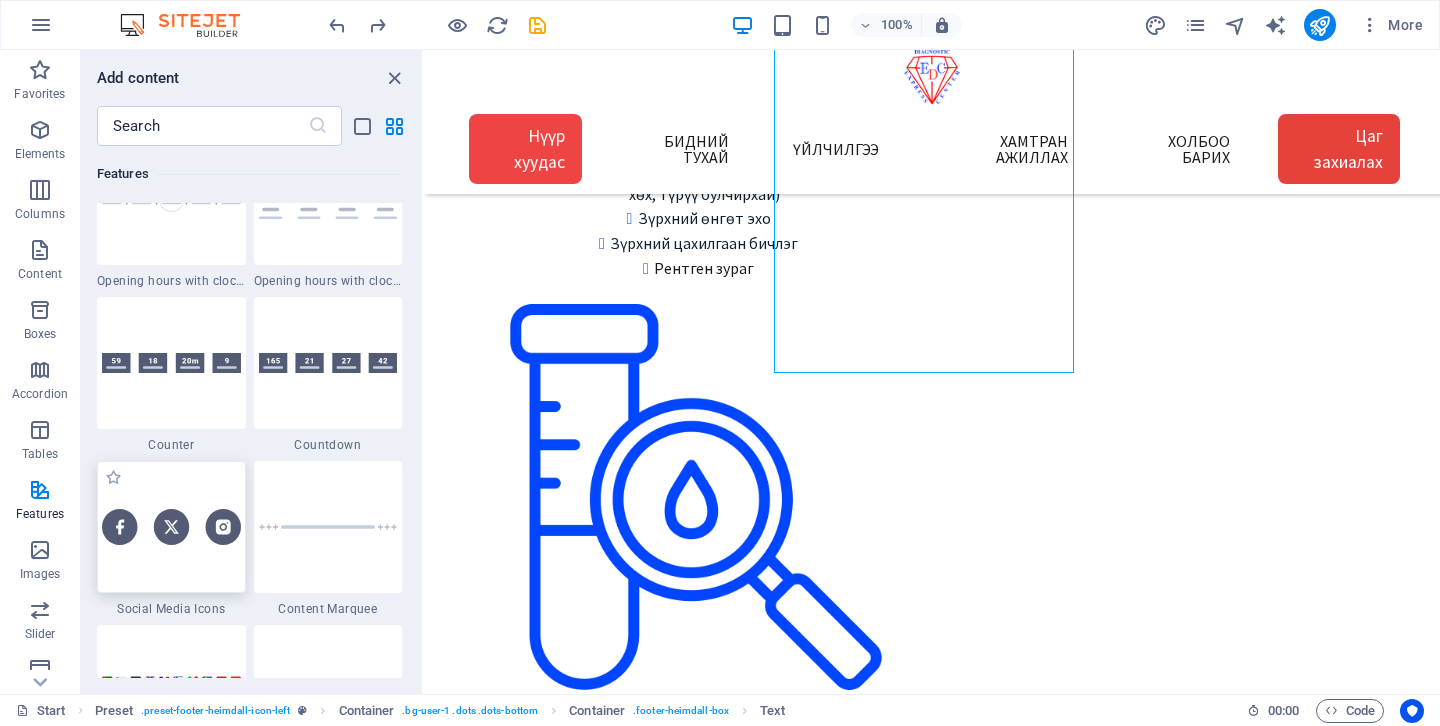 click at bounding box center [171, 527] 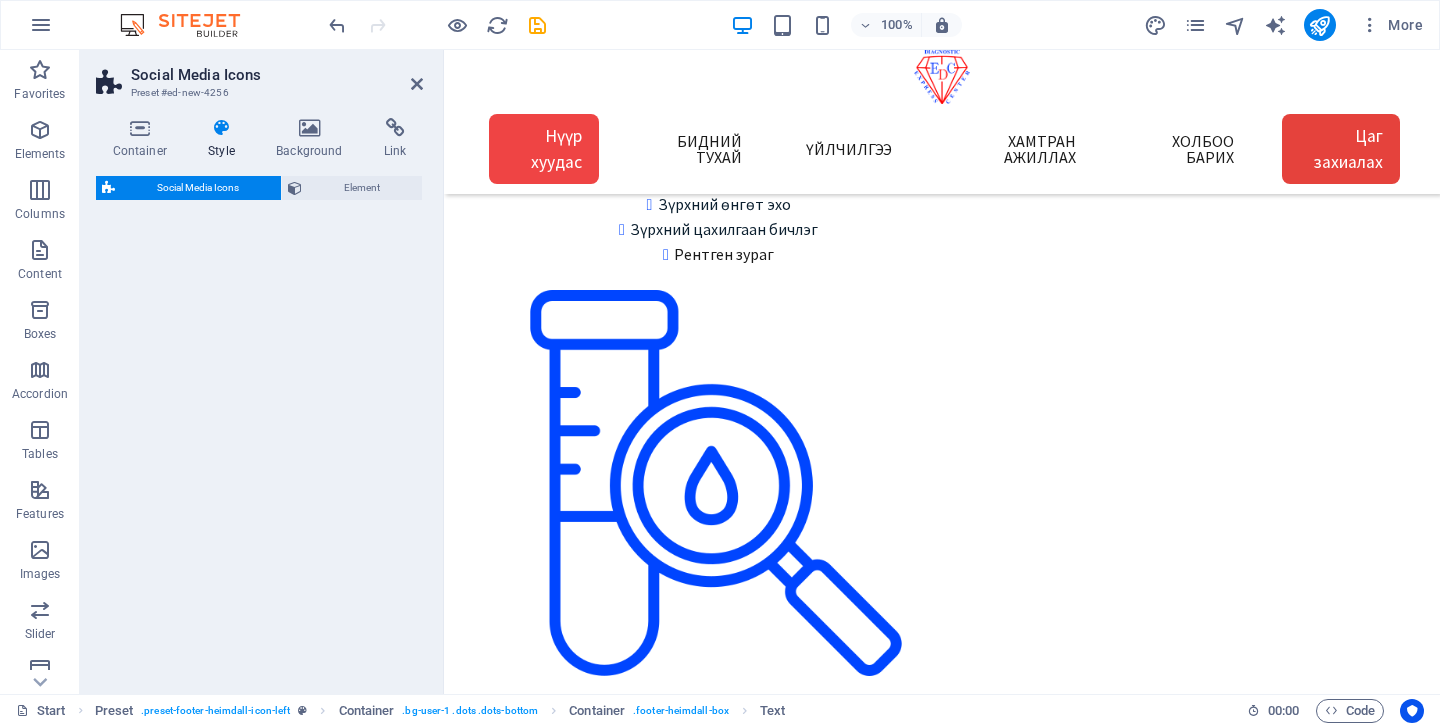 select on "rem" 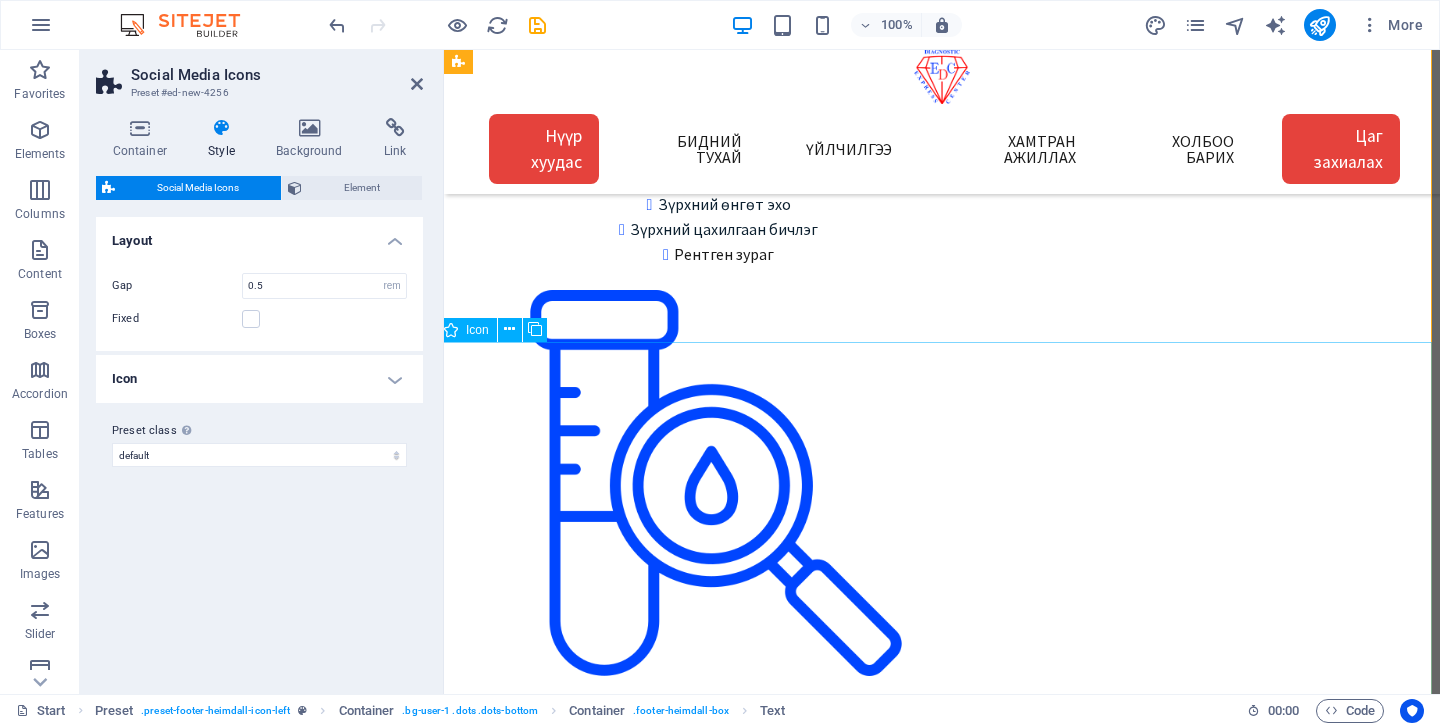 scroll, scrollTop: 6695, scrollLeft: 8, axis: both 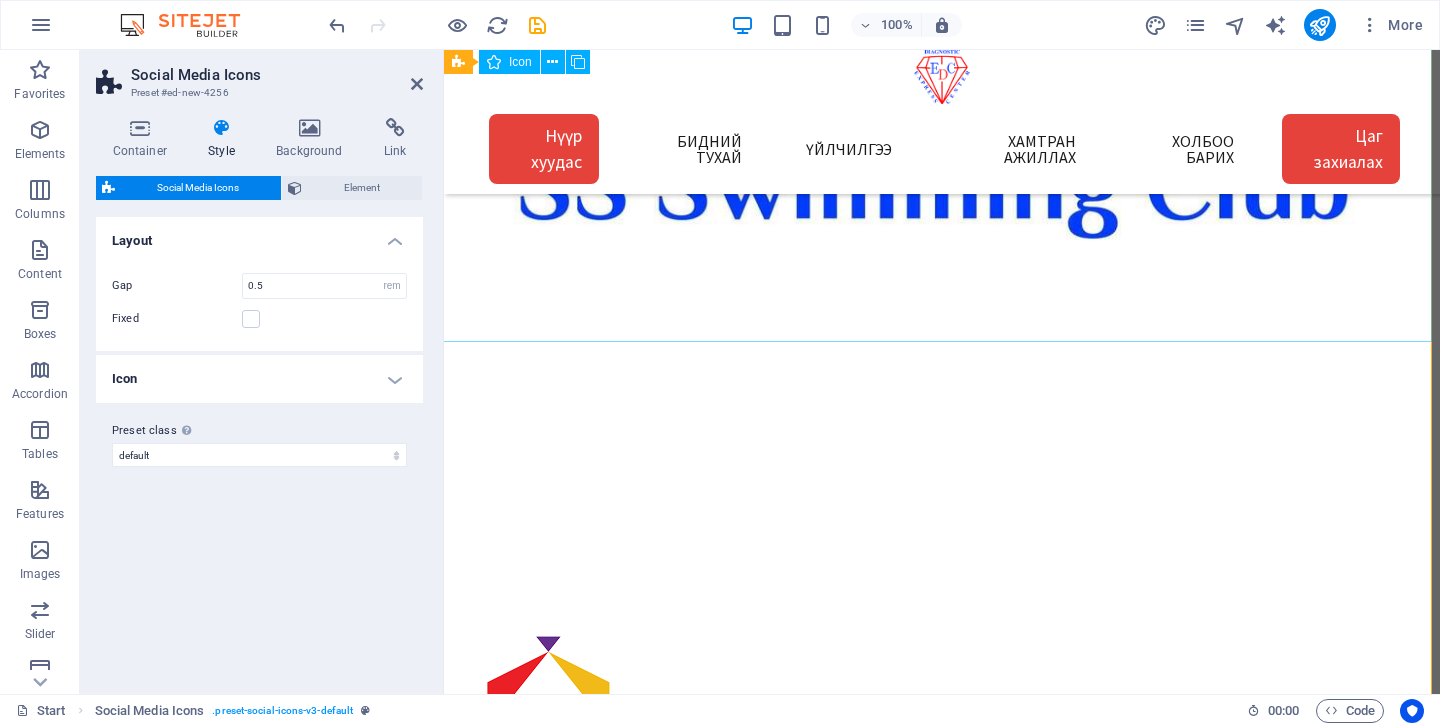 click at bounding box center [934, 10755] 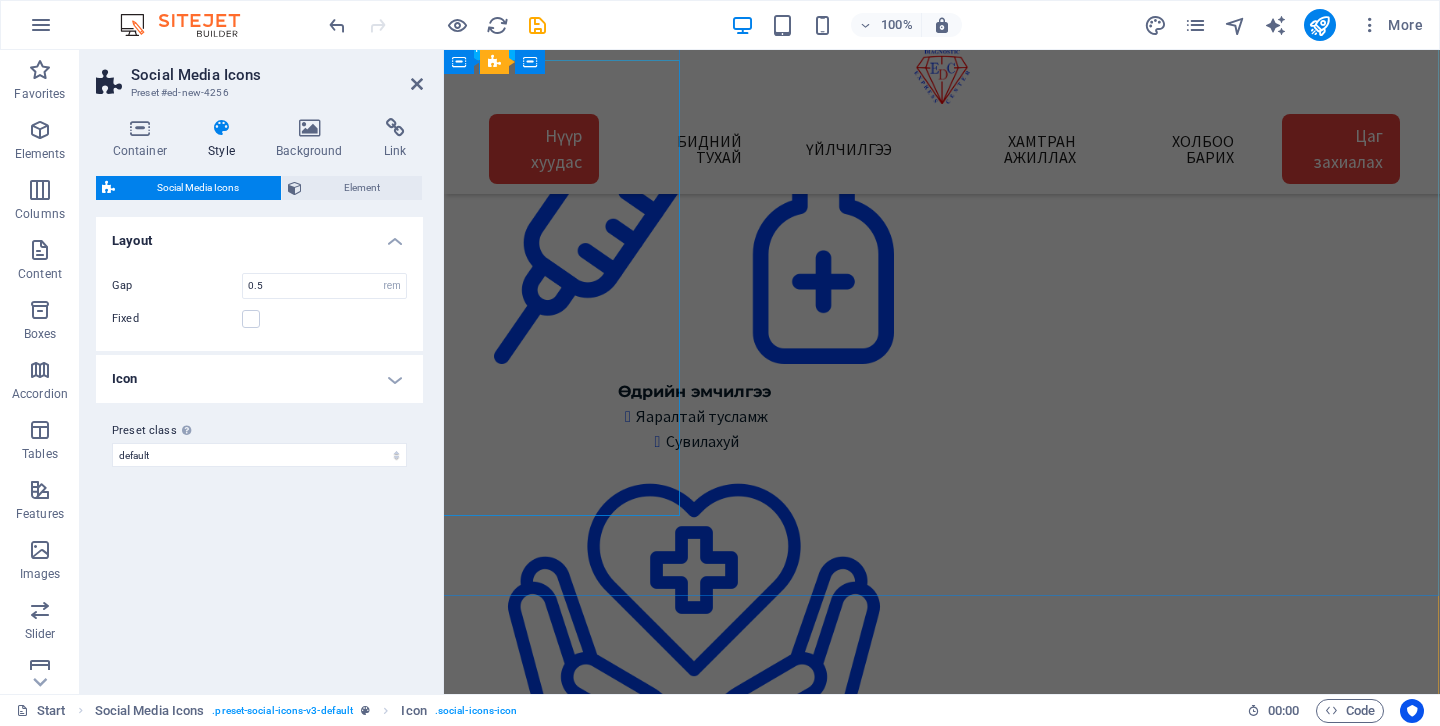 scroll, scrollTop: 4159, scrollLeft: 1, axis: both 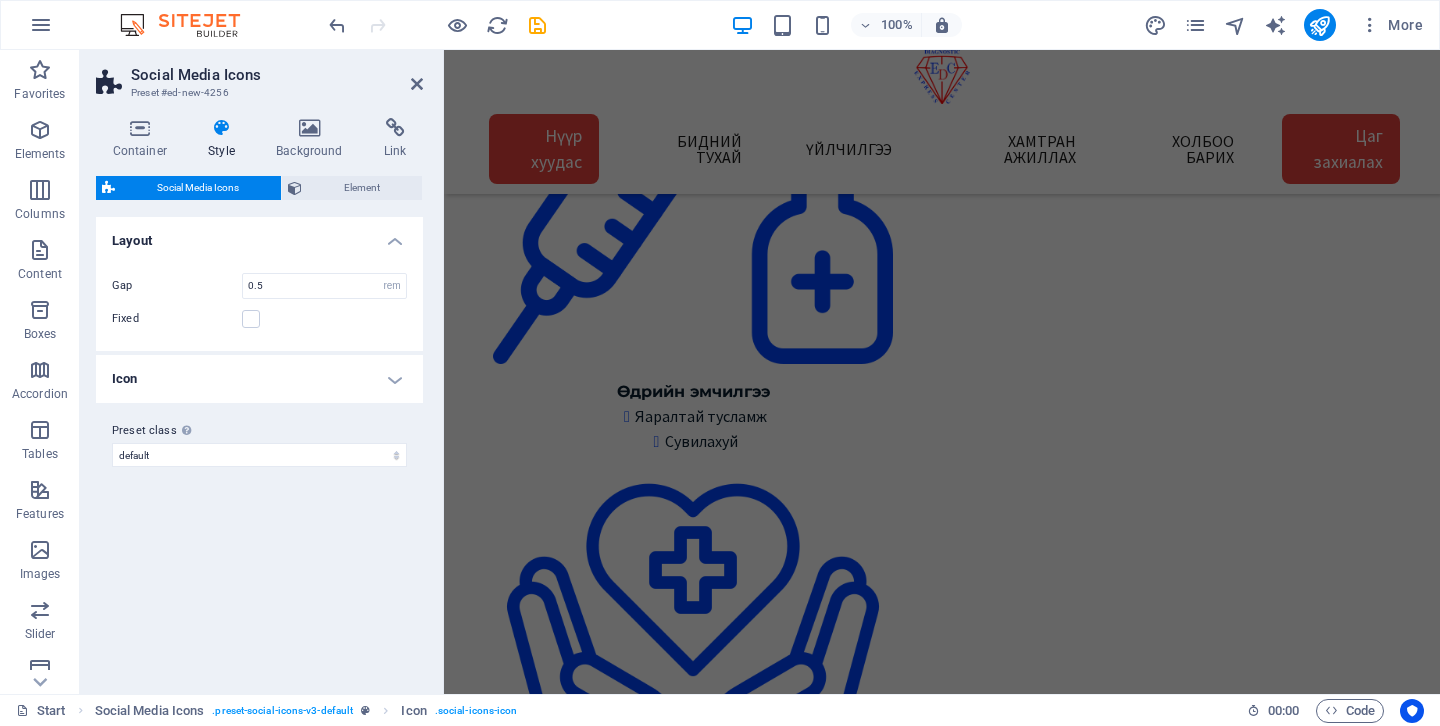 click at bounding box center (941, 10094) 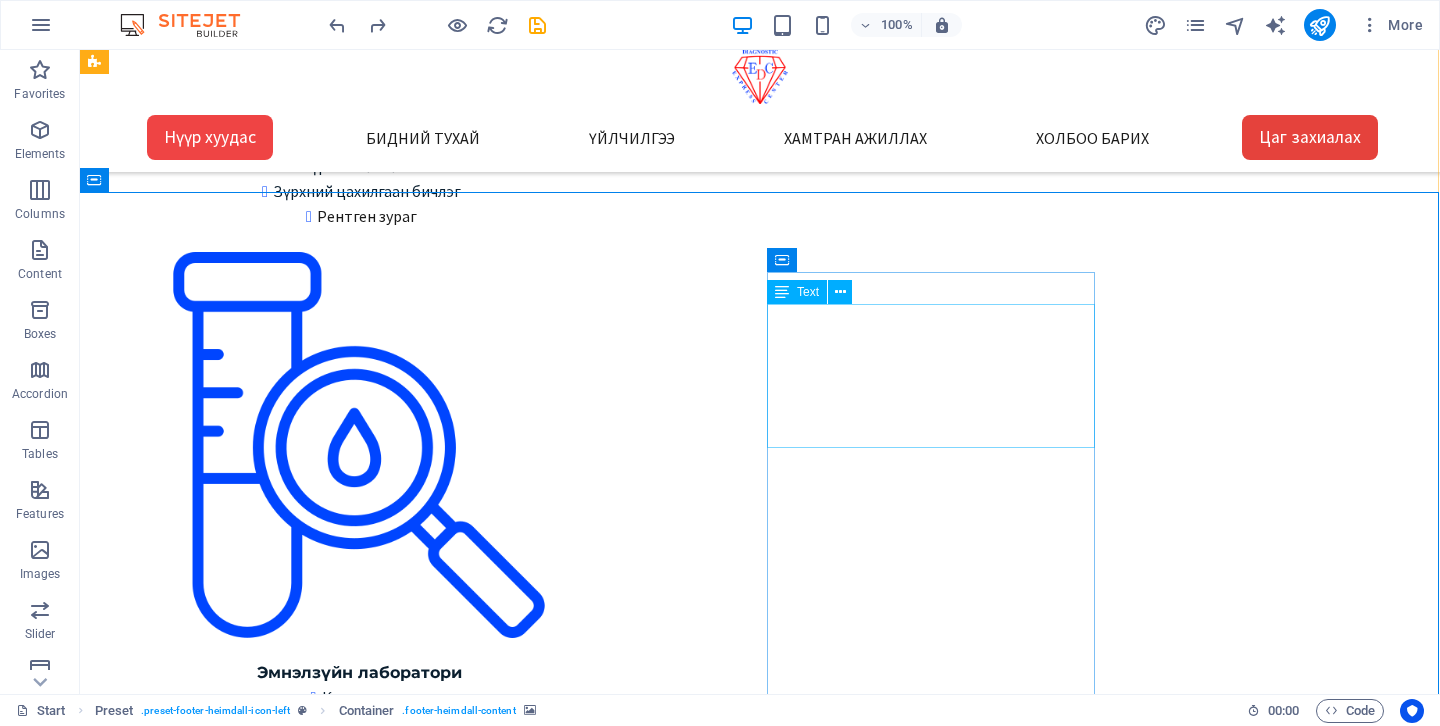 scroll, scrollTop: 3313, scrollLeft: 2, axis: both 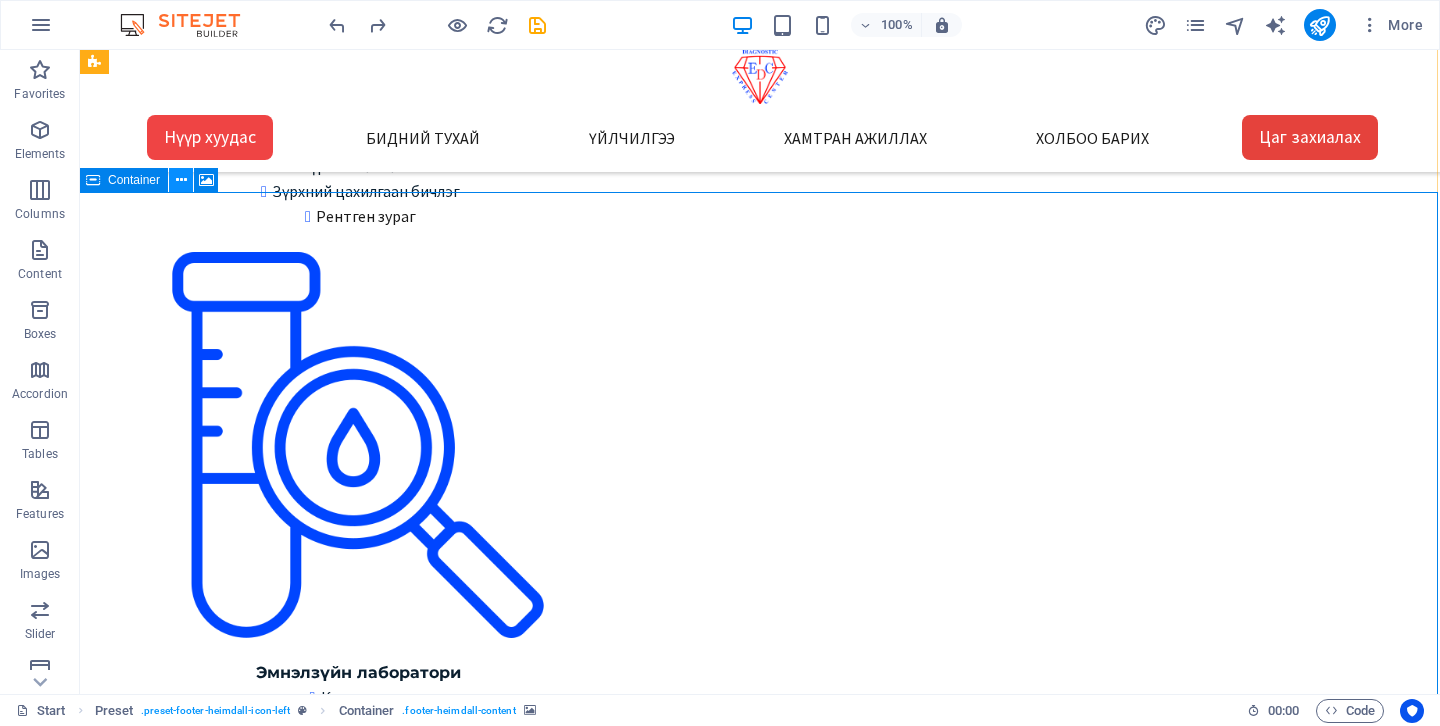 click at bounding box center (181, 180) 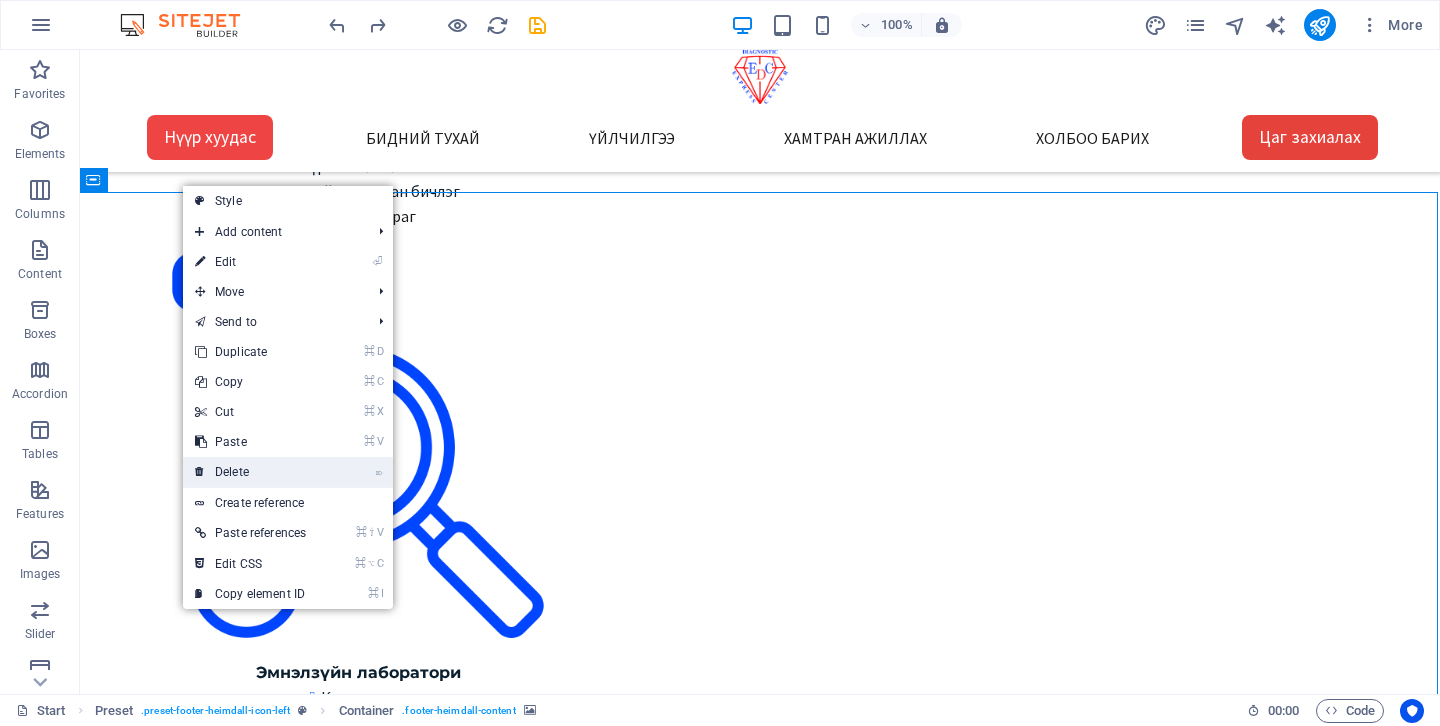 click on "⌦  Delete" at bounding box center (250, 472) 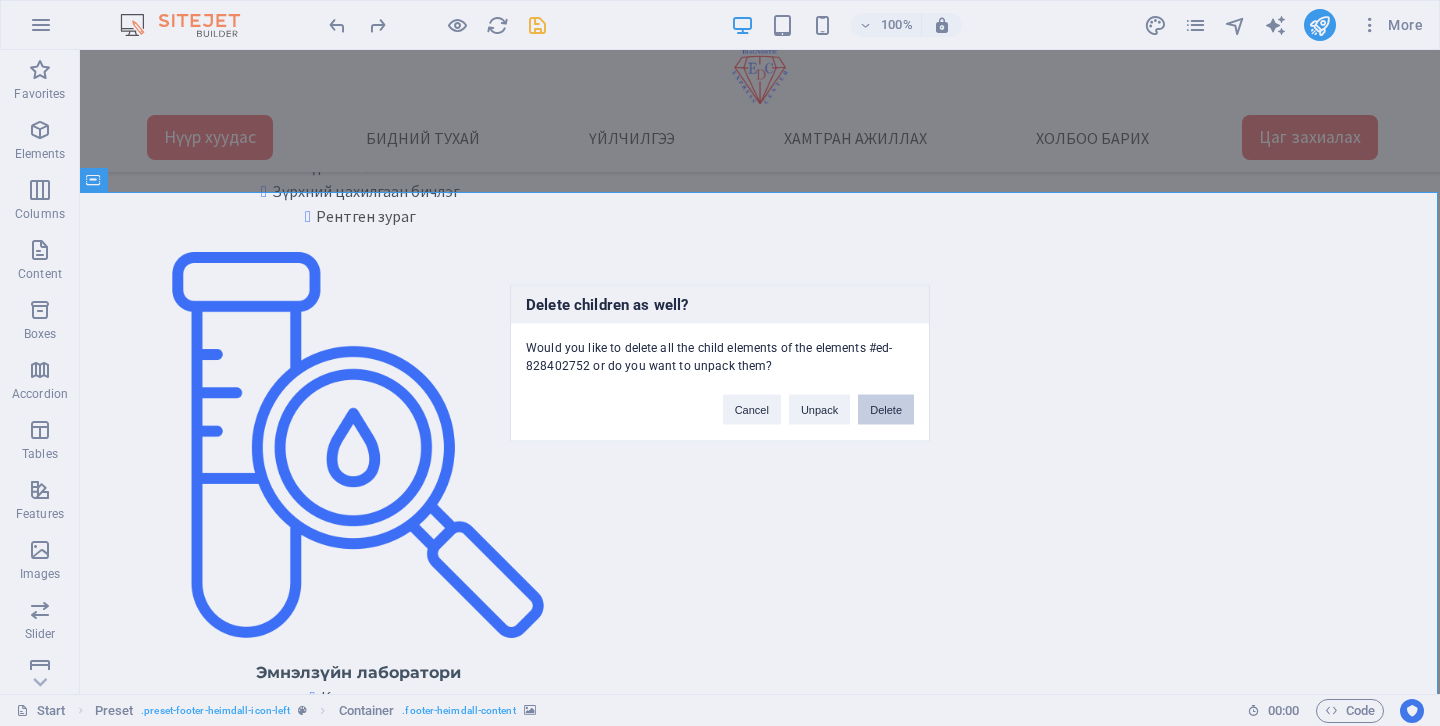 click on "Delete" at bounding box center (886, 410) 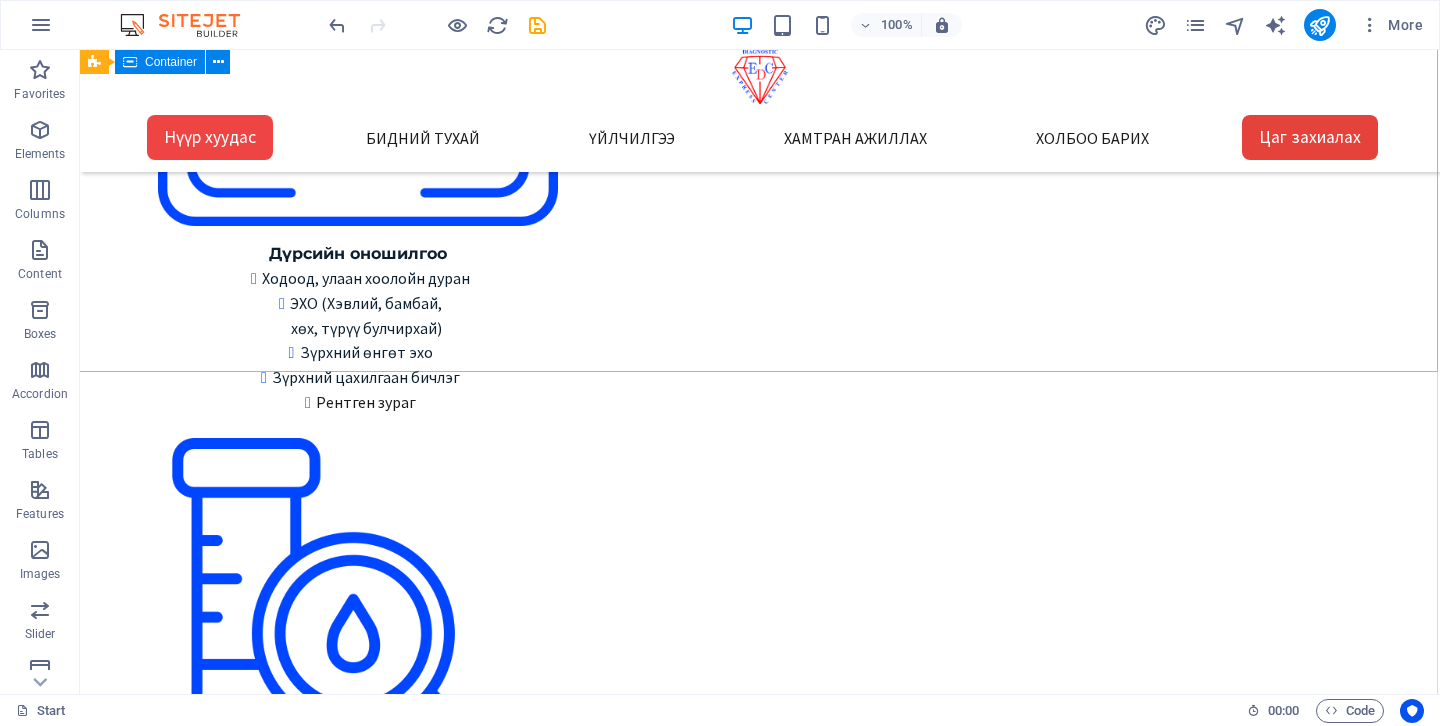 scroll, scrollTop: 3161, scrollLeft: 2, axis: both 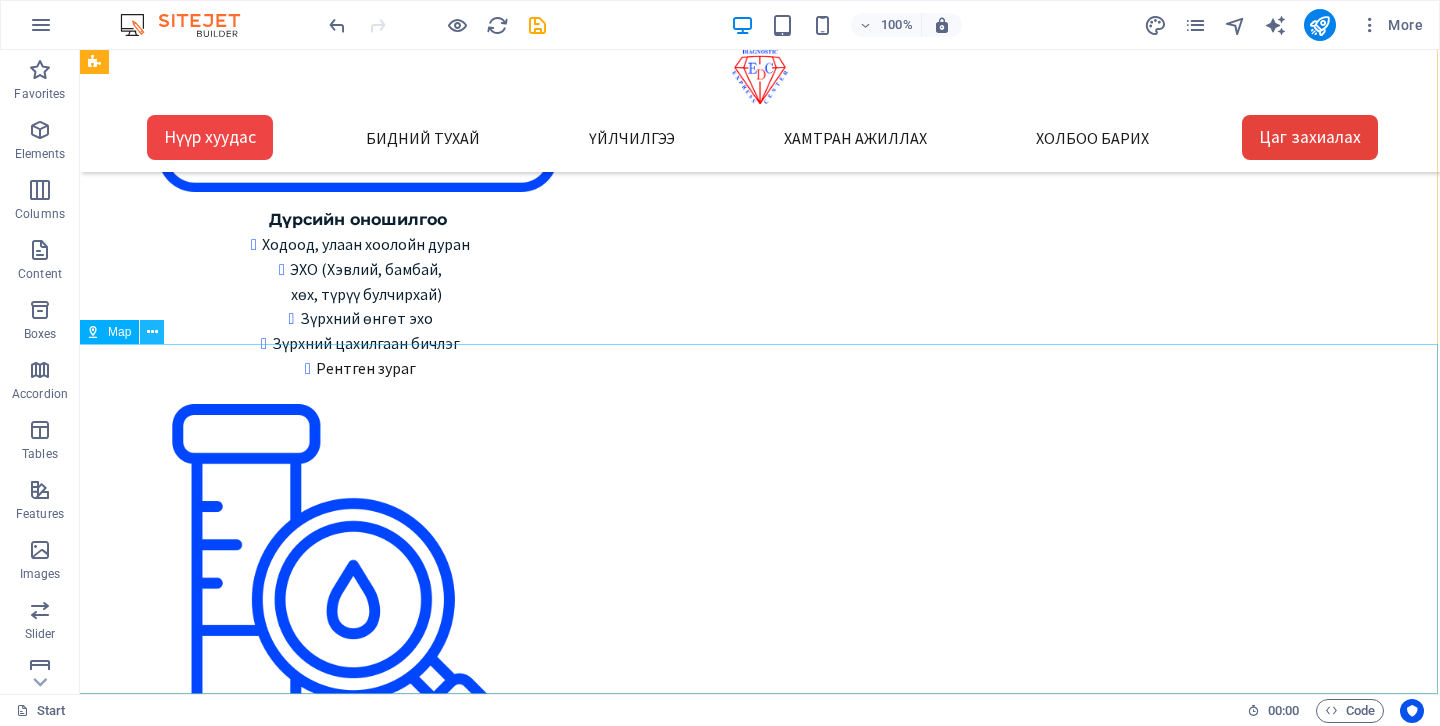 click at bounding box center [152, 332] 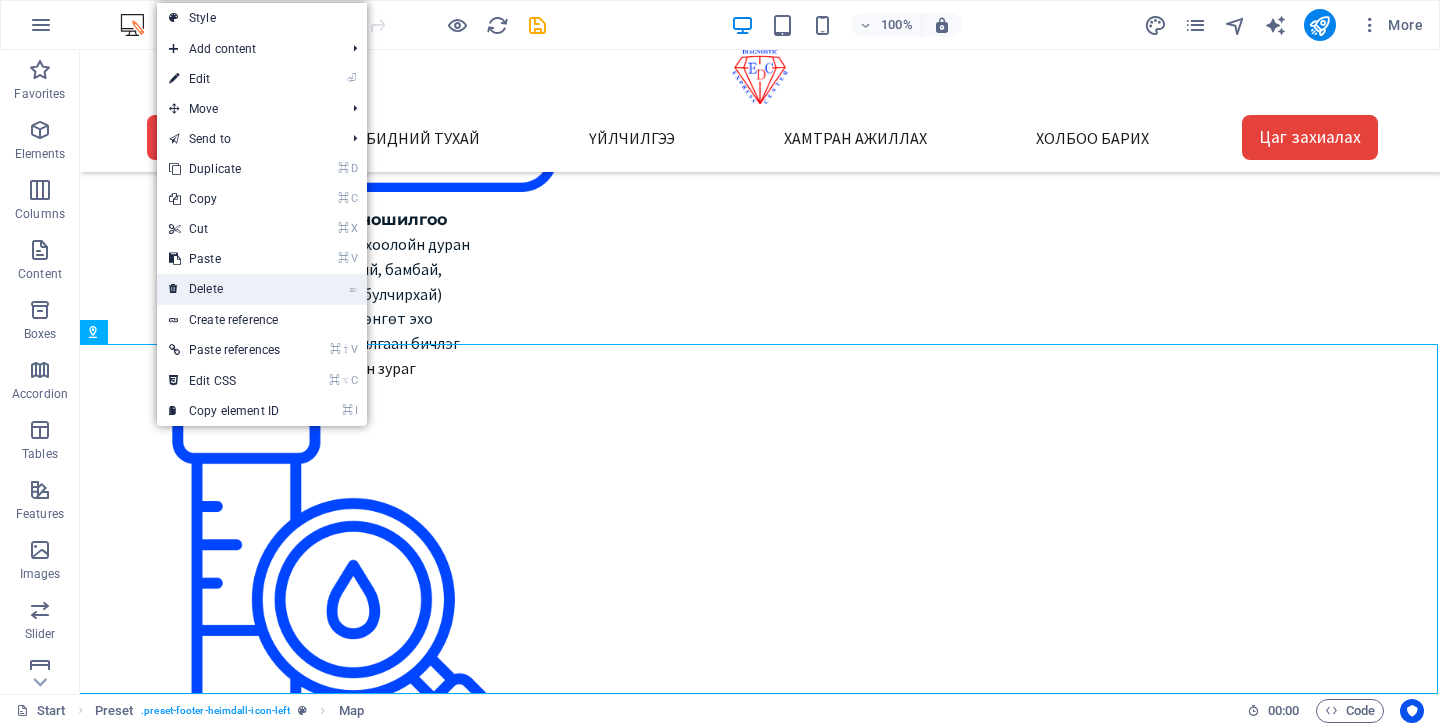 click on "⌦  Delete" at bounding box center [224, 289] 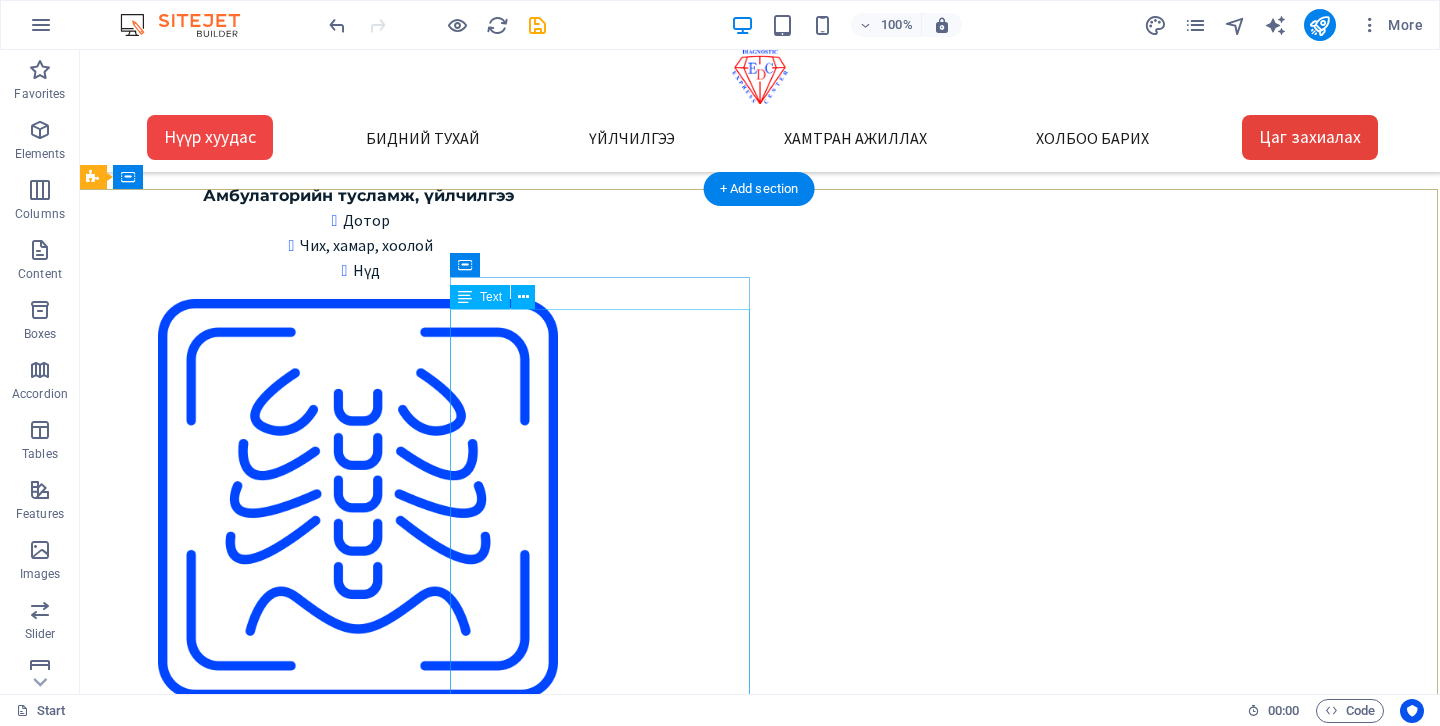scroll, scrollTop: 2634, scrollLeft: 2, axis: both 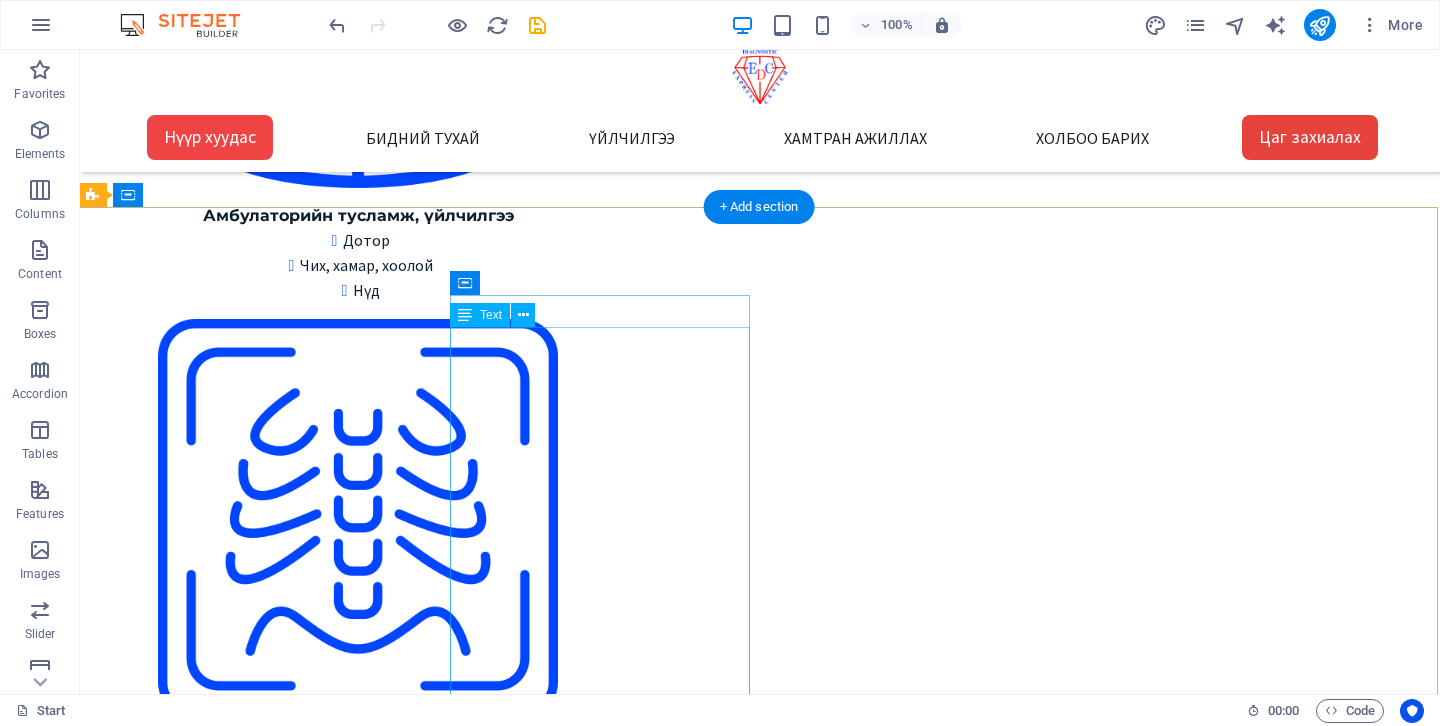 click on "Express Diagnostic  Center info@expresslab.mn Лавлах утас  7000-1920 Төв салбар  Зайсан салбар Сансар салбар Нисэх салбар Цагийн хуваарь: Төв салбар  Даваа-Бааасан  08:00-15:30 Бямба  09:00-15:00 Ням гарагт амарна Бусад салбар:  Да-Ба  08:30-16:30 Бя         09:00-15:00 Ням гарагт амарна" at bounding box center [758, 11231] 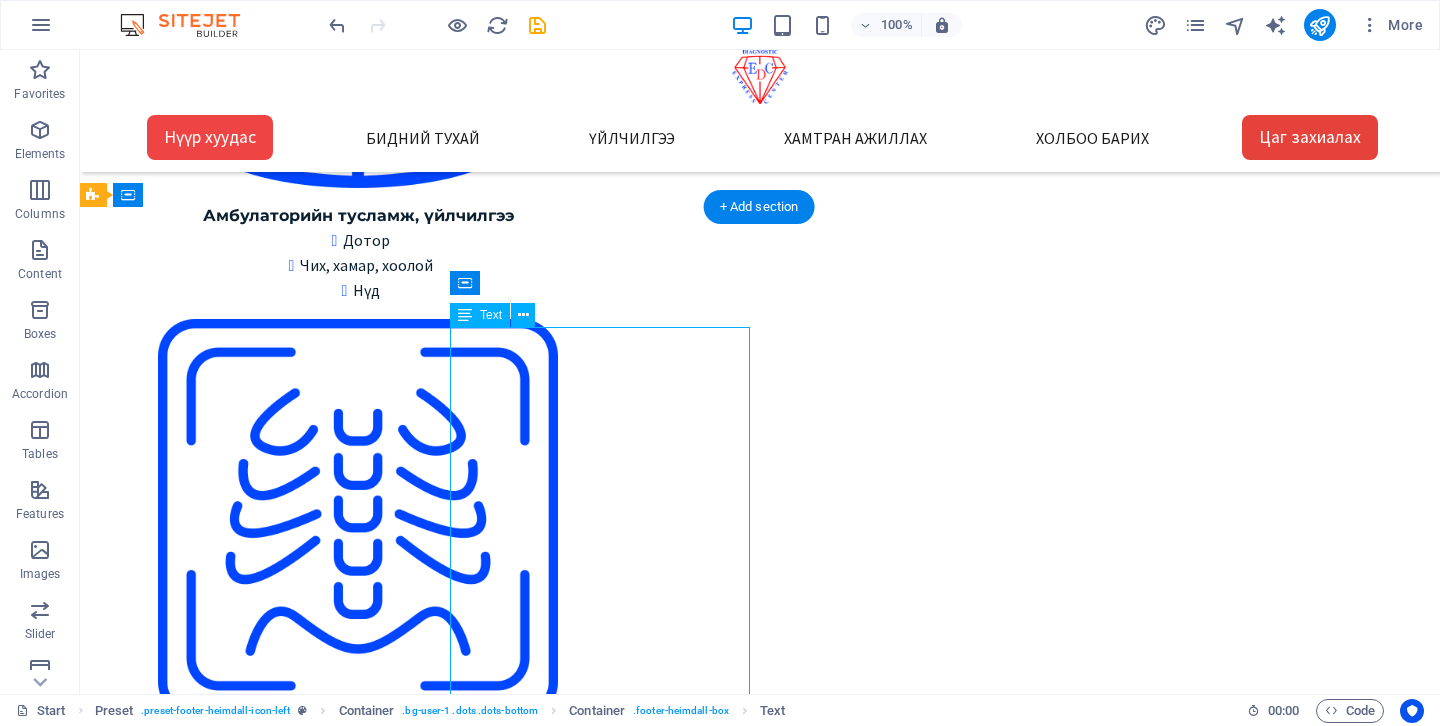 click on "Express Diagnostic  Center info@expresslab.mn Лавлах утас  7000-1920 Төв салбар  Зайсан салбар Сансар салбар Нисэх салбар Цагийн хуваарь: Төв салбар  Даваа-Бааасан  08:00-15:30 Бямба  09:00-15:00 Ням гарагт амарна Бусад салбар:  Да-Ба  08:30-16:30 Бя         09:00-15:00 Ням гарагт амарна" at bounding box center (758, 11231) 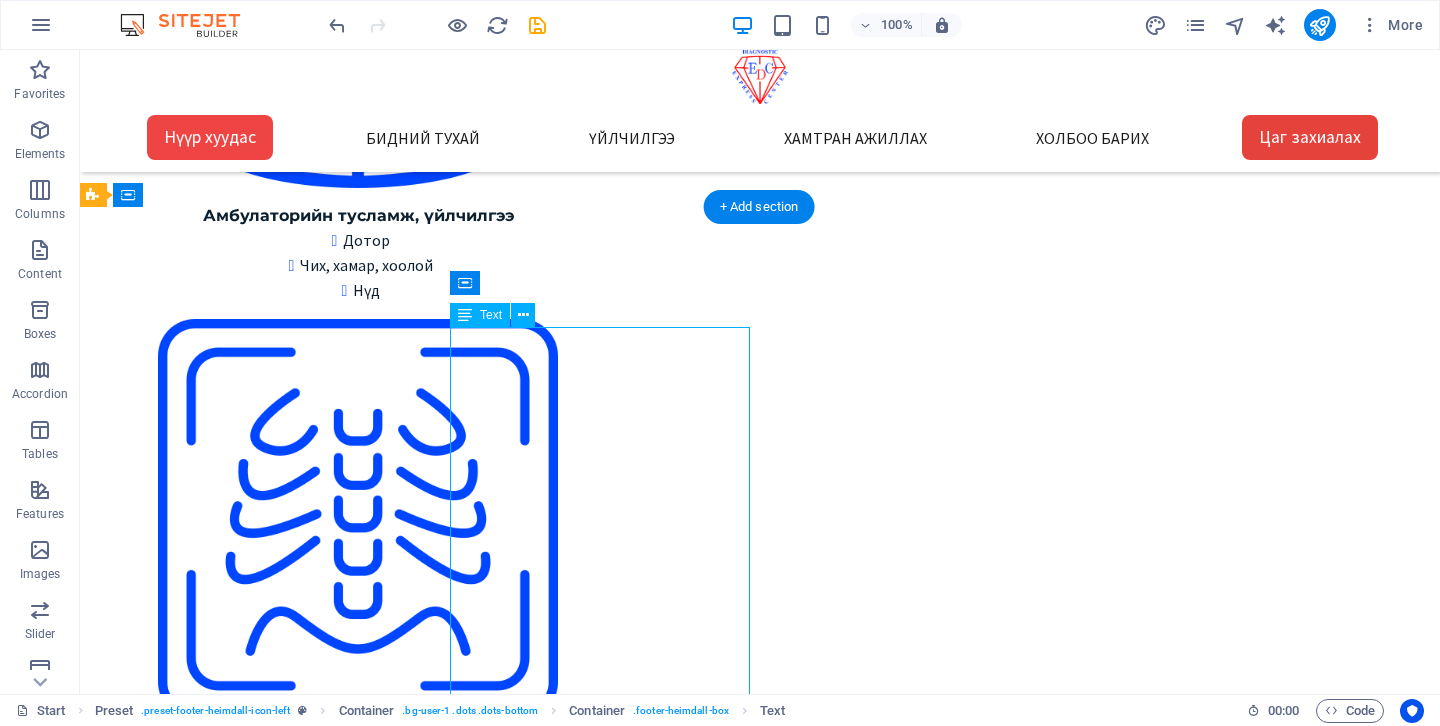 click on "Express Diagnostic  Center info@expresslab.mn Лавлах утас  7000-1920 Төв салбар  Зайсан салбар Сансар салбар Нисэх салбар Цагийн хуваарь: Төв салбар  Даваа-Бааасан  08:00-15:30 Бямба  09:00-15:00 Ням гарагт амарна Бусад салбар:  Да-Ба  08:30-16:30 Бя         09:00-15:00 Ням гарагт амарна" at bounding box center [758, 11231] 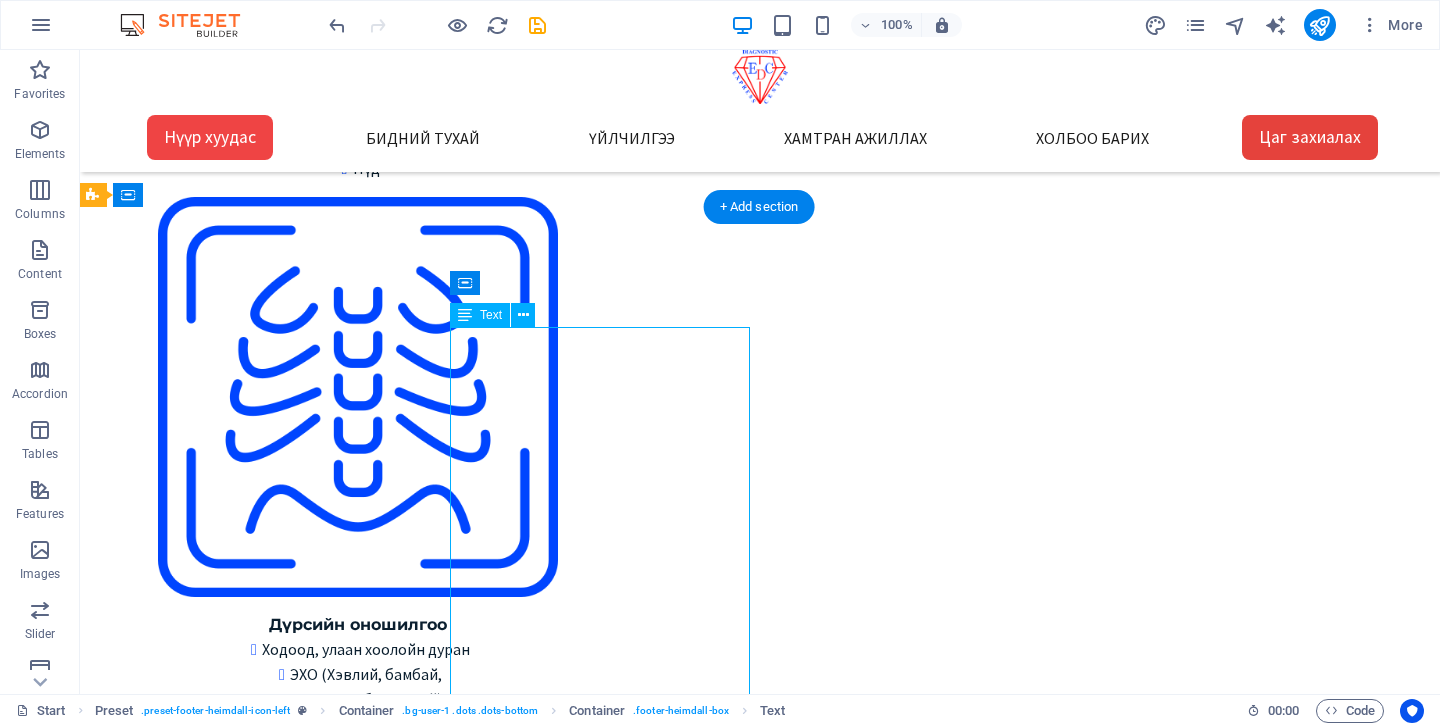 select on "%" 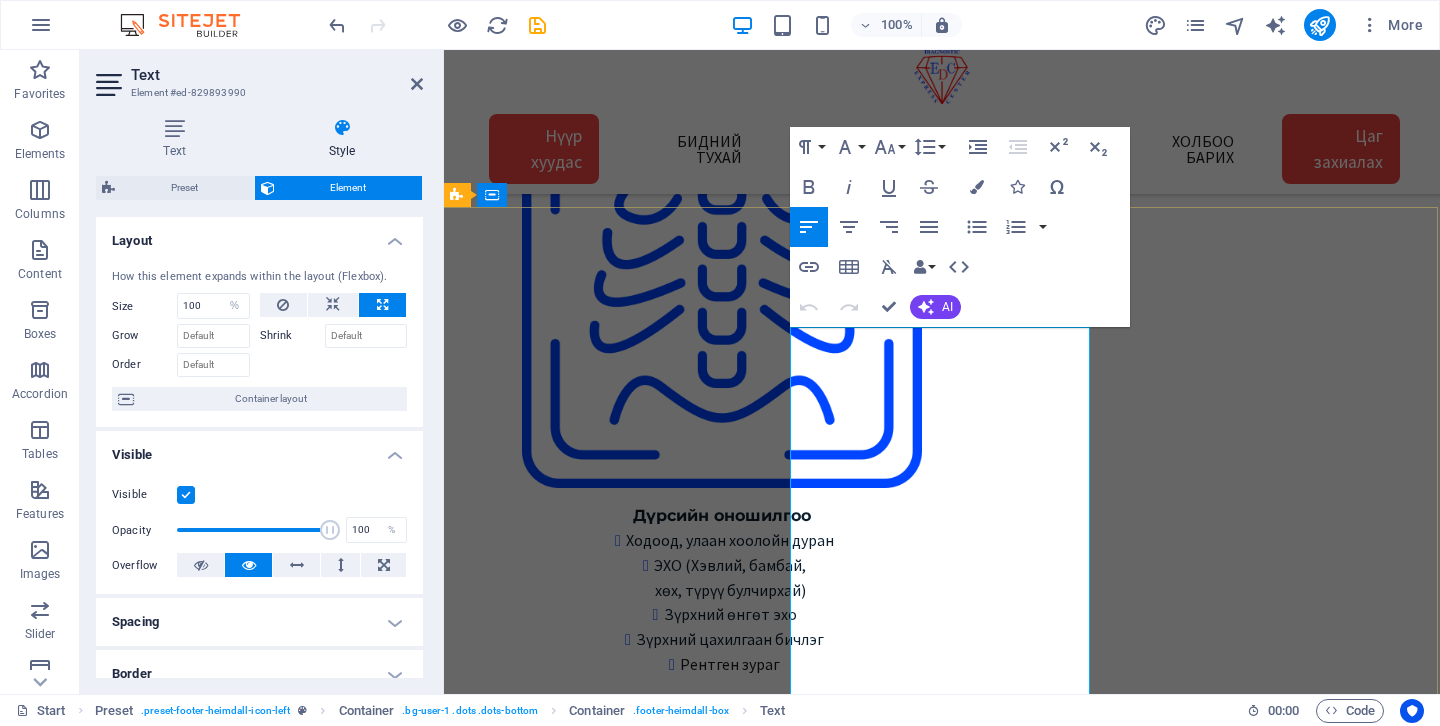 click on "Express Diagnostic  Center" at bounding box center (940, 9799) 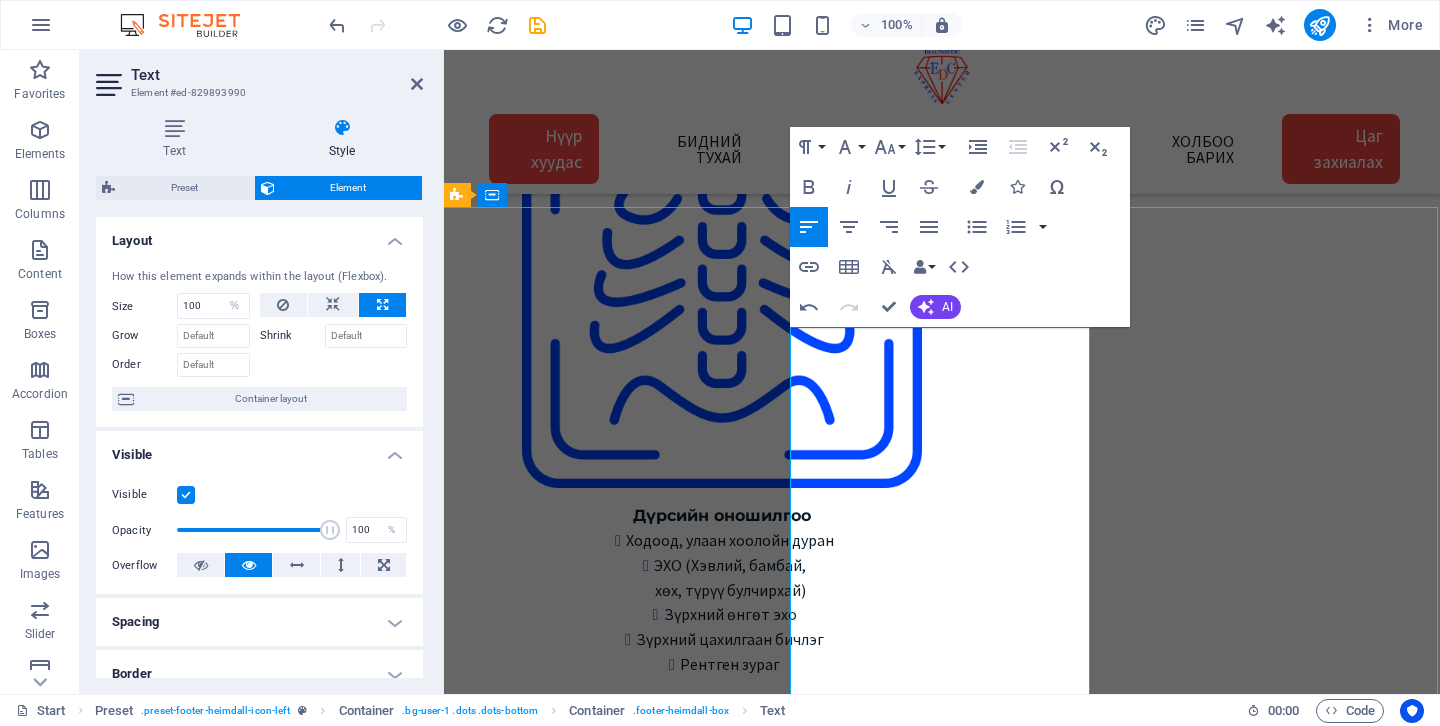 scroll, scrollTop: 0, scrollLeft: 291, axis: horizontal 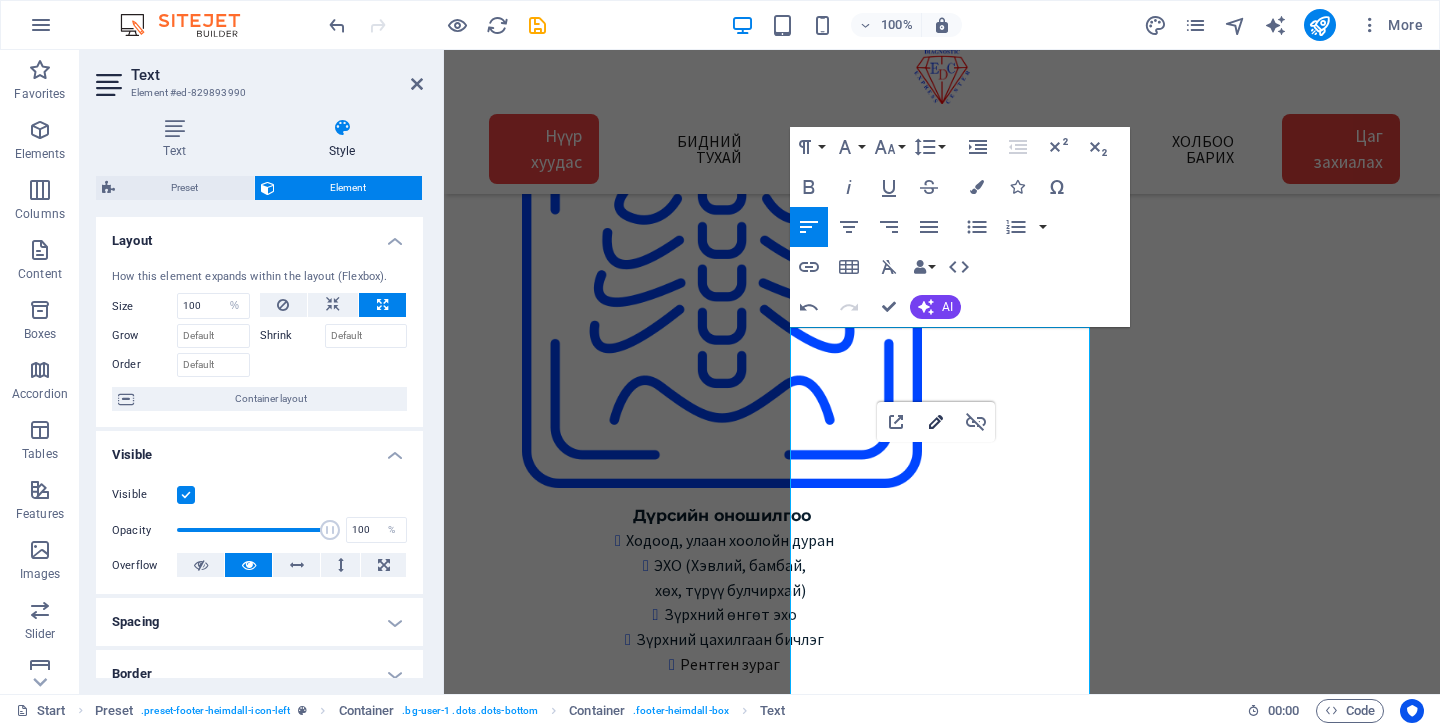 click 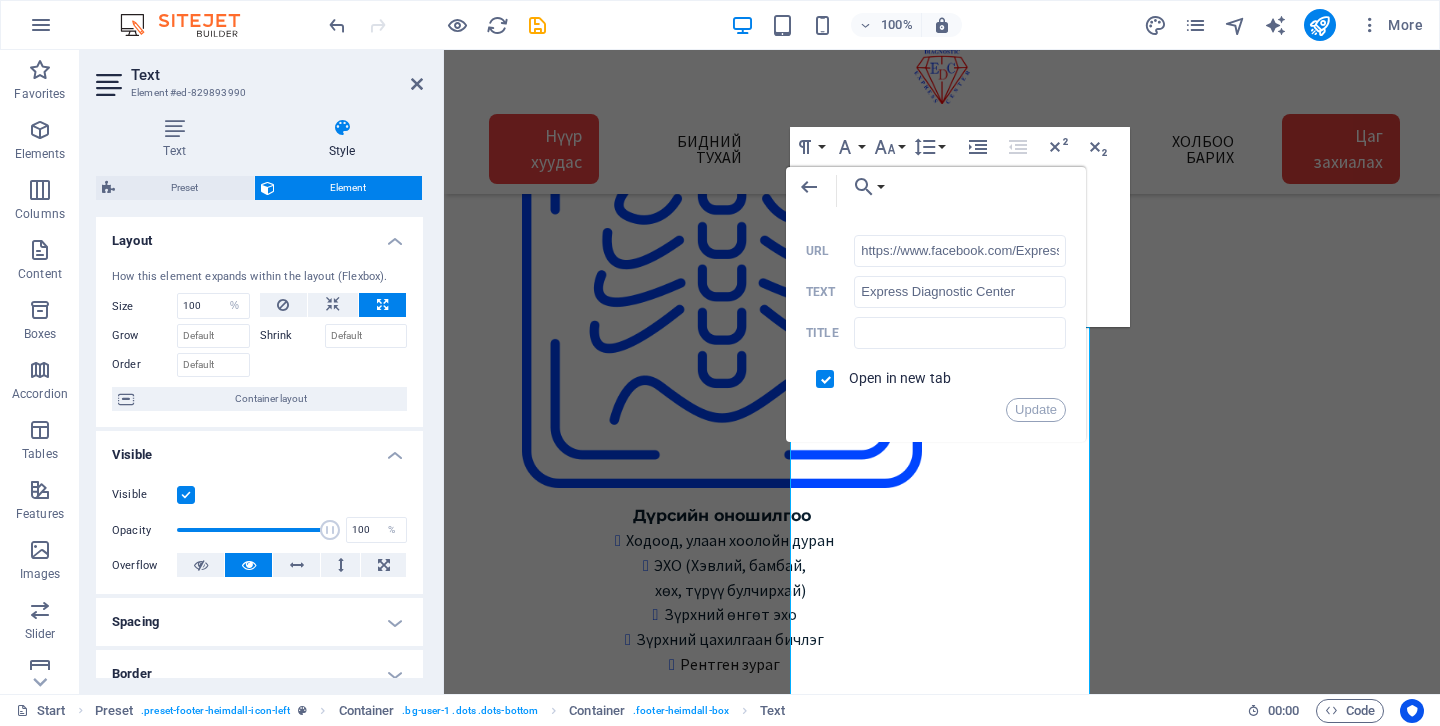 scroll, scrollTop: 0, scrollLeft: 102, axis: horizontal 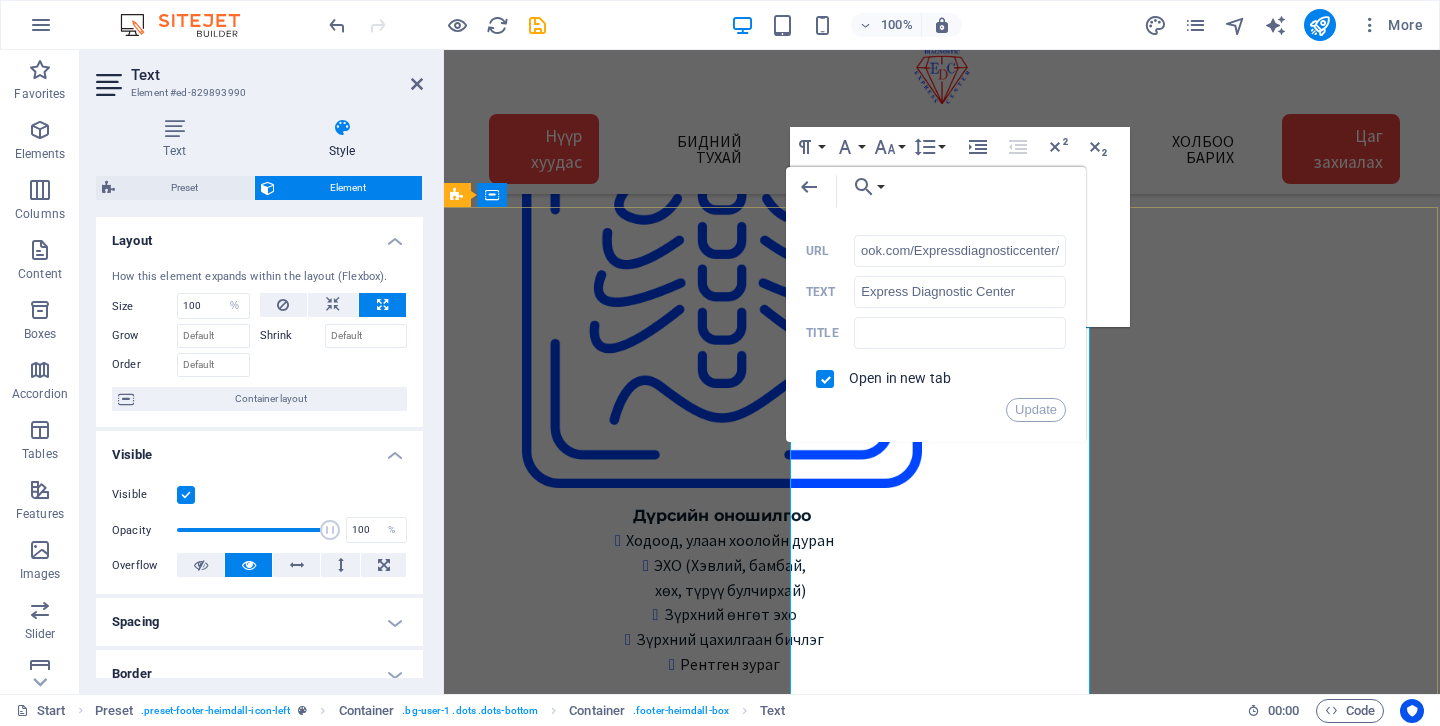 click at bounding box center [686, 9933] 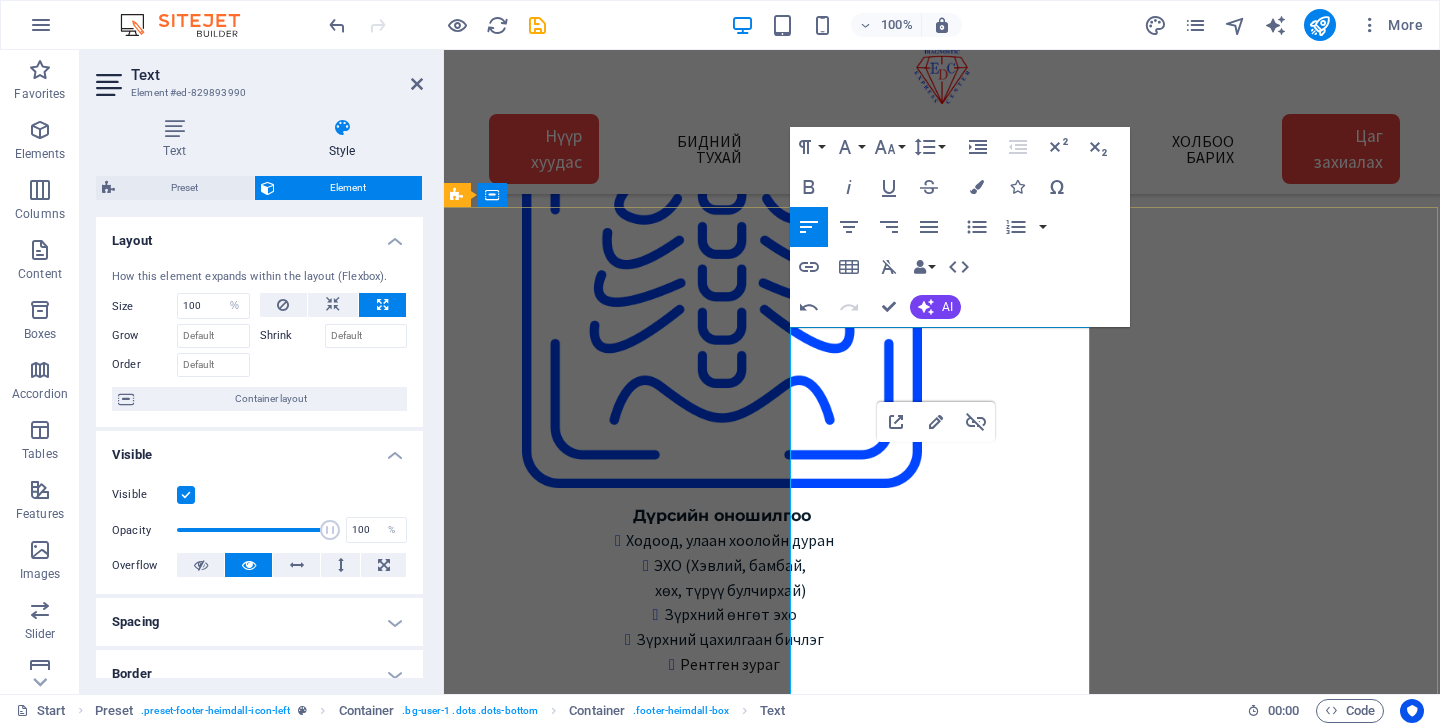 scroll, scrollTop: 0, scrollLeft: 0, axis: both 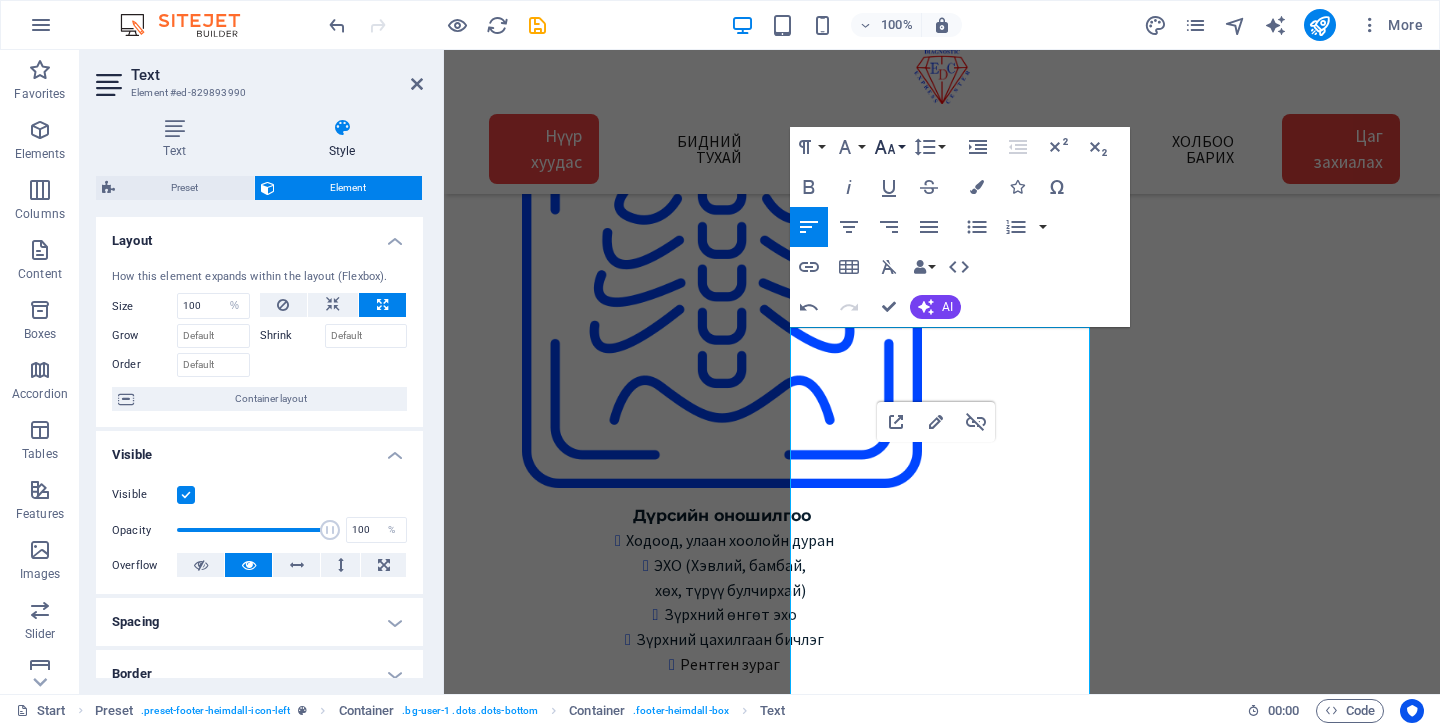 click 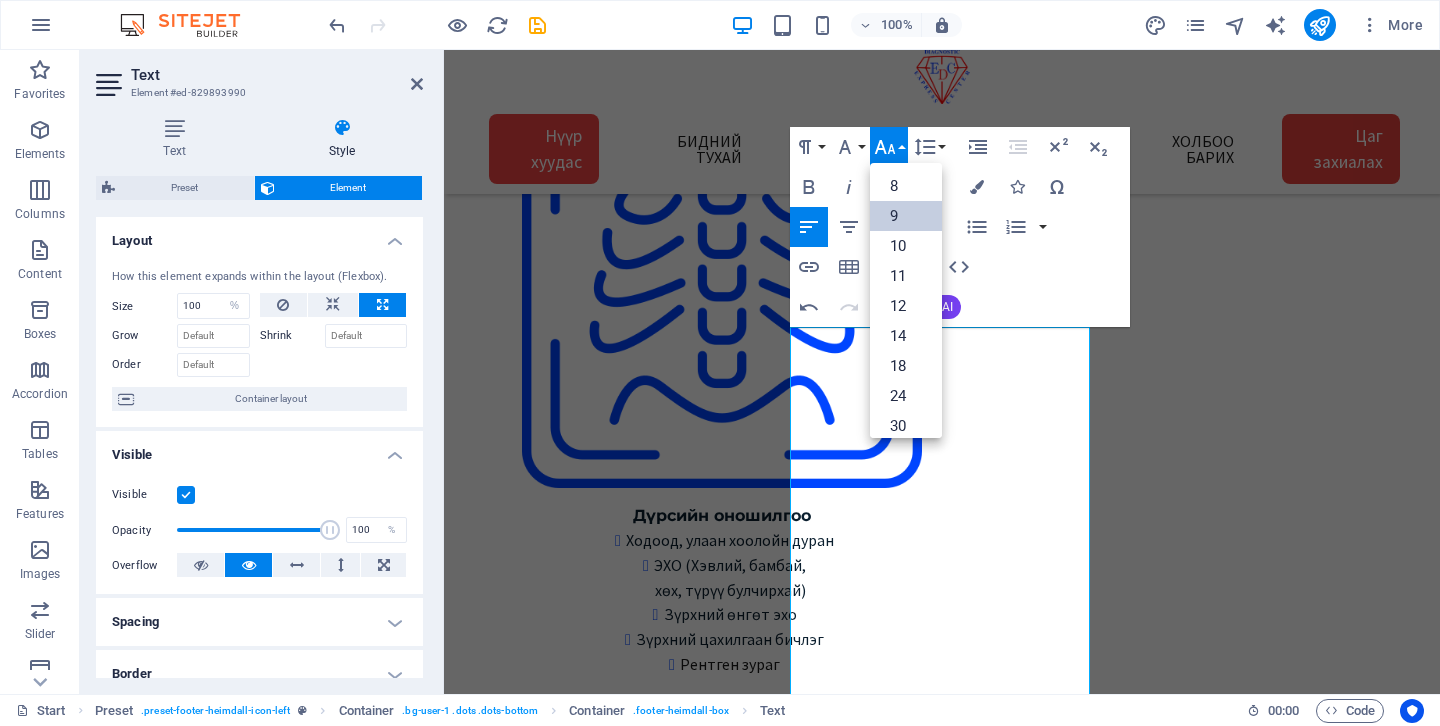 click on "9" at bounding box center (906, 216) 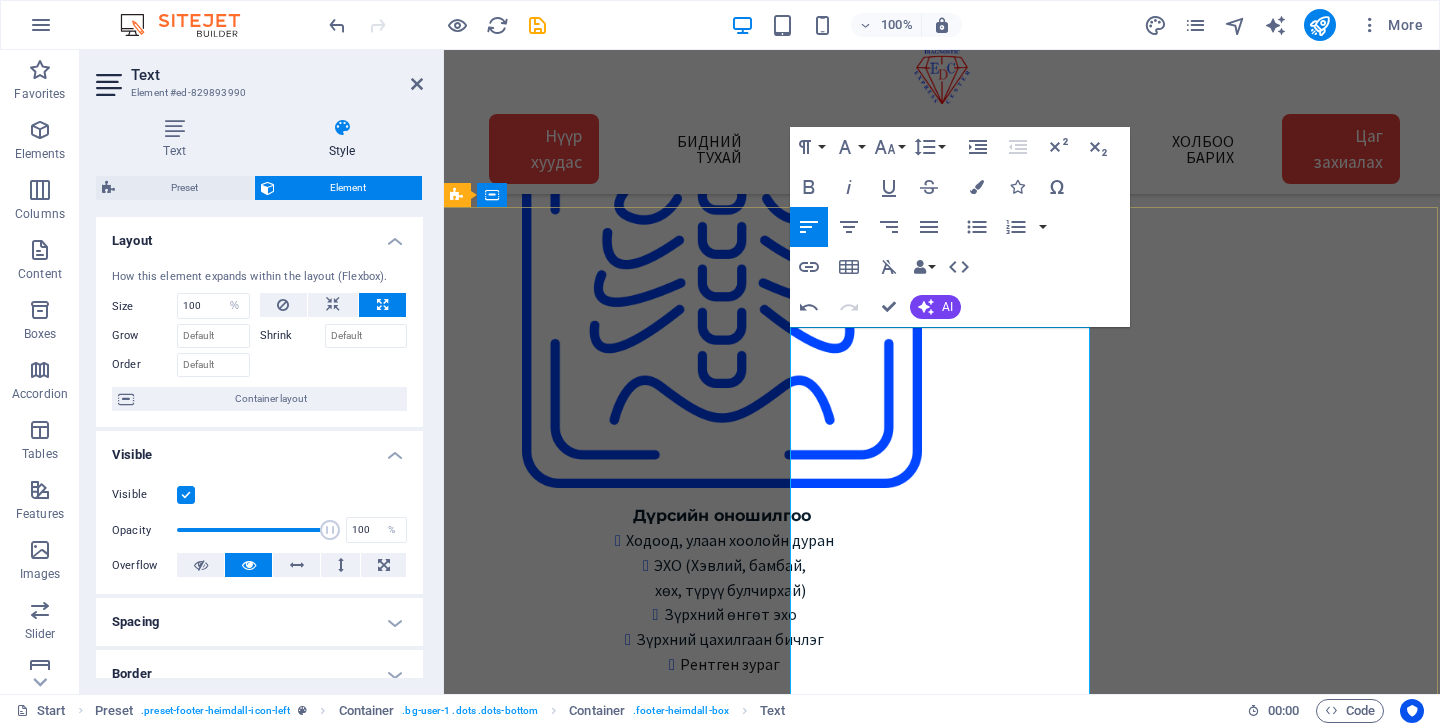 click at bounding box center [686, 9933] 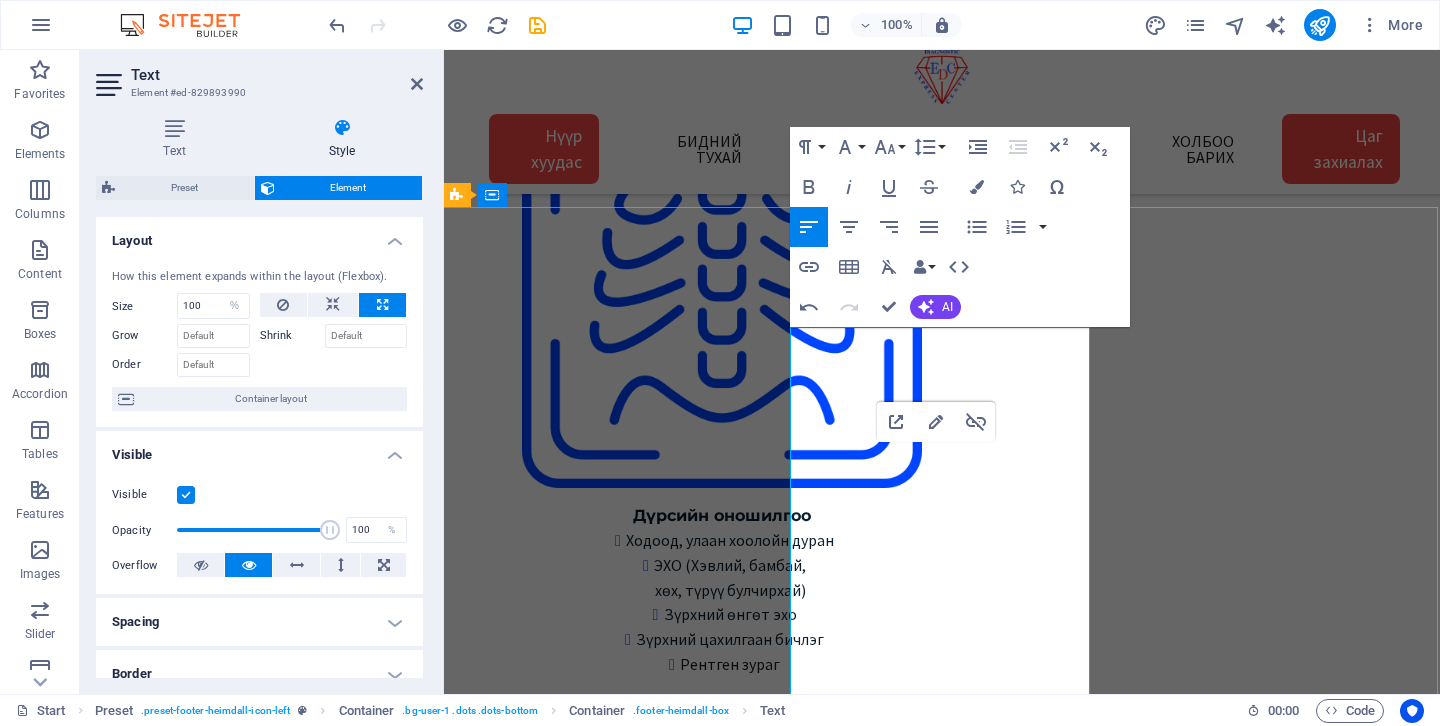 click on "​ Express Diagnostic  Center" at bounding box center [940, 9933] 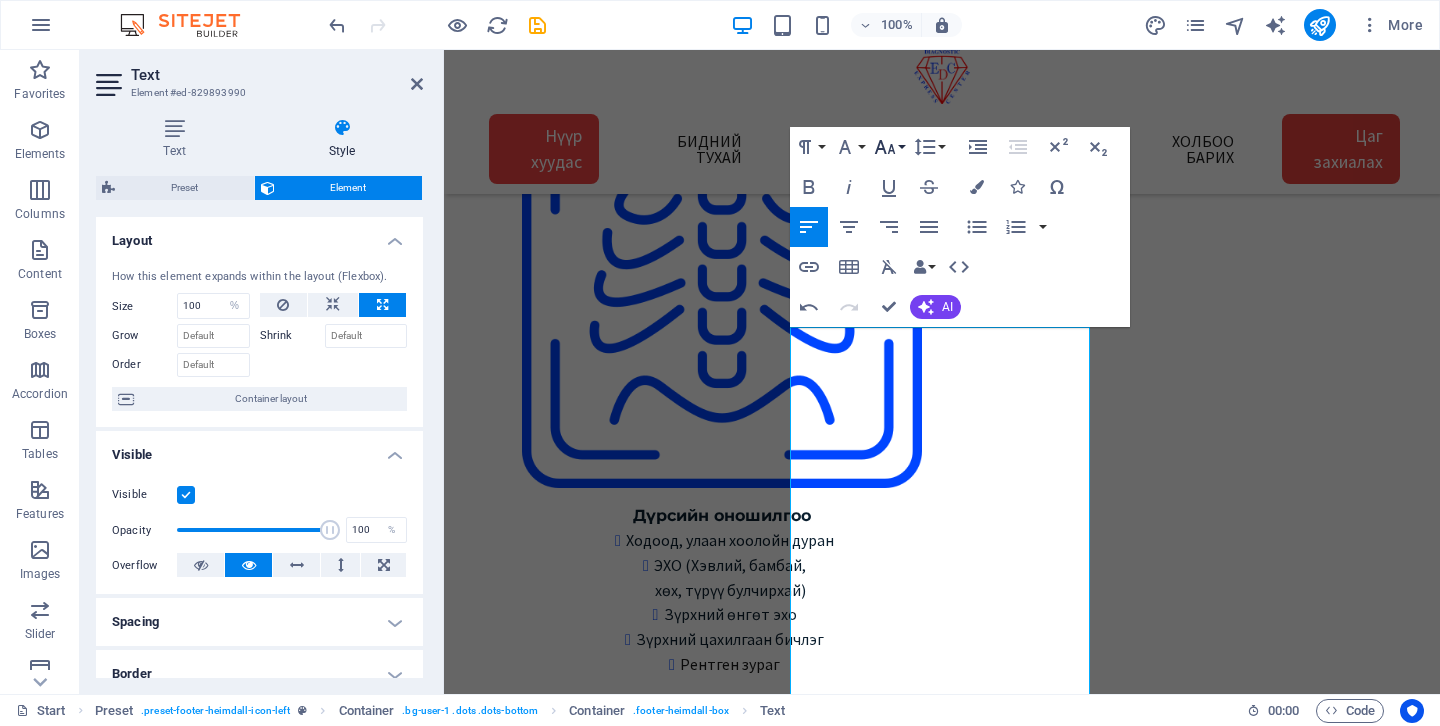 click 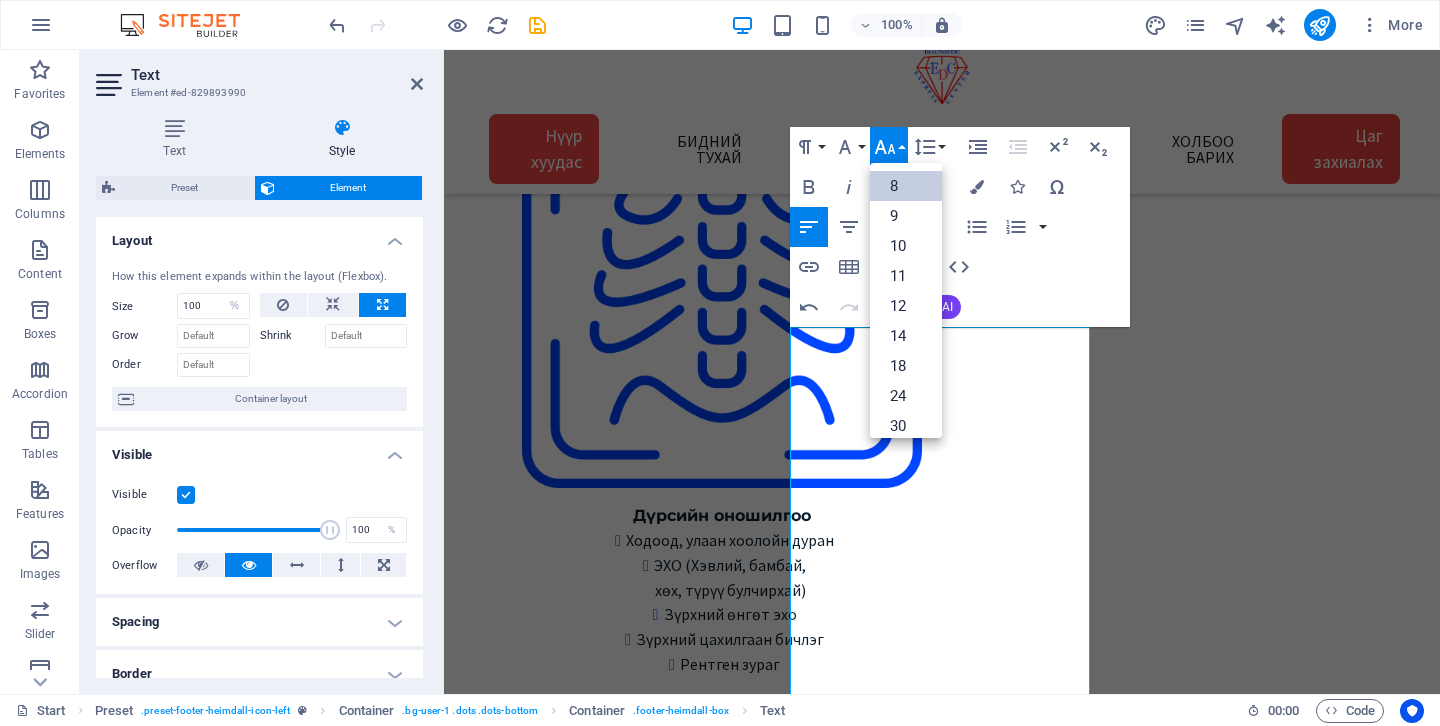 click on "8" at bounding box center [906, 186] 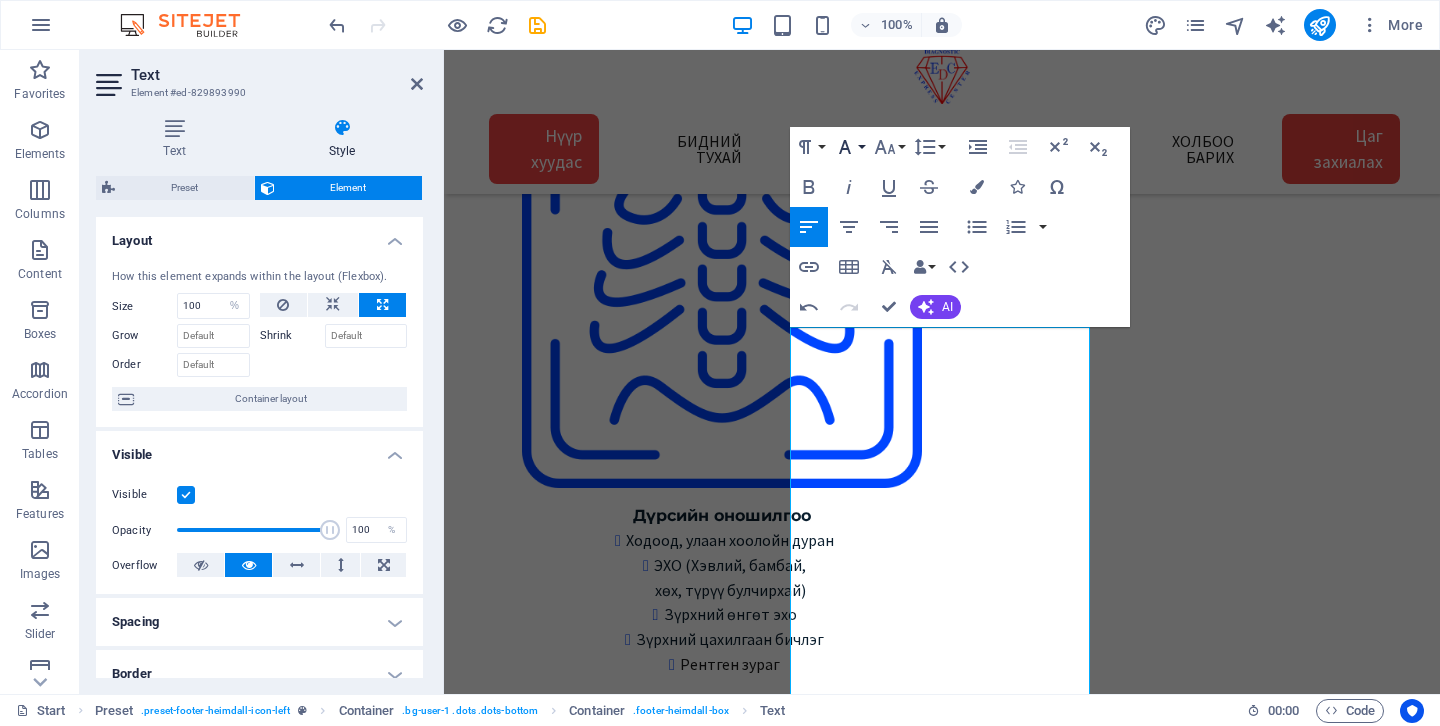 click 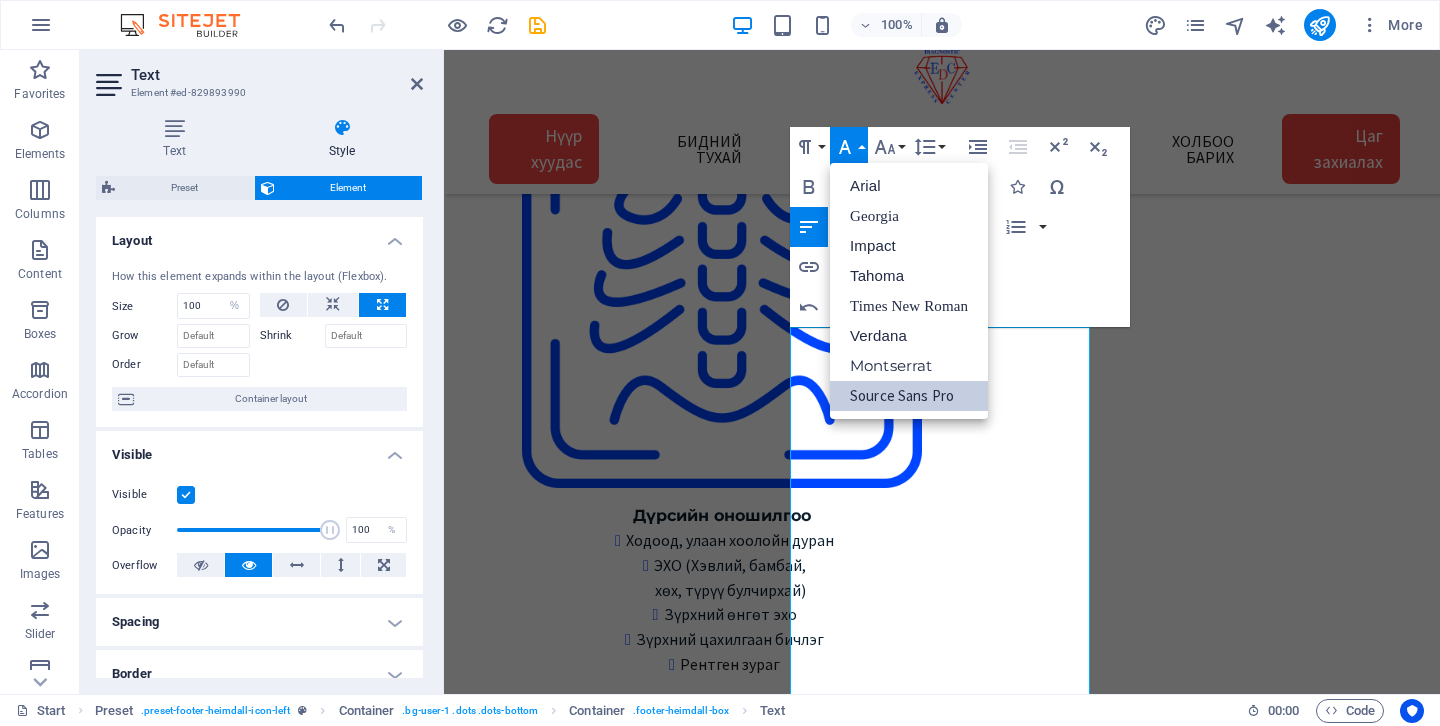 scroll, scrollTop: 0, scrollLeft: 0, axis: both 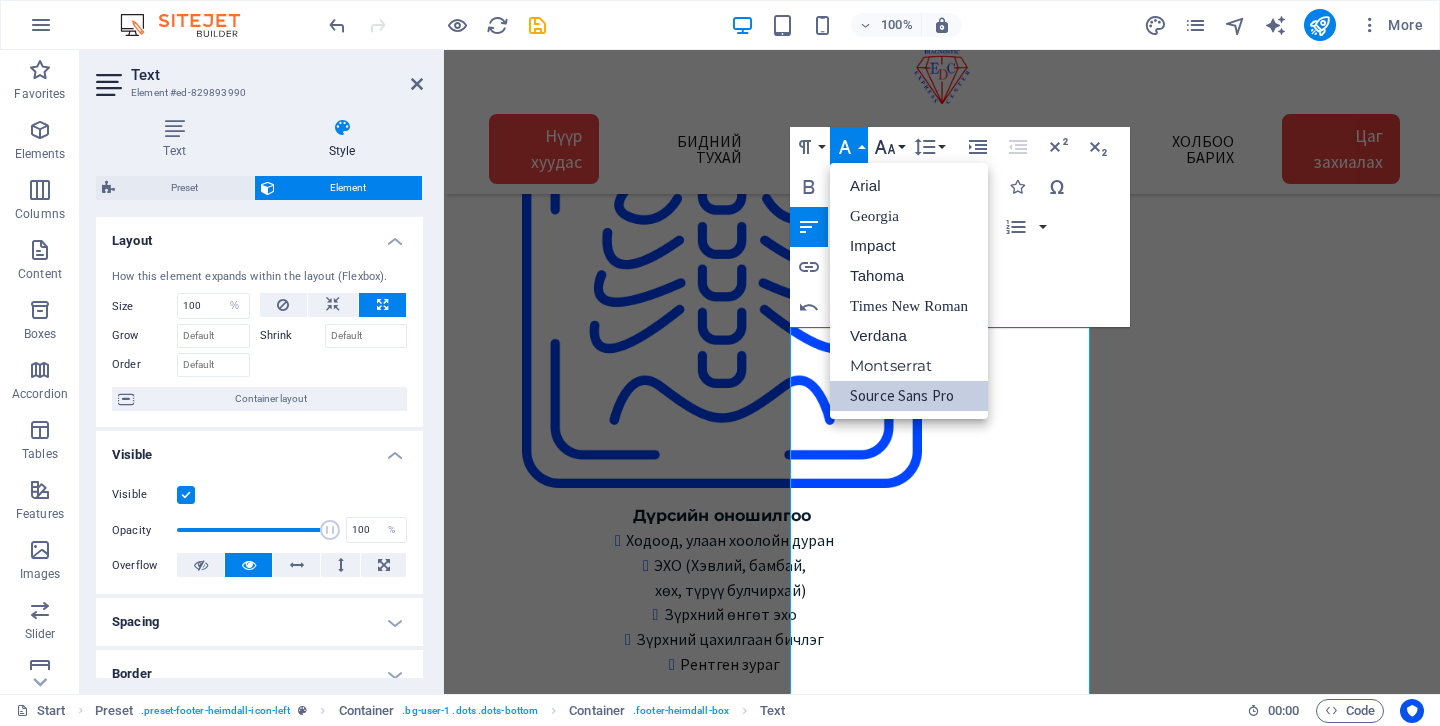 click 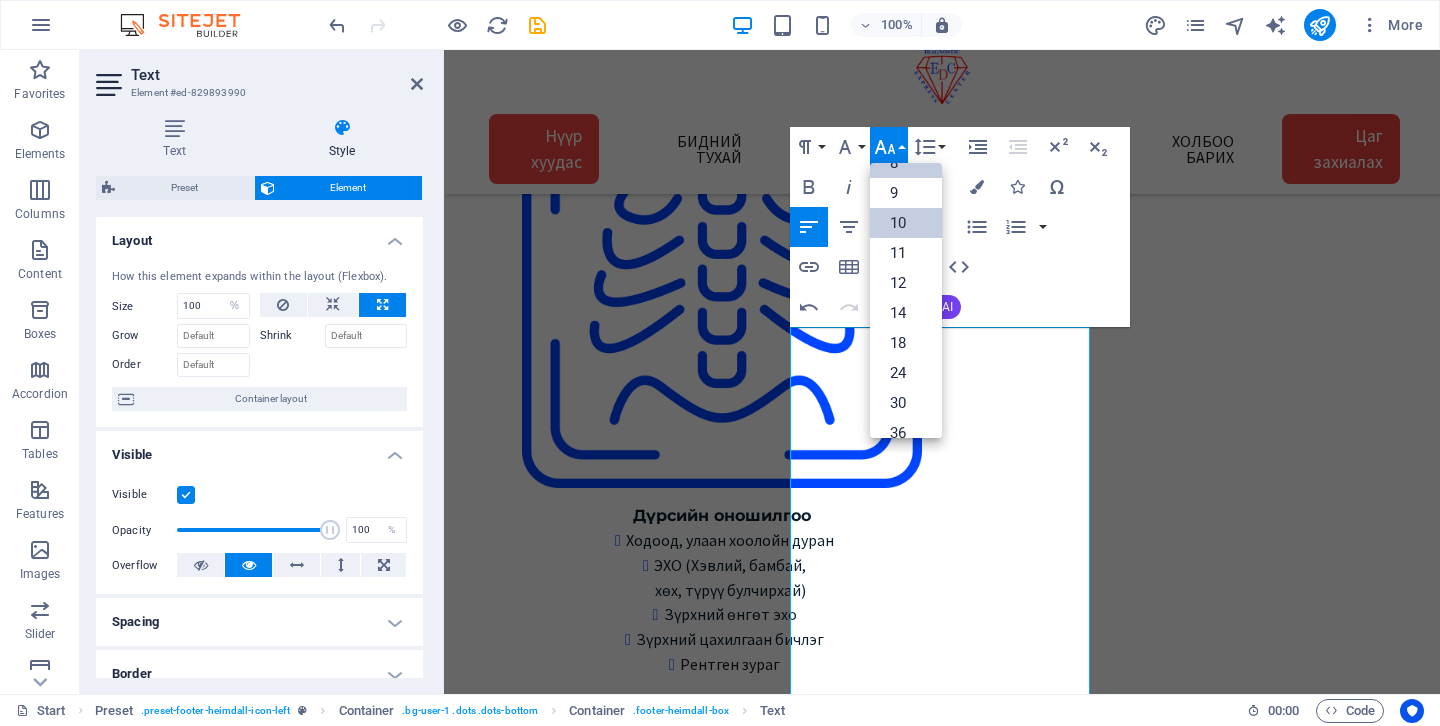 scroll, scrollTop: 0, scrollLeft: 0, axis: both 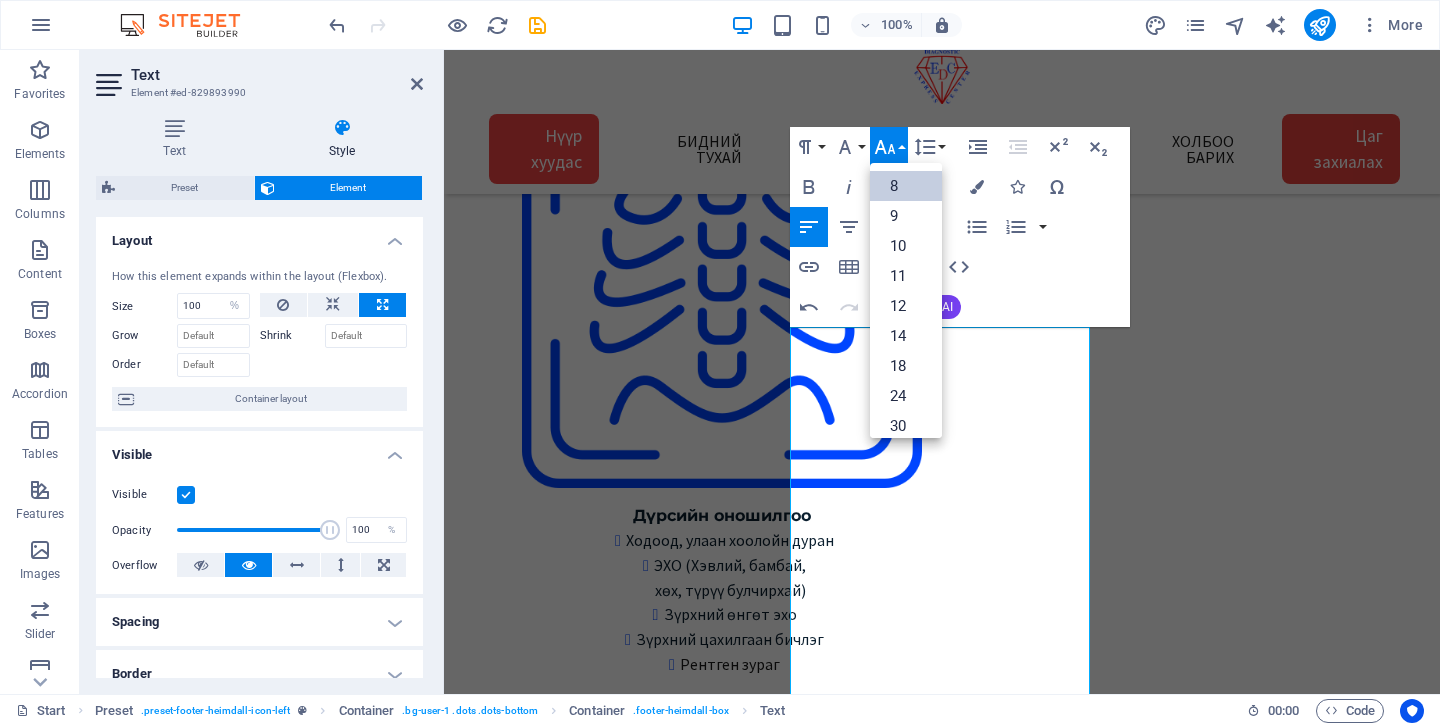 click on "8" at bounding box center (906, 186) 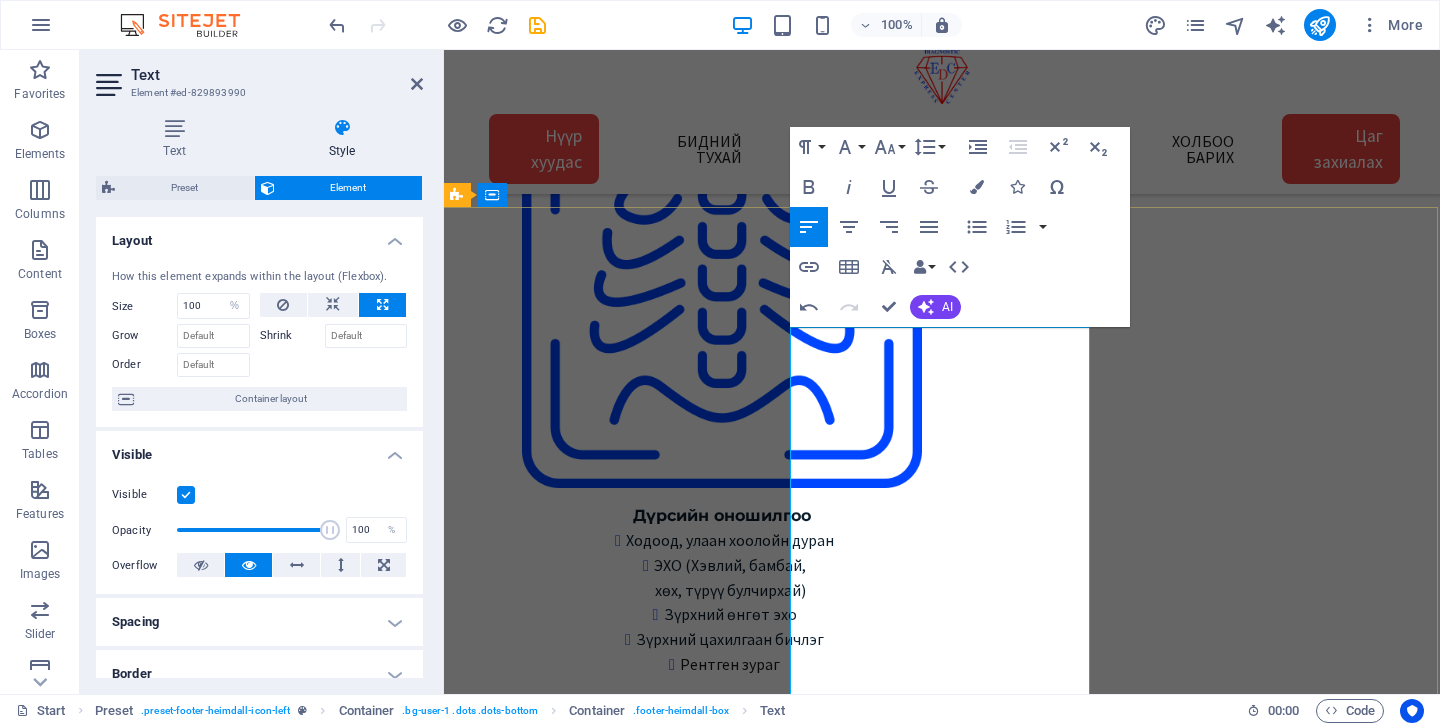 click on "​ Express Diagnostic  Center" at bounding box center [940, 9933] 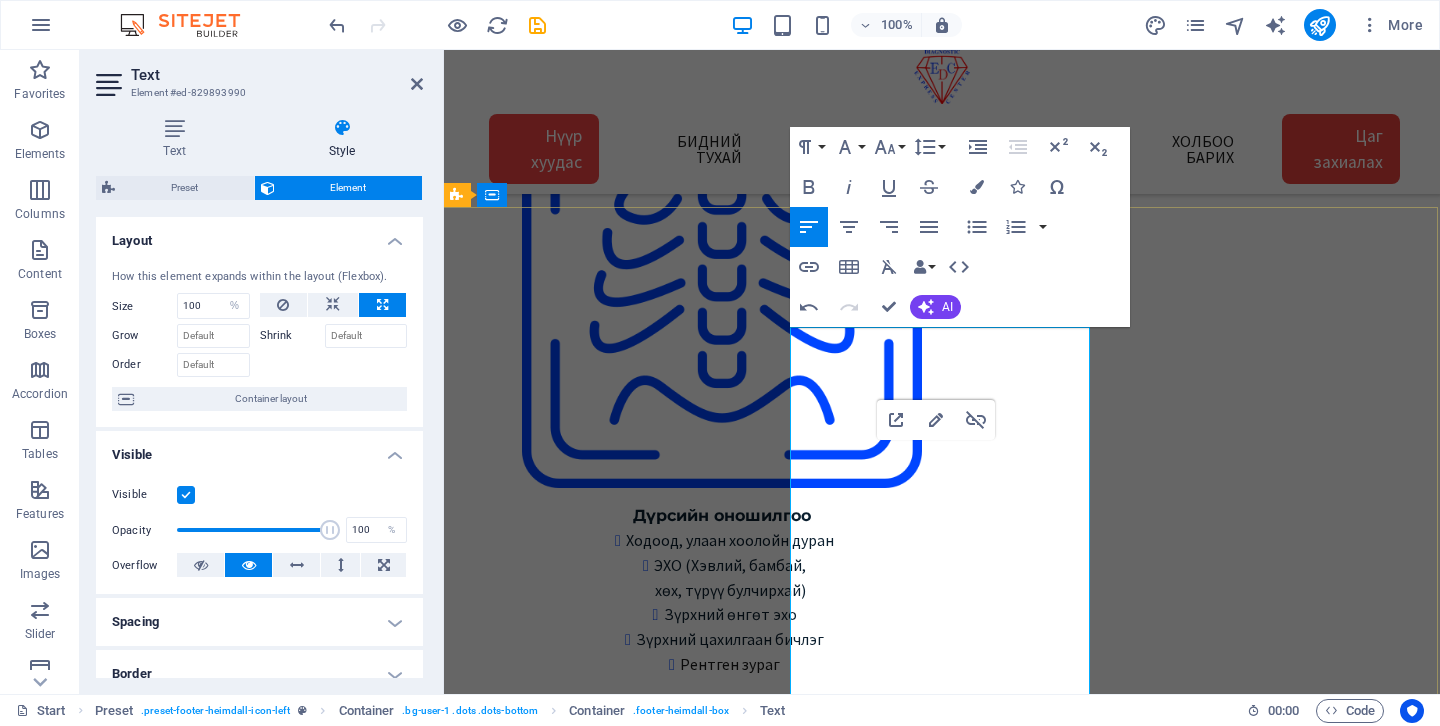 click at bounding box center (686, 9933) 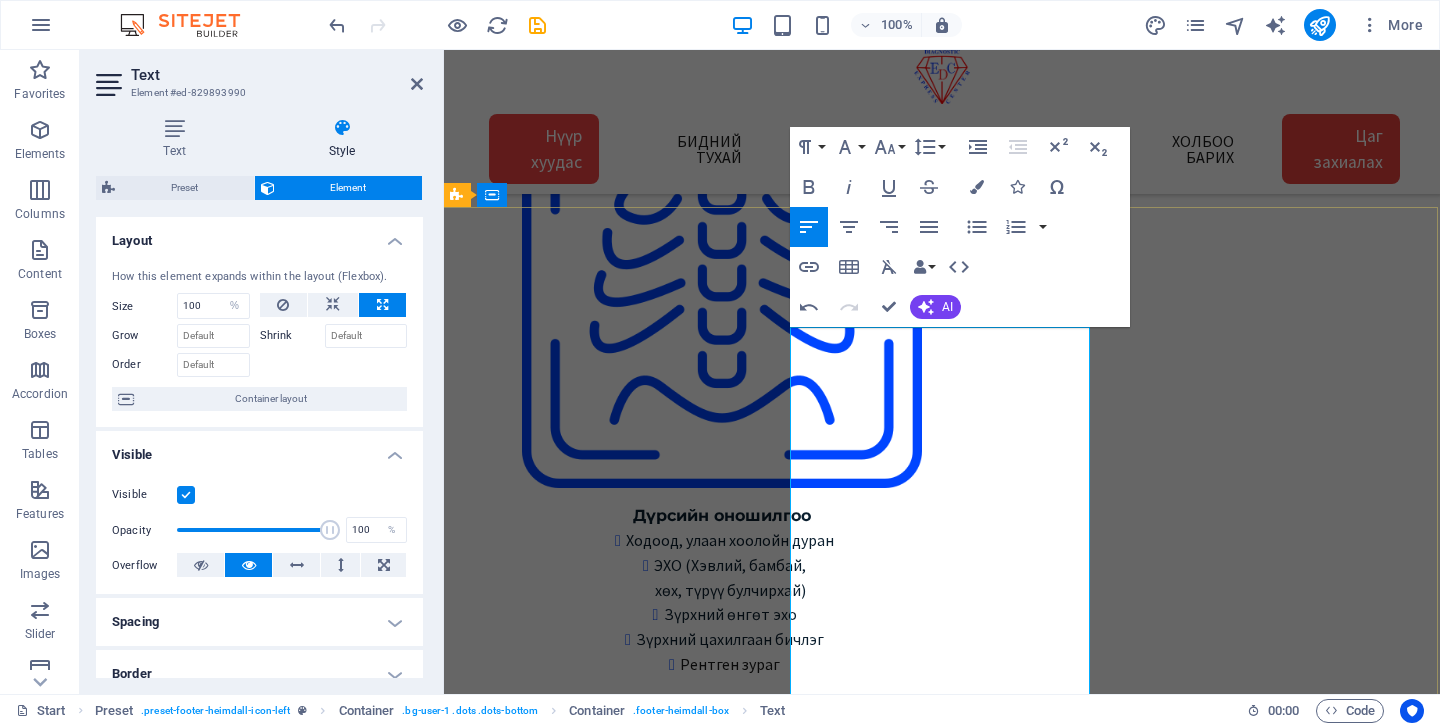 click on "Express Diagnostic  Center" at bounding box center [940, 9799] 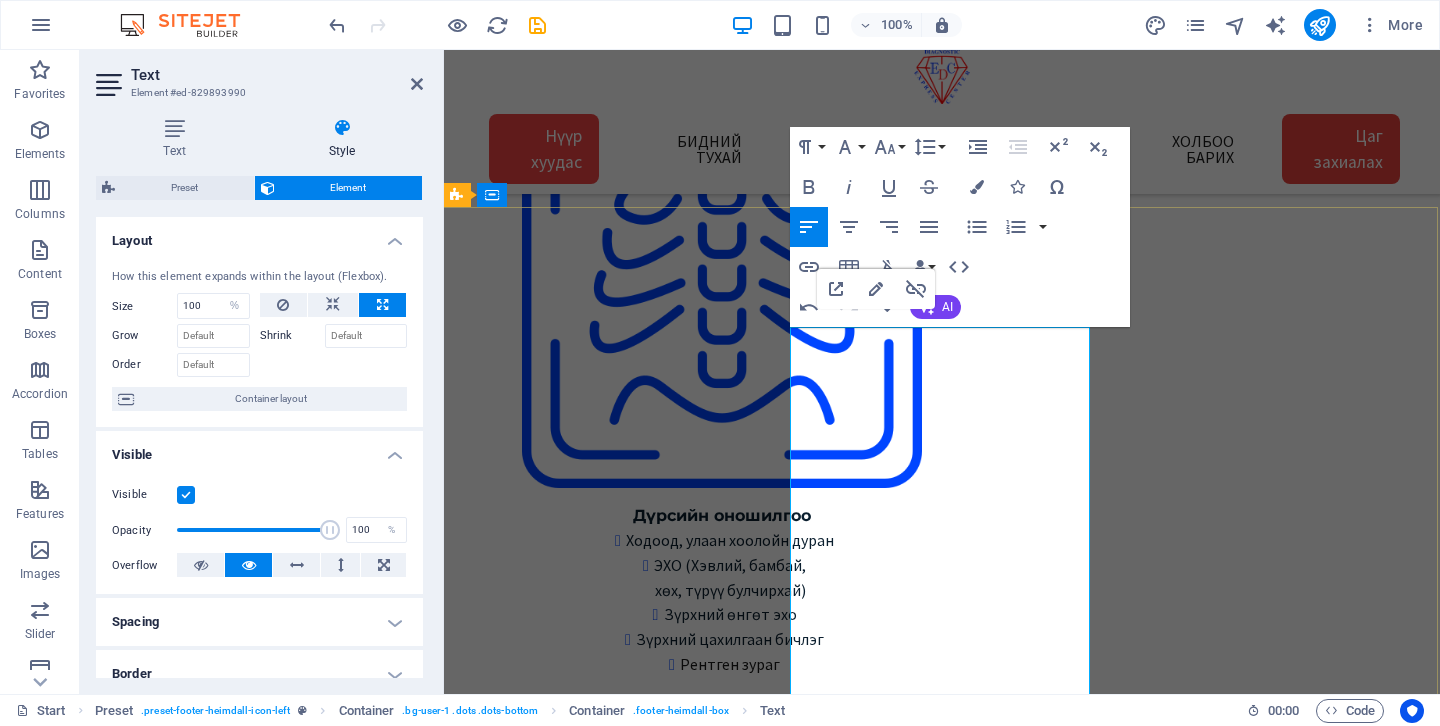 type 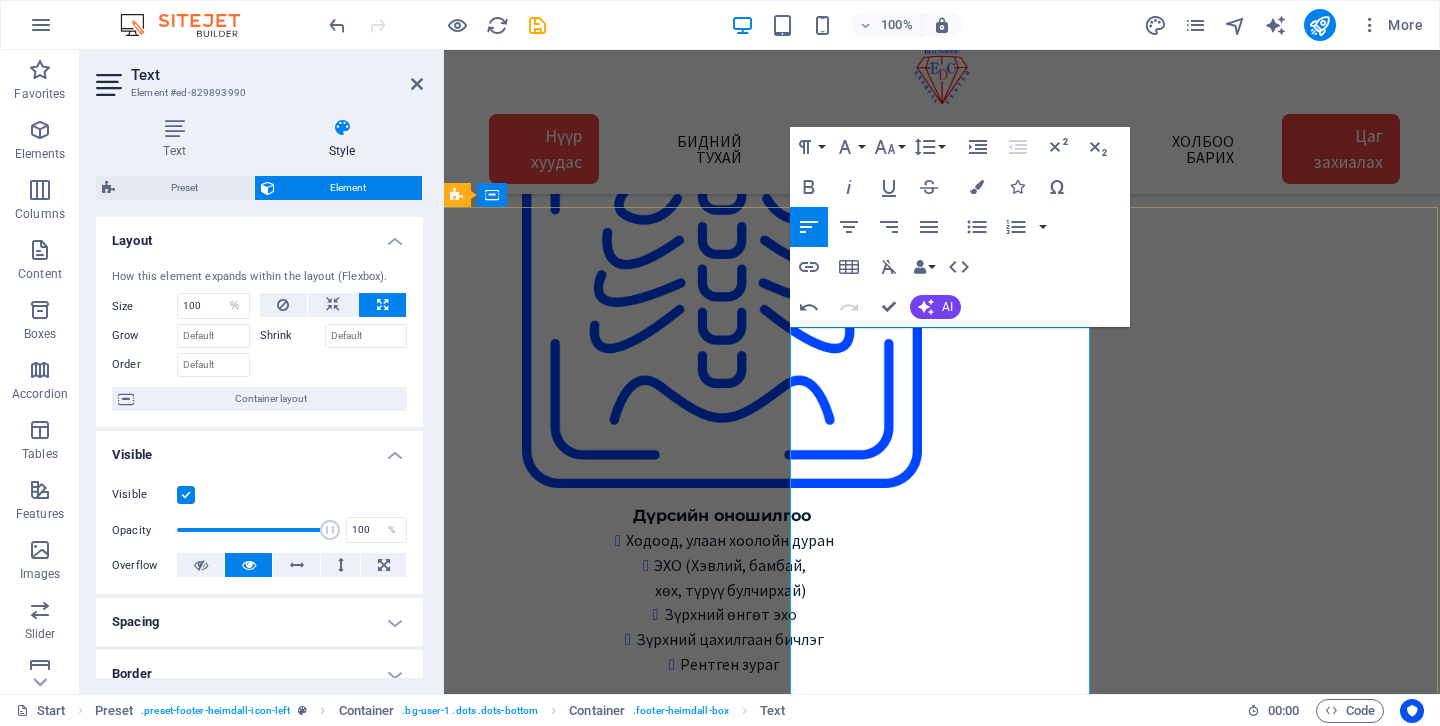 scroll, scrollTop: 0, scrollLeft: 49, axis: horizontal 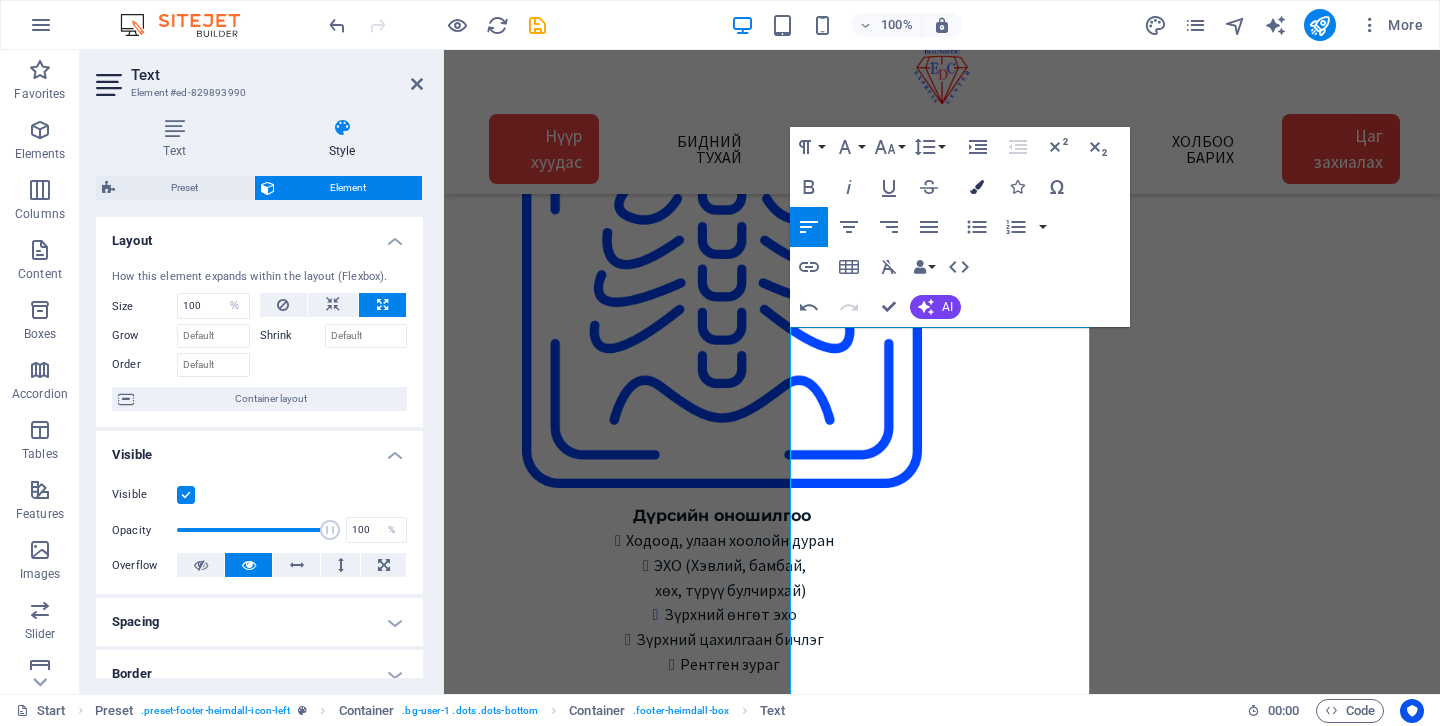 click at bounding box center [977, 187] 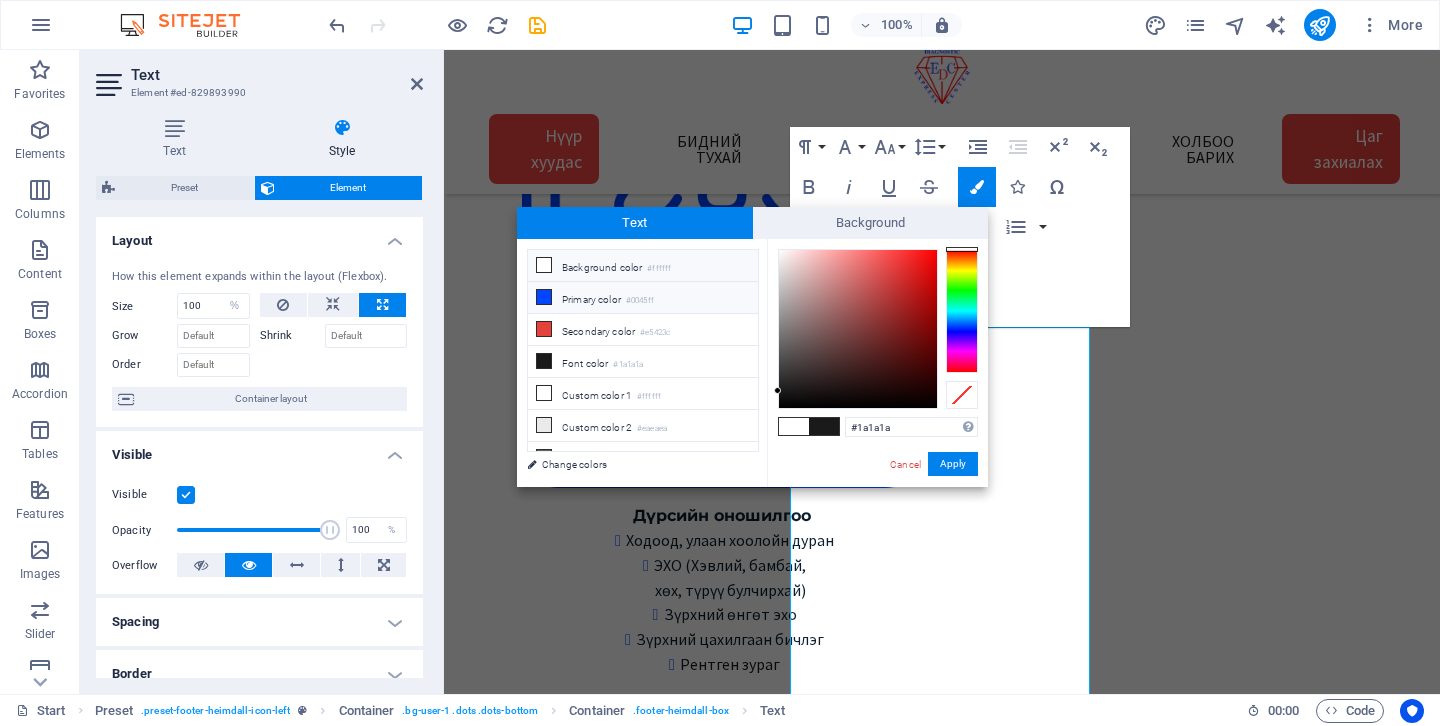 click on "Primary color
#0045ff" at bounding box center (643, 298) 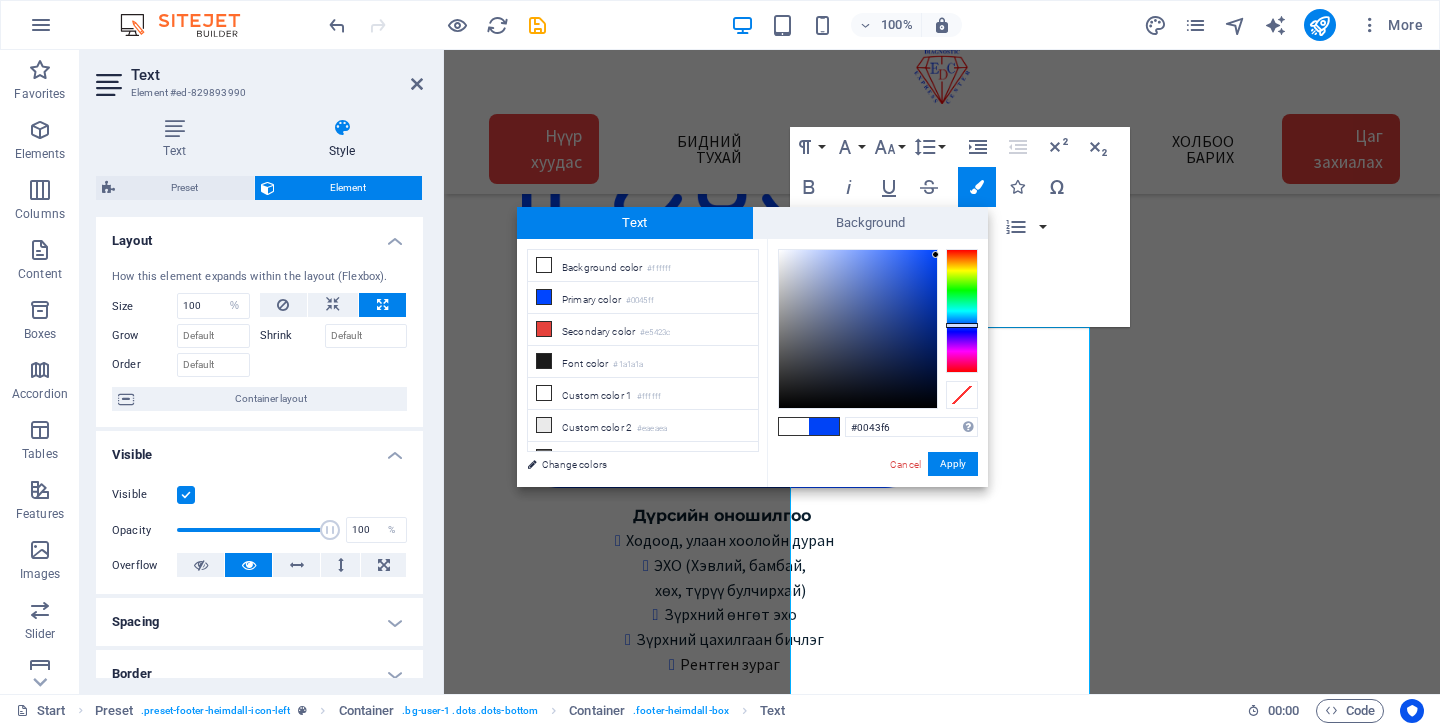 click at bounding box center [935, 254] 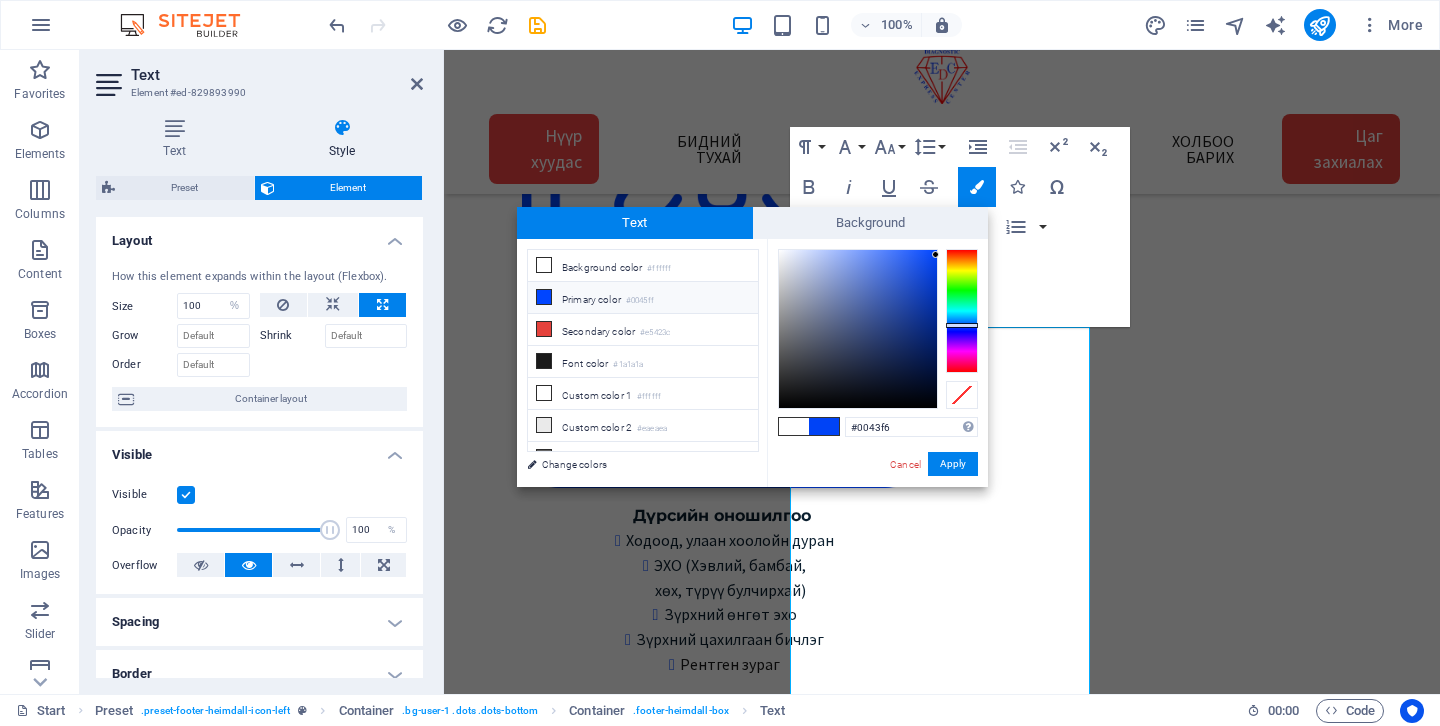 click on "Primary color
#0045ff" at bounding box center [643, 298] 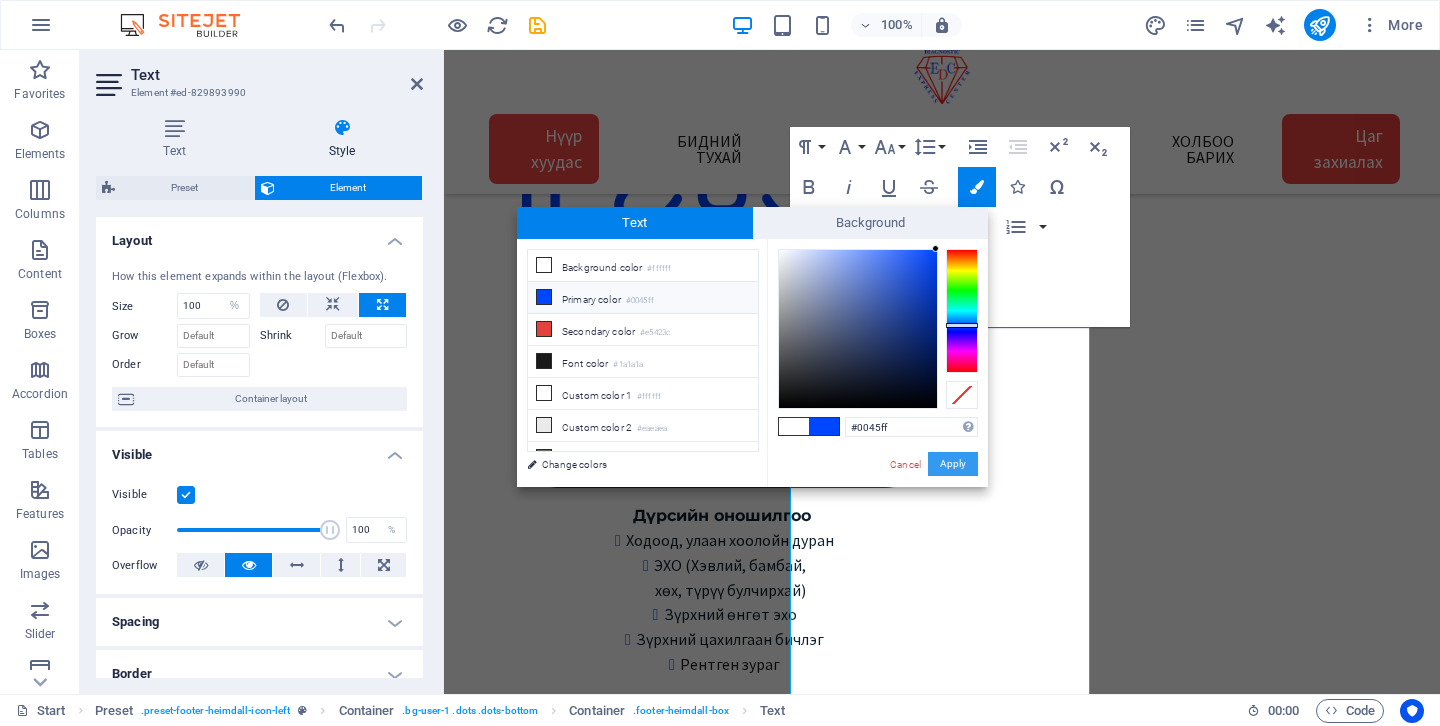 click on "Apply" at bounding box center [953, 464] 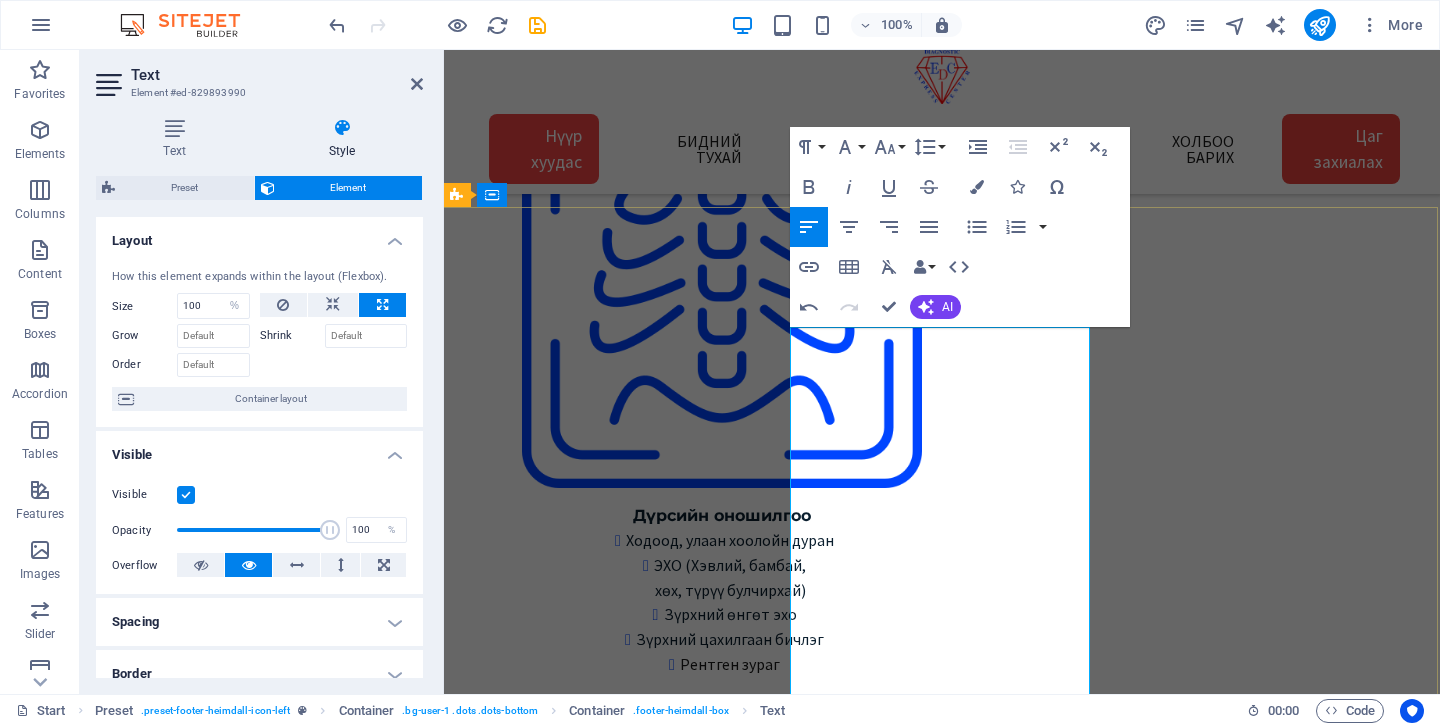 click on "Зайсан салбар" at bounding box center [940, 9924] 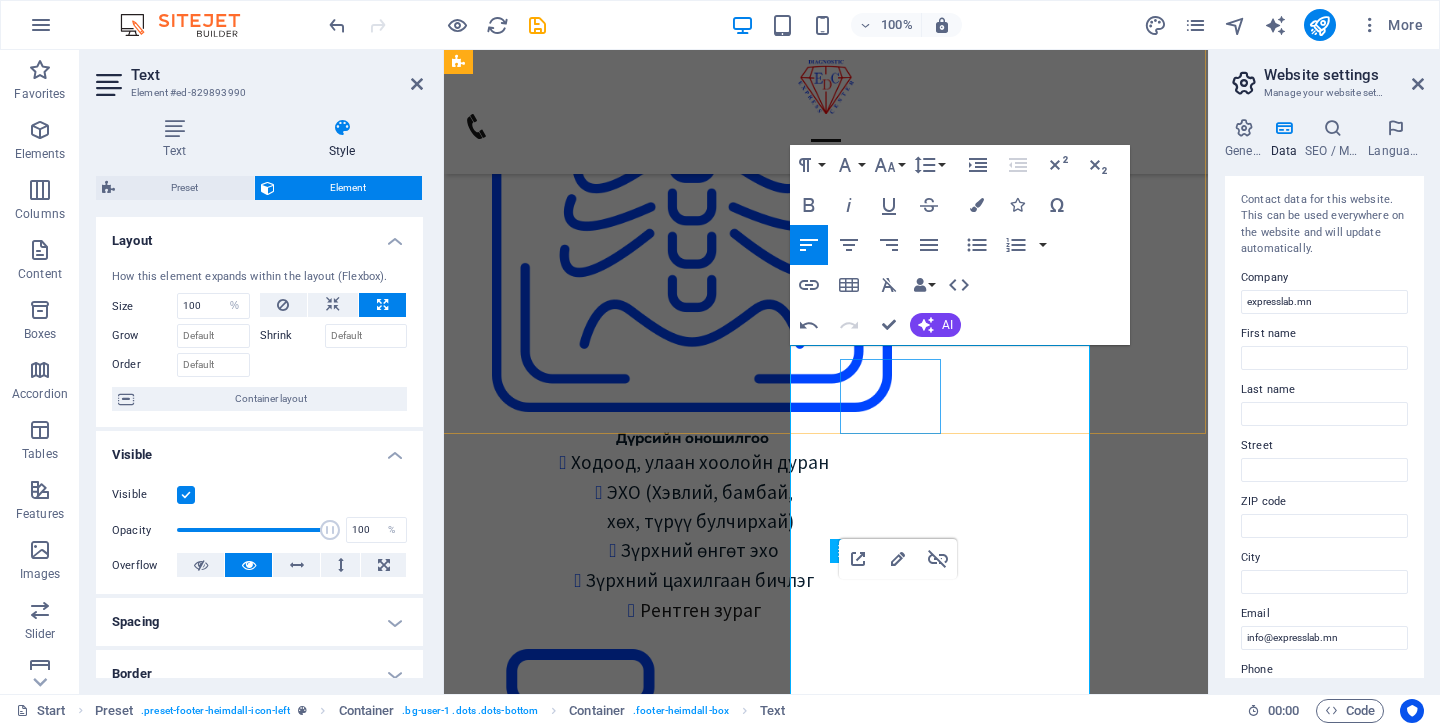 scroll, scrollTop: 2738, scrollLeft: 2, axis: both 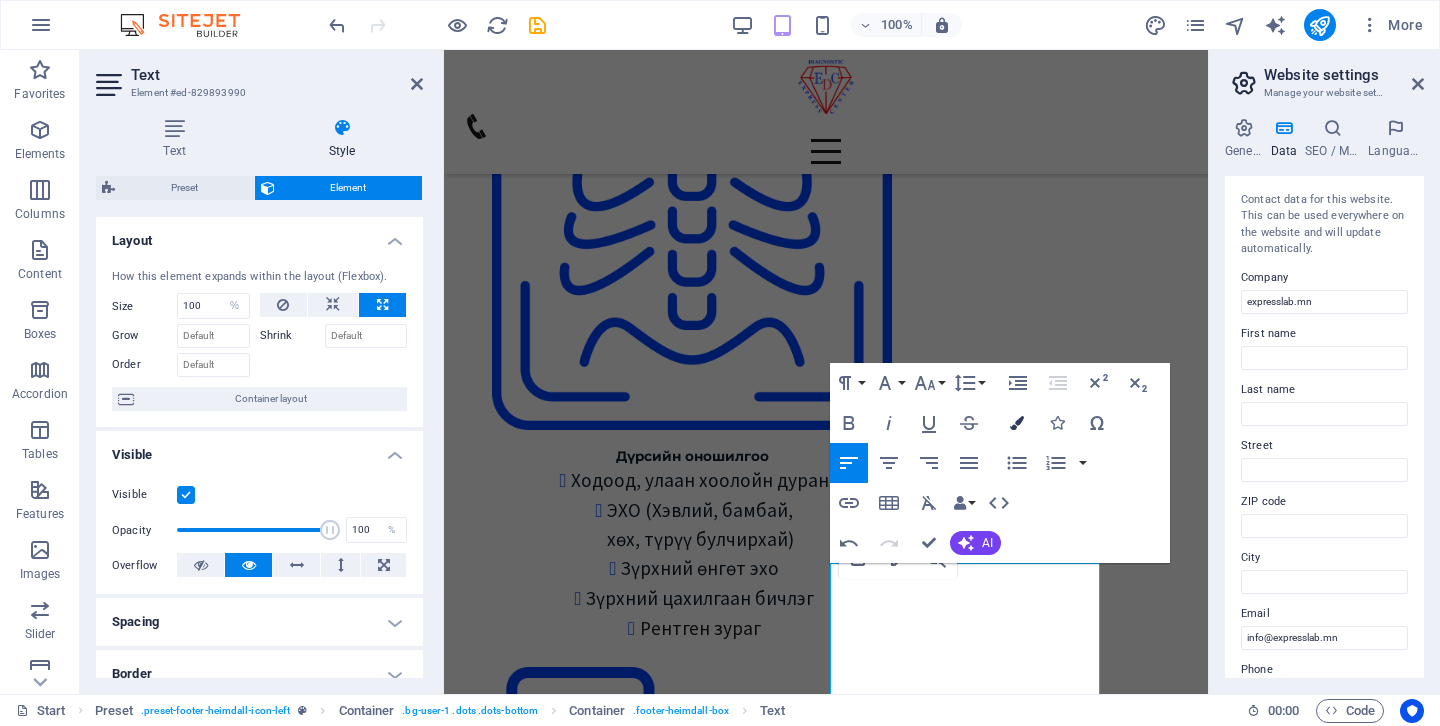 click at bounding box center (1017, 423) 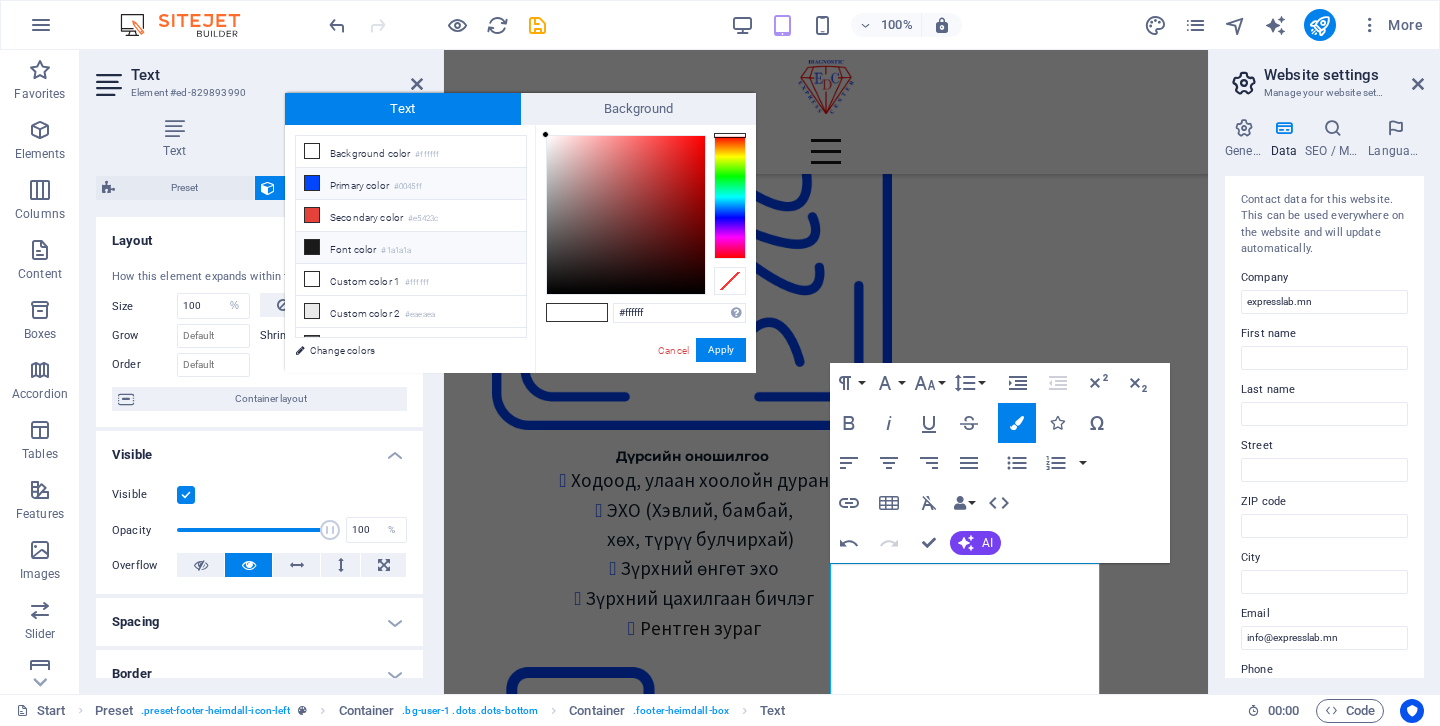 click on "#1a1a1a" at bounding box center (396, 251) 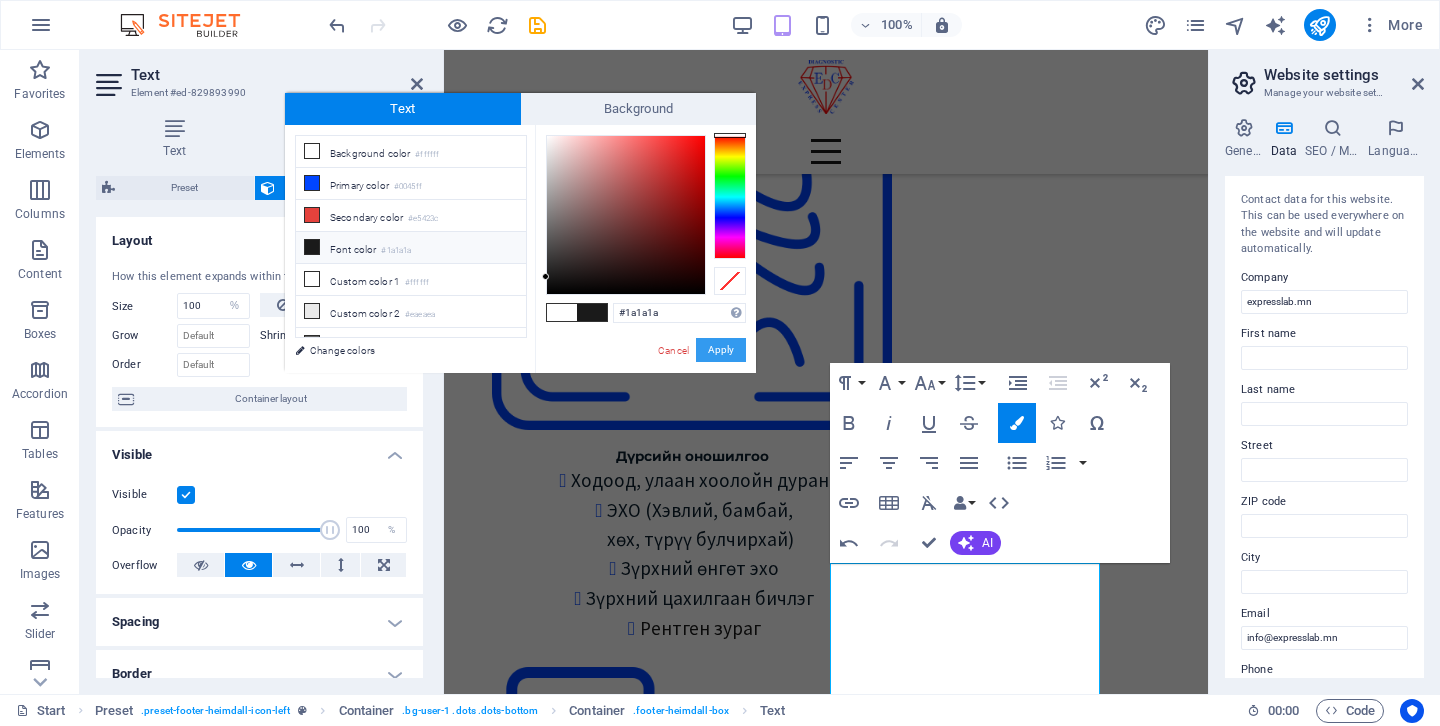 click on "Apply" at bounding box center [721, 350] 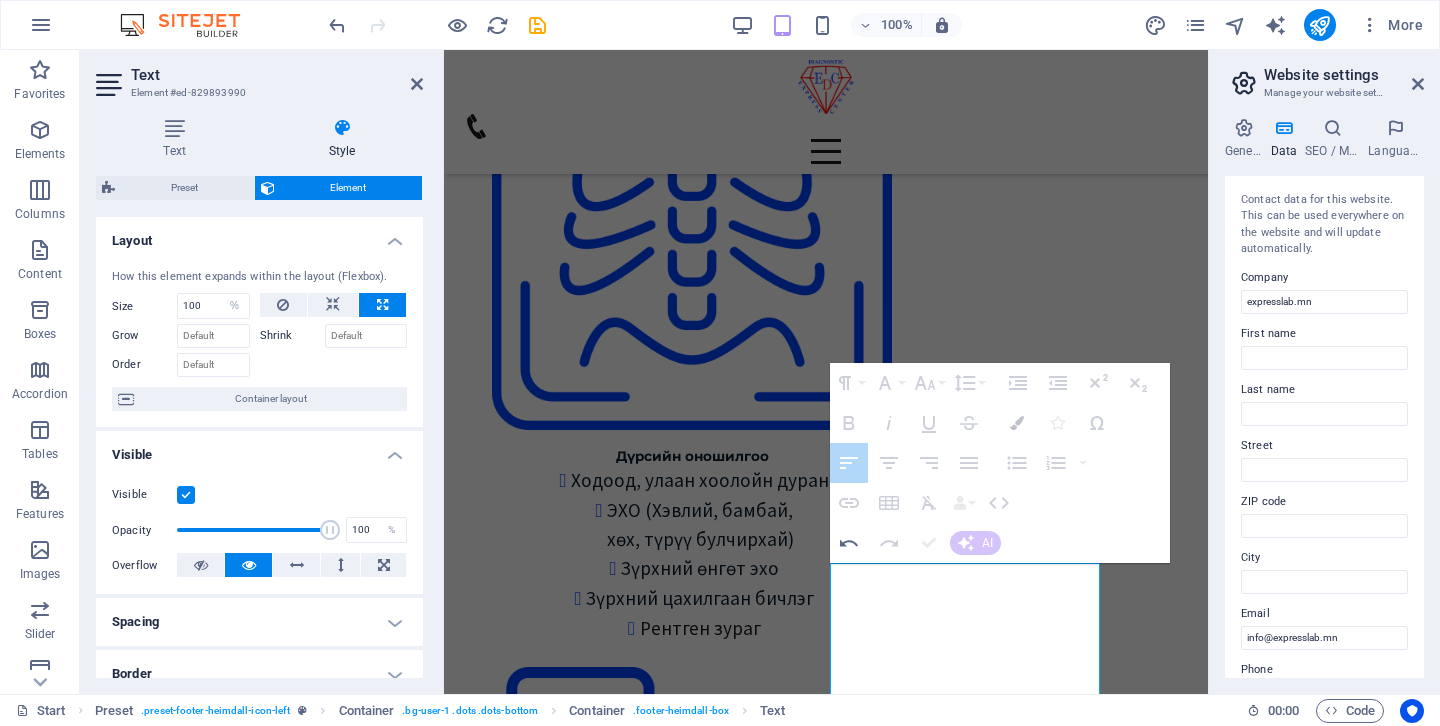 click at bounding box center [1017, 423] 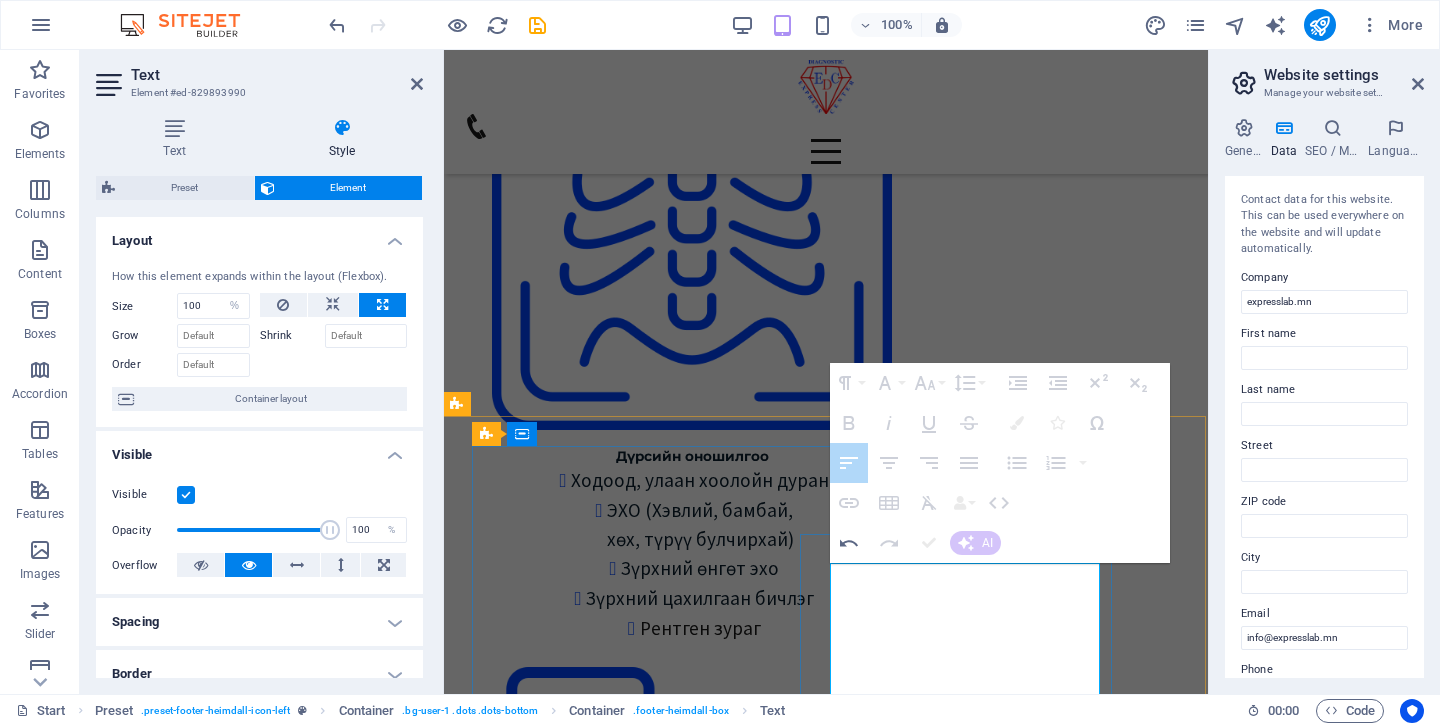 click on "info@expresslab.mn" at bounding box center [807, 9332] 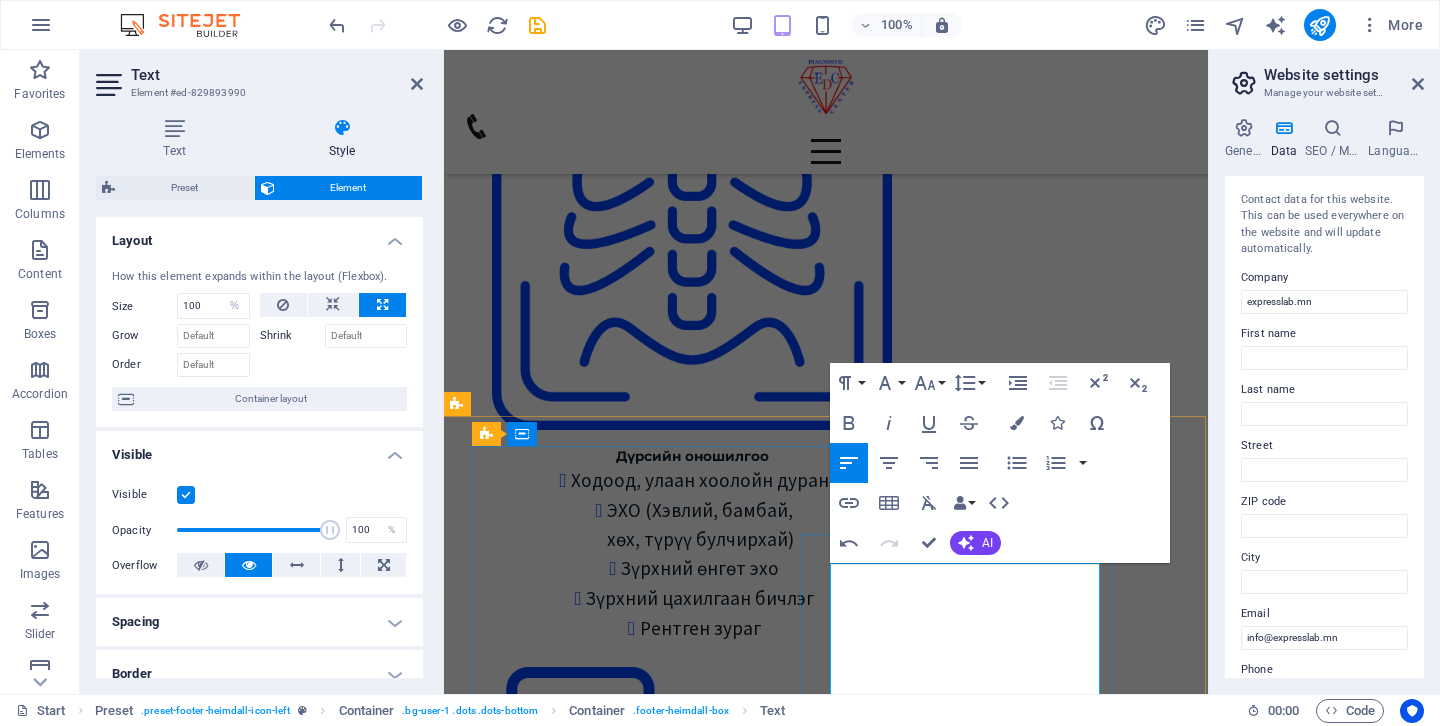 drag, startPoint x: 1008, startPoint y: 607, endPoint x: 916, endPoint y: 607, distance: 92 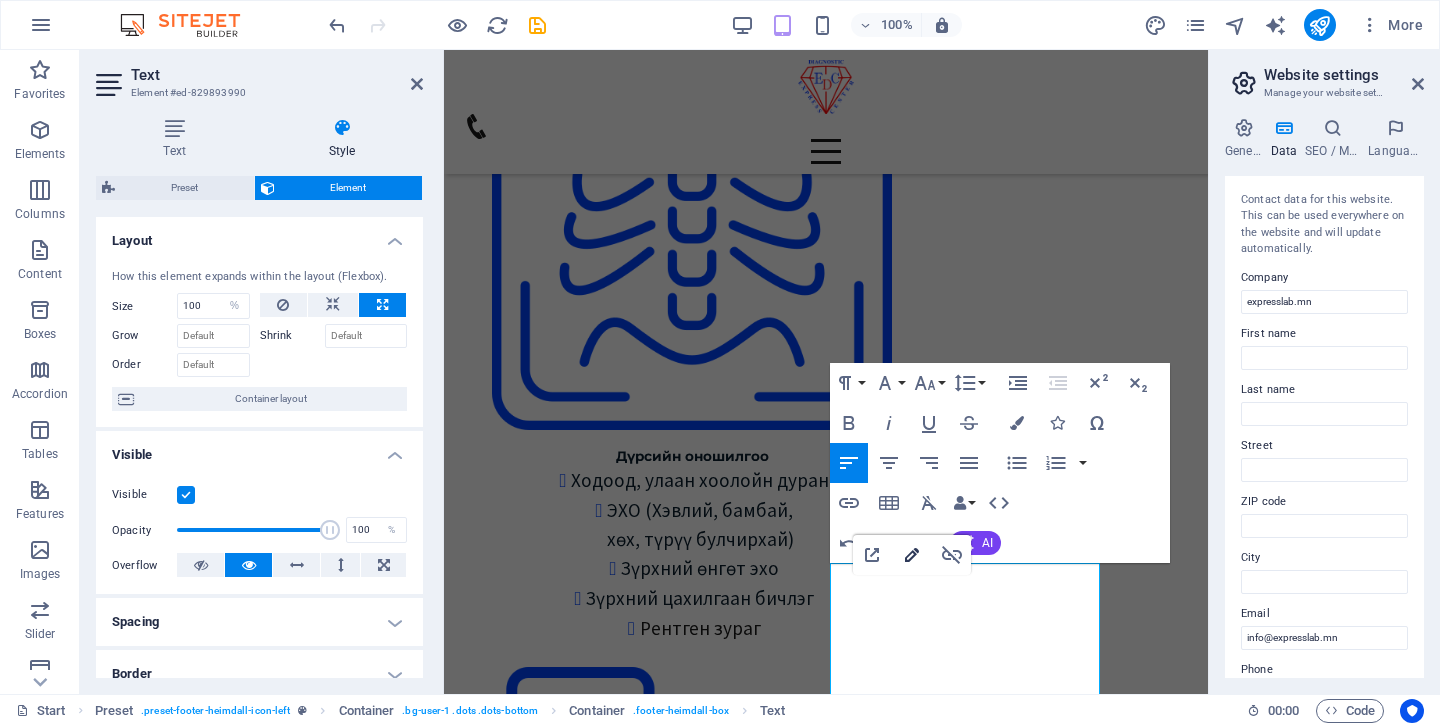 type on "mailto:info@expresslab.mn" 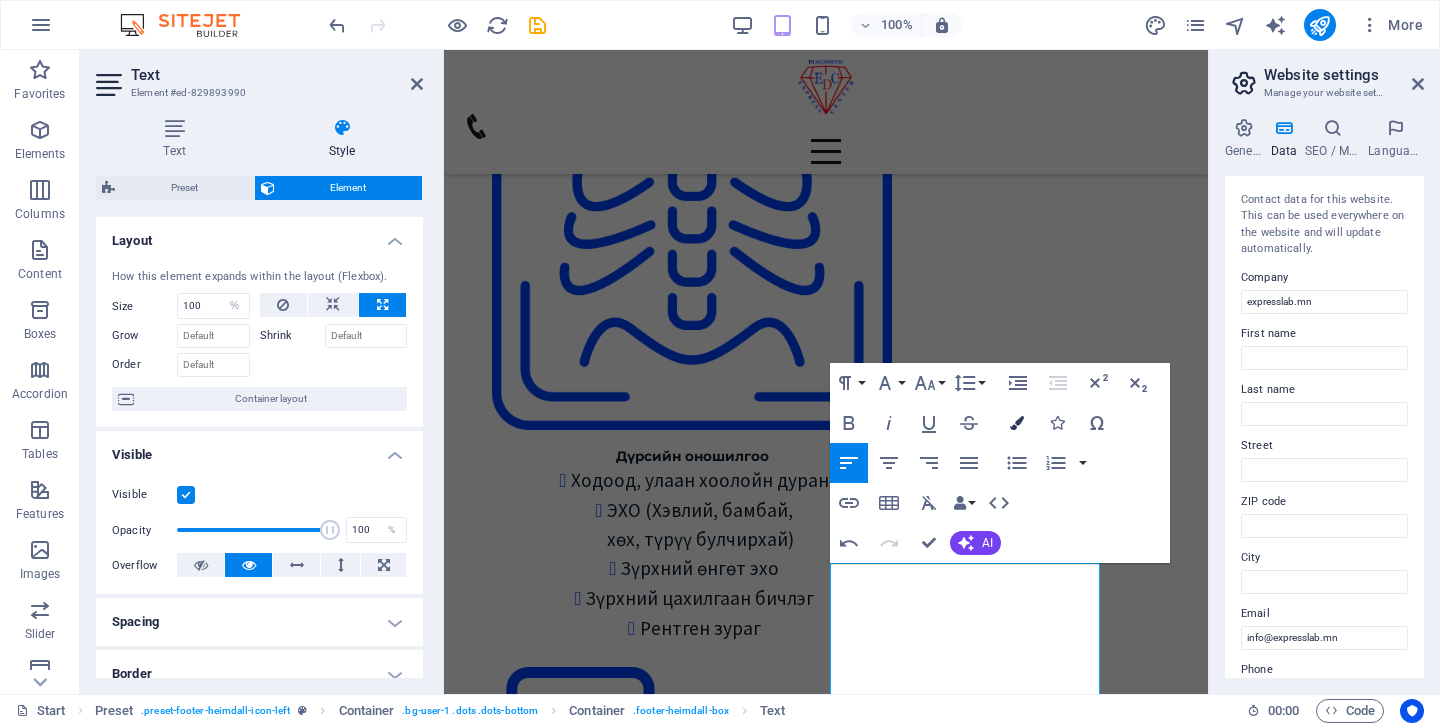 click at bounding box center (1017, 423) 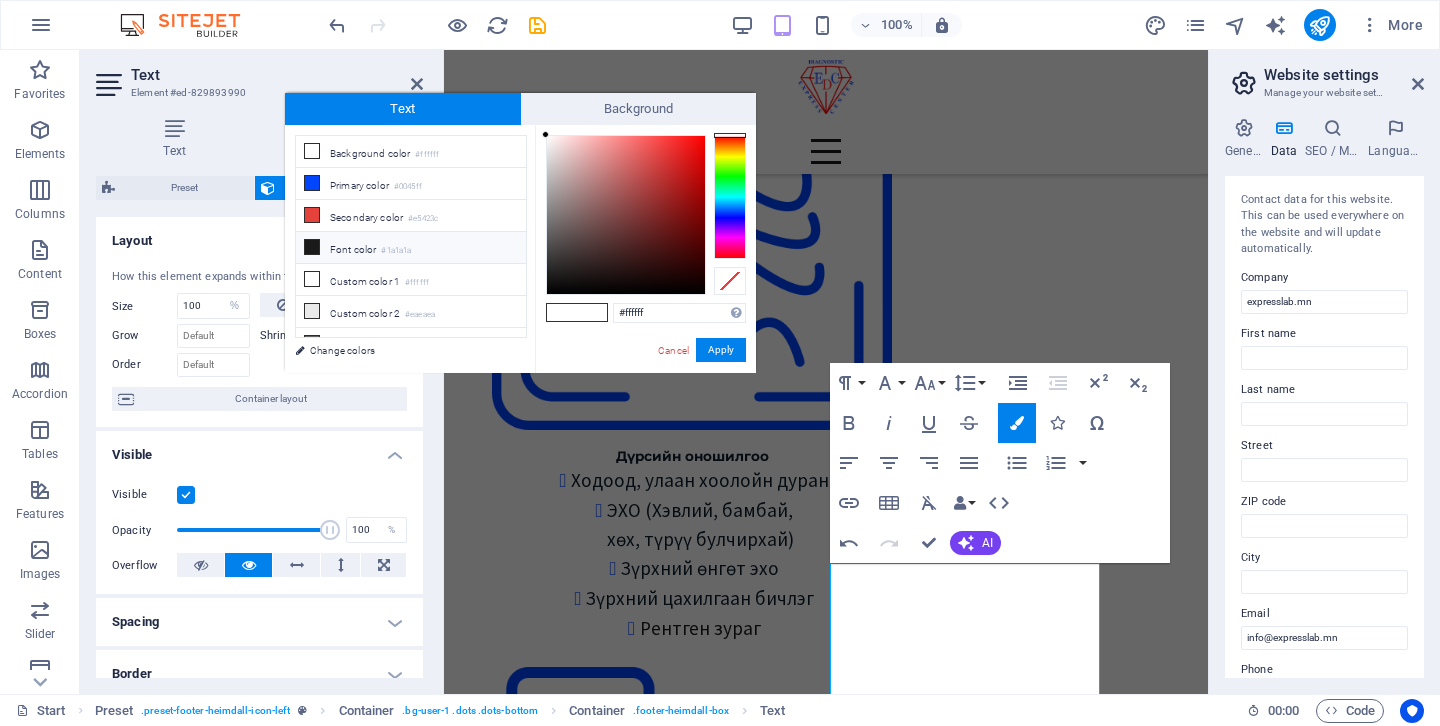 click on "Font color
#1a1a1a" at bounding box center [411, 248] 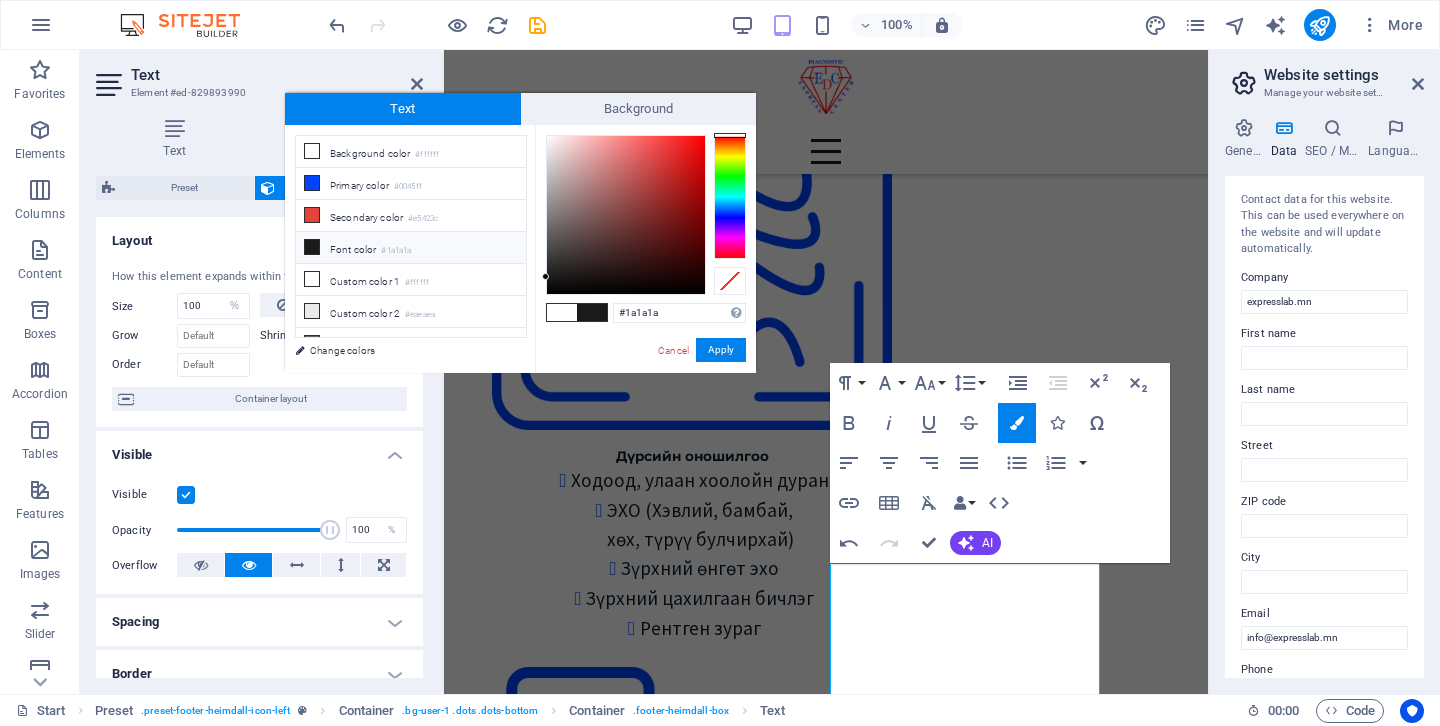 click on "Font color
#1a1a1a" at bounding box center (411, 248) 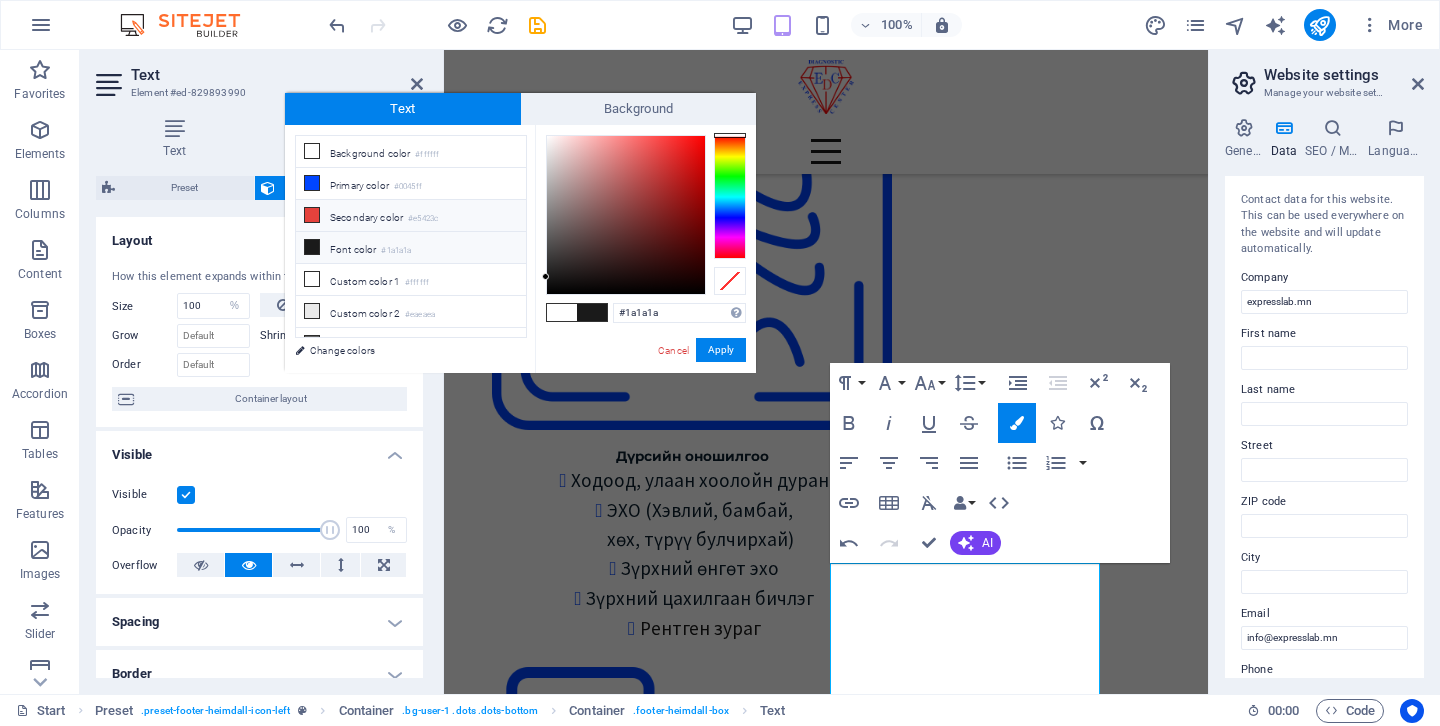 click on "Secondary color
#e5423c" at bounding box center [411, 216] 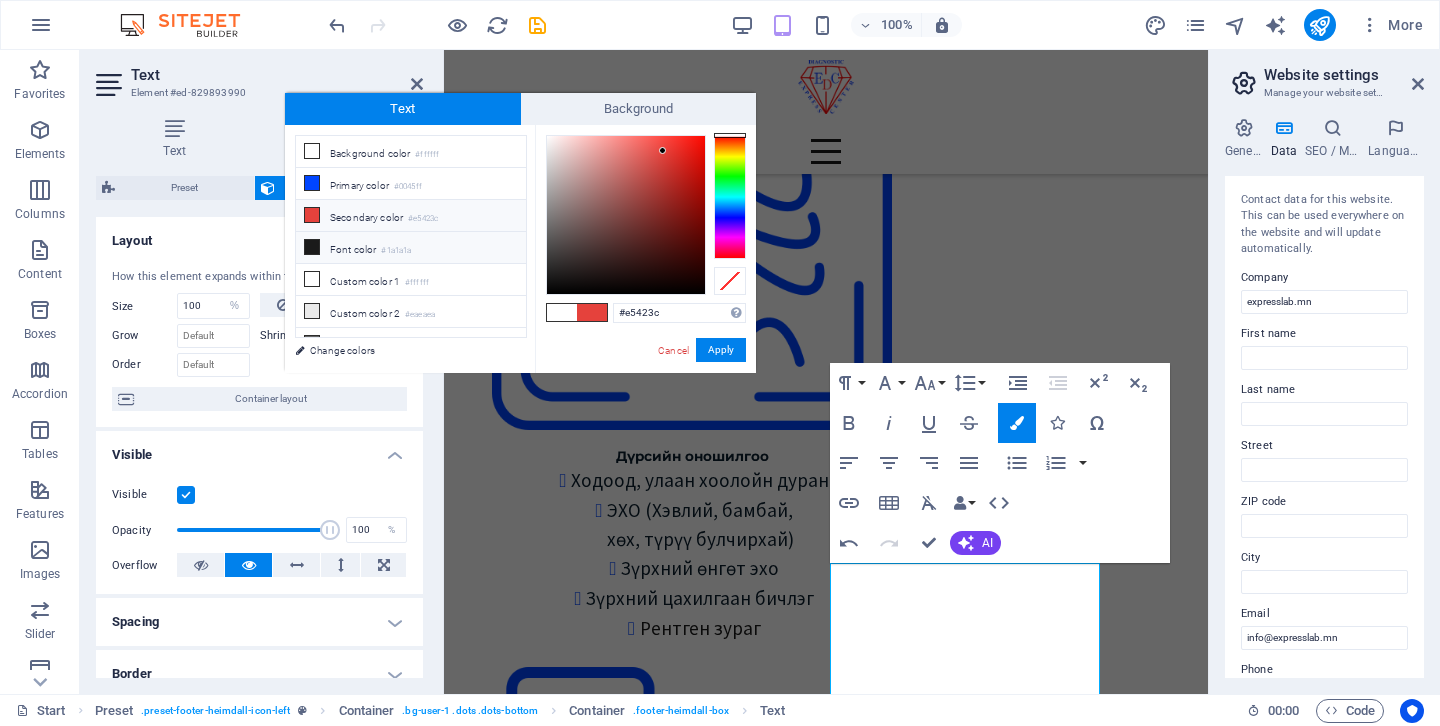 click on "Font color
#1a1a1a" at bounding box center (411, 248) 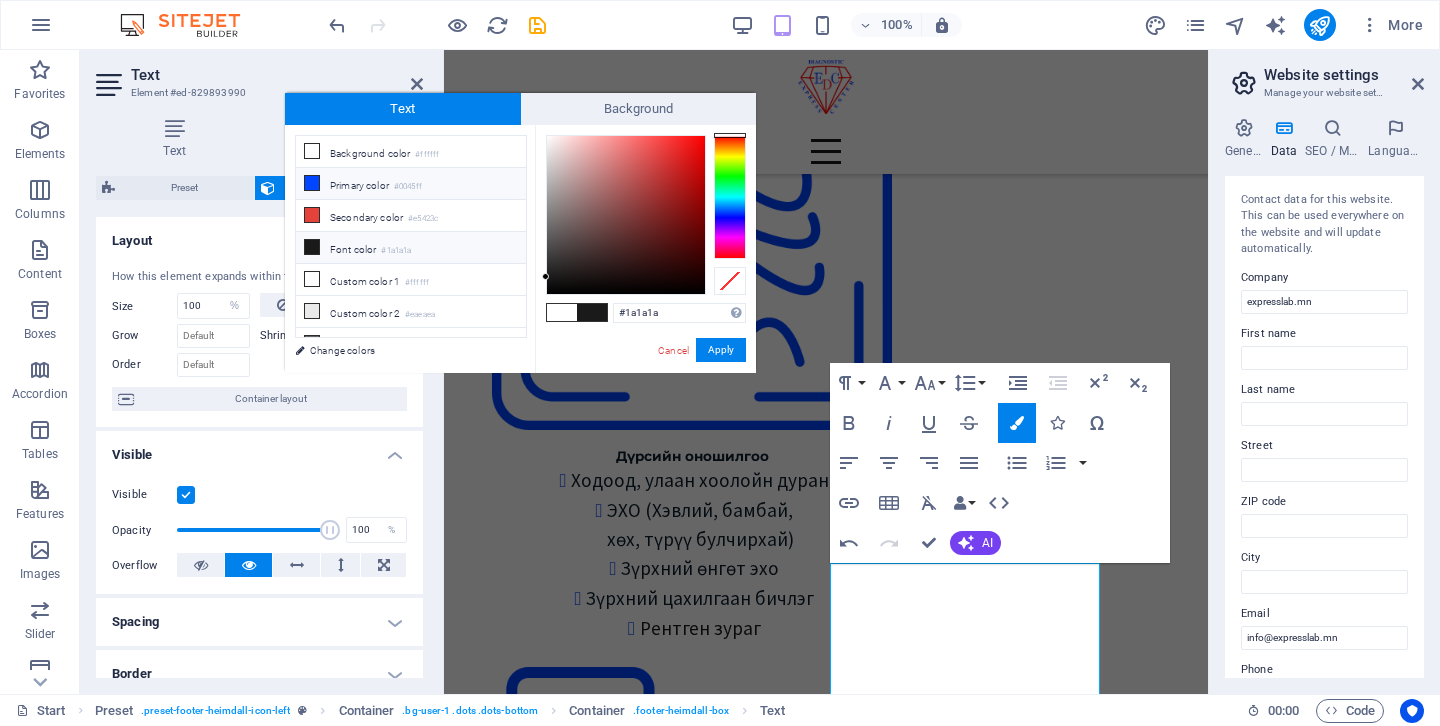 click on "#0045ff" at bounding box center (408, 187) 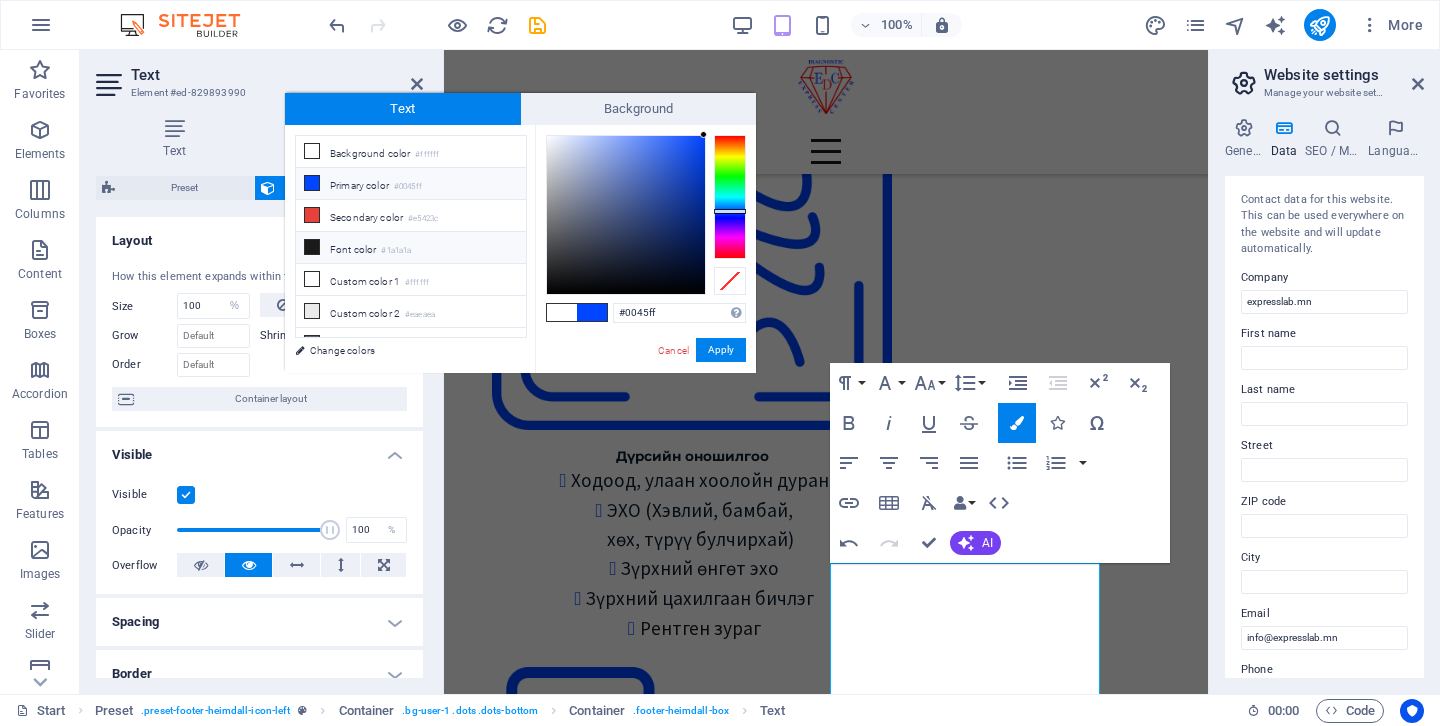click on "Font color
#1a1a1a" at bounding box center (411, 248) 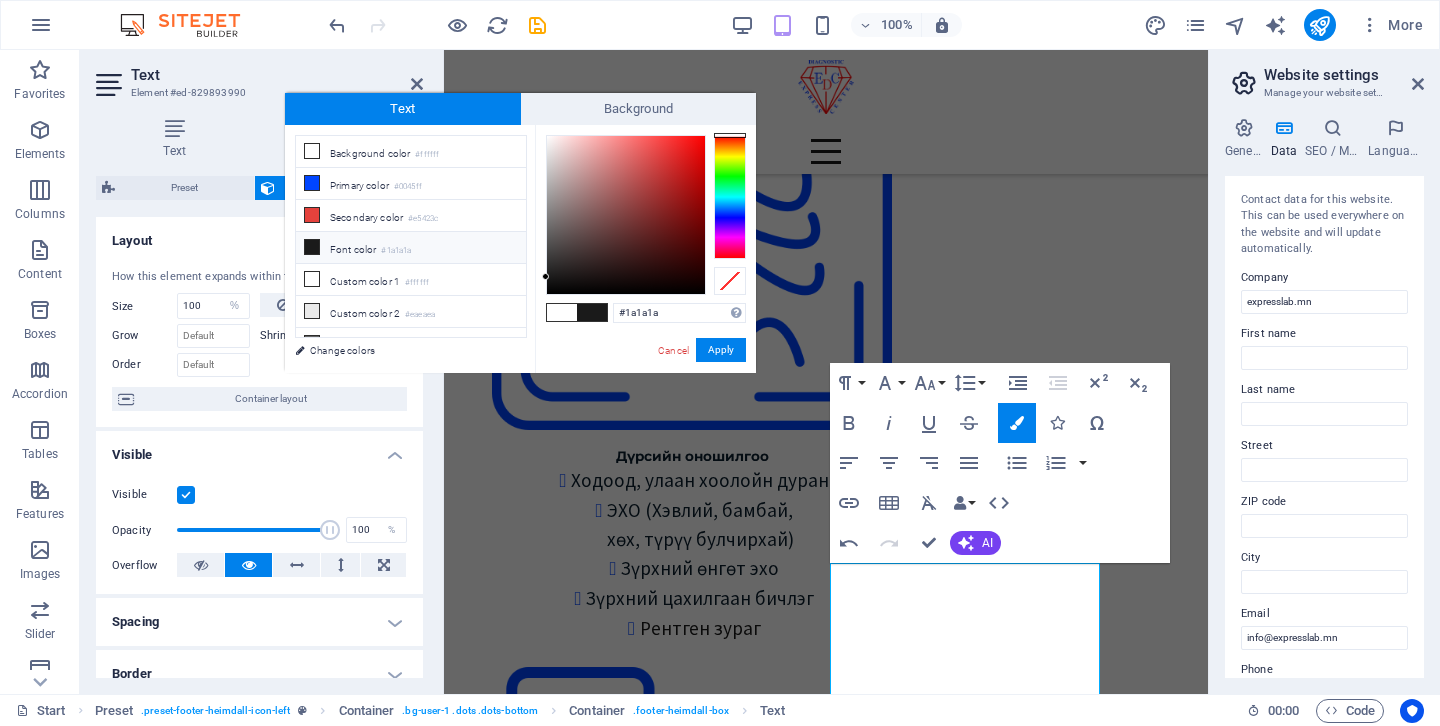 click on "#1a1a1a" at bounding box center [396, 251] 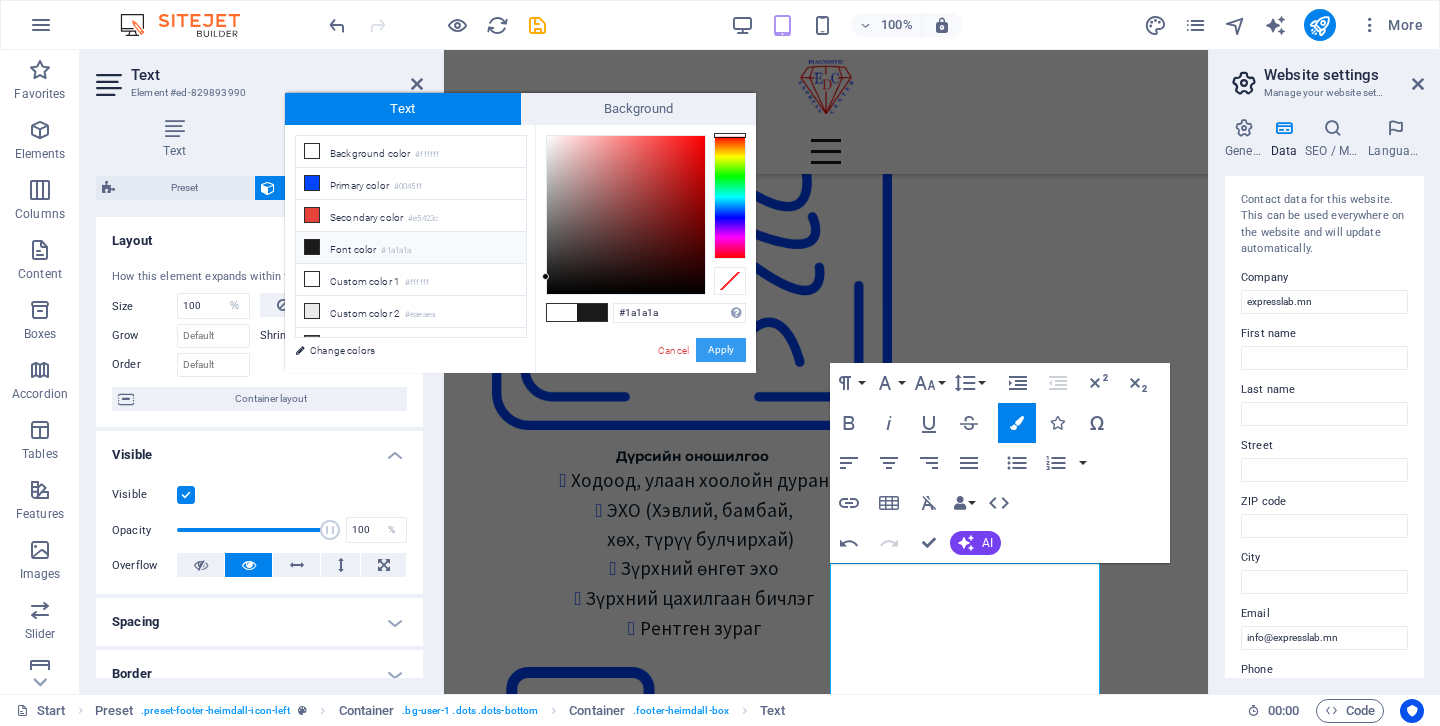 click on "Apply" at bounding box center (721, 350) 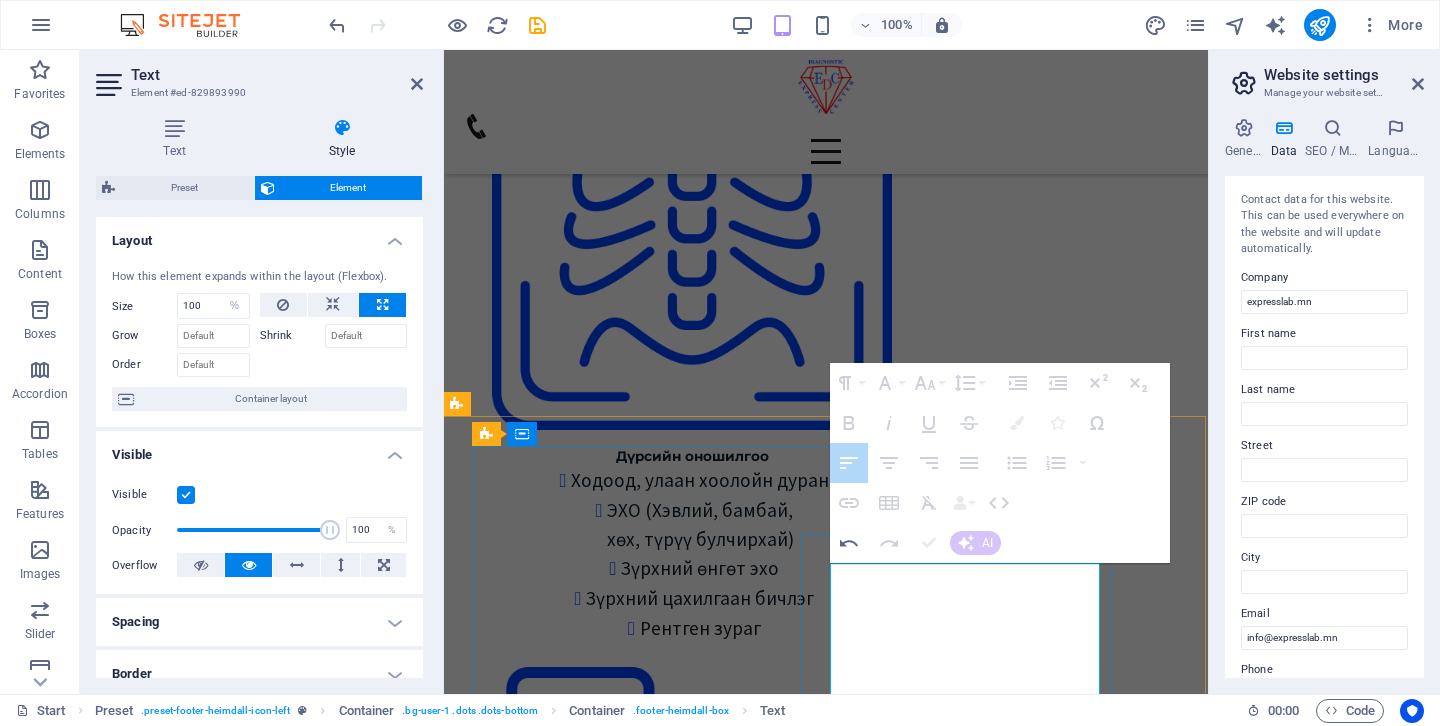 click on "info@expresslab.mn" at bounding box center (807, 9332) 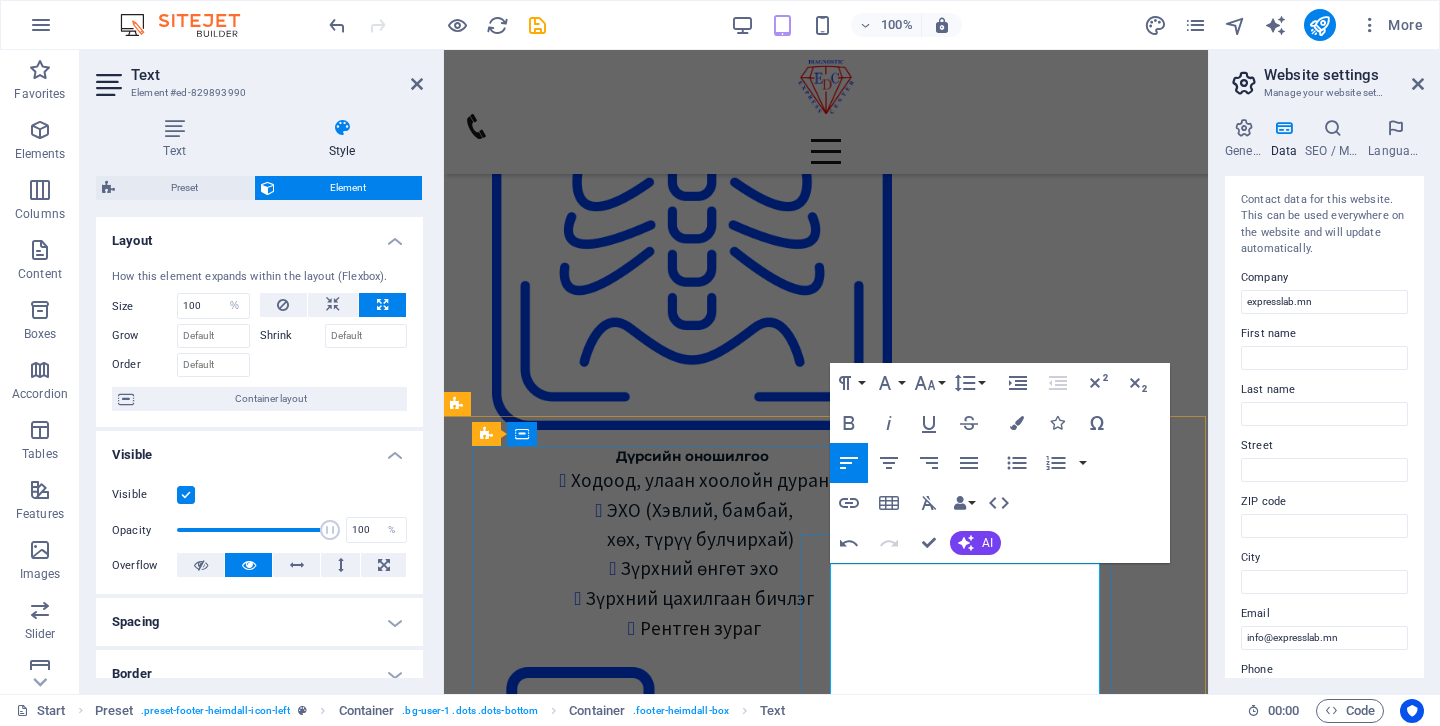 drag, startPoint x: 1025, startPoint y: 612, endPoint x: 850, endPoint y: 602, distance: 175.28548 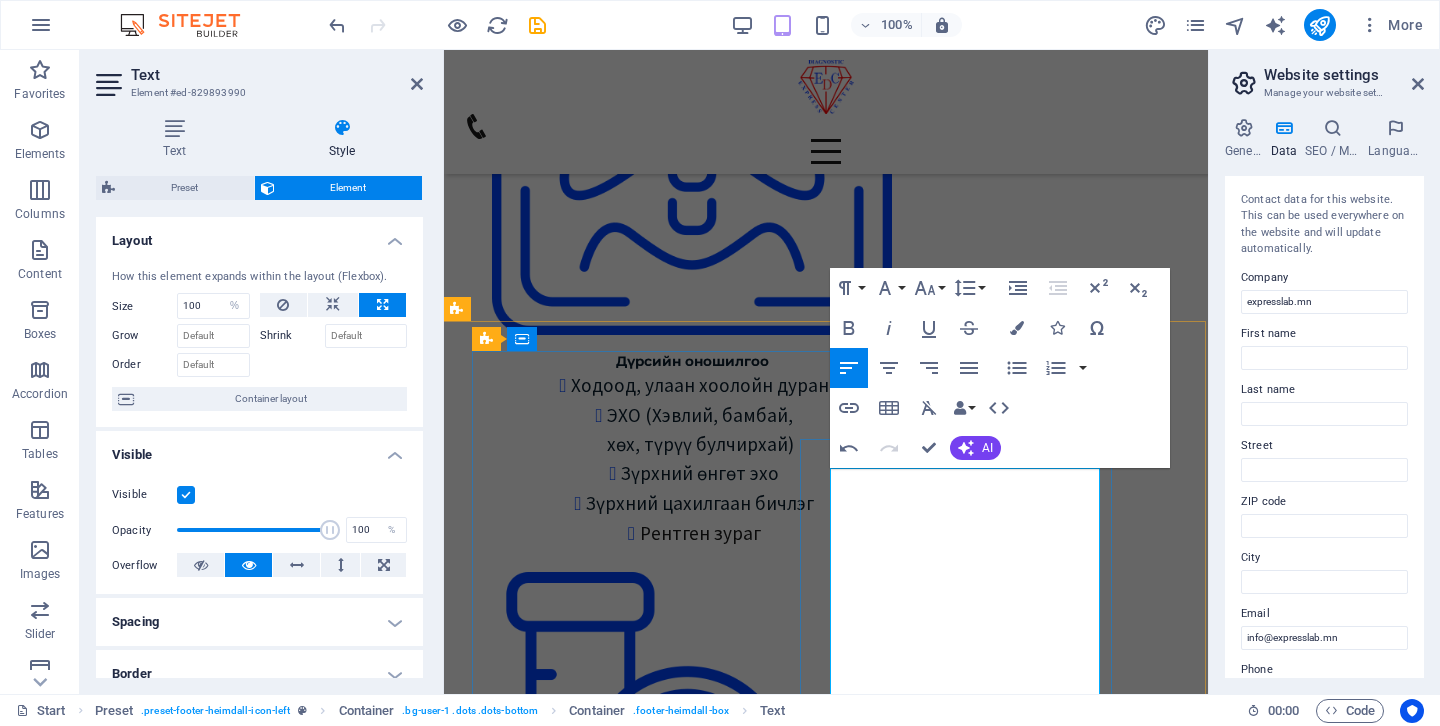 scroll, scrollTop: 2860, scrollLeft: 2, axis: both 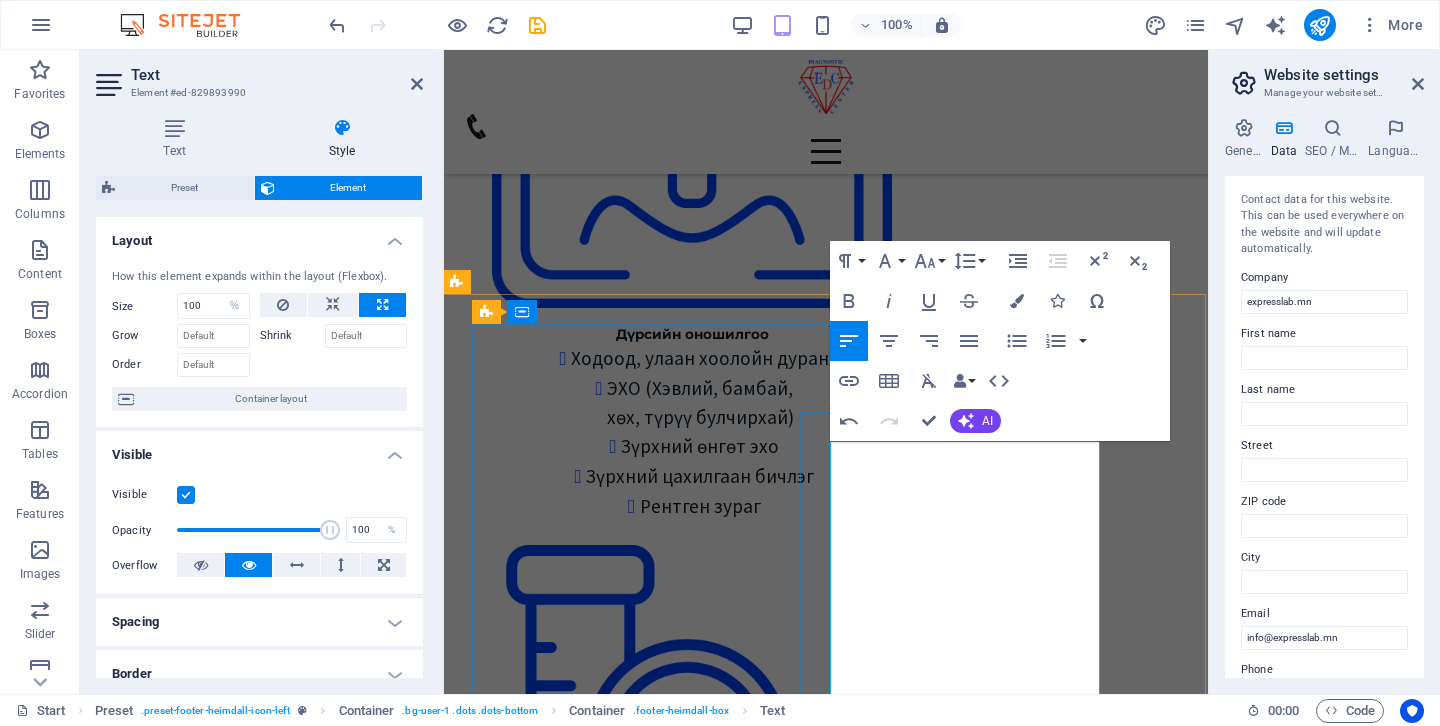 drag, startPoint x: 1026, startPoint y: 543, endPoint x: 941, endPoint y: 547, distance: 85.09406 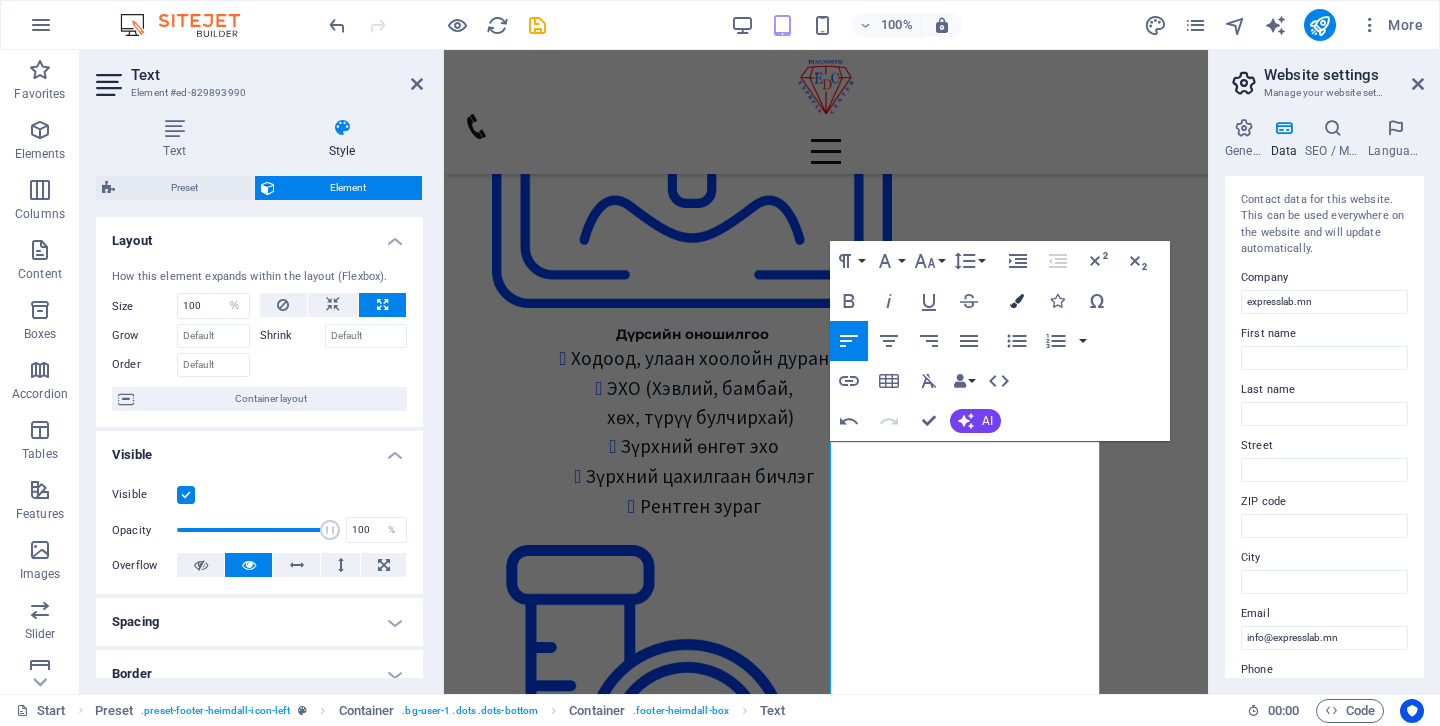 click at bounding box center [1017, 301] 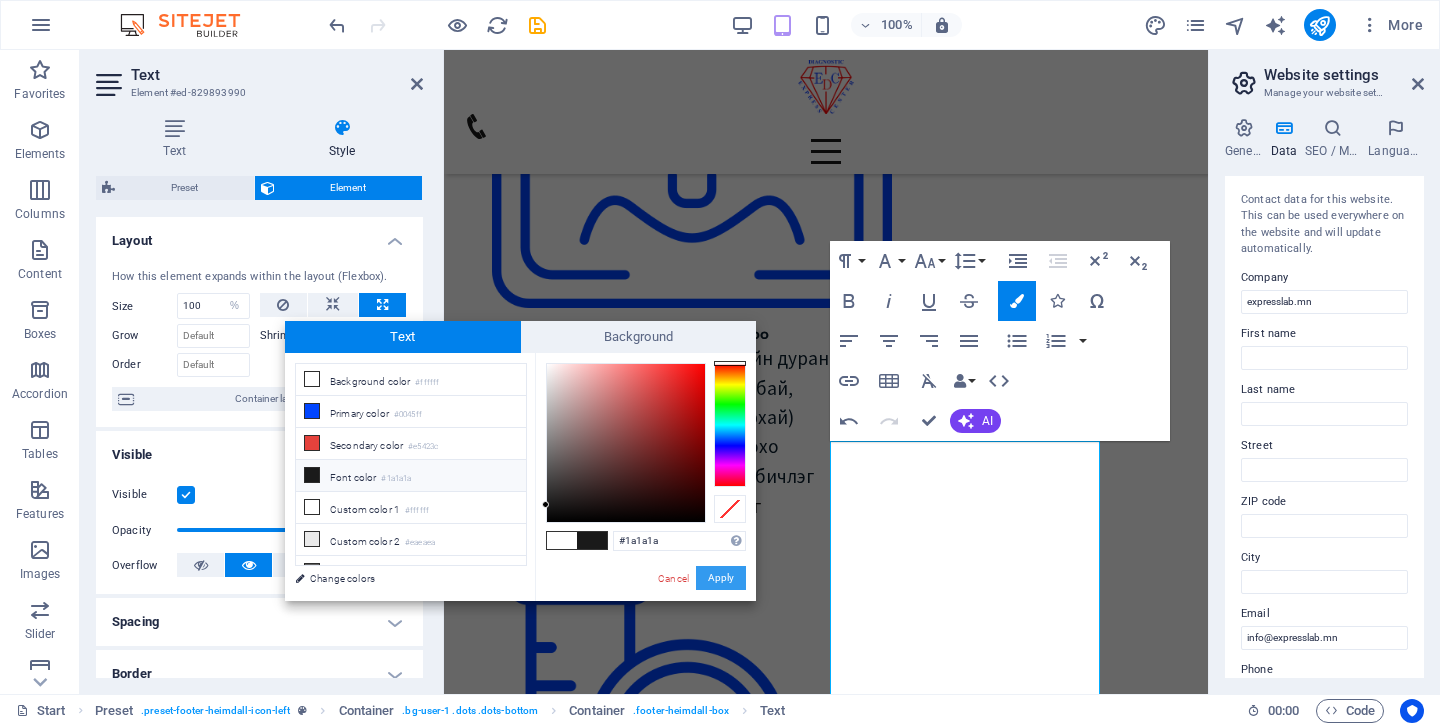 click on "Apply" at bounding box center [721, 578] 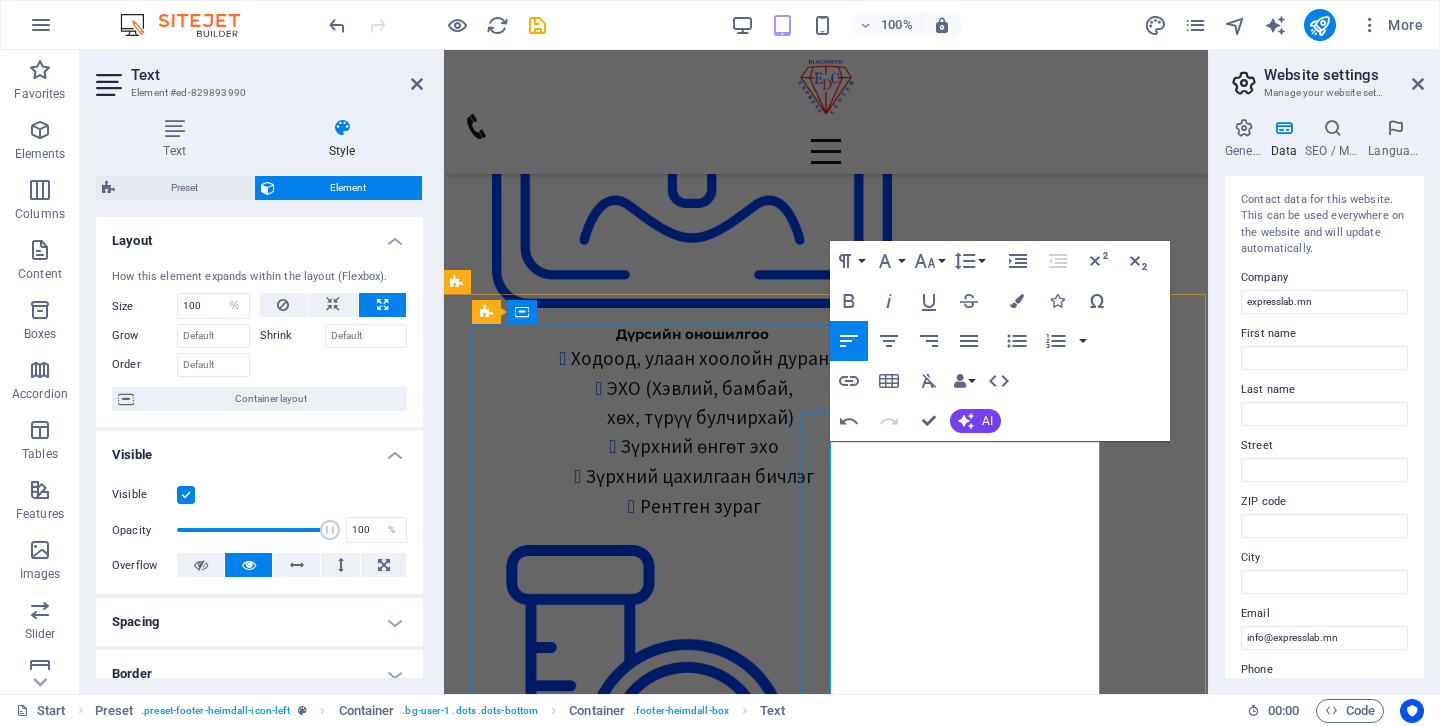 click on "Сансар салбар" at bounding box center [807, 9354] 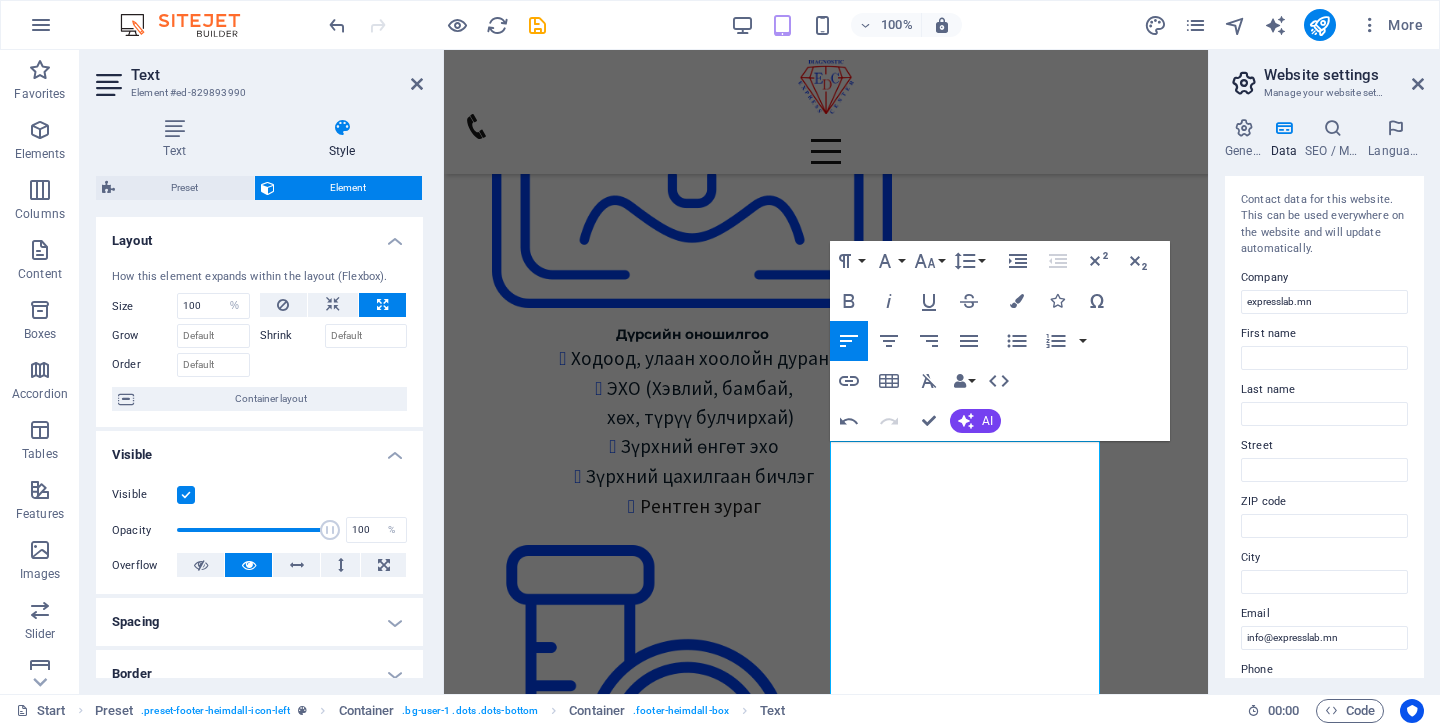 click on "Хаяг, байршил 1 -Төв салбар БЗД 3-р хороо Улсын 2-р эмнэлгийн баруун талд 25-р байрны өргөтгөл Google map:   2 - Зайсан салбар ХУД 11-р хороо Астра төвийн зүүн талд V28-ын 2р давхарт Google map:  3 - Сансар салбар БЗД 7-р хороо Хурдмед эмнэлэг Google map:  4 - Нисэх салбар ХУД, Нисэхийн тойрог Хан-Плазагийн 3-р давхарт Google map:  Холбоо барих ​ ​   ​ Express Diagnostic Center   ​ info@expresslab.mn Лавлах утас  7000-1920 Төв салбар  Зайсан салбар Сансар салбар Нисэх салбар Цагийн хуваарь: Төв салбар  Даваа-Бааасан  08:00-15:30 Бямба  09:00-15:00 Ням гарагт амарна Бусад салбар:  Да-Ба  08:30-16:30 Бя         09:00-15:00 Ням гарагт амарна" at bounding box center (824, 9668) 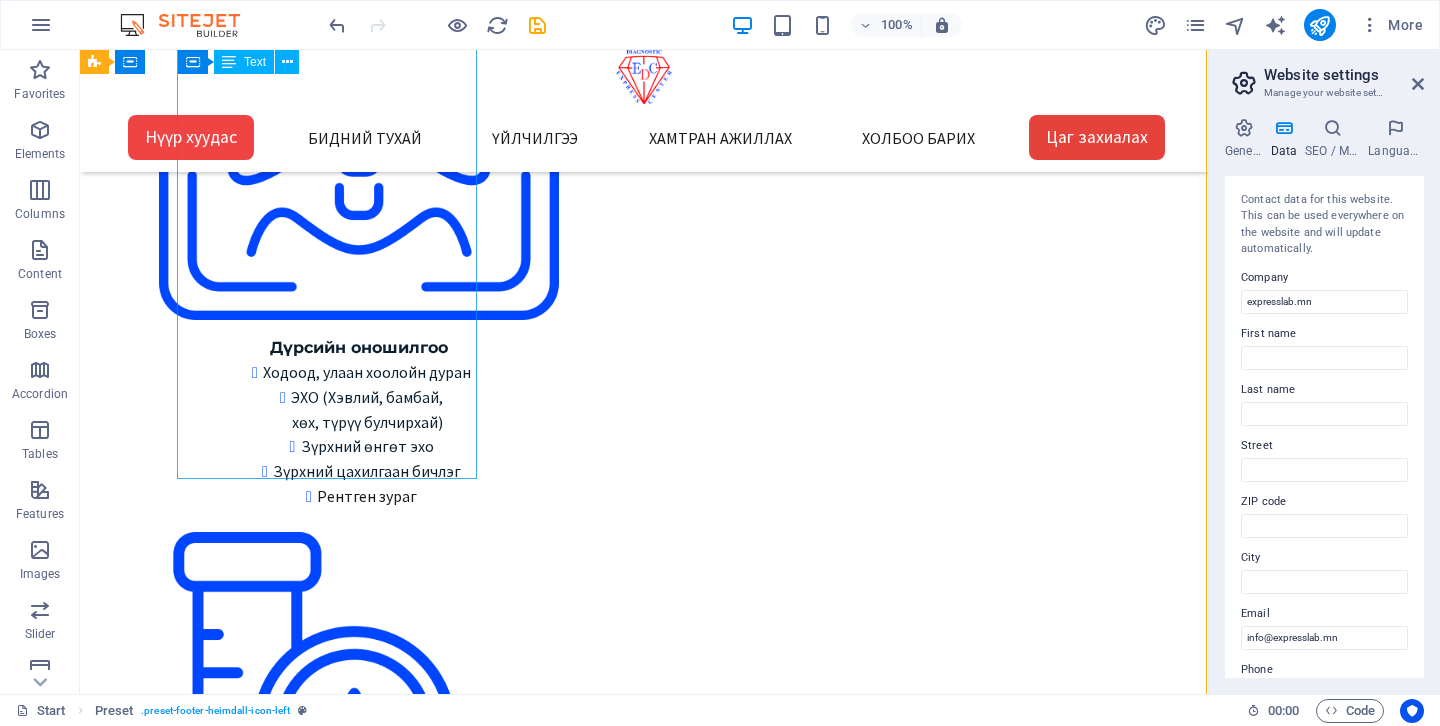 scroll, scrollTop: 2994, scrollLeft: 1, axis: both 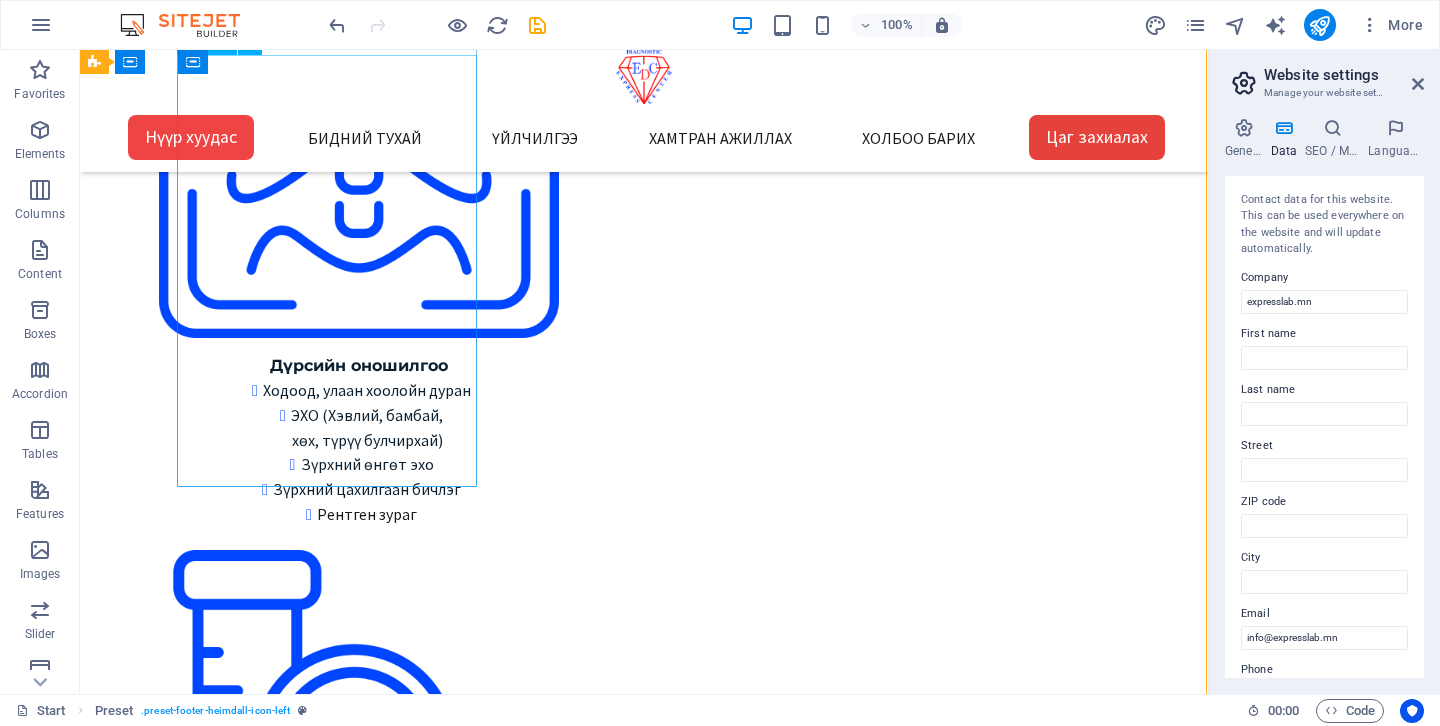 click on "1 -Төв салбар БЗД 3-р хороо Улсын 2-р эмнэлгийн баруун талд 25-р байрны өргөтгөл Google map:   2 - Зайсан салбар ХУД 11-р хороо Астра төвийн зүүн талд V28-ын 2р давхарт Google map:  3 - Сансар салбар БЗД 7-р хороо Хурдмед эмнэлэг Google map:  4 - Нисэх салбар ХУД, Нисэхийн тойрог Хан-Плазагийн 3-р давхарт Google map:" at bounding box center (538, 9754) 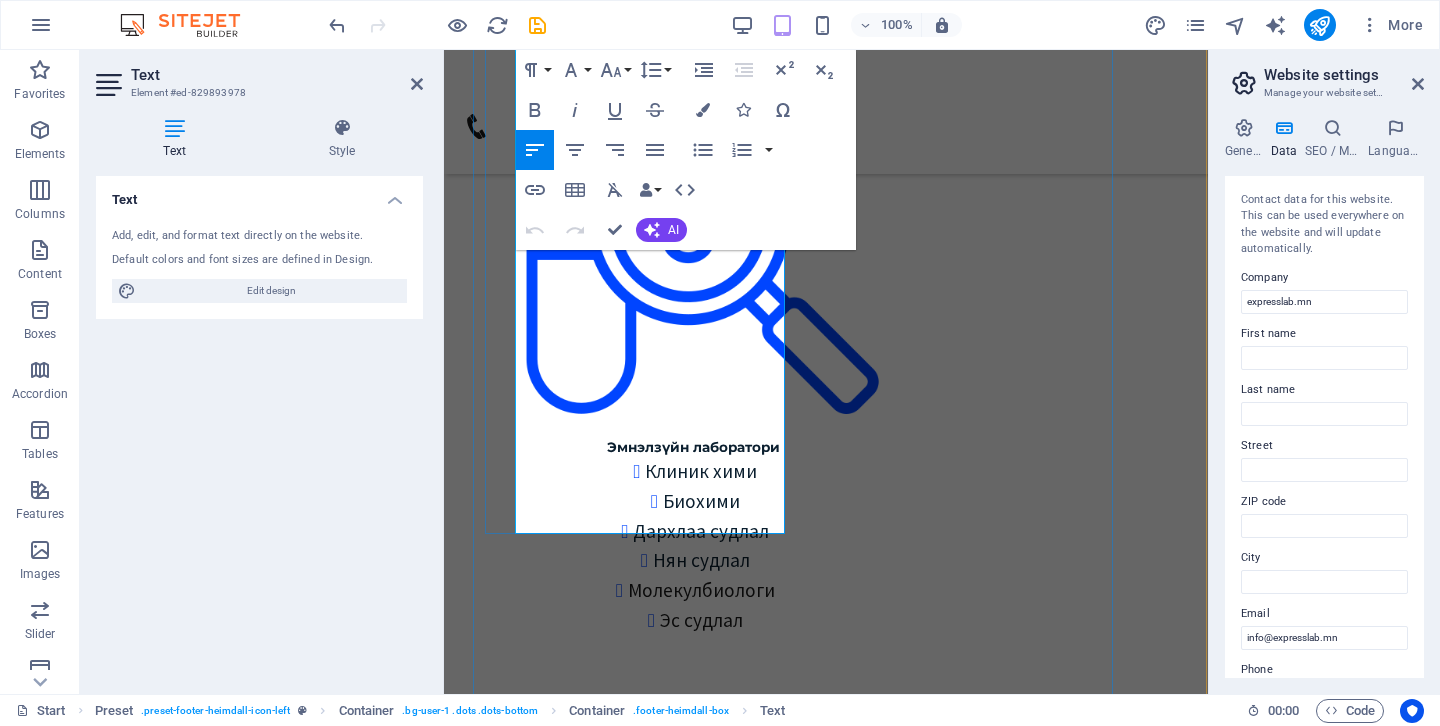 scroll, scrollTop: 3421, scrollLeft: 1, axis: both 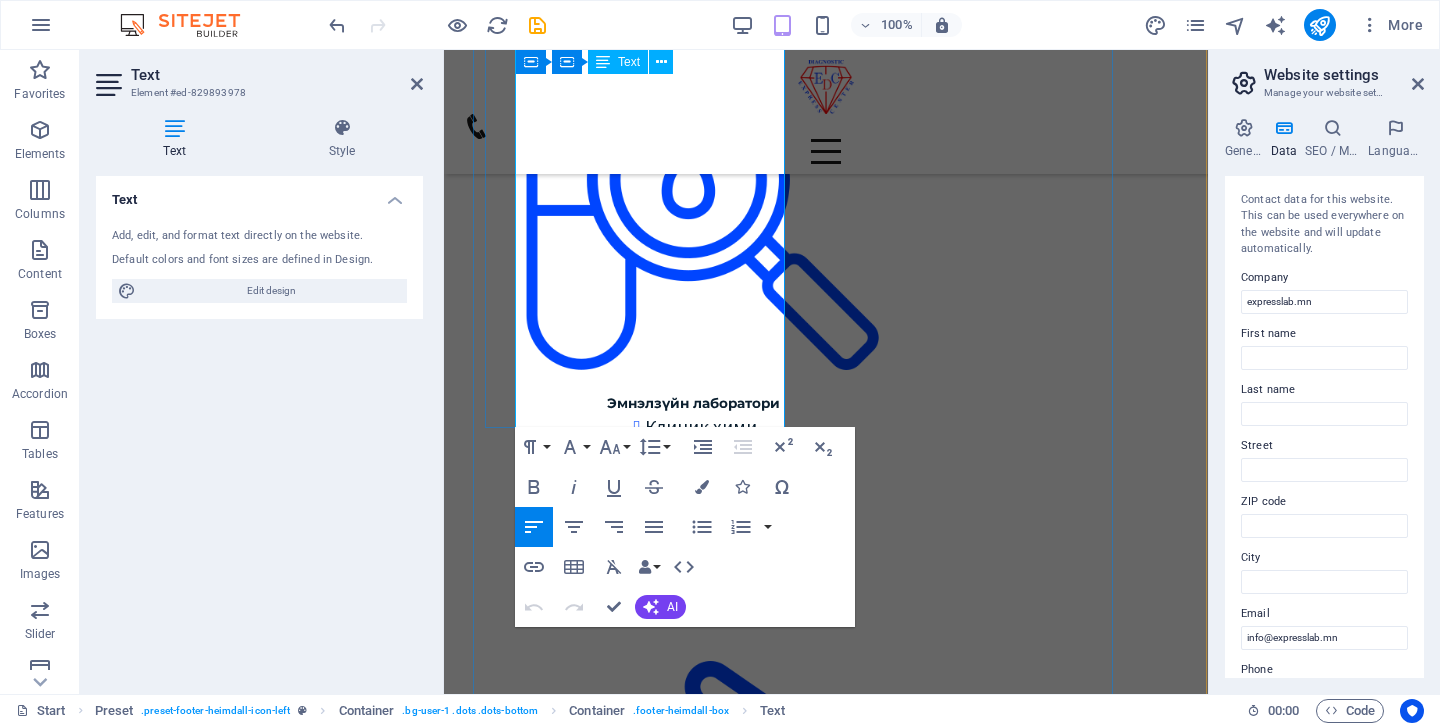 click on "Google map:" at bounding box center (752, 8512) 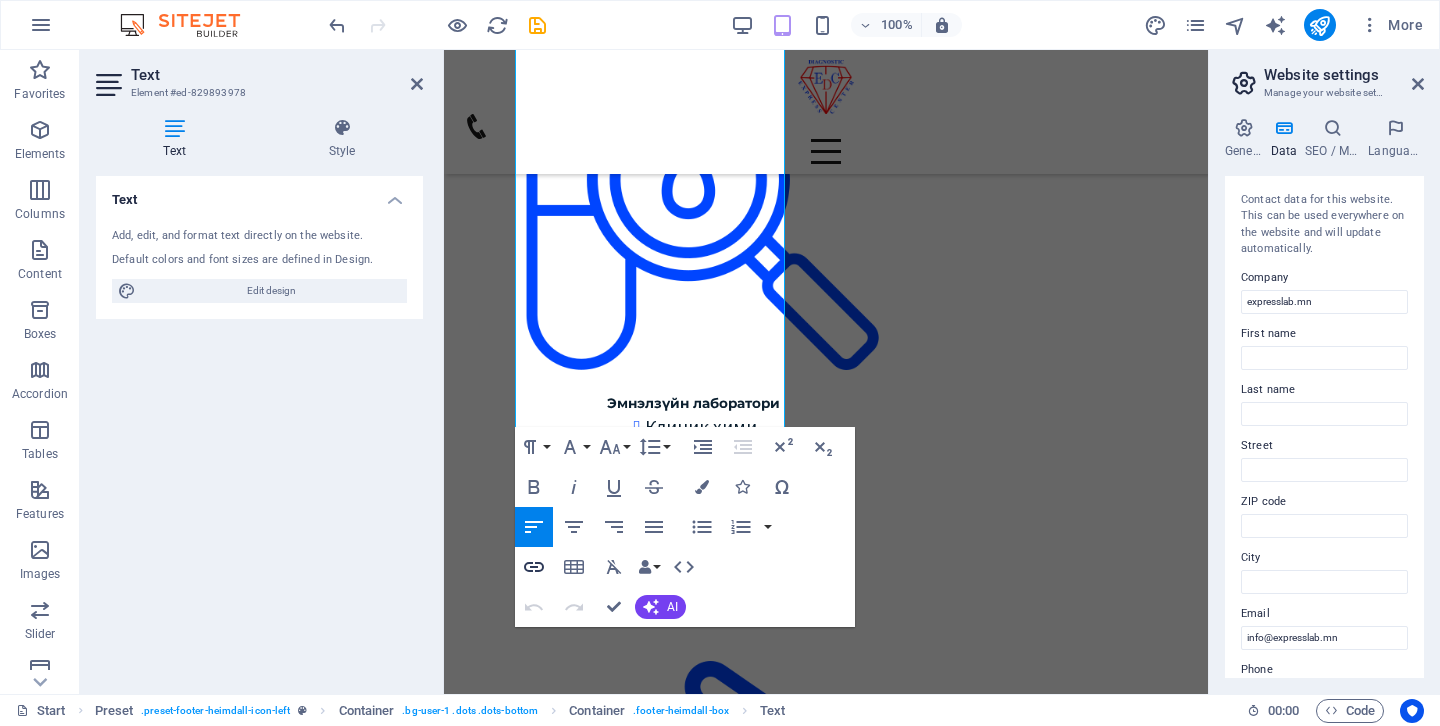 click 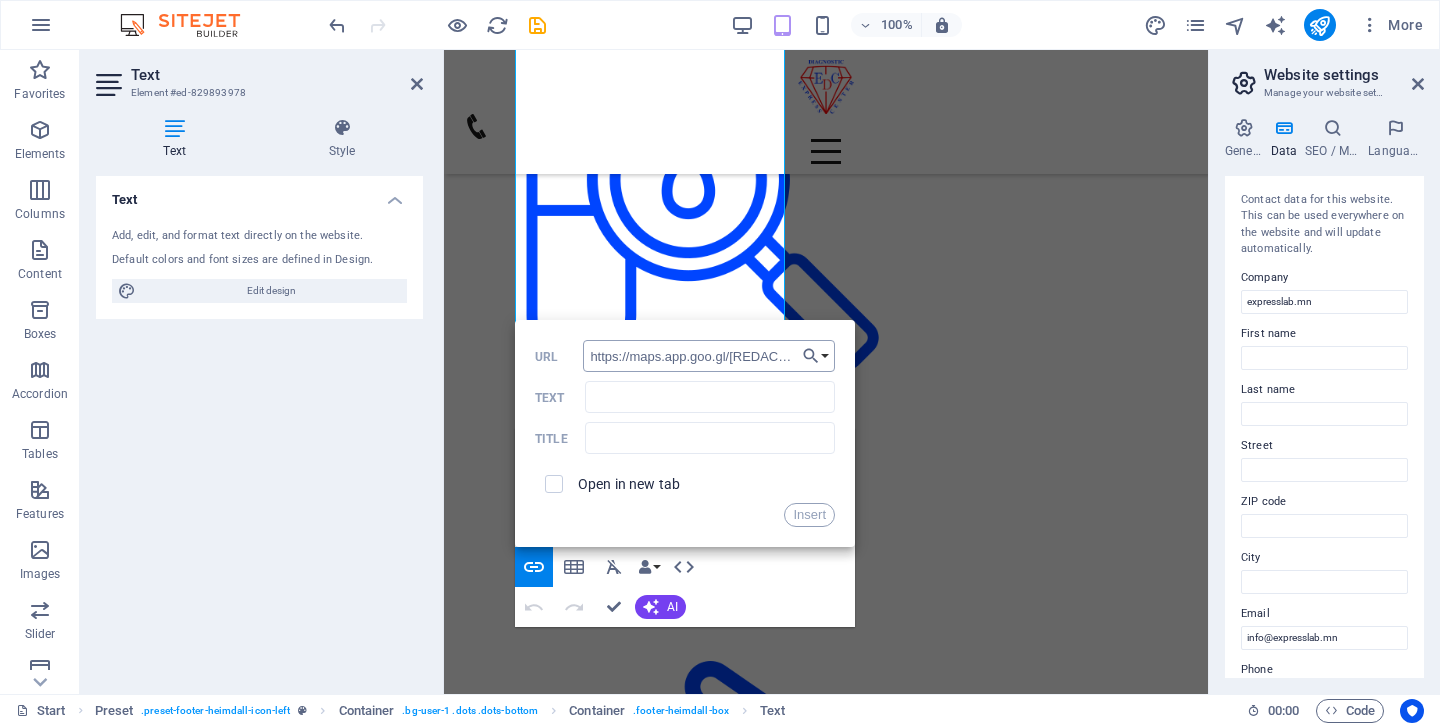 scroll, scrollTop: 0, scrollLeft: 53, axis: horizontal 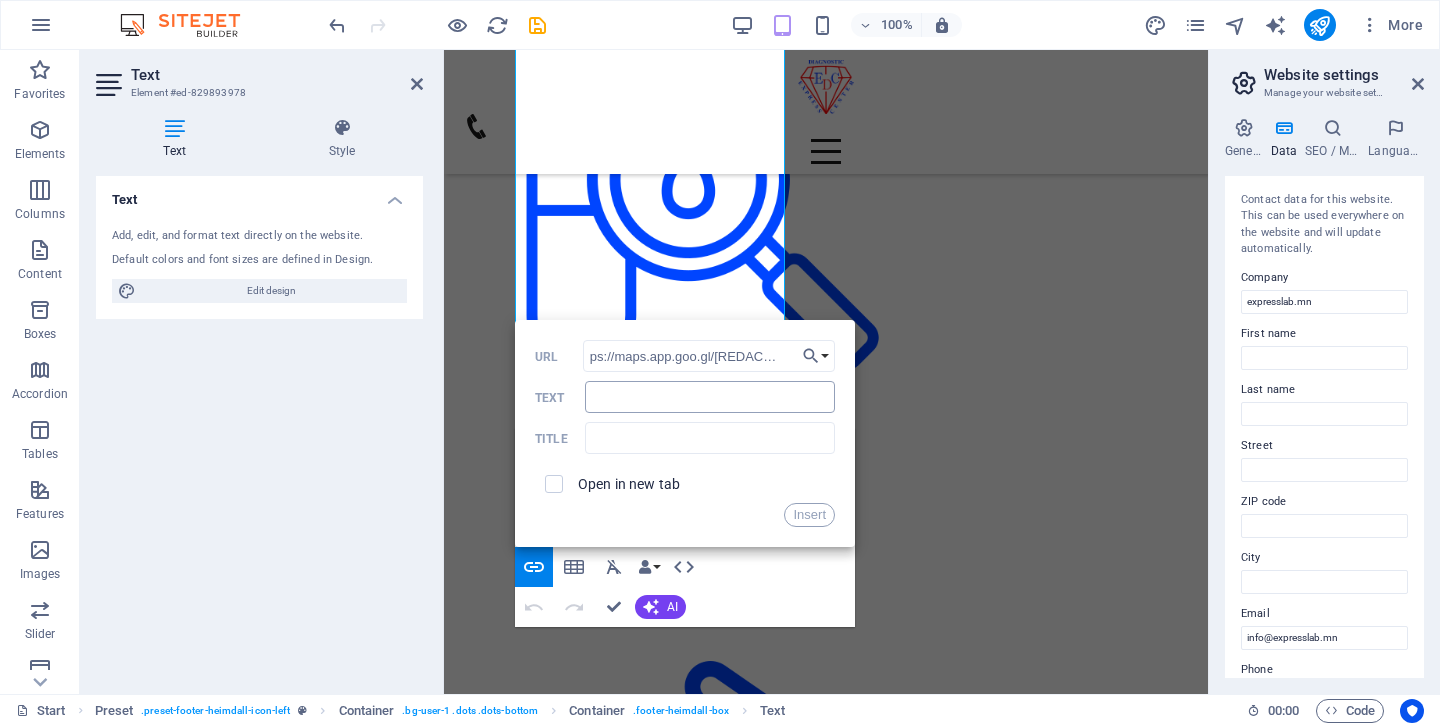 type on "https://maps.app.goo.gl/5EsxanYi25koTi7K6" 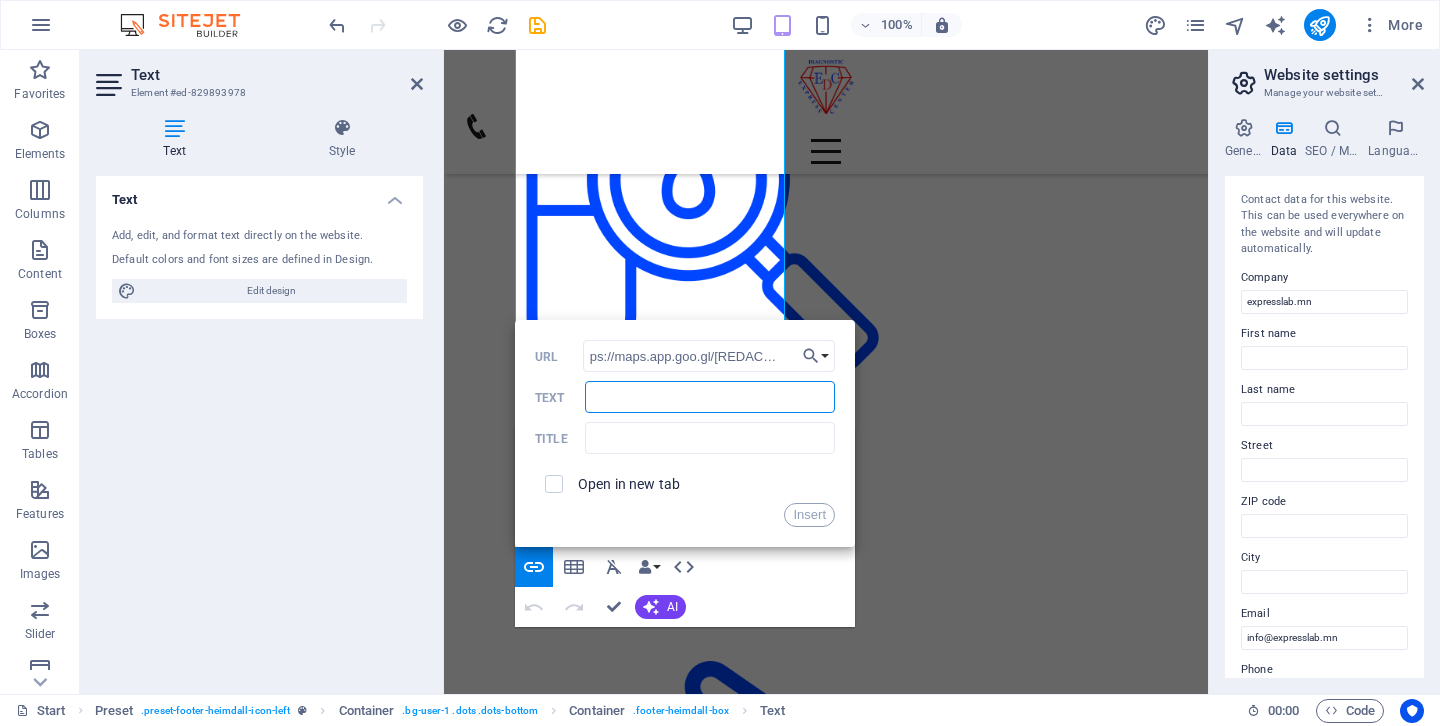 click on "Text" at bounding box center (710, 397) 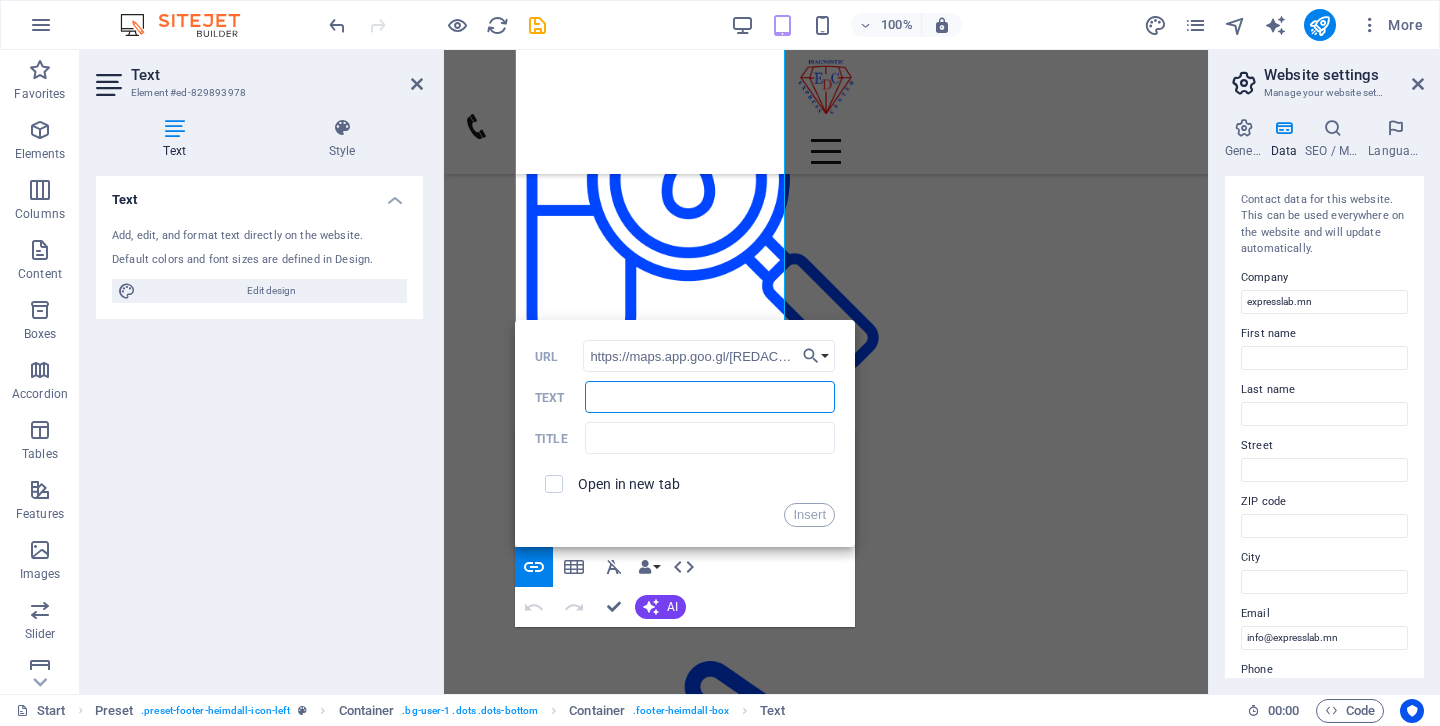 type on "U" 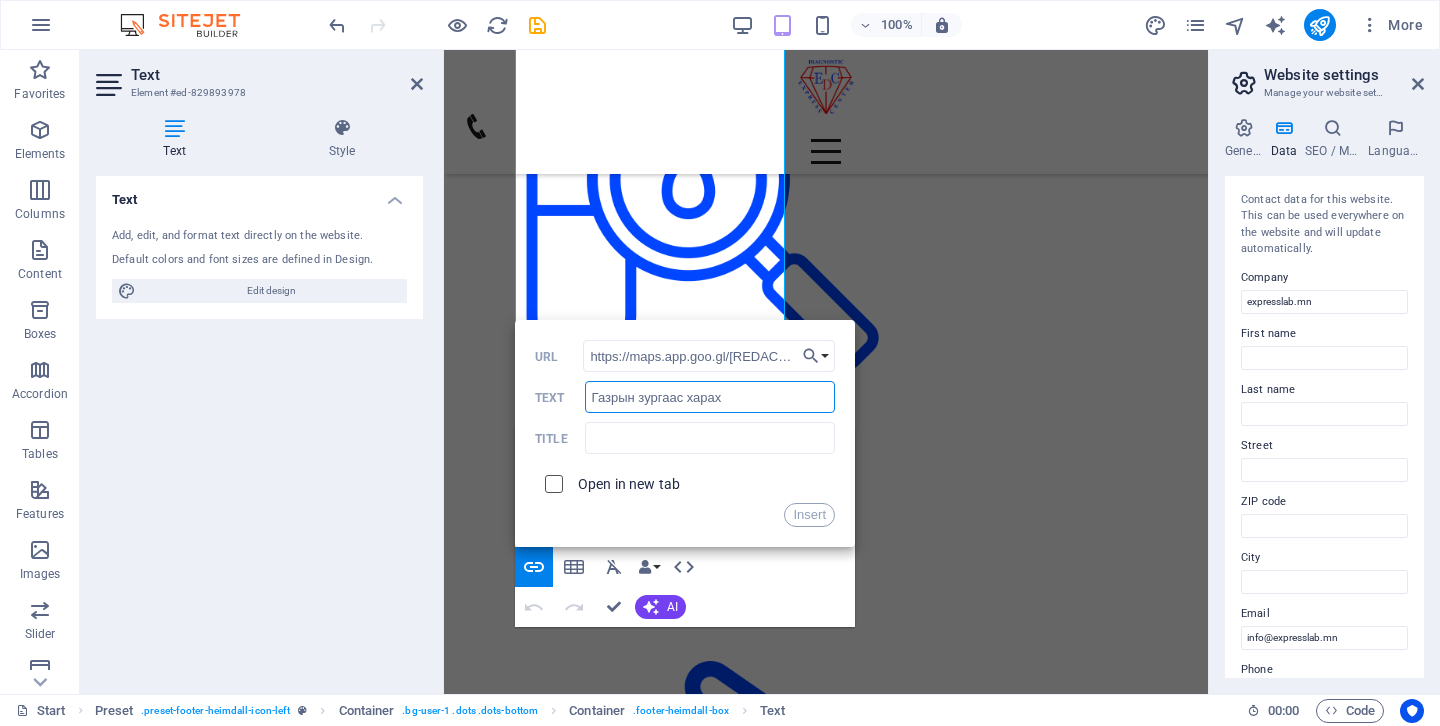 type on "Газрын зургаас харах" 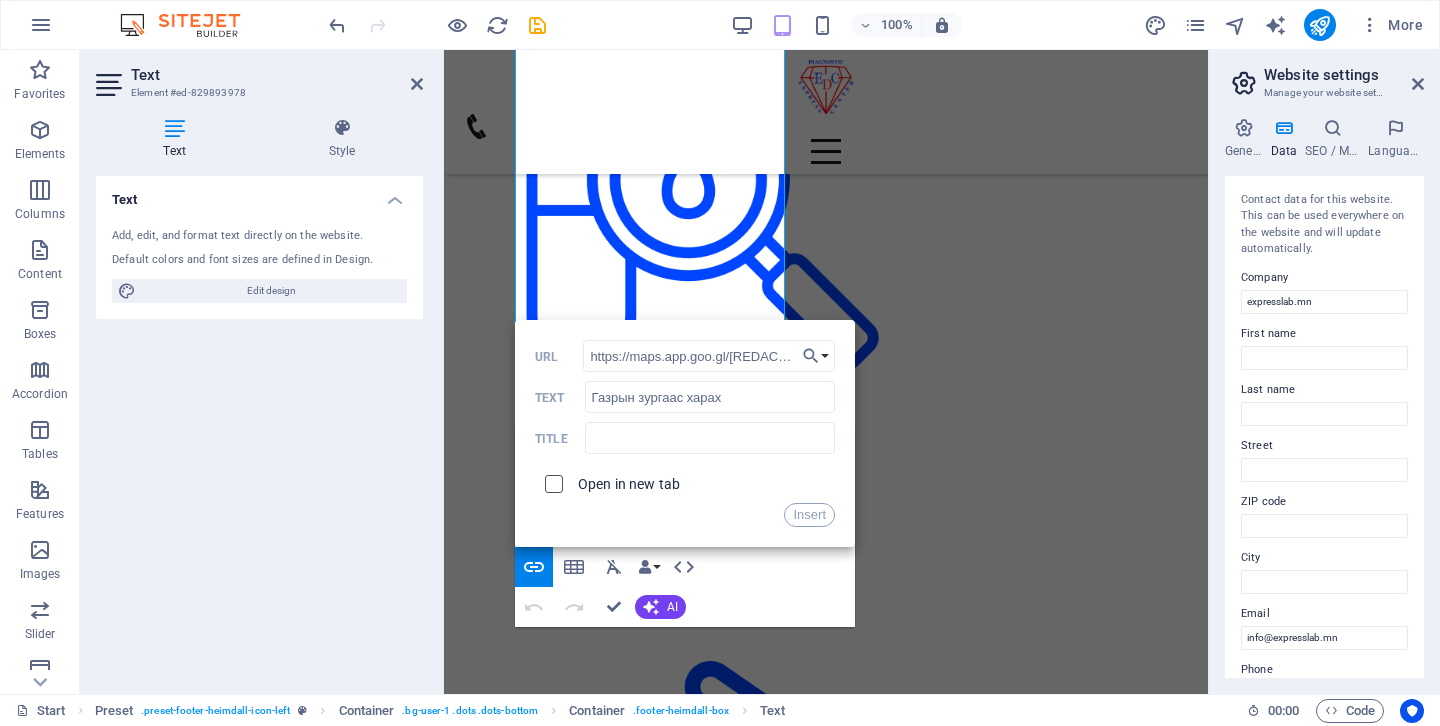 click at bounding box center [551, 481] 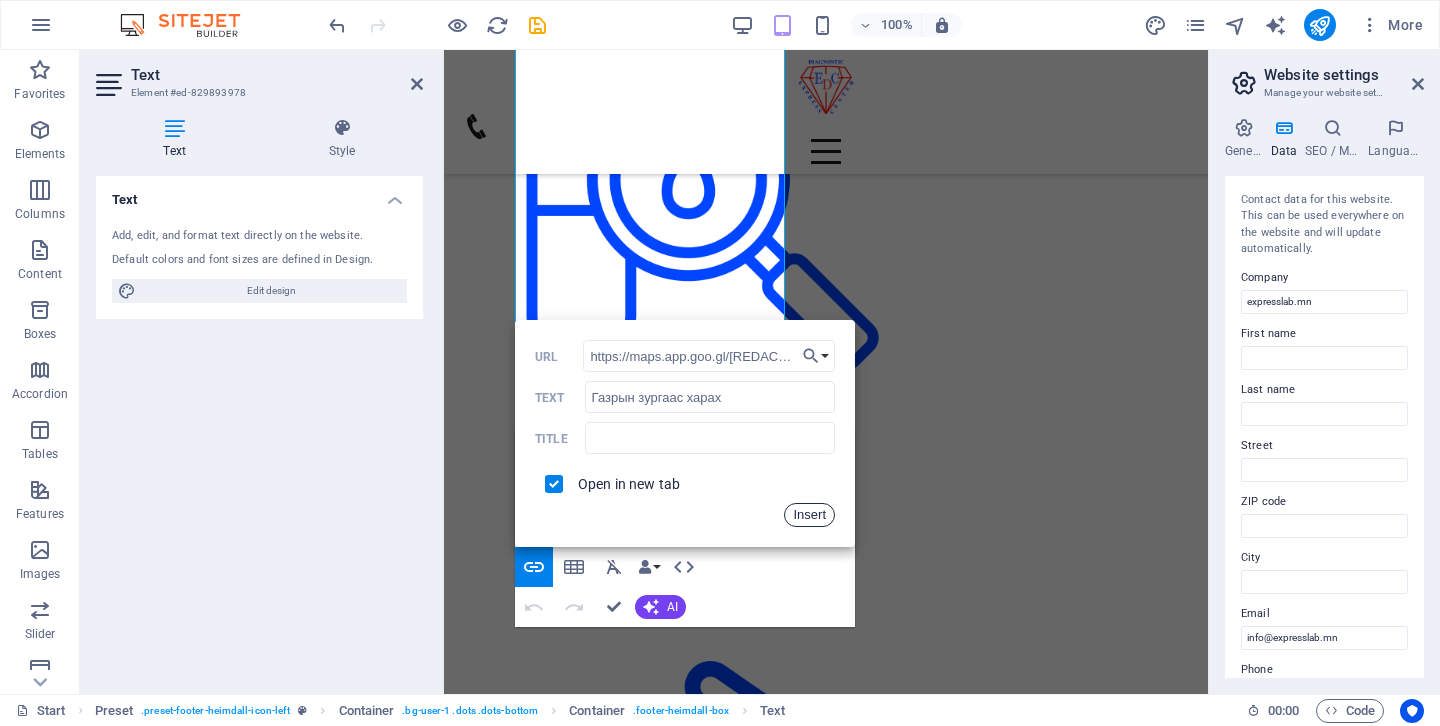 click on "Insert" at bounding box center (809, 515) 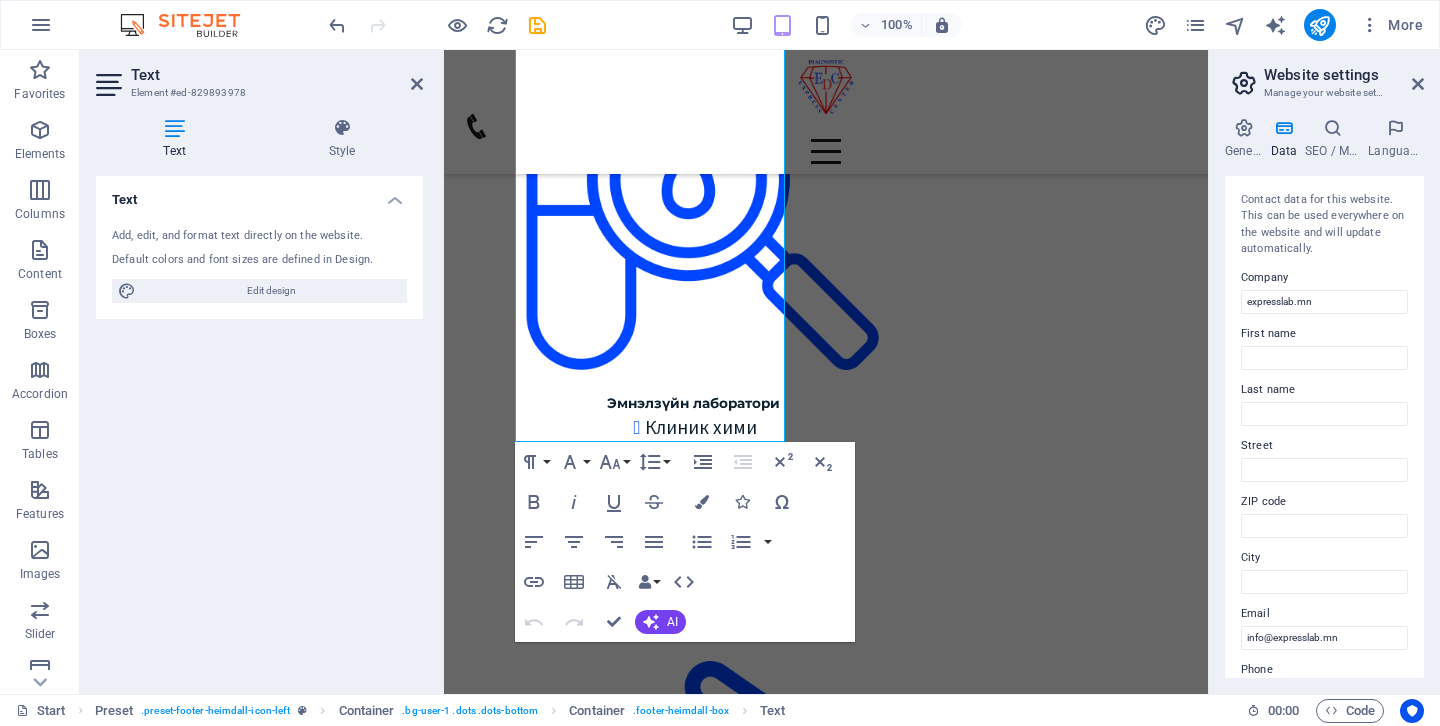 scroll, scrollTop: 3434, scrollLeft: 1, axis: both 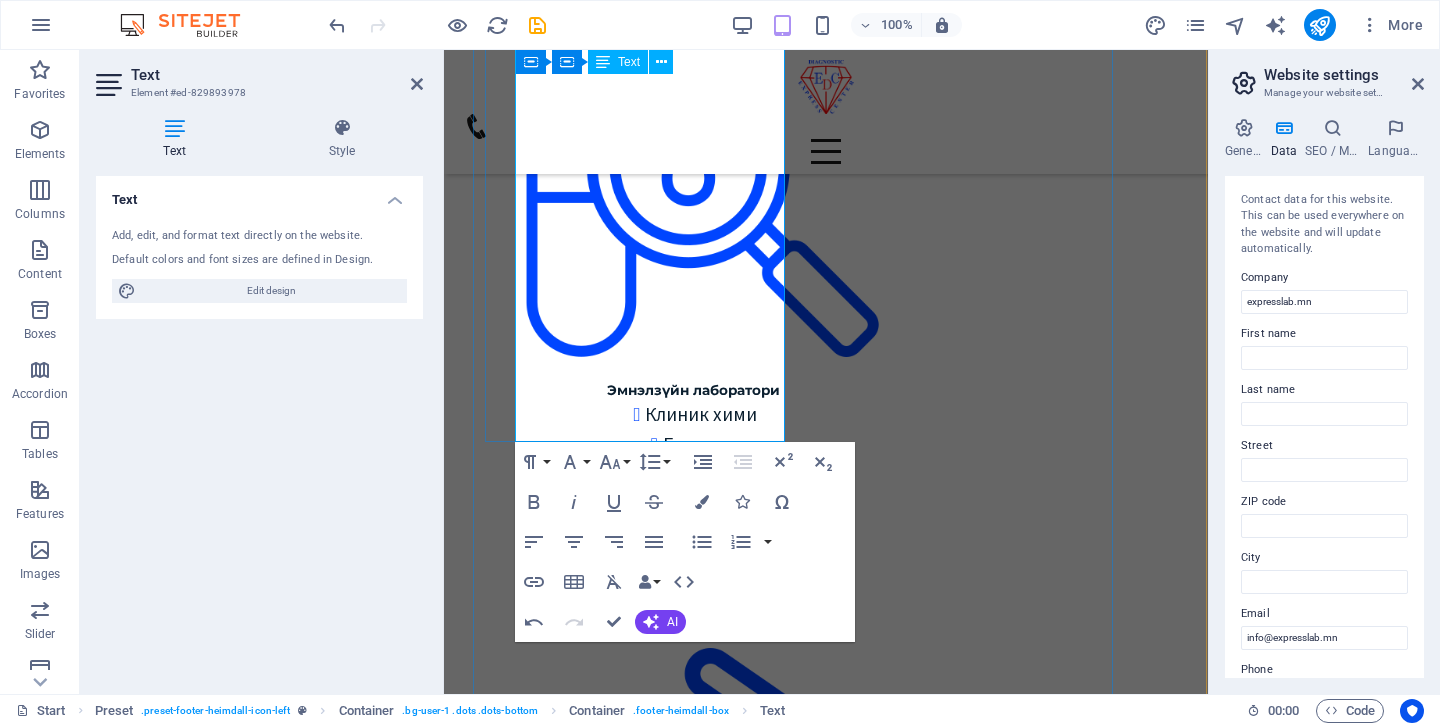 click on "Газрын зургаас харах Google map: ​" at bounding box center [752, 8499] 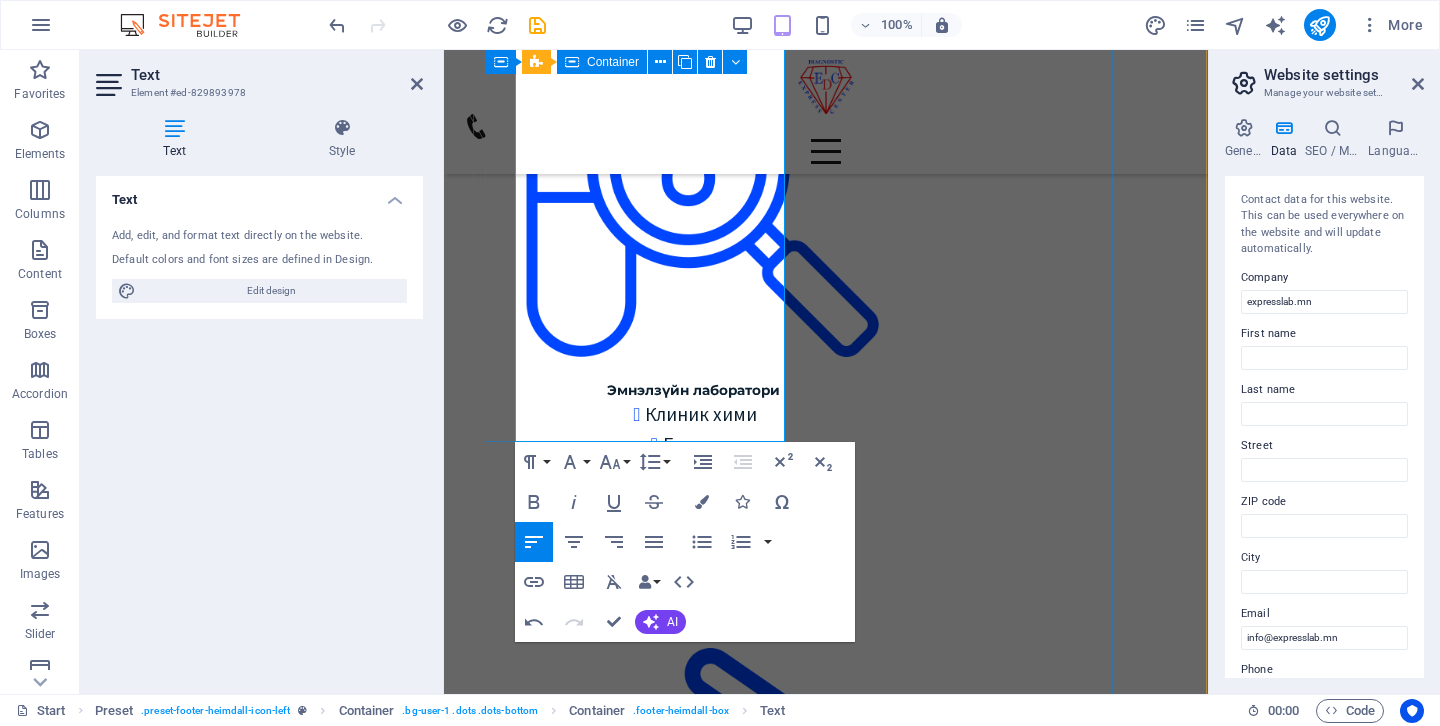 drag, startPoint x: 696, startPoint y: 402, endPoint x: 512, endPoint y: 393, distance: 184.21997 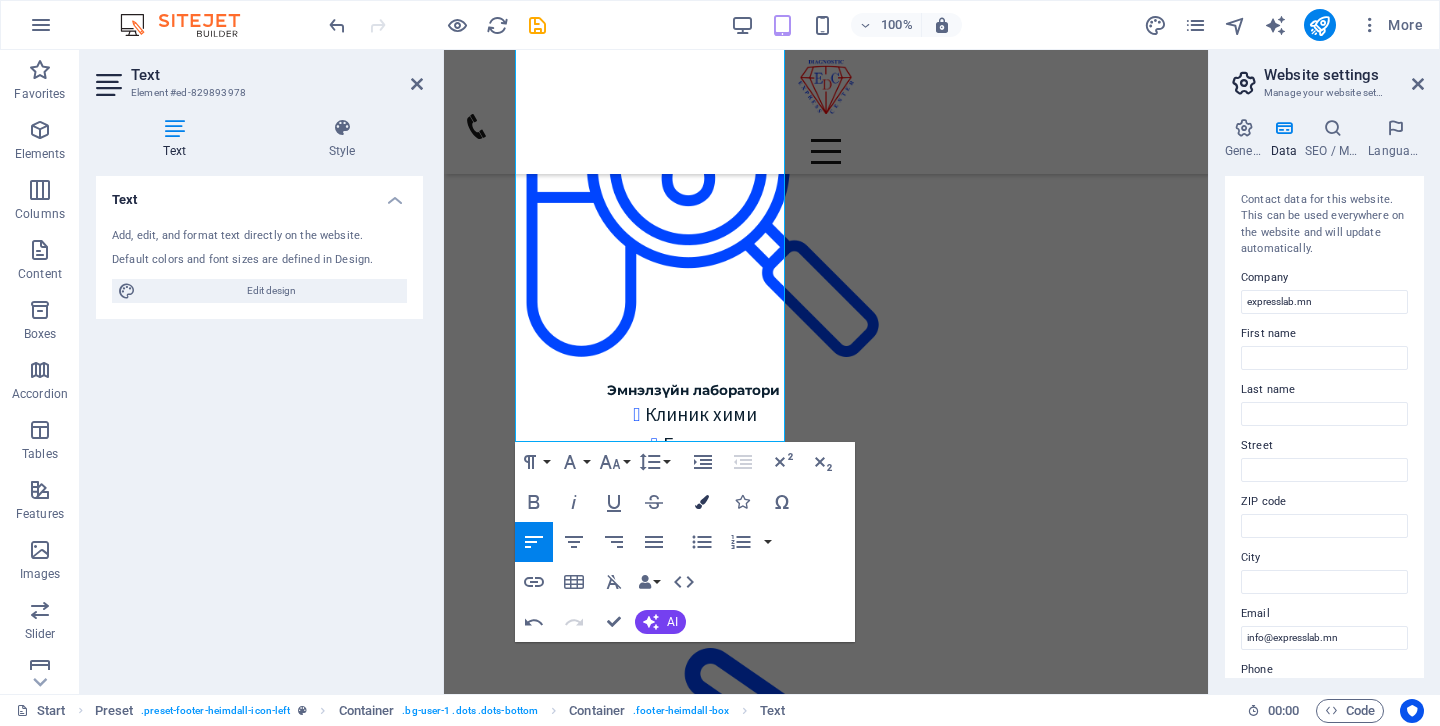 click at bounding box center [702, 502] 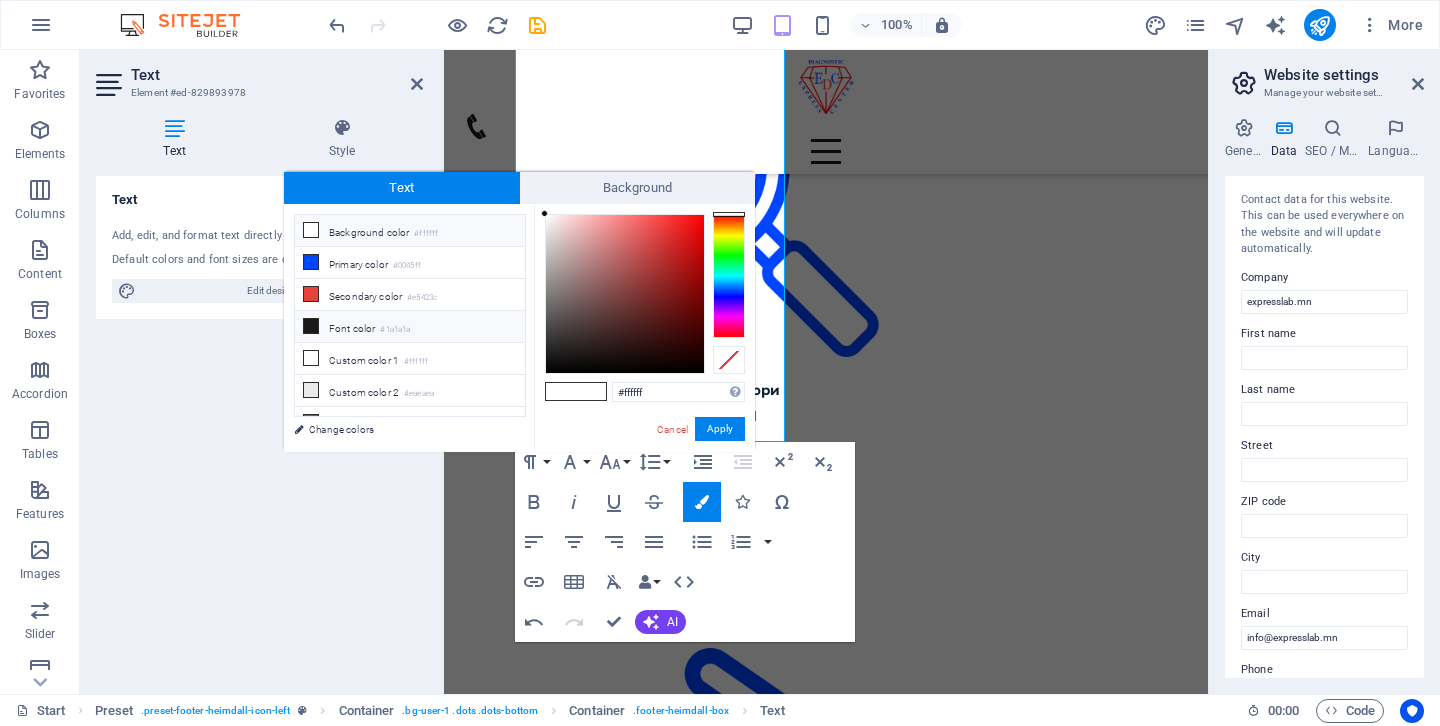 click on "Font color
#1a1a1a" at bounding box center [410, 327] 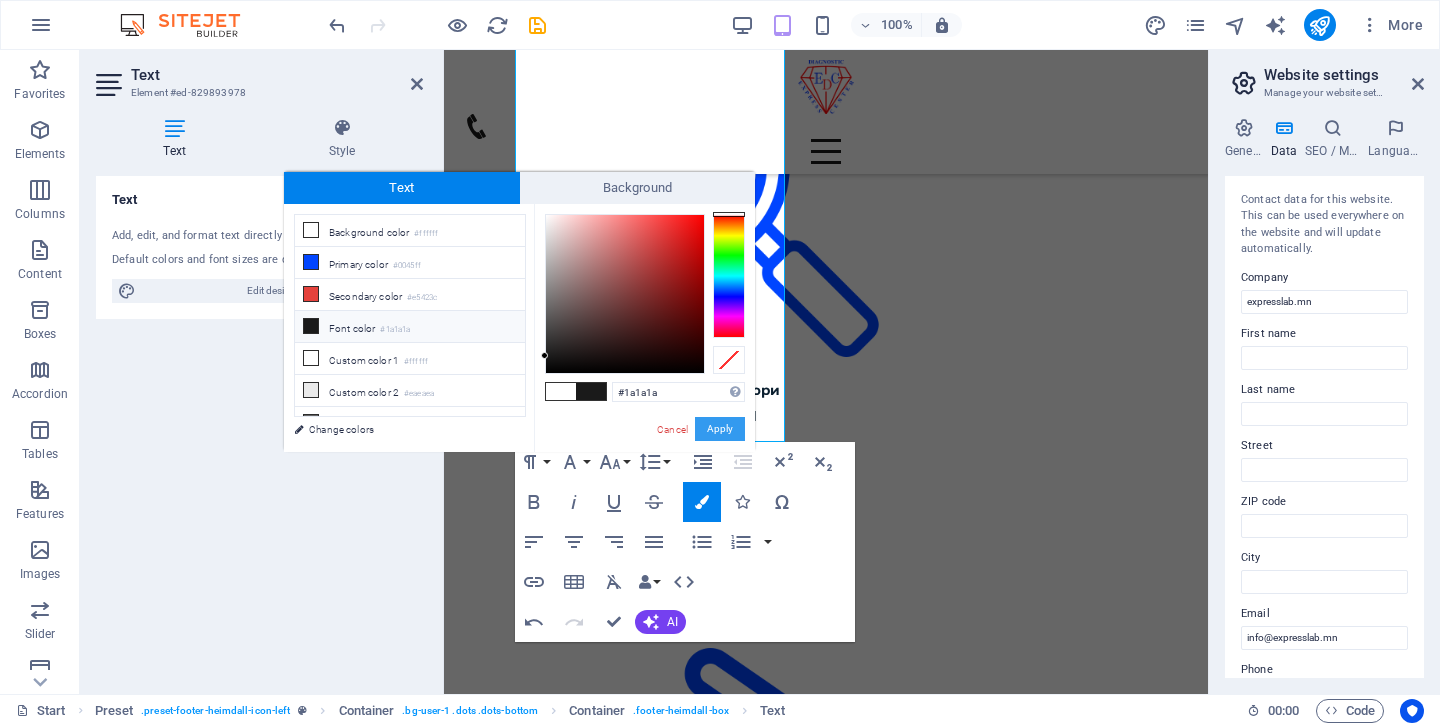 click on "Apply" at bounding box center [720, 429] 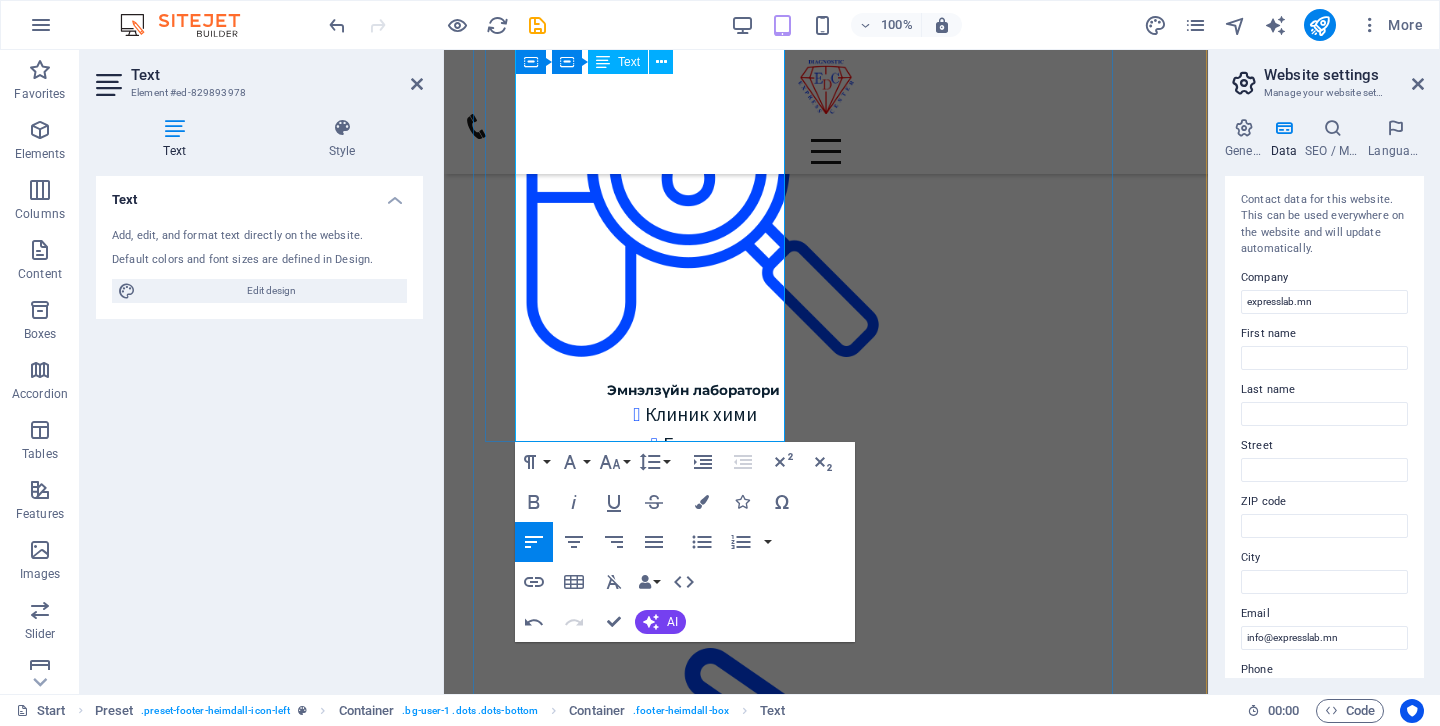 drag, startPoint x: 695, startPoint y: 401, endPoint x: 735, endPoint y: 425, distance: 46.647614 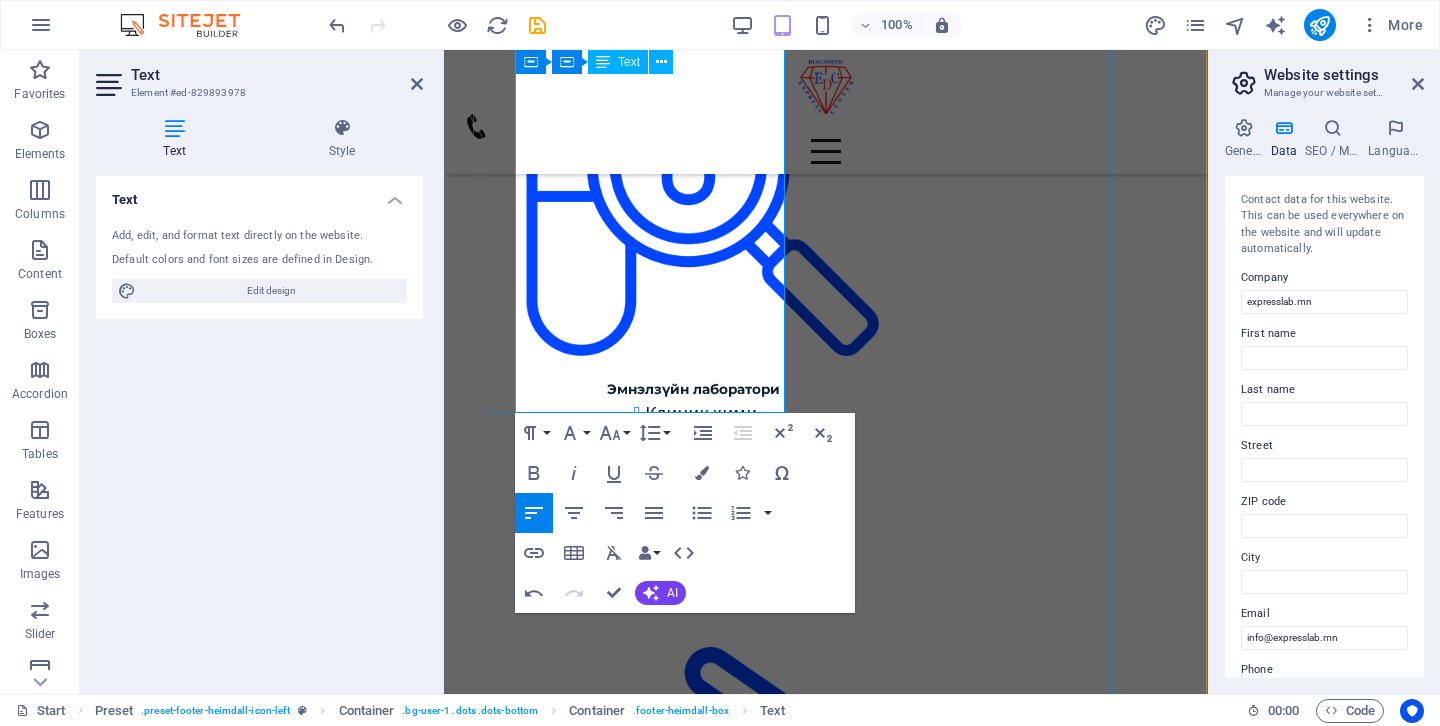click on "ХУД, Нисэхийн тойрог Хан-Плазагийн 3-р давхарт" at bounding box center [752, 8469] 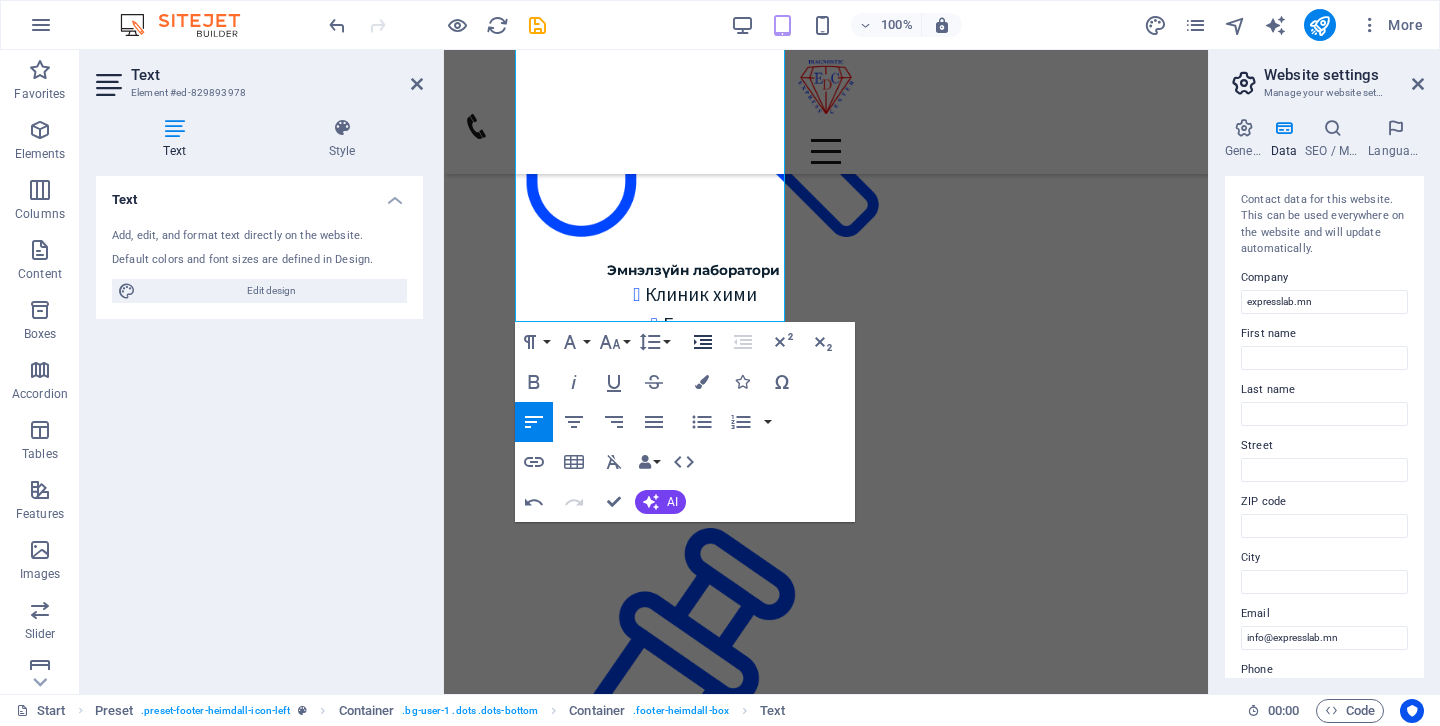 scroll, scrollTop: 3552, scrollLeft: 1, axis: both 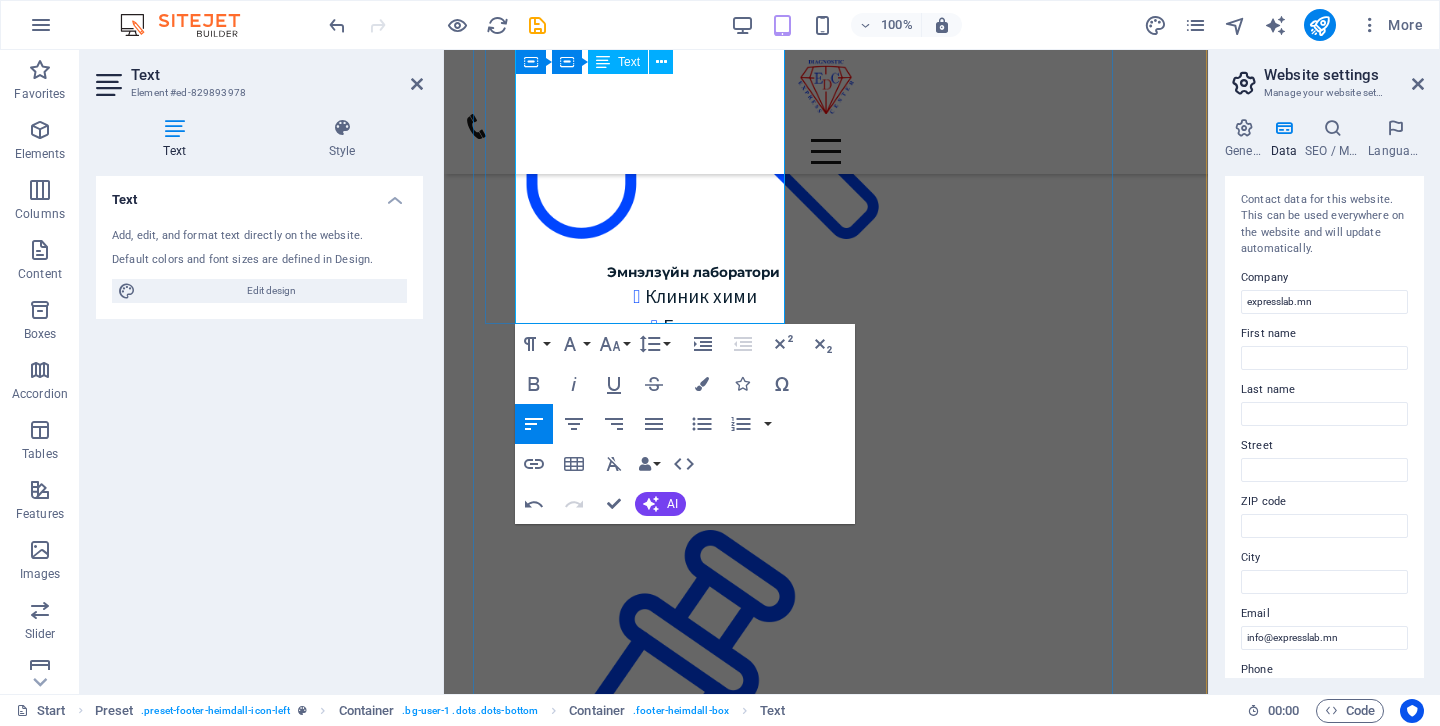 drag, startPoint x: 739, startPoint y: 312, endPoint x: 538, endPoint y: 265, distance: 206.4219 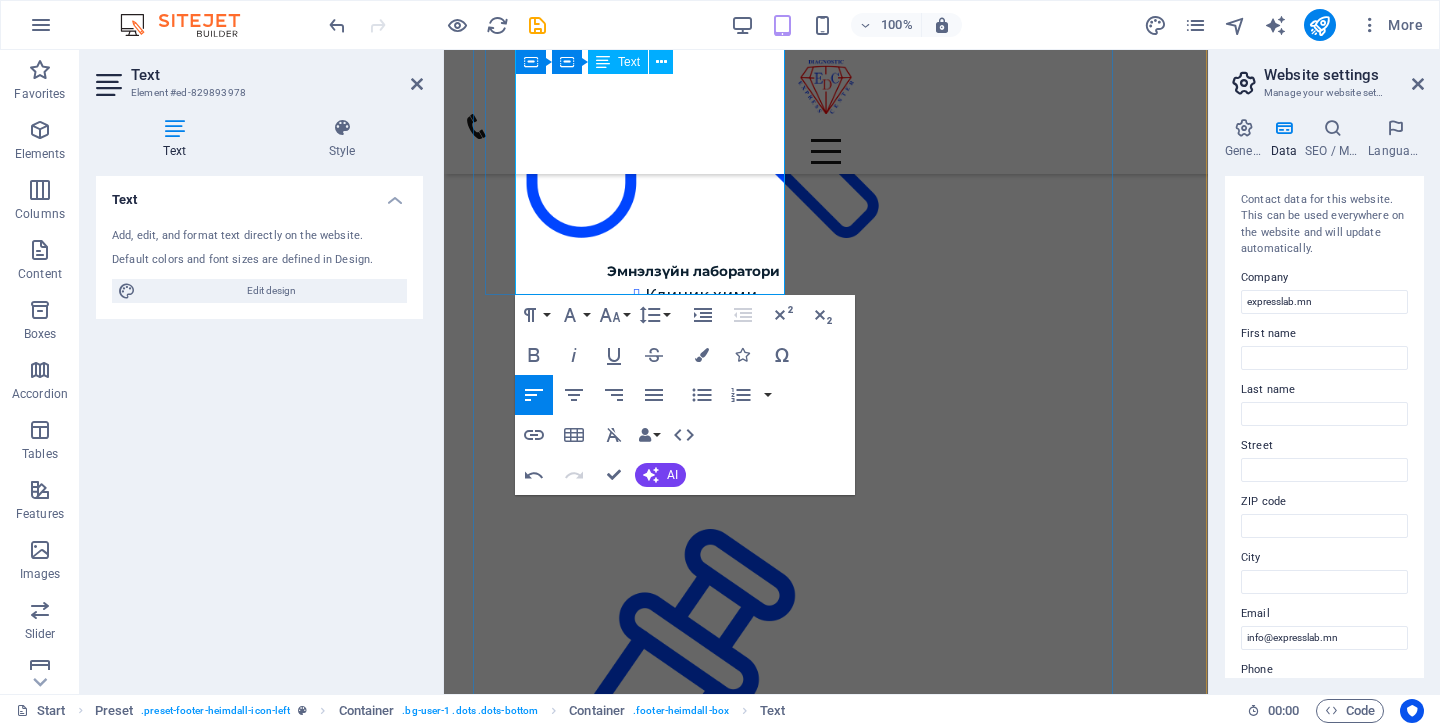 drag, startPoint x: 726, startPoint y: 254, endPoint x: 752, endPoint y: 278, distance: 35.383614 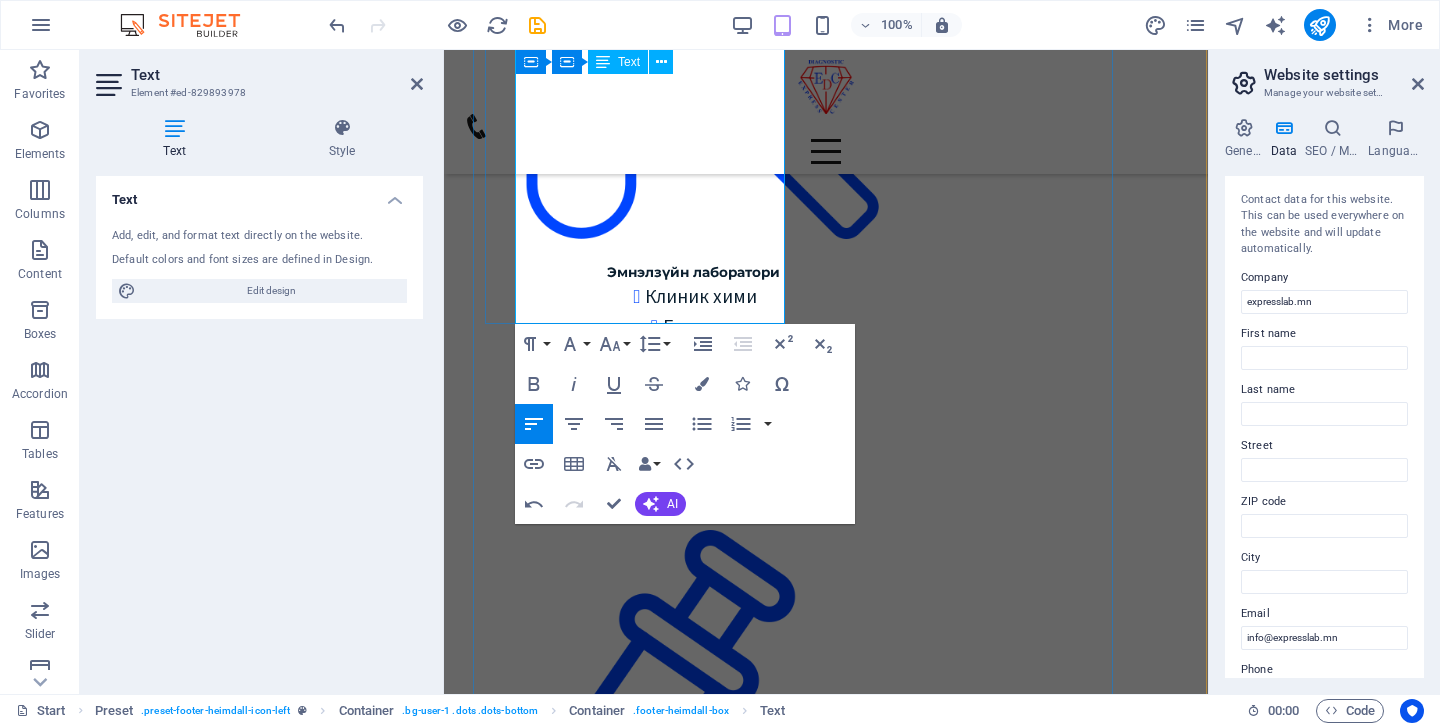 click on "Газрын зургаас харах" at bounding box center [603, 8410] 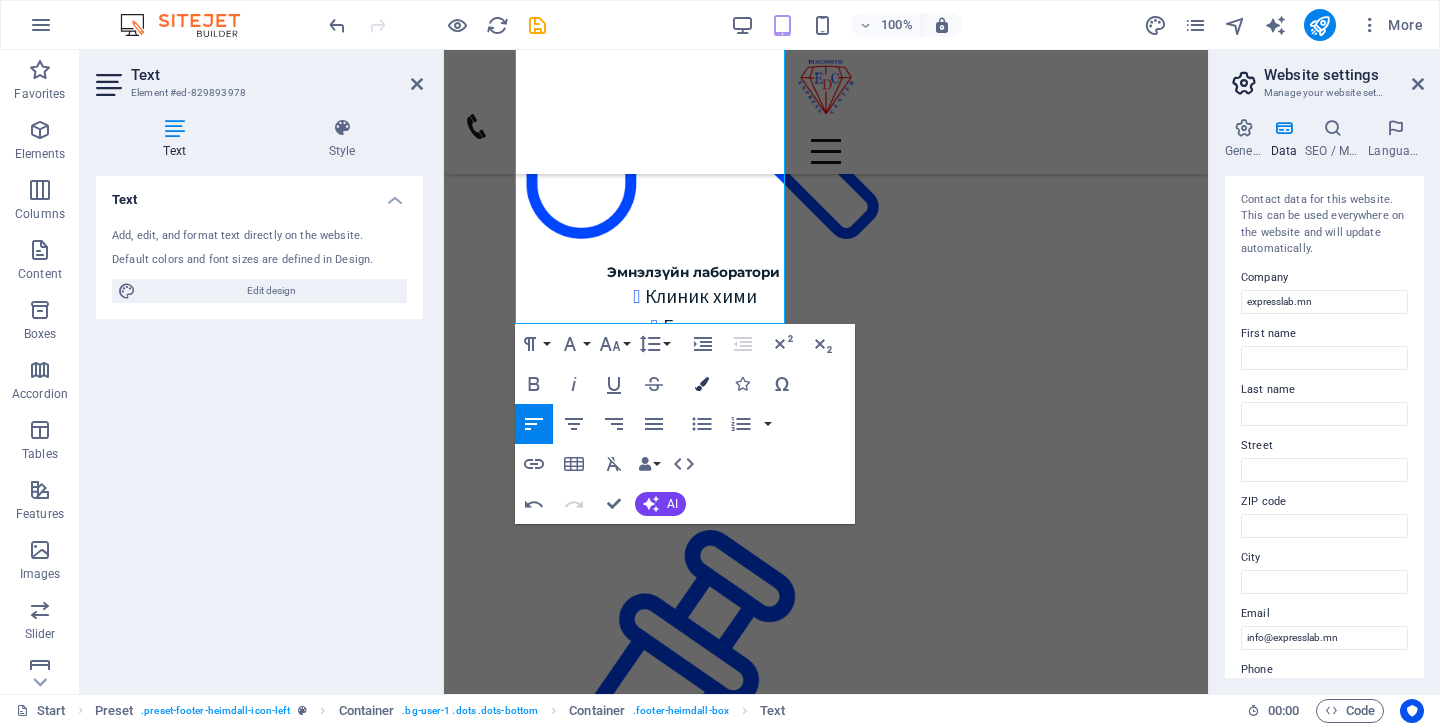 click at bounding box center [702, 384] 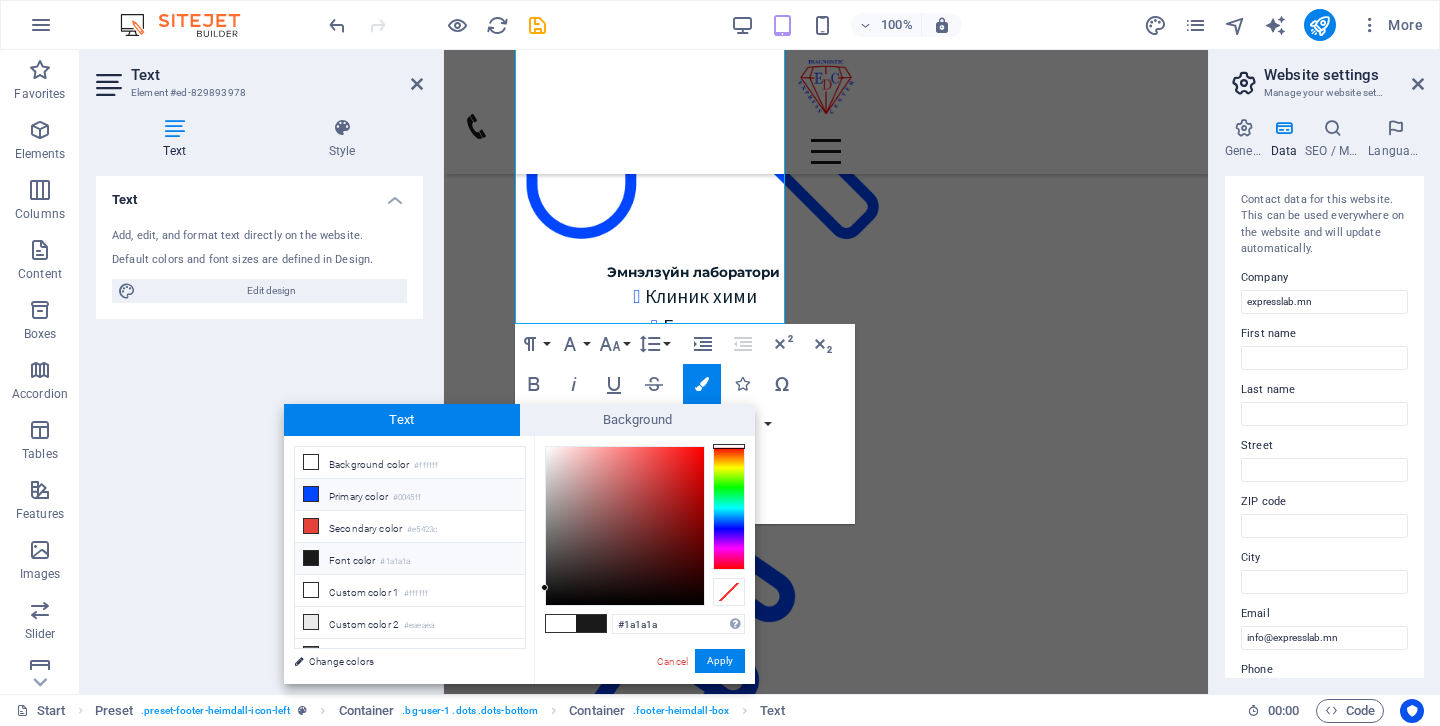 click on "Primary color
#0045ff" at bounding box center [410, 495] 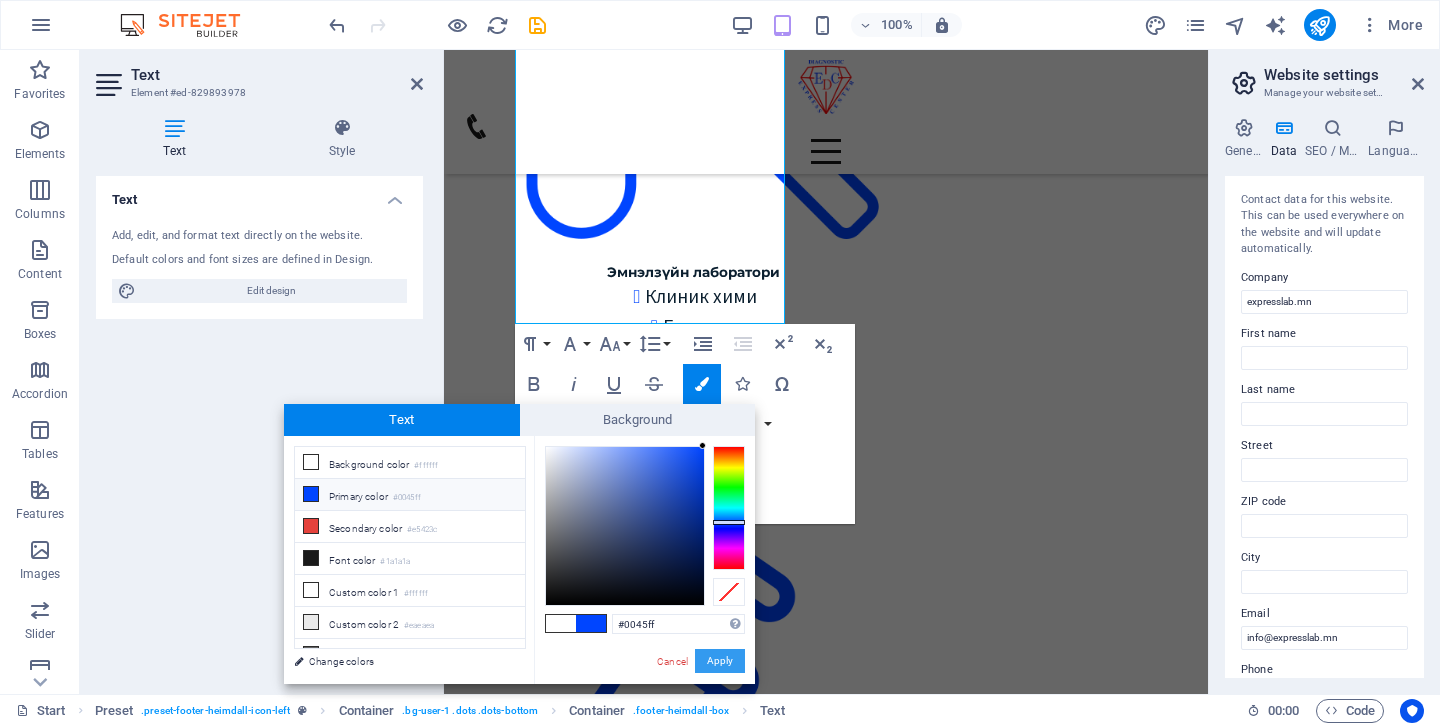 click on "Apply" at bounding box center (720, 661) 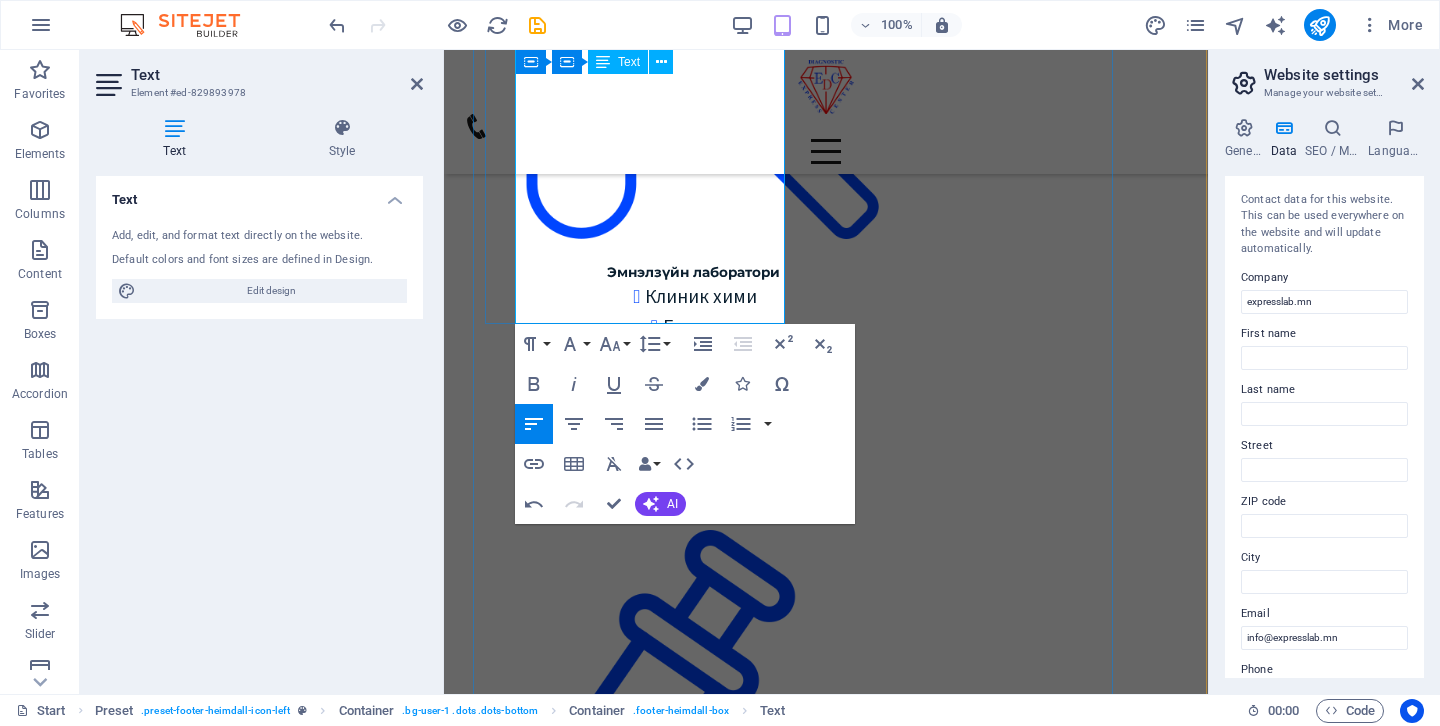 click on "Google map:  ​​   Газрын зургаас харах ​​" at bounding box center [752, 8381] 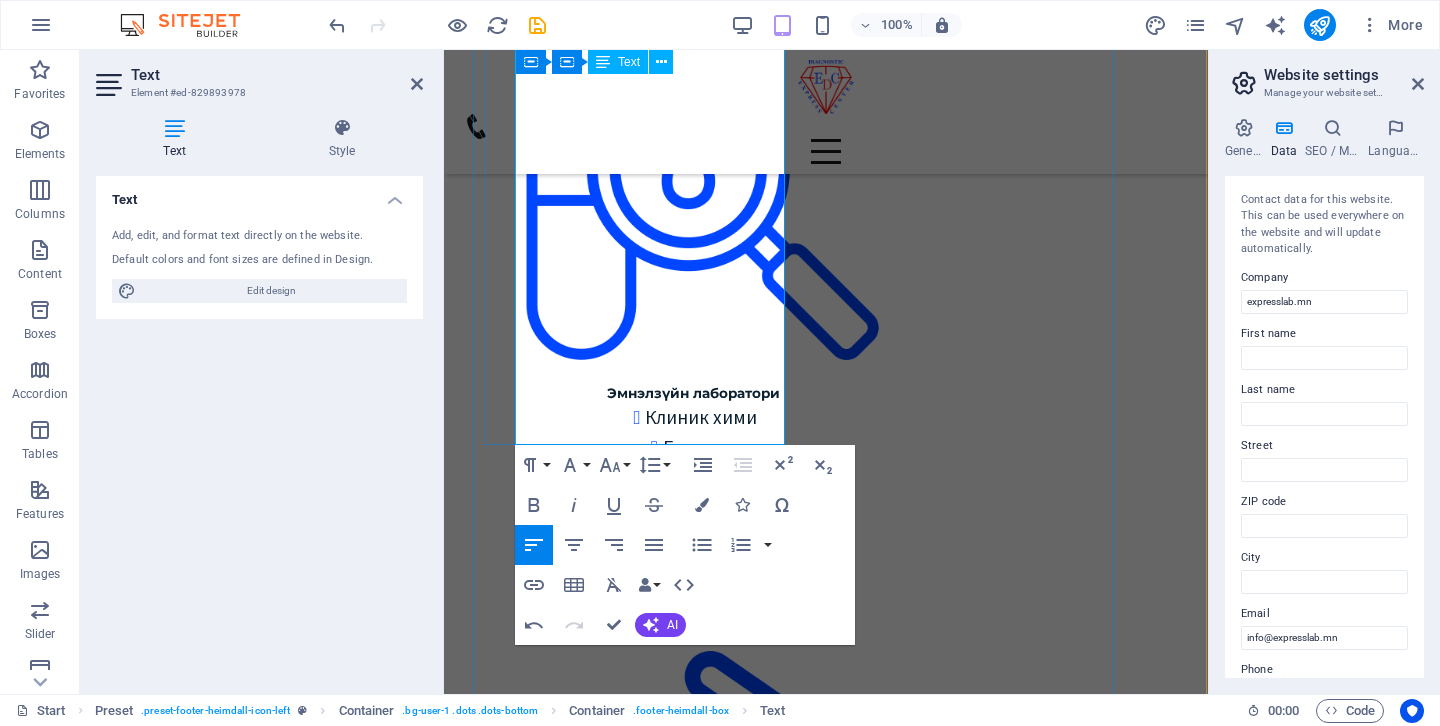 scroll, scrollTop: 3386, scrollLeft: 1, axis: both 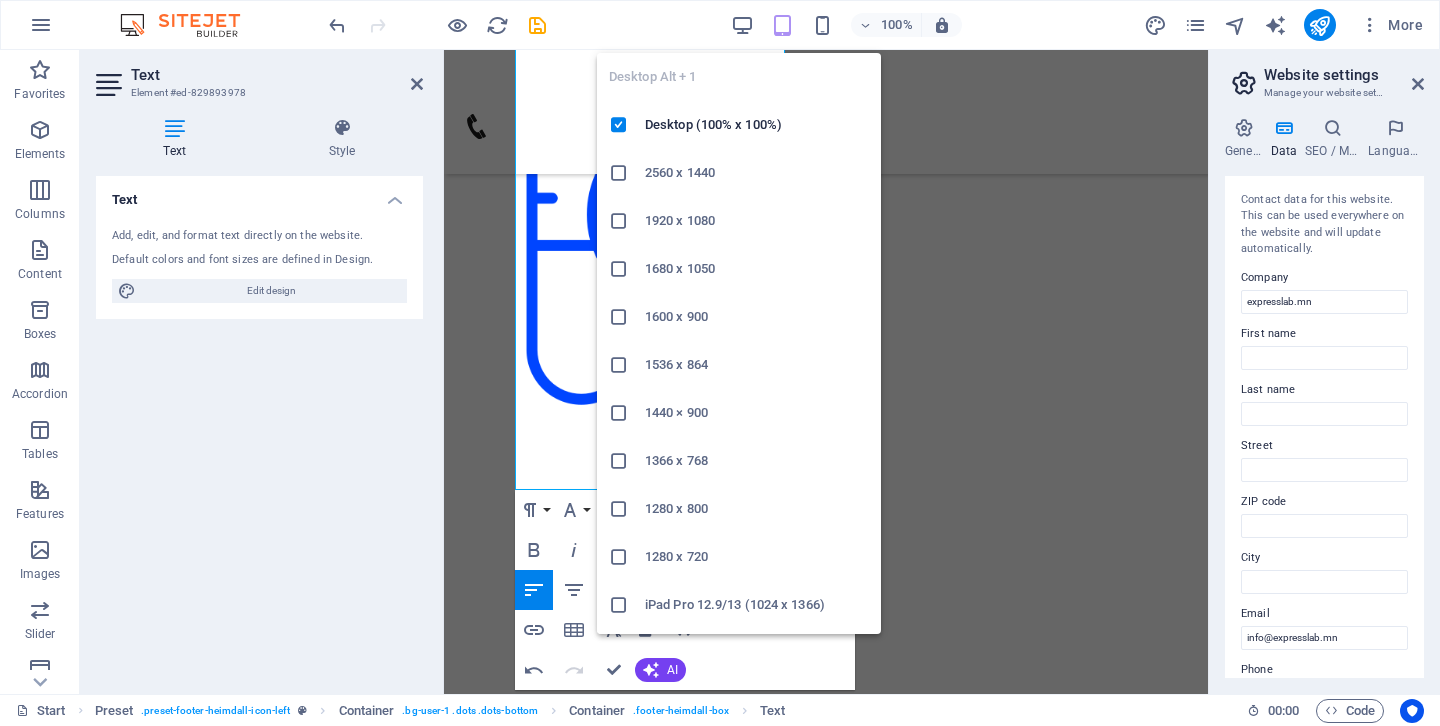 click on "100%" at bounding box center (846, 25) 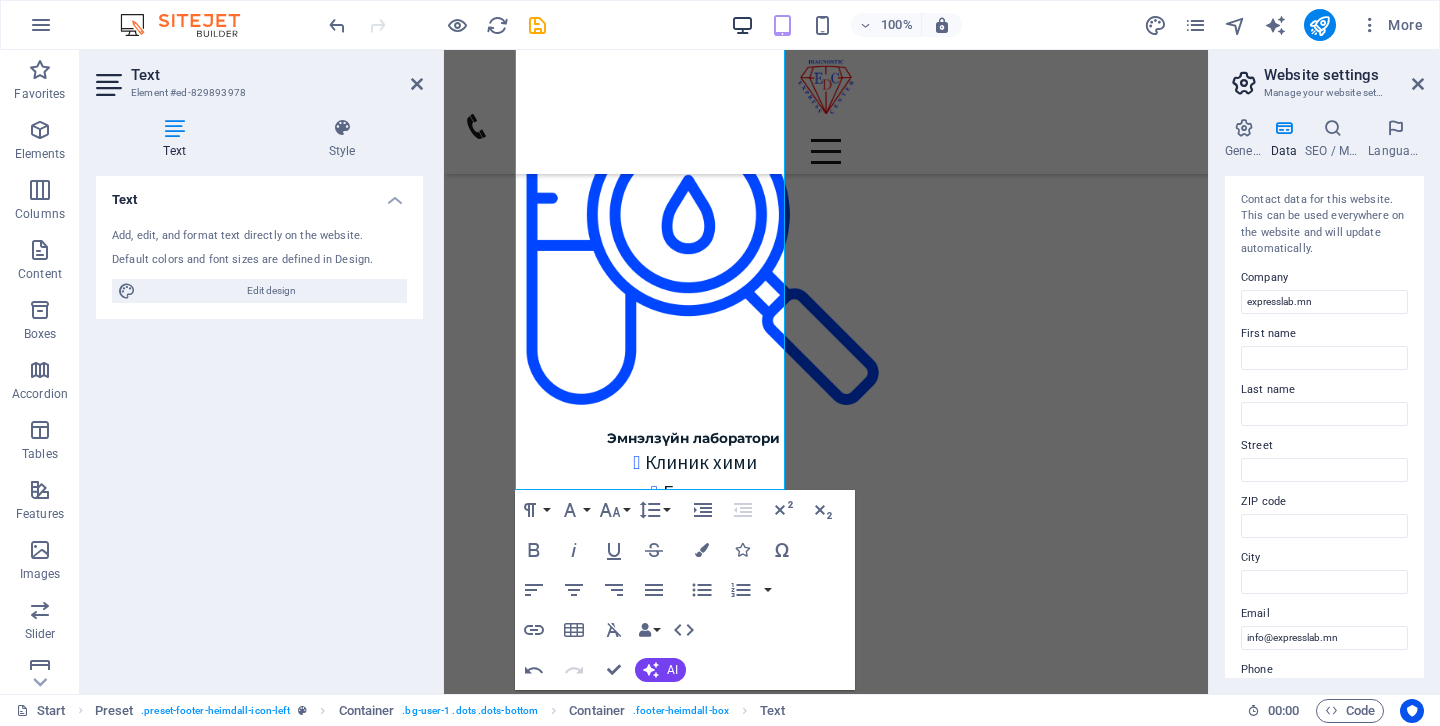 click at bounding box center [742, 25] 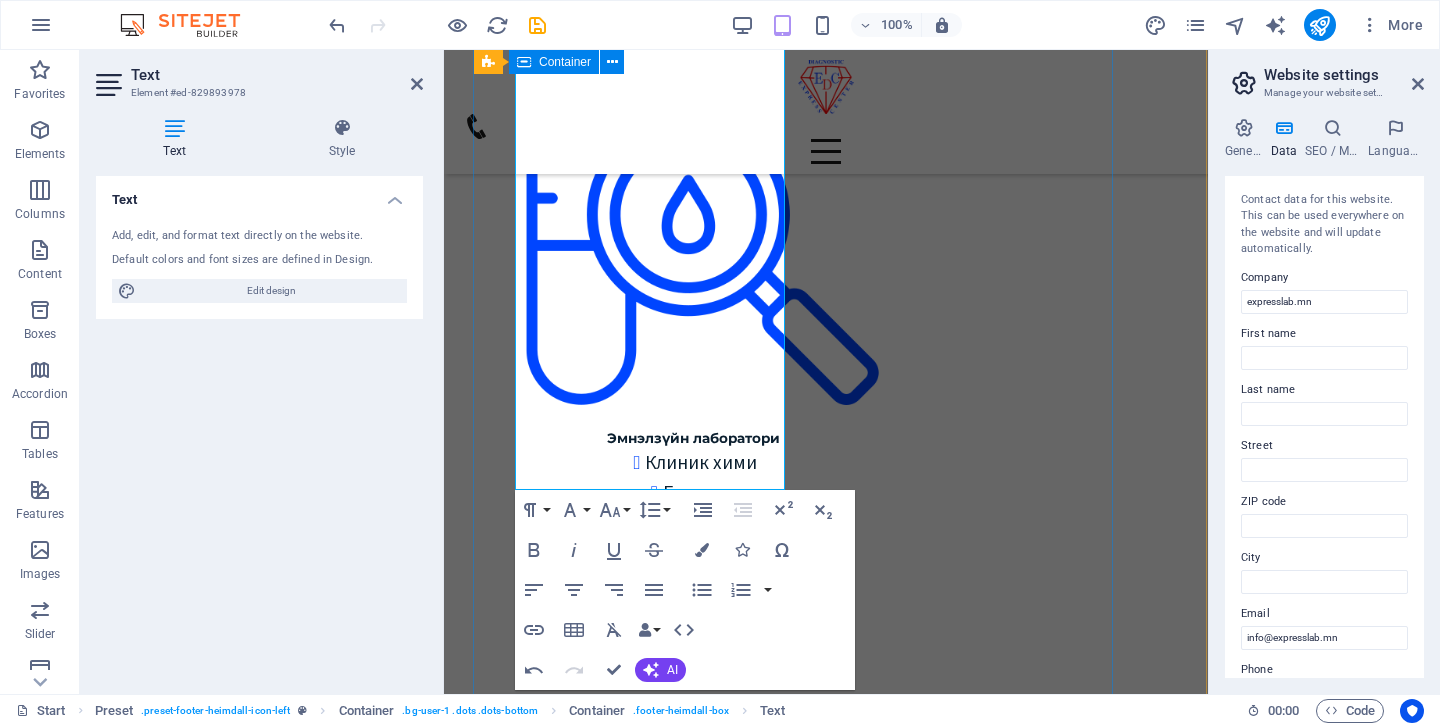 click on "Хаяг, байршил 1 -Төв салбар БЗД 3-р хороо Улсын 2-р эмнэлгийн баруун талд 25-р байрны өргөтгөл Google map:   2 - Зайсан салбар ХУД 11-р хороо Астра төвийн зүүн талд V28-ын 2р давхарт Google map:  3 - Сансар салбар БЗД 7-р хороо Хурдмед эмнэлэг Google map:  4 - Нисэх салбар ХУД, Нисэхийн тойрог Хан-Плазагийн 3-р давхарт Google map:  ​​   Газрын зургаас харах ​​ Холбоо барих   Express Diagnostic Center   info@expresslab.mn Лавлах утас  7000-1920 Төв салбар  Зайсан салбар Сансар салбар Нисэх салбар Цагийн хуваарь: Төв салбар  Даваа-Бааасан  08:00-15:30 Бямба  09:00-15:00 Ням гарагт амарна Бусад салбар:  Да-Ба  08:30-16:30 Санал гомдол" at bounding box center [793, 9142] 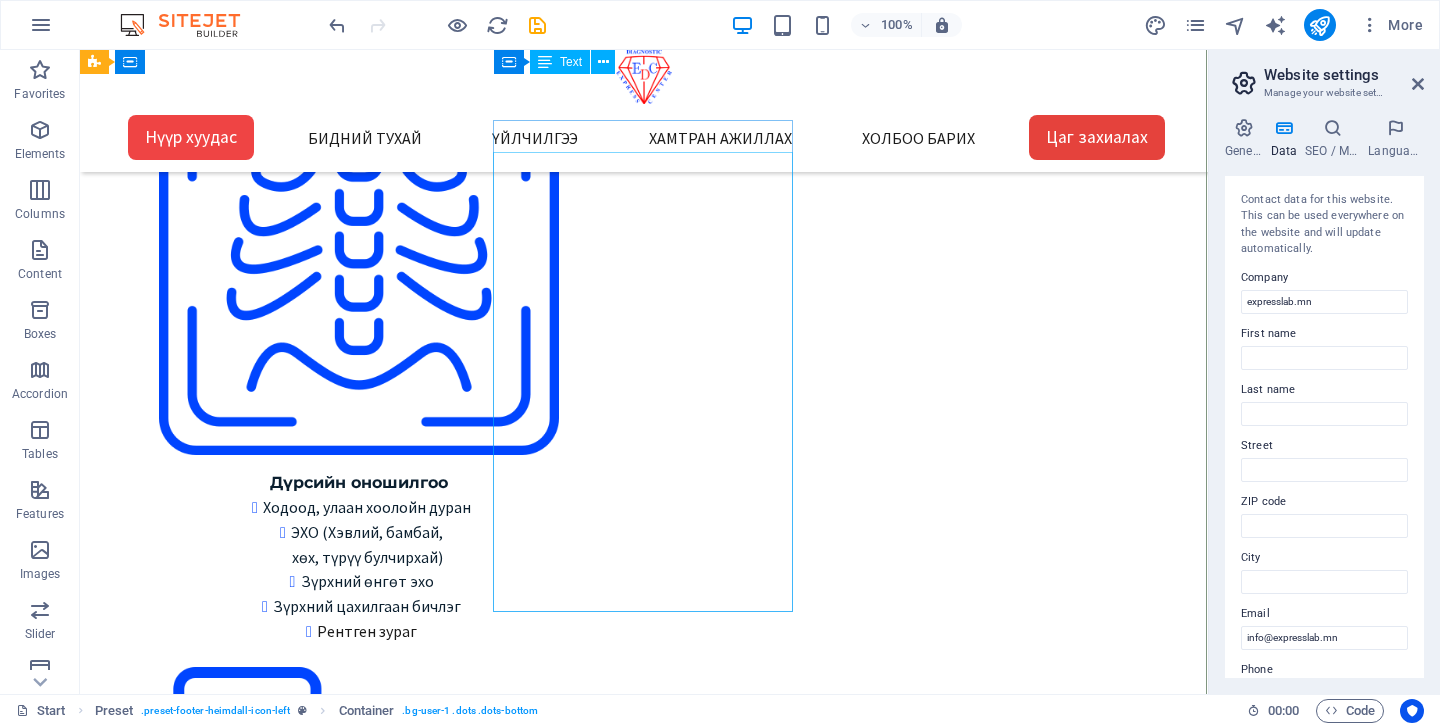 scroll, scrollTop: 2876, scrollLeft: 1, axis: both 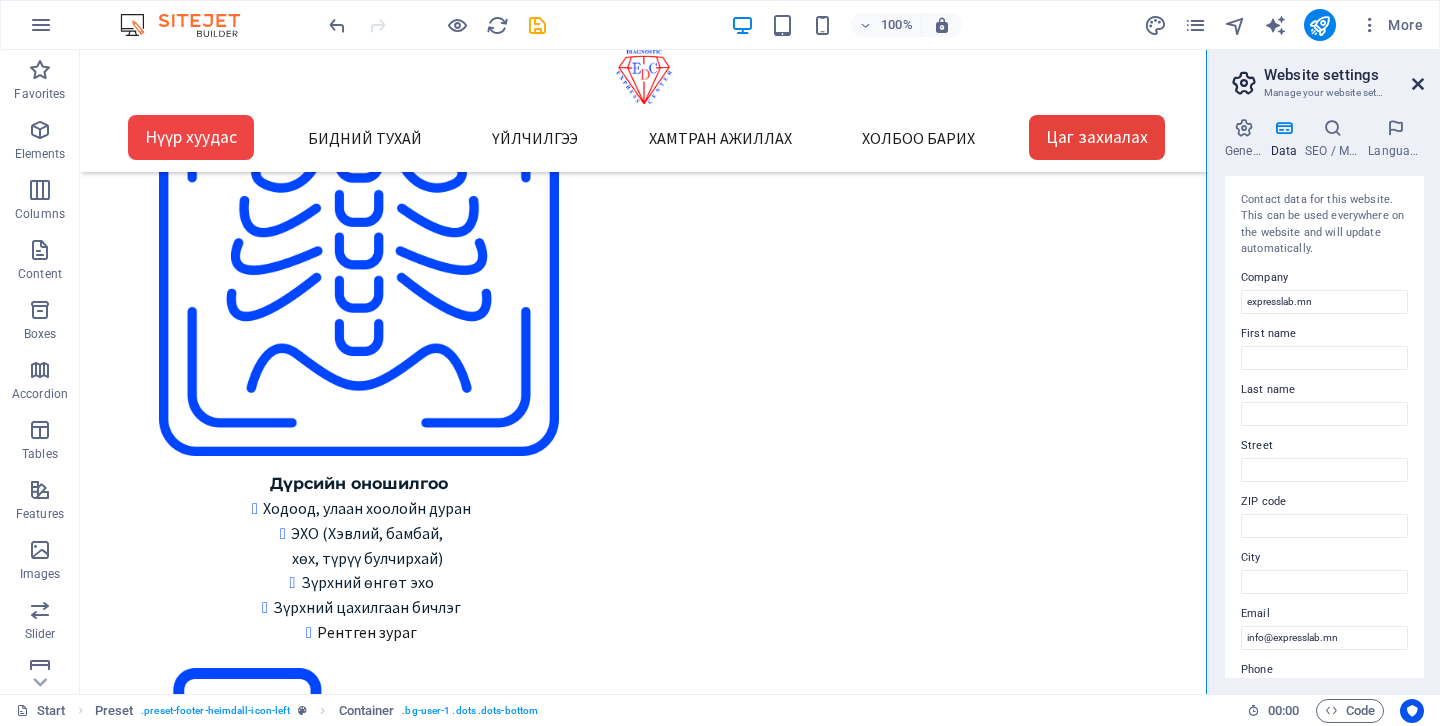 click at bounding box center (1418, 84) 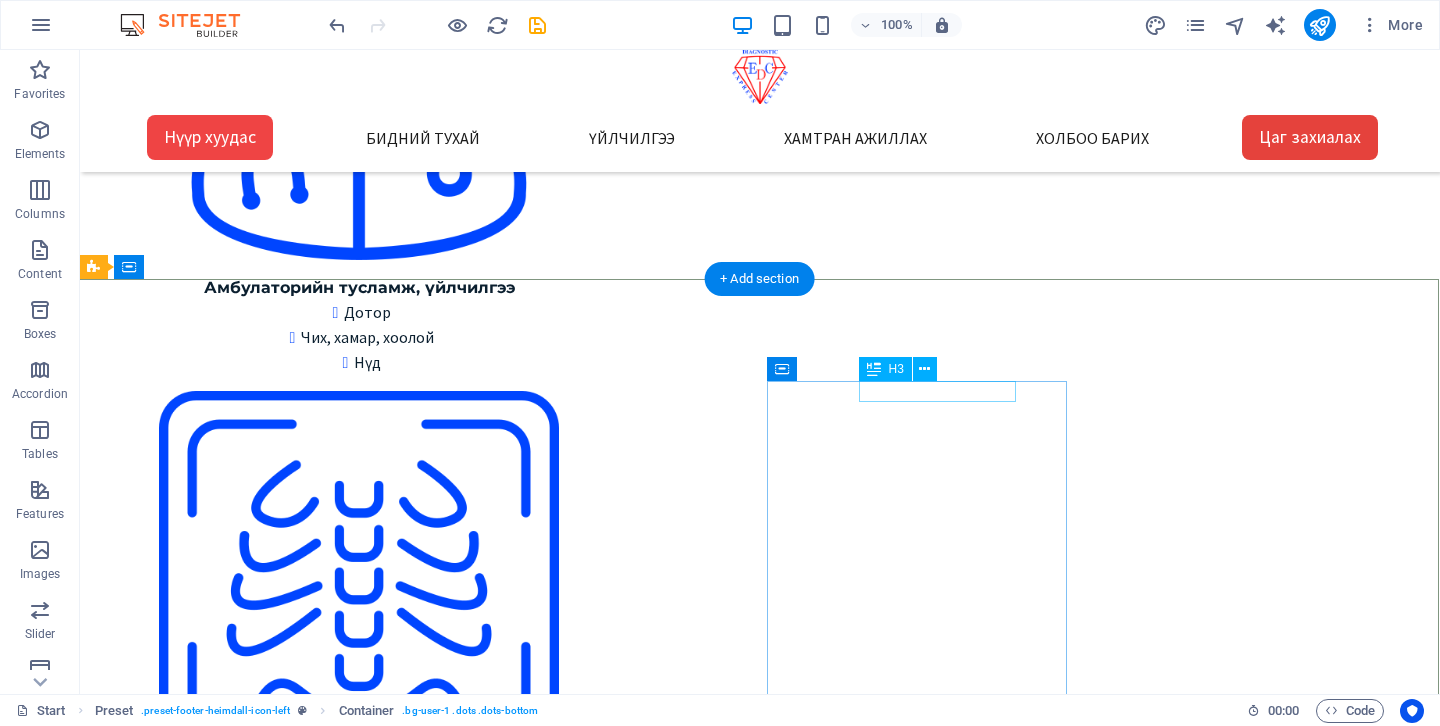 scroll, scrollTop: 2815, scrollLeft: 1, axis: both 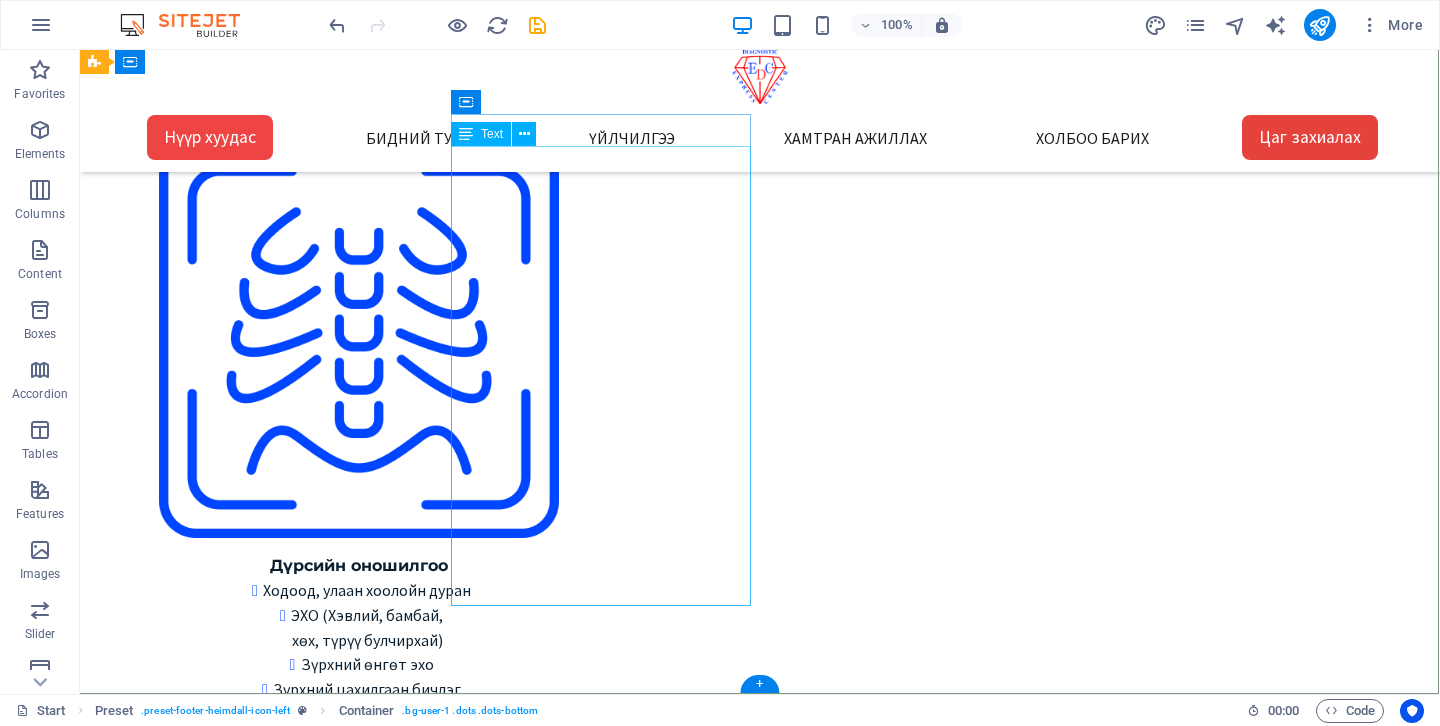 click on "Express Diagnostic Center   info@expresslab.mn Лавлах утас  7000-1920 Төв салбар  Зайсан салбар Сансар салбар Нисэх салбар Цагийн хуваарь: Төв салбар  Даваа-Бааасан  08:00-15:30 Бямба  09:00-15:00 Ням гарагт амарна Бусад салбар:  Да-Ба  08:30-16:30 Бя         09:00-15:00 Ням гарагт амарна" at bounding box center [759, 11052] 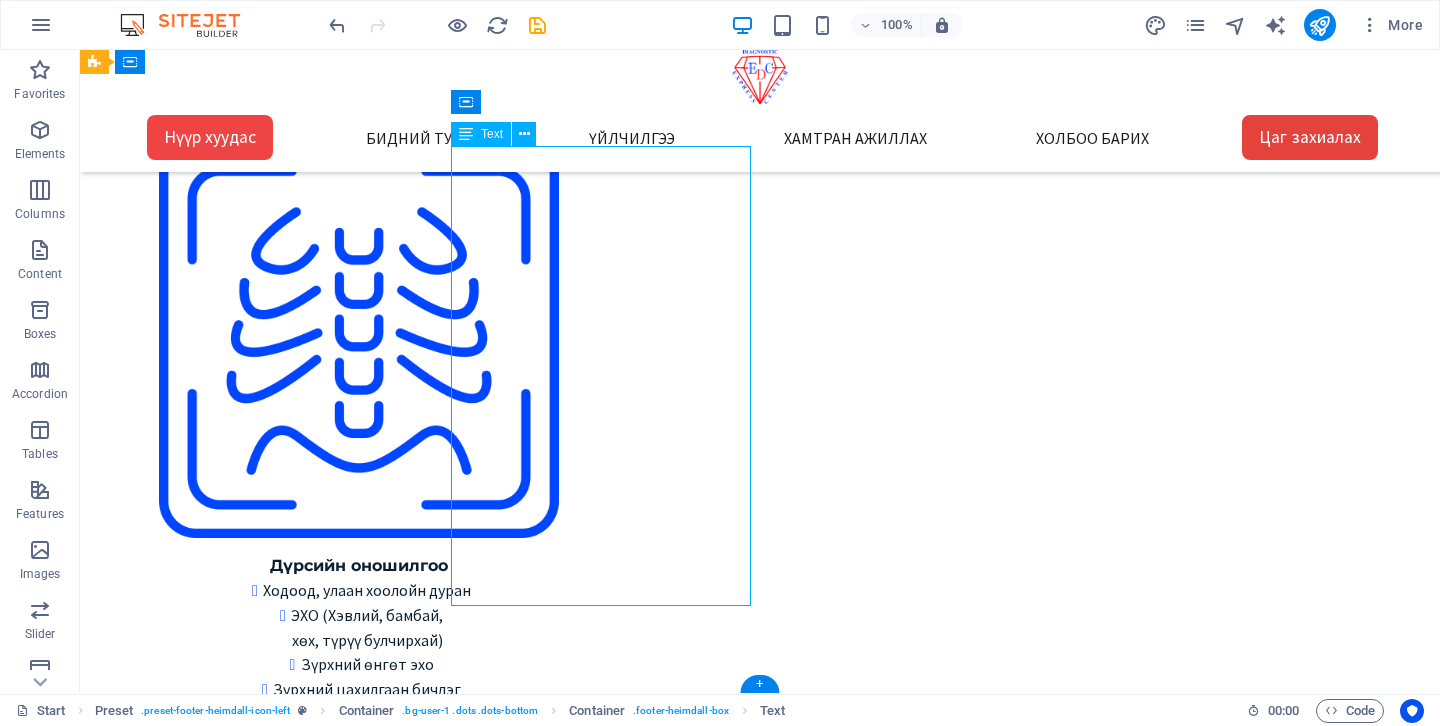 click on "Express Diagnostic Center   info@expresslab.mn Лавлах утас  7000-1920 Төв салбар  Зайсан салбар Сансар салбар Нисэх салбар Цагийн хуваарь: Төв салбар  Даваа-Бааасан  08:00-15:30 Бямба  09:00-15:00 Ням гарагт амарна Бусад салбар:  Да-Ба  08:30-16:30 Бя         09:00-15:00 Ням гарагт амарна" at bounding box center (759, 11052) 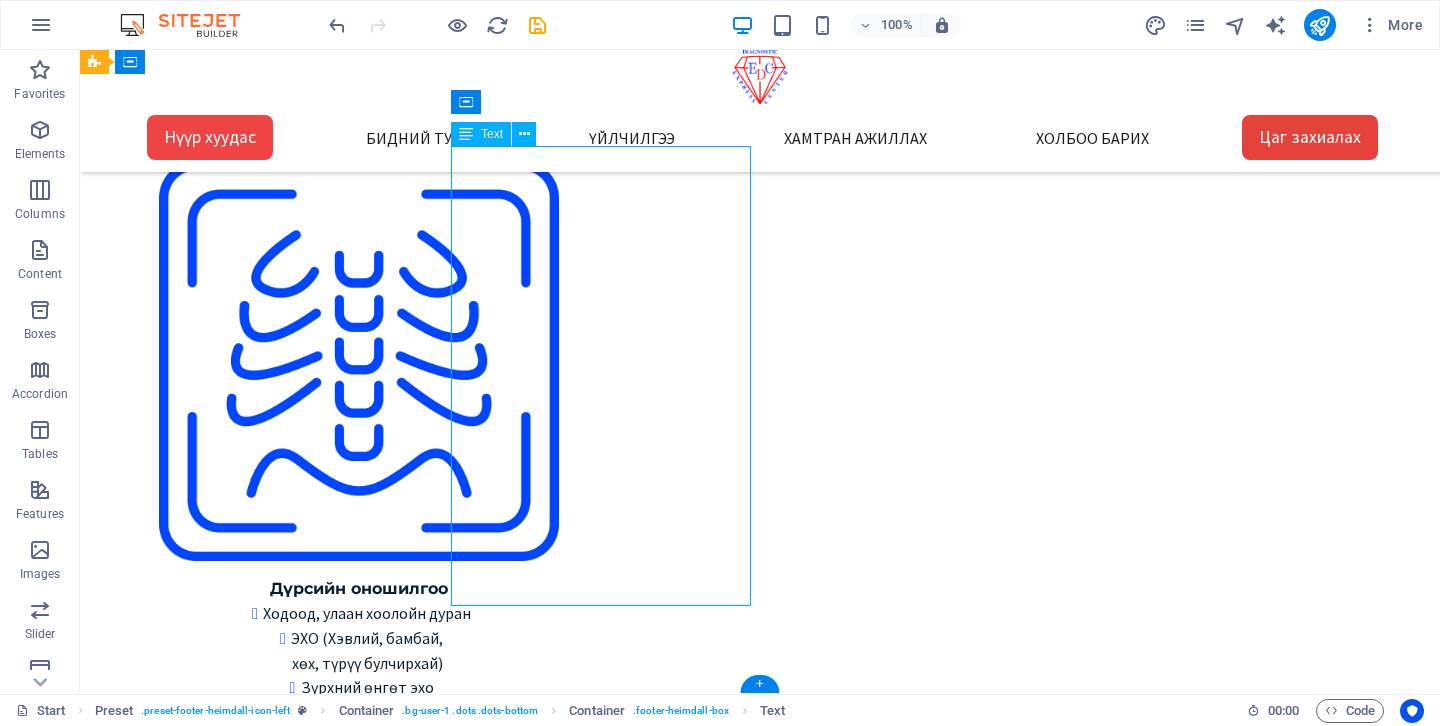 scroll, scrollTop: 2725, scrollLeft: 1, axis: both 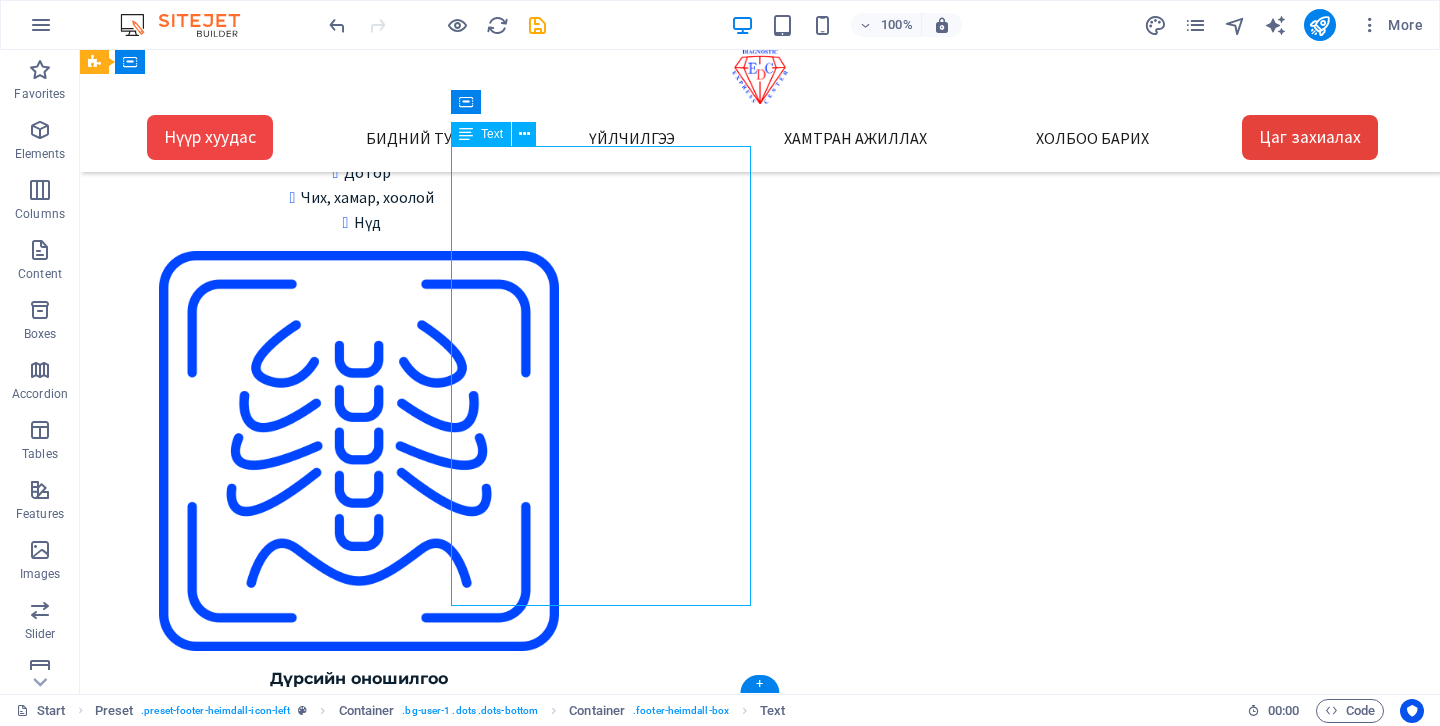 select on "%" 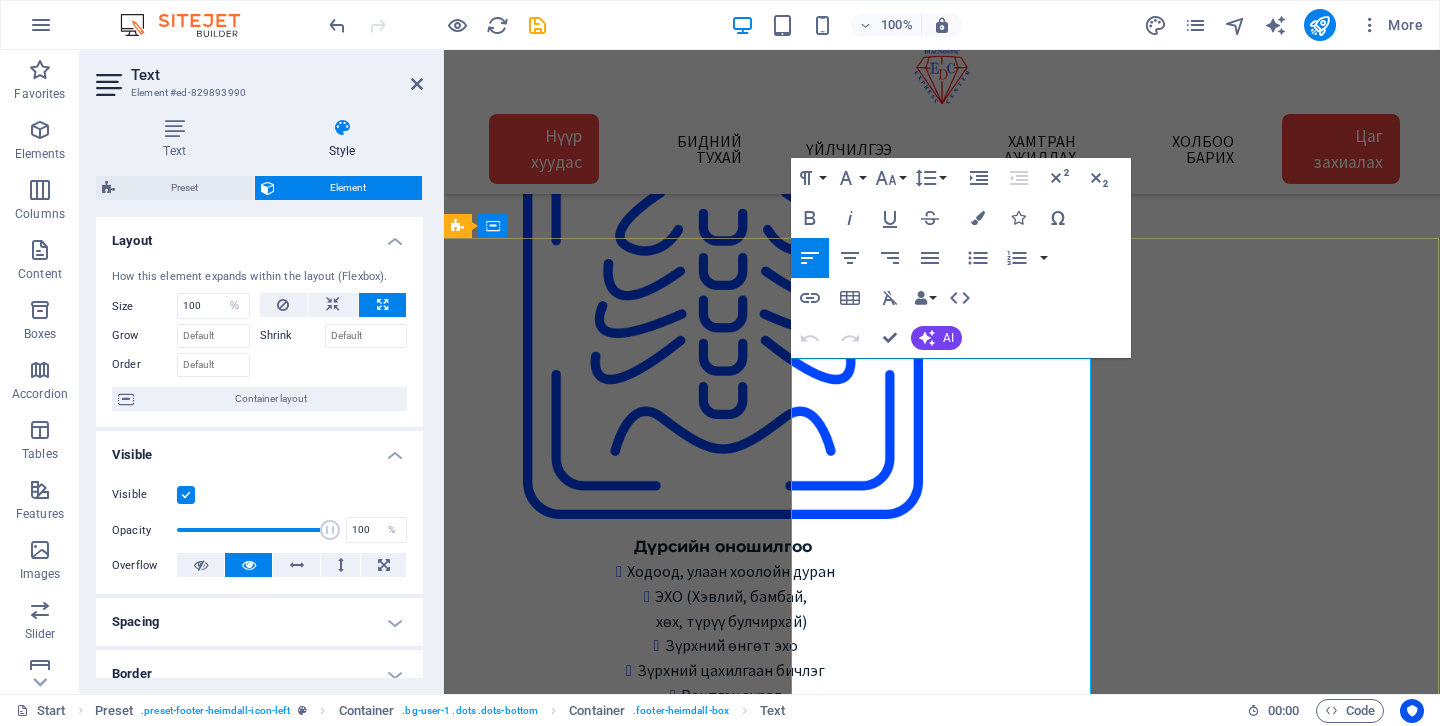 drag, startPoint x: 1007, startPoint y: 375, endPoint x: 1004, endPoint y: 421, distance: 46.09772 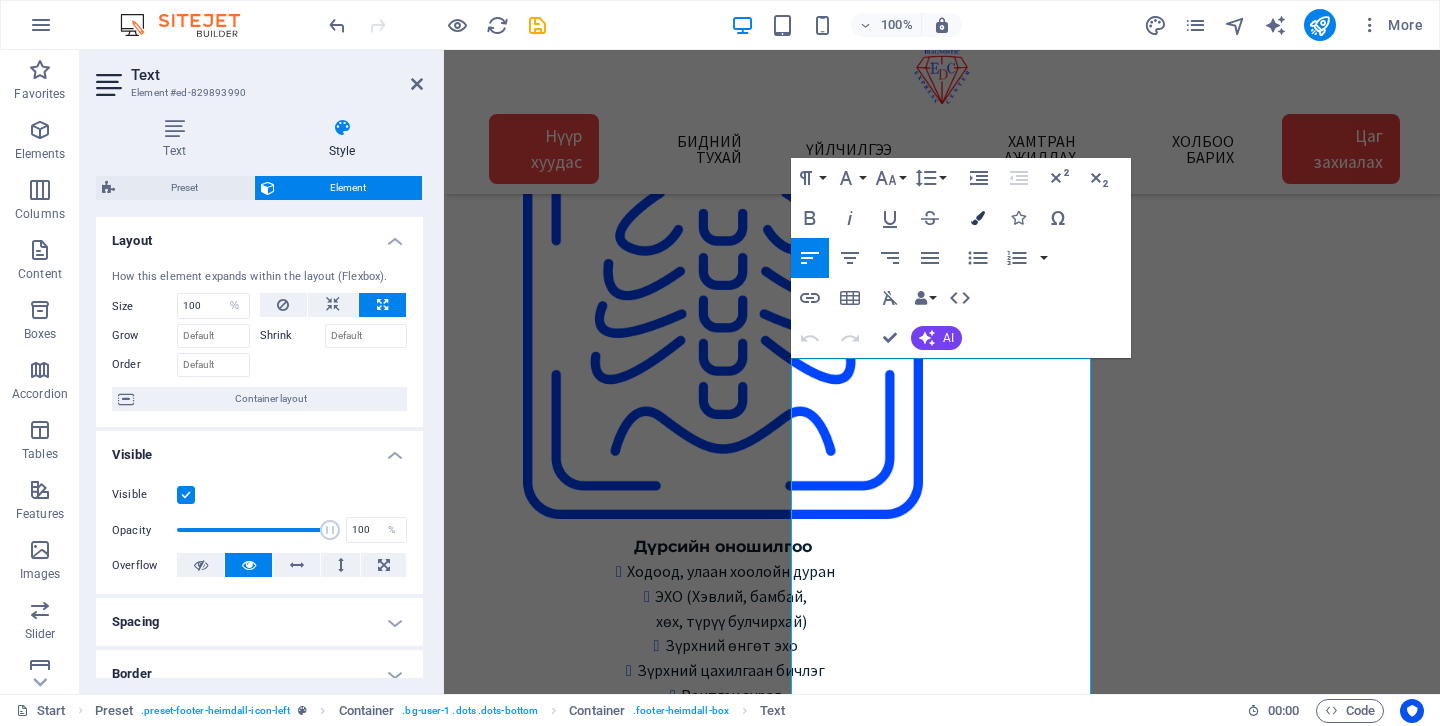 click at bounding box center [978, 218] 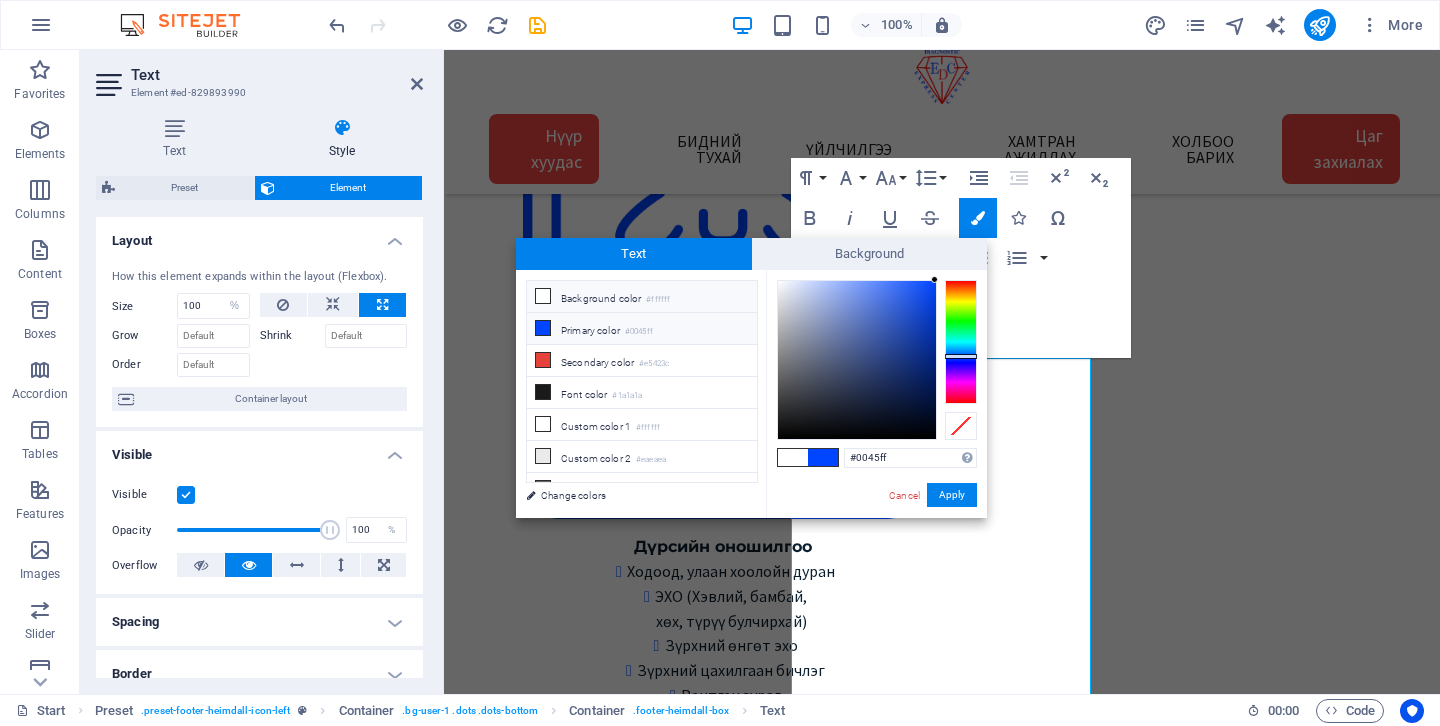 click on "Primary color
#0045ff" at bounding box center (642, 329) 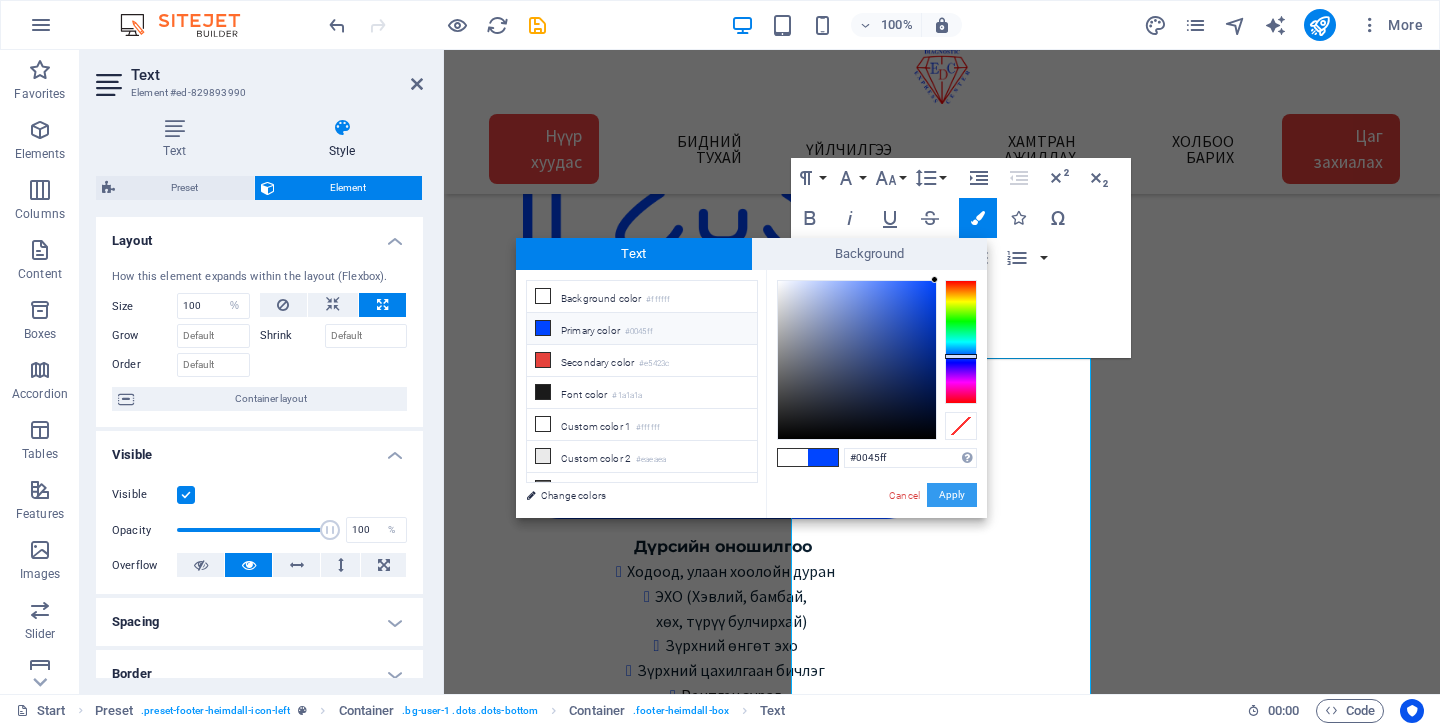 click on "Apply" at bounding box center [952, 495] 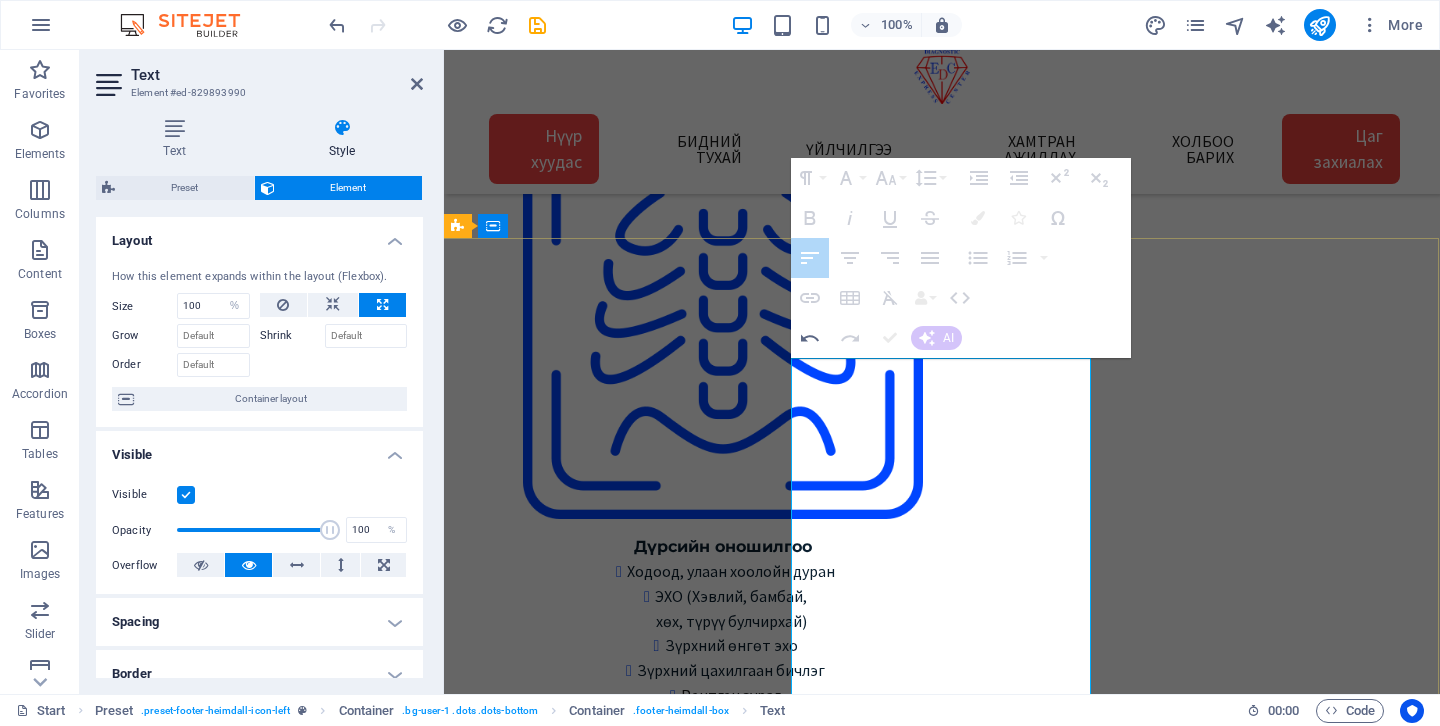 click on "Лавлах утас  7000-1920" at bounding box center (941, 9907) 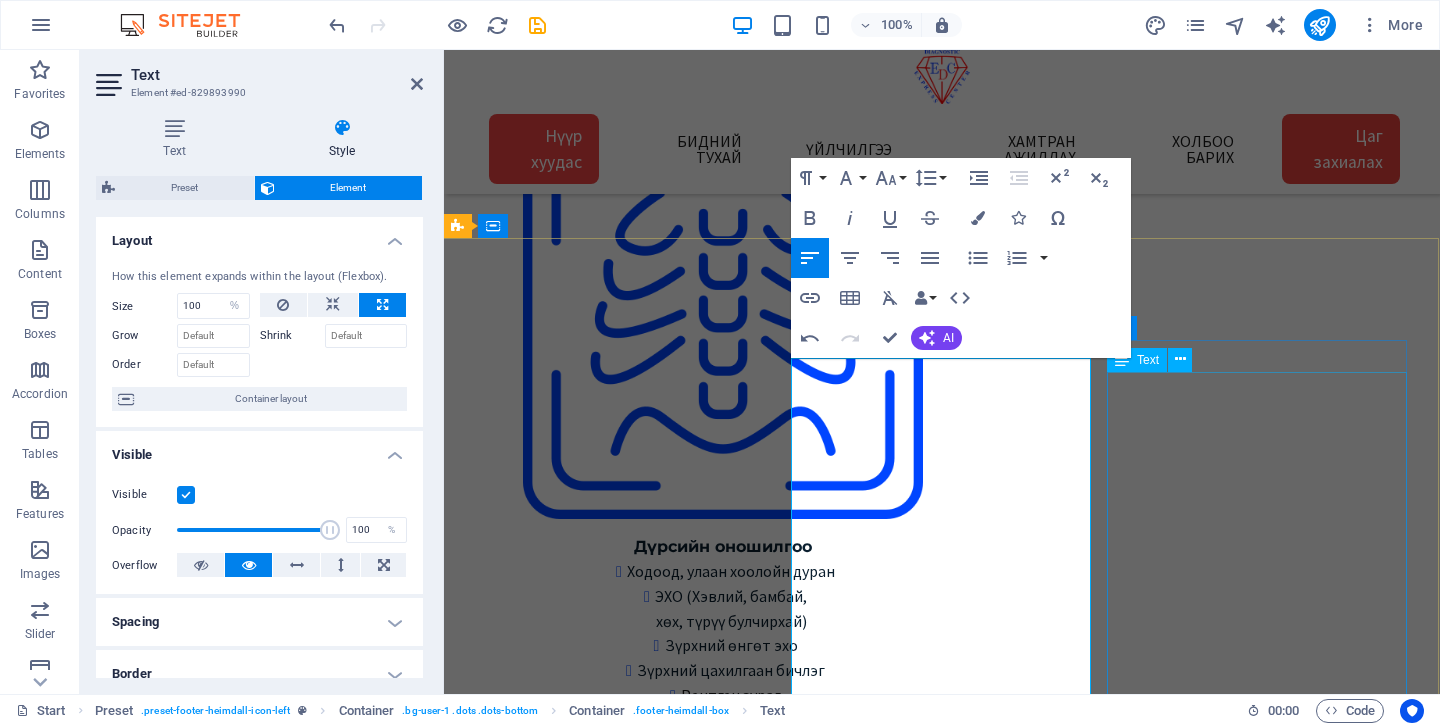 click on "1 -Төв салбар БЗД 3-р хороо Улсын 2-р эмнэлгийн баруун талд 25-р байрны өргөтгөл Google map:   2 - Зайсан салбар ХУД 11-р хороо Астра төвийн зүүн талд V28-ын 2р давхарт Google map:  3 - Сансар салбар БЗД 7-р хороо Хурдмед эмнэлэг Google map:  4 - Нисэх салбар ХУД, Нисэхийн тойрог Хан-Плазагийн 3-р давхарт Google map:" at bounding box center [941, 10519] 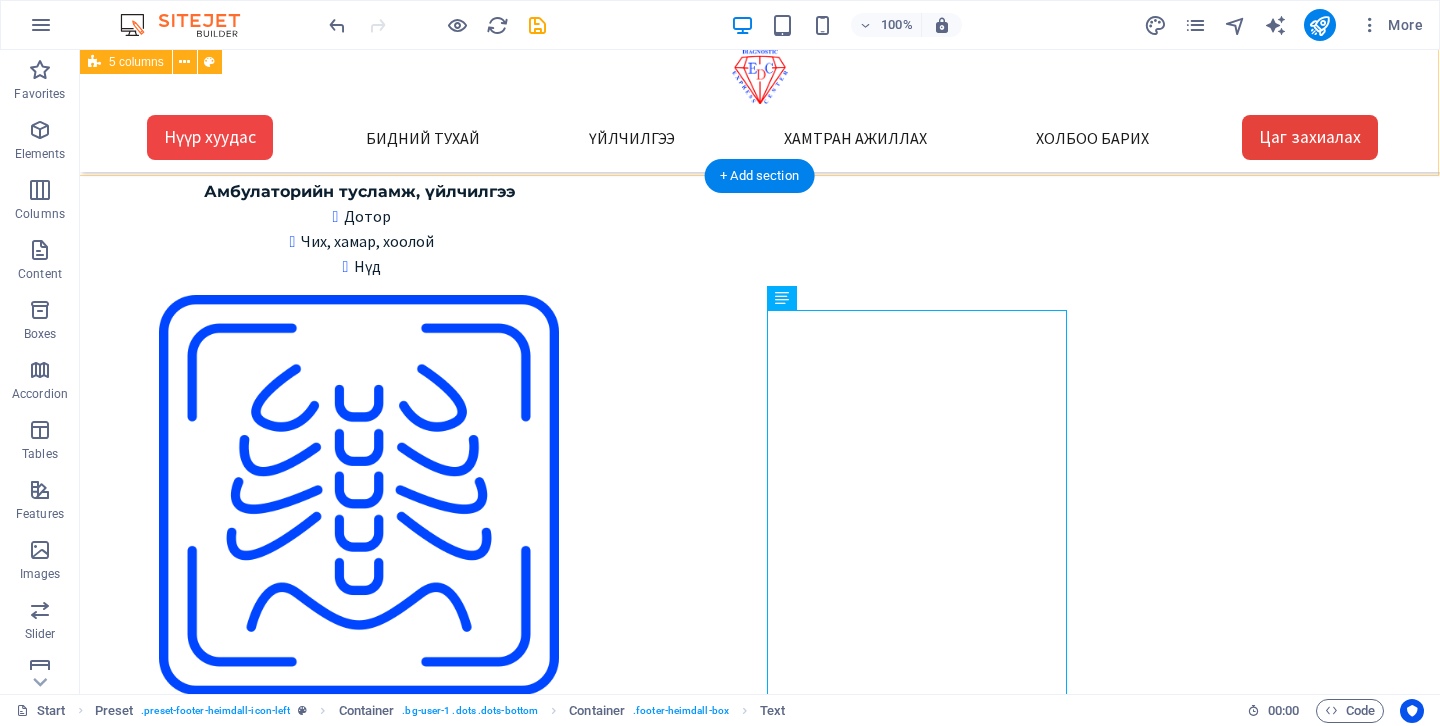 scroll, scrollTop: 2642, scrollLeft: 1, axis: both 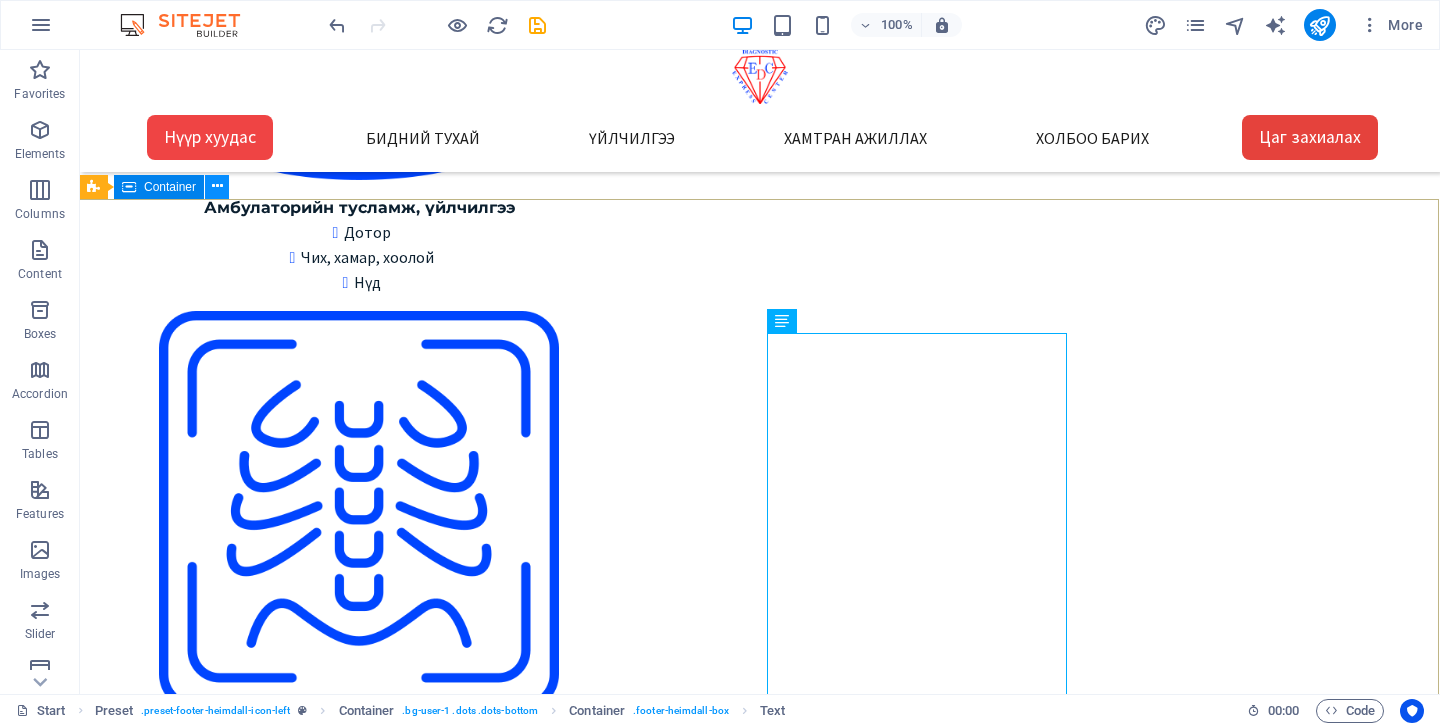 click at bounding box center [217, 186] 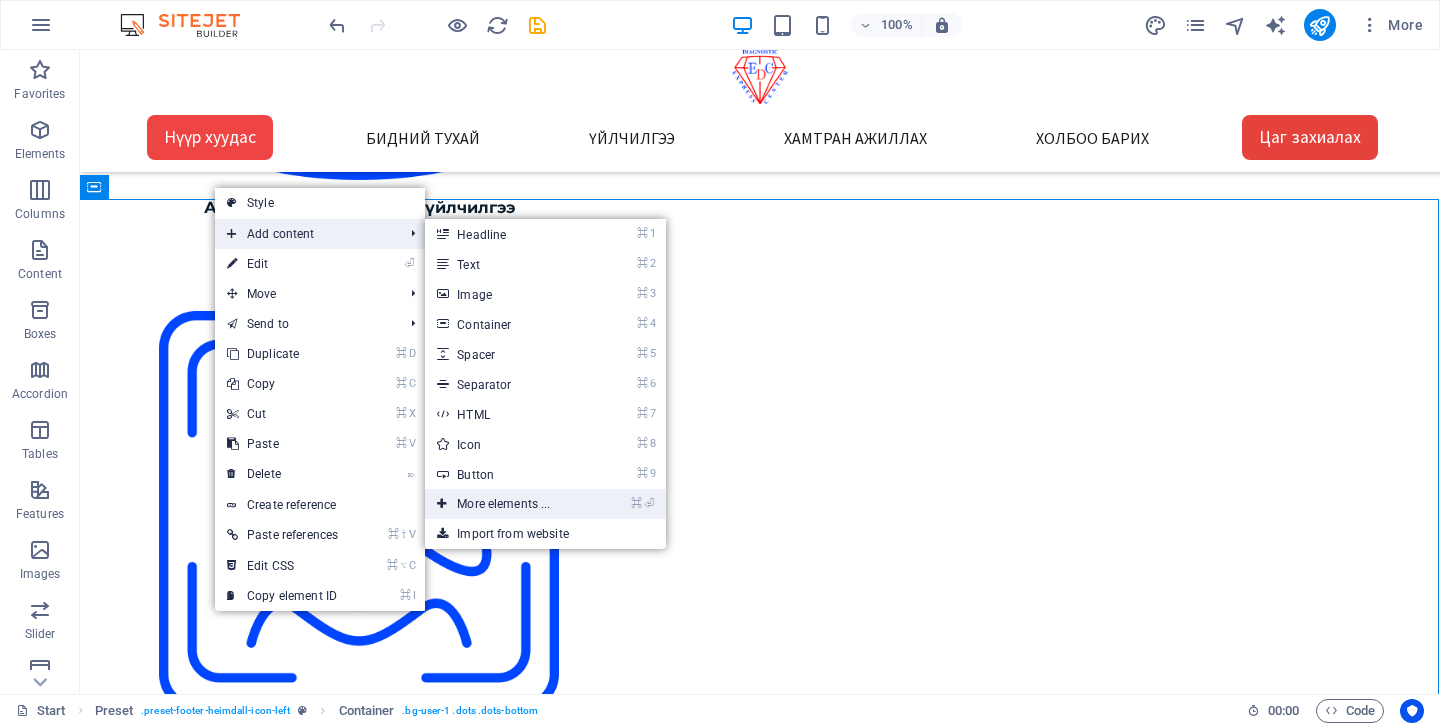 click on "⌘ ⏎  More elements ..." at bounding box center [507, 504] 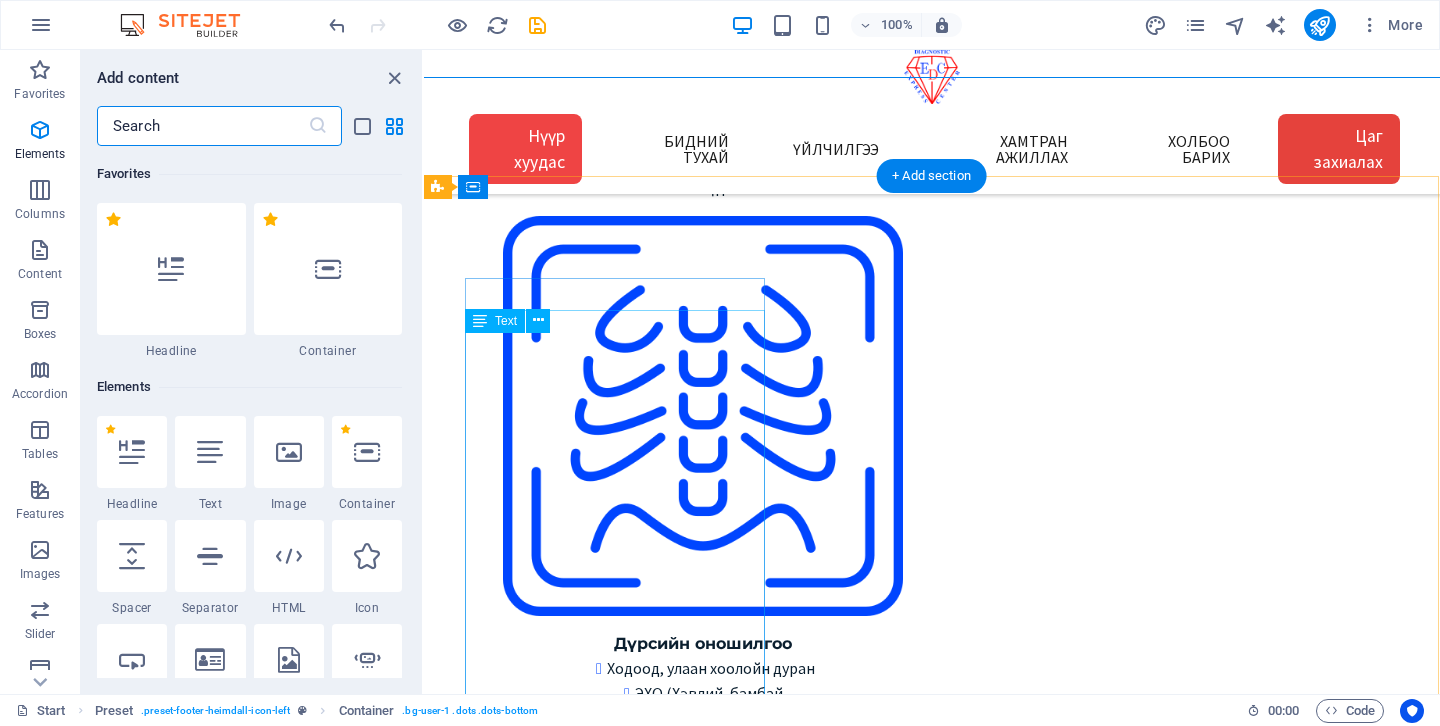 scroll, scrollTop: 2764, scrollLeft: 1, axis: both 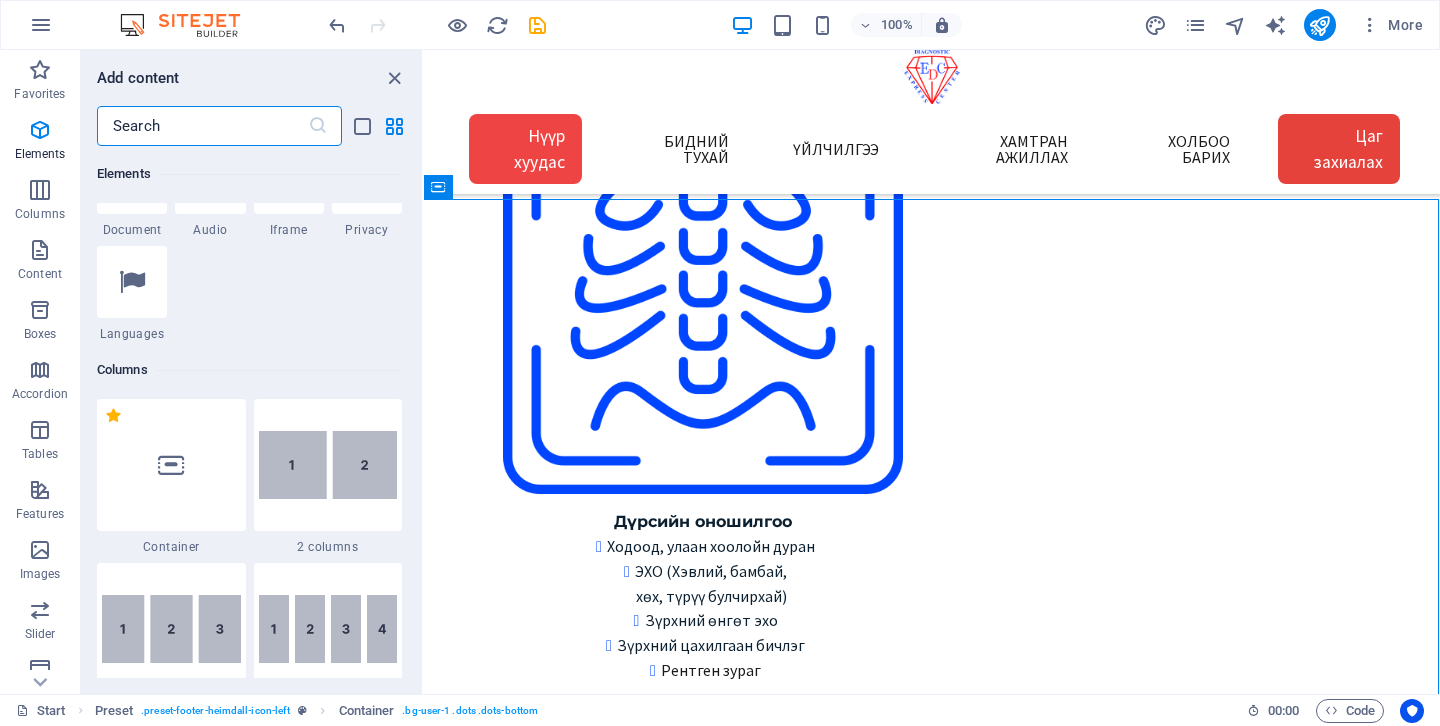 click at bounding box center (202, 126) 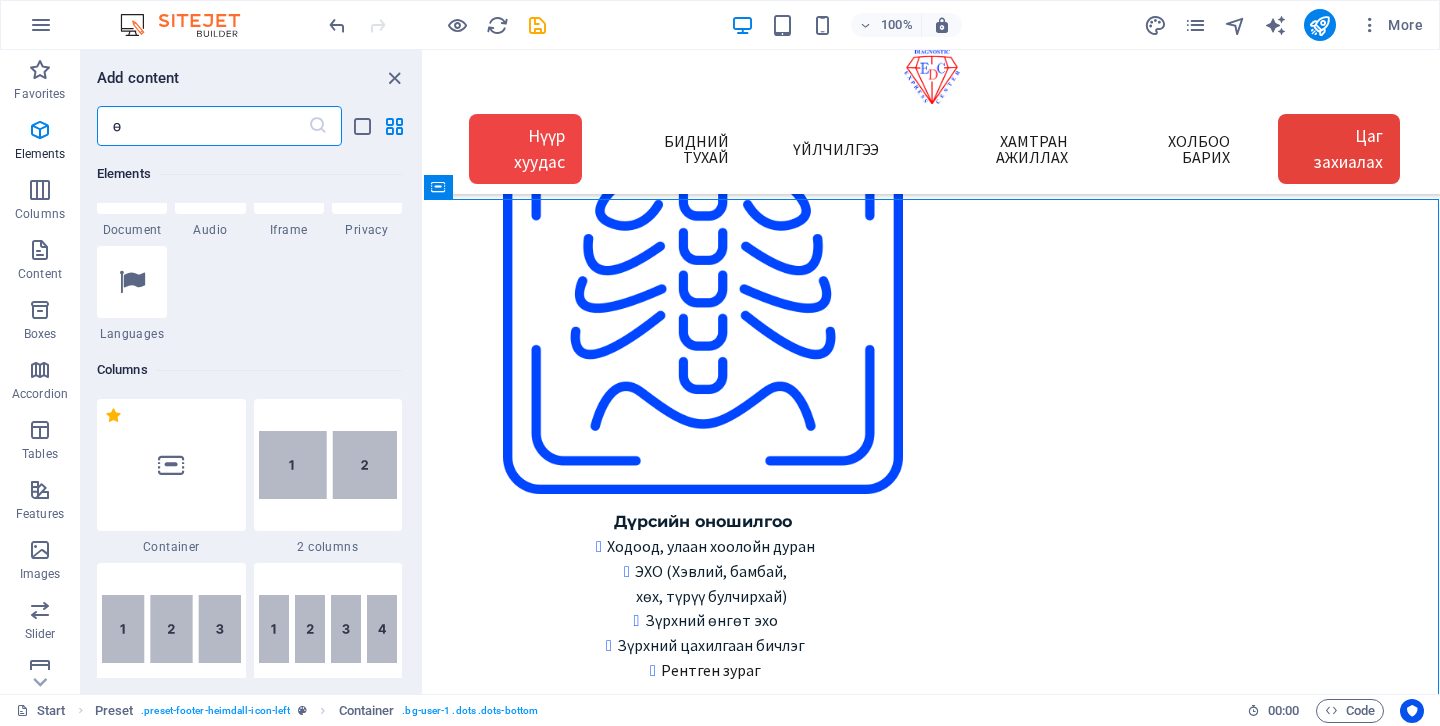 scroll, scrollTop: 0, scrollLeft: 0, axis: both 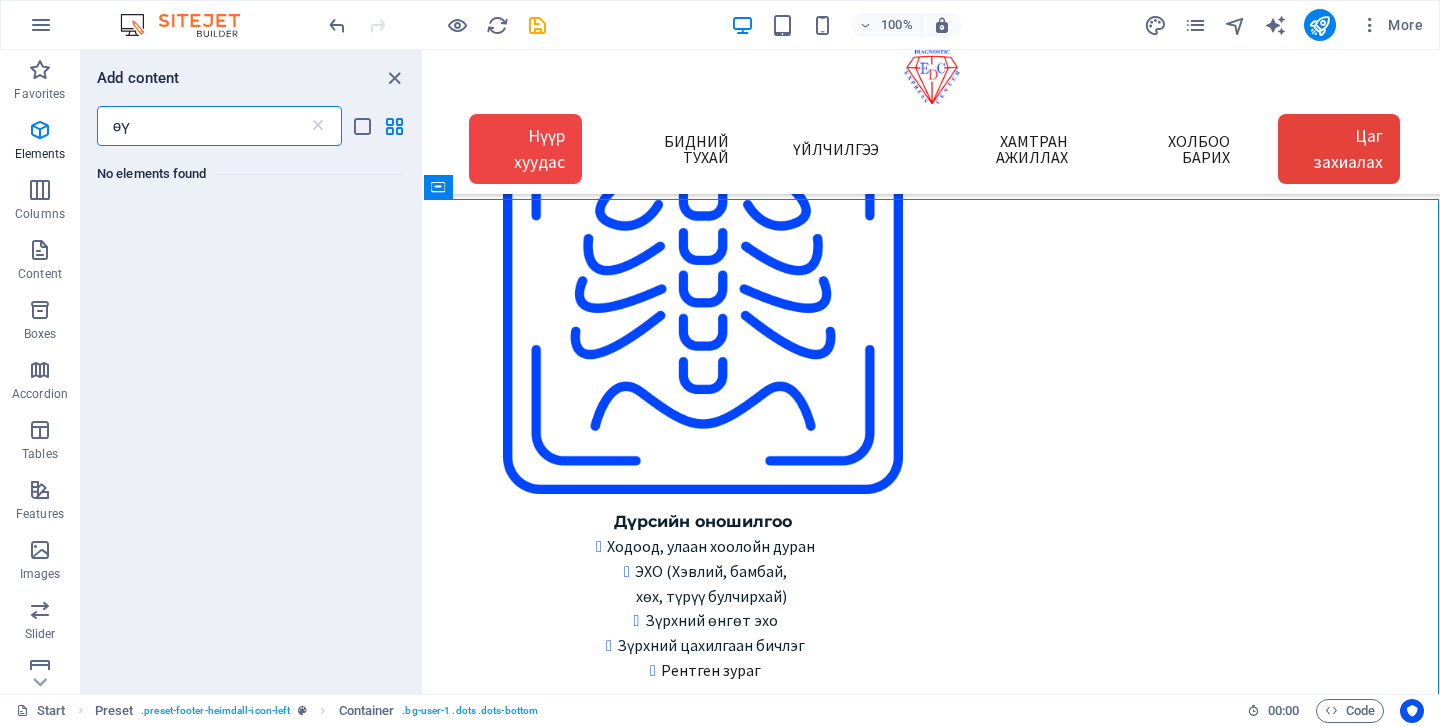 type on "ө" 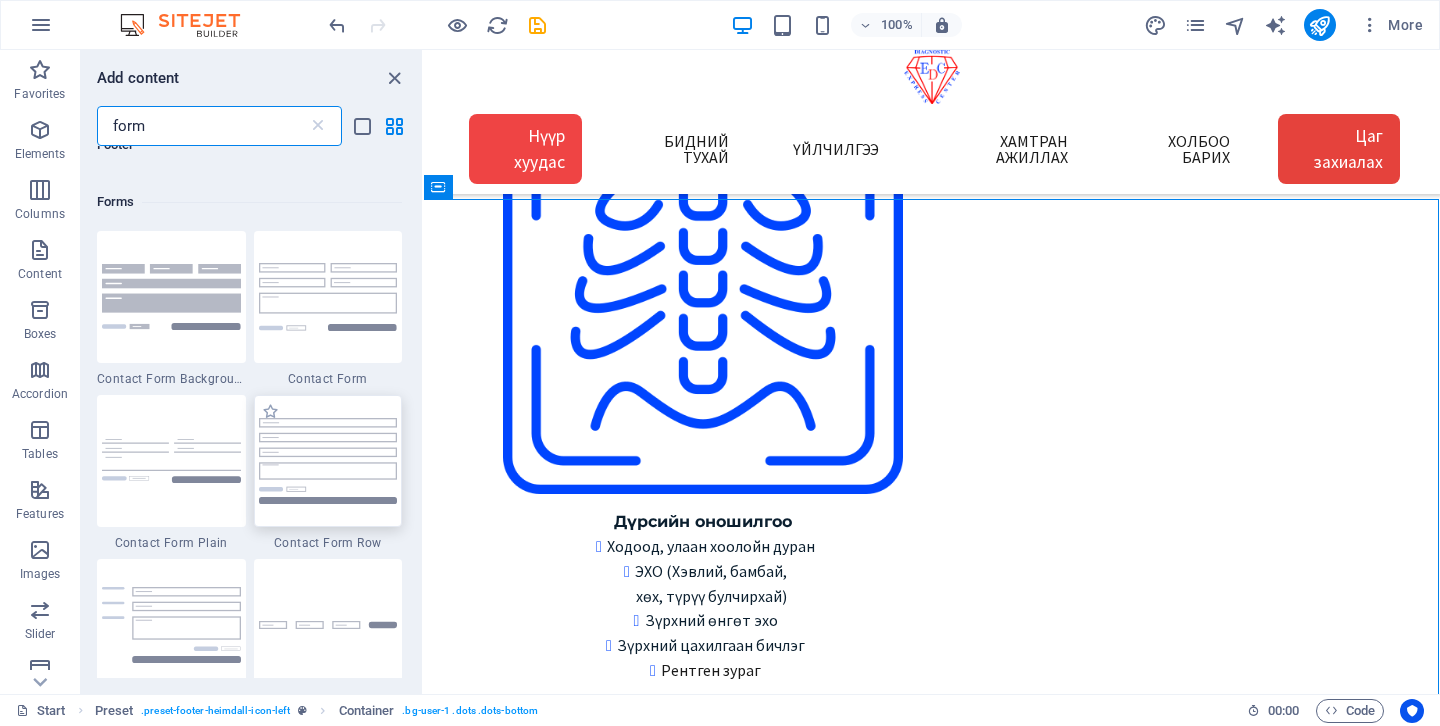 scroll, scrollTop: 728, scrollLeft: 0, axis: vertical 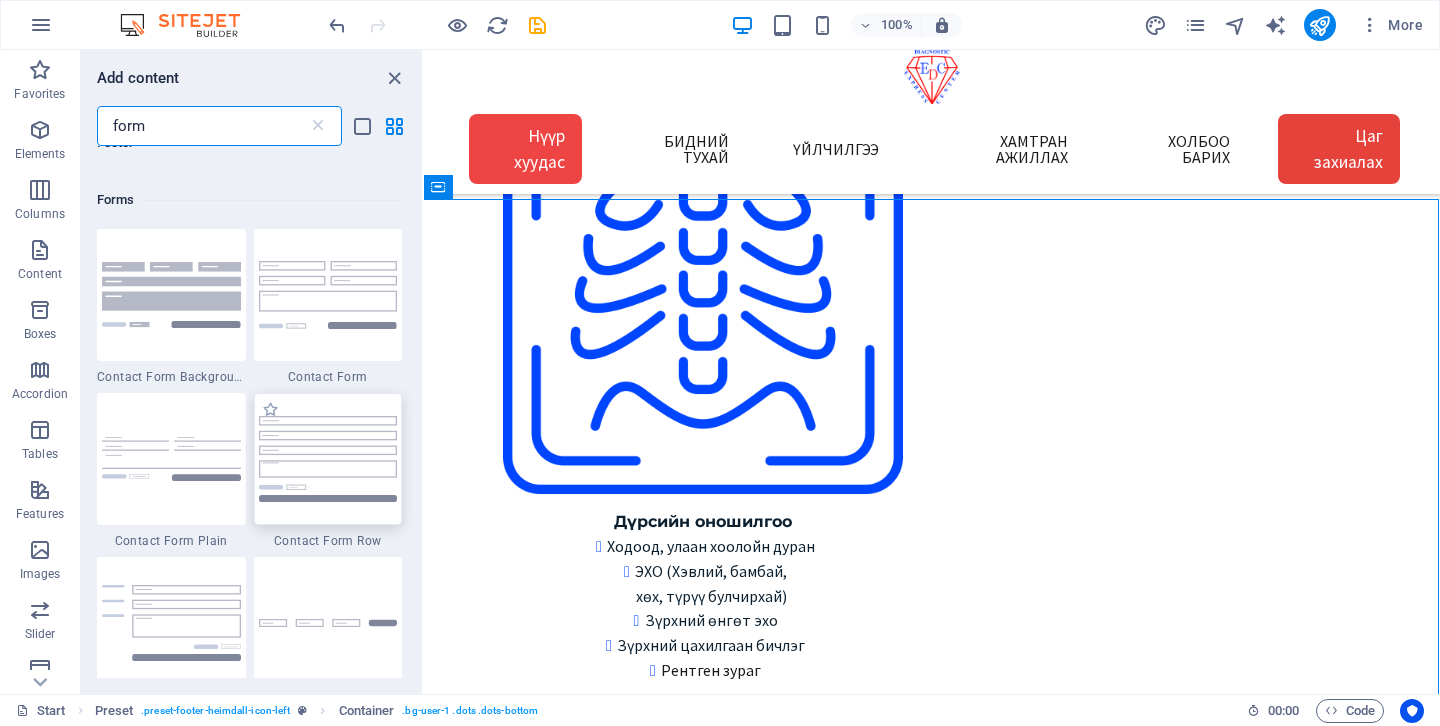 type on "form" 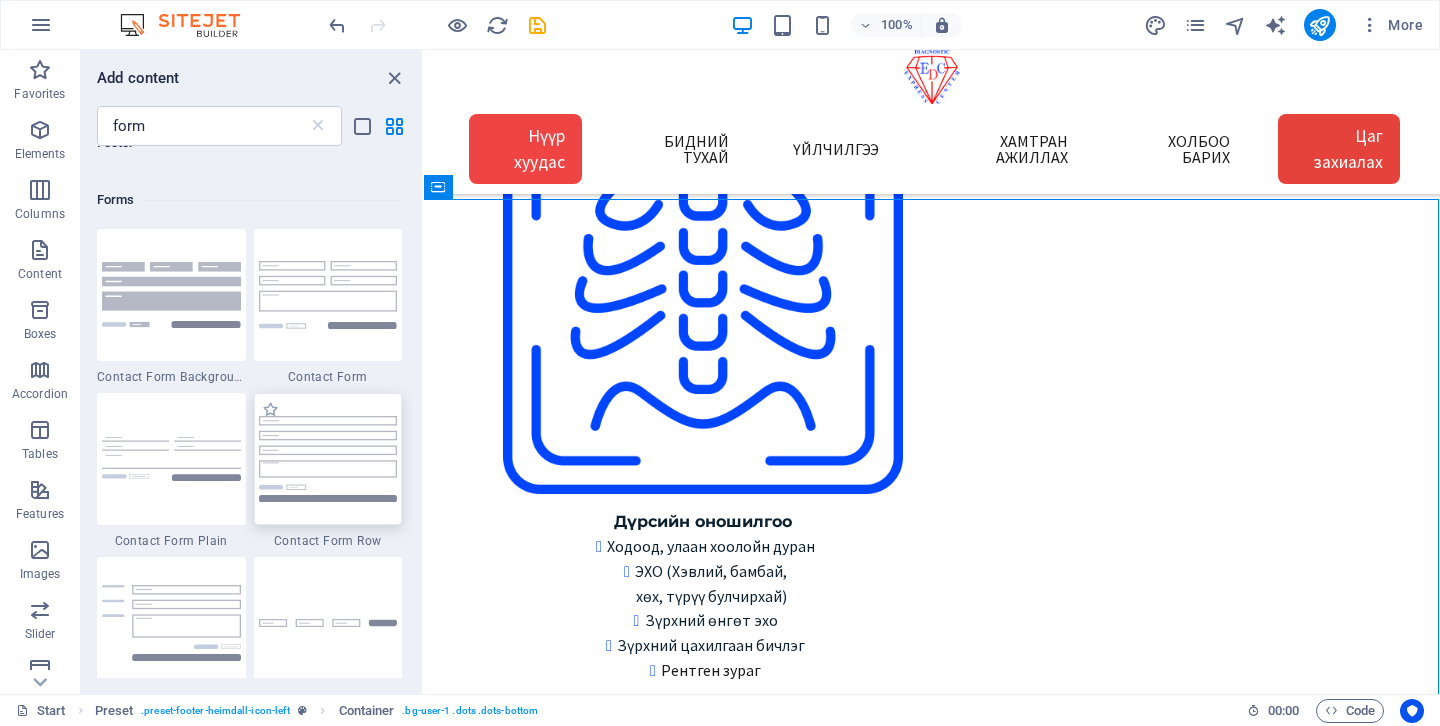 click at bounding box center (328, 458) 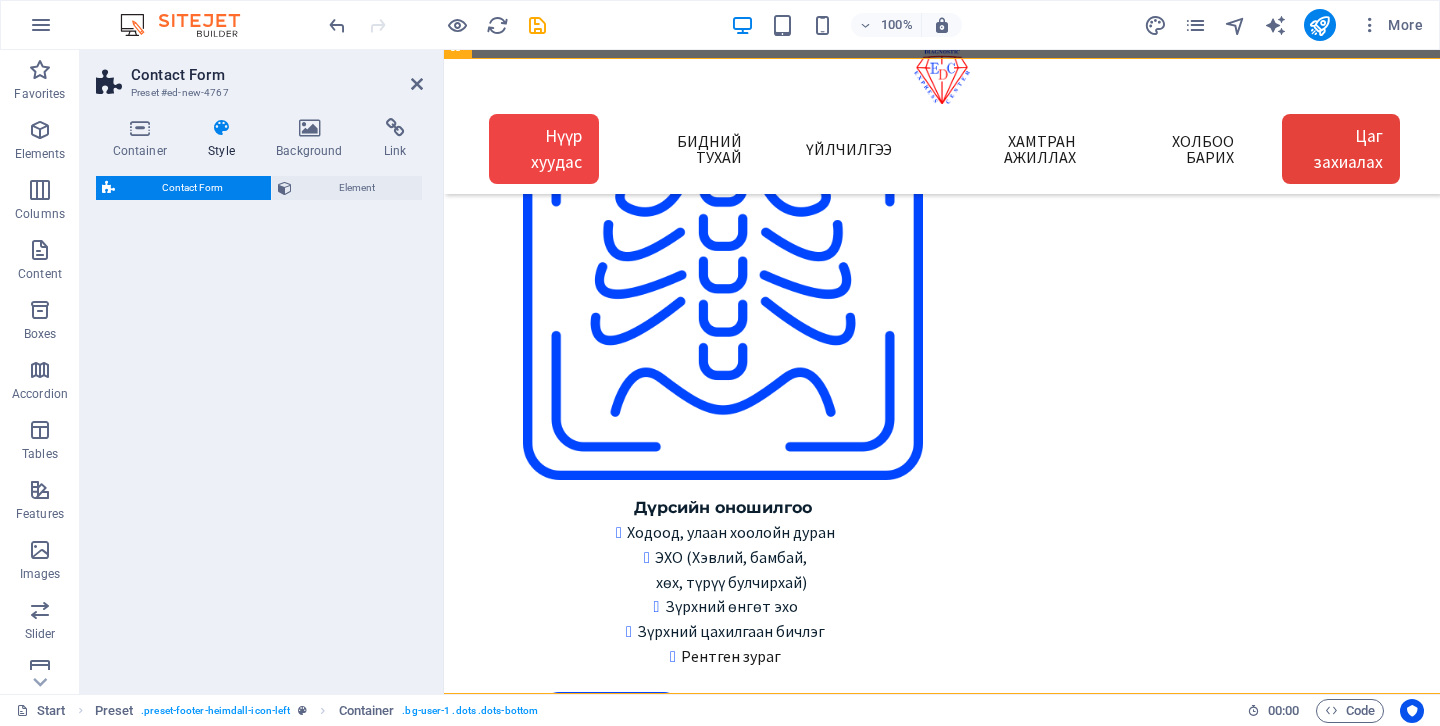 select on "rem" 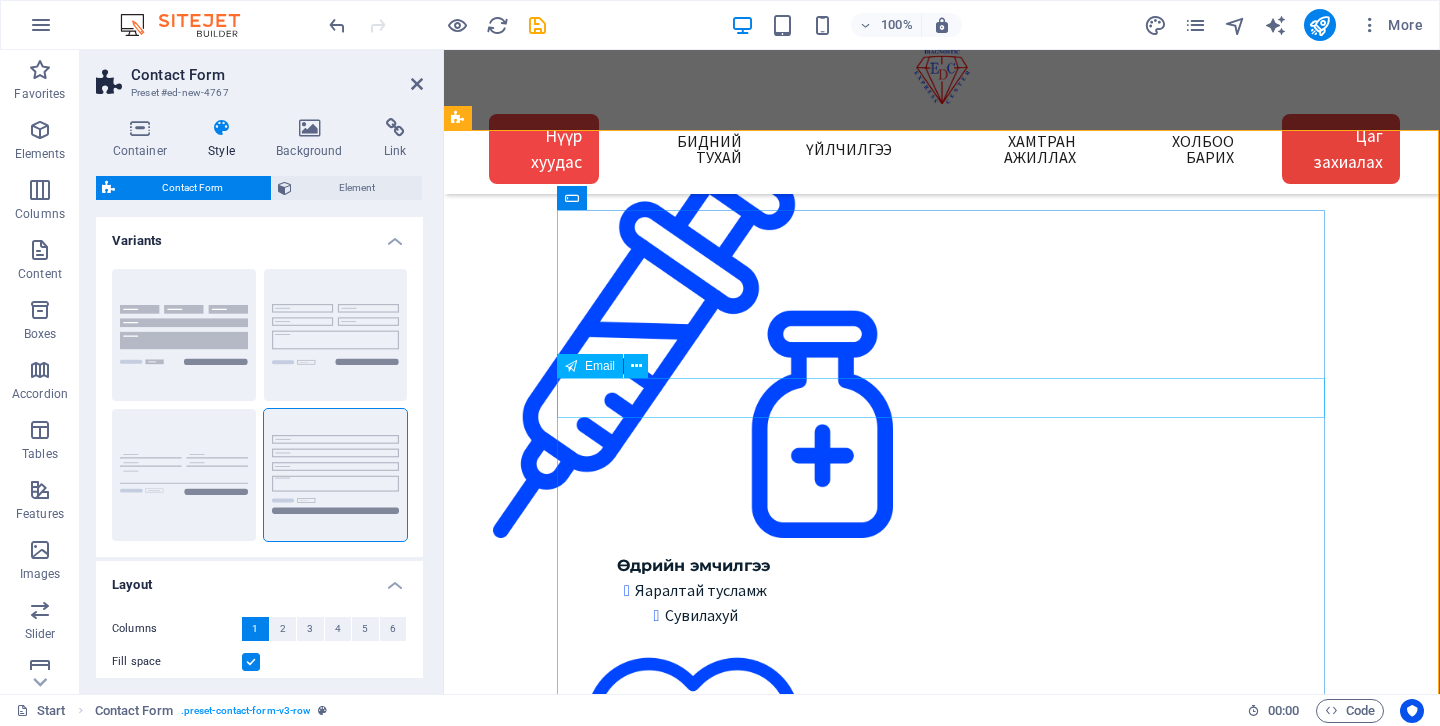 scroll, scrollTop: 3981, scrollLeft: 1, axis: both 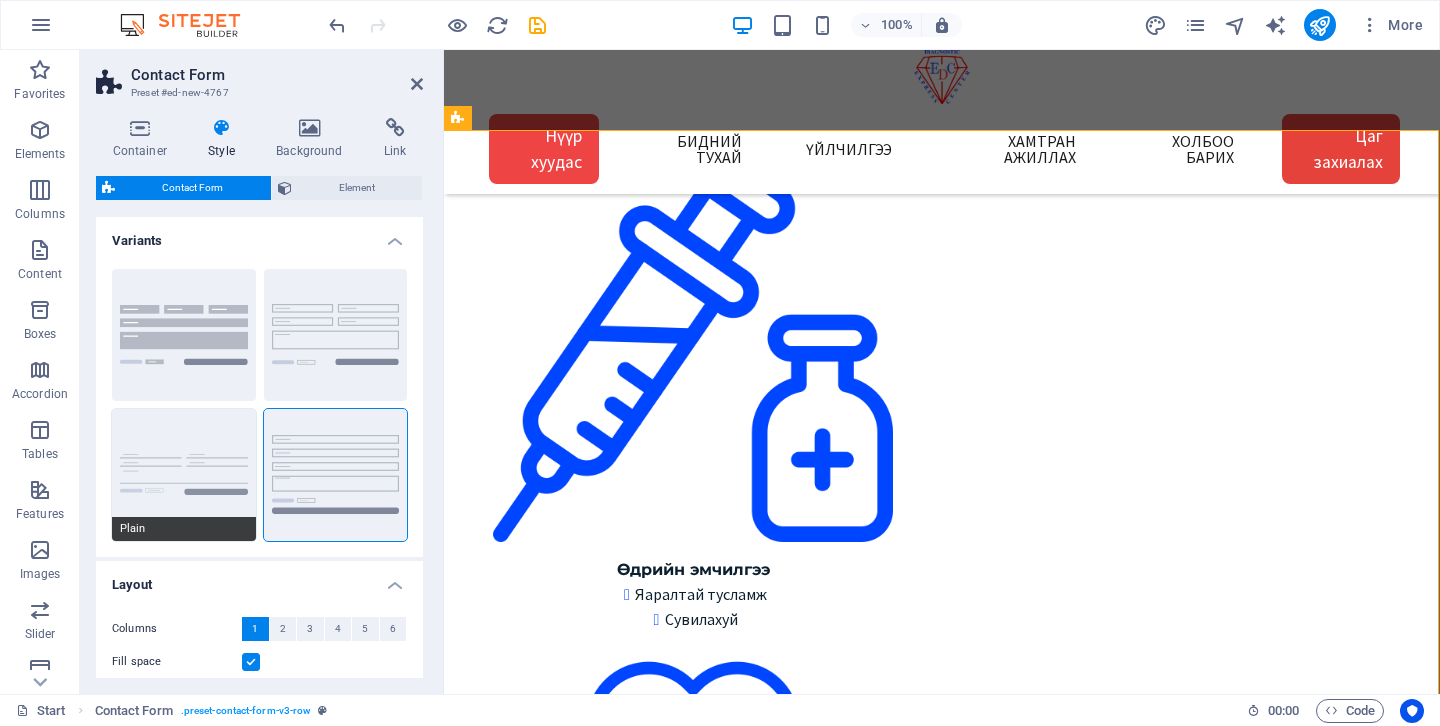 click on "Plain" at bounding box center [184, 475] 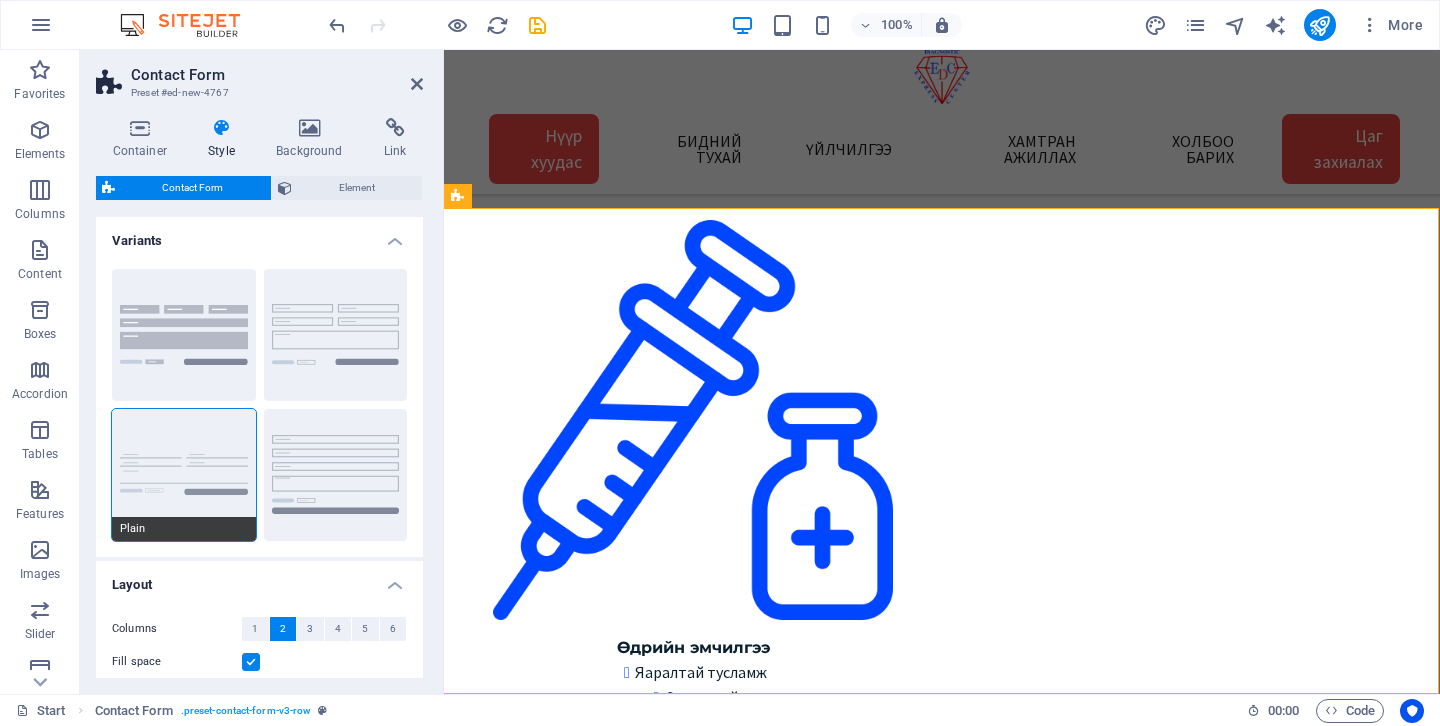 scroll, scrollTop: 3902, scrollLeft: 1, axis: both 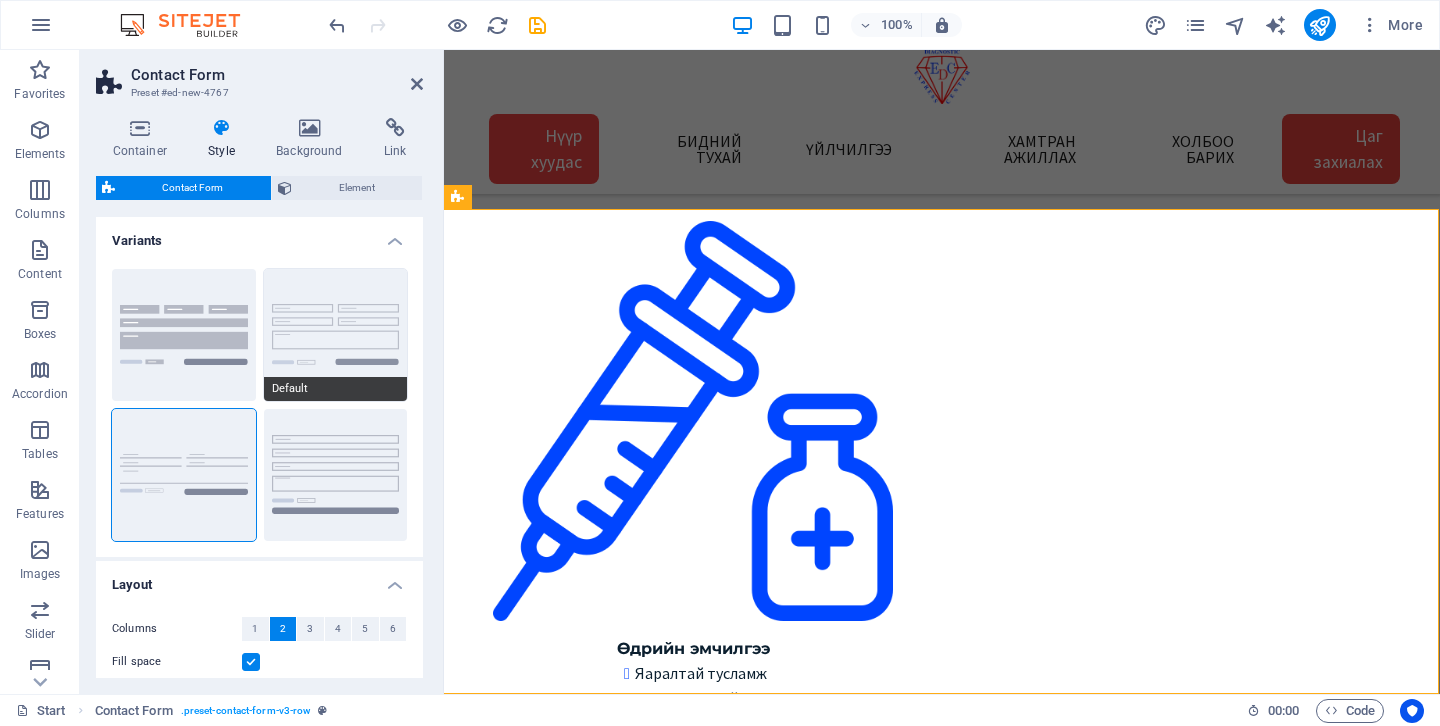 click on "Default" at bounding box center (336, 335) 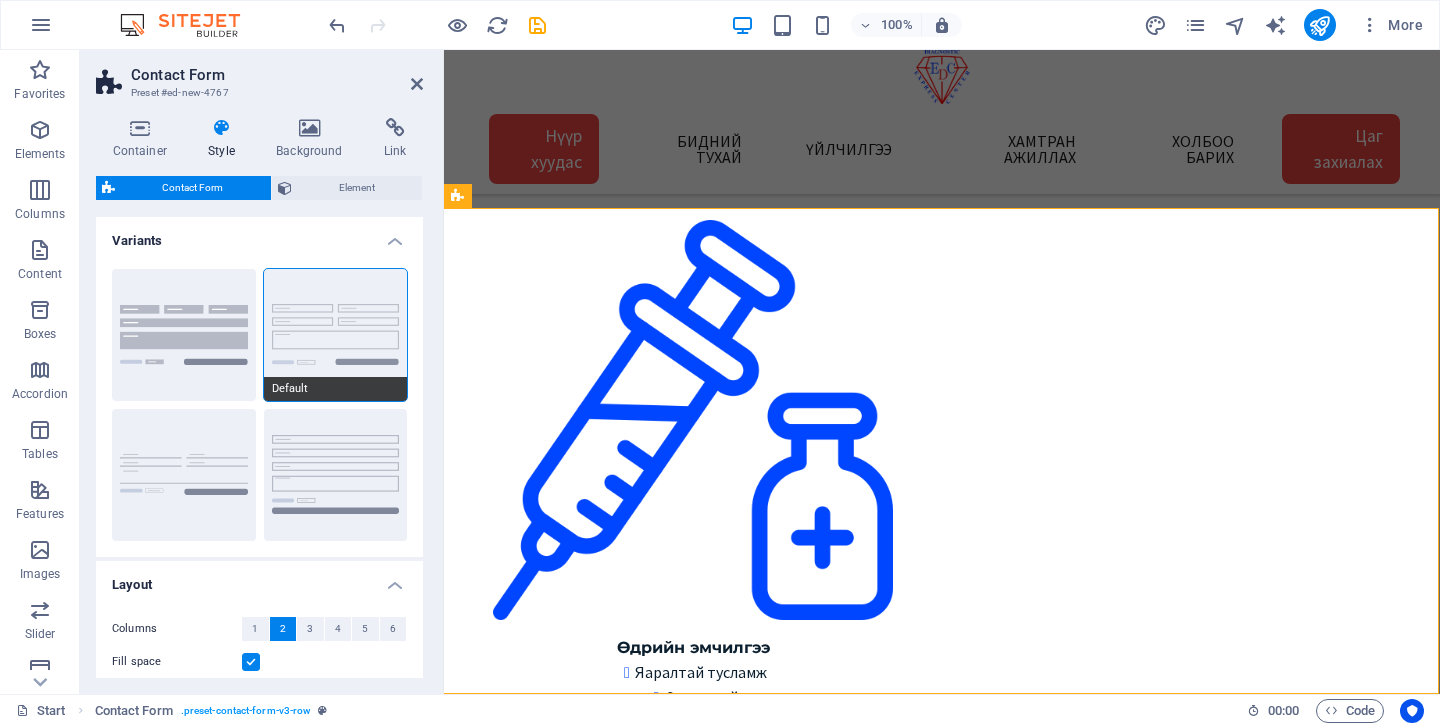 scroll, scrollTop: 3903, scrollLeft: 1, axis: both 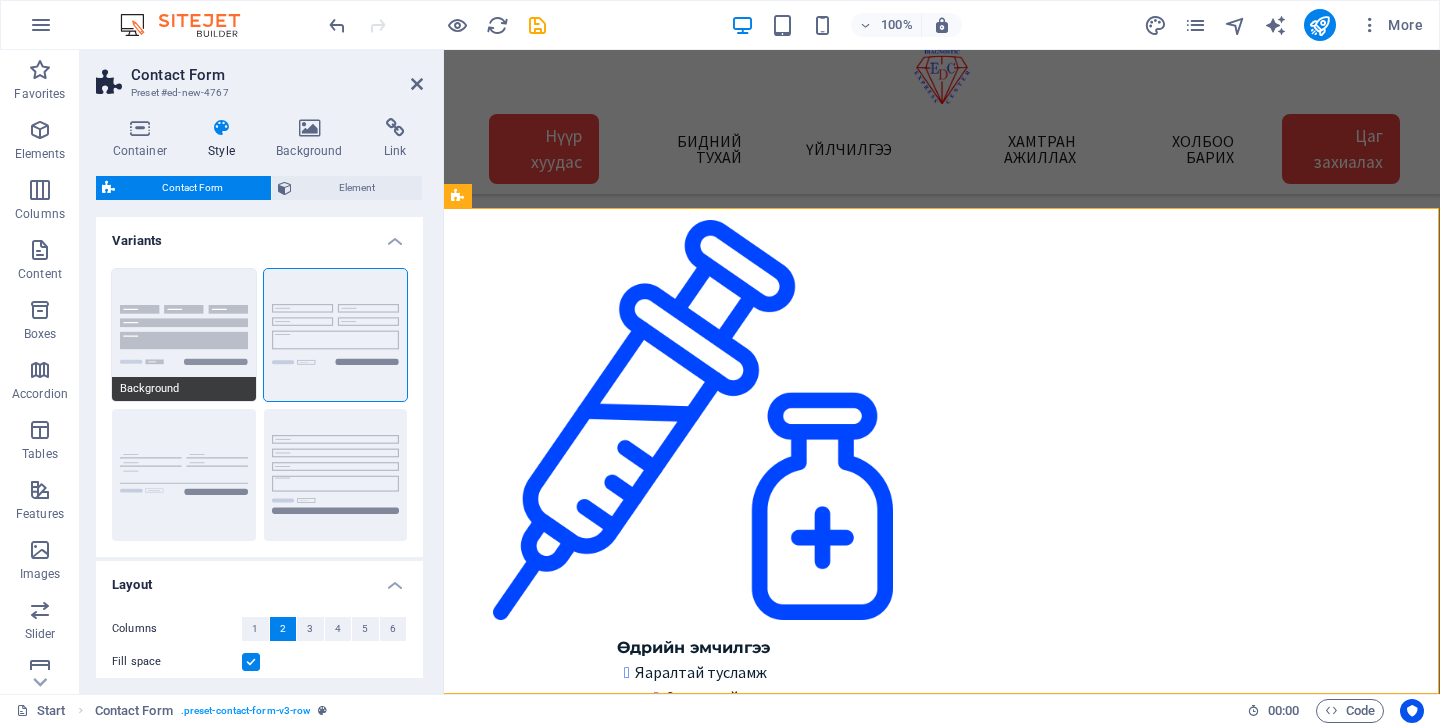 click on "Background" at bounding box center (184, 335) 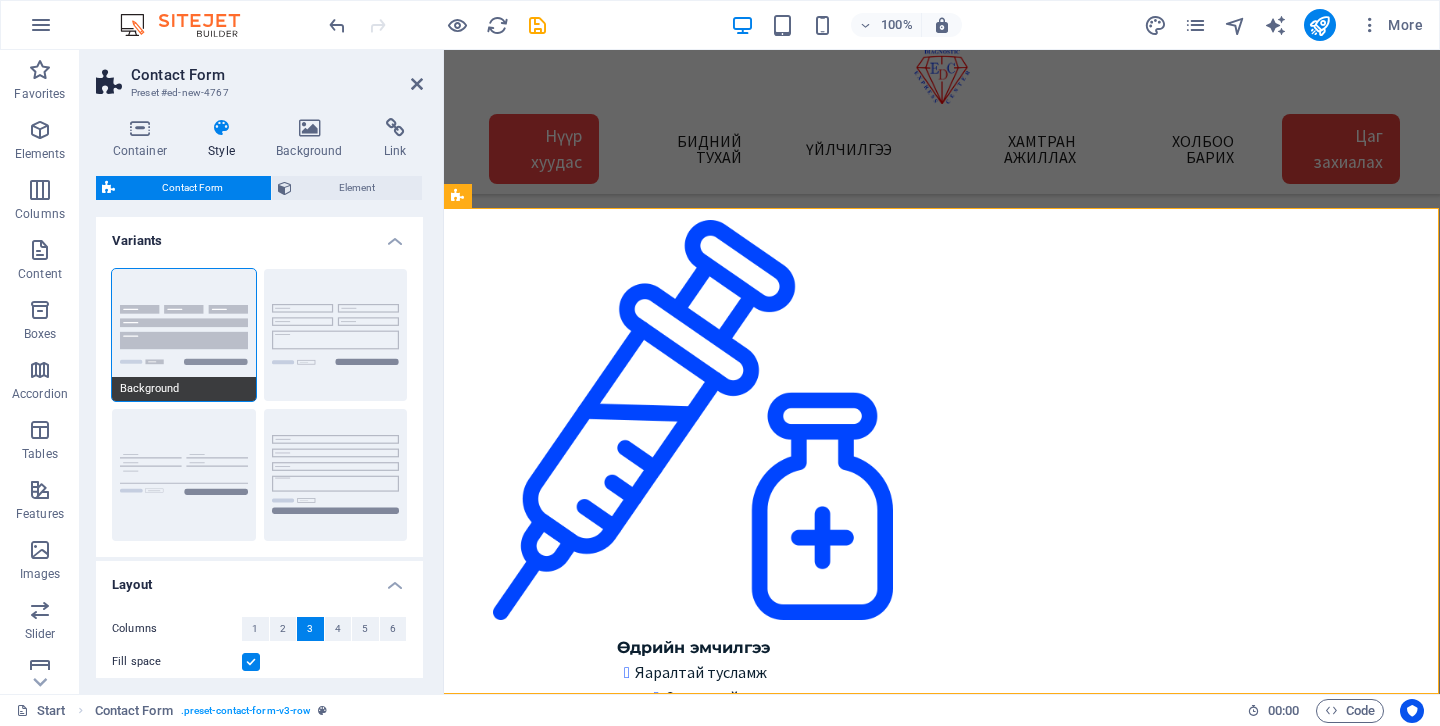 scroll, scrollTop: 3901, scrollLeft: 1, axis: both 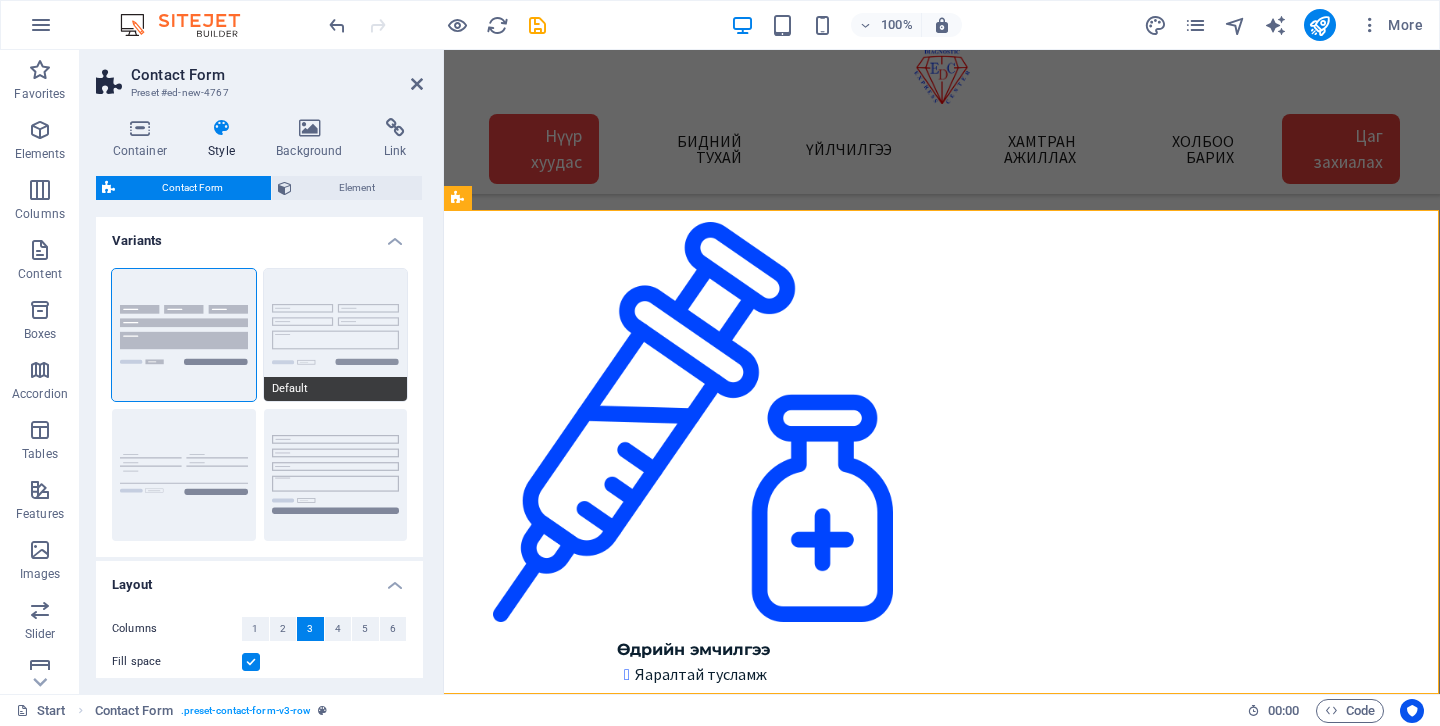 click on "Default" at bounding box center (336, 335) 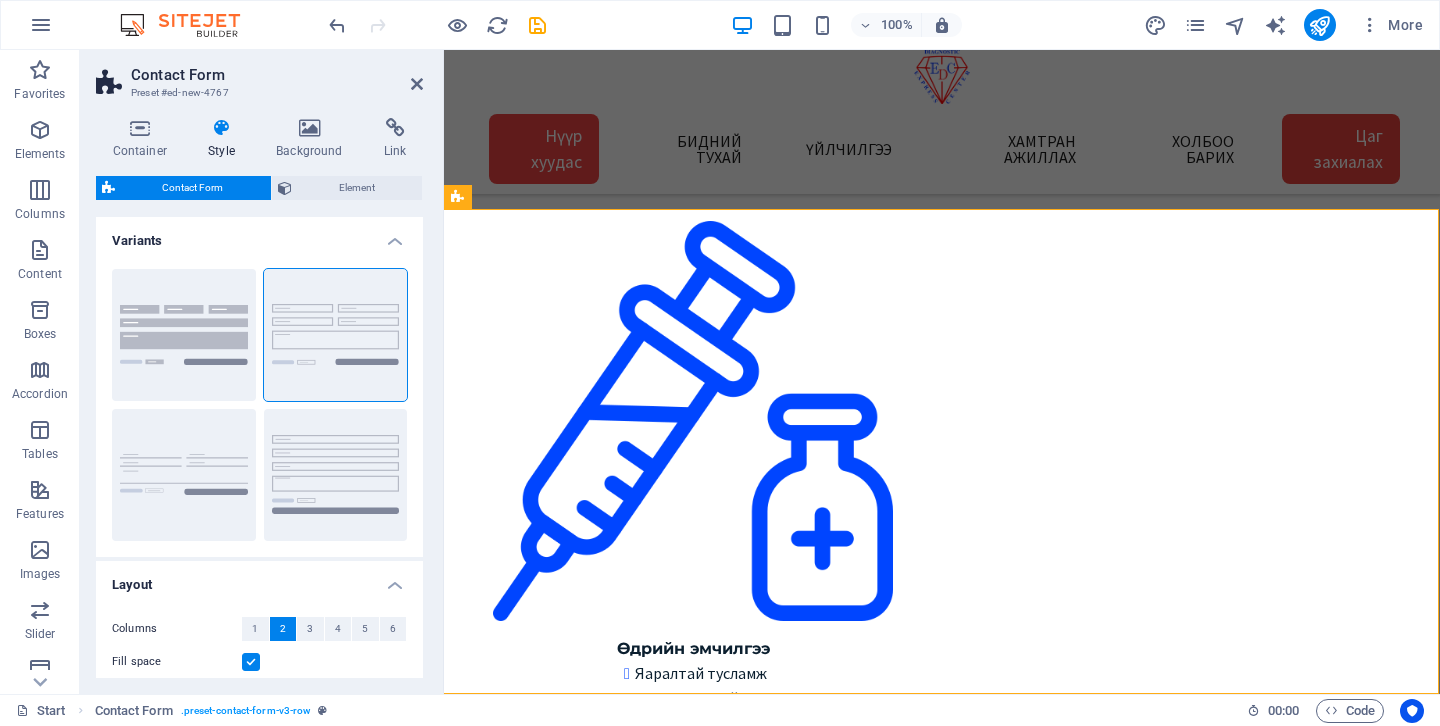 scroll, scrollTop: 3903, scrollLeft: 1, axis: both 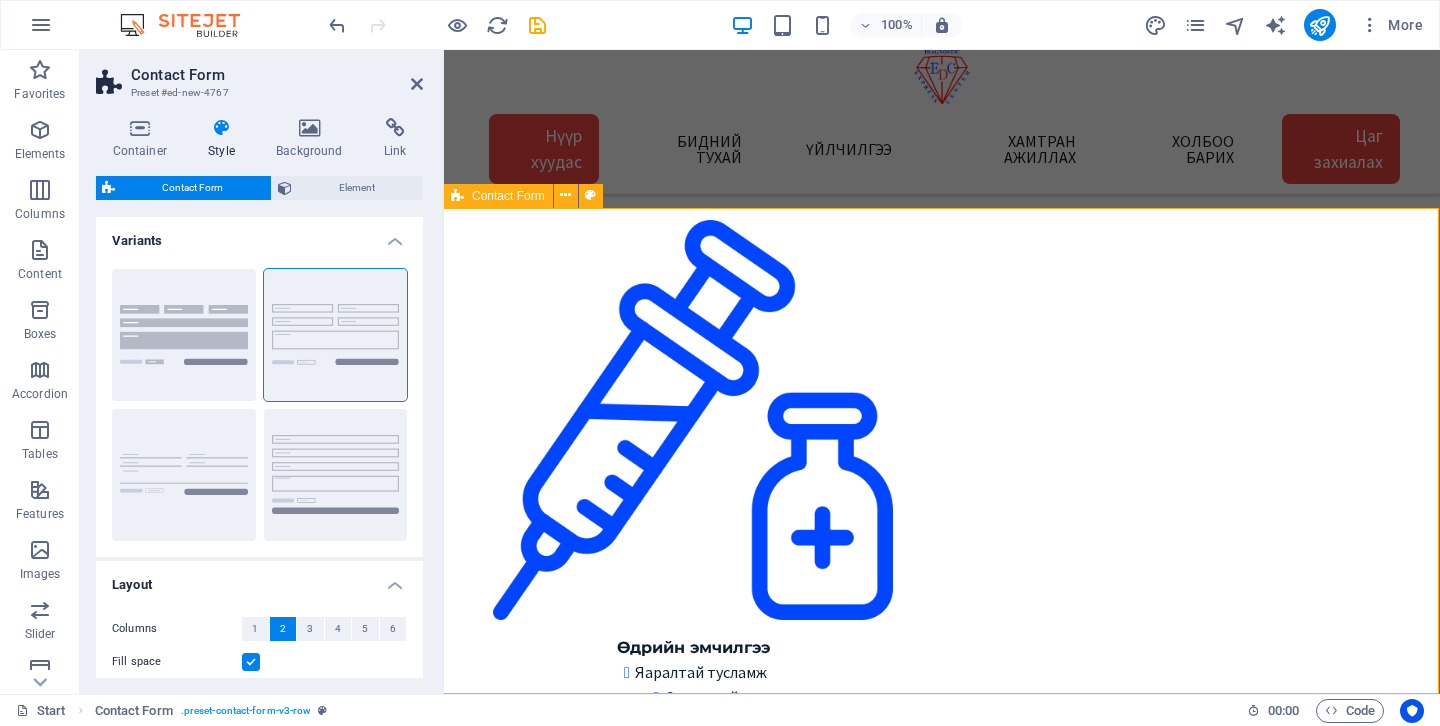 click on "{{ 'content.forms.privacy'|trans }} Unreadable? Load new Submit" at bounding box center [941, 10278] 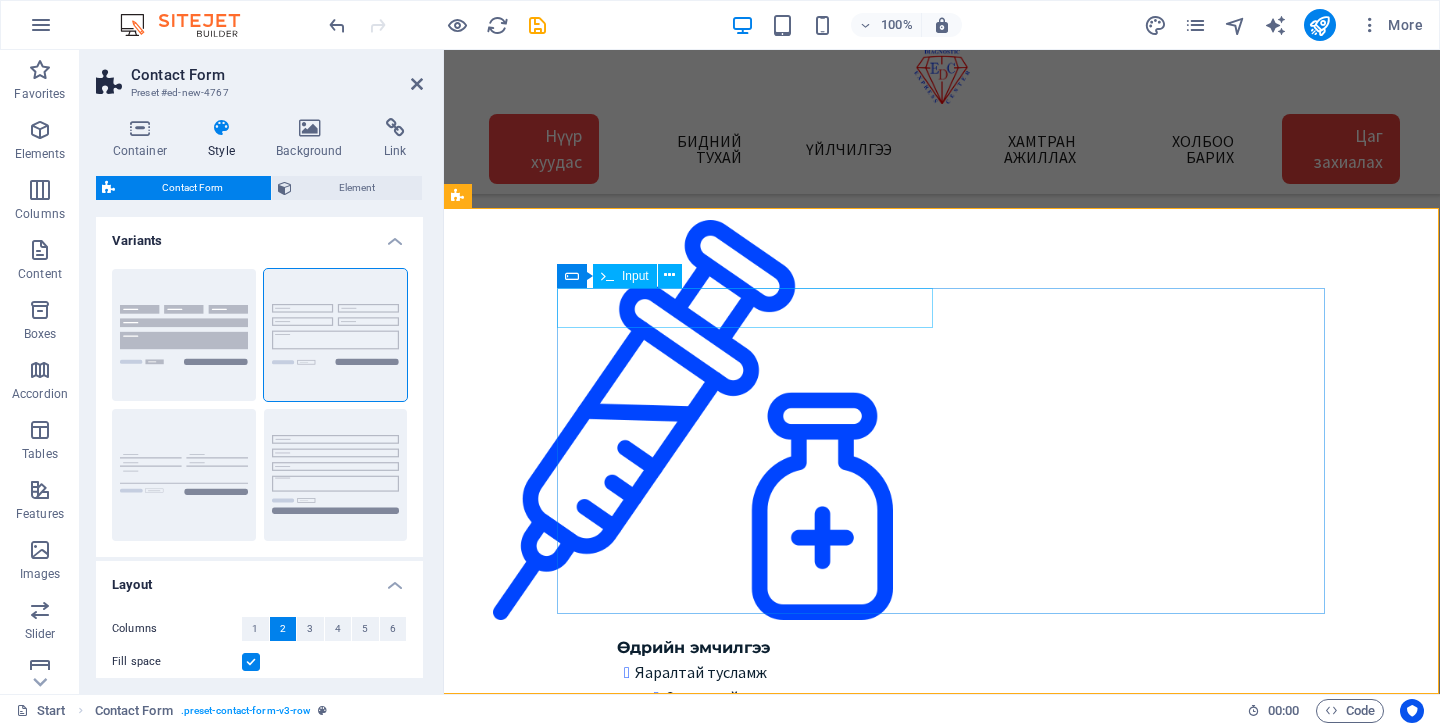 click at bounding box center [745, 10131] 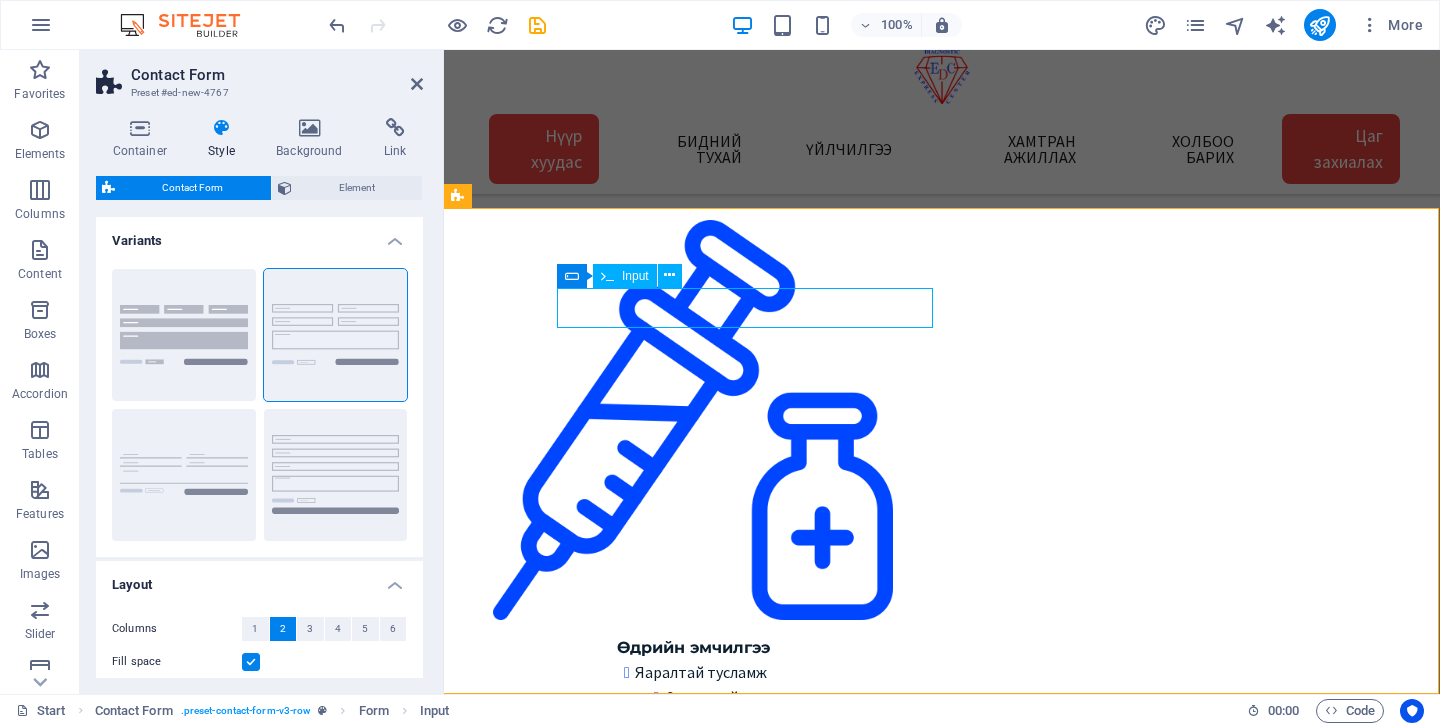 click at bounding box center (745, 10131) 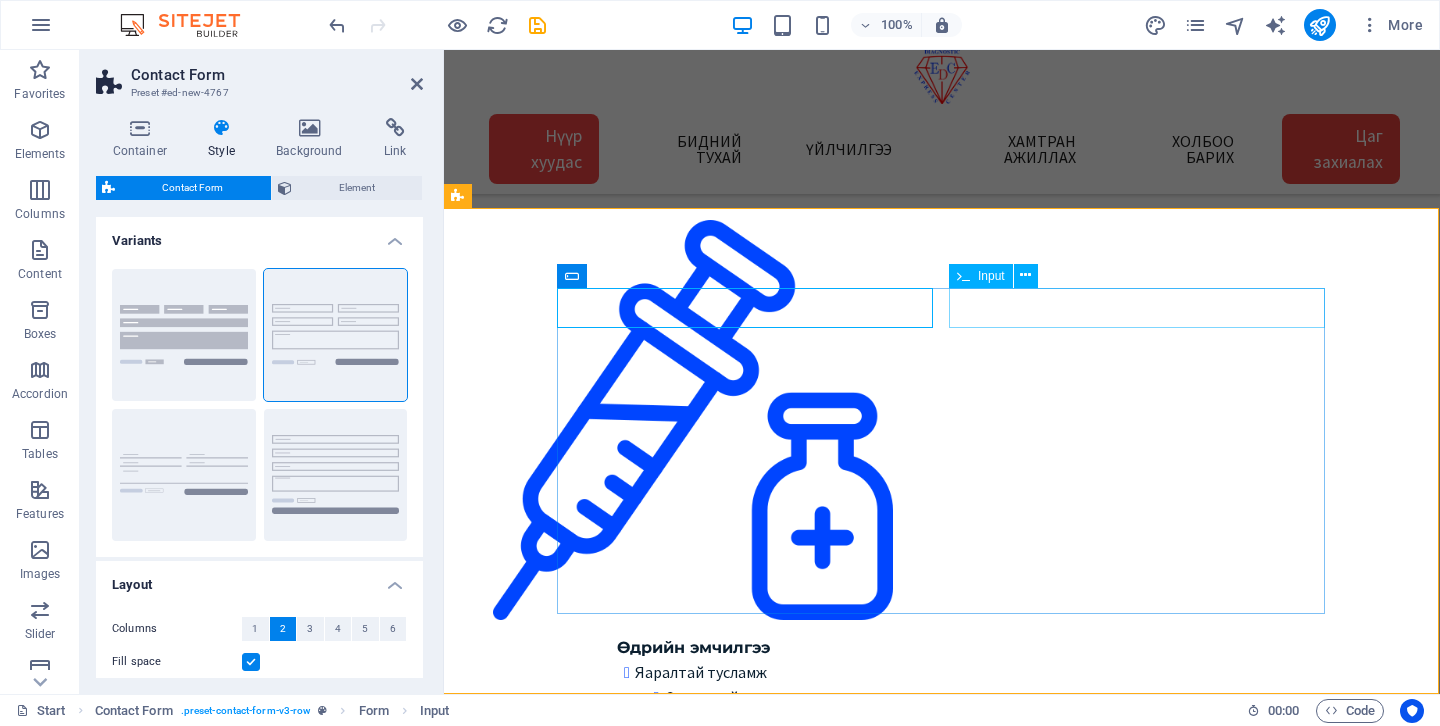 type on "Санал, гомдол хүлээн авах хуудас" 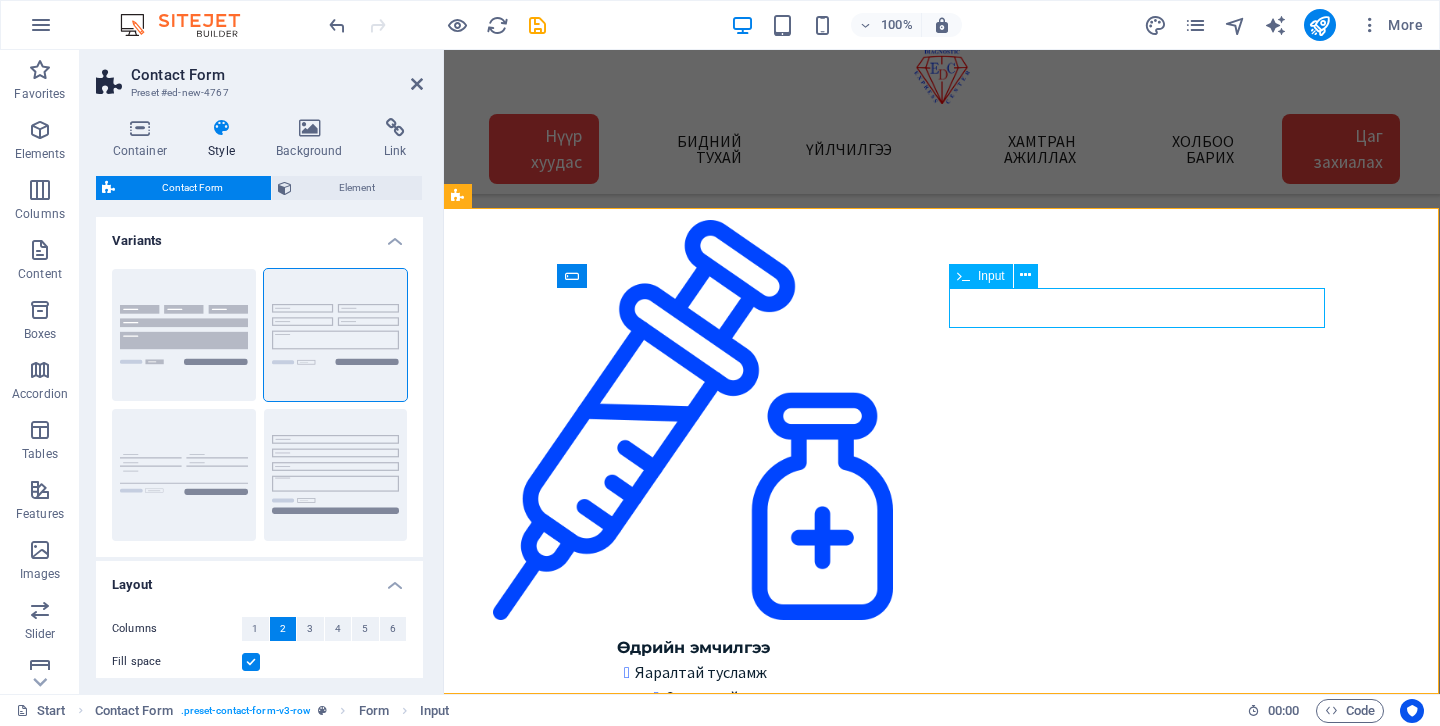 type on "Н" 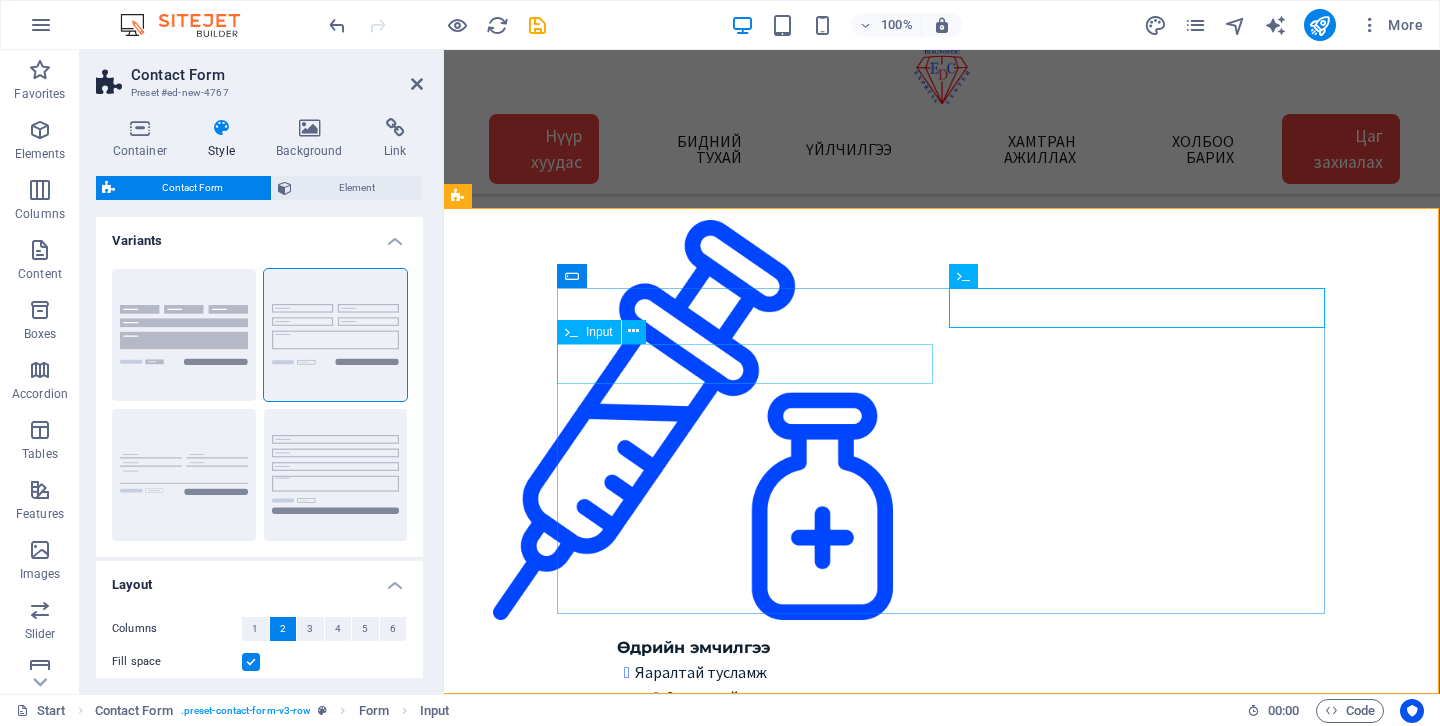 type on "Овог нэр/Full name" 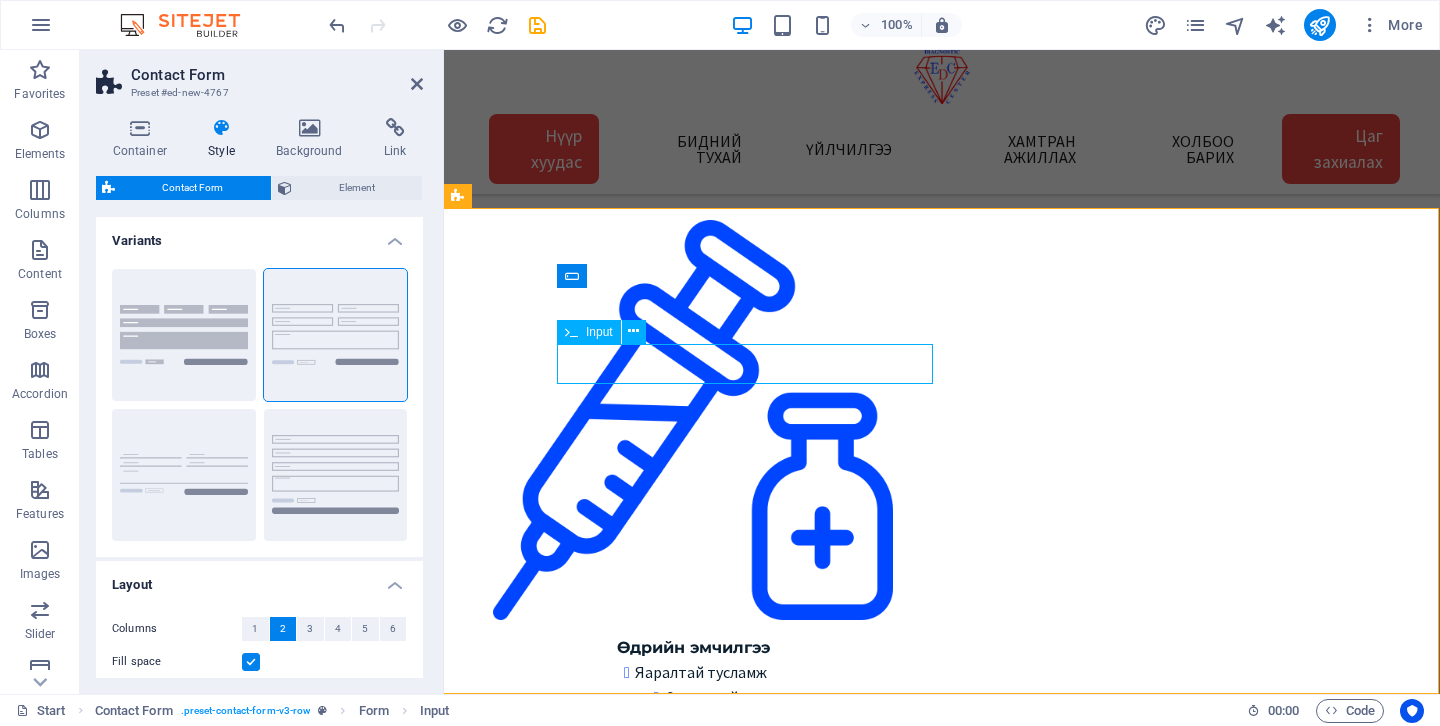 drag, startPoint x: 627, startPoint y: 364, endPoint x: 587, endPoint y: 362, distance: 40.04997 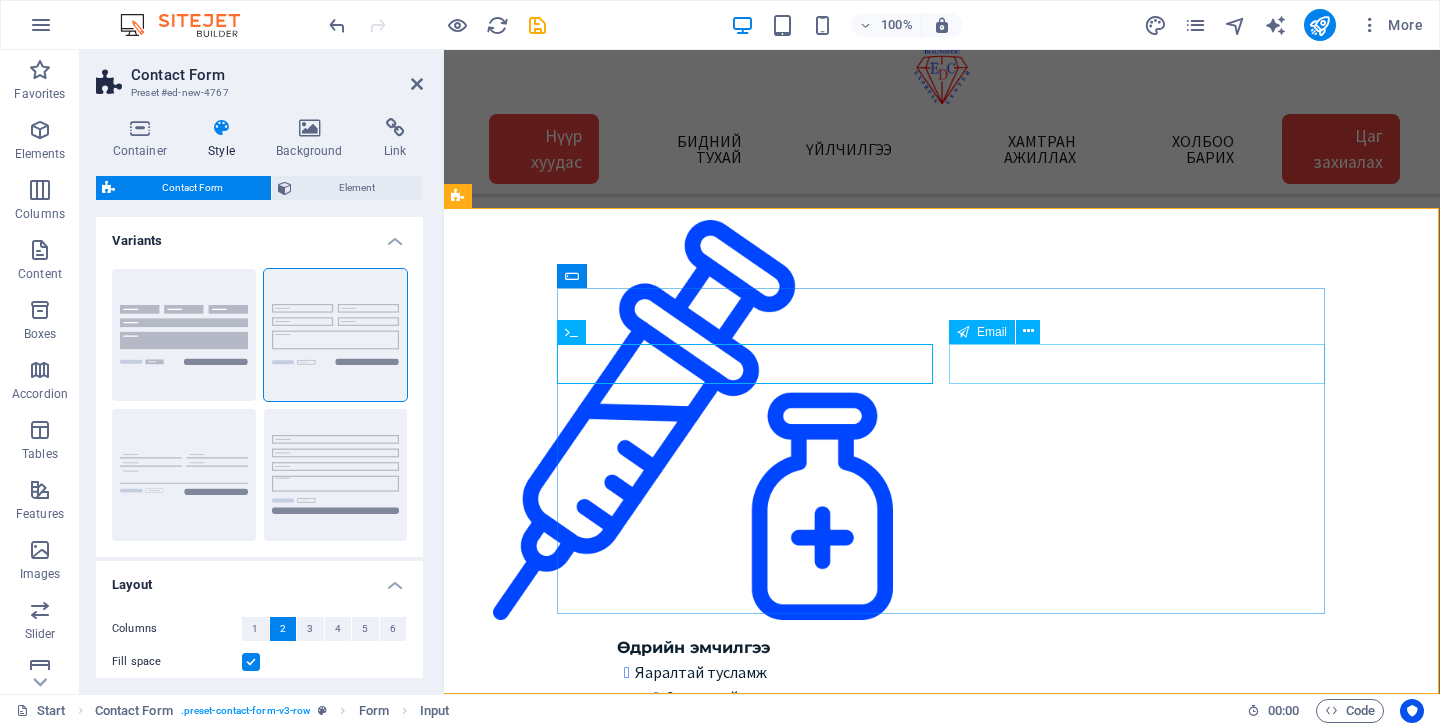 type on "Утас/Phone" 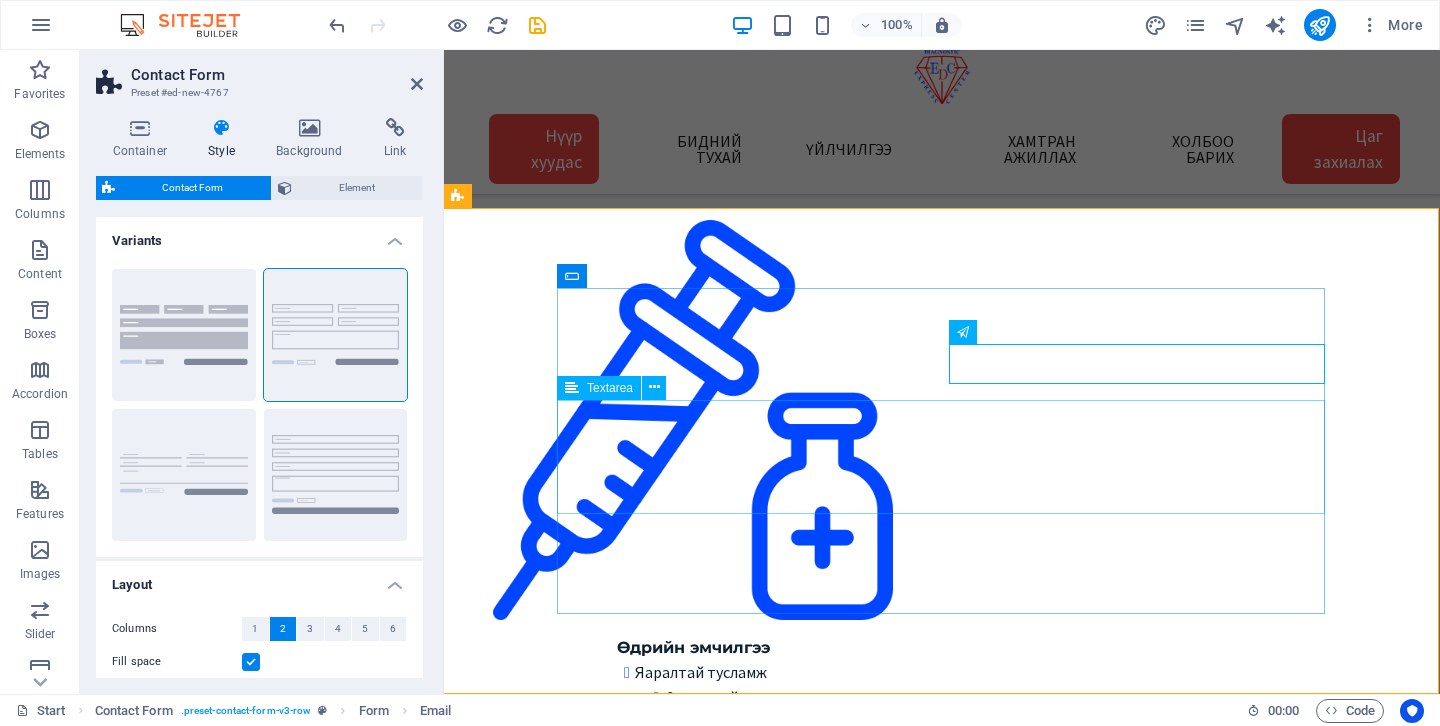 type on "Имэйл/Email" 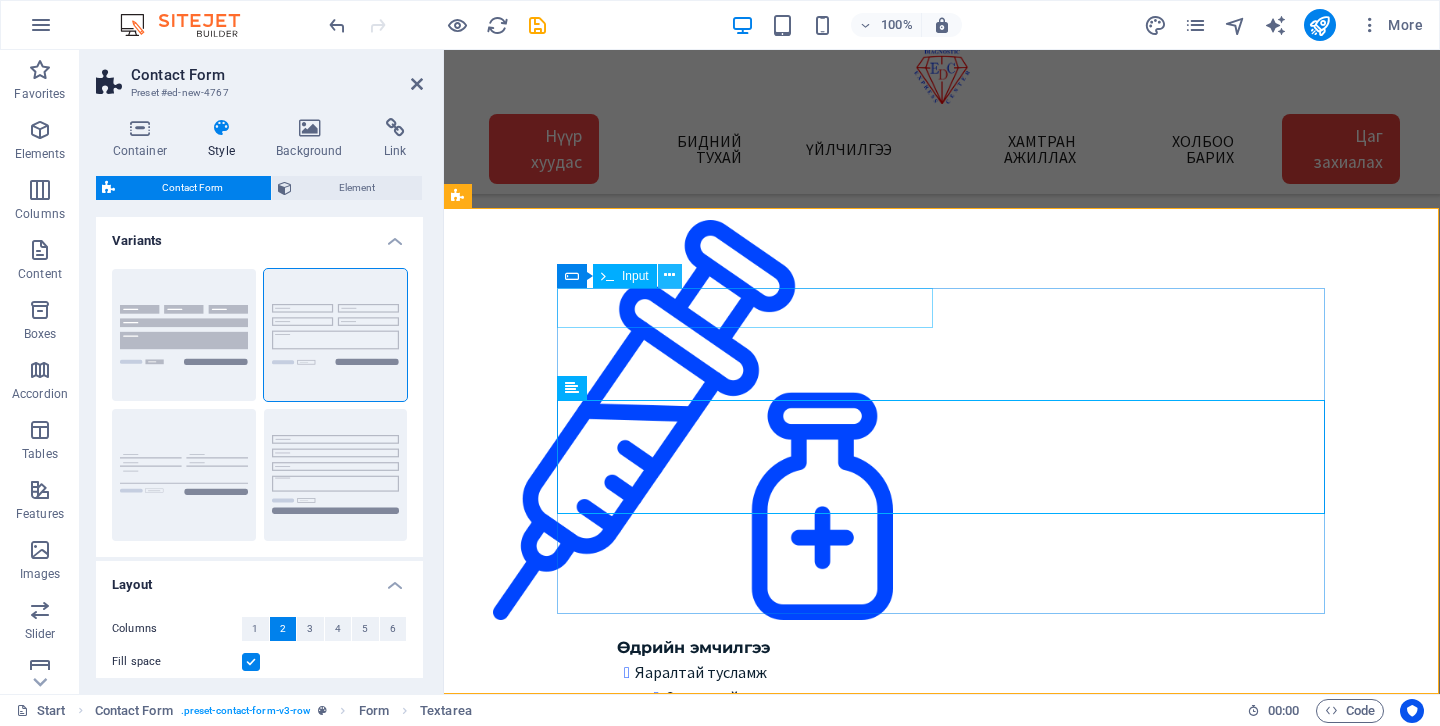 click at bounding box center (669, 275) 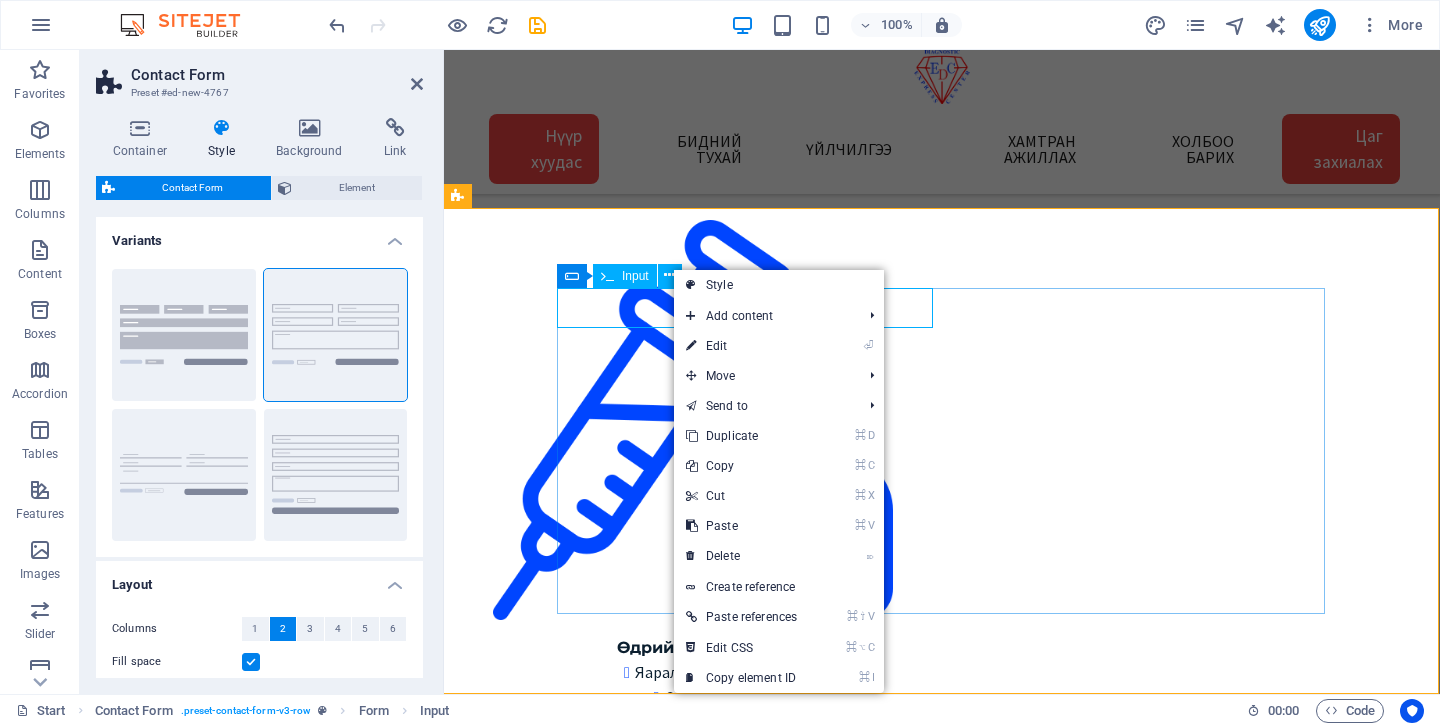 click on "Санал, гомдол хүлээн авах хуудас" at bounding box center [745, 10131] 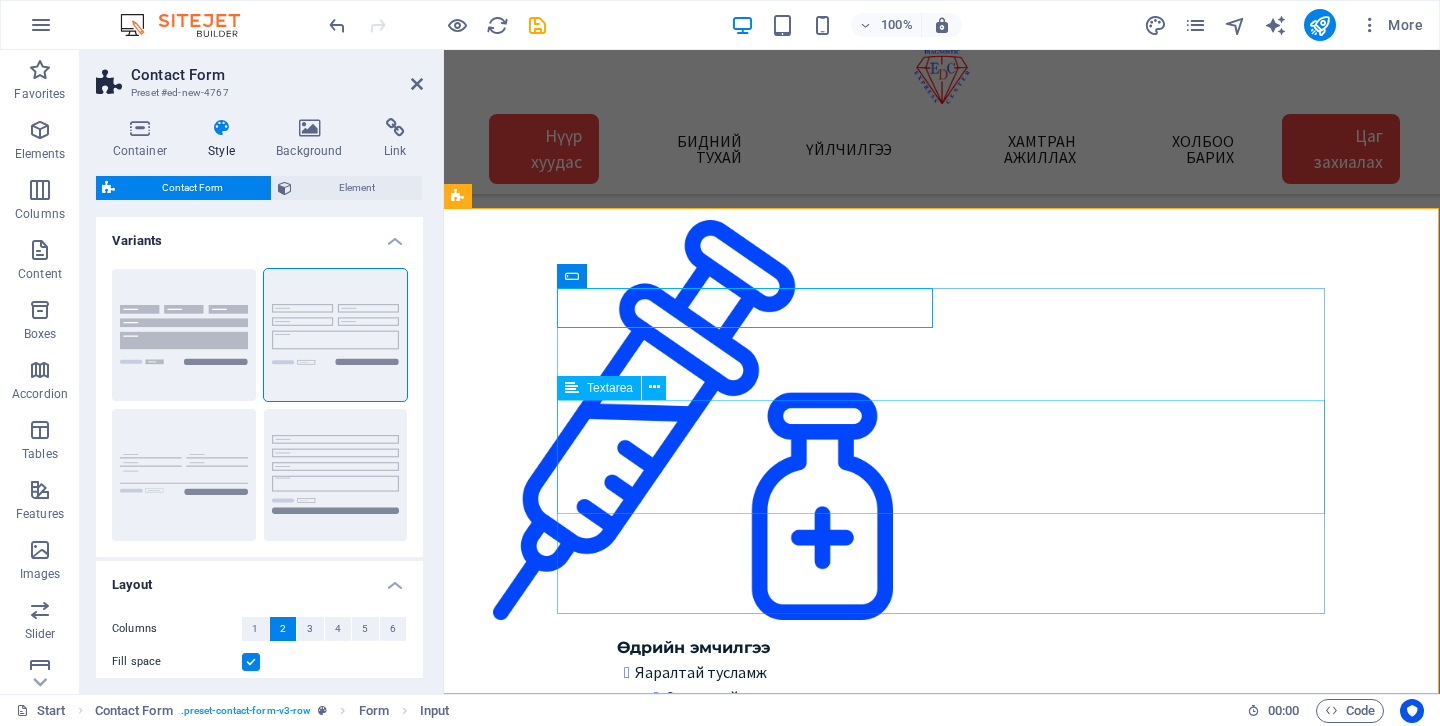 click at bounding box center (941, 10283) 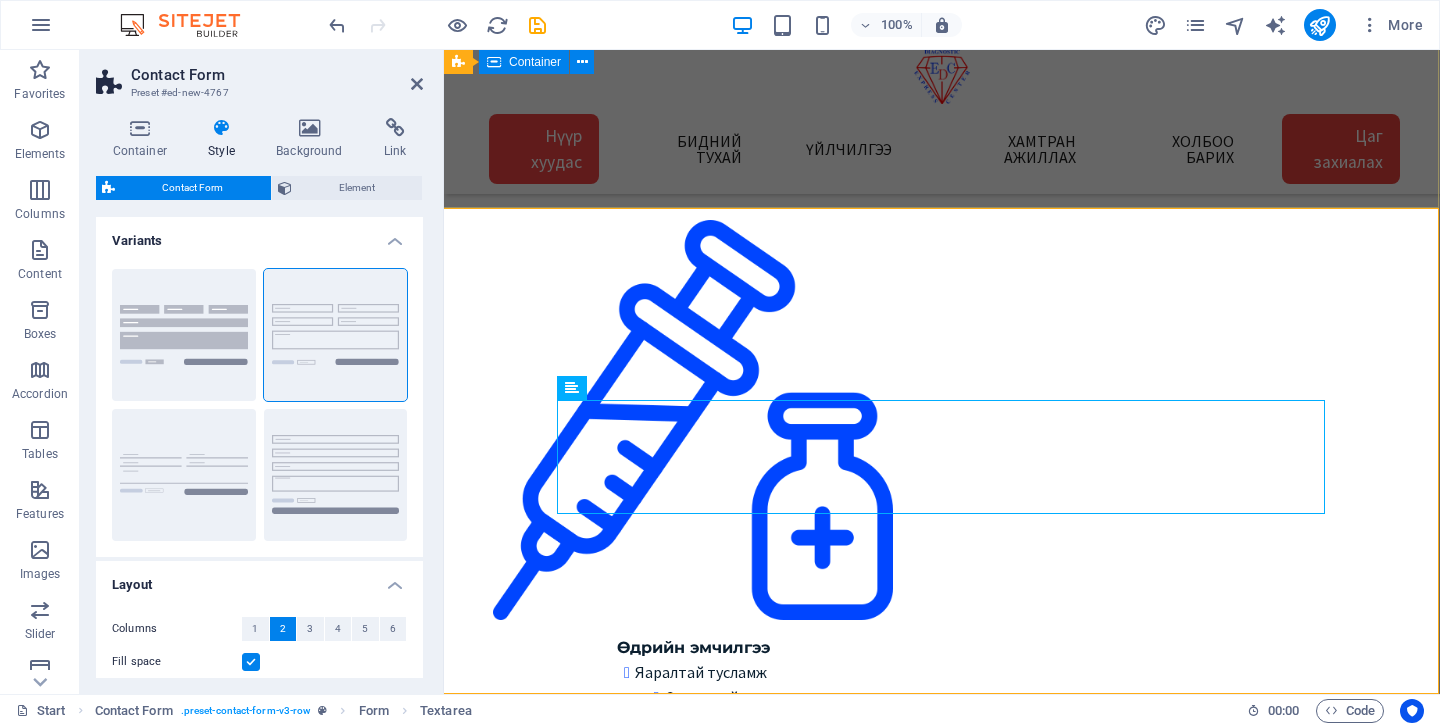 click on "Хаяг, байршил 1 -Төв салбар БЗД 3-р хороо Улсын 2-р эмнэлгийн баруун талд 25-р байрны өргөтгөл Google map:   2 - Зайсан салбар ХУД 11-р хороо Астра төвийн зүүн талд V28-ын 2р давхарт Google map:  3 - Сансар салбар БЗД 7-р хороо Хурдмед эмнэлэг Google map:  4 - Нисэх салбар ХУД, Нисэхийн тойрог Хан-Плазагийн 3-р давхарт Google map:    Газрын зургаас харах Холбоо барих   Express Diagnostic Center   info@expresslab.mn Лавлах утас  7000-1920 Төв салбар  Зайсан салбар Сансар салбар Нисэх салбар Цагийн хуваарь: Төв салбар  Даваа-Бааасан  08:00-15:30 Бямба  09:00-15:00 Ням гарагт амарна Бусад салбар:  Да-Ба  08:30-16:30 Бя         09:00-15:00" at bounding box center [941, 9054] 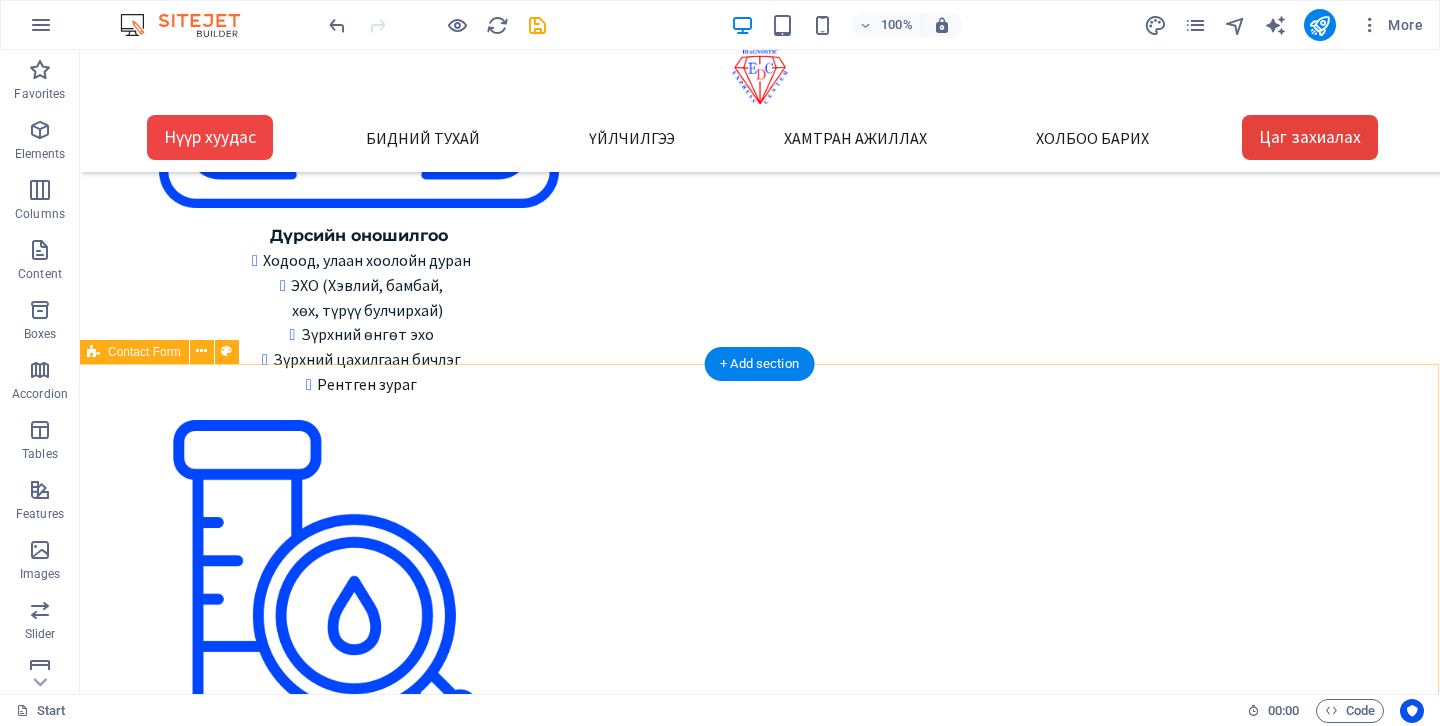 scroll, scrollTop: 3259, scrollLeft: 1, axis: both 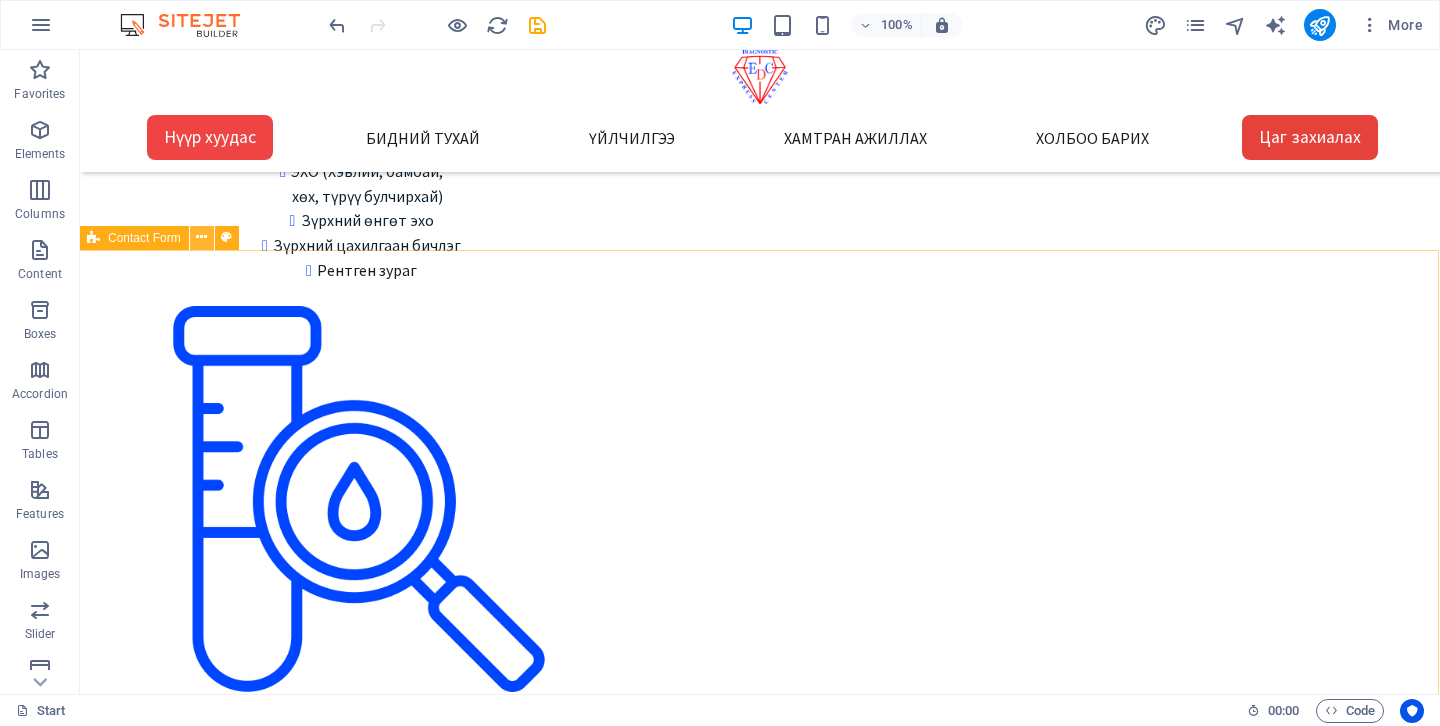 click at bounding box center (201, 237) 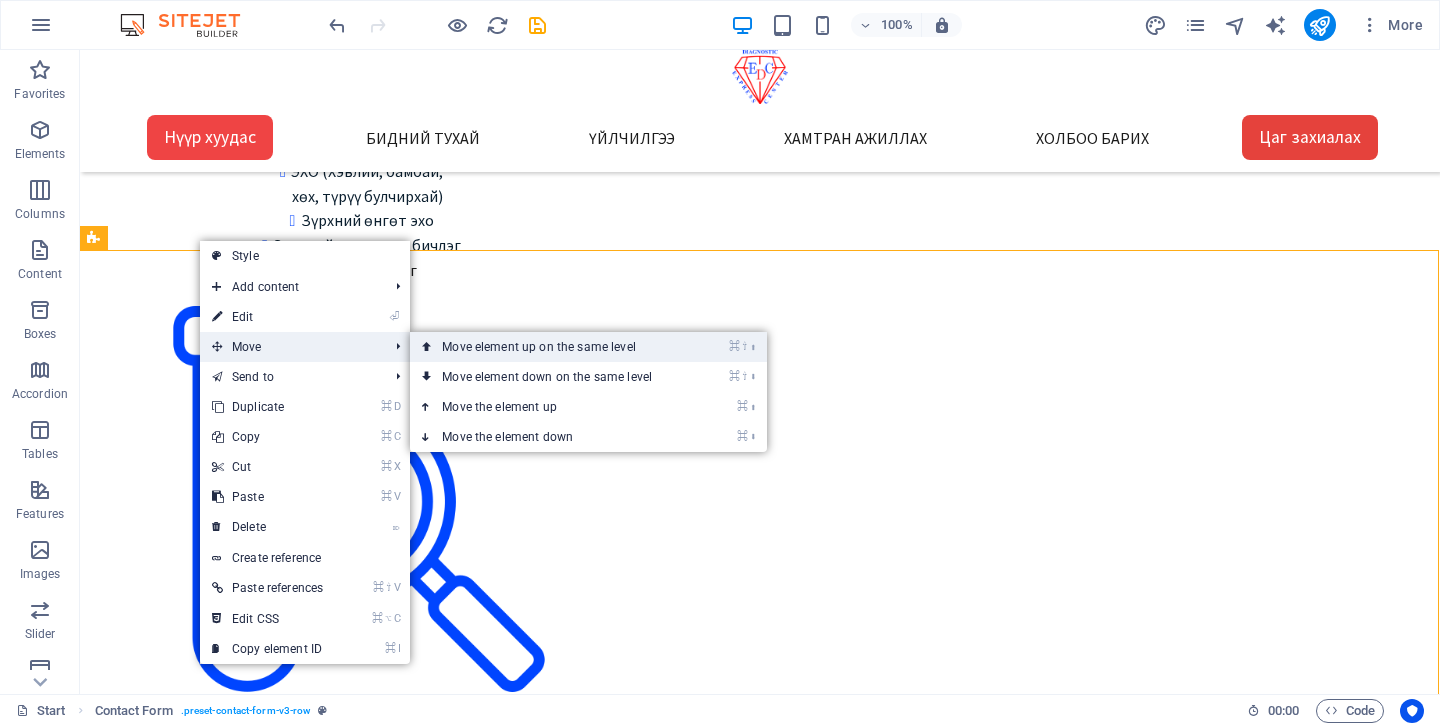 click on "⌘ ⇧ ⬆  Move element up on the same level" at bounding box center (551, 347) 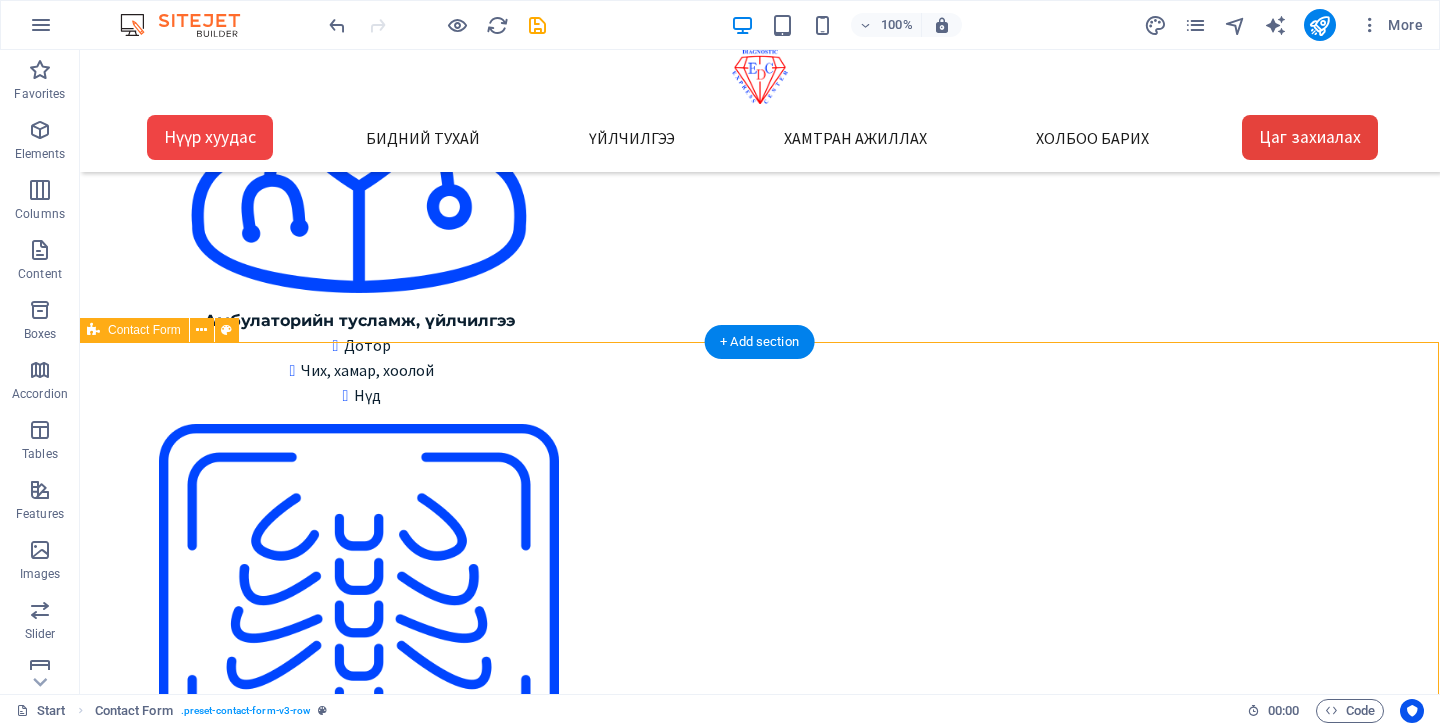scroll, scrollTop: 2530, scrollLeft: 1, axis: both 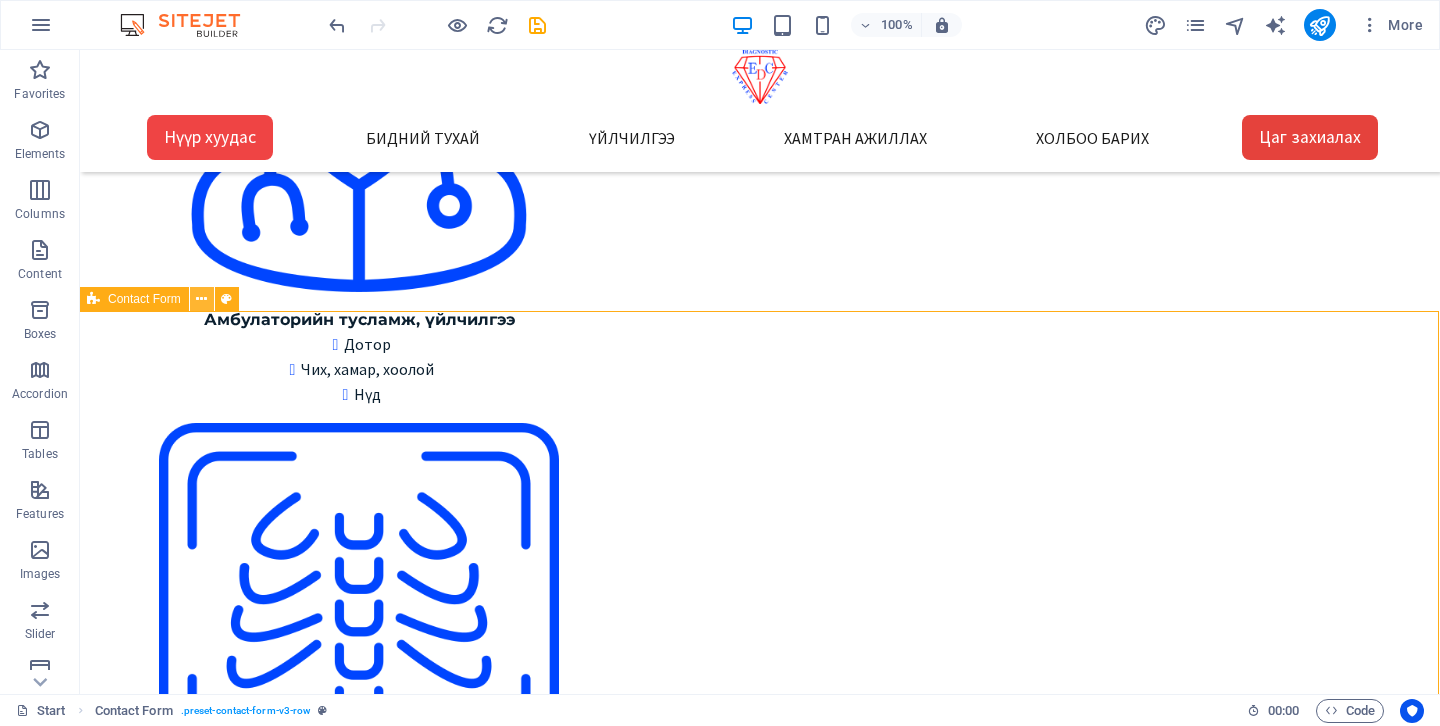 click at bounding box center (201, 299) 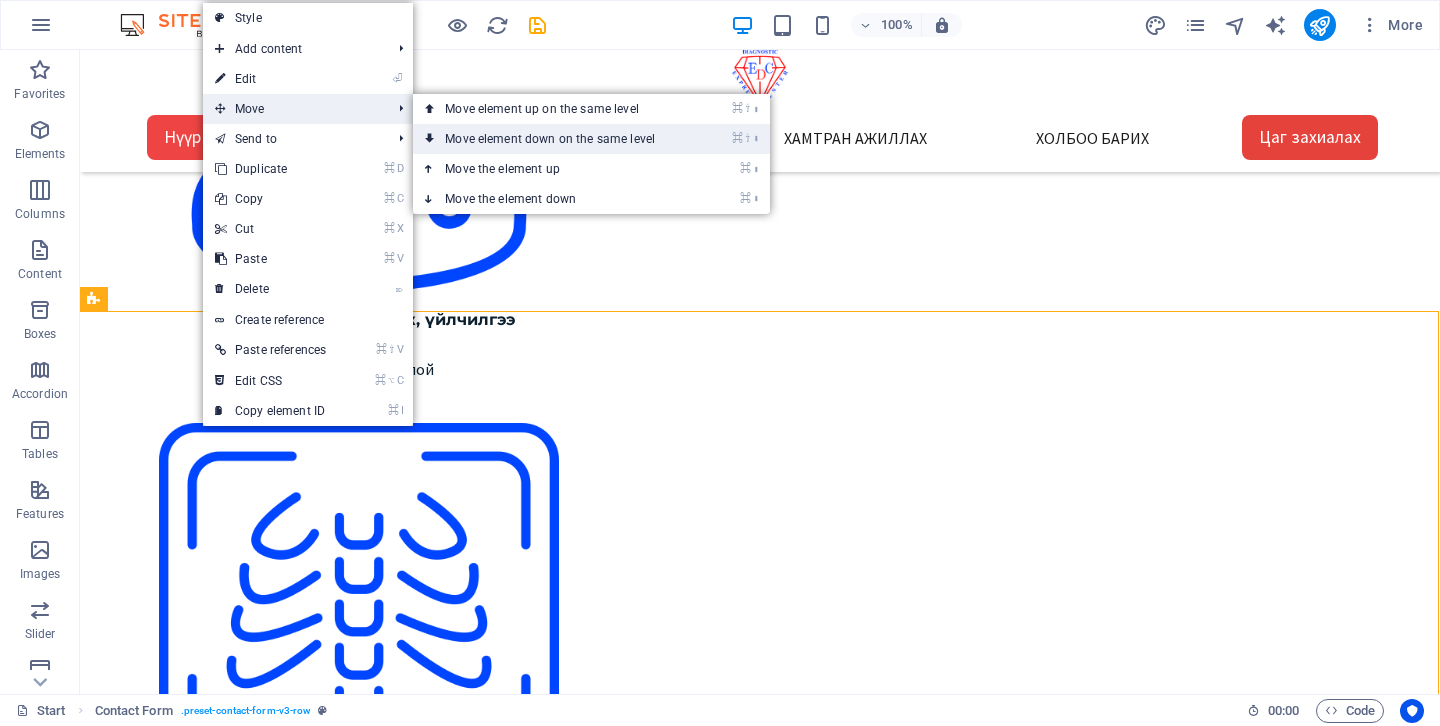 click on "⌘ ⇧ ⬇  Move element down on the same level" at bounding box center (554, 139) 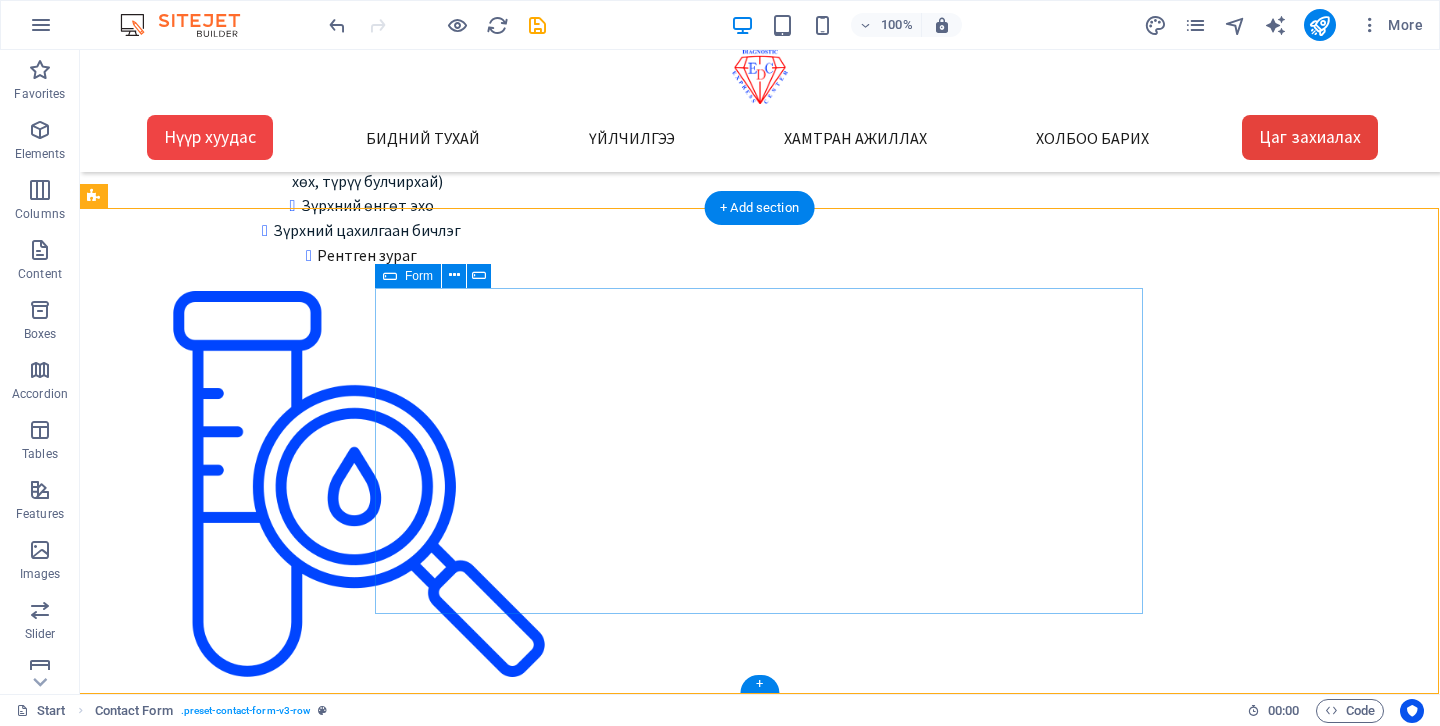 scroll, scrollTop: 3301, scrollLeft: 1, axis: both 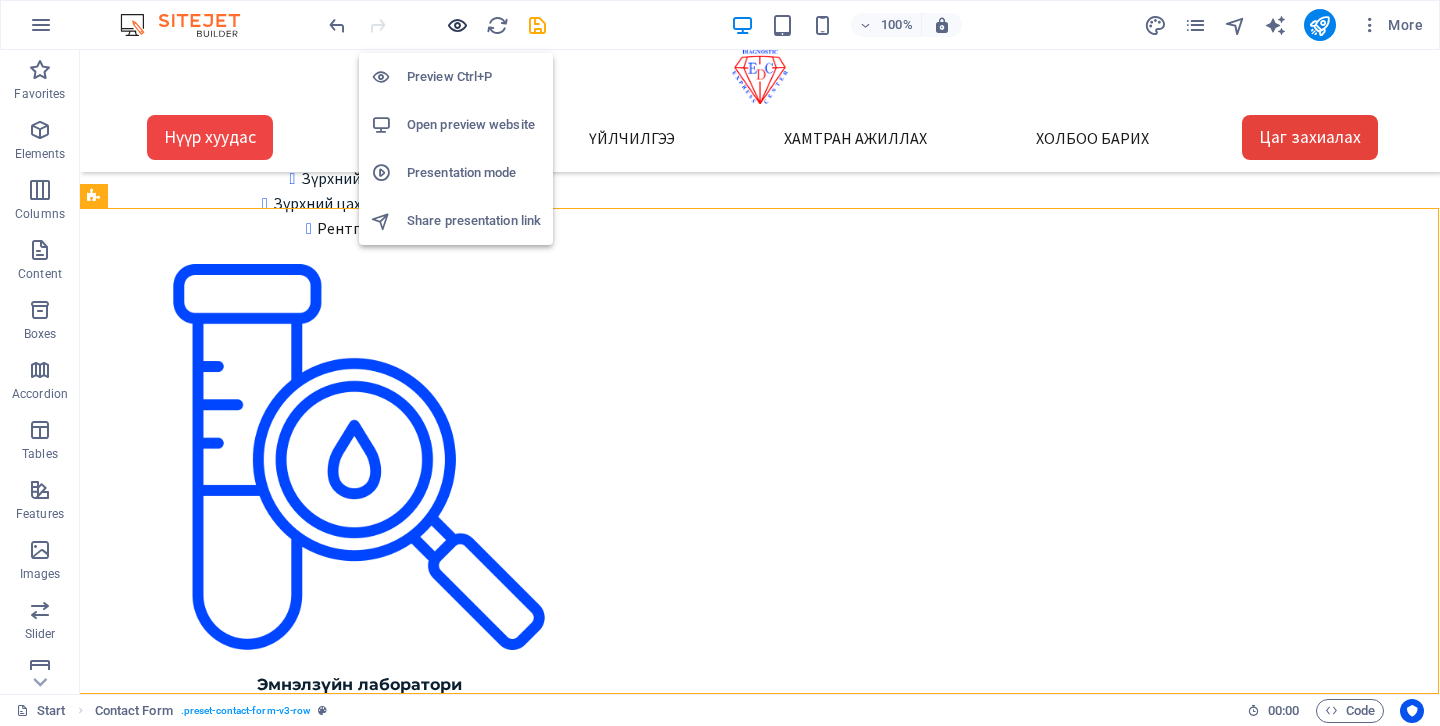 click at bounding box center [457, 25] 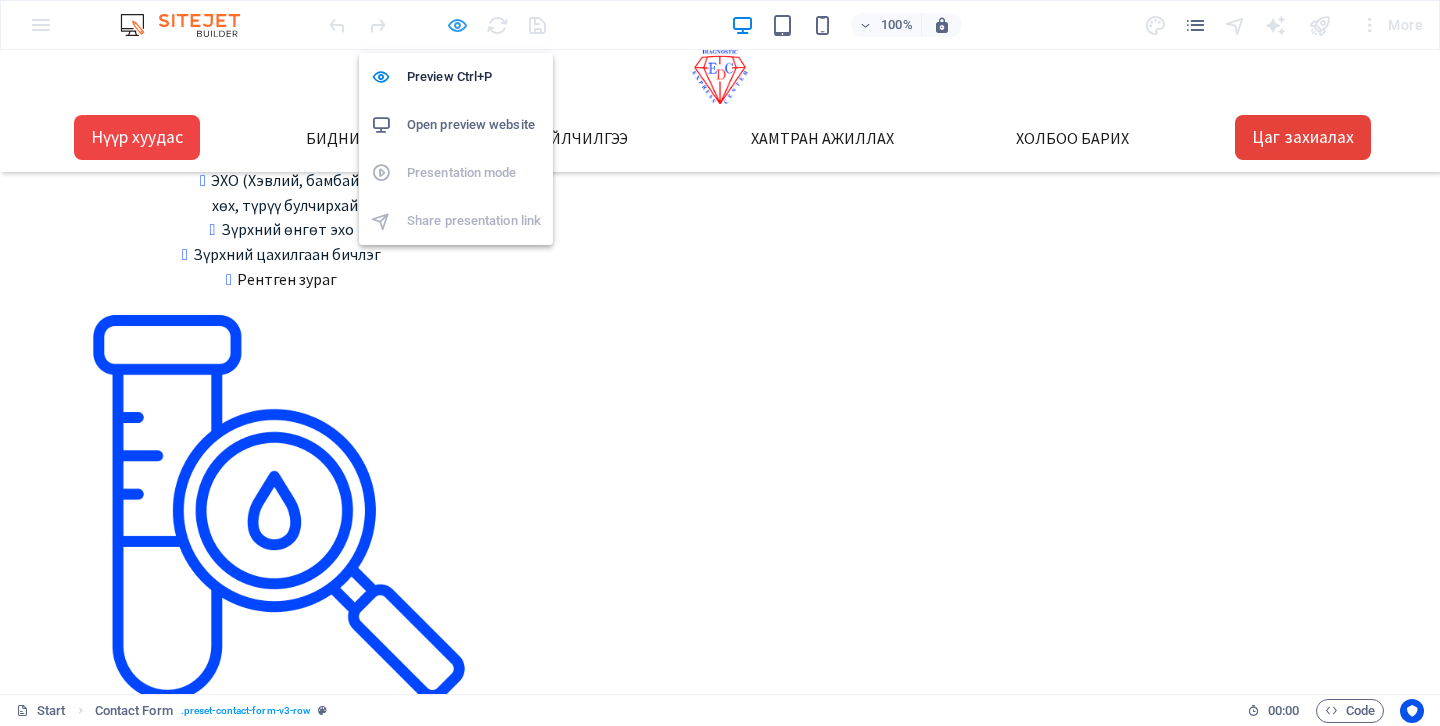 scroll, scrollTop: 3239, scrollLeft: 1, axis: both 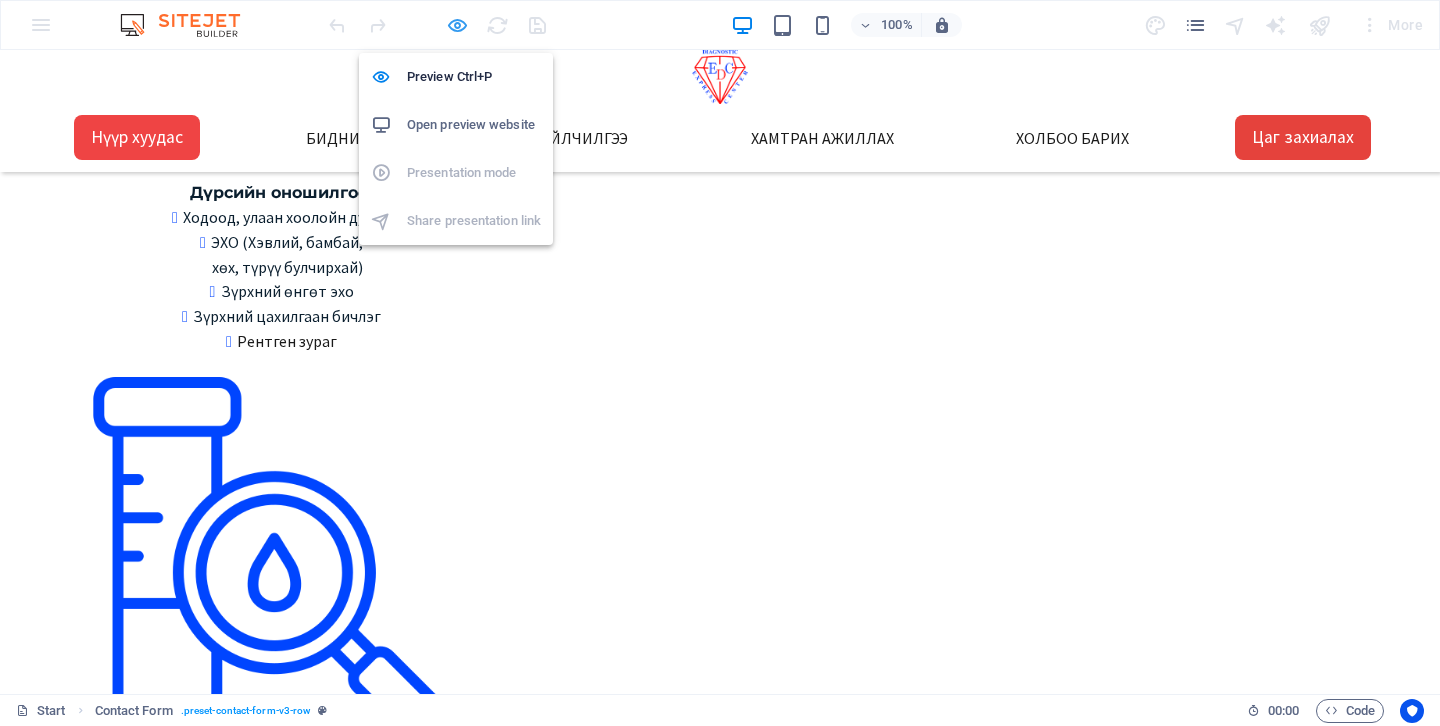 click at bounding box center [457, 25] 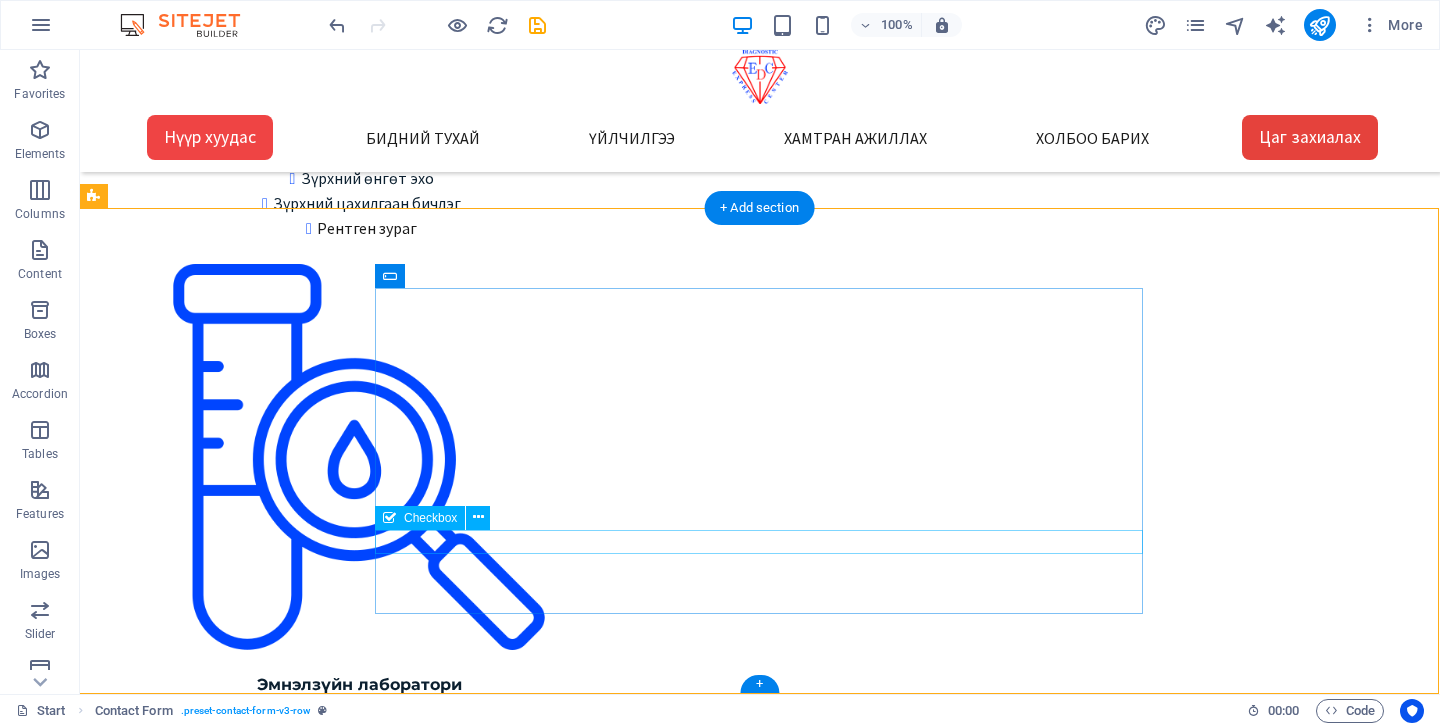 click on "{{ 'content.forms.privacy'|trans }}" at bounding box center [759, 12070] 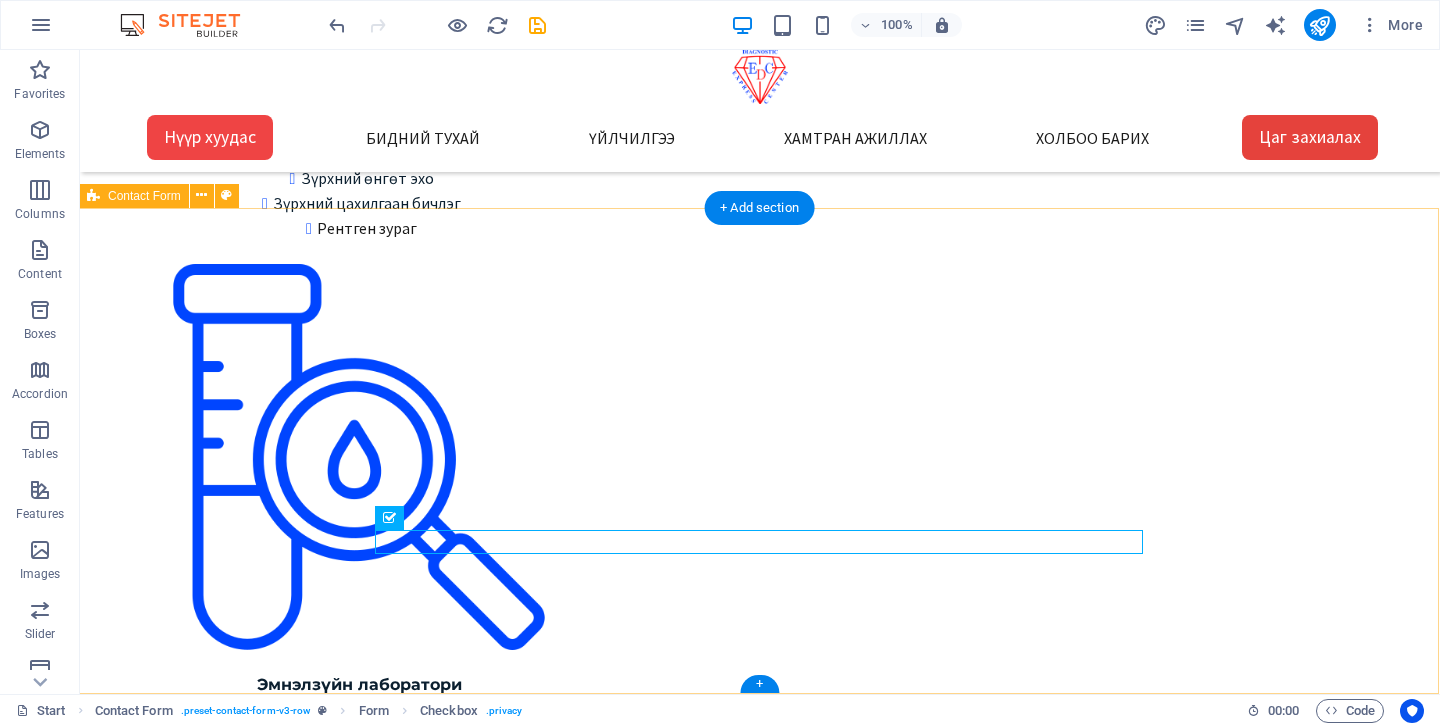 click on "Санал, гомдол хүлээн авах хуудас Овог нэр/Full name Утас/Phone Имэйл/Email   {{ 'content.forms.privacy'|trans }} Unreadable? Load new Submit" at bounding box center (759, 11974) 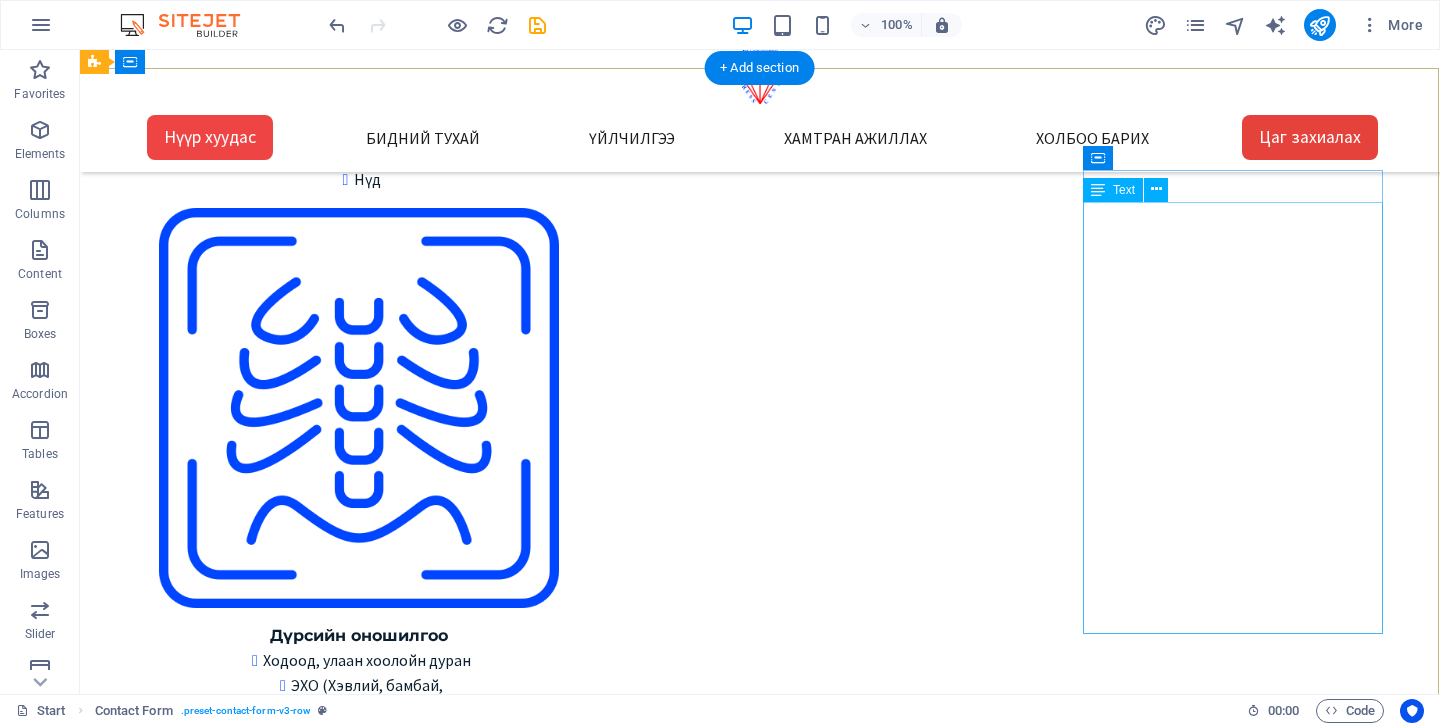 scroll, scrollTop: 2740, scrollLeft: 1, axis: both 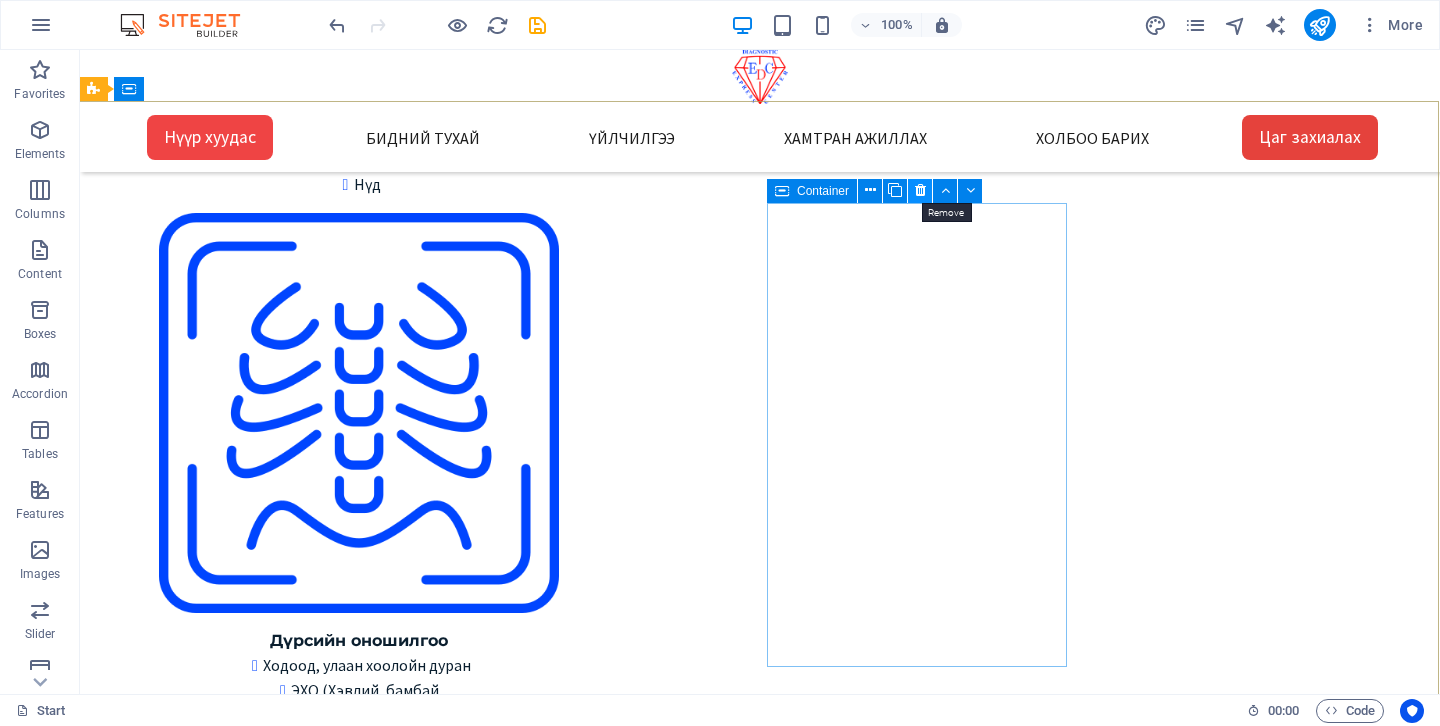 click at bounding box center (920, 190) 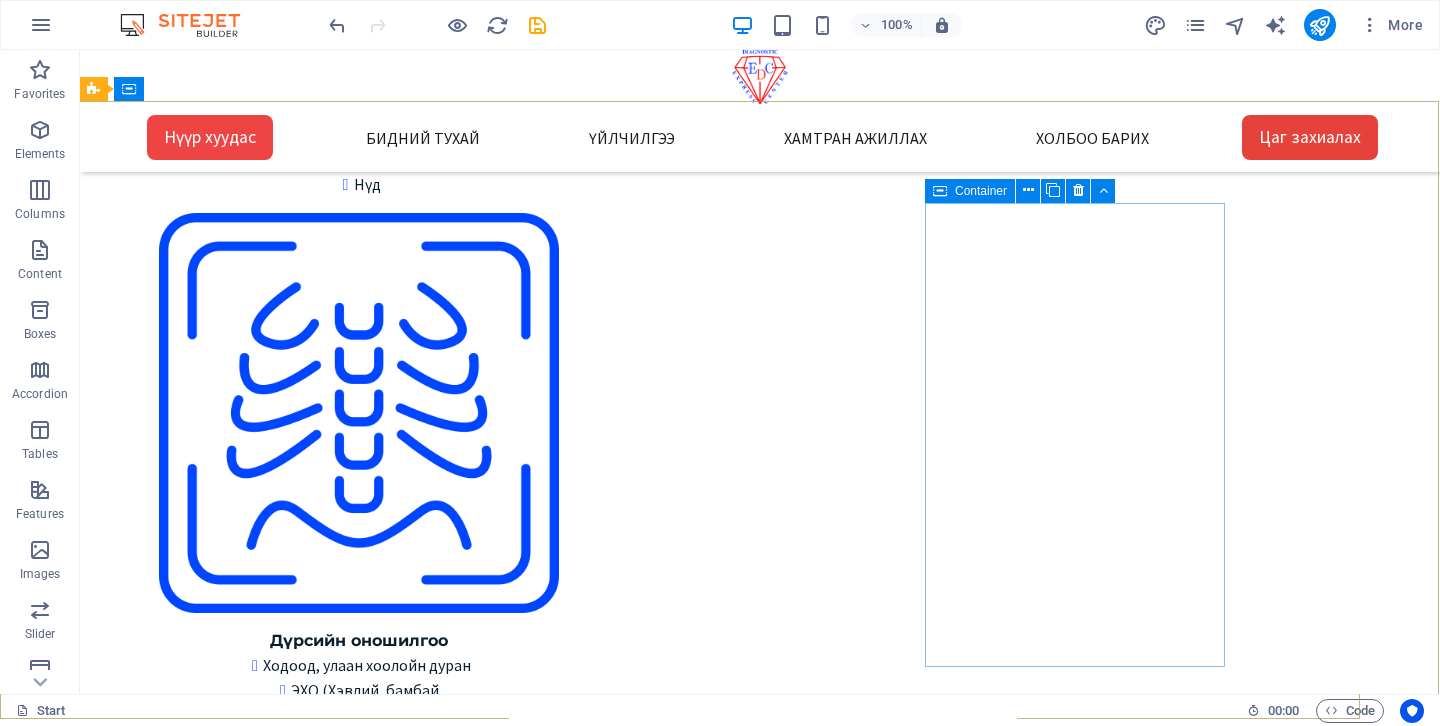 click on "Container" at bounding box center (981, 191) 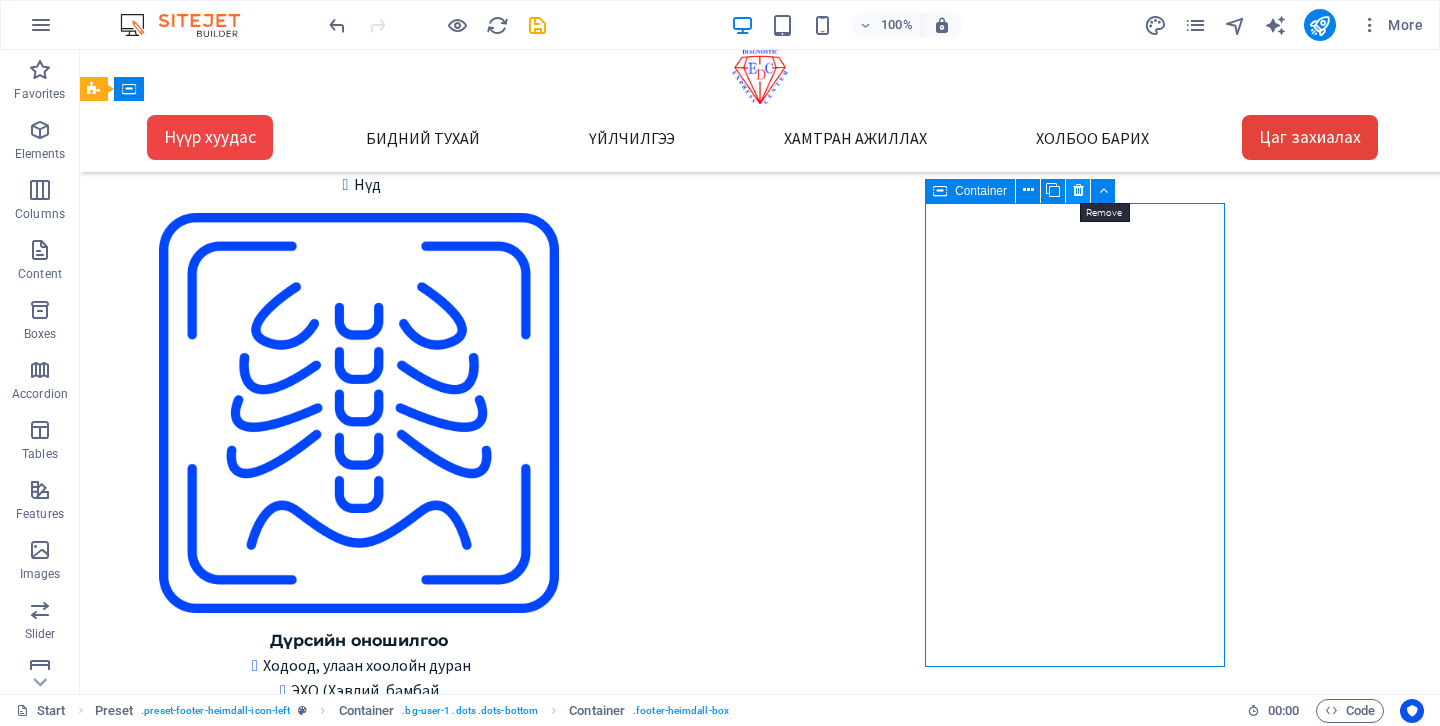 click at bounding box center [1078, 190] 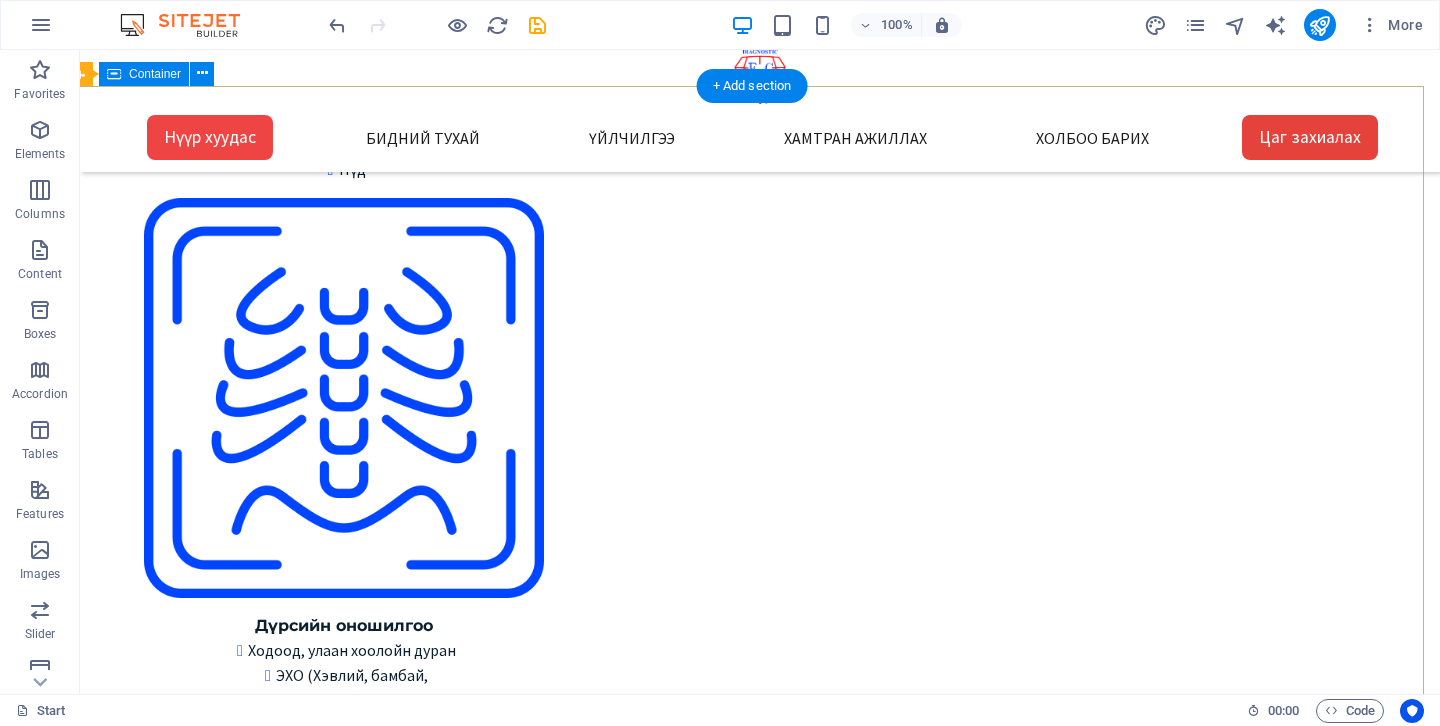 scroll, scrollTop: 2755, scrollLeft: 15, axis: both 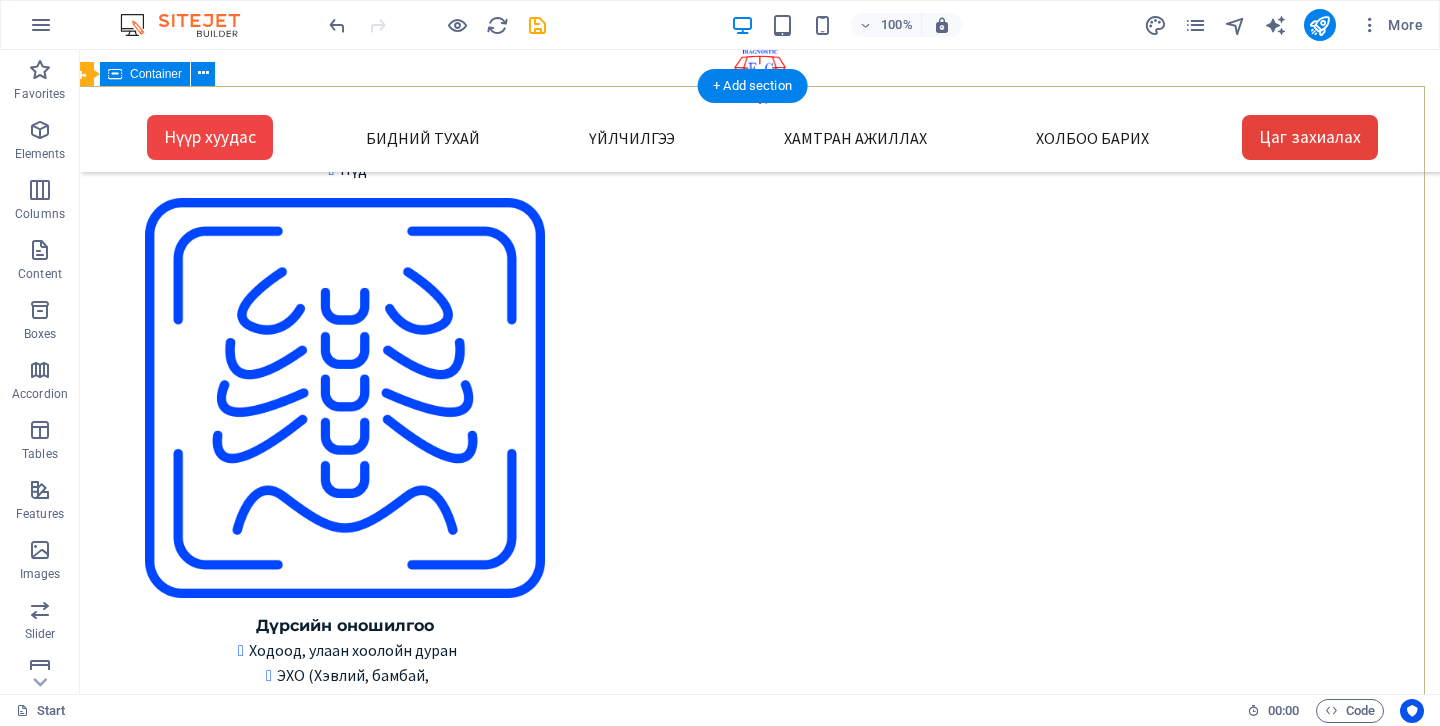 click on "Хаяг, байршил 1 -Төв салбар БЗД 3-р хороо Улсын 2-р эмнэлгийн баруун талд 25-р байрны өргөтгөл Google map:   2 - Зайсан салбар ХУД 11-р хороо Астра төвийн зүүн талд V28-ын 2р давхарт Google map:  3 - Сансар салбар БЗД 7-р хороо Хурдмед эмнэлэг Google map:  4 - Нисэх салбар ХУД, Нисэхийн тойрог Хан-Плазагийн 3-р давхарт Google map:    Газрын зургаас харах Холбоо барих   Express Diagnostic Center   info@expresslab.mn Лавлах утас  7000-1920 Төв салбар  Зайсан салбар Сансар салбар Нисэх салбар Цагийн хуваарь: Төв салбар  Даваа-Бааасан  08:00-15:30 Бямба  09:00-15:00 Ням гарагт амарна Бусад салбар:  Да-Ба  08:30-16:30 Бя         09:00-15:00" at bounding box center (745, 10876) 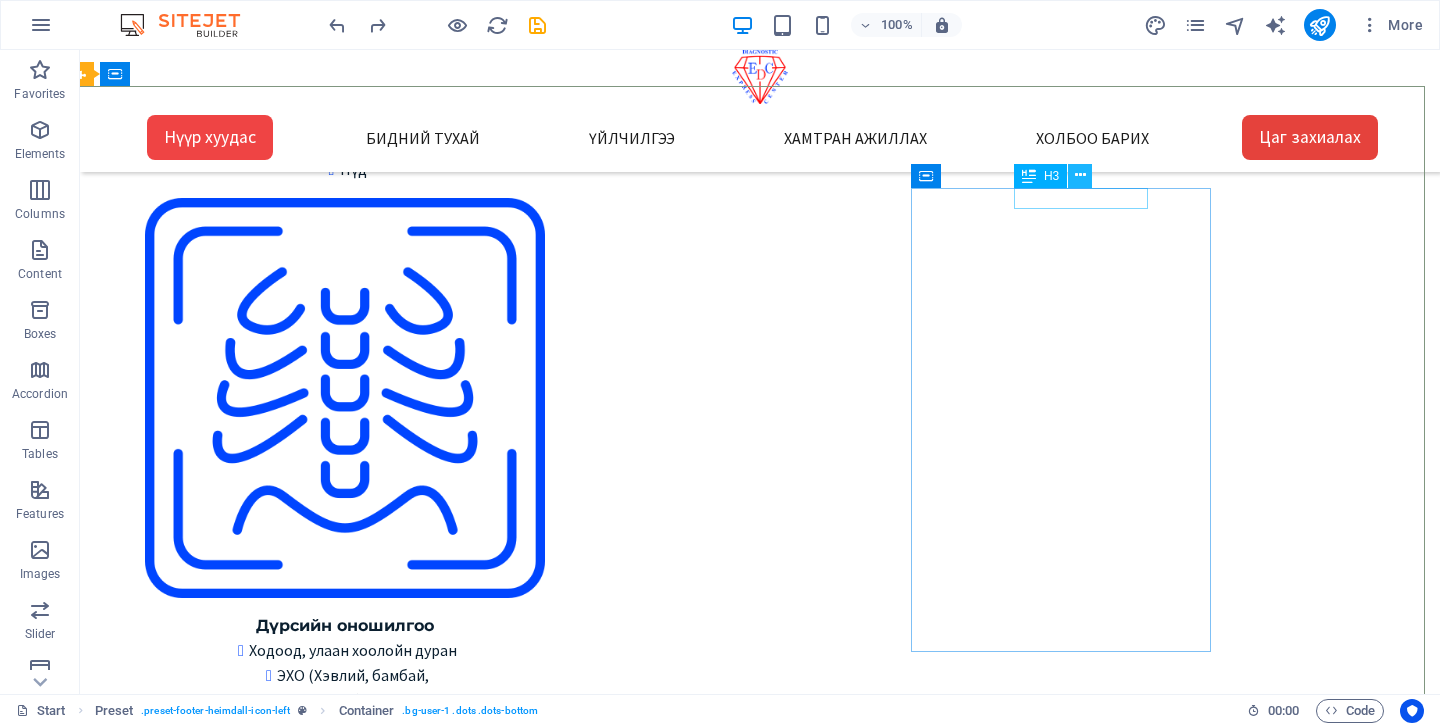 click at bounding box center [1080, 175] 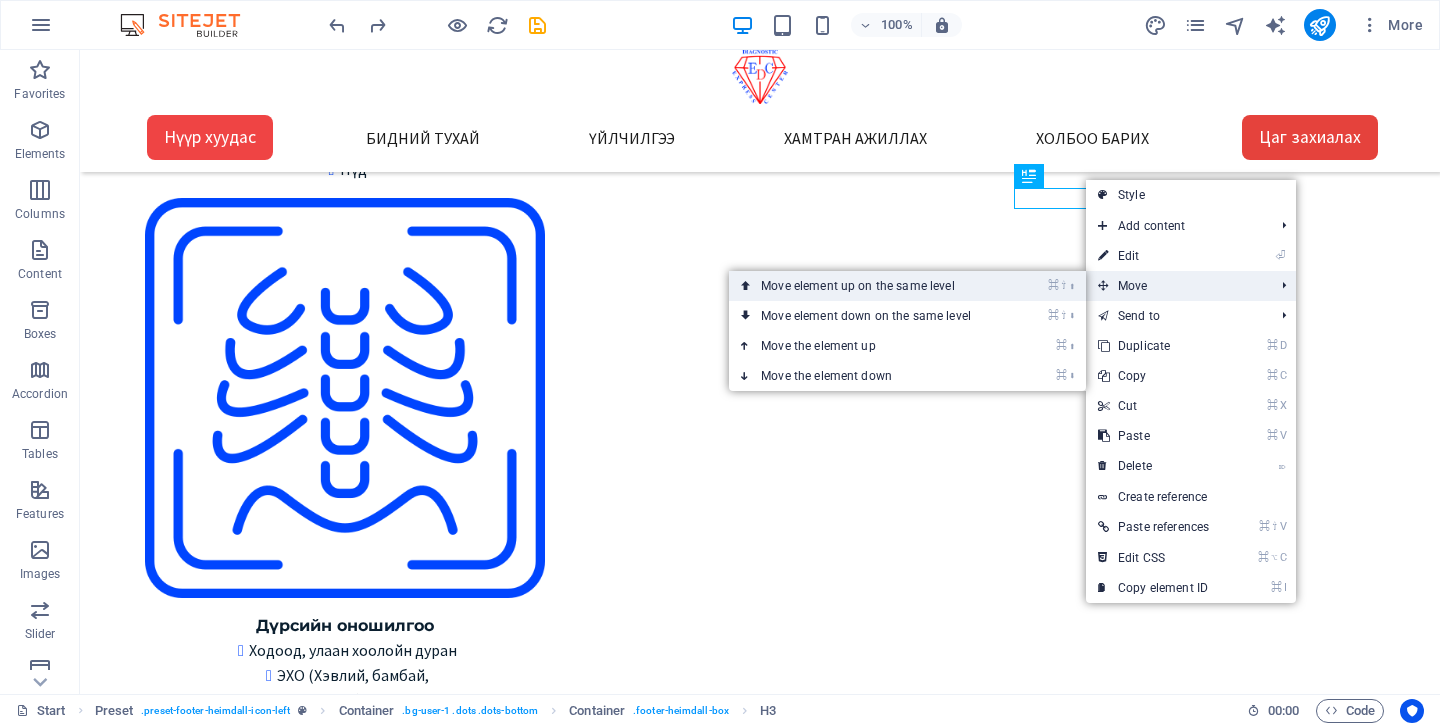 click on "⌘ ⇧ ⬆  Move element up on the same level" at bounding box center [870, 286] 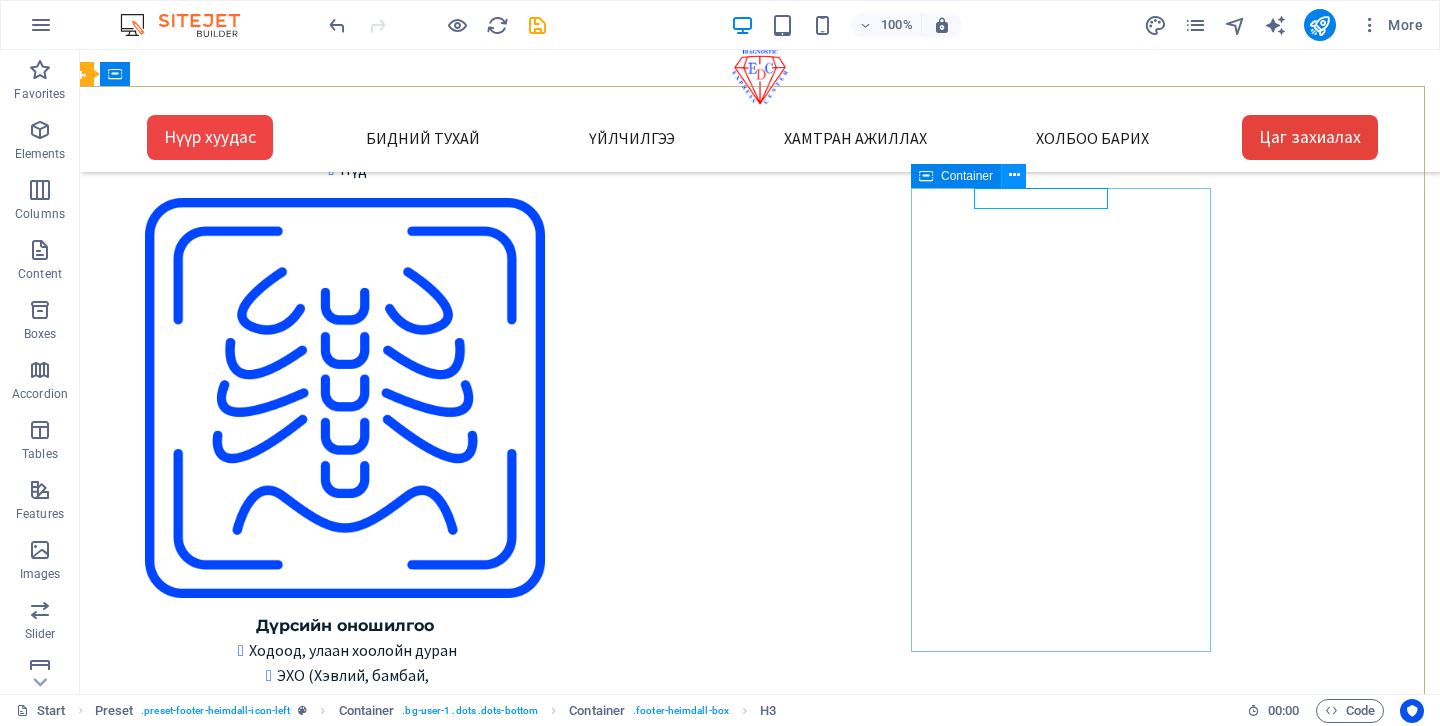 click at bounding box center [1014, 175] 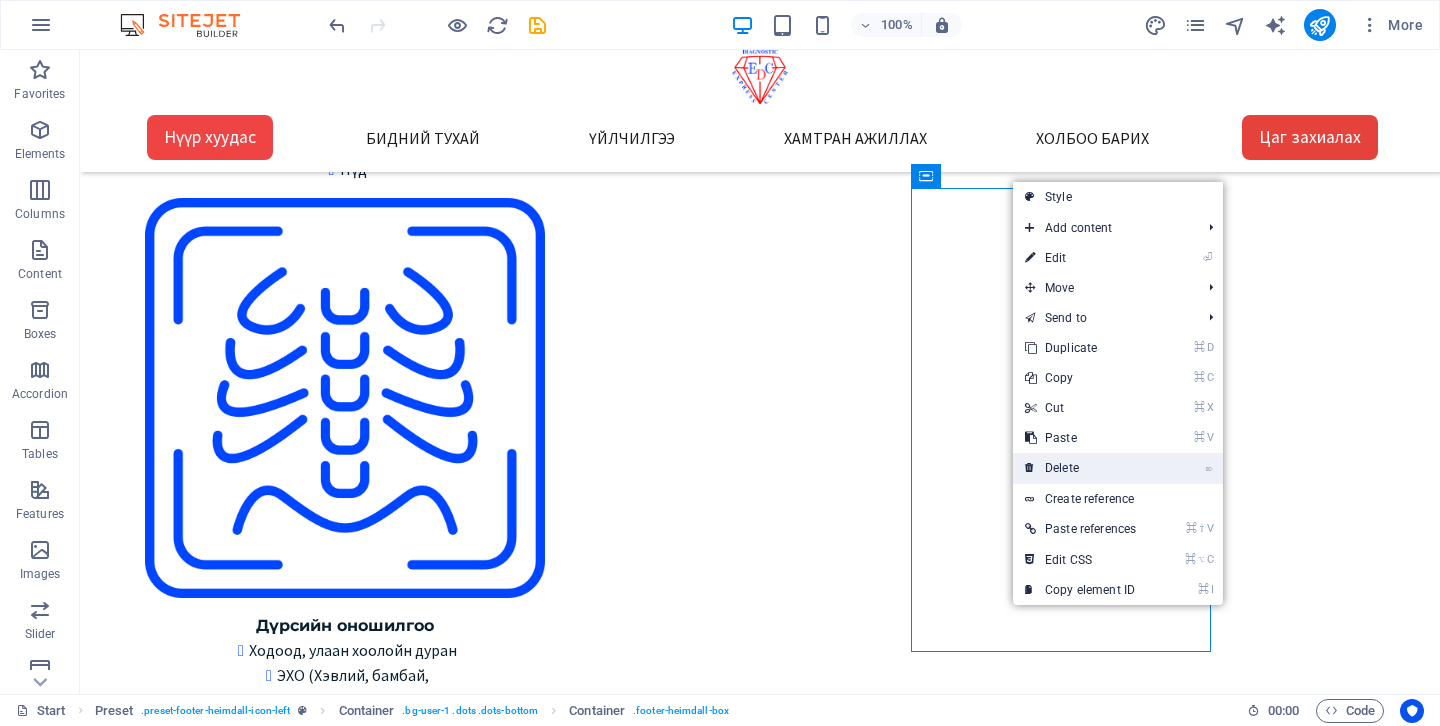 click on "⌦  Delete" at bounding box center [1080, 468] 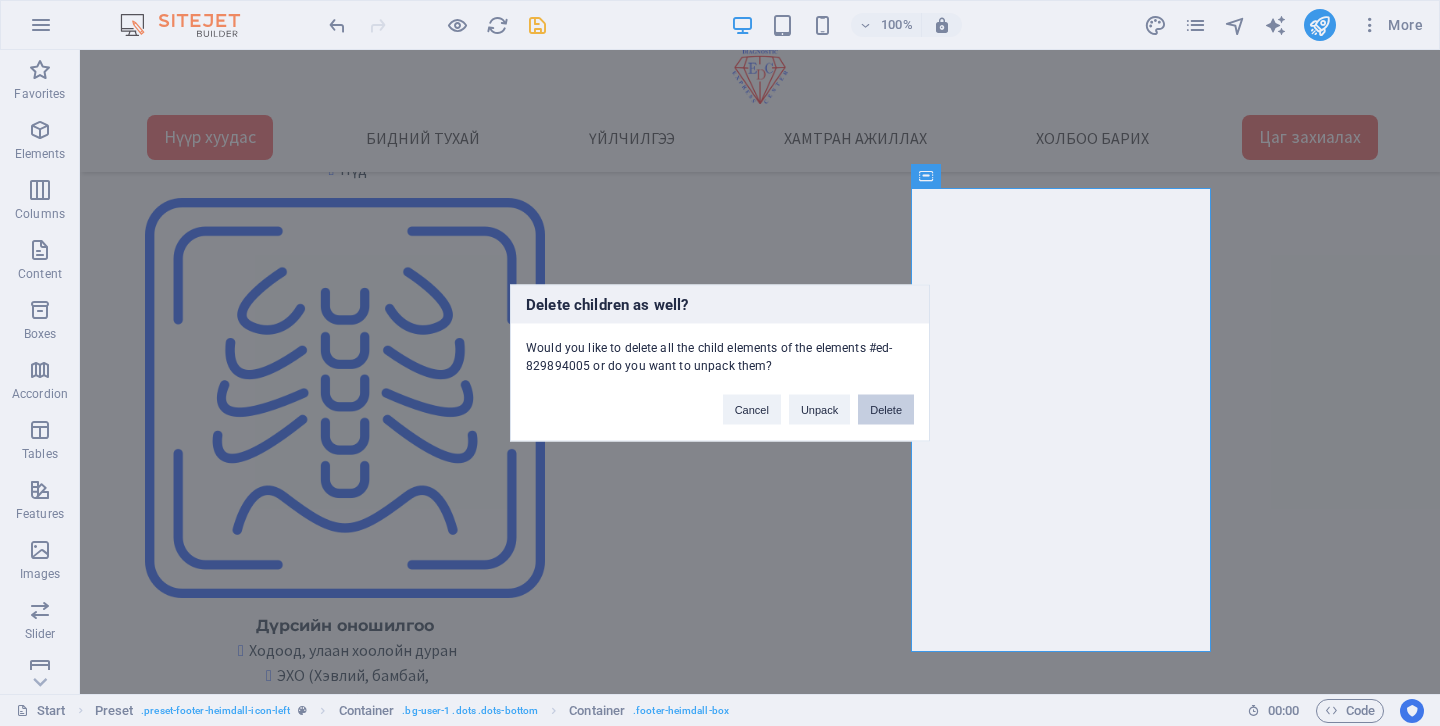 click on "Delete" at bounding box center (886, 410) 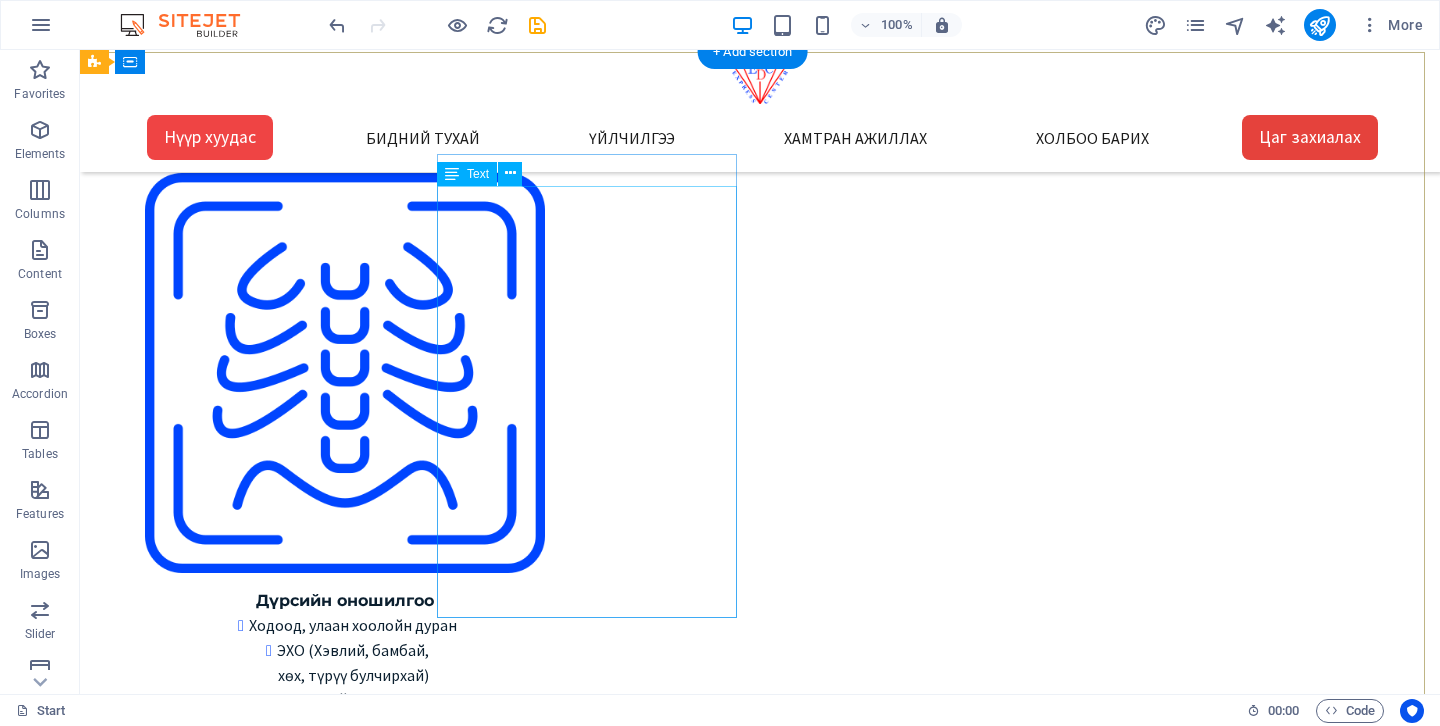 scroll, scrollTop: 2768, scrollLeft: 15, axis: both 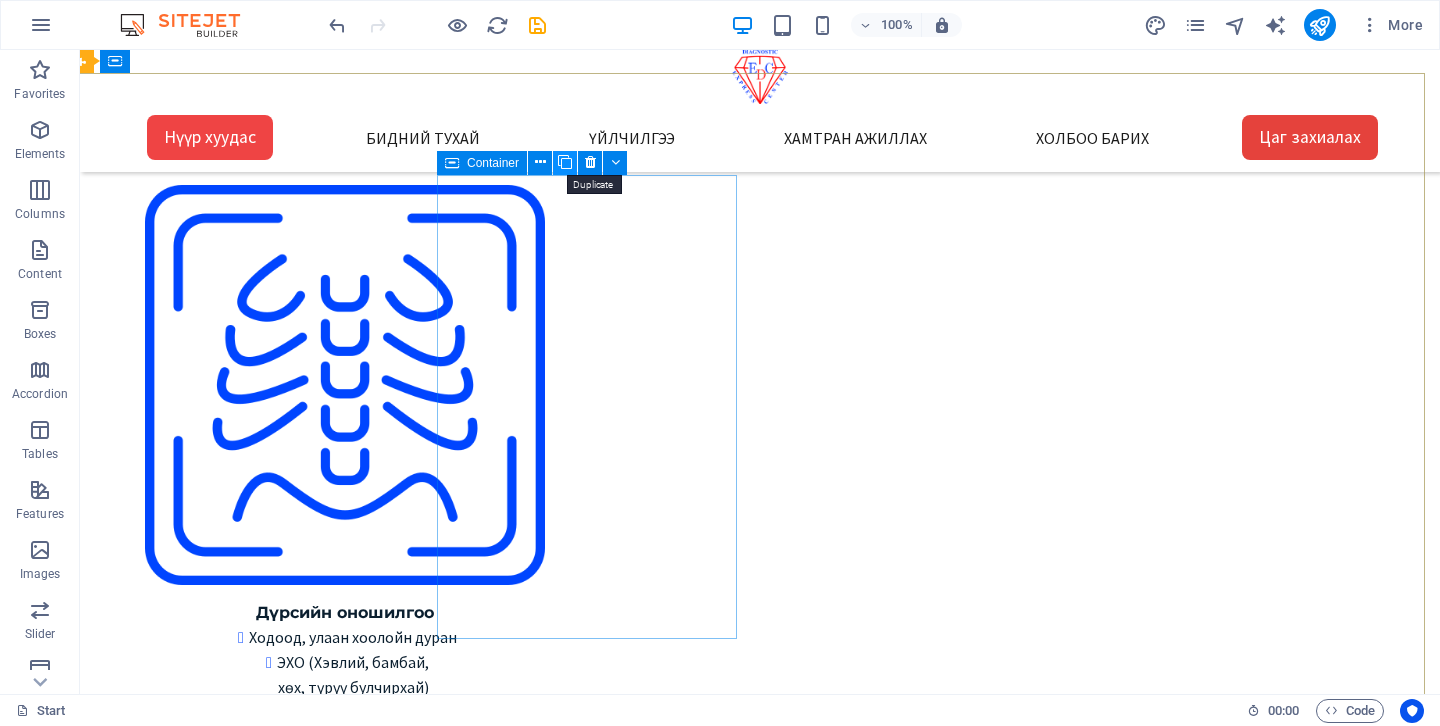 click at bounding box center [565, 162] 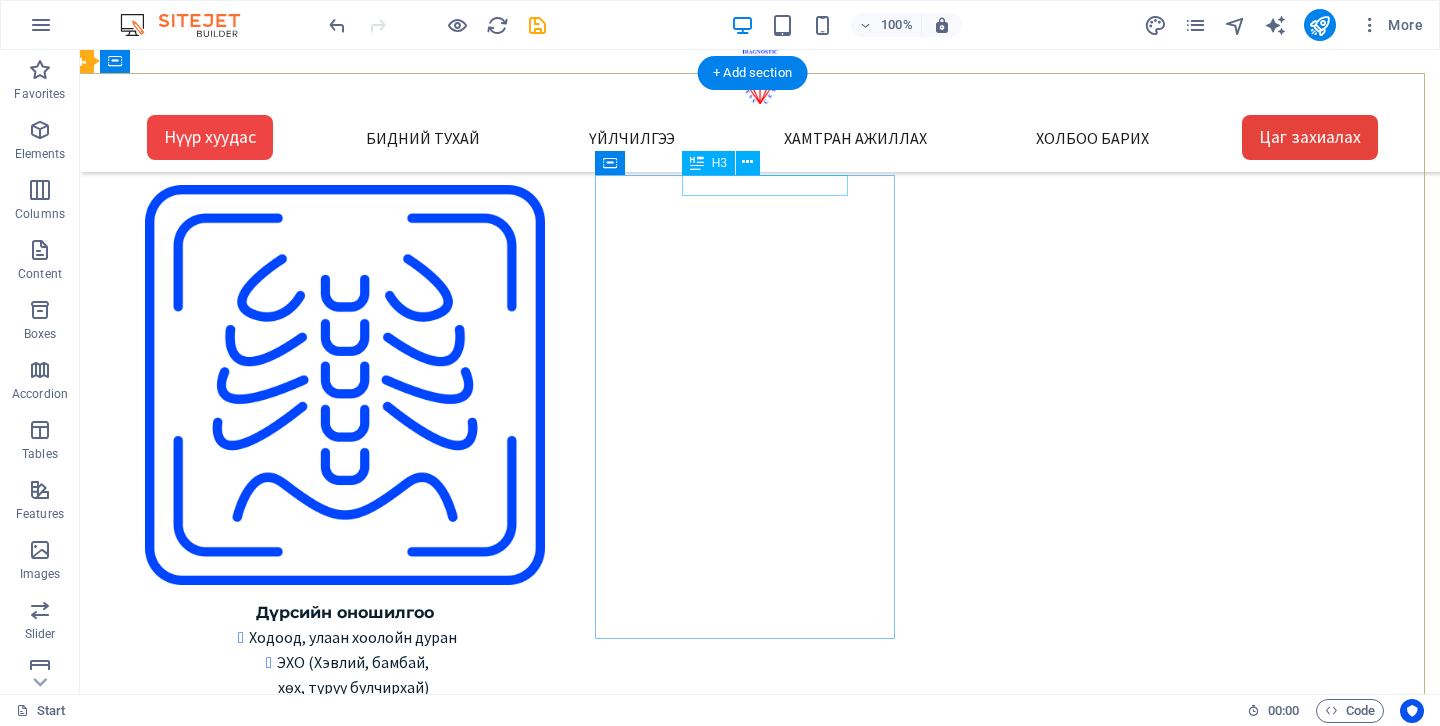 click on "Хаяг, байршил" at bounding box center [617, 10851] 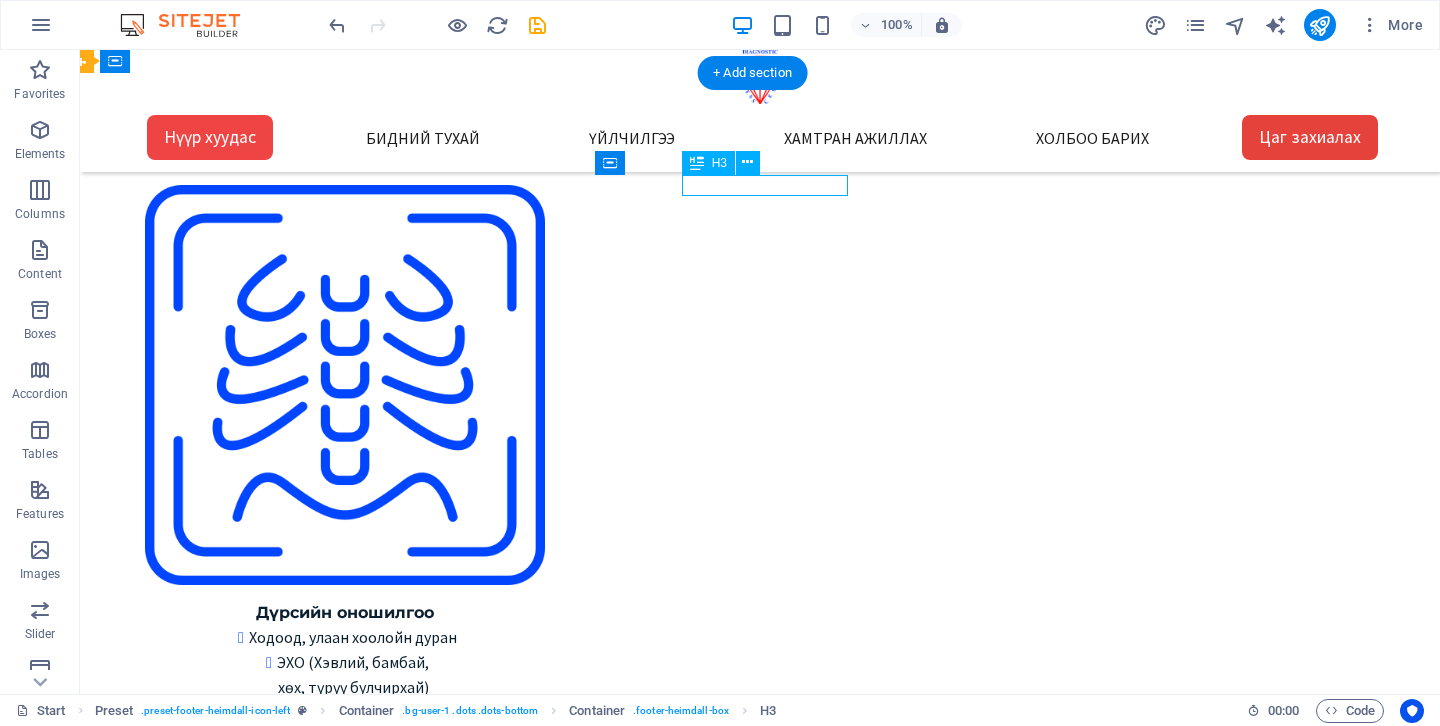 click on "Хаяг, байршил" at bounding box center (617, 10851) 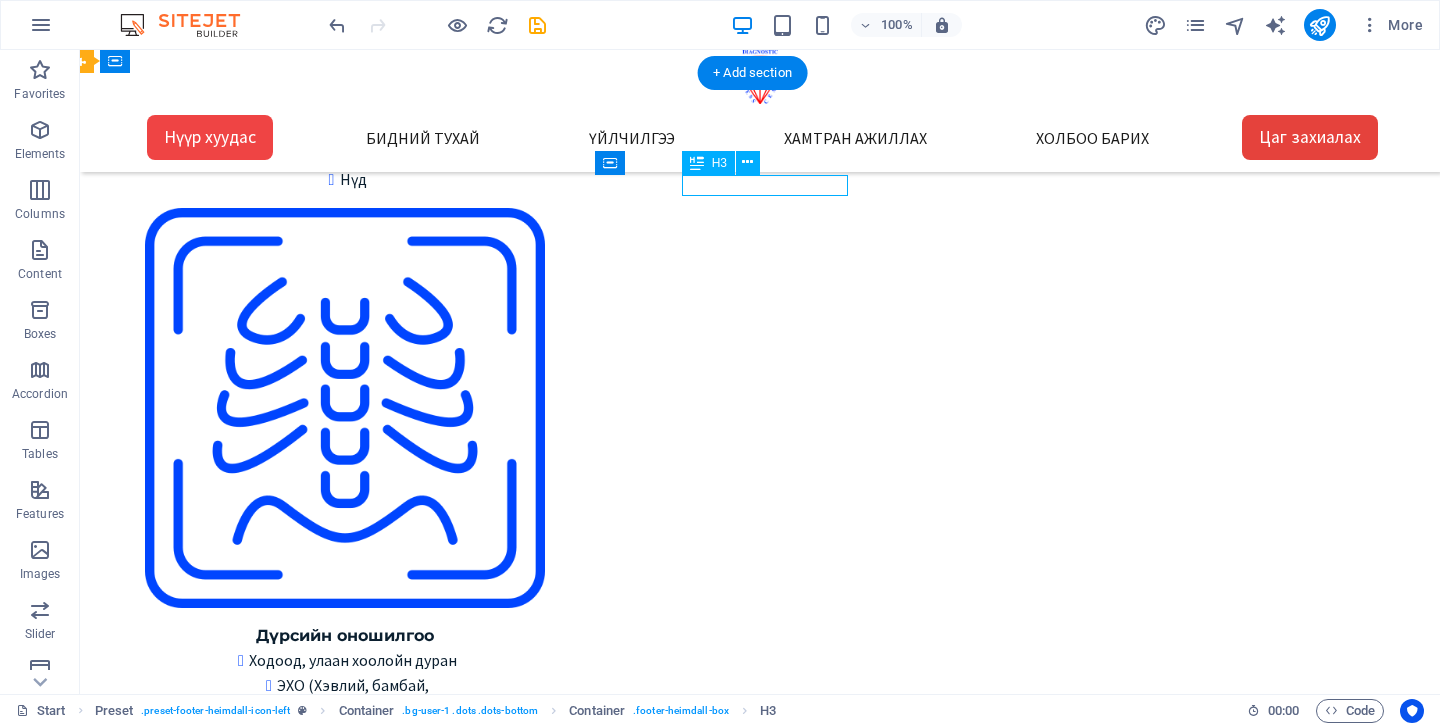 scroll, scrollTop: 2890, scrollLeft: 15, axis: both 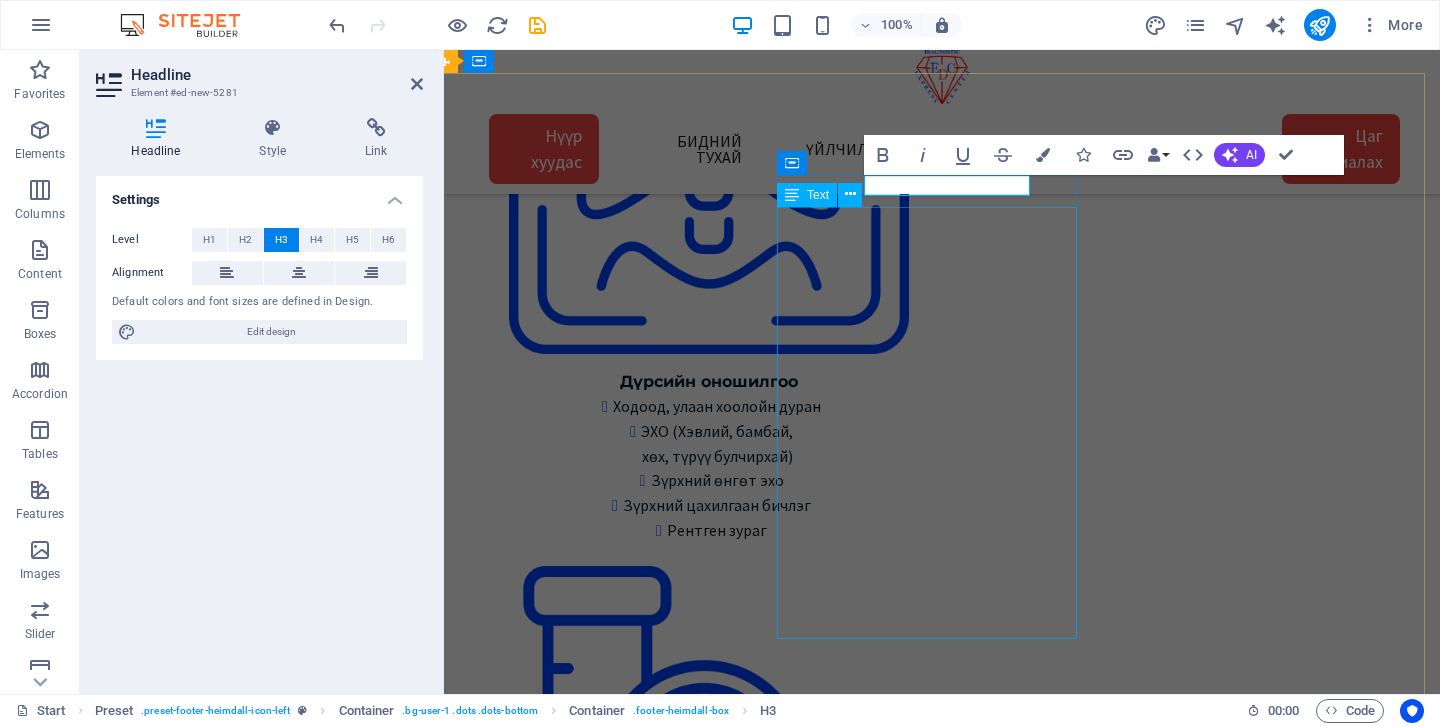 type 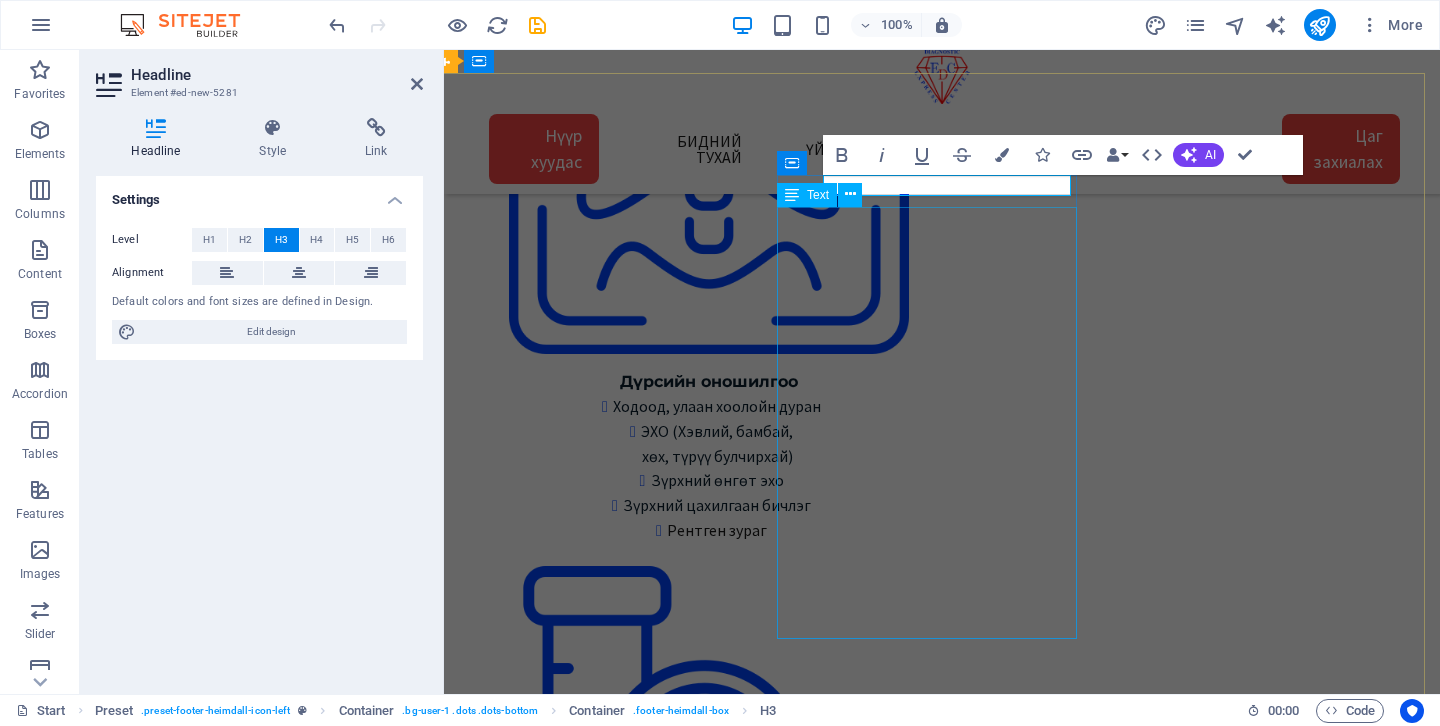 scroll, scrollTop: 2904, scrollLeft: 15, axis: both 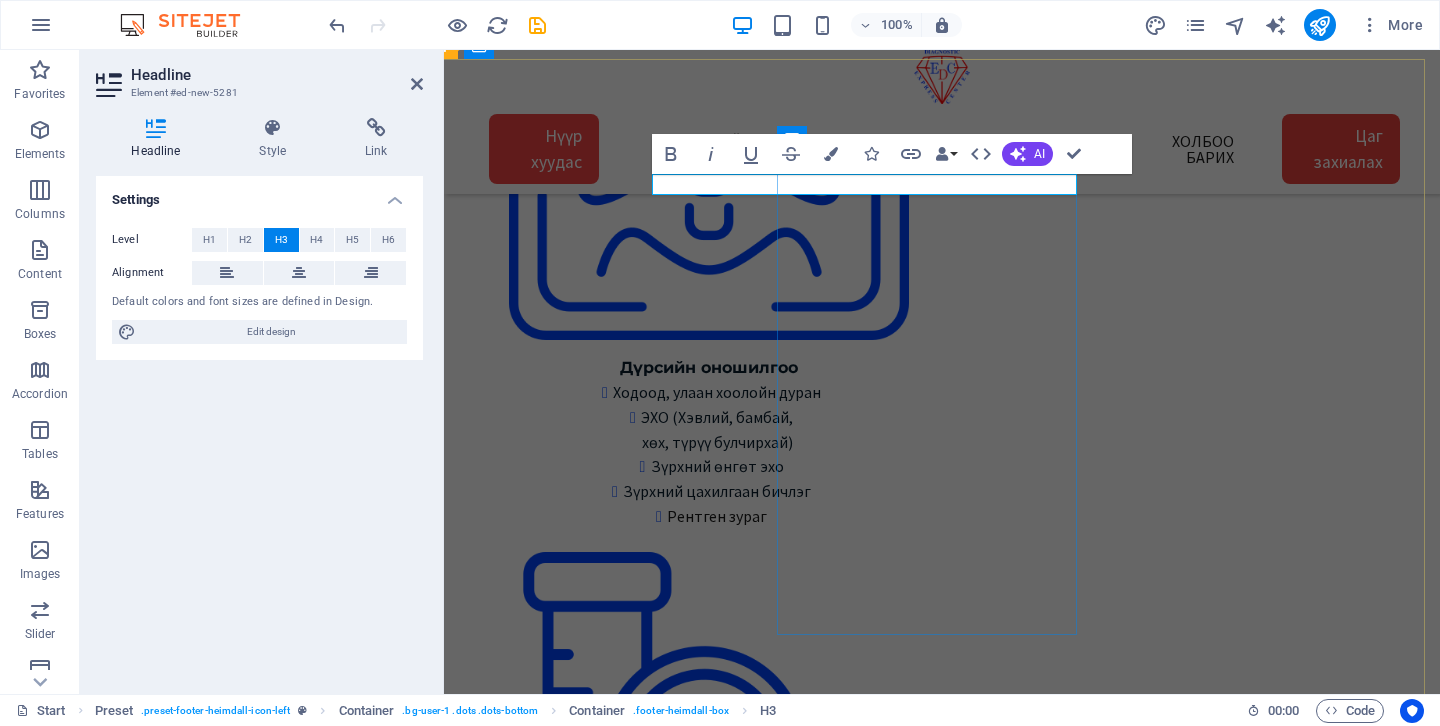 click on "Хаяг байршлыг газрын зургаас харах" at bounding box center (835, 9620) 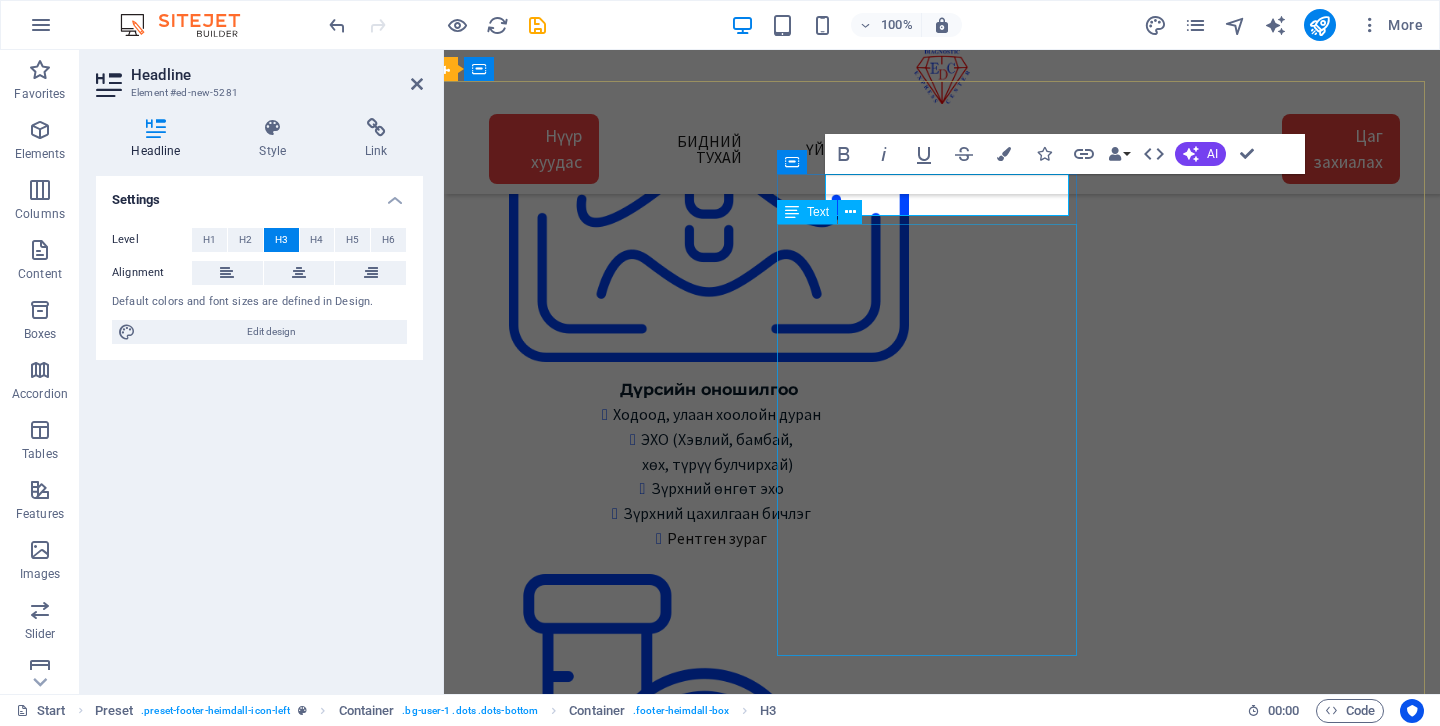 click on "1 -Төв салбар БЗД 3-р хороо Улсын 2-р эмнэлгийн баруун талд 25-р байрны өргөтгөл Google map:   2 - Зайсан салбар ХУД 11-р хороо Астра төвийн зүүн талд V28-ын 2р давхарт Google map:  3 - Сансар салбар БЗД 7-р хороо Хурдмед эмнэлэг Google map:  4 - Нисэх салбар ХУД, Нисэхийн тойрог Хан-Плазагийн 3-р давхарт Google map:    Газрын зургаас харах" at bounding box center [835, 9862] 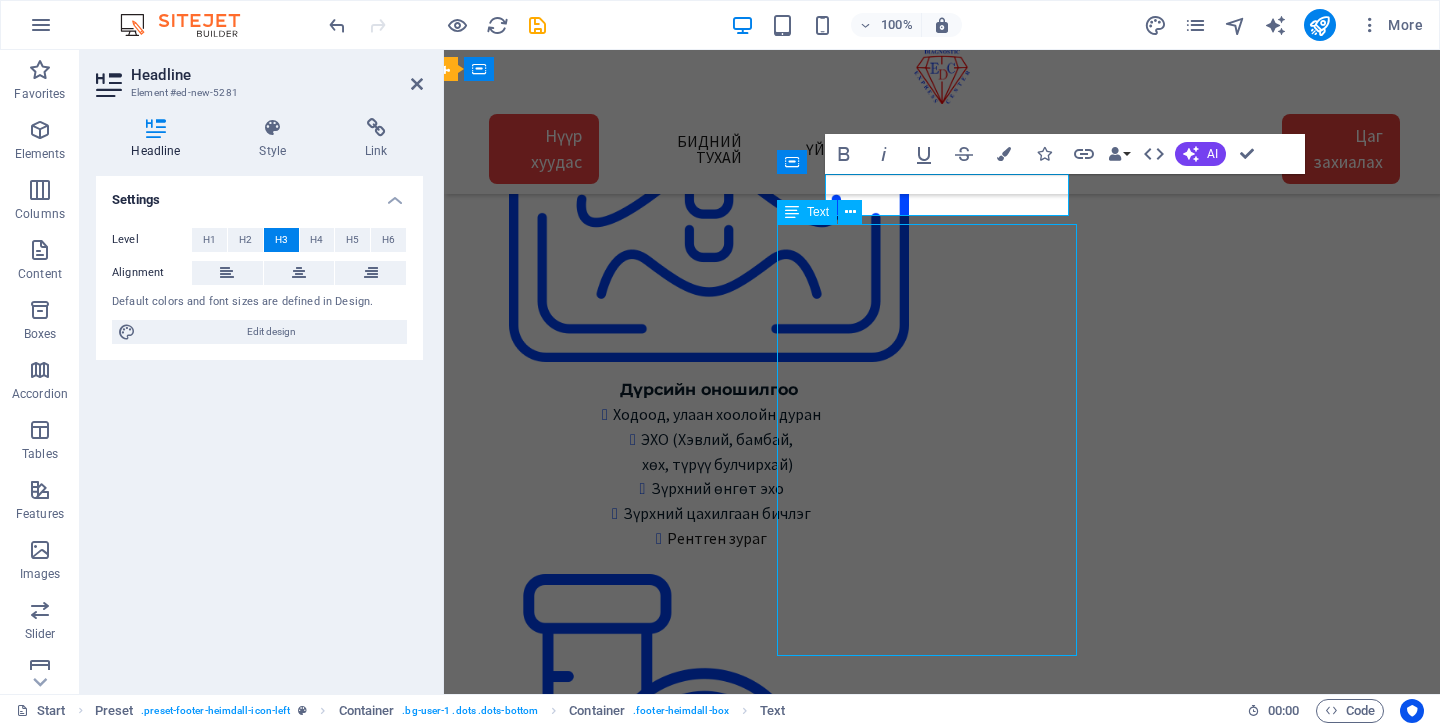 scroll, scrollTop: 2760, scrollLeft: 15, axis: both 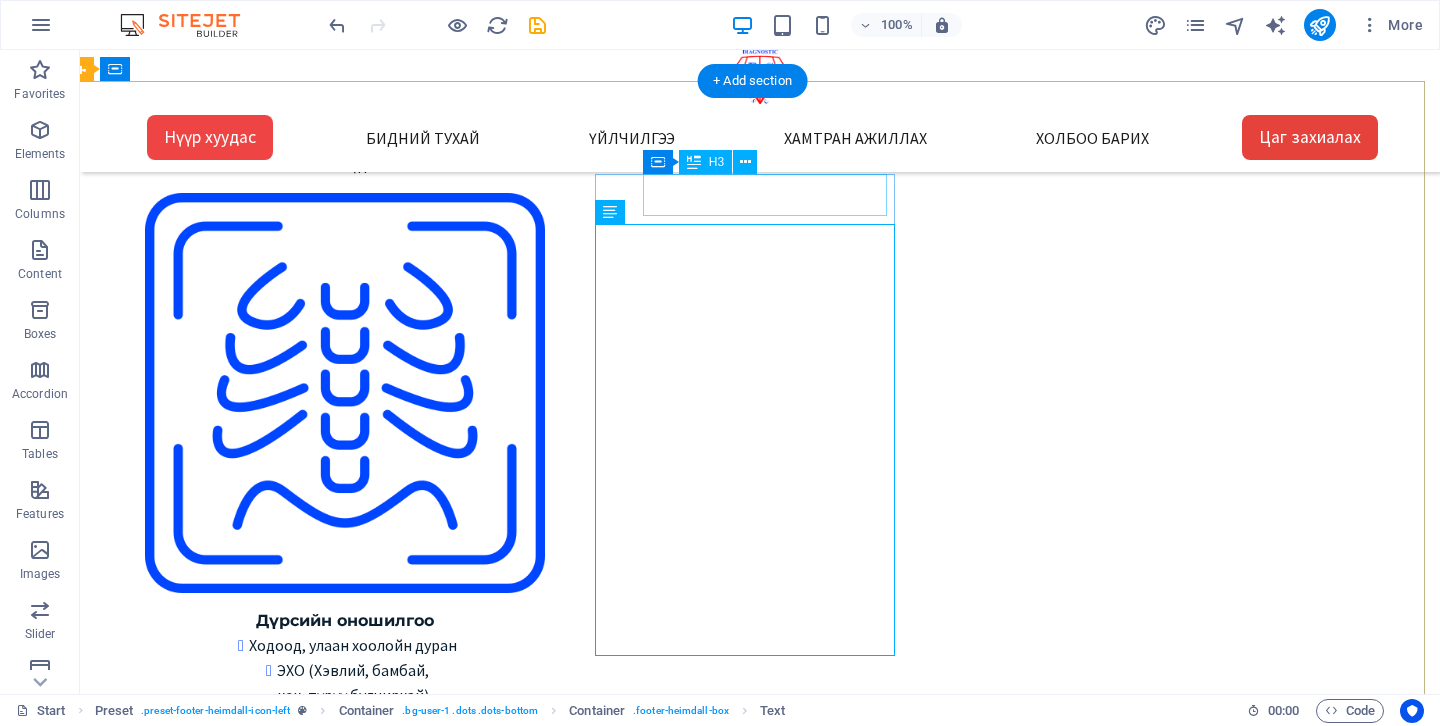 click on "Хаяг байршлыг  газрын зургаас харах" at bounding box center [617, 10870] 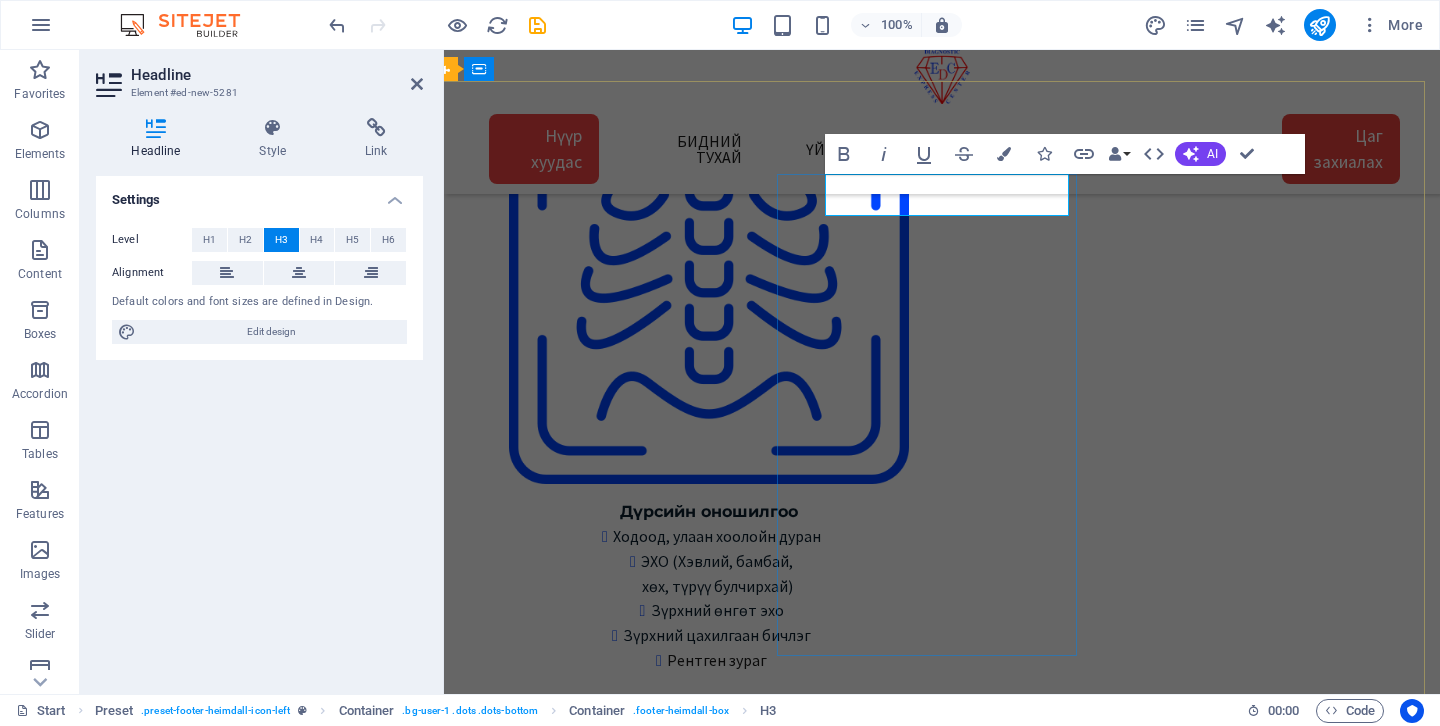 scroll, scrollTop: 2882, scrollLeft: 15, axis: both 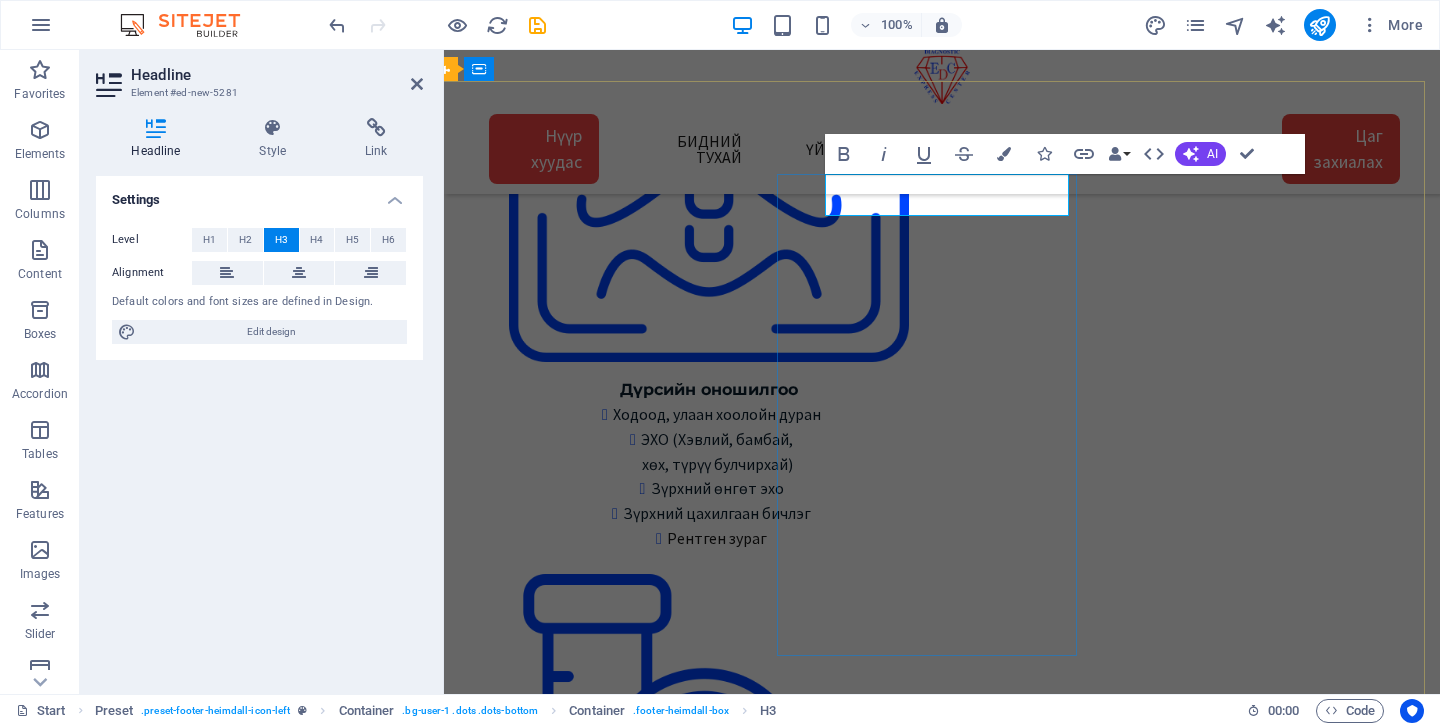 click on "Хаяг байршлыг  газрын зургаас харах" at bounding box center (835, 9653) 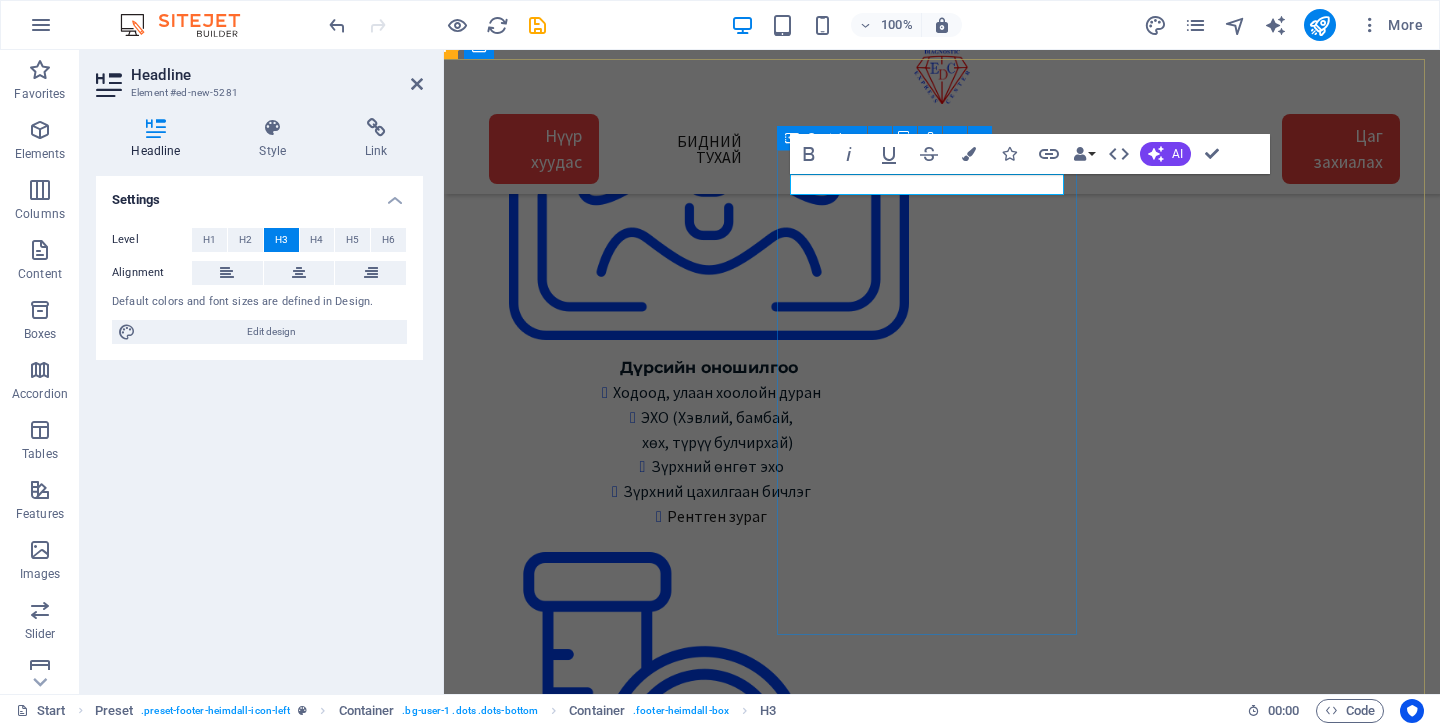 scroll, scrollTop: 2890, scrollLeft: 15, axis: both 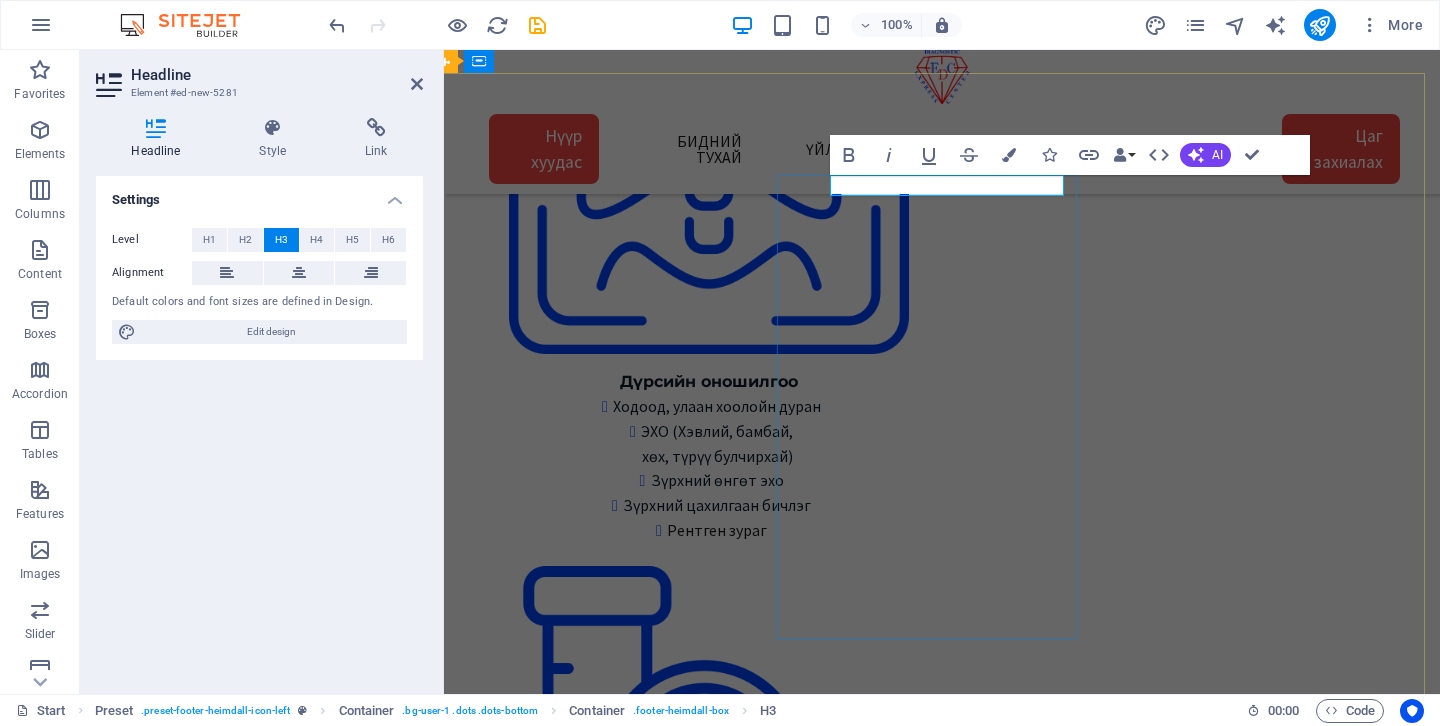 type 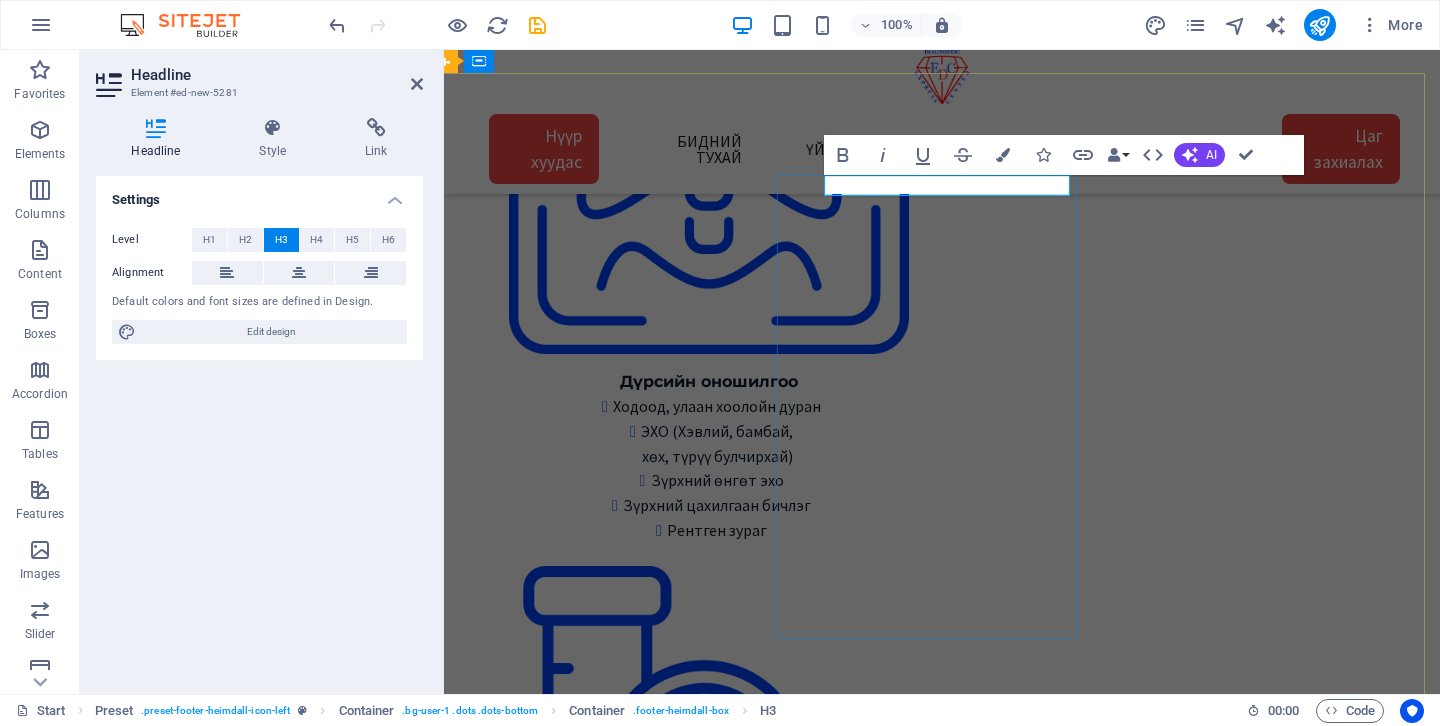 click on "Газрын зургаас харах" at bounding box center [835, 9634] 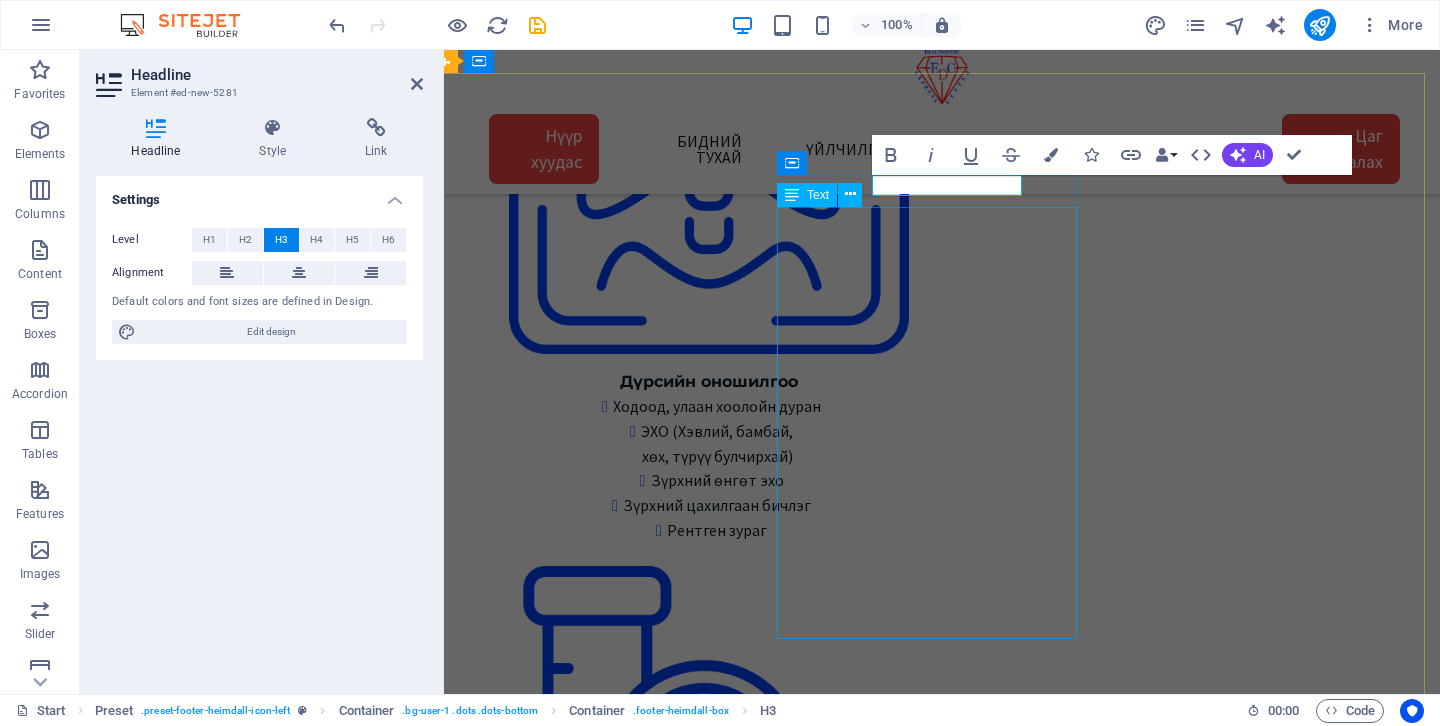 click on "1 -Төв салбар БЗД 3-р хороо Улсын 2-р эмнэлгийн баруун талд 25-р байрны өргөтгөл Google map:   2 - Зайсан салбар ХУД 11-р хороо Астра төвийн зүүн талд V28-ын 2р давхарт Google map:  3 - Сансар салбар БЗД 7-р хороо Хурдмед эмнэлэг Google map:  4 - Нисэх салбар ХУД, Нисэхийн тойрог Хан-Плазагийн 3-р давхарт Google map:    Газрын зургаас харах" at bounding box center (835, 9833) 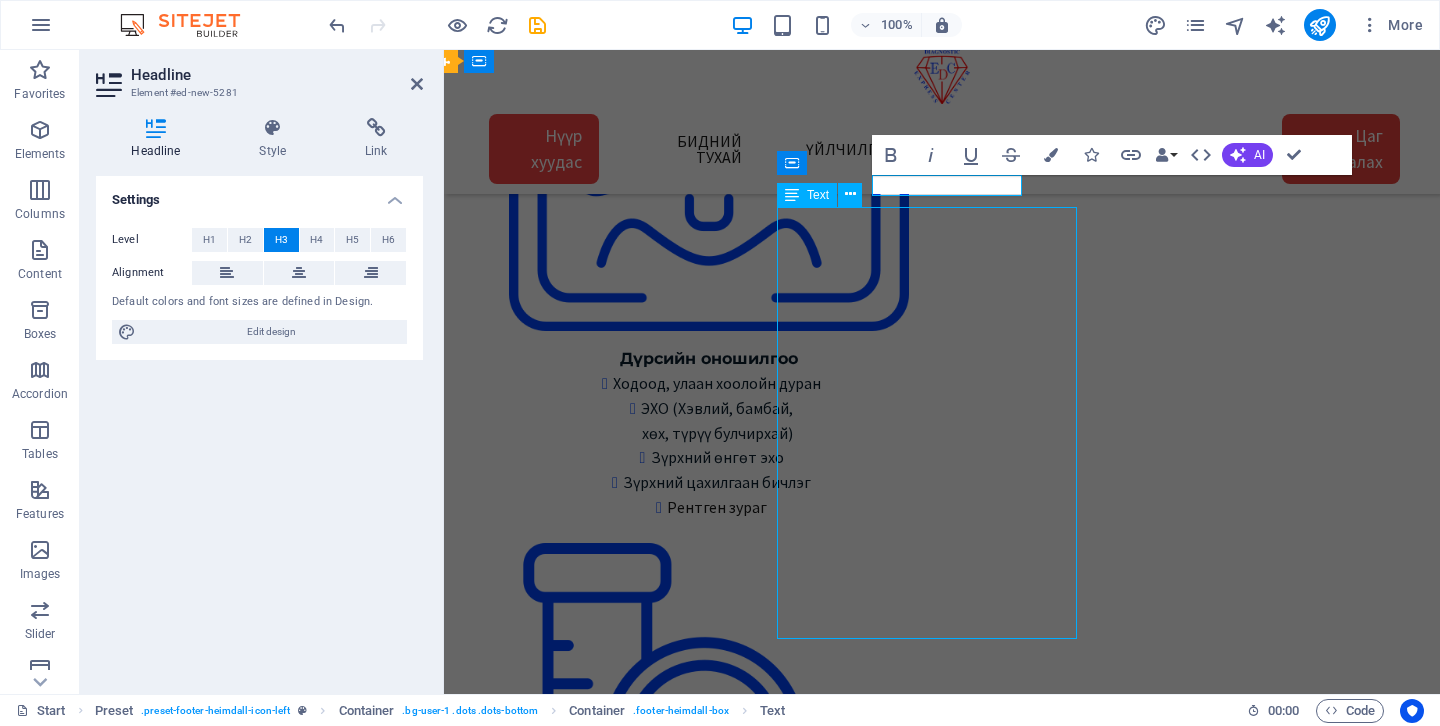 scroll, scrollTop: 2768, scrollLeft: 15, axis: both 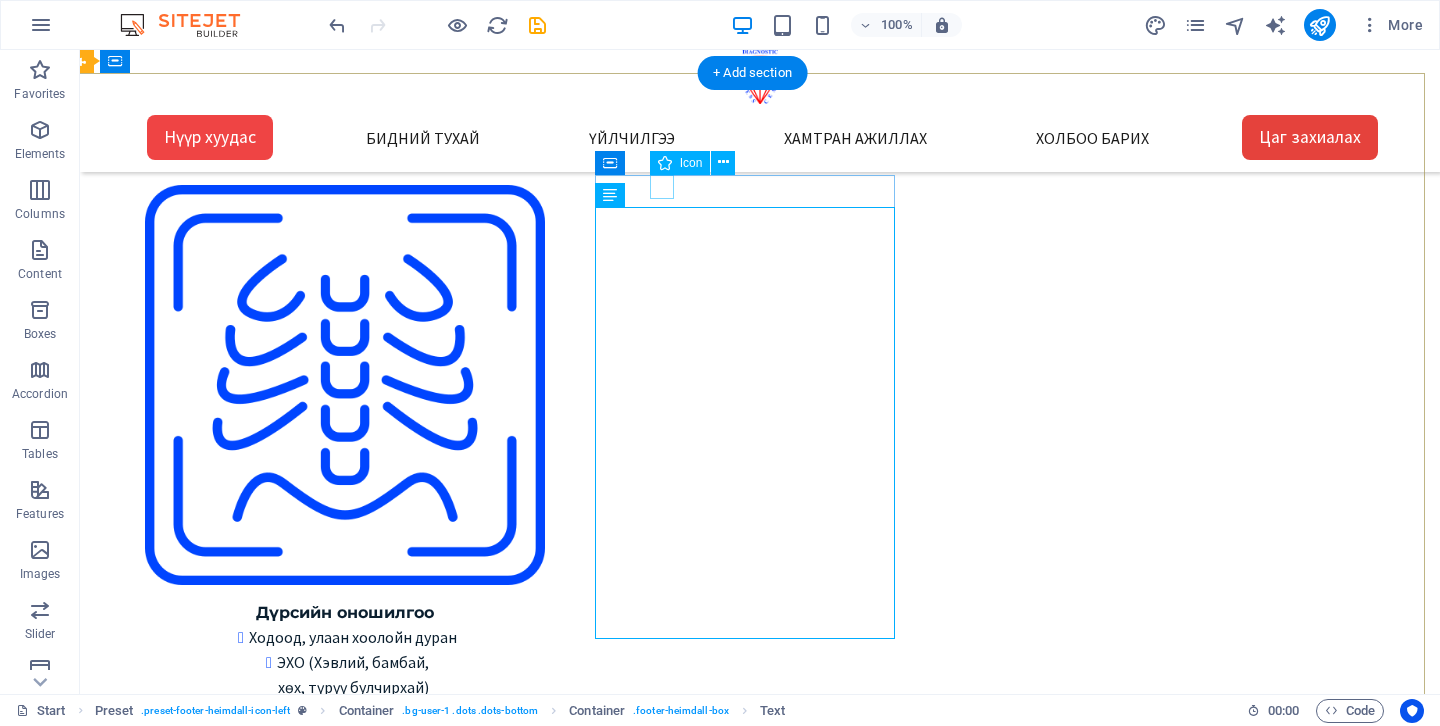 click at bounding box center [609, 10829] 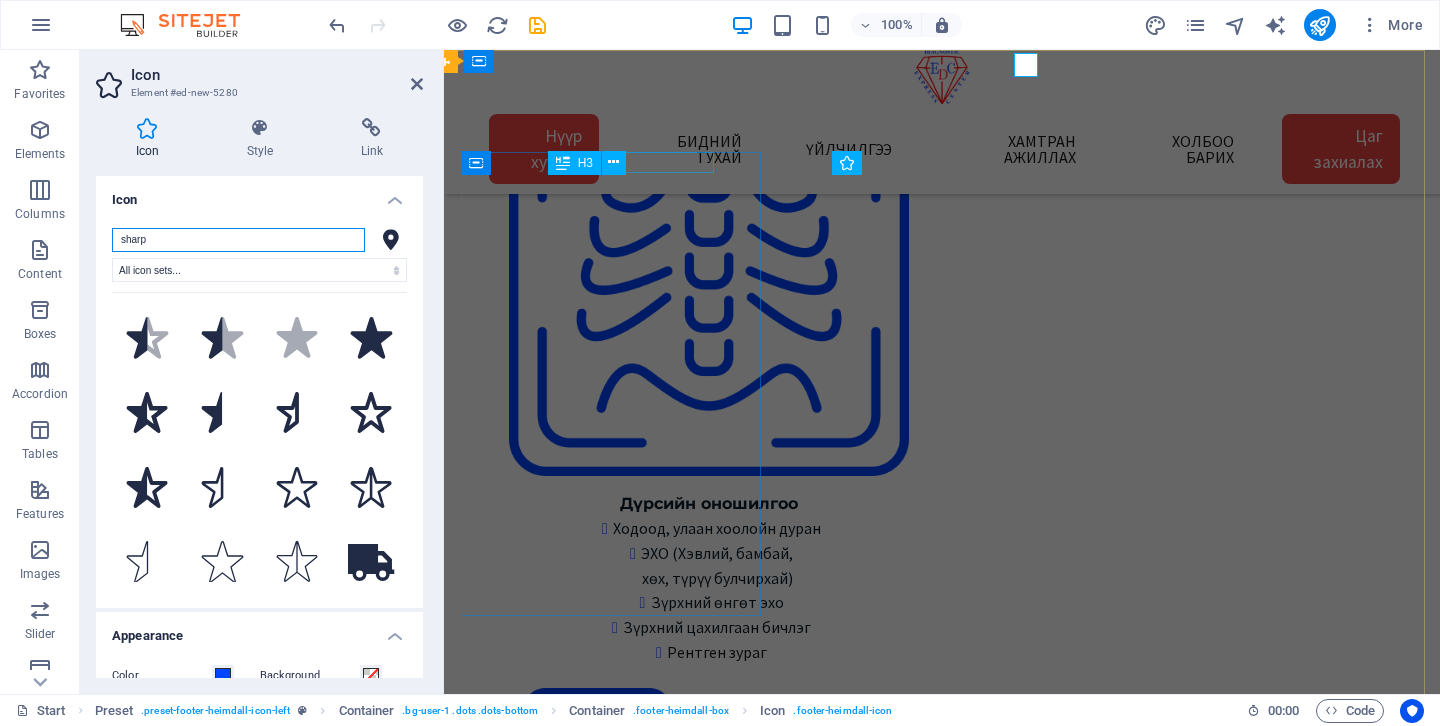 scroll, scrollTop: 2890, scrollLeft: 15, axis: both 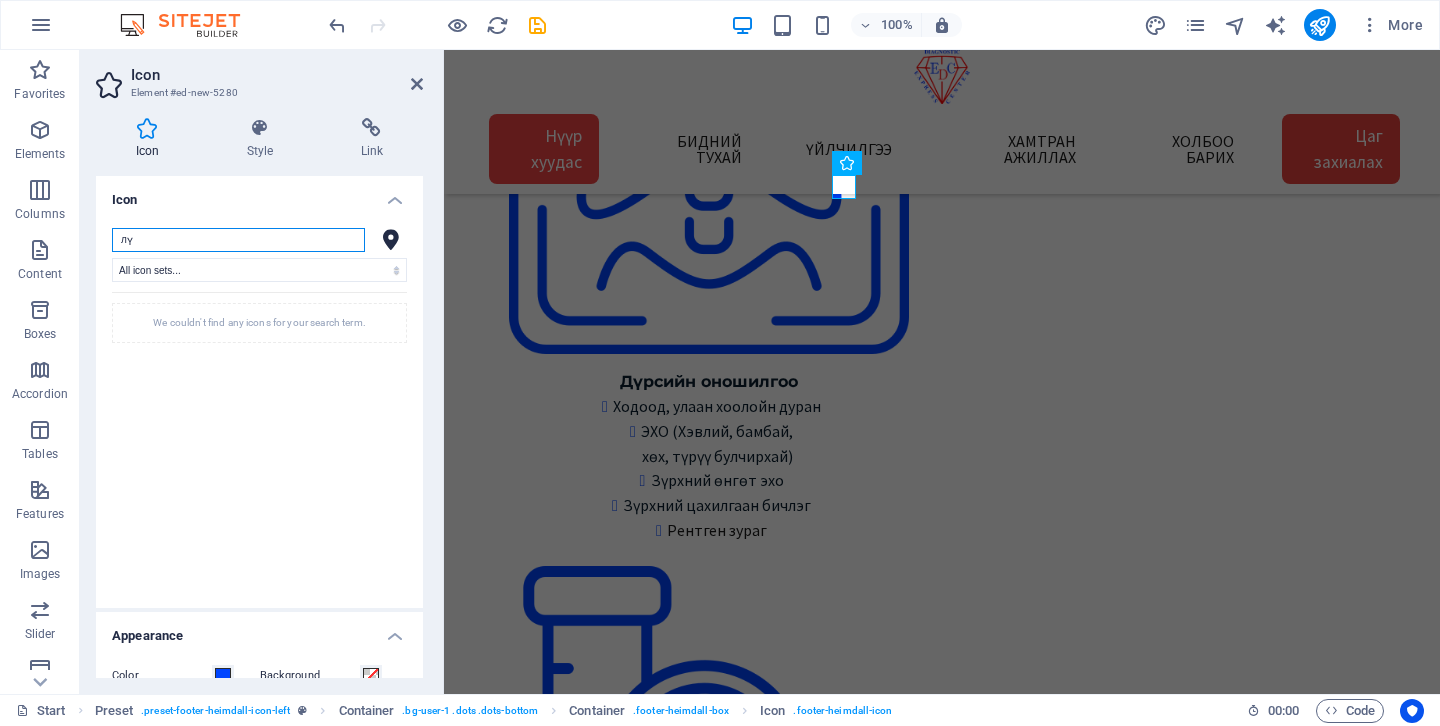 type on "л" 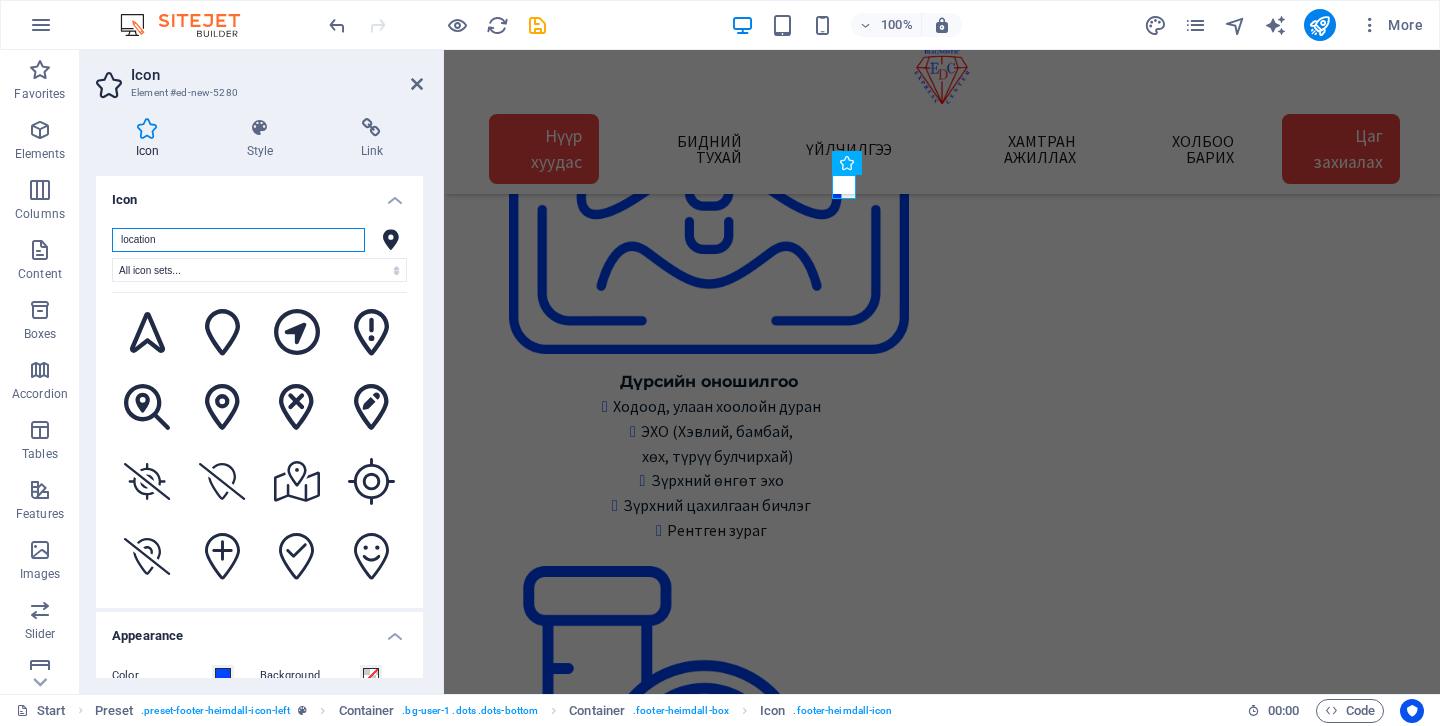 scroll, scrollTop: 1117, scrollLeft: 0, axis: vertical 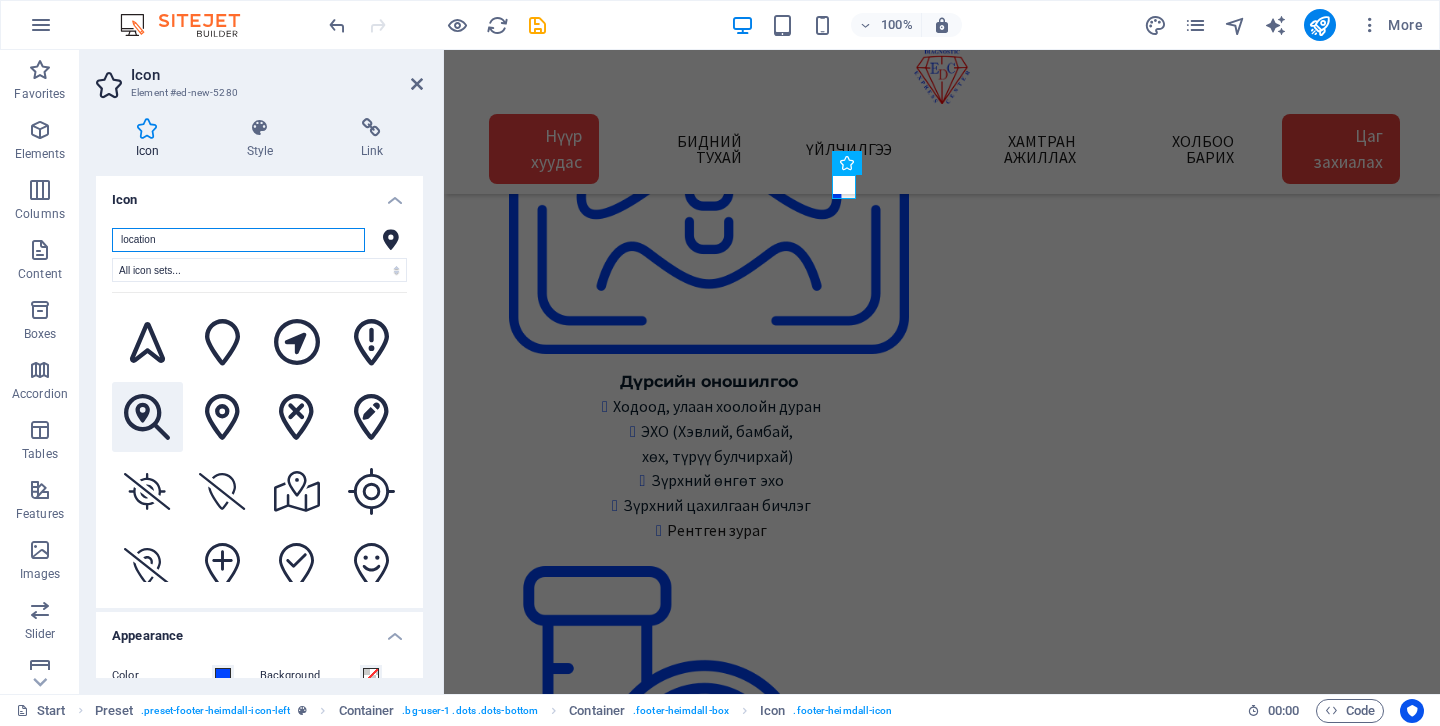 type on "location" 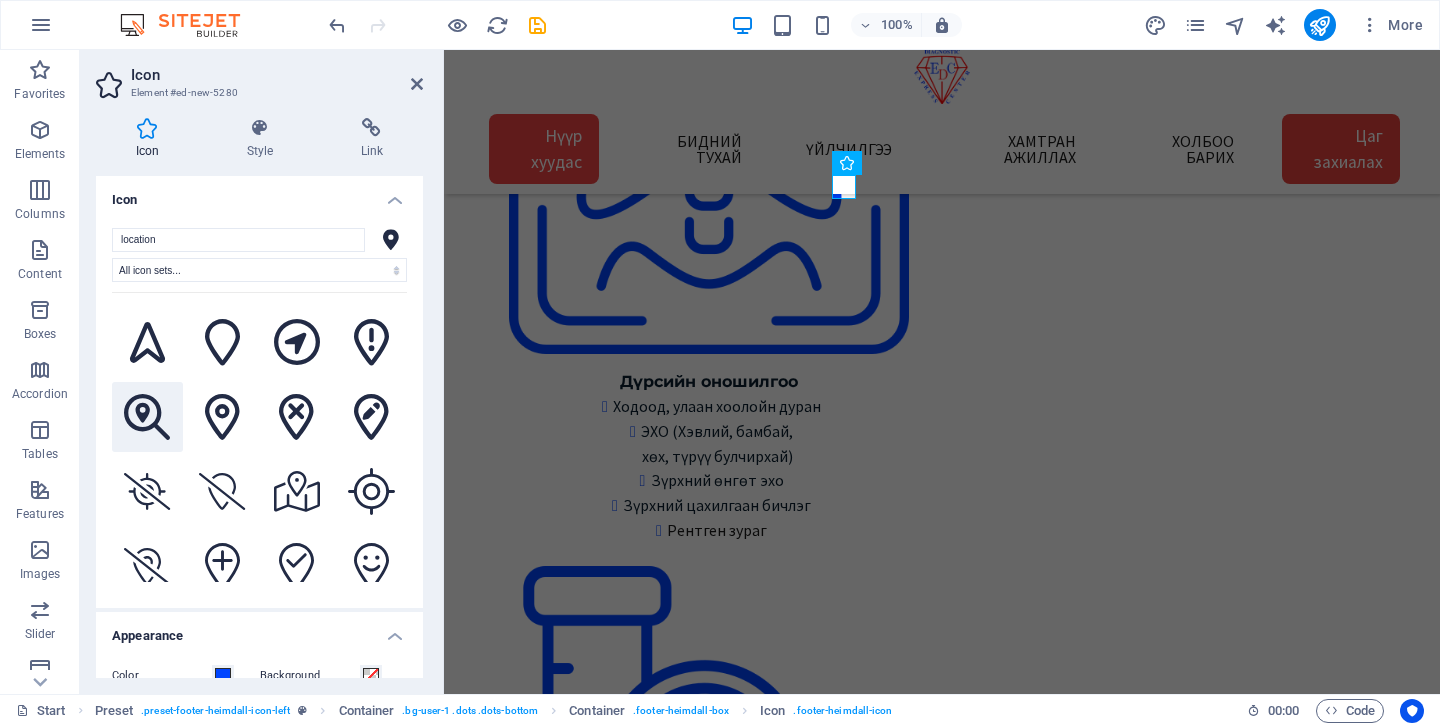 click 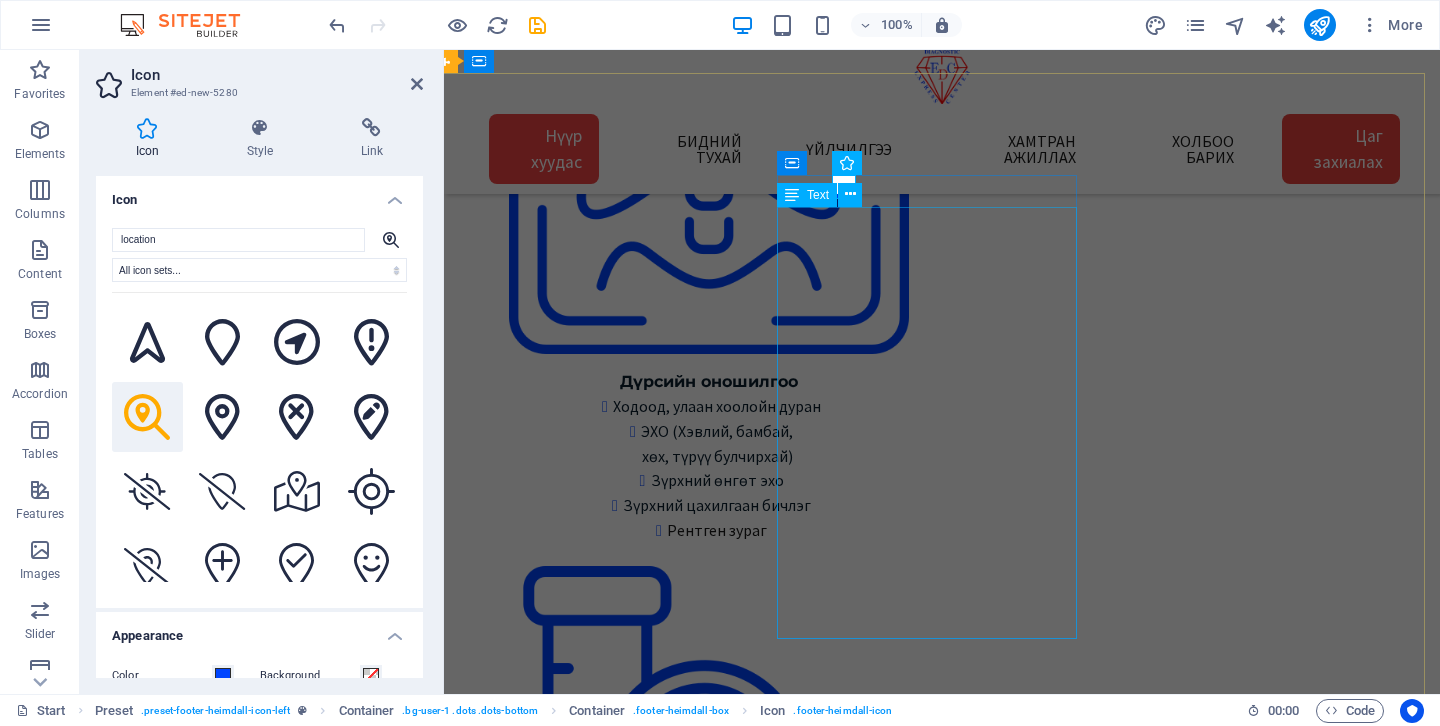 click on "1 -Төв салбар БЗД 3-р хороо Улсын 2-р эмнэлгийн баруун талд 25-р байрны өргөтгөл Google map:   2 - Зайсан салбар ХУД 11-р хороо Астра төвийн зүүн талд V28-ын 2р давхарт Google map:  3 - Сансар салбар БЗД 7-р хороо Хурдмед эмнэлэг Google map:  4 - Нисэх салбар ХУД, Нисэхийн тойрог Хан-Плазагийн 3-р давхарт Google map:    Газрын зургаас харах" at bounding box center (835, 9833) 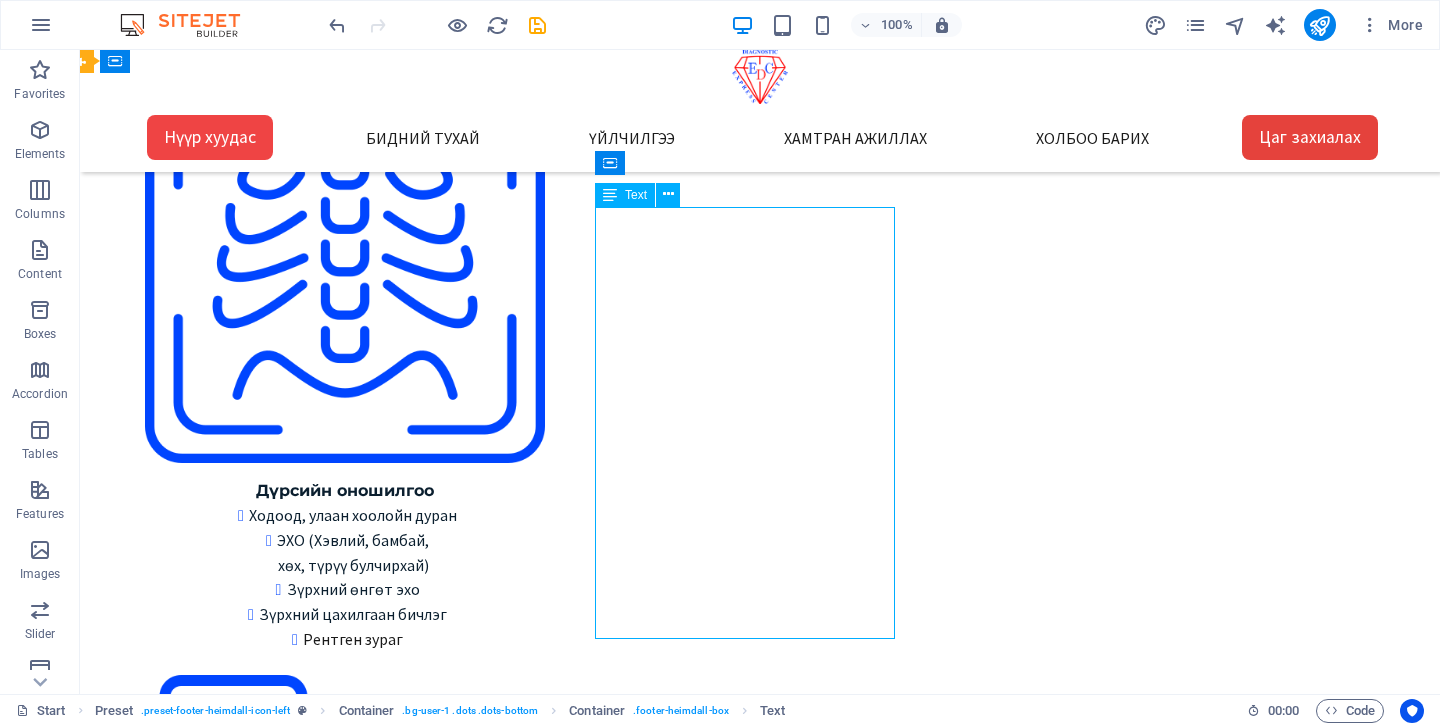 scroll, scrollTop: 2768, scrollLeft: 15, axis: both 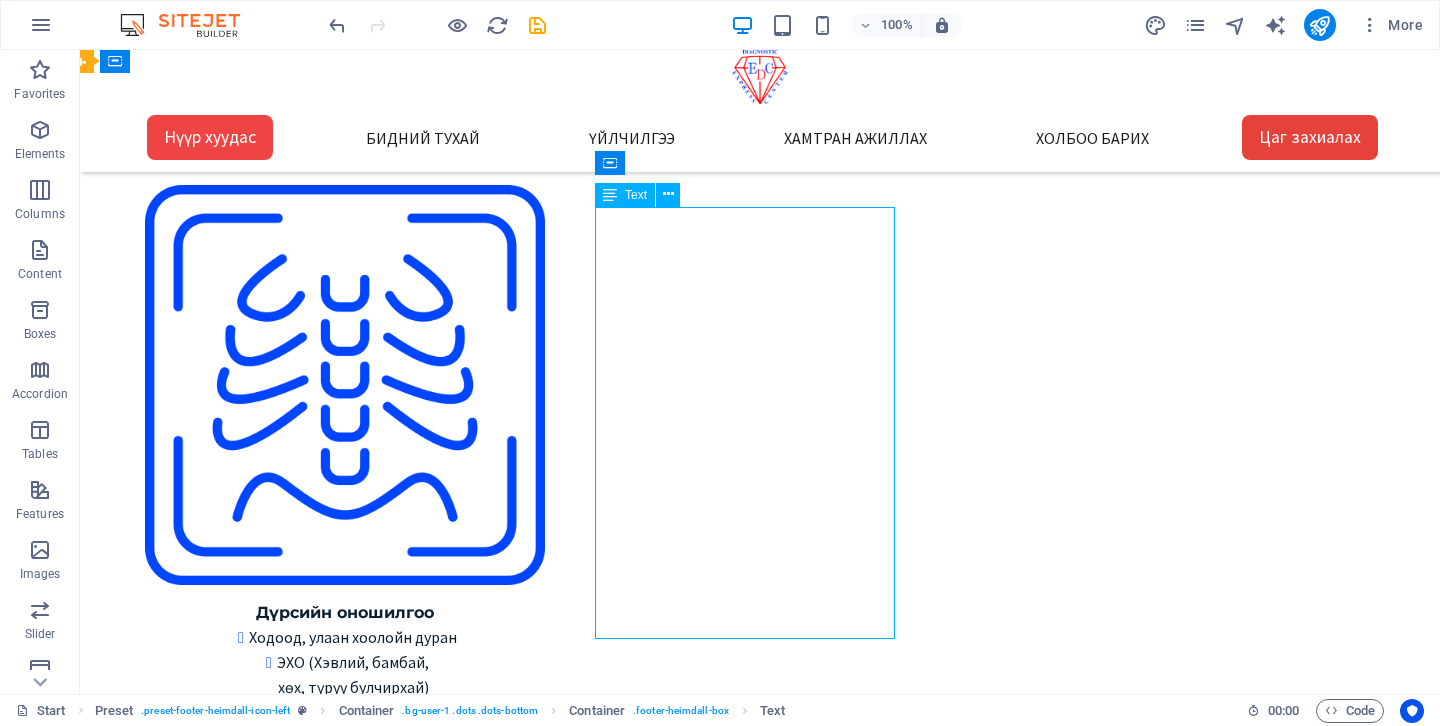 click on "1 -Төв салбар БЗД 3-р хороо Улсын 2-р эмнэлгийн баруун талд 25-р байрны өргөтгөл Google map:   2 - Зайсан салбар ХУД 11-р хороо Астра төвийн зүүн талд V28-ын 2р давхарт Google map:  3 - Сансар салбар БЗД 7-р хороо Хурдмед эмнэлэг Google map:  4 - Нисэх салбар ХУД, Нисэхийн тойрог Хан-Плазагийн 3-р давхарт Google map:    Газрын зургаас харах" at bounding box center (617, 11049) 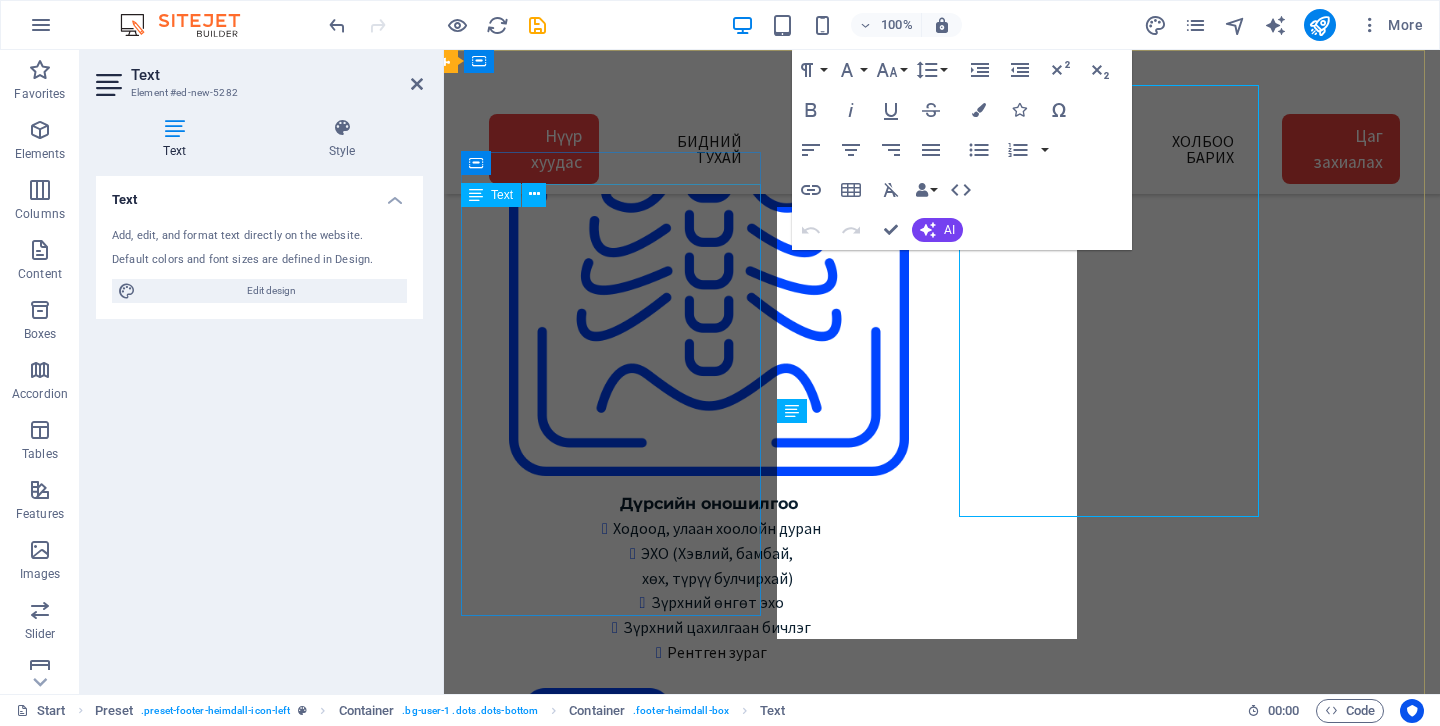 scroll, scrollTop: 2890, scrollLeft: 15, axis: both 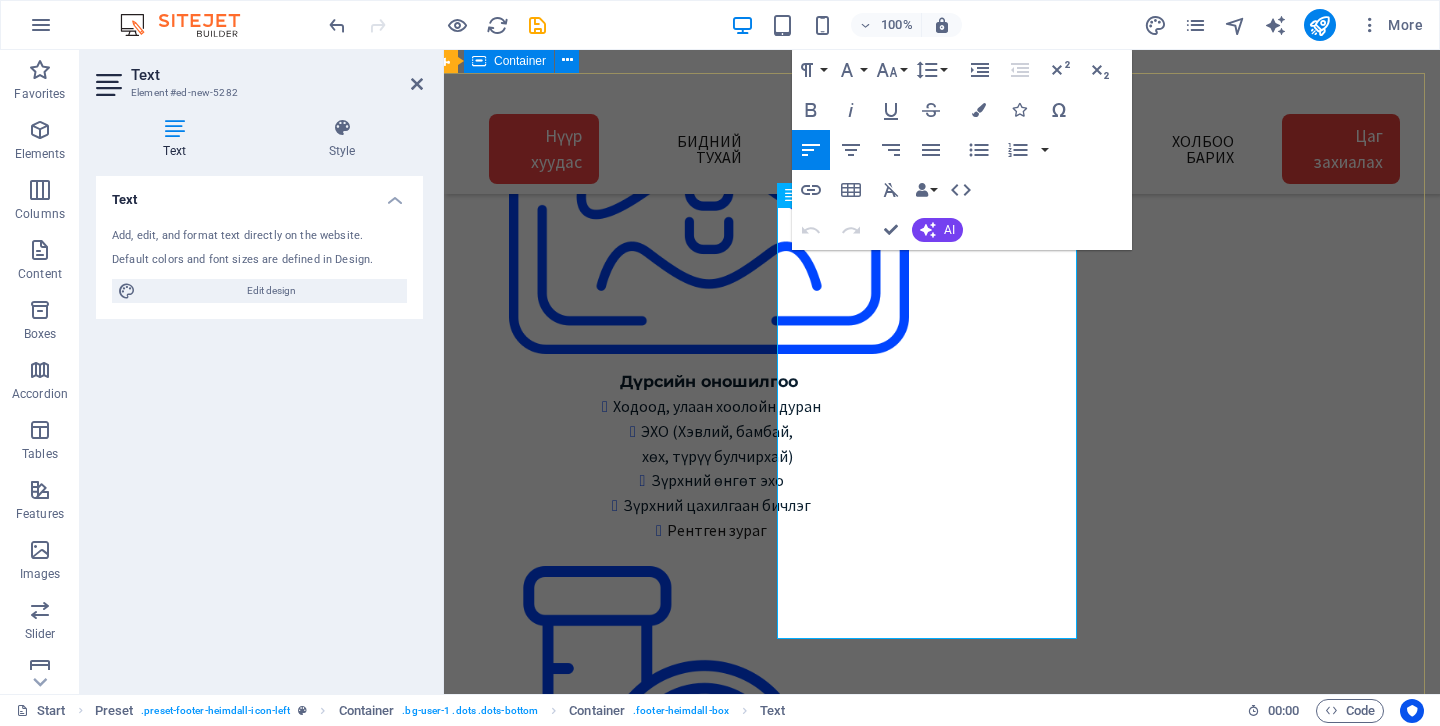 drag, startPoint x: 778, startPoint y: 290, endPoint x: 770, endPoint y: 222, distance: 68.46897 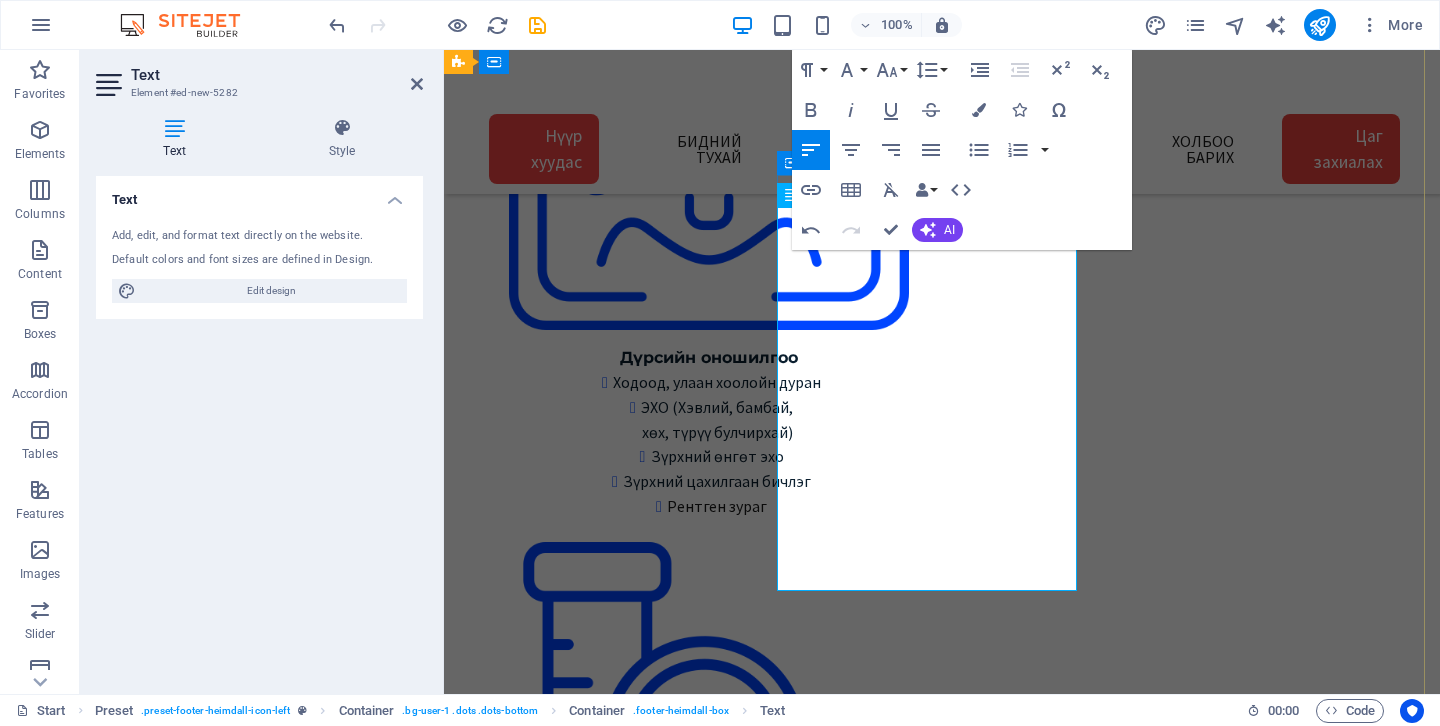 click at bounding box center [835, 9641] 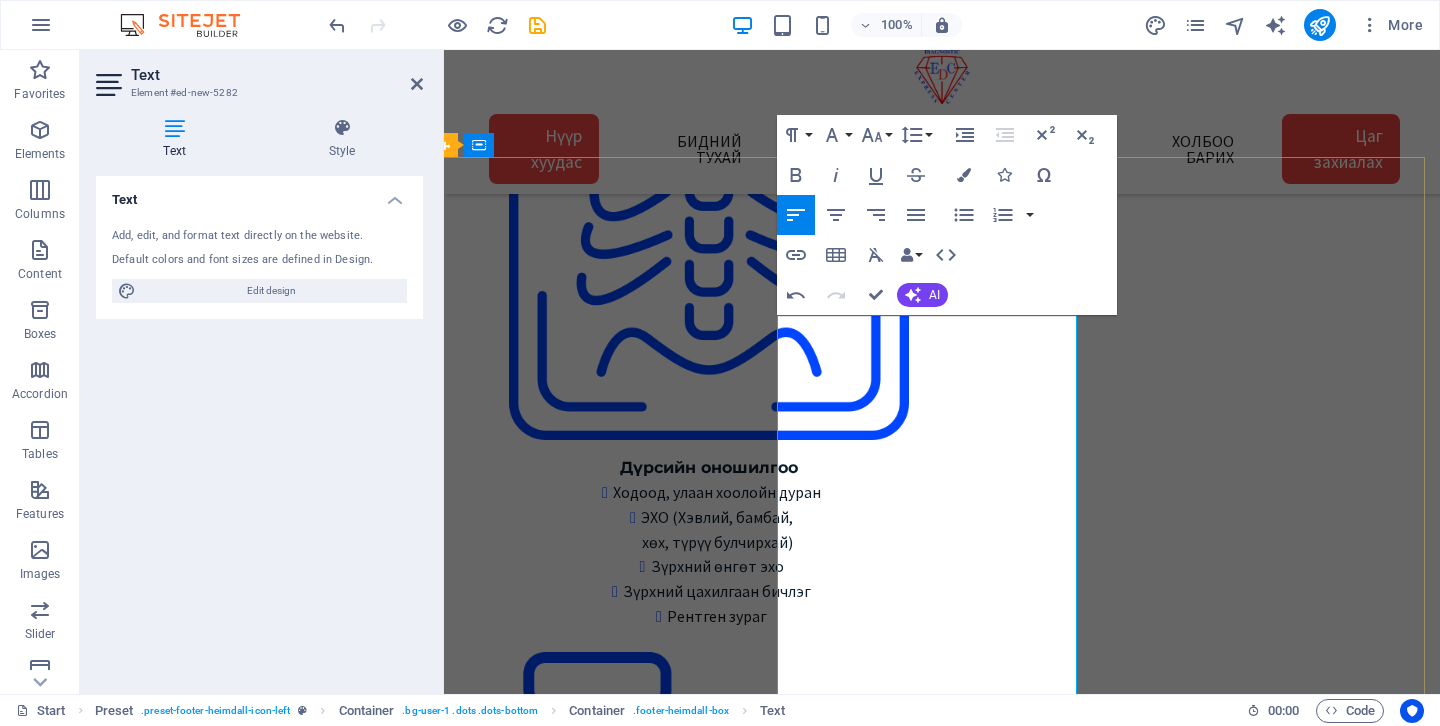 scroll, scrollTop: 2779, scrollLeft: 15, axis: both 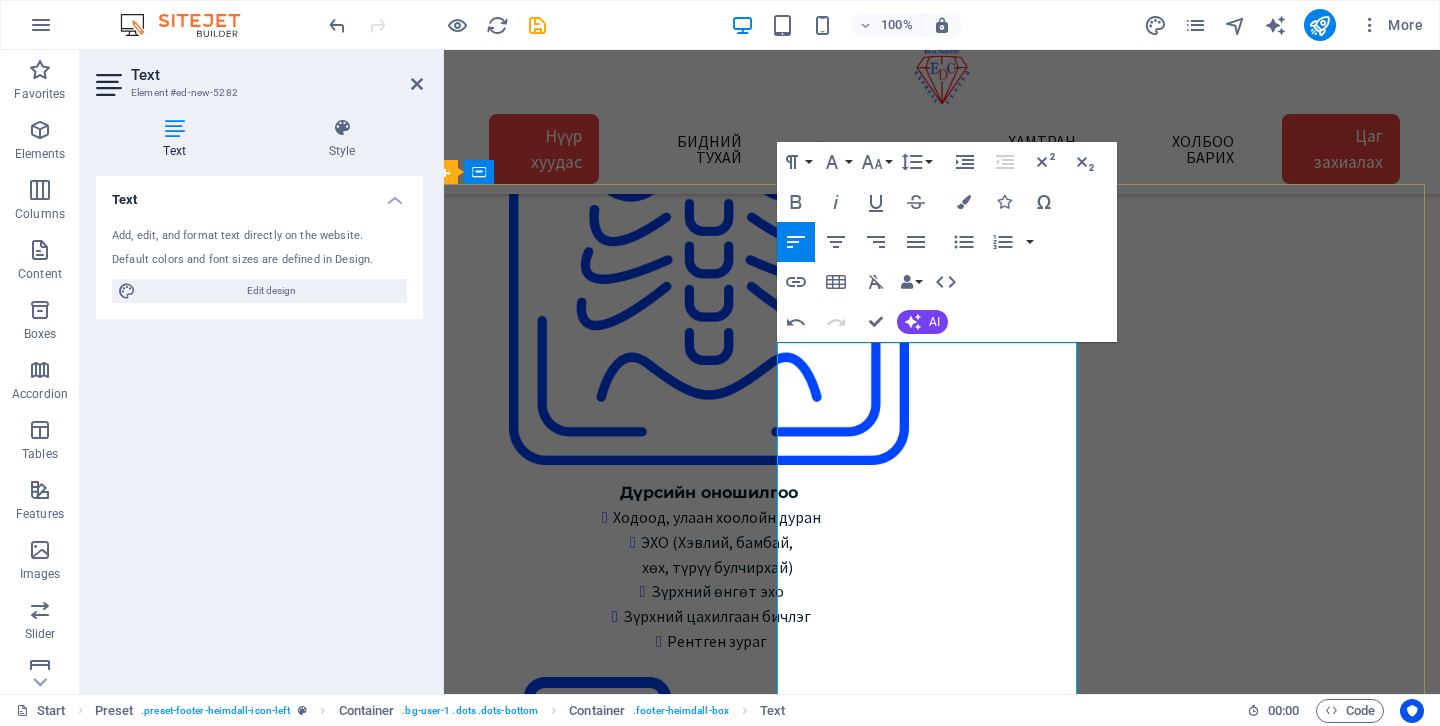 click on "​" at bounding box center (835, 9776) 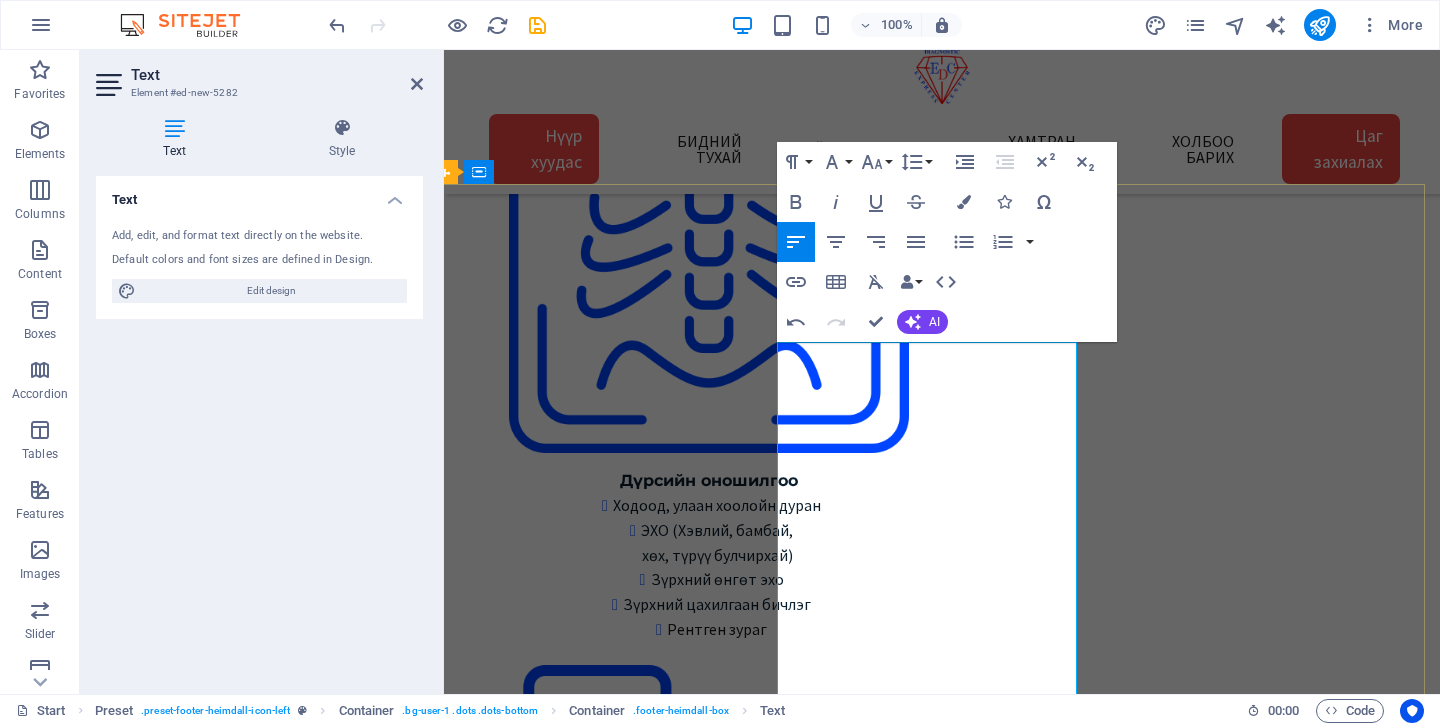 scroll, scrollTop: 2779, scrollLeft: 15, axis: both 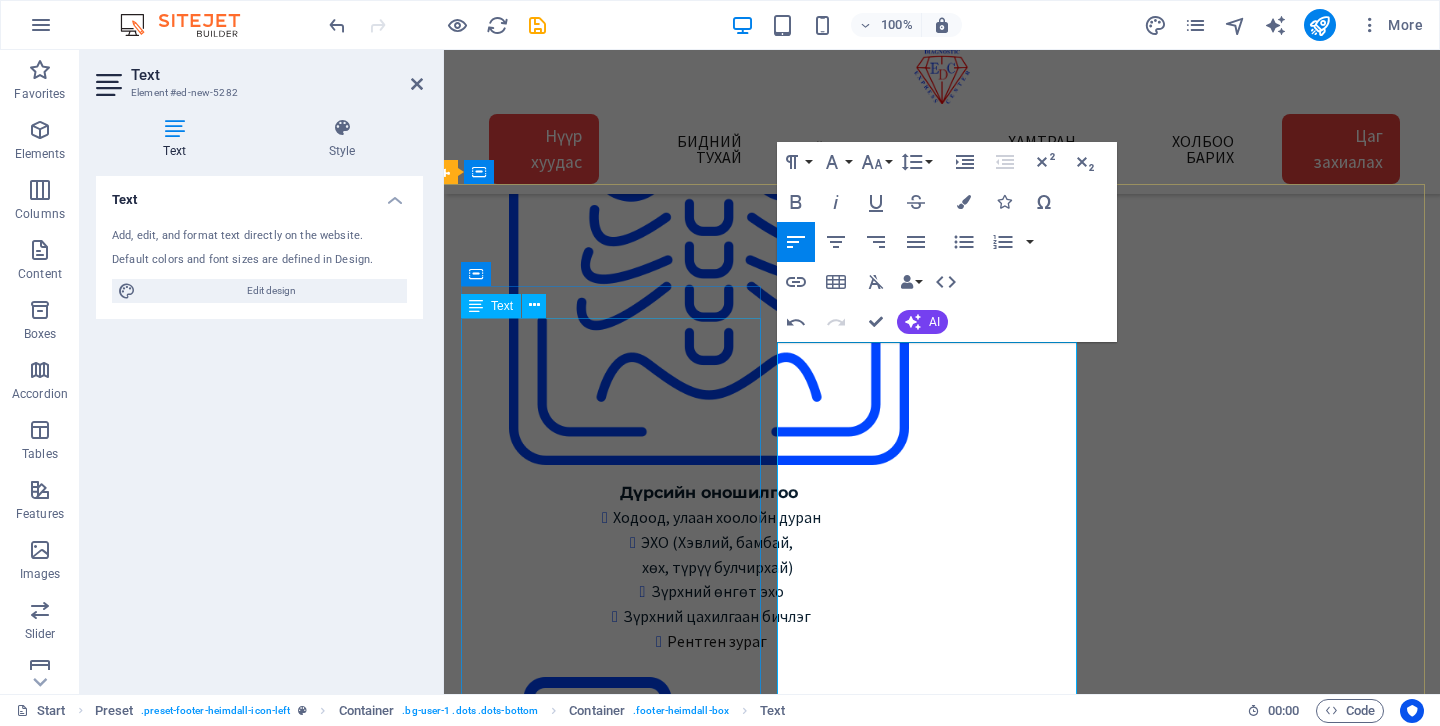 drag, startPoint x: 908, startPoint y: 474, endPoint x: 757, endPoint y: 445, distance: 153.75955 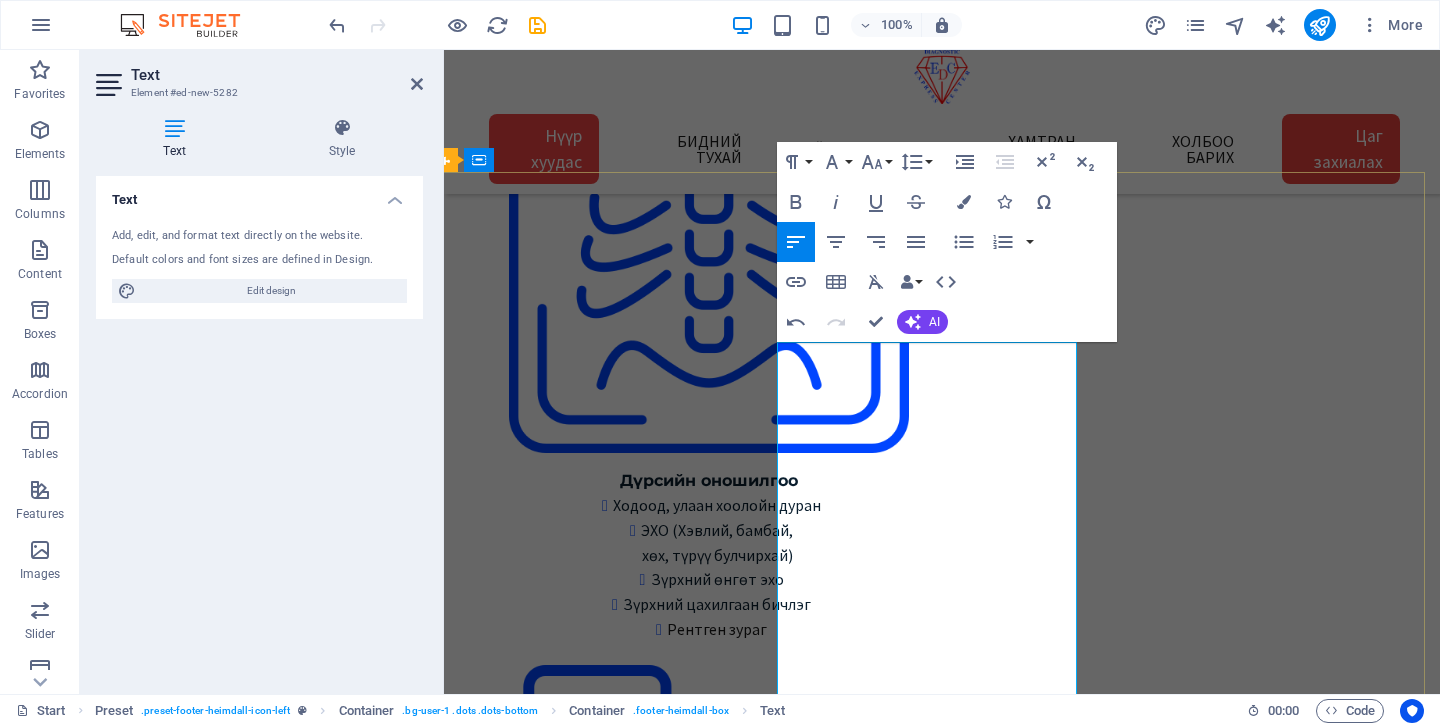 scroll, scrollTop: 2803, scrollLeft: 15, axis: both 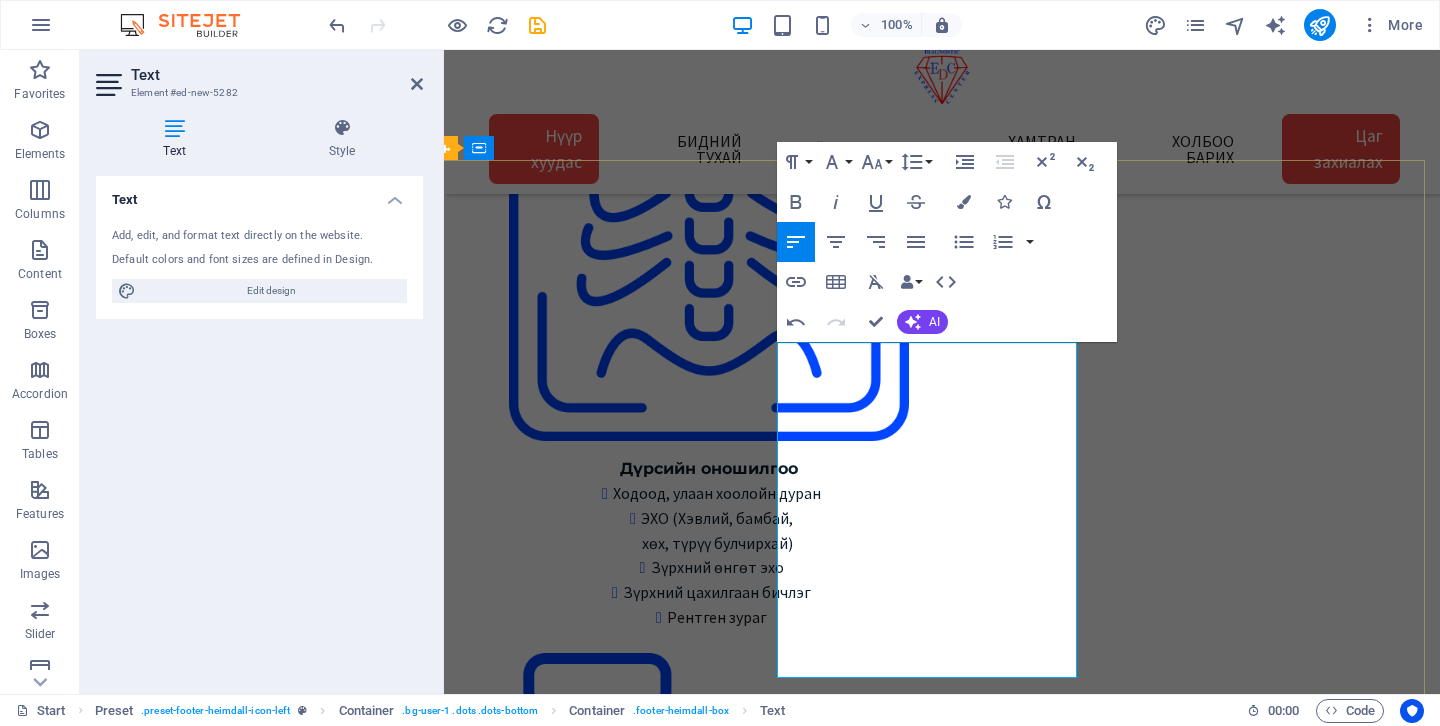 drag, startPoint x: 1003, startPoint y: 521, endPoint x: 777, endPoint y: 521, distance: 226 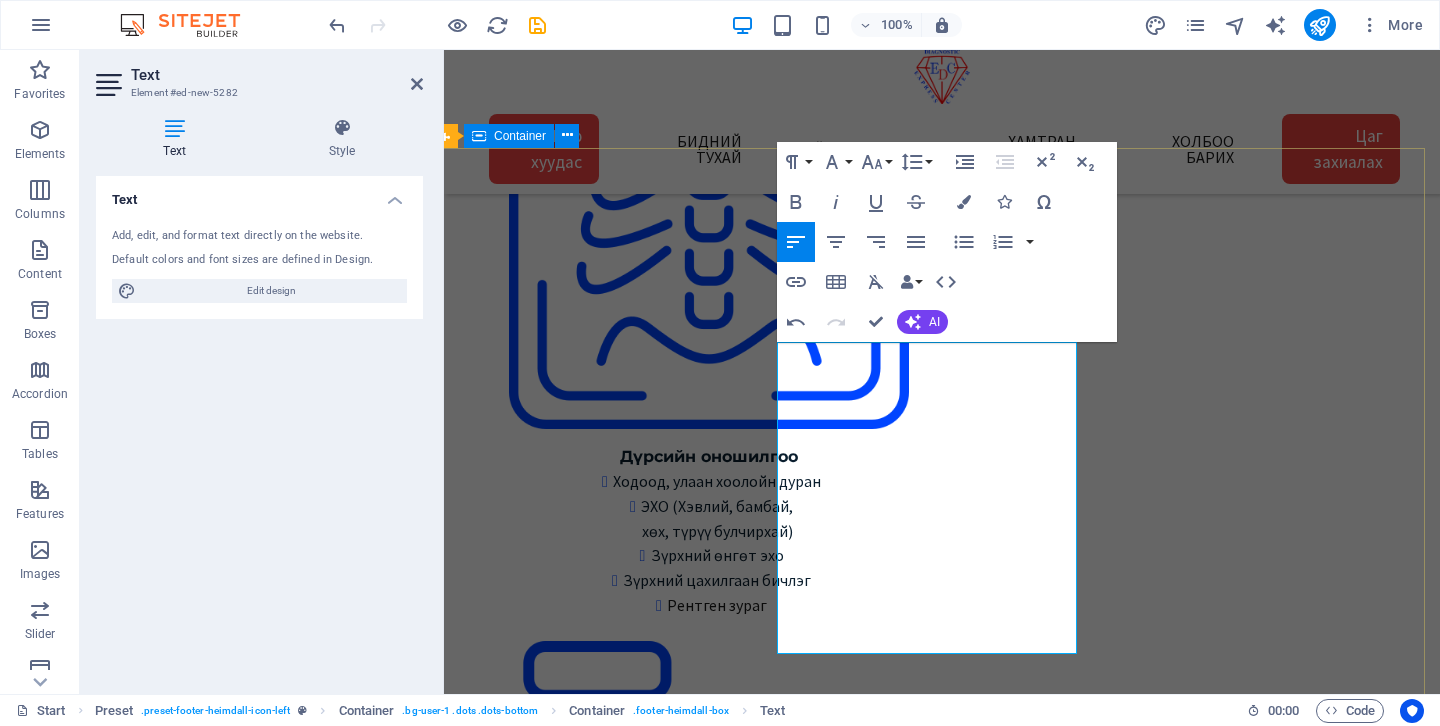 drag, startPoint x: 888, startPoint y: 618, endPoint x: 760, endPoint y: 579, distance: 133.80957 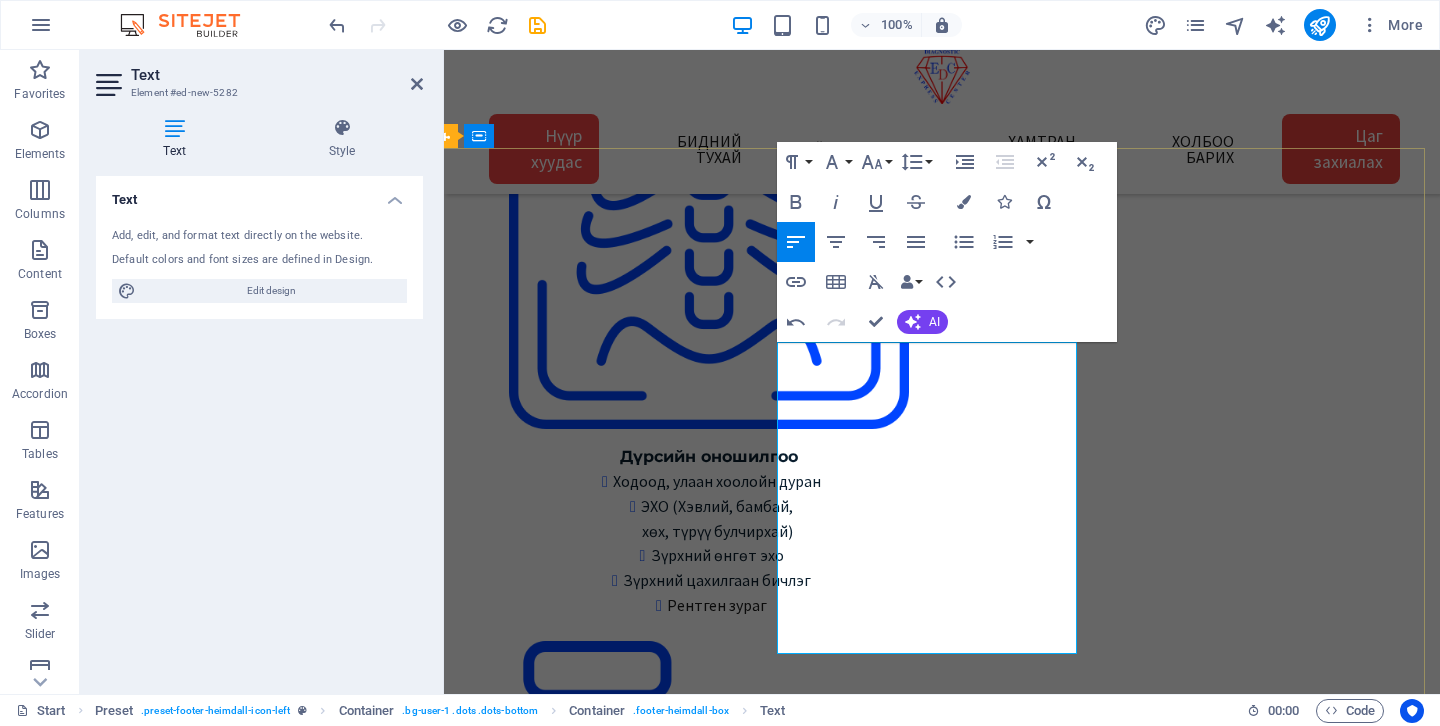 click on "ХУД, Нисэхийн тойрог Хан-Плазагийн 3-р давхарт" at bounding box center [835, 9980] 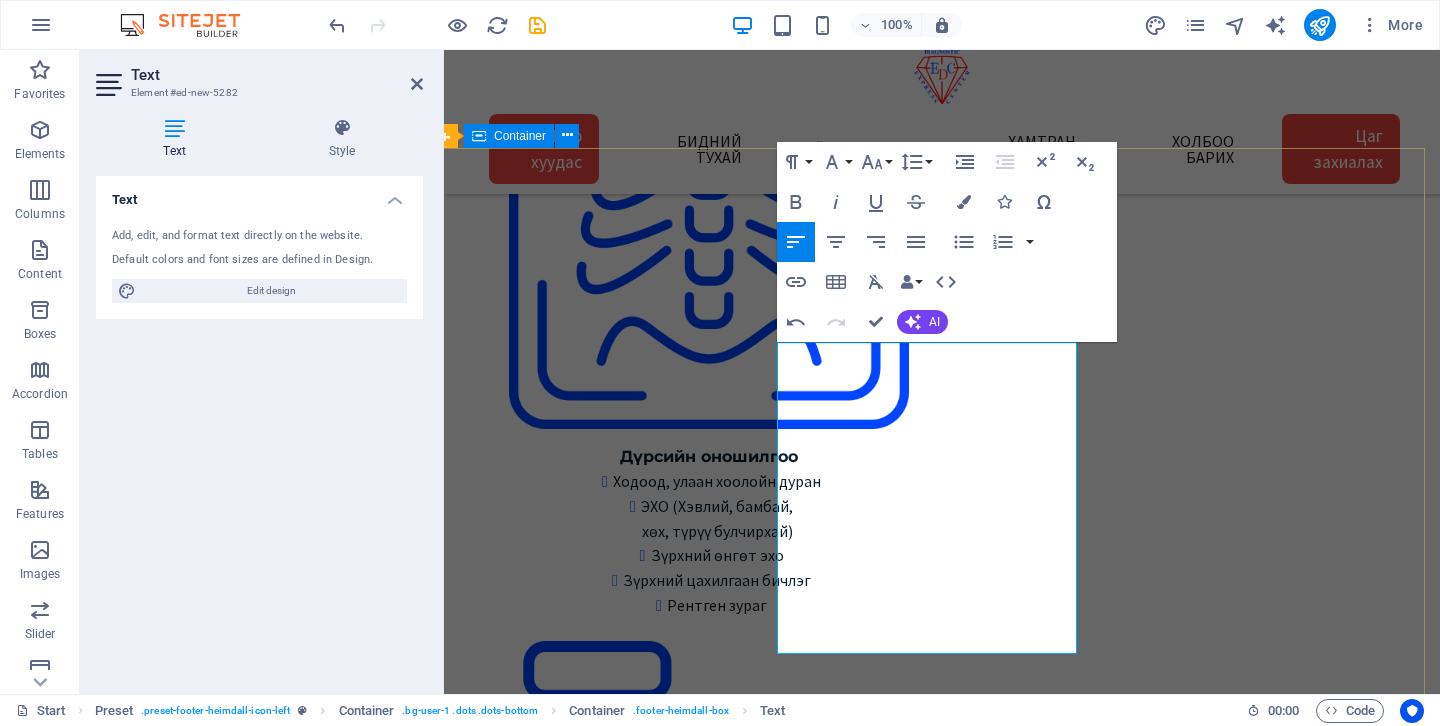 drag, startPoint x: 852, startPoint y: 618, endPoint x: 768, endPoint y: 601, distance: 85.70297 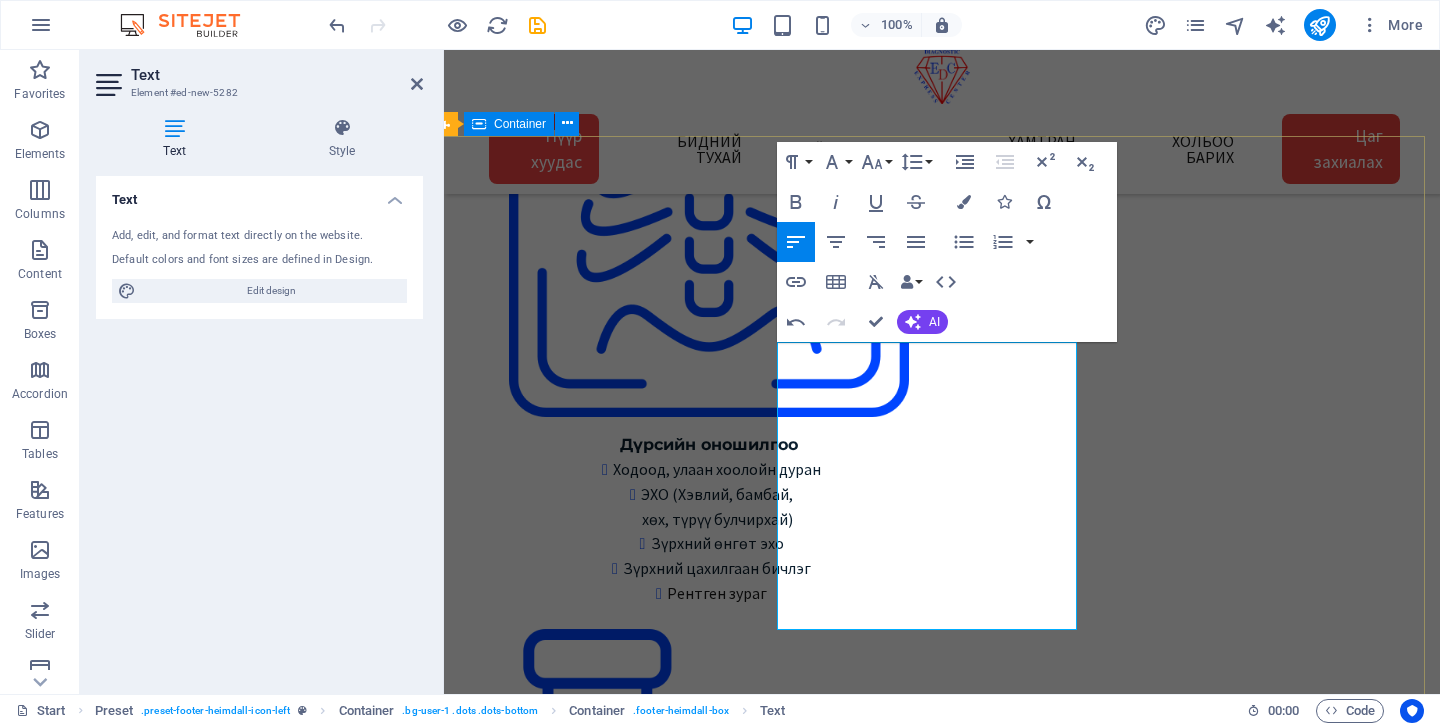scroll, scrollTop: 2839, scrollLeft: 15, axis: both 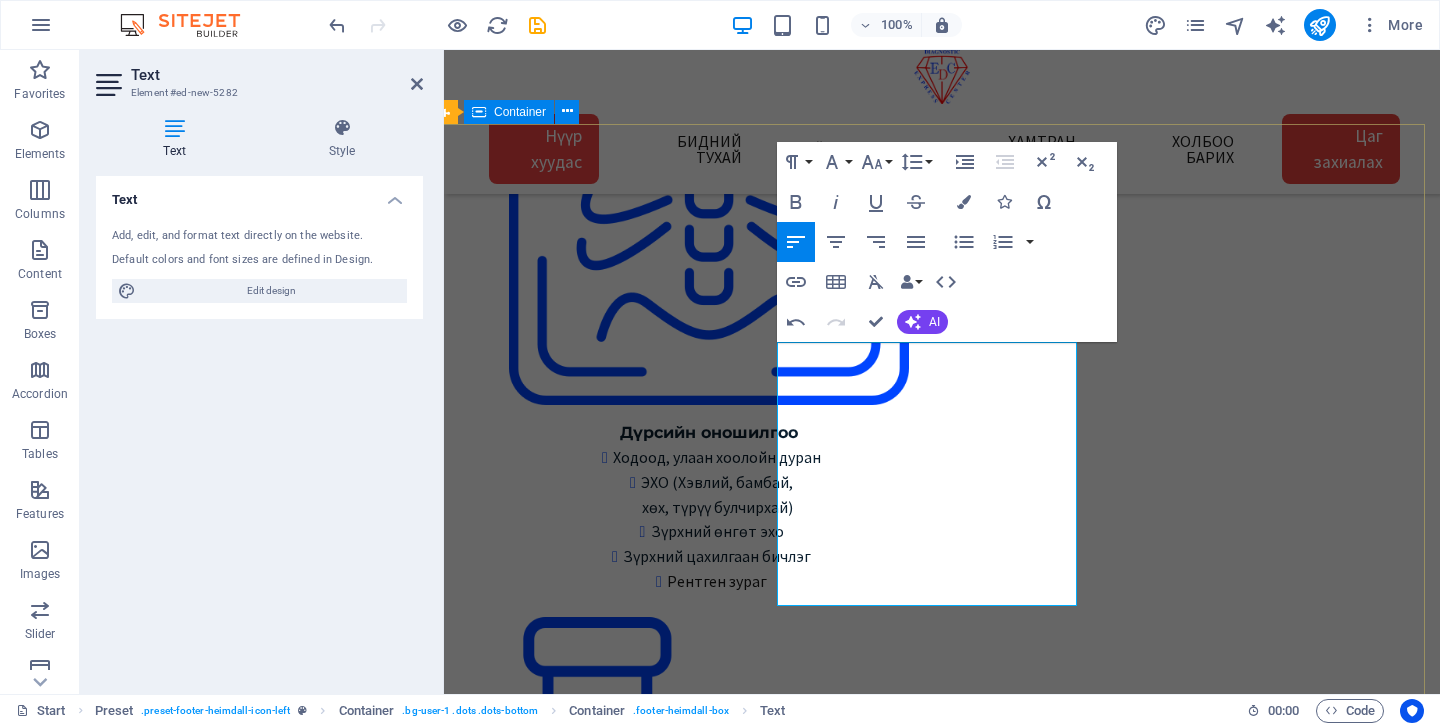 click on "Хаяг, байршил 1 -Төв салбар БЗД 3-р хороо Улсын 2-р эмнэлгийн баруун талд 25-р байрны өргөтгөл Google map:   2 - Зайсан салбар ХУД 11-р хороо Астра төвийн зүүн талд V28-ын 2р давхарт Google map:  3 - Сансар салбар БЗД 7-р хороо Хурдмед эмнэлэг Google map:  4 - Нисэх салбар ХУД, Нисэхийн тойрог Хан-Плазагийн 3-р давхарт Google map:    Газрын зургаас харах Газрын зураг 1 - Төв салбар Google map:   2 - Зайсан салбар Google map:  3 - Сансар салбар Google map:  4 - Нисэх салбар Google map:    Газрын зургаас харах Холбоо барих   Express Diagnostic Center   info@expresslab.mn Лавлах утас  7000-1920 Төв салбар  Зайсан салбар Сансар салбар Нисэх салбар" at bounding box center [927, 9860] 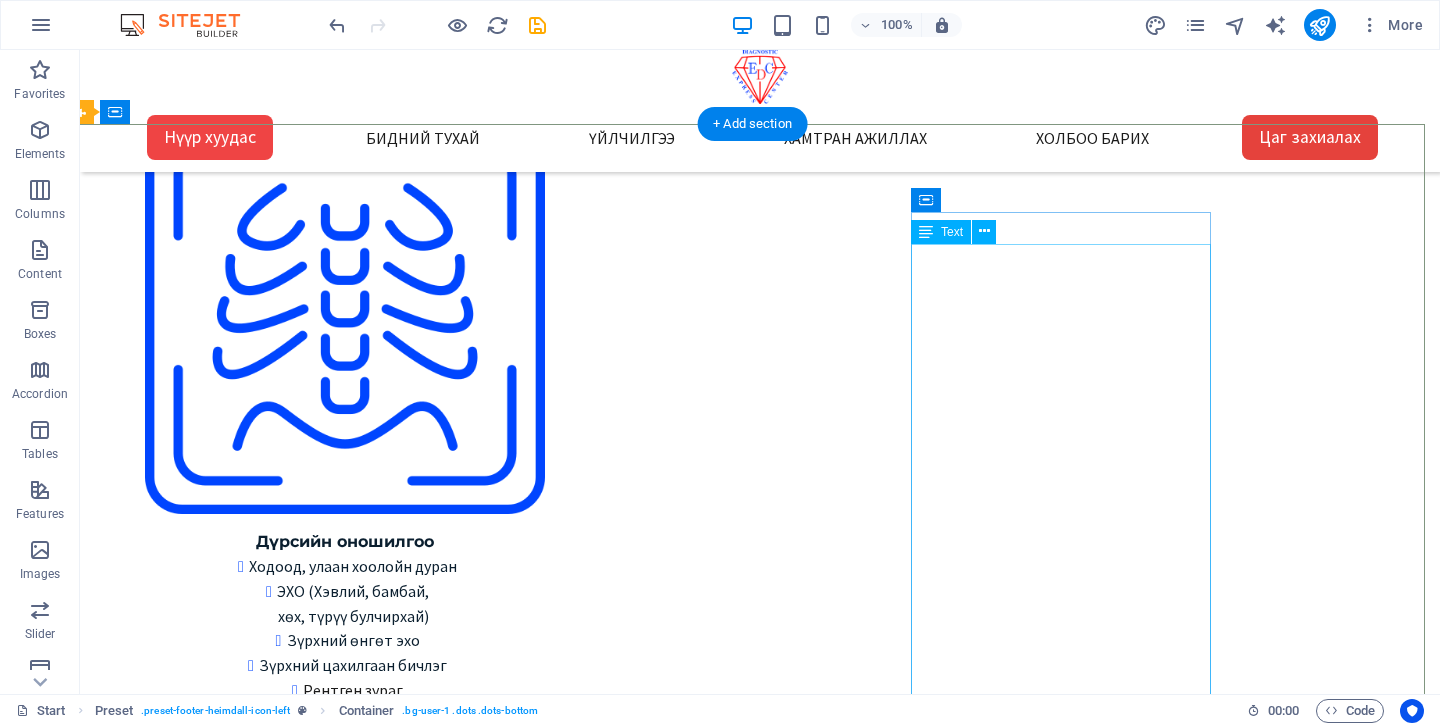 scroll, scrollTop: 2717, scrollLeft: 15, axis: both 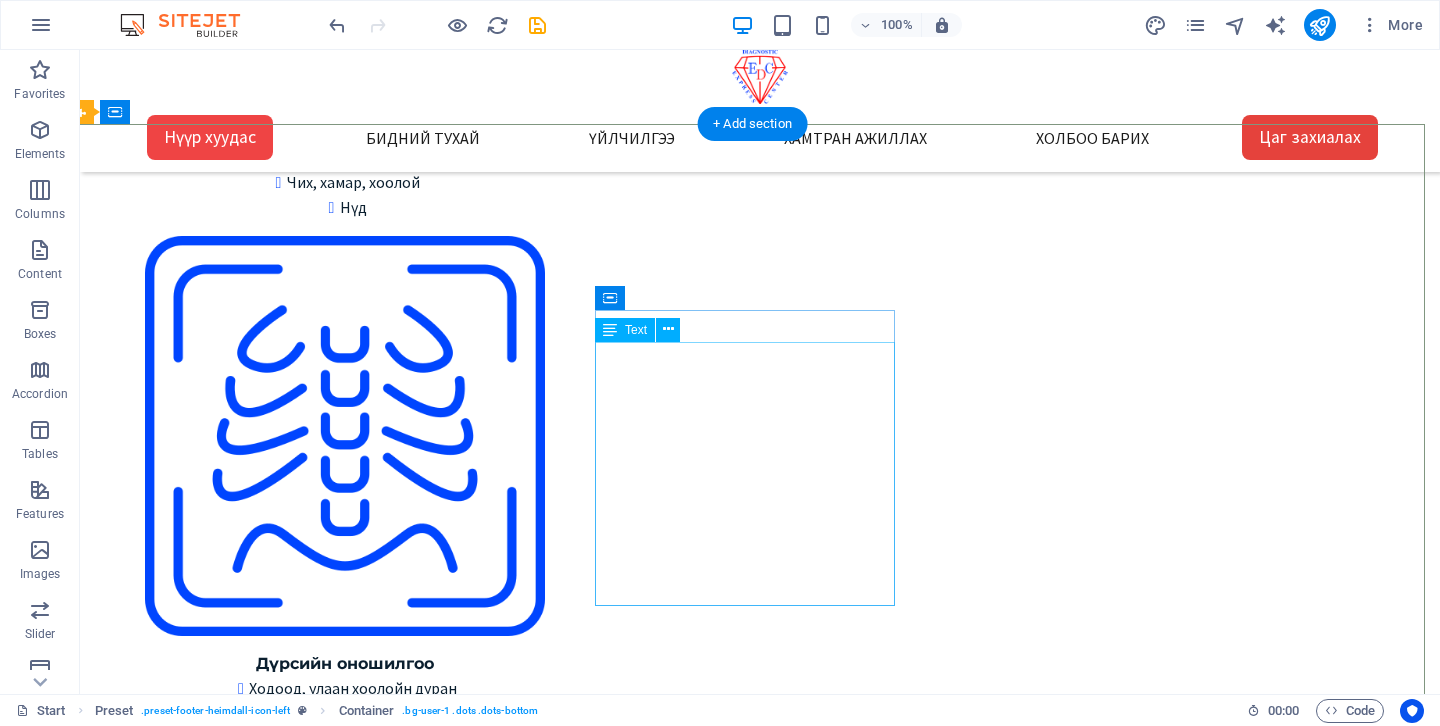 click on "1 - Төв салбар Google map:   2 - Зайсан салбар Google map:  3 - Сансар салбар Google map:  4 - Нисэх салбар Google map:    Газрын зургаас харах" at bounding box center [617, 11052] 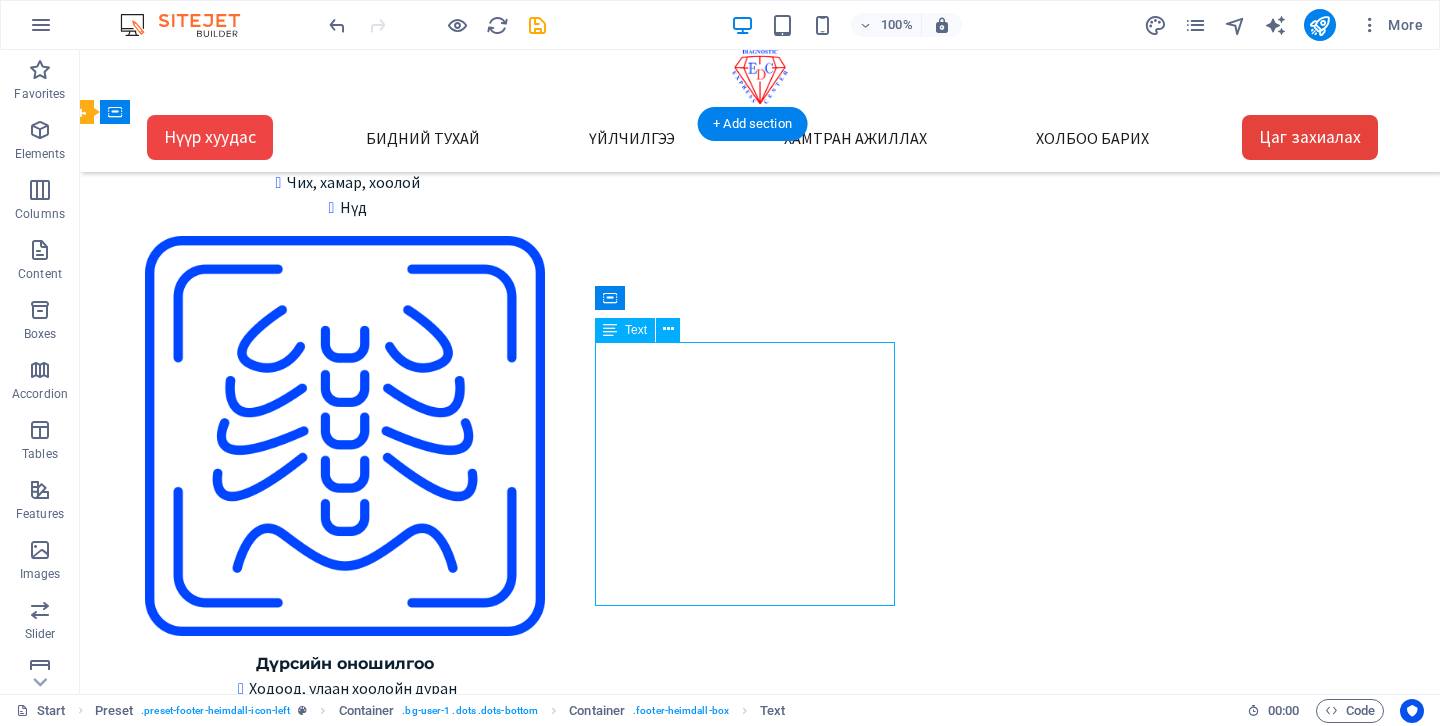 click on "1 - Төв салбар Google map:   2 - Зайсан салбар Google map:  3 - Сансар салбар Google map:  4 - Нисэх салбар Google map:    Газрын зургаас харах" at bounding box center (617, 11052) 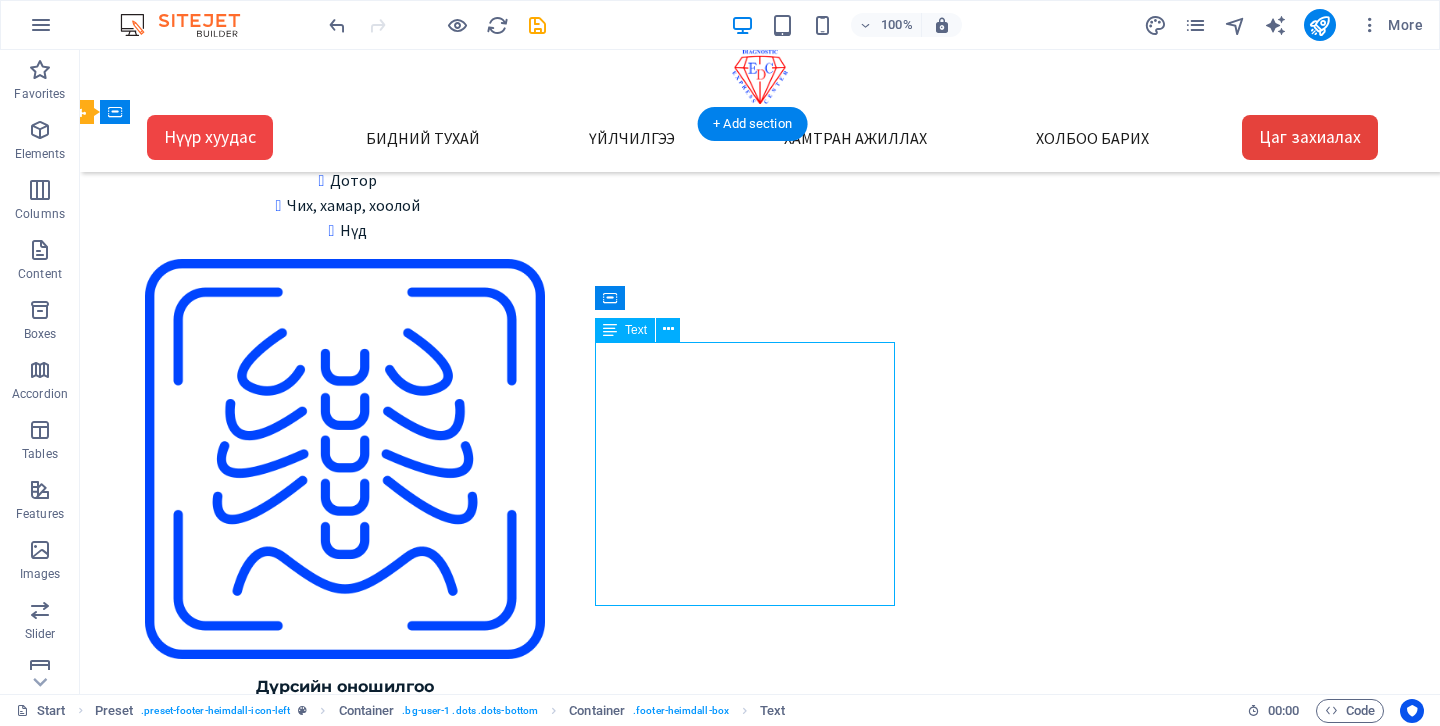 scroll, scrollTop: 2839, scrollLeft: 15, axis: both 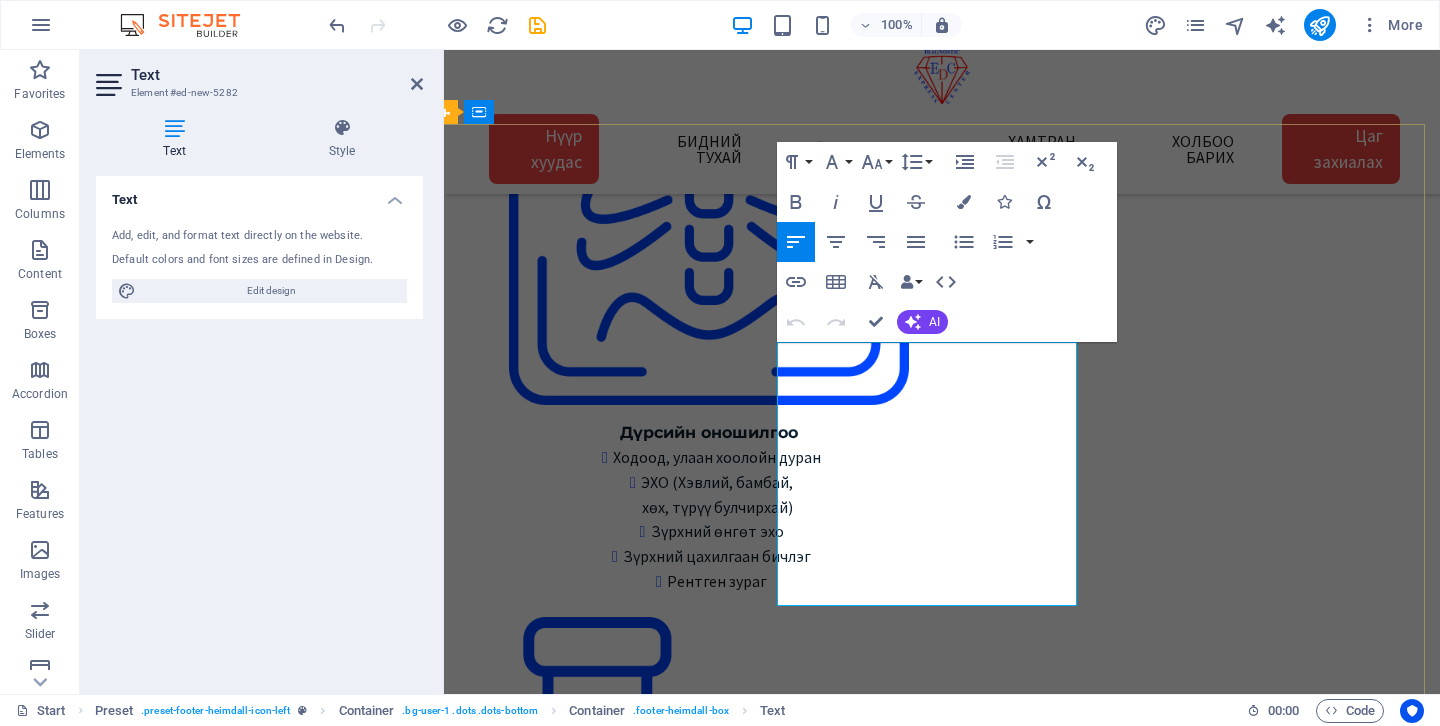 click on "Google map:    Газрын зургаас харах" at bounding box center [835, 9956] 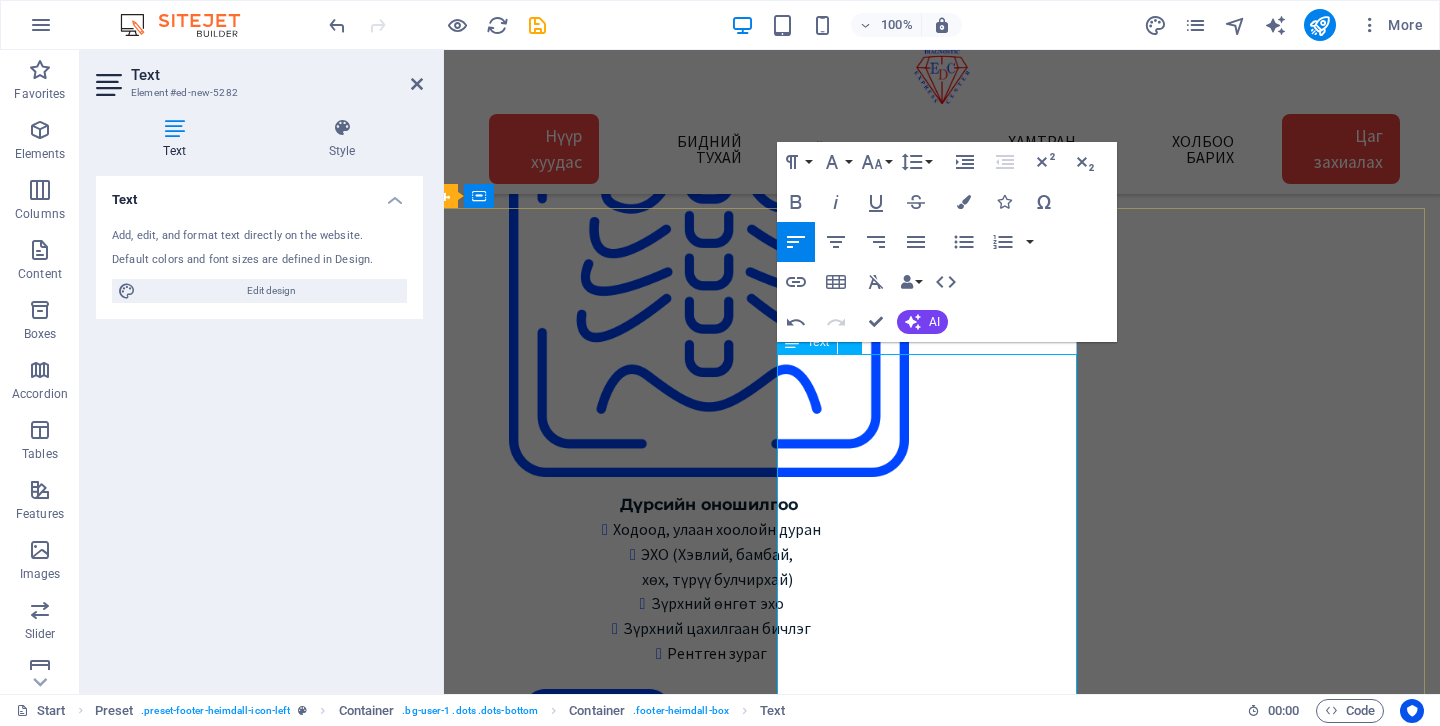 scroll, scrollTop: 2755, scrollLeft: 15, axis: both 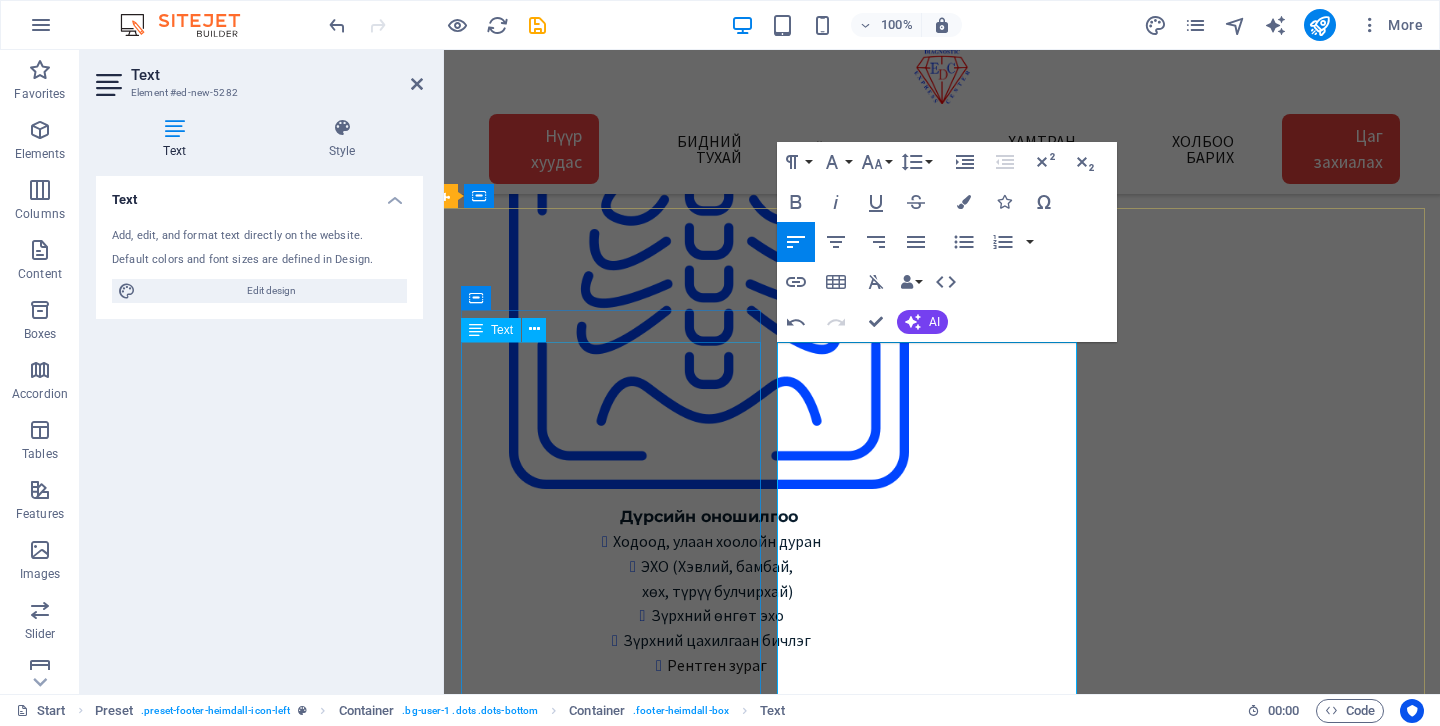 click on "1 -Төв салбар БЗД 3-р хороо Улсын 2-р эмнэлгийн баруун талд 25-р байрны өргөтгөл Google map:   2 - Зайсан салбар ХУД 11-р хороо Астра төвийн зүүн талд V28-ын 2р давхарт Google map:  3 - Сансар салбар БЗД 7-р хороо Хурдмед эмнэлэг Google map:  4 - Нисэх салбар ХУД, Нисэхийн тойрог Хан-Плазагийн 3-р давхарт Google map:    Газрын зургаас харах" at bounding box center [835, 9548] 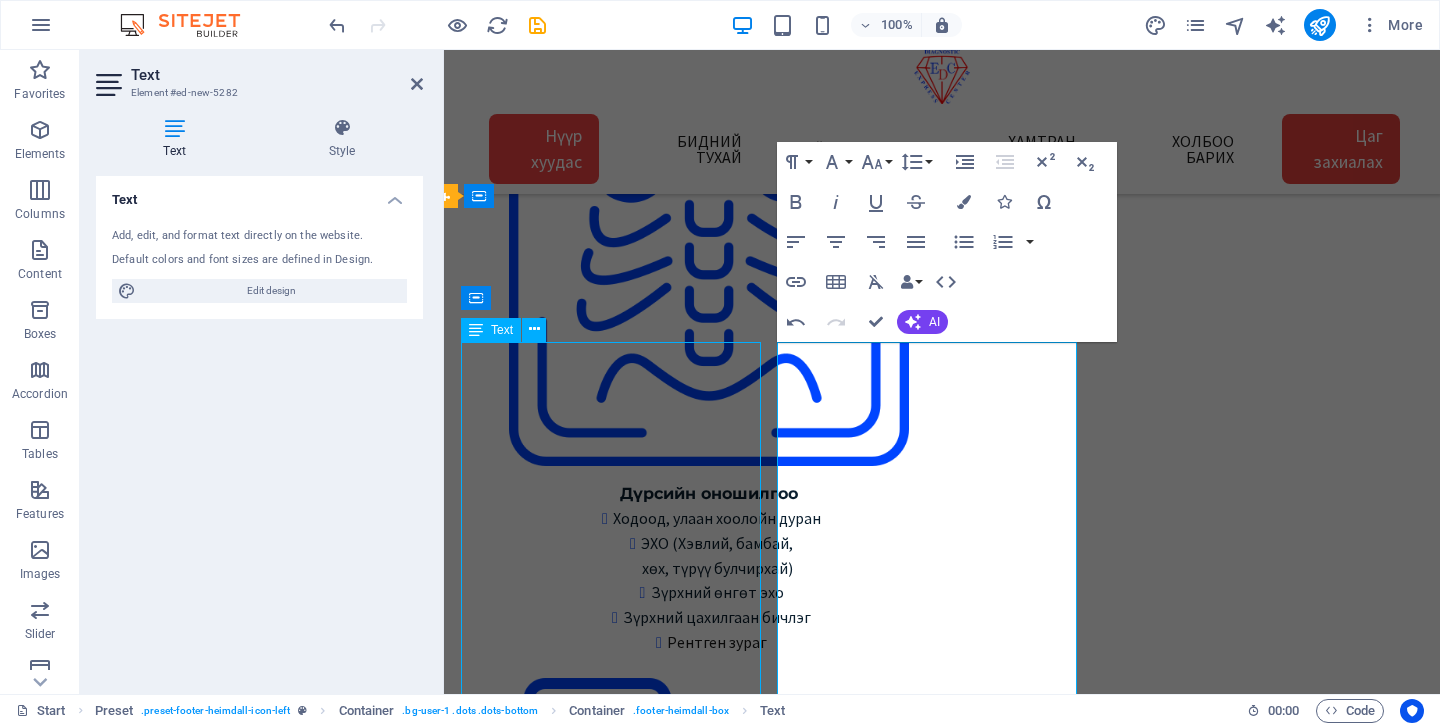 scroll, scrollTop: 2633, scrollLeft: 15, axis: both 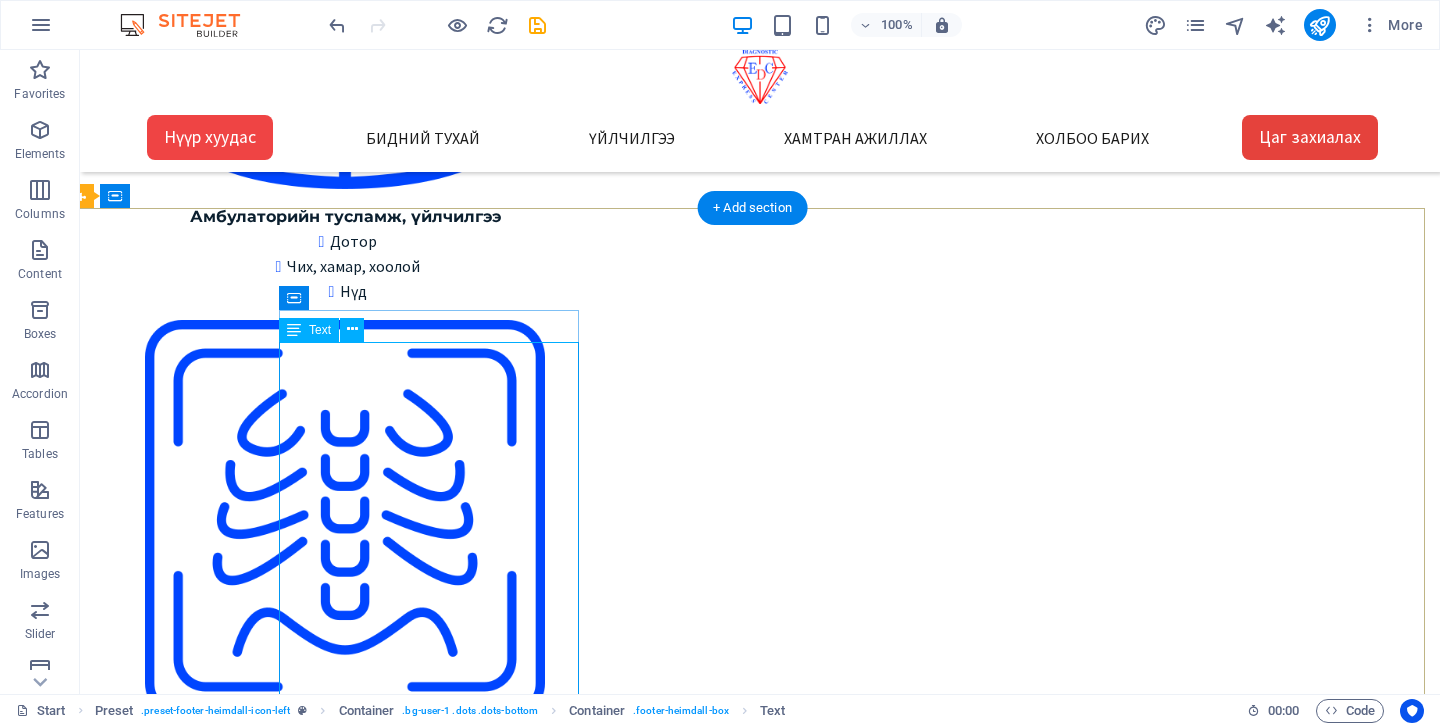 click on "1 -Төв салбар БЗД 3-р хороо Улсын 2-р эмнэлгийн баруун талд 25-р байрны өргөтгөл Google map:   2 - Зайсан салбар ХУД 11-р хороо Астра төвийн зүүн талд V28-ын 2р давхарт Google map:  3 - Сансар салбар БЗД 7-р хороо Хурдмед эмнэлэг Google map:  4 - Нисэх салбар ХУД, Нисэхийн тойрог Хан-Плазагийн 3-р давхарт Google map:    Газрын зургаас харах" at bounding box center [617, 10764] 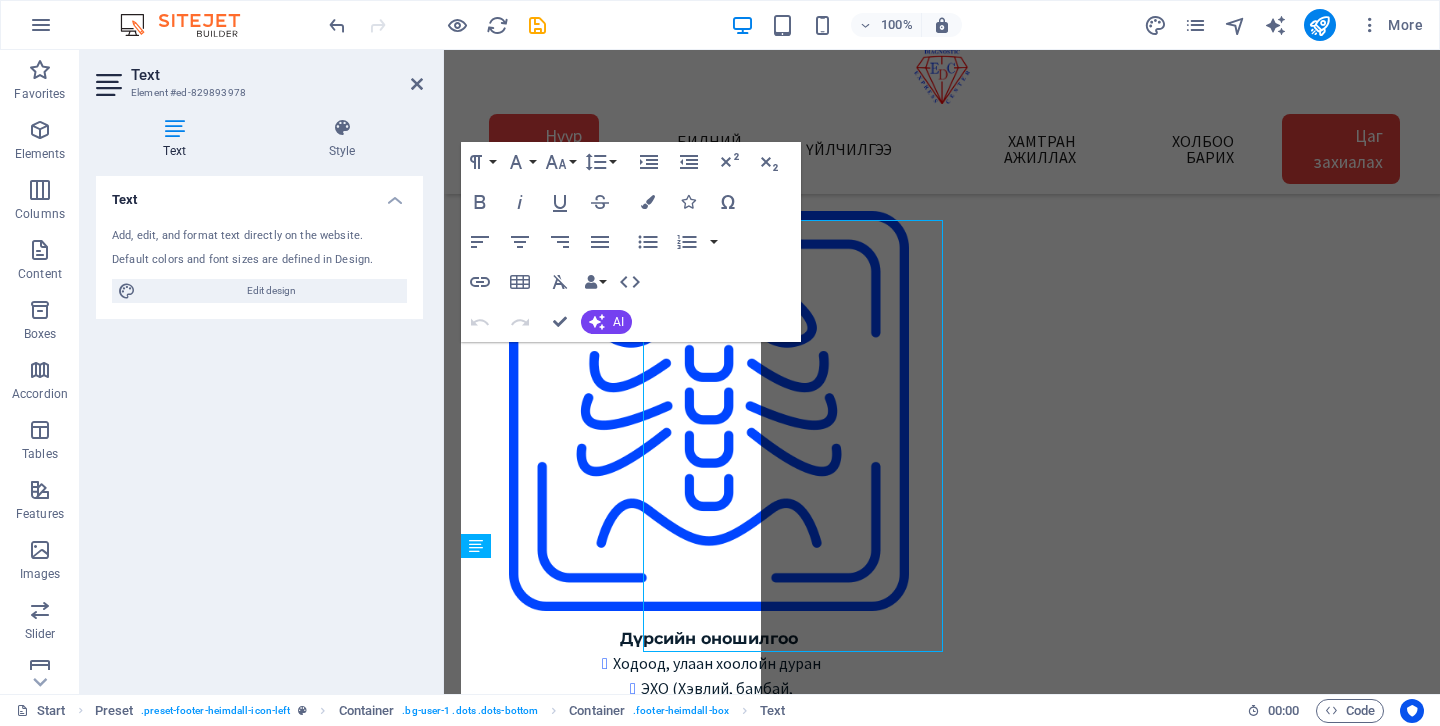 scroll, scrollTop: 2755, scrollLeft: 15, axis: both 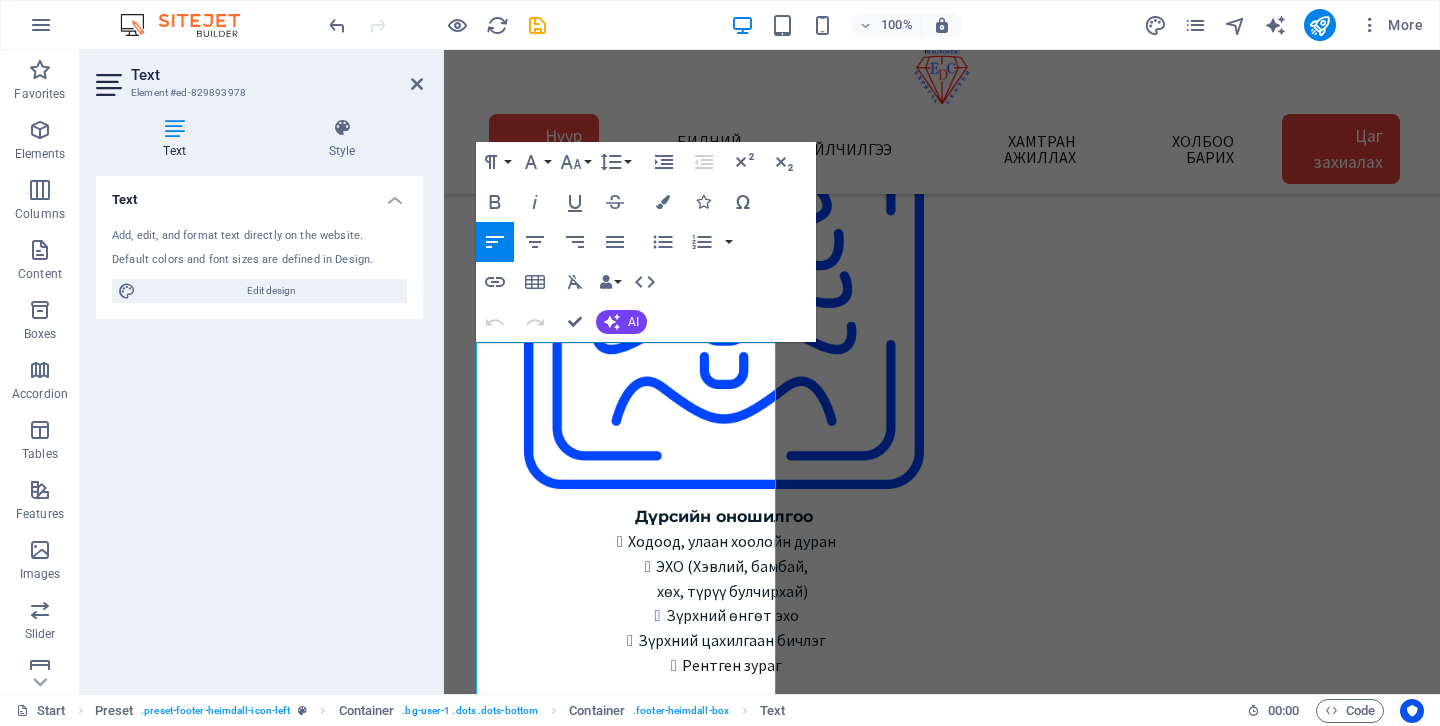 drag, startPoint x: 575, startPoint y: 420, endPoint x: 419, endPoint y: 412, distance: 156.20499 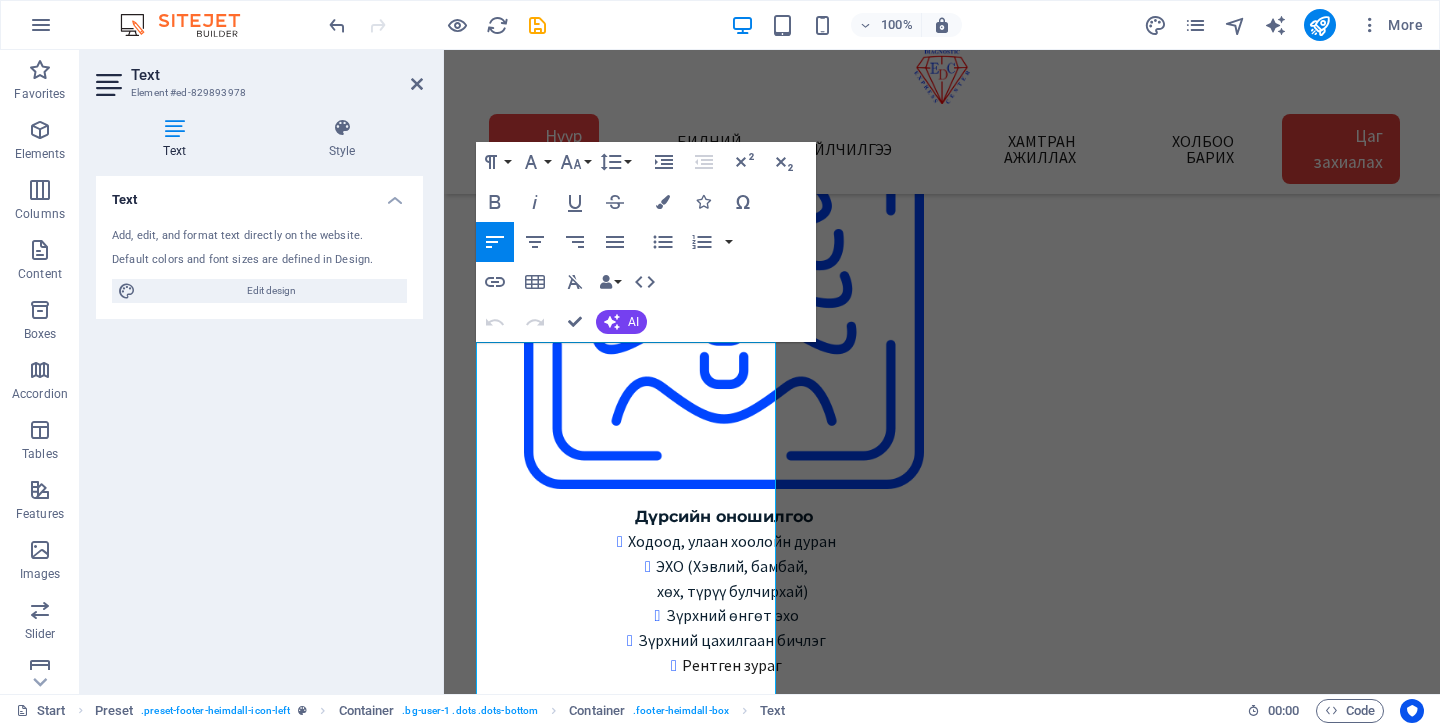 click on "Нүүр хуудас Бидний тухай Үйлчилгээ Хамтран ажиллах Холбоо барих Цаг захиалах Танд ойр, найдвартай оношилгоо Манай эмнэлэг нь 20 жилийн туршлагатай, олон улсын ISO 15189 стандартад нийцсэн, магадлан итгэмжлэгдсэн лаборатори, оношилгооны төв юм. Бид чанарыг нэн тэргүүнд тавьж, дэвшилтэт тоног төхөөрөмж, мэргэжлийн баг хамт олноороо дамжуулан танд найдвартай, хурдан, үнэн зөв оношилгооны үйлчилгээг хүргэдэг. Цааш үргэлжлүүлэх 20 жилийн туршлага Магадлан итгэмжлэгдсэн Олон улсын стандарт бүрэн хэмжээний эрүүл мэндийн оношлогооны цогц үйлчилгээ  юм. харин" at bounding box center (942, 4310) 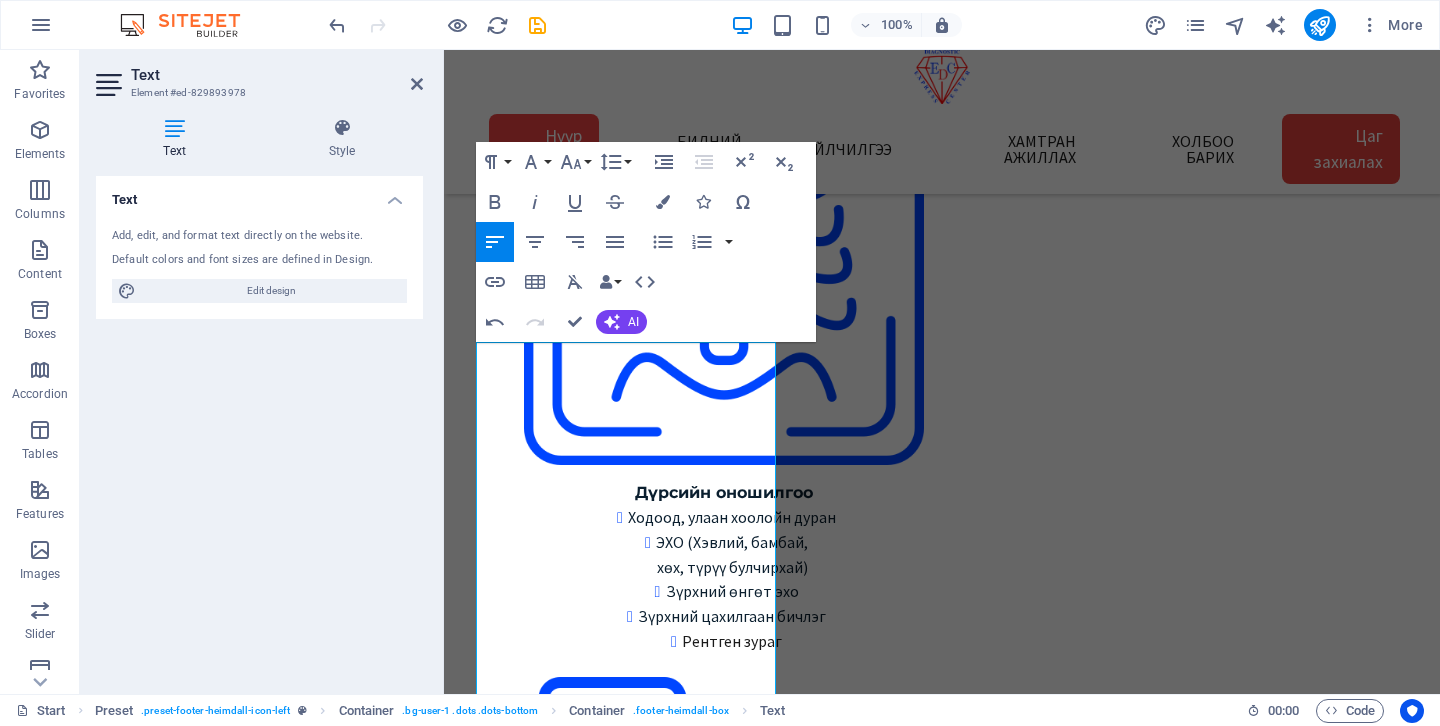 drag, startPoint x: 597, startPoint y: 507, endPoint x: 433, endPoint y: 502, distance: 164.0762 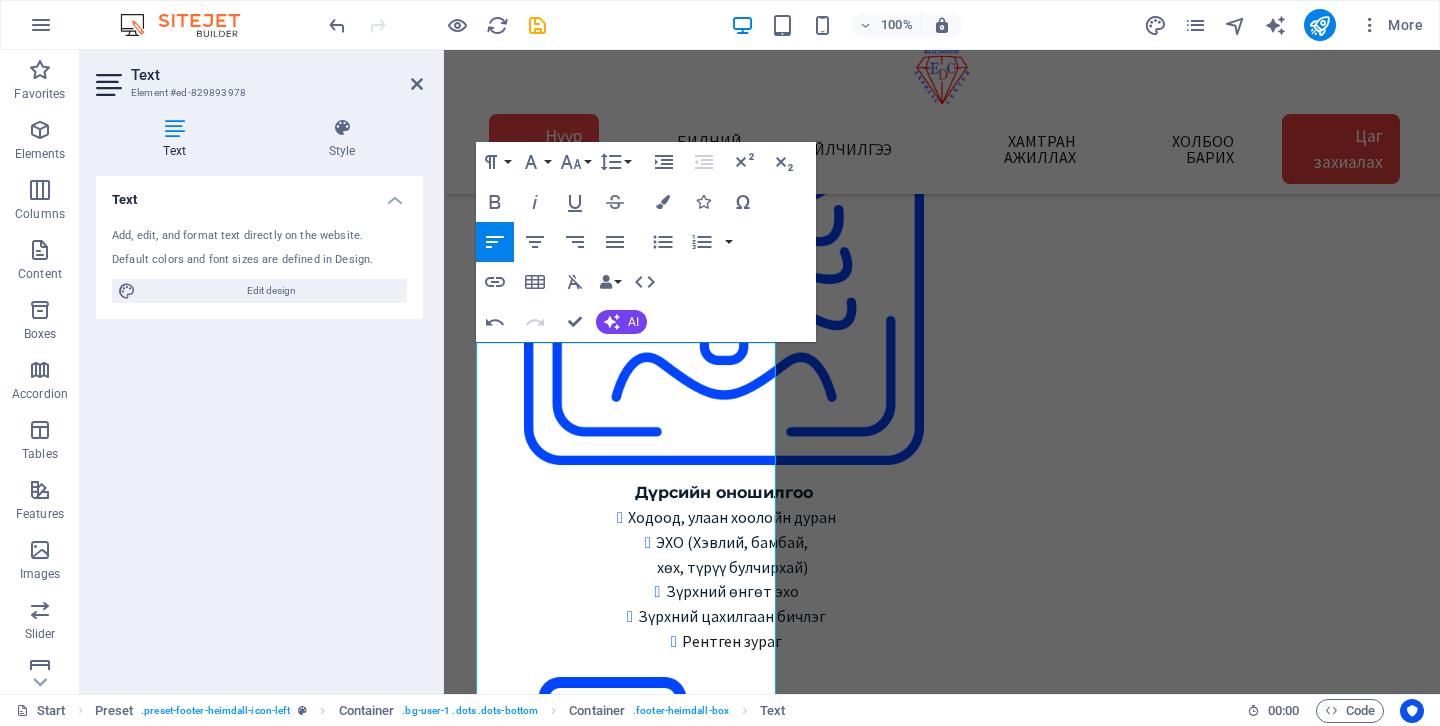 click on "Нүүр хуудас Бидний тухай Үйлчилгээ Хамтран ажиллах Холбоо барих Цаг захиалах Танд ойр, найдвартай оношилгоо Манай эмнэлэг нь 20 жилийн туршлагатай, олон улсын ISO 15189 стандартад нийцсэн, магадлан итгэмжлэгдсэн лаборатори, оношилгооны төв юм. Бид чанарыг нэн тэргүүнд тавьж, дэвшилтэт тоног төхөөрөмж, мэргэжлийн баг хамт олноороо дамжуулан танд найдвартай, хурдан, үнэн зөв оношилгооны үйлчилгээг хүргэдэг. Цааш үргэлжлүүлэх 20 жилийн туршлага Магадлан итгэмжлэгдсэн Олон улсын стандарт бүрэн хэмжээний эрүүл мэндийн оношлогооны цогц үйлчилгээ  юм. харин" at bounding box center (942, 4274) 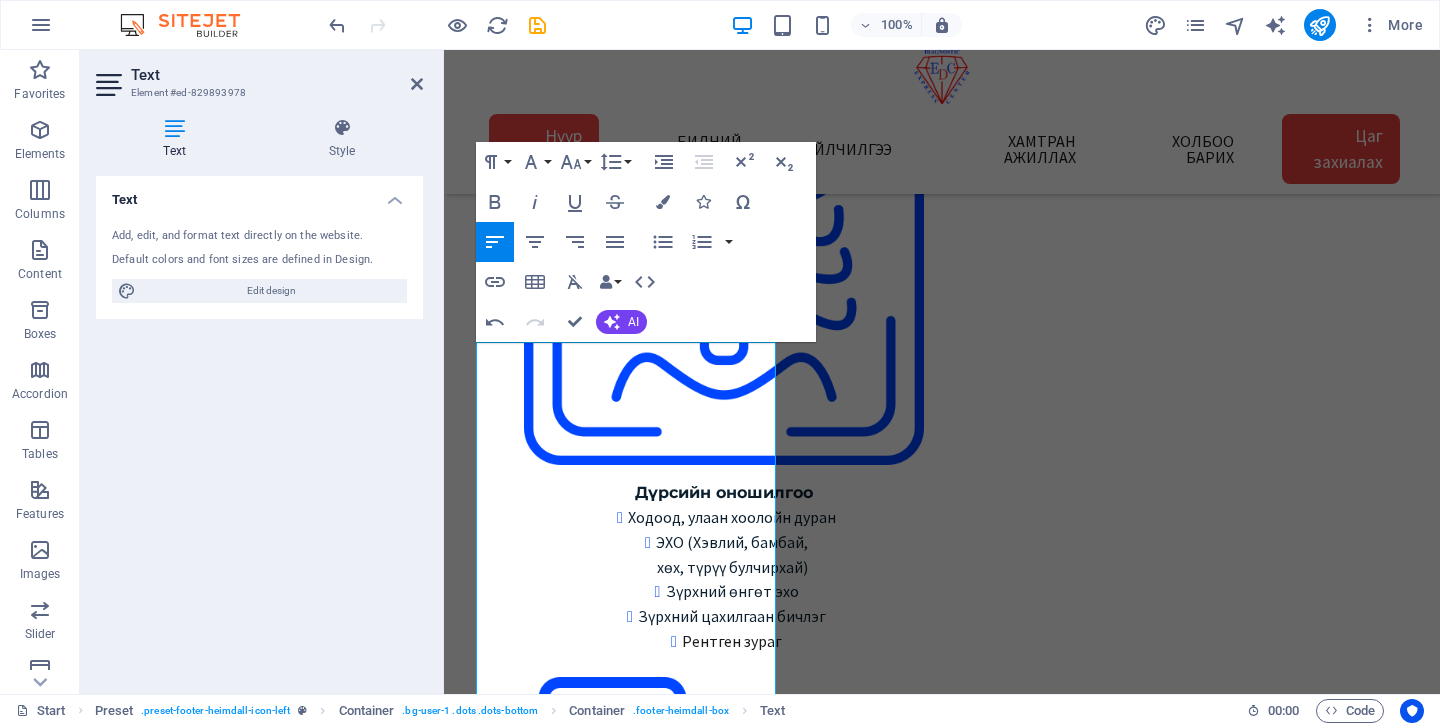 scroll, scrollTop: 2791, scrollLeft: 0, axis: vertical 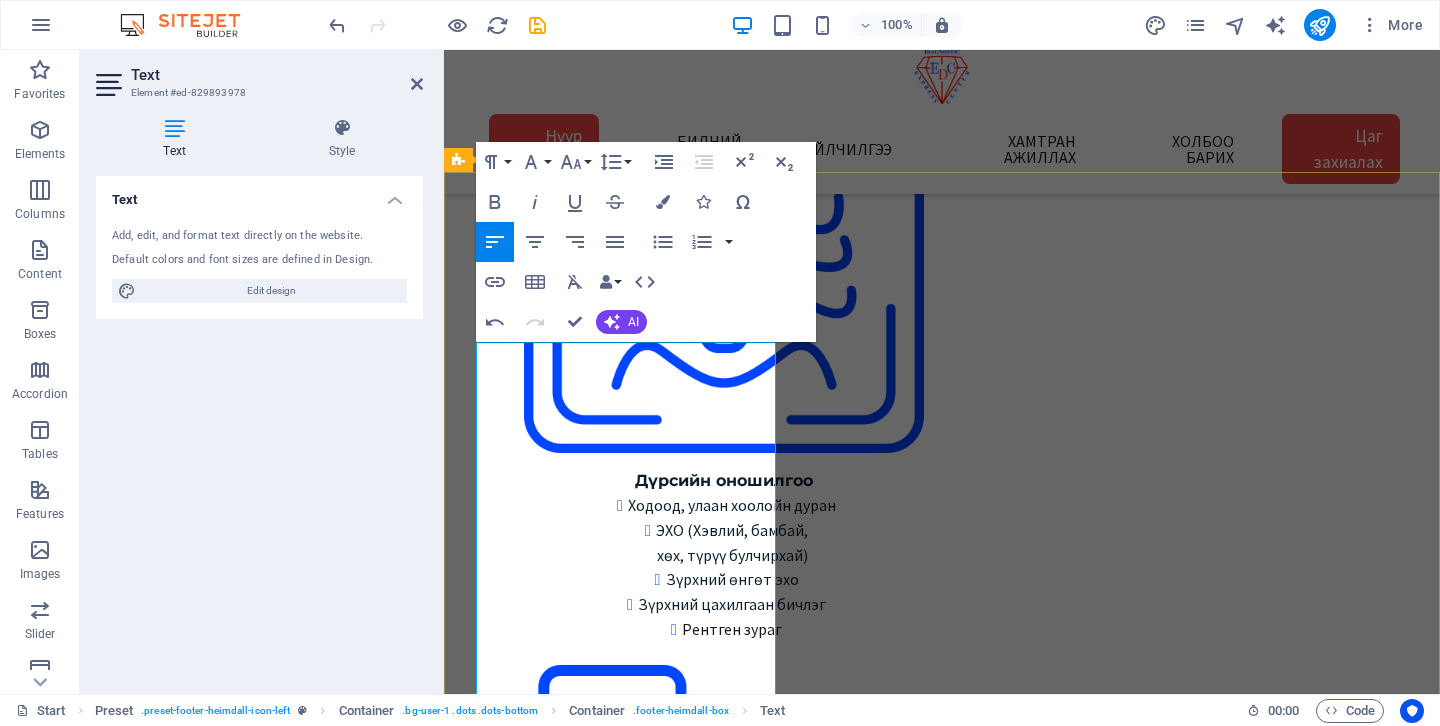 drag, startPoint x: 558, startPoint y: 578, endPoint x: 452, endPoint y: 574, distance: 106.07545 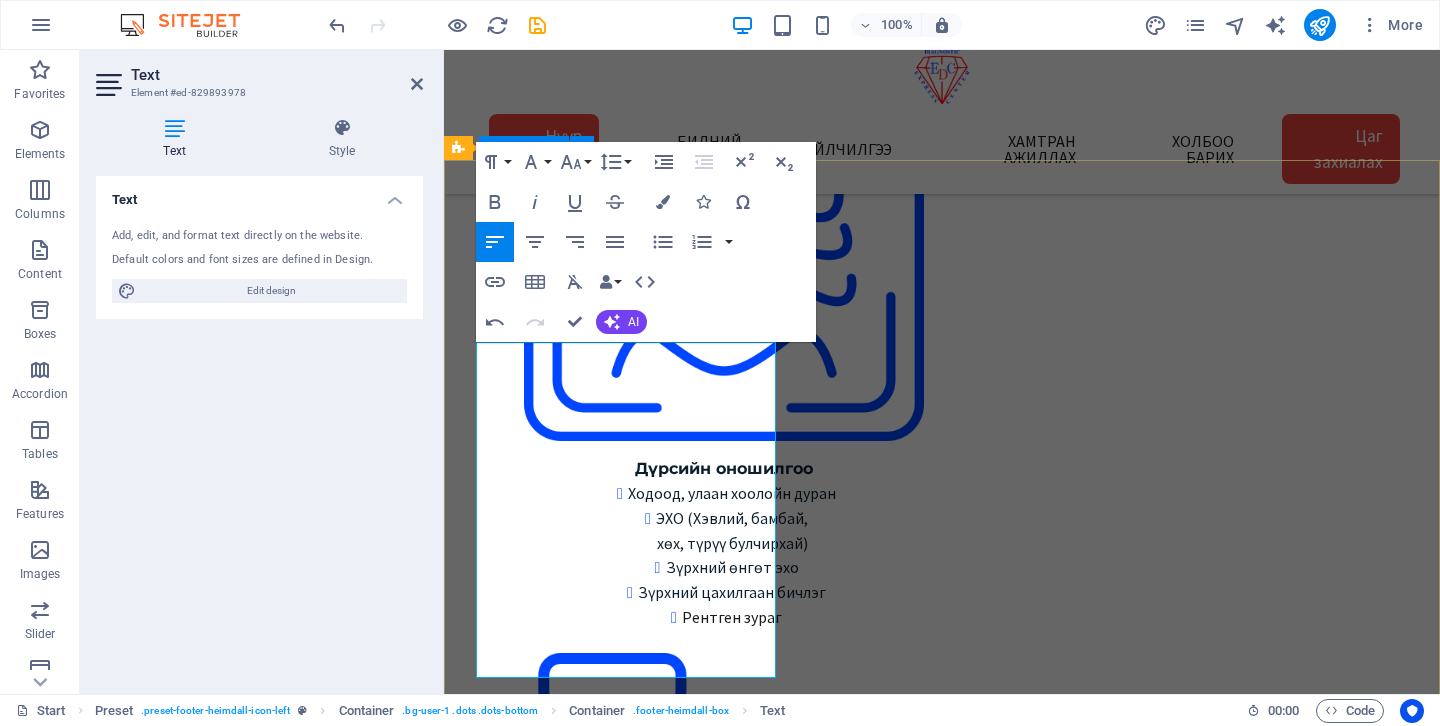 drag, startPoint x: 748, startPoint y: 667, endPoint x: 433, endPoint y: 661, distance: 315.05713 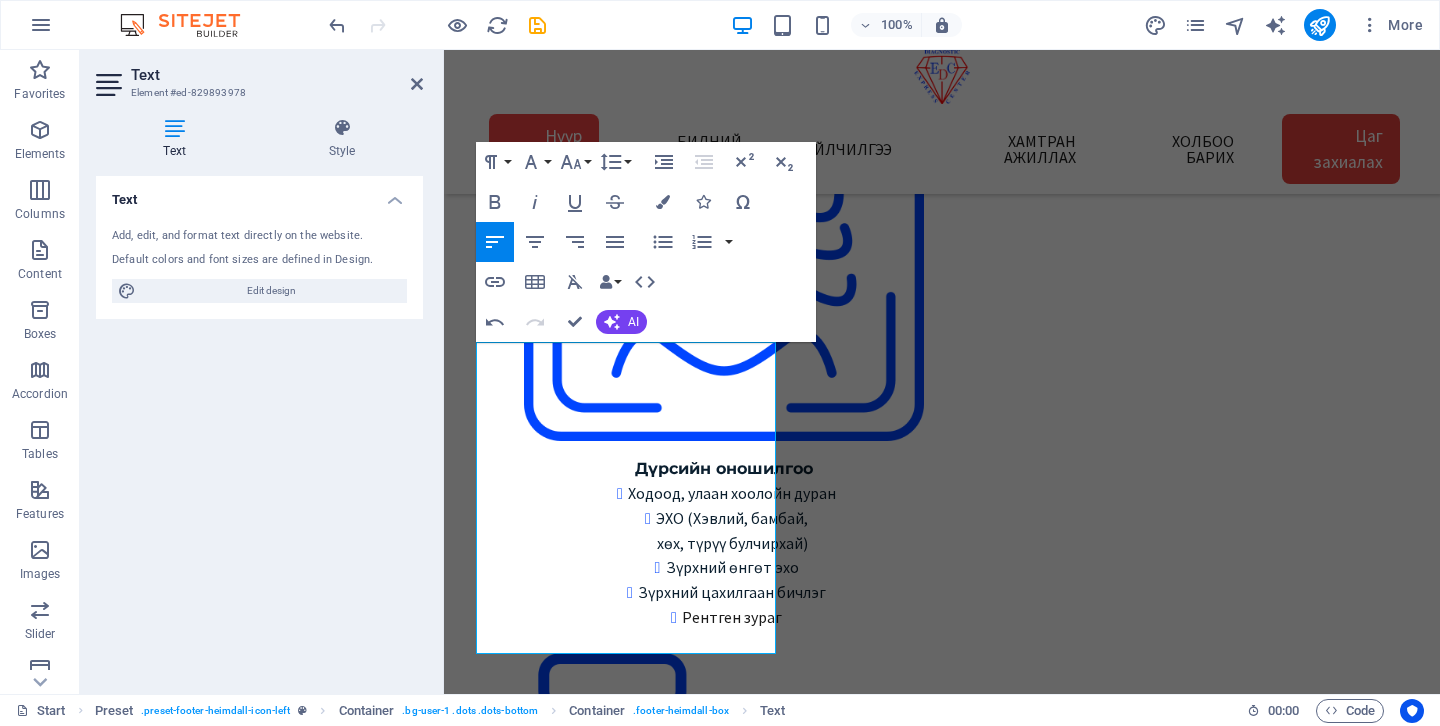 scroll, scrollTop: 2815, scrollLeft: 0, axis: vertical 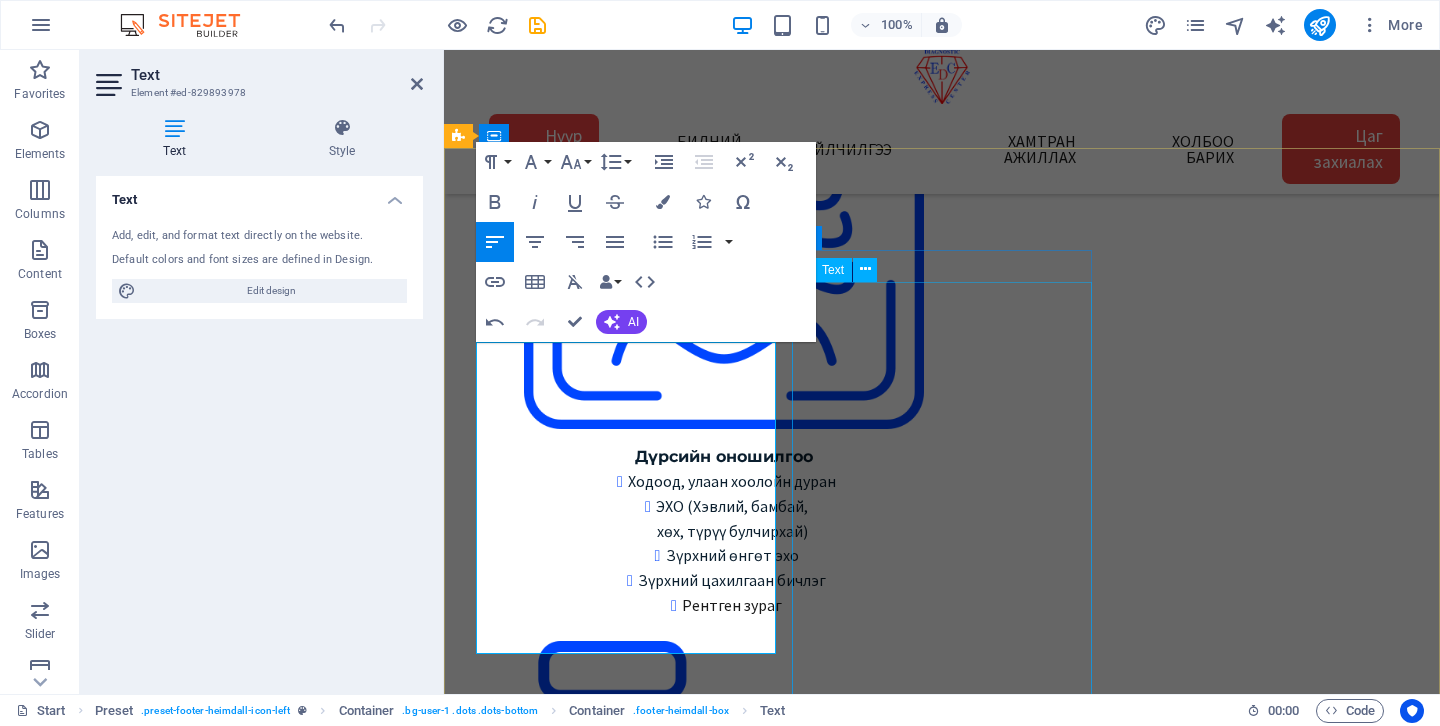 click on "1 - Төв салбар Google map:   2 - Зайсан салбар Google map:  3 - Сансар салбар Google map:  4 - Нисэх салбар Google map:    Газрын зургаас харах" at bounding box center (850, 9848) 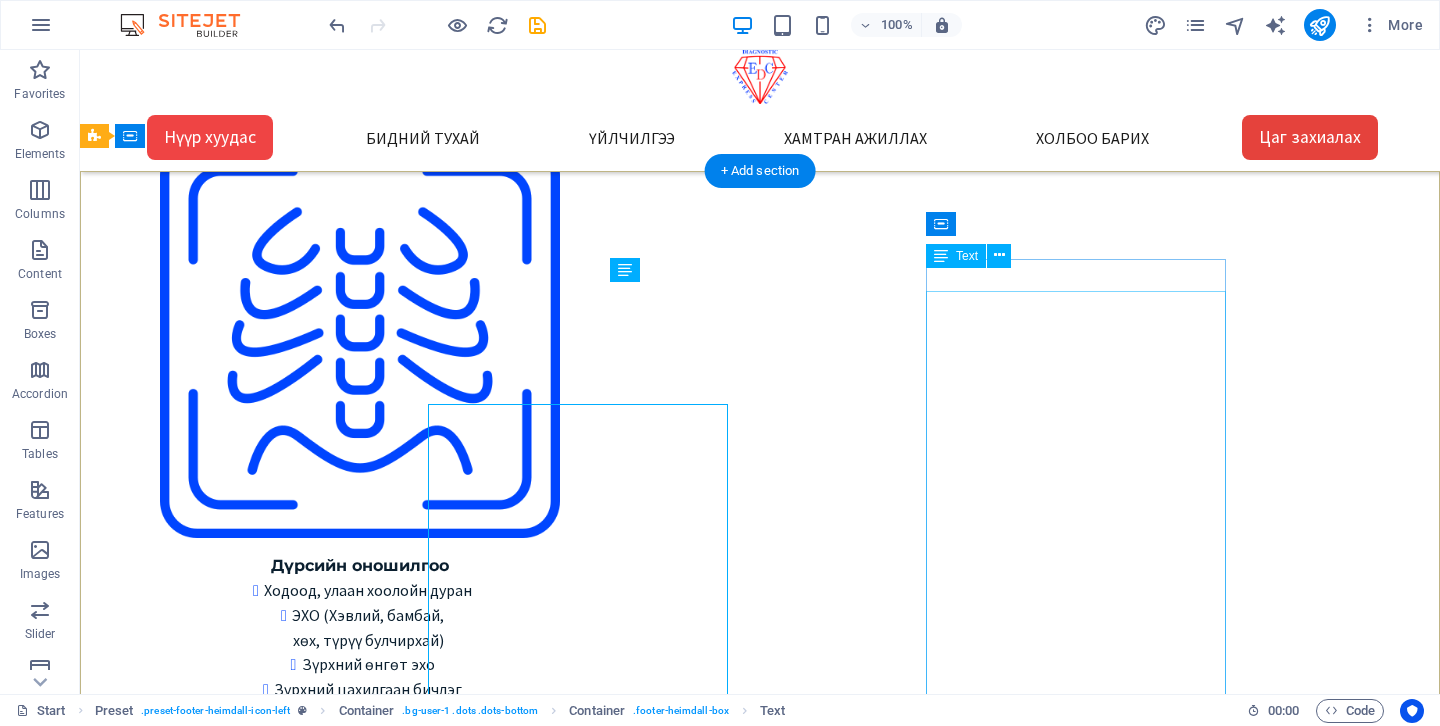 scroll, scrollTop: 2693, scrollLeft: 0, axis: vertical 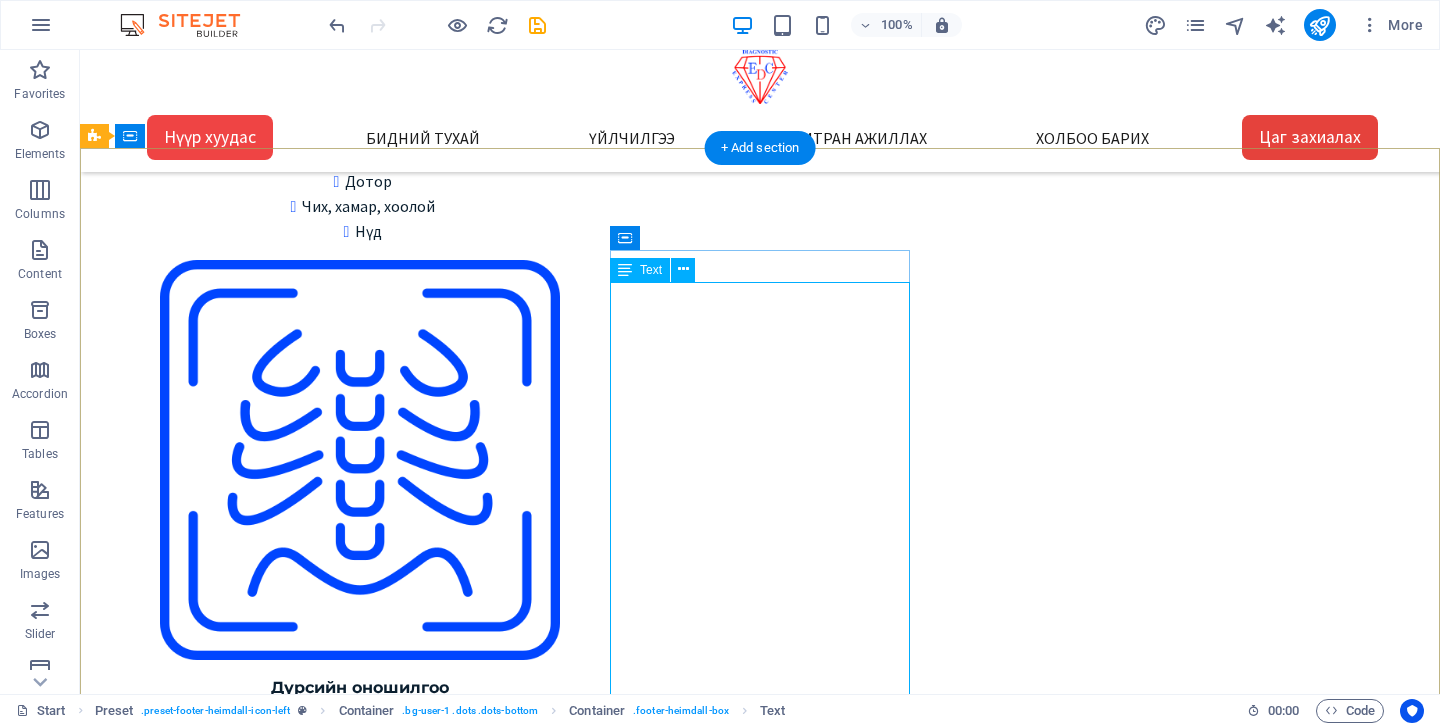 click on "1 - Төв салбар Google map:   2 - Зайсан салбар Google map:  3 - Сансар салбар Google map:  4 - Нисэх салбар Google map:    Газрын зургаас харах" at bounding box center (632, 11064) 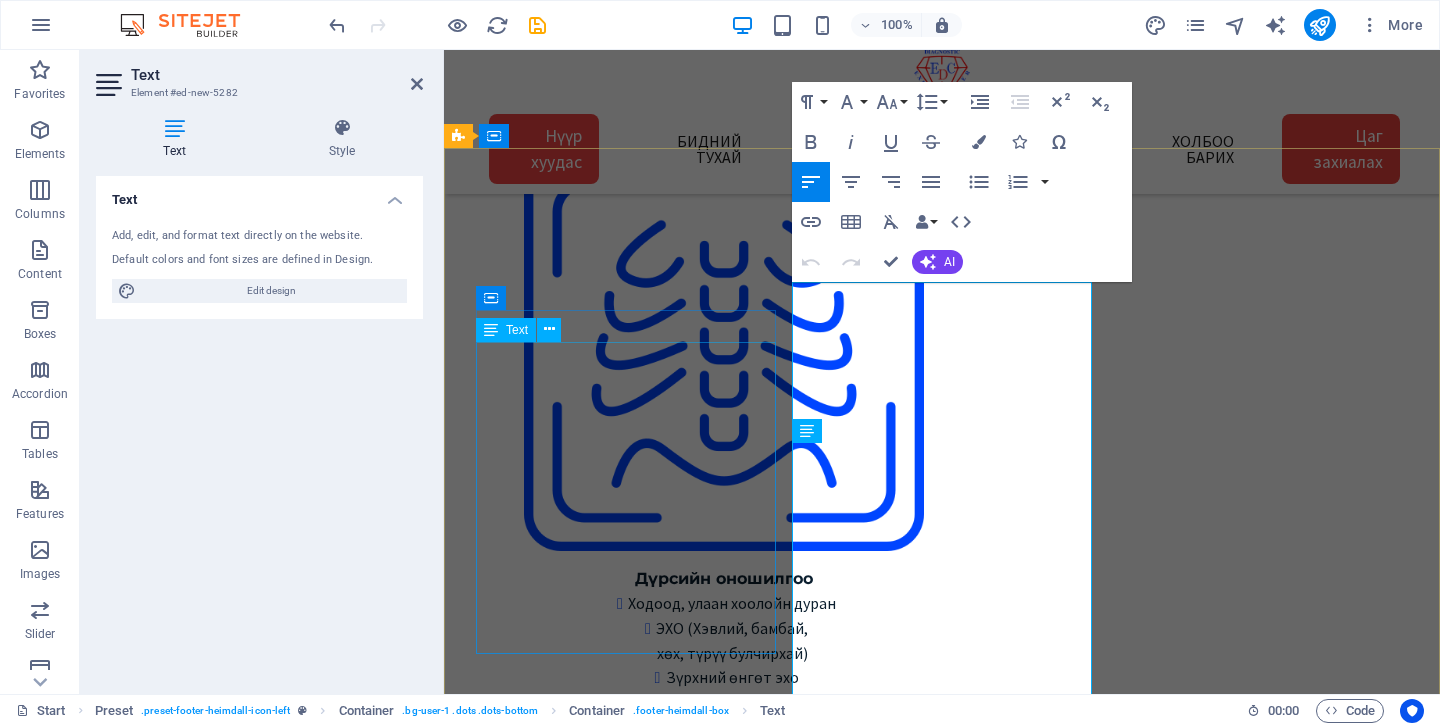 scroll, scrollTop: 2815, scrollLeft: 0, axis: vertical 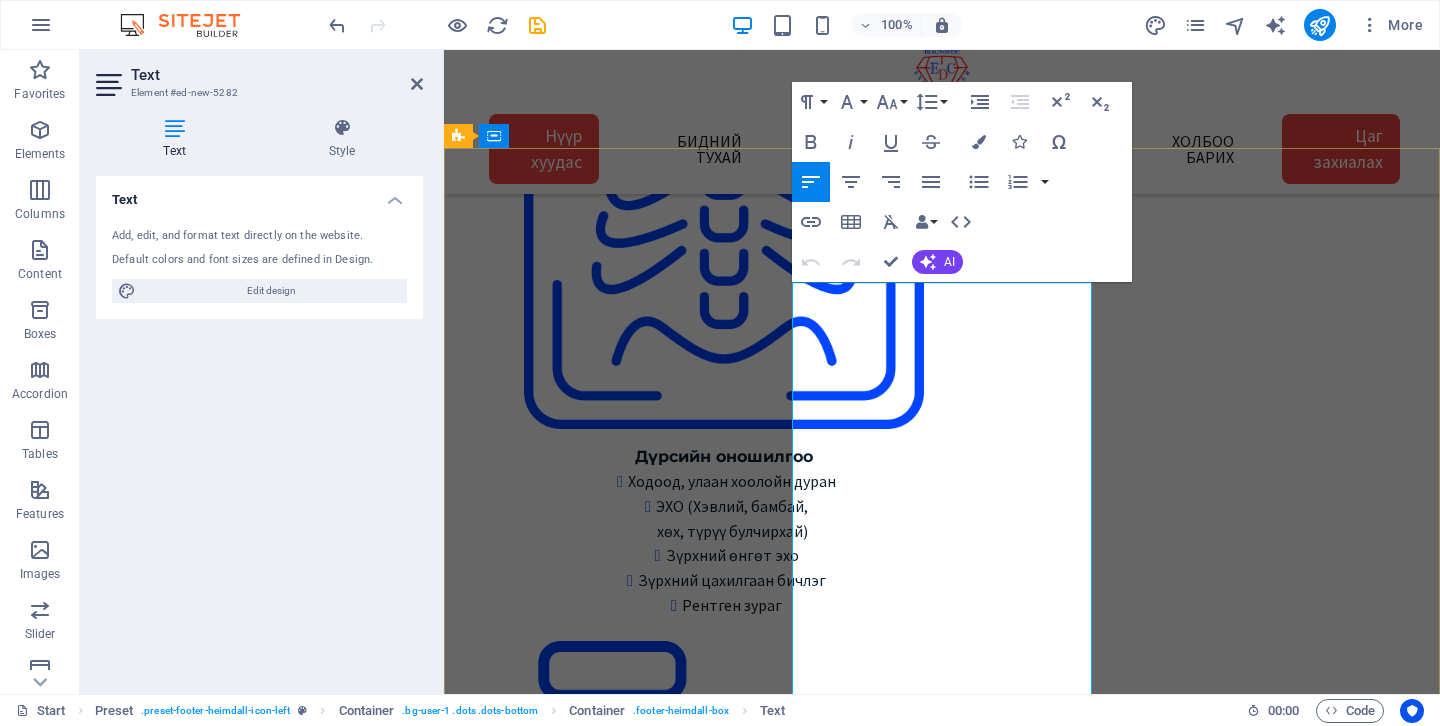 click at bounding box center [850, 9980] 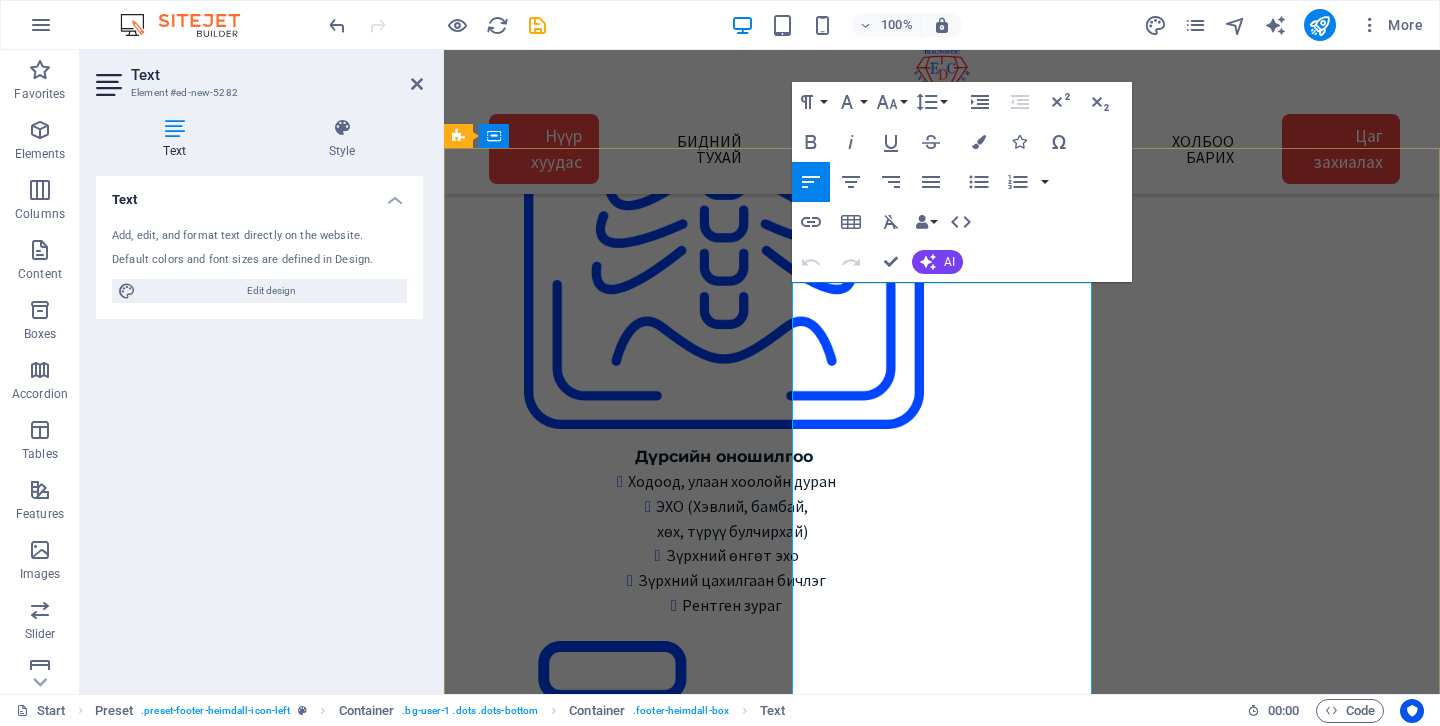 click at bounding box center [850, 10028] 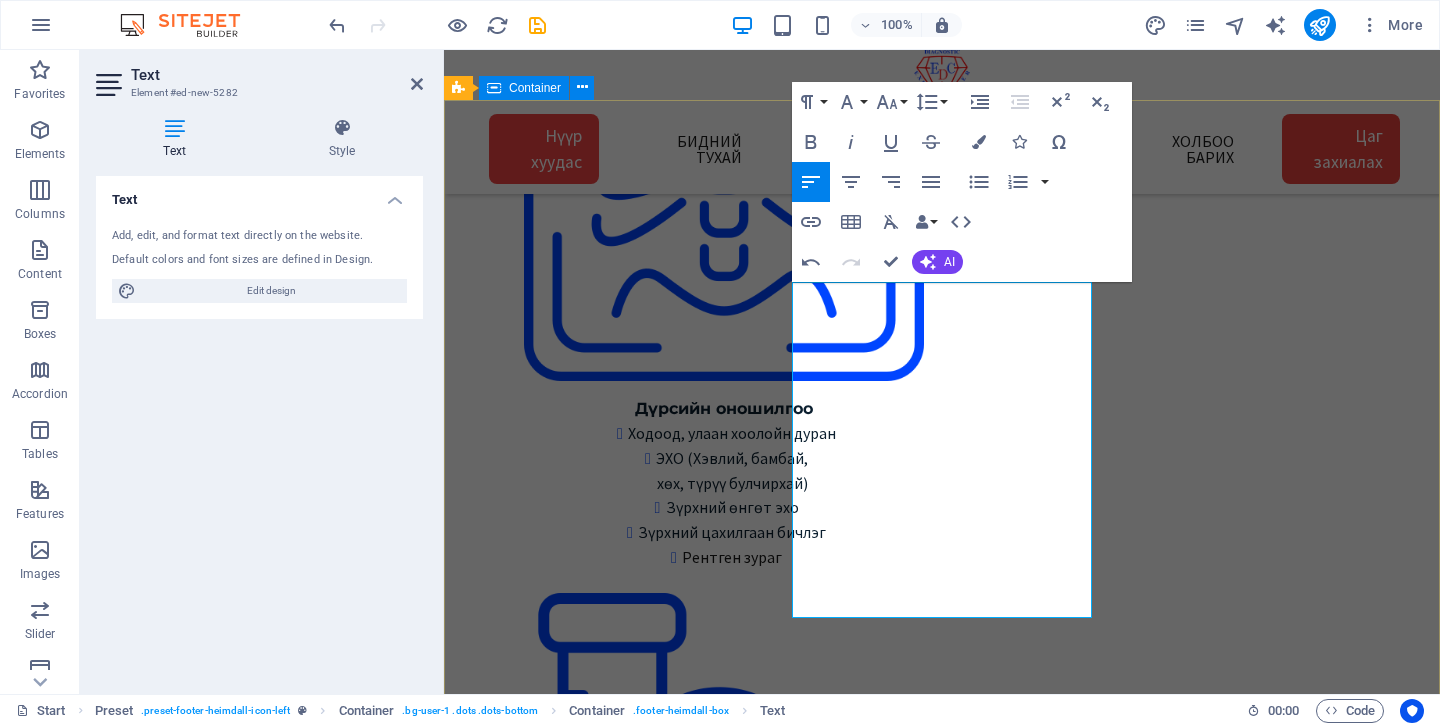 scroll, scrollTop: 2875, scrollLeft: 0, axis: vertical 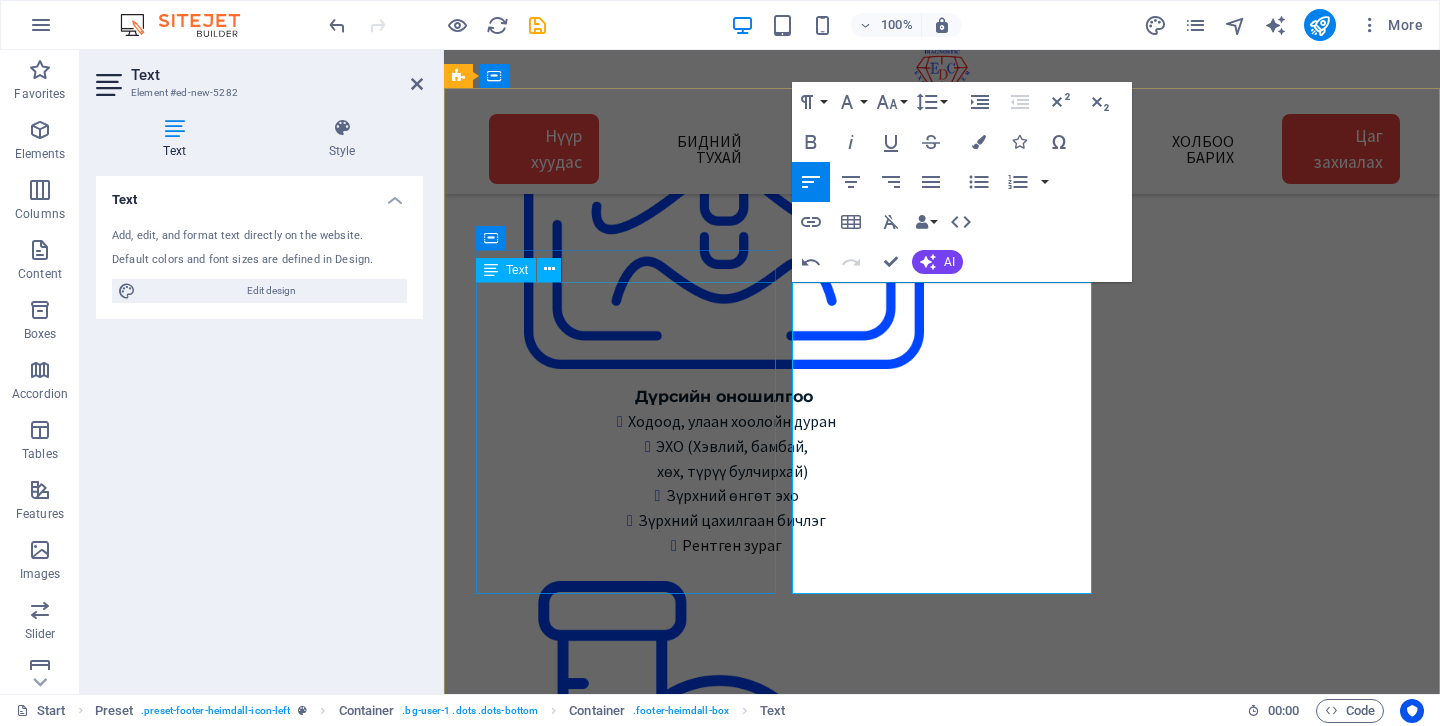 click on "1 -Төв салбар БЗД 3-р хороо Улсын 2-р эмнэлгийн   2 - Зайсан салбар ХУД 11-р хороо Астра төвийн зүүн талд V28-ын 2р давхарт 3 - Сансар салбар БЗД 7-р хороо Хурдмед эмнэлэг 4 - Нисэх салбар ХУД, Нисэхийн тойрог Хан-Плазагийн 3-р давхарт" at bounding box center (850, 9380) 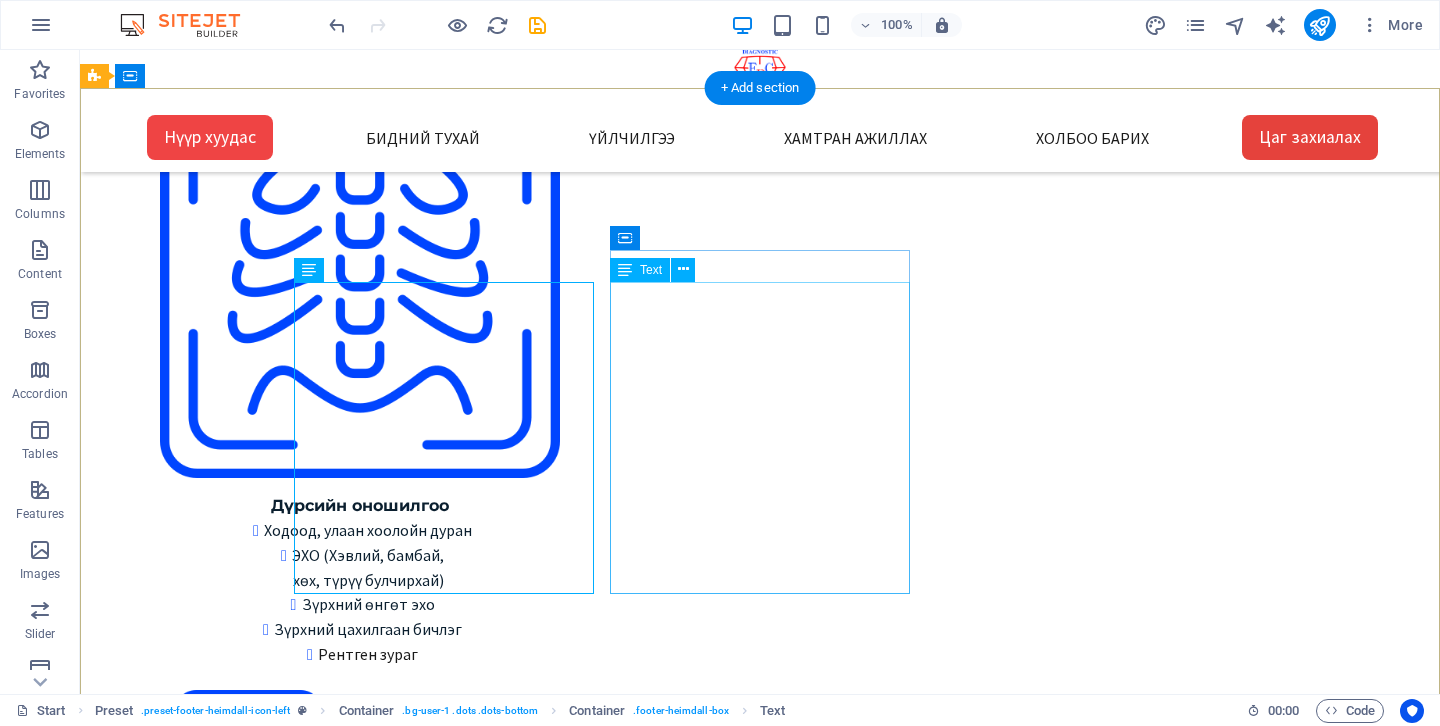 scroll, scrollTop: 2753, scrollLeft: 0, axis: vertical 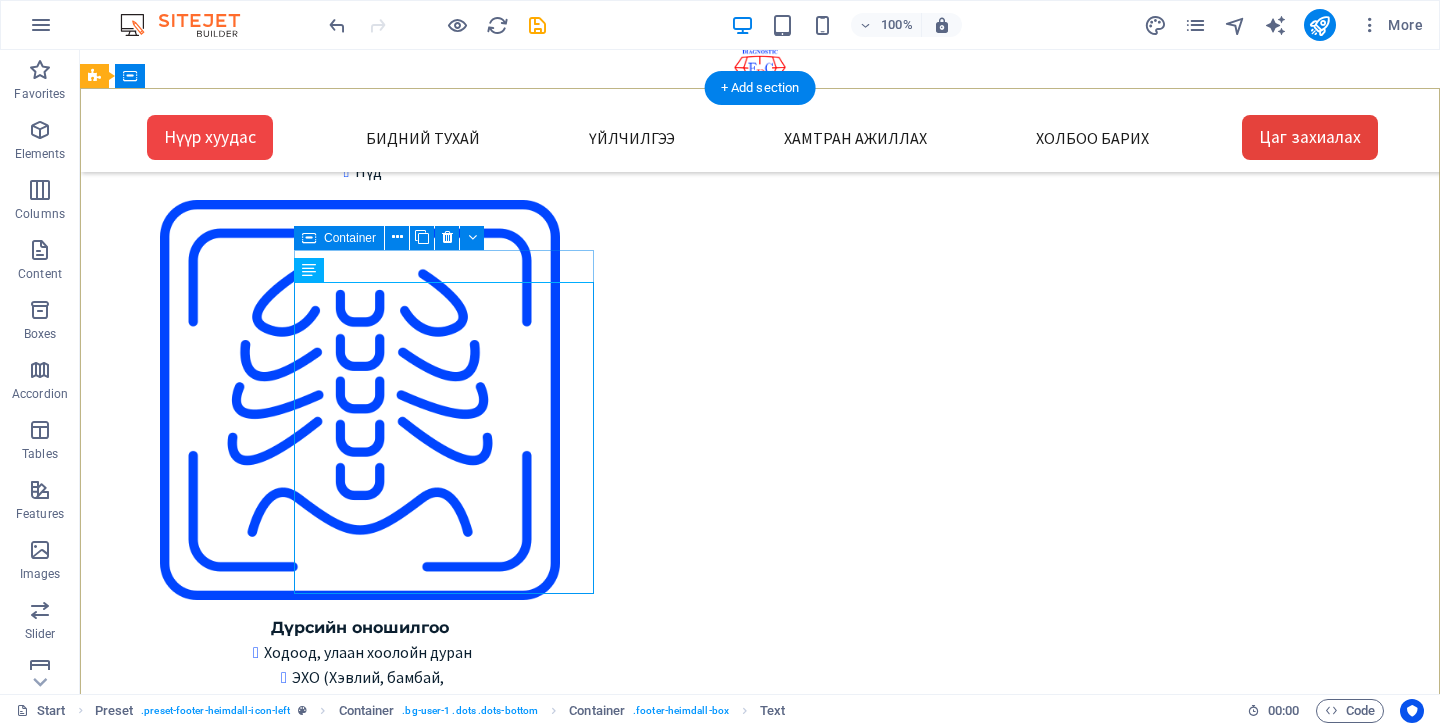click on "Хаяг, байршил 1 -Төв салбар БЗД 3-р хороо Улсын 2-р эмнэлгийн   2 - Зайсан салбар ХУД 11-р хороо Астра төвийн зүүн талд V28-ын 2р давхарт 3 - Сансар салбар БЗД 7-р хороо Хурдмед эмнэлэг 4 - Нисэх салбар ХУД, Нисэхийн тойрог Хан-Плазагийн 3-р давхарт" at bounding box center [632, 10569] 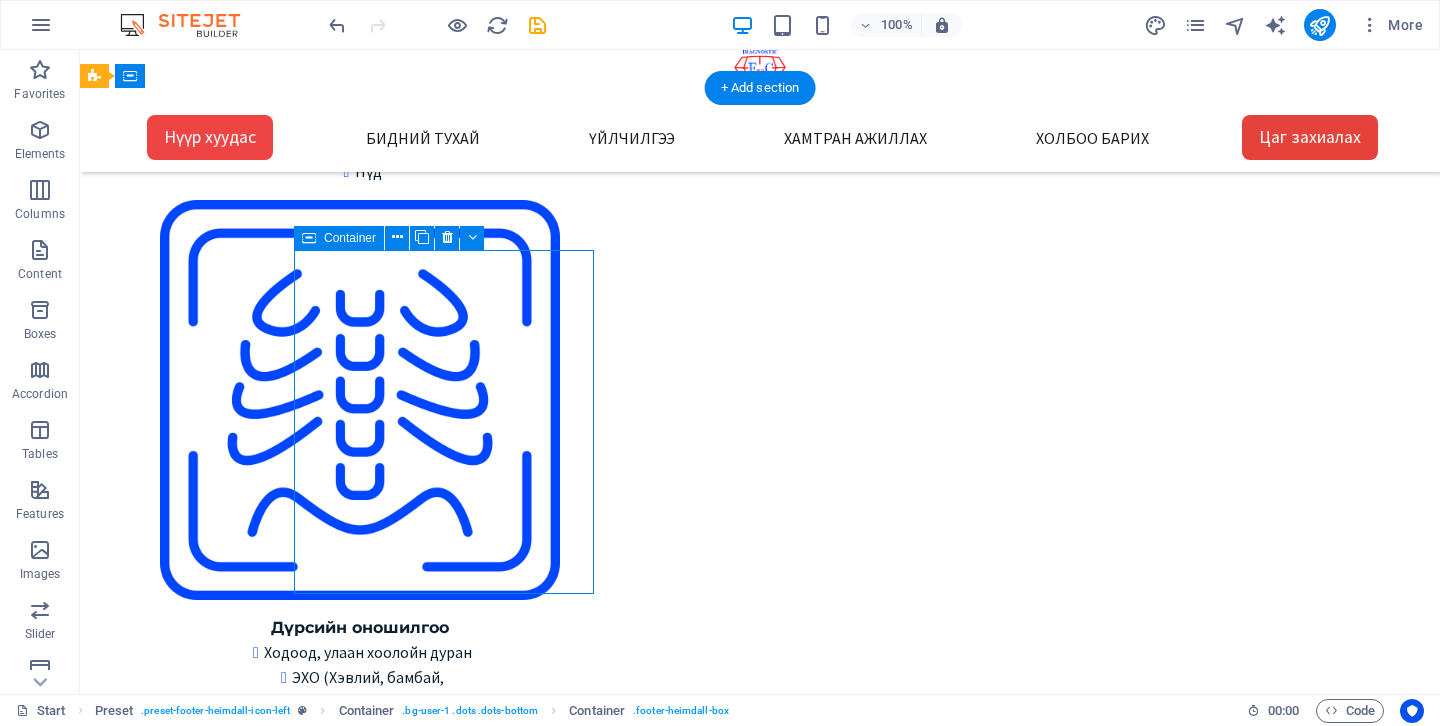 click on "Хаяг, байршил 1 -Төв салбар БЗД 3-р хороо Улсын 2-р эмнэлгийн   2 - Зайсан салбар ХУД 11-р хороо Астра төвийн зүүн талд V28-ын 2р давхарт 3 - Сансар салбар БЗД 7-р хороо Хурдмед эмнэлэг 4 - Нисэх салбар ХУД, Нисэхийн тойрог Хан-Плазагийн 3-р давхарт" at bounding box center [632, 10569] 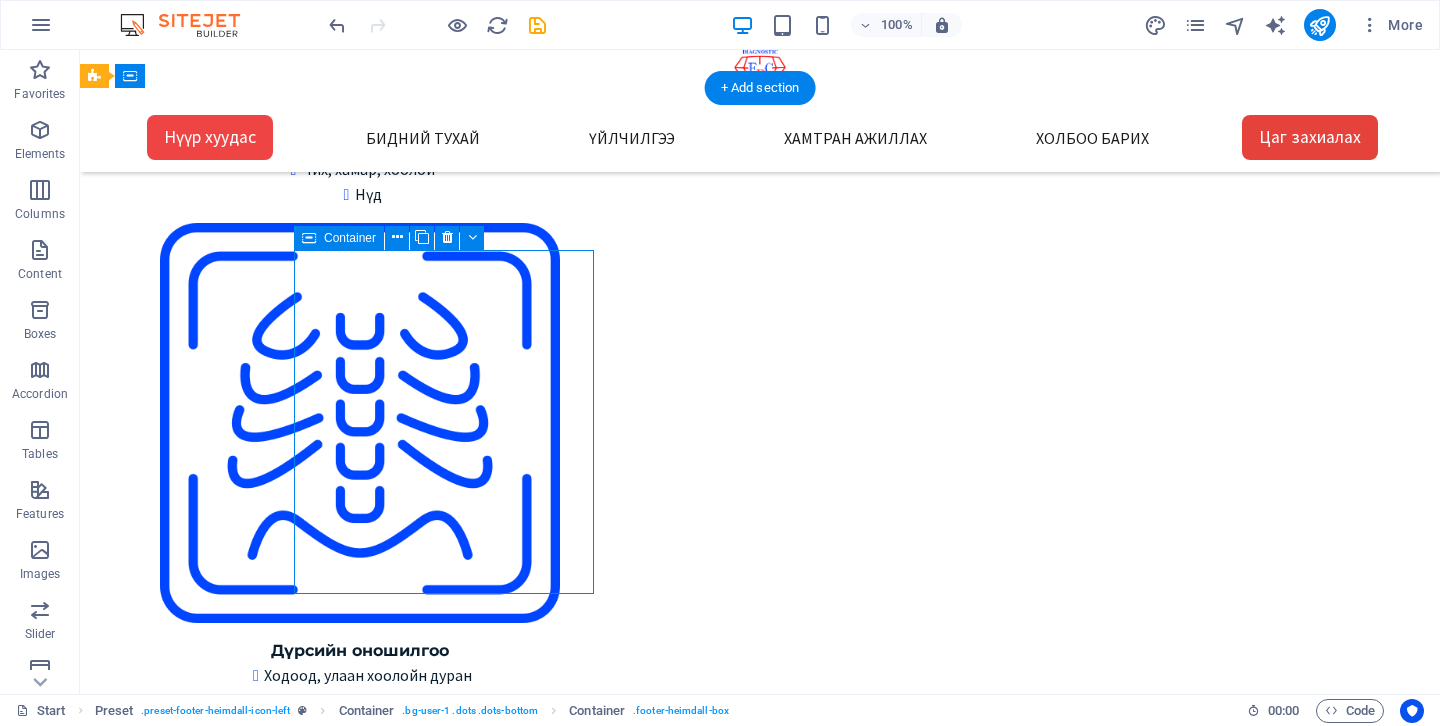 select on "%" 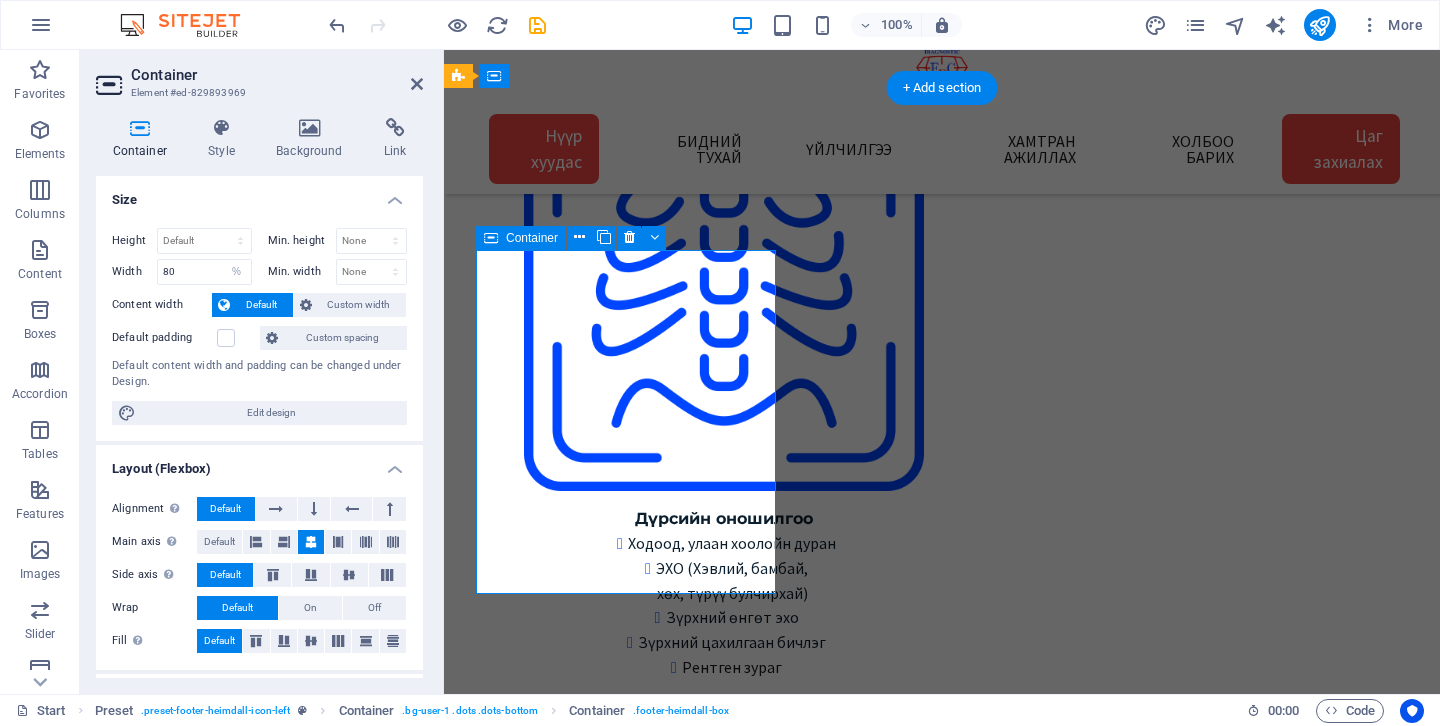 scroll, scrollTop: 2875, scrollLeft: 0, axis: vertical 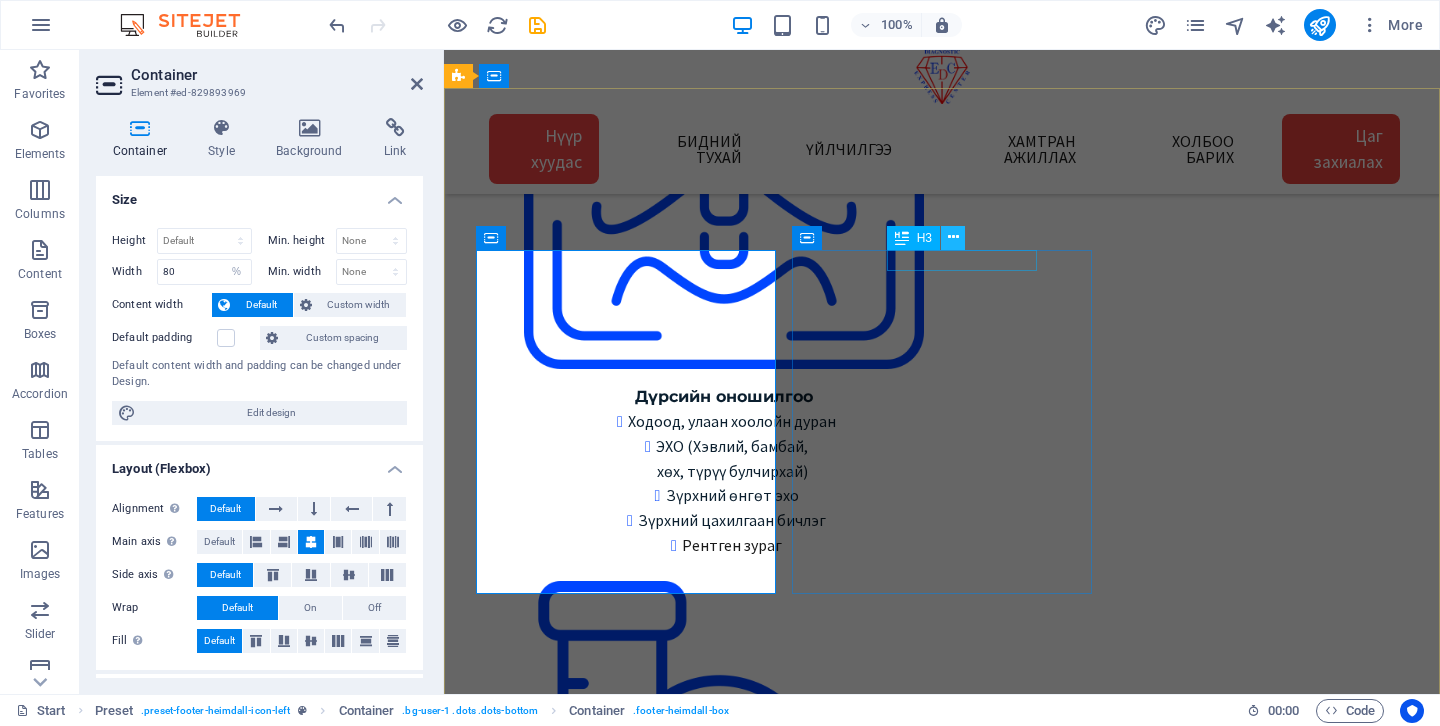 click at bounding box center (953, 238) 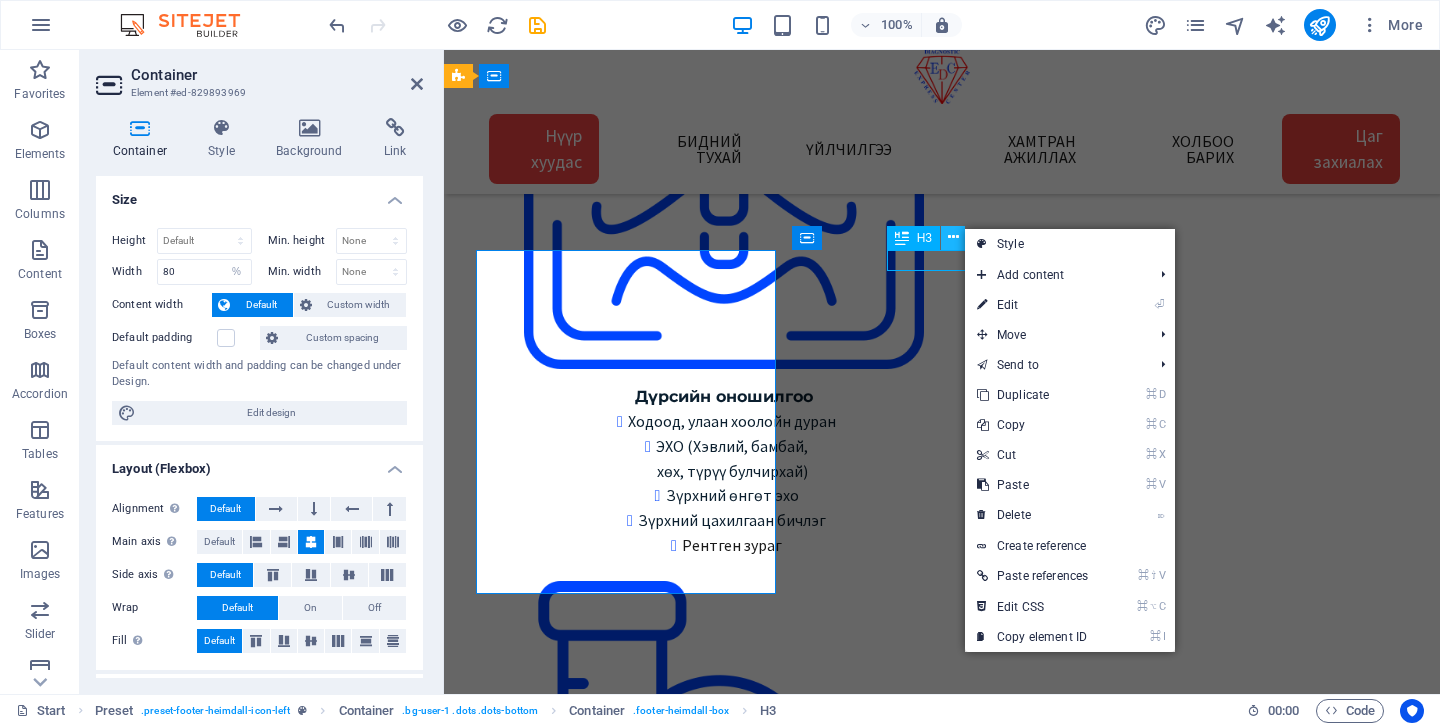 scroll, scrollTop: 2753, scrollLeft: 0, axis: vertical 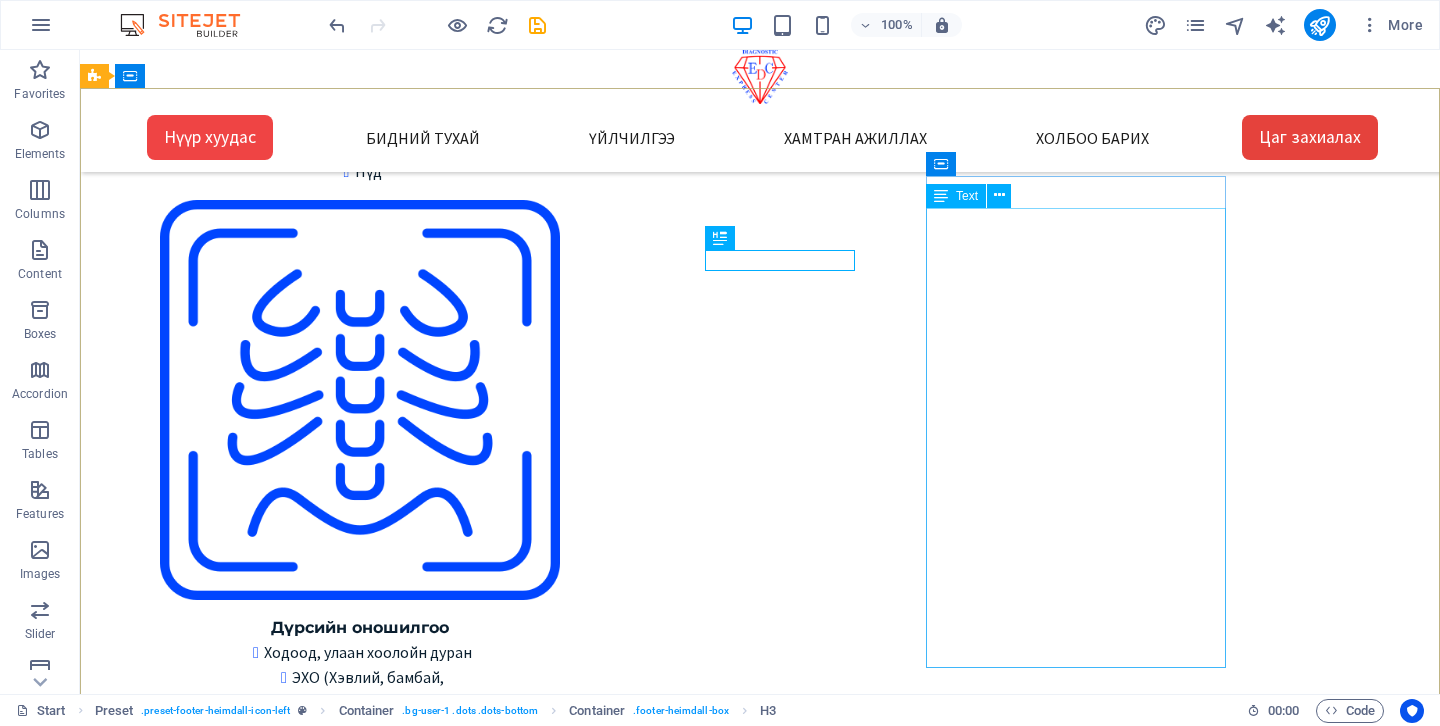 click on "Text" at bounding box center (956, 196) 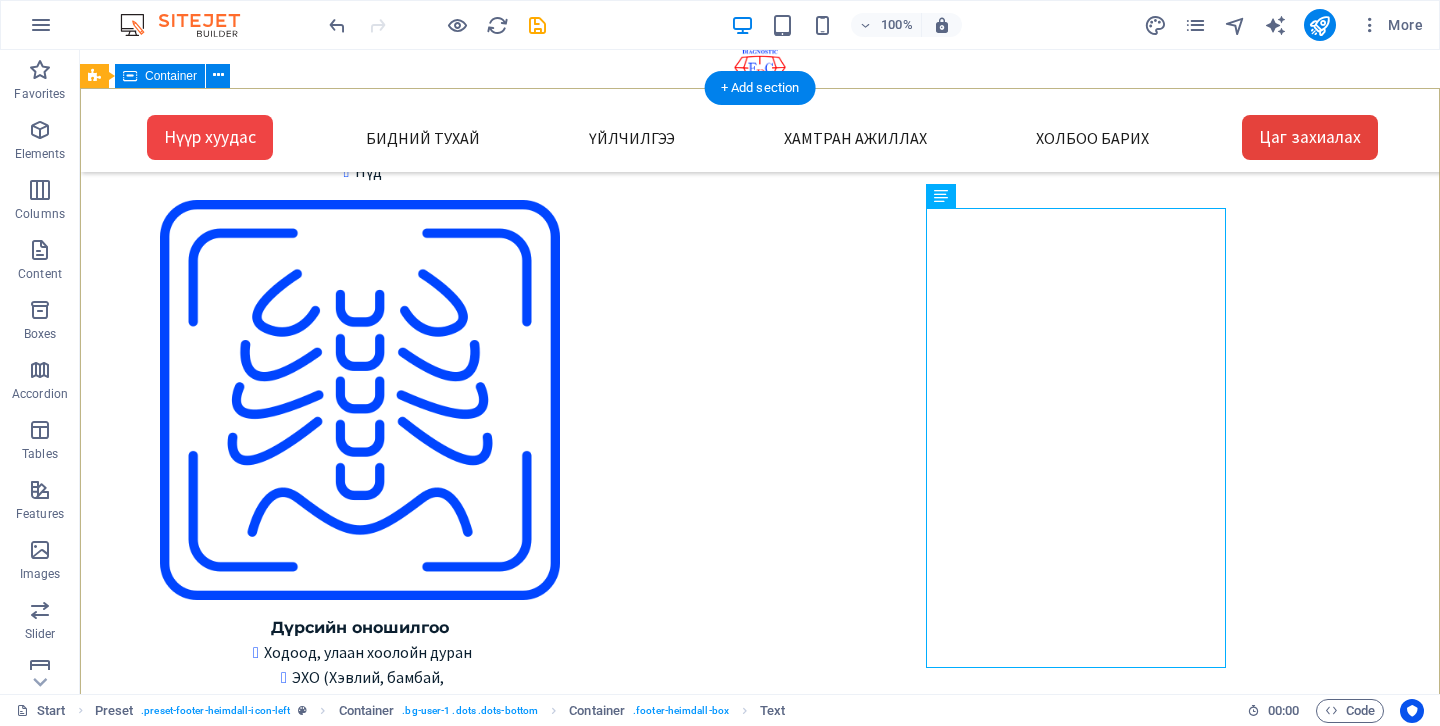 click on "Хаяг, байршил 1 -Төв салбар БЗД 3-р хороо Улсын 2-р эмнэлгийн   2 - Зайсан салбар ХУД 11-р хороо Астра төвийн зүүн талд V28-ын 2р давхарт 3 - Сансар салбар БЗД 7-р хороо Хурдмед эмнэлэг 4 - Нисэх салбар ХУД, Нисэхийн тойрог Хан-Плазагийн 3-р давхарт Газрын зураг 1 - Төв салбар Google map:   2 - Зайсан салбар Google map:  3 - Сансар салбар Google map:  4 - Нисэх салбар Google map:    Газрын зургаас харах Холбоо барих   Express Diagnostic Center   info@expresslab.mn Лавлах утас  7000-1920 Төв салбар  Зайсан салбар Сансар салбар Нисэх салбар Цагийн хуваарь: Төв салбар  Даваа-Бааасан  08:00-15:30 Бямба  09:00-15:00 Ням гарагт амарна" at bounding box center [760, 11016] 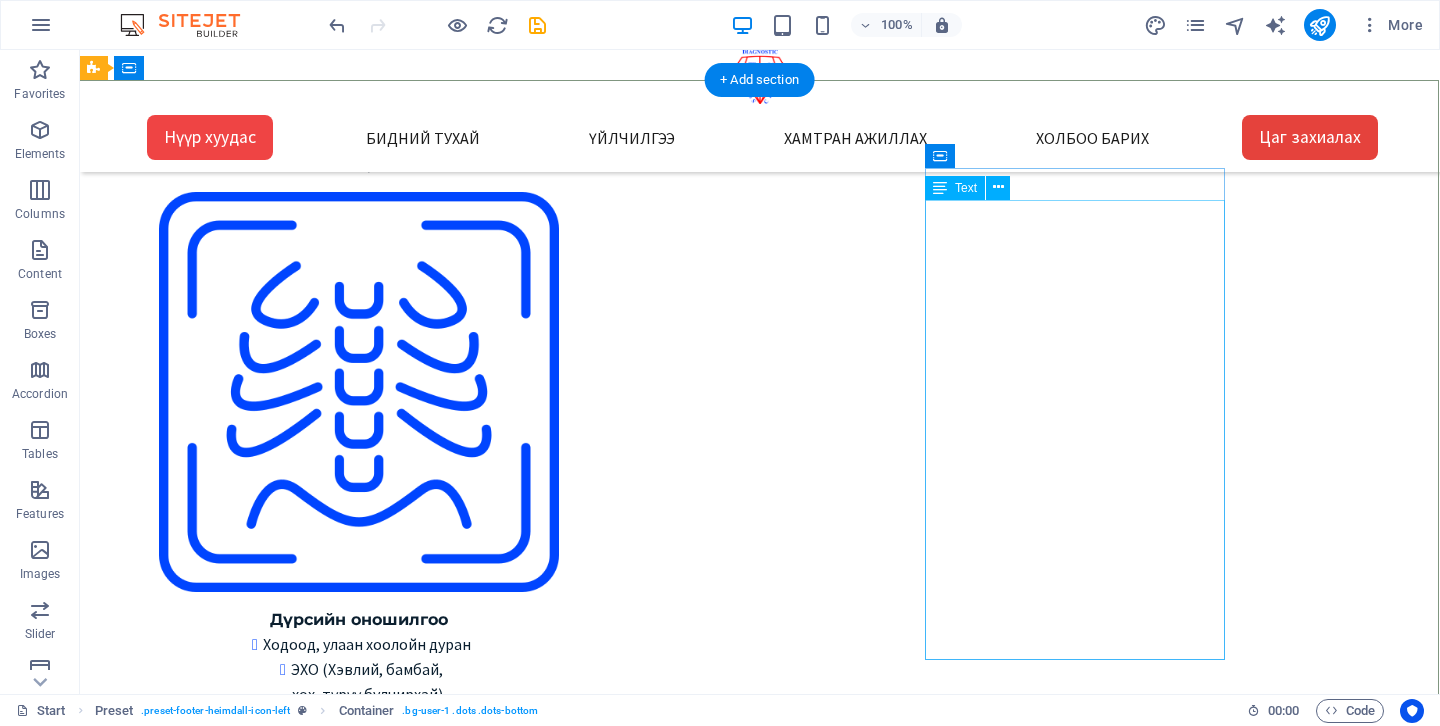 scroll, scrollTop: 2760, scrollLeft: 1, axis: both 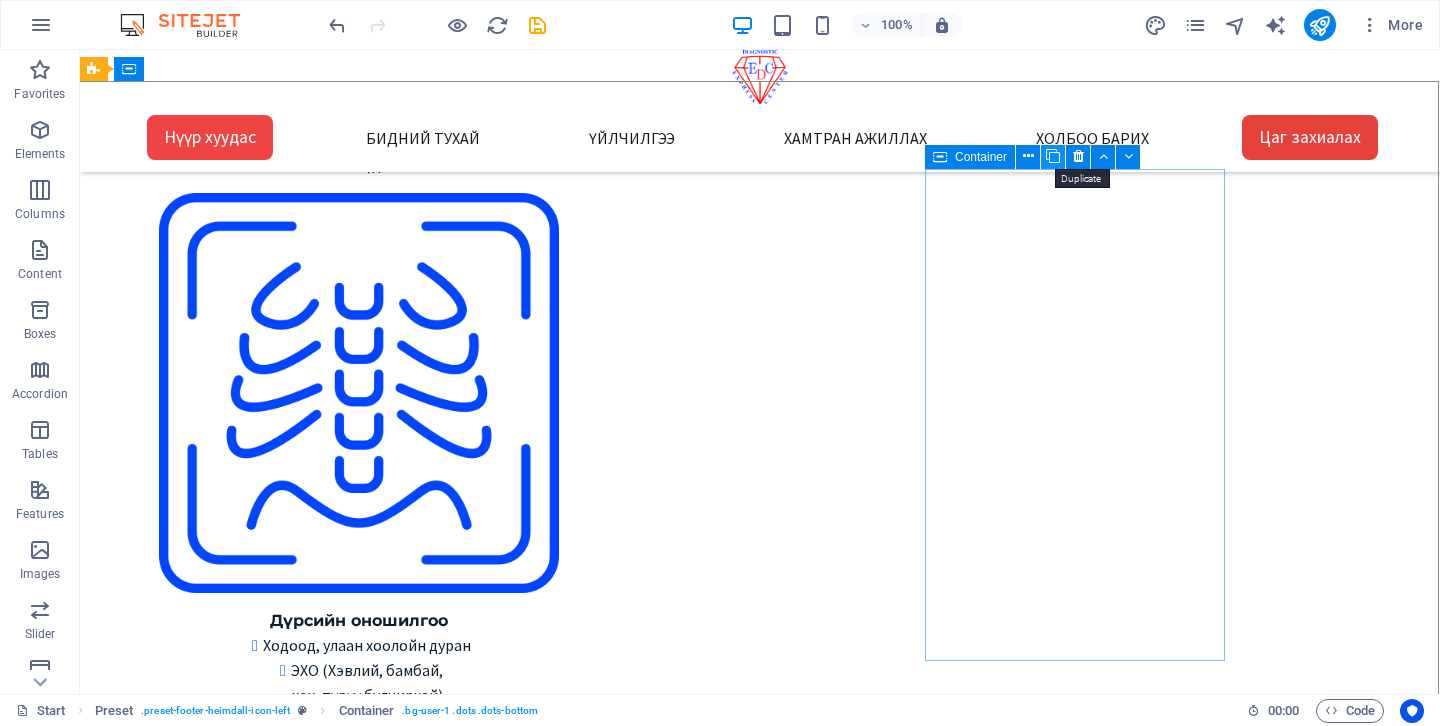 click at bounding box center [1053, 156] 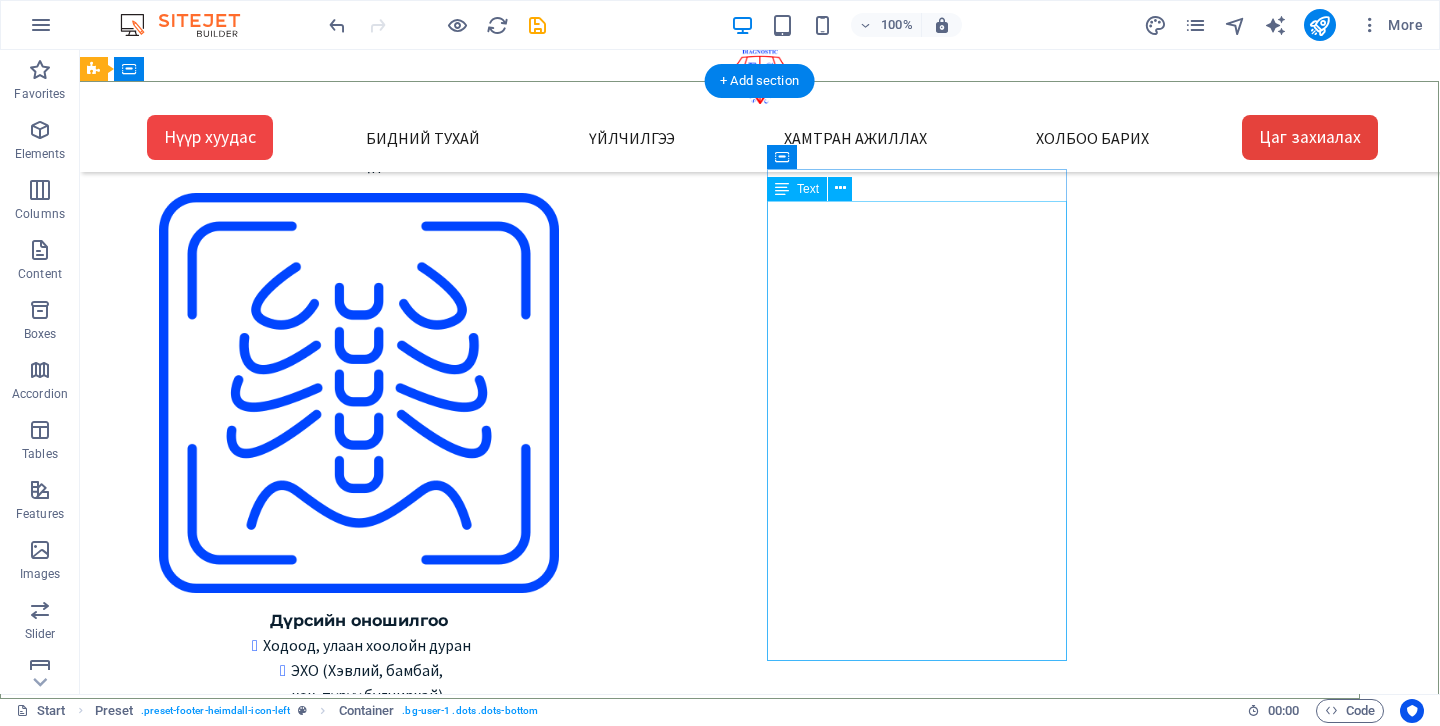 click on "Express Diagnostic Center   info@expresslab.mn Лавлах утас  7000-1920 Төв салбар  Зайсан салбар Сансар салбар Нисэх салбар Цагийн хуваарь: Төв салбар  Даваа-Бааасан  08:00-15:30 Бямба  09:00-15:00 Ням гарагт амарна Бусад салбар:  Да-Ба  08:30-16:30 Бя         09:00-15:00 Ням гарагт амарна" at bounding box center (759, 11384) 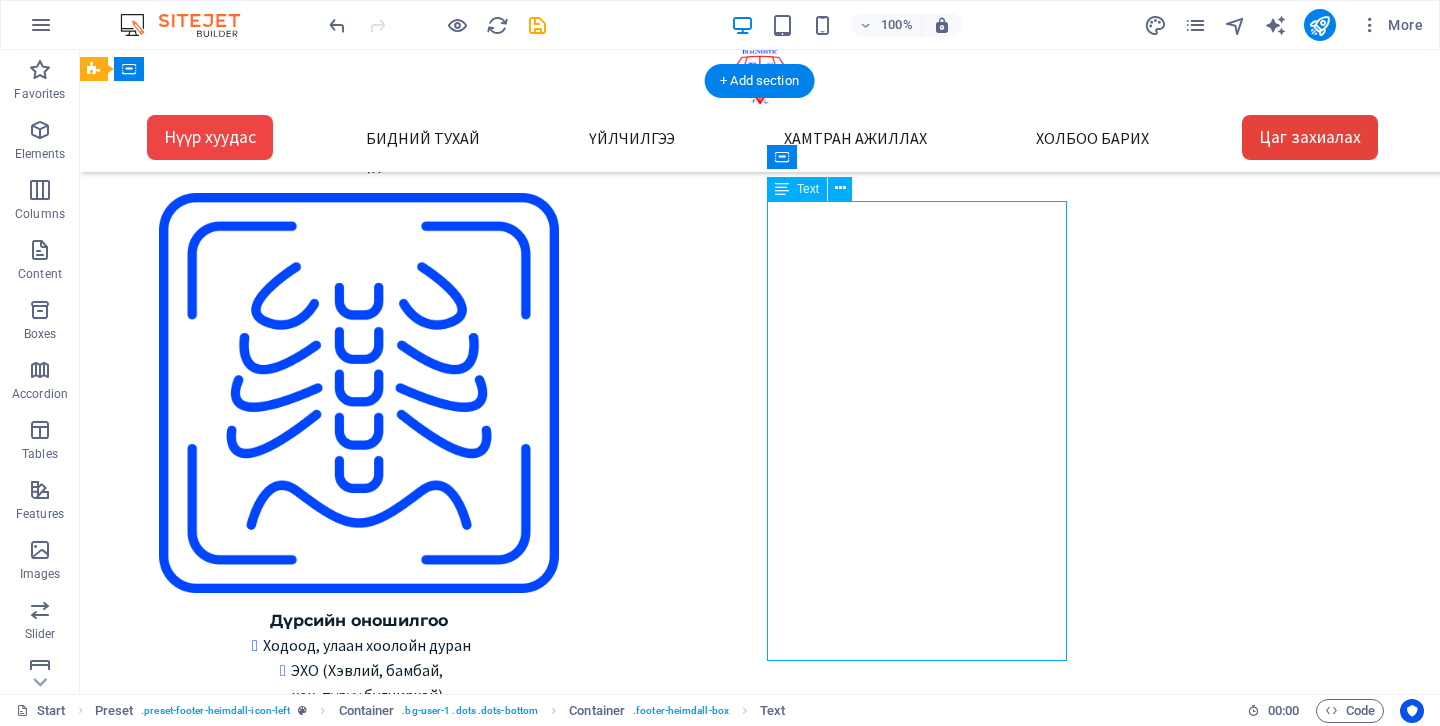 click on "Express Diagnostic Center   info@expresslab.mn Лавлах утас  7000-1920 Төв салбар  Зайсан салбар Сансар салбар Нисэх салбар Цагийн хуваарь: Төв салбар  Даваа-Бааасан  08:00-15:30 Бямба  09:00-15:00 Ням гарагт амарна Бусад салбар:  Да-Ба  08:30-16:30 Бя         09:00-15:00 Ням гарагт амарна" at bounding box center [759, 11384] 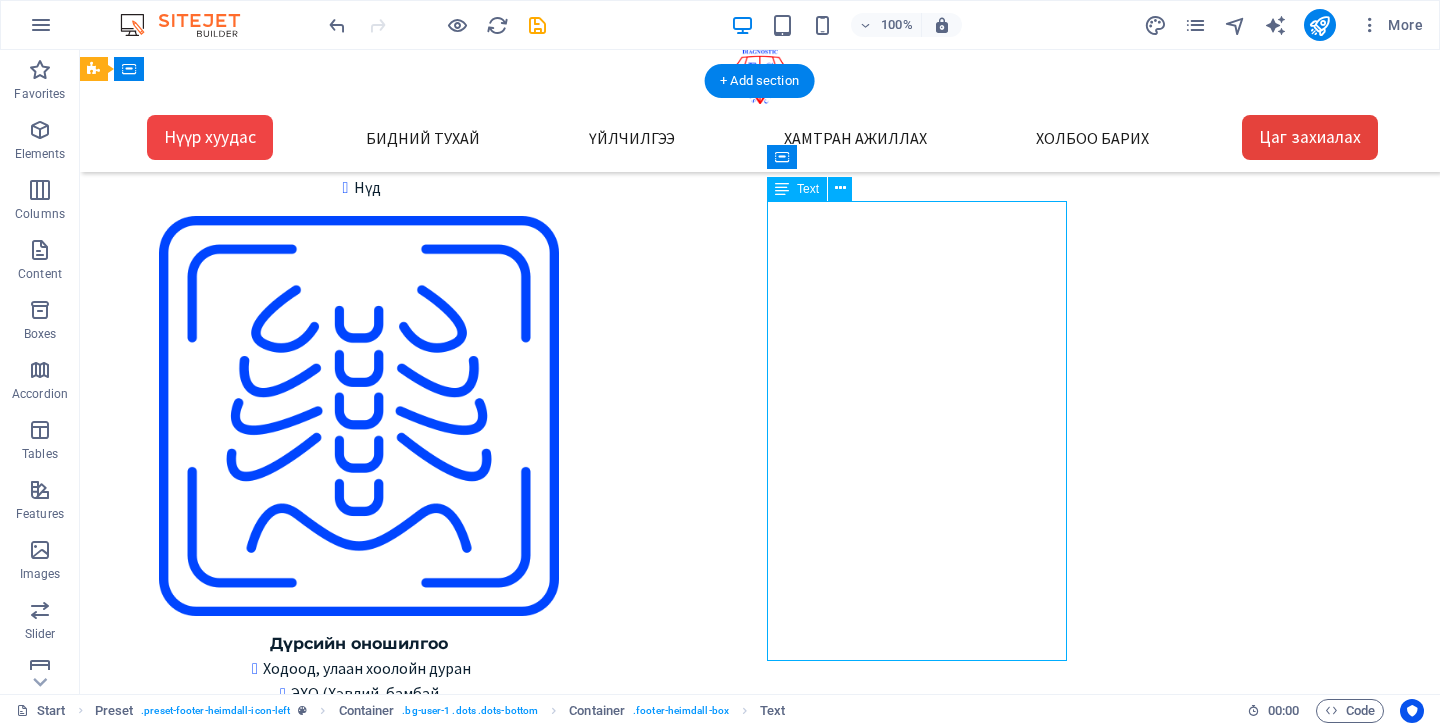 scroll, scrollTop: 2882, scrollLeft: 1, axis: both 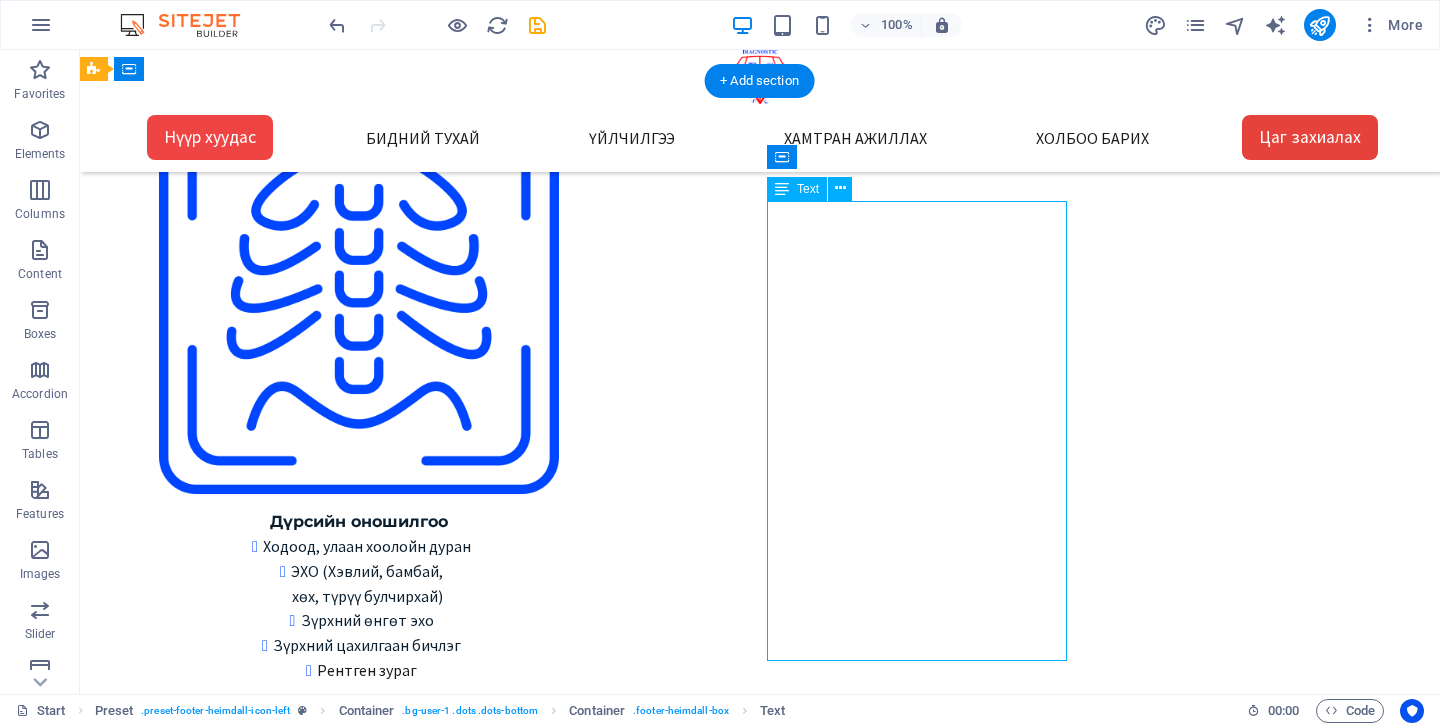 select on "%" 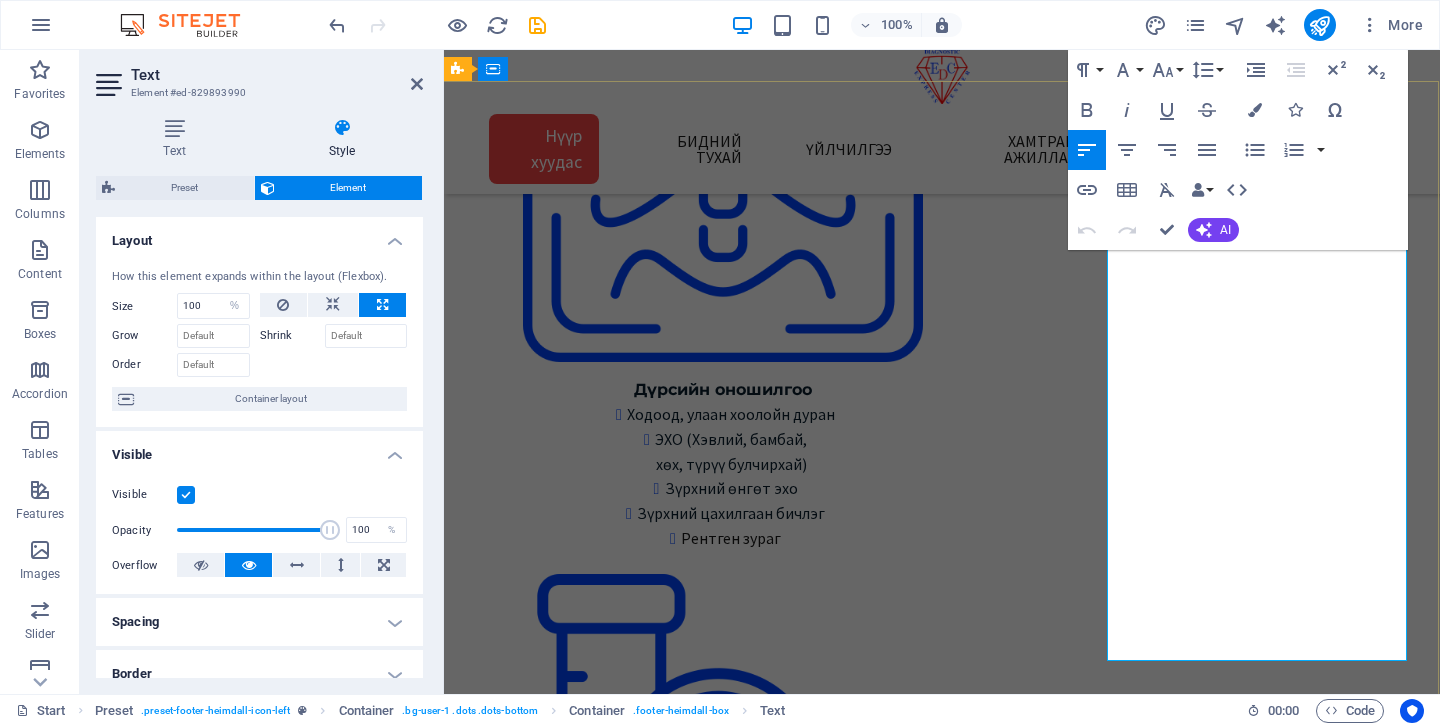 drag, startPoint x: 1112, startPoint y: 430, endPoint x: 1325, endPoint y: 633, distance: 294.2414 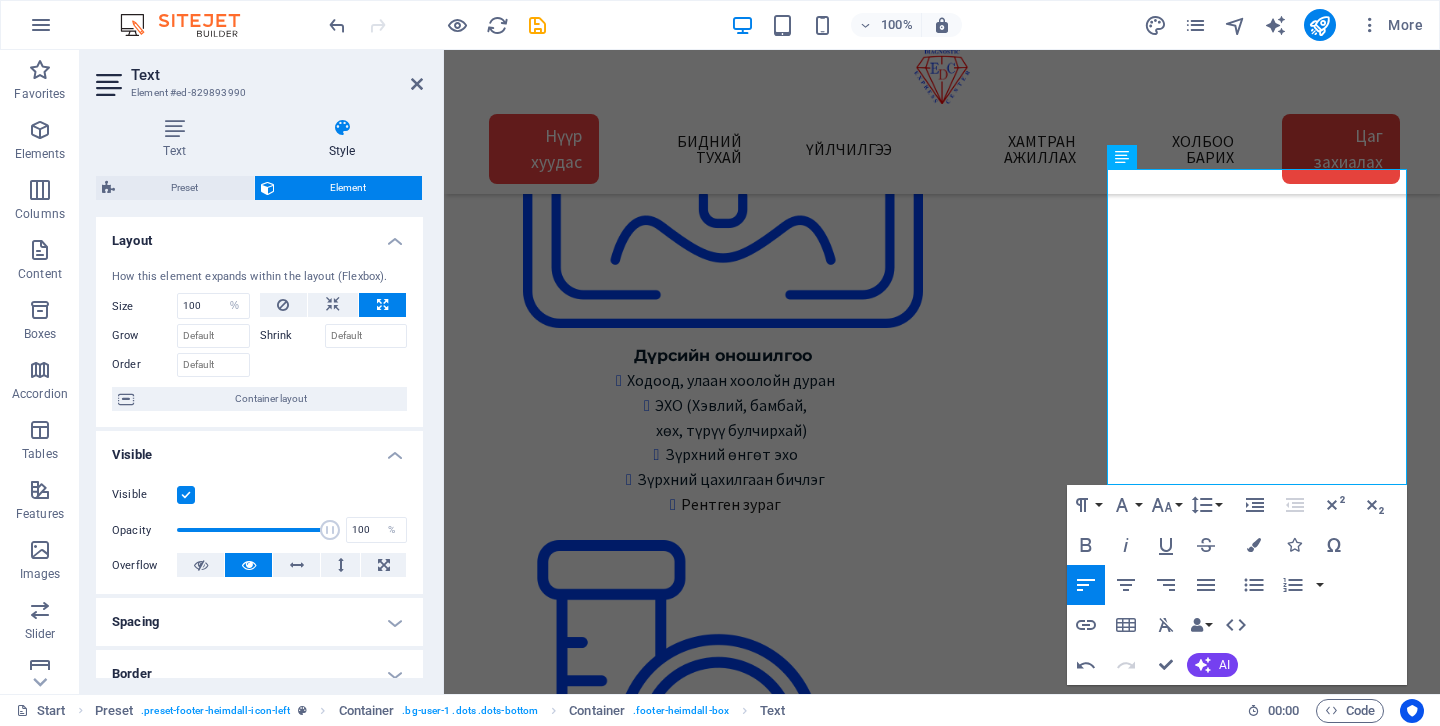 scroll, scrollTop: 2911, scrollLeft: 1, axis: both 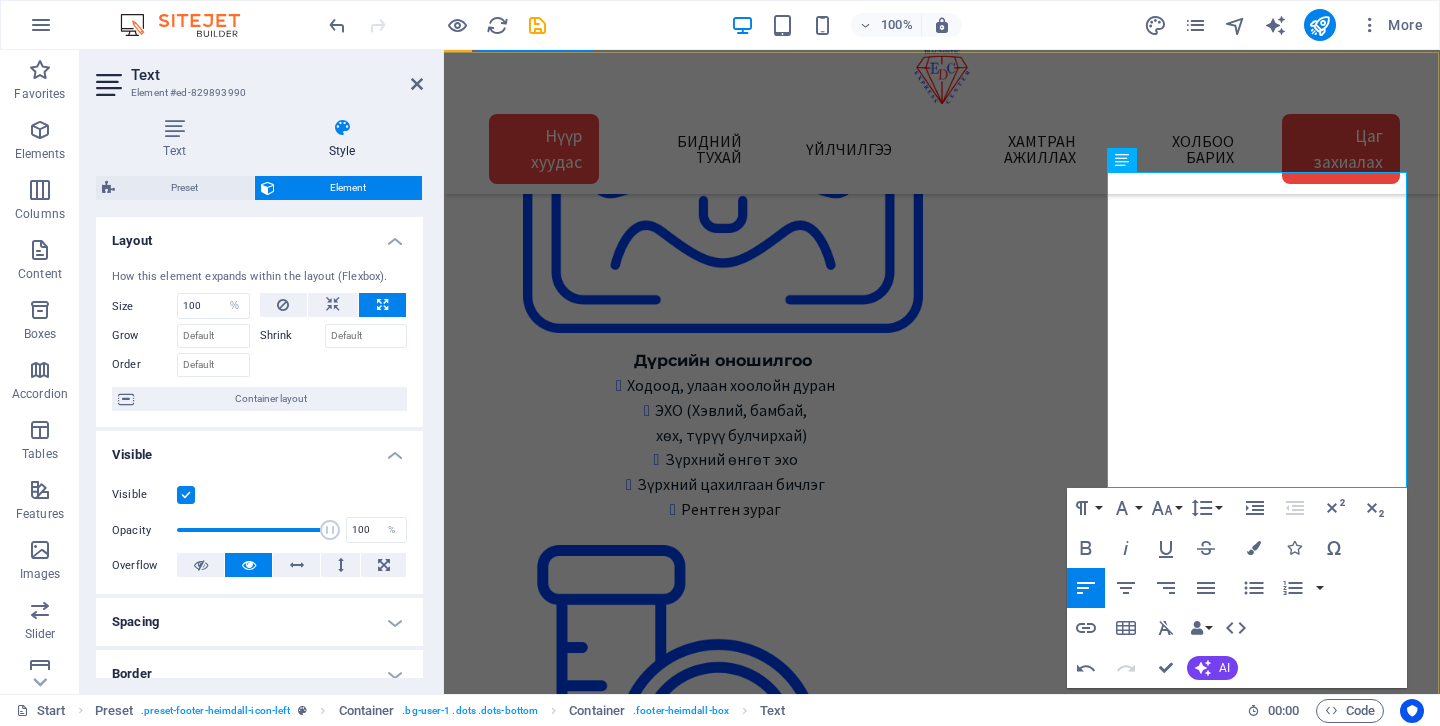 click on "Хаяг, байршил 1 -Төв салбар БЗД 3-р хороо Улсын 2-р эмнэлгийн   2 - Зайсан салбар ХУД 11-р хороо Астра төвийн зүүн талд V28-ын 2р давхарт 3 - Сансар салбар БЗД 7-р хороо Хурдмед эмнэлэг 4 - Нисэх салбар ХУД, Нисэхийн тойрог Хан-Плазагийн 3-р давхарт Газрын зураг 1 - Төв салбар Google map:   2 - Зайсан салбар Google map:  3 - Сансар салбар Google map:  4 - Нисэх салбар Google map:    Газрын зургаас харах Холбоо барих   Express Diagnostic Center   info@expresslab.mn Лавлах утас  7000-1920 Төв салбар  Зайсан салбар Сансар салбар Нисэх салбар Холбоо барих   Express Diagnostic Center   info@expresslab.mn Лавлах утас  7000-1920 Төв салбар  Зайсан салбар" at bounding box center (941, 9952) 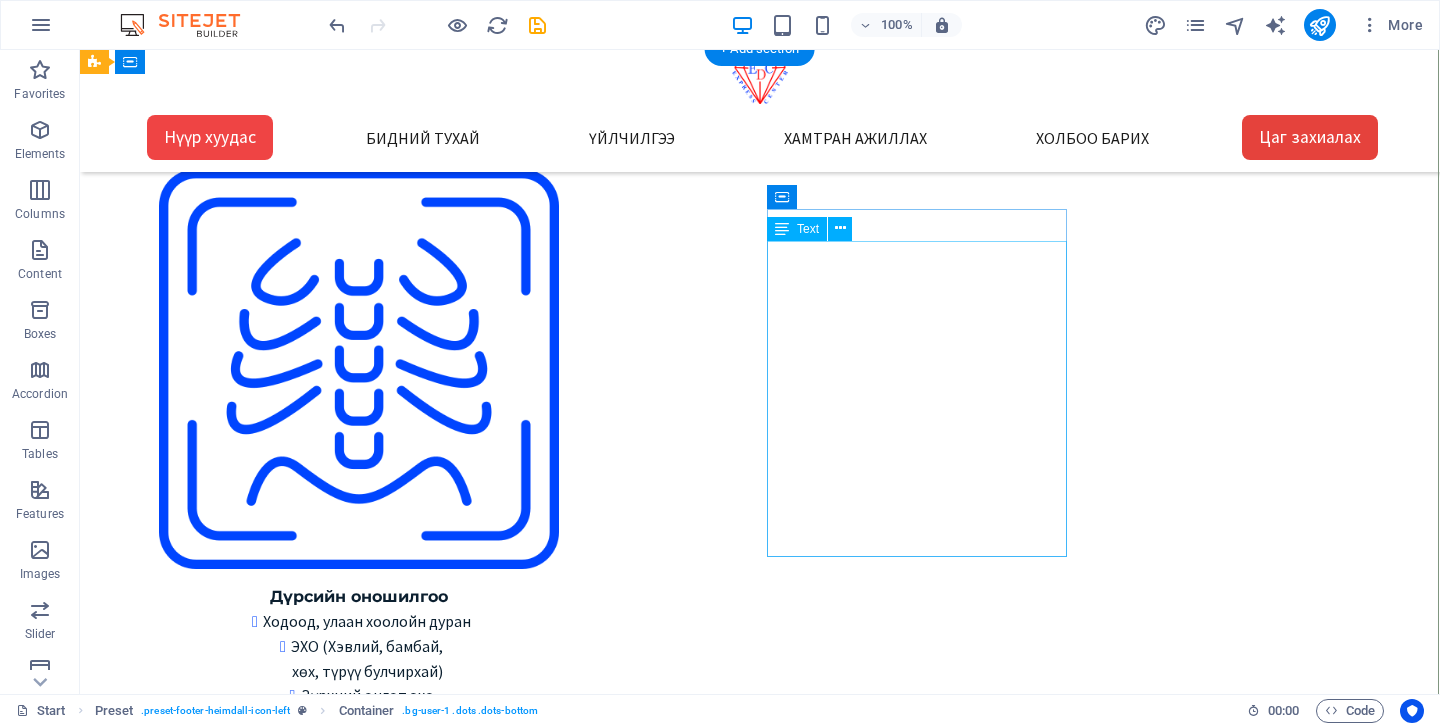scroll, scrollTop: 2780, scrollLeft: 1, axis: both 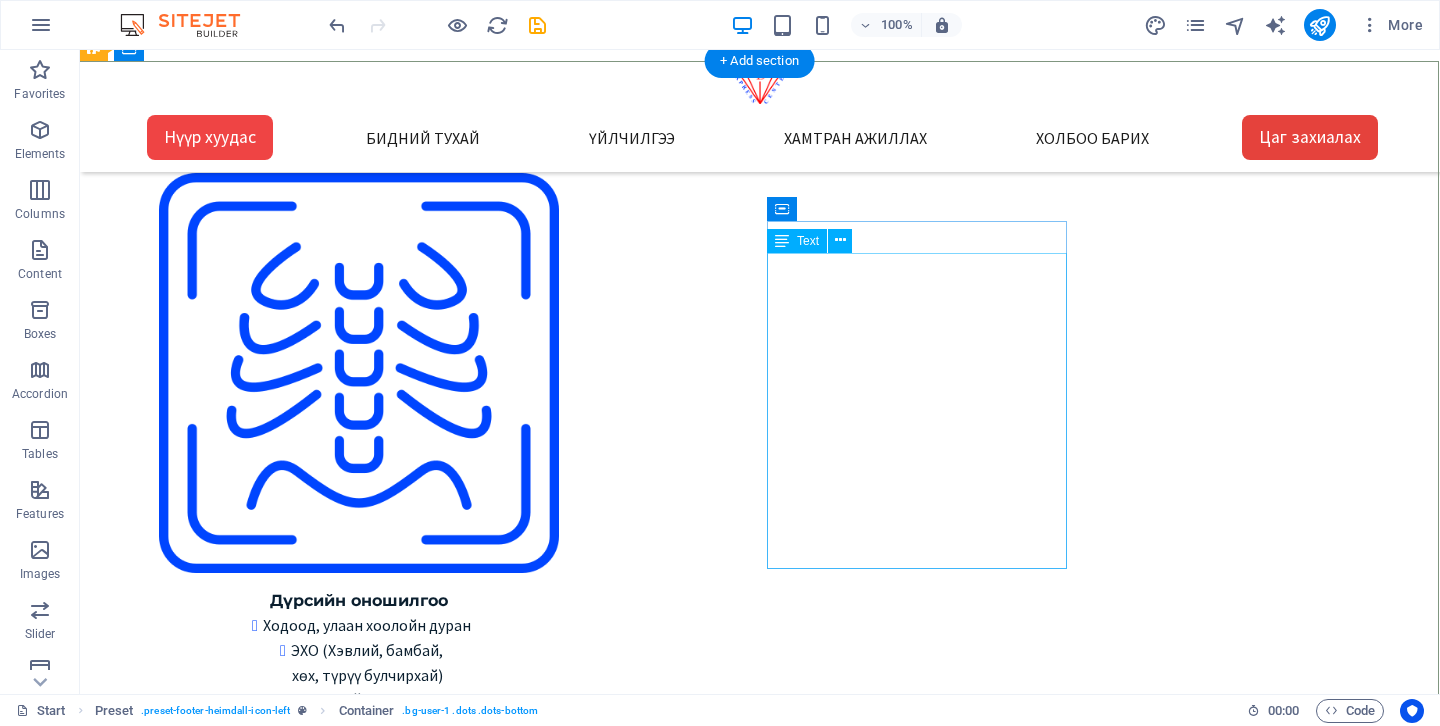 click on "Express Diagnostic Center   info@expresslab.mn Лавлах утас  7000-1920 Төв салбар  Зайсан салбар Сансар салбар Нисэх салбар" at bounding box center [759, 11292] 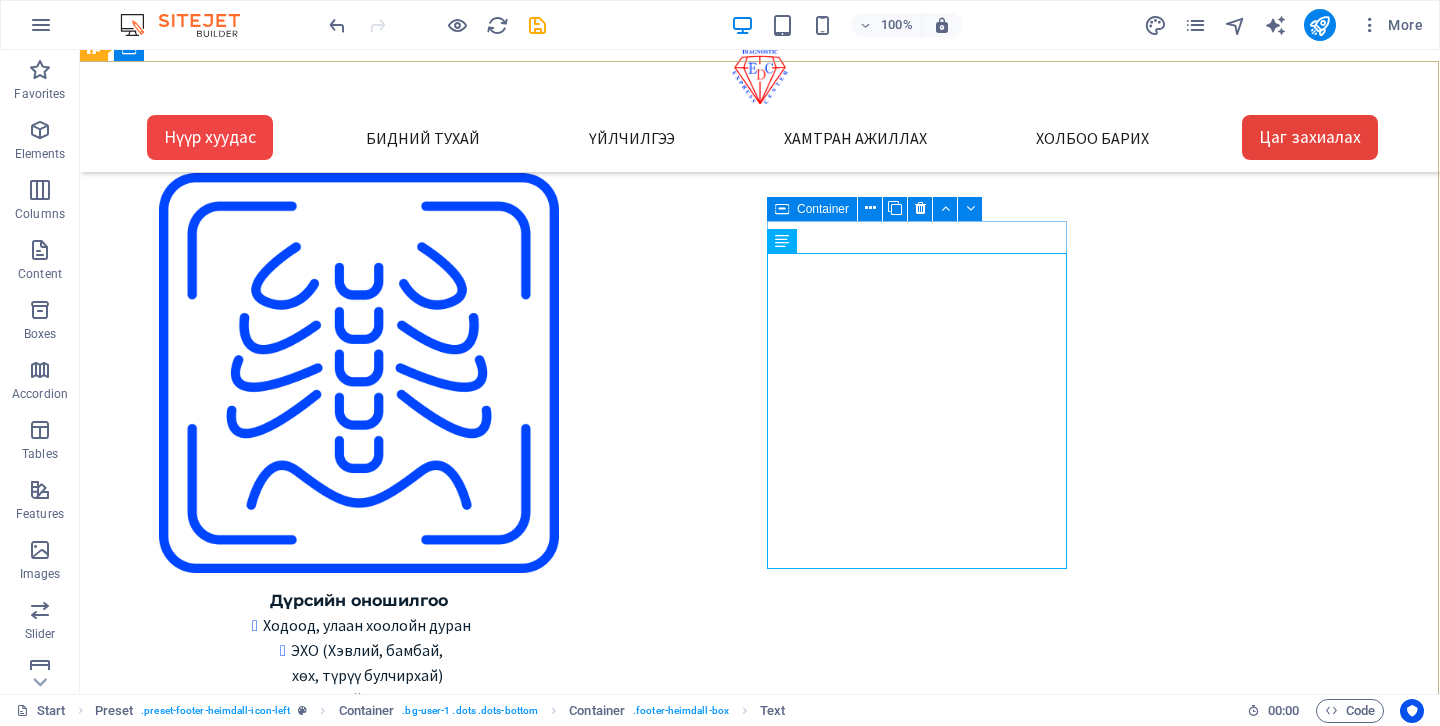 click on "Container" at bounding box center (812, 209) 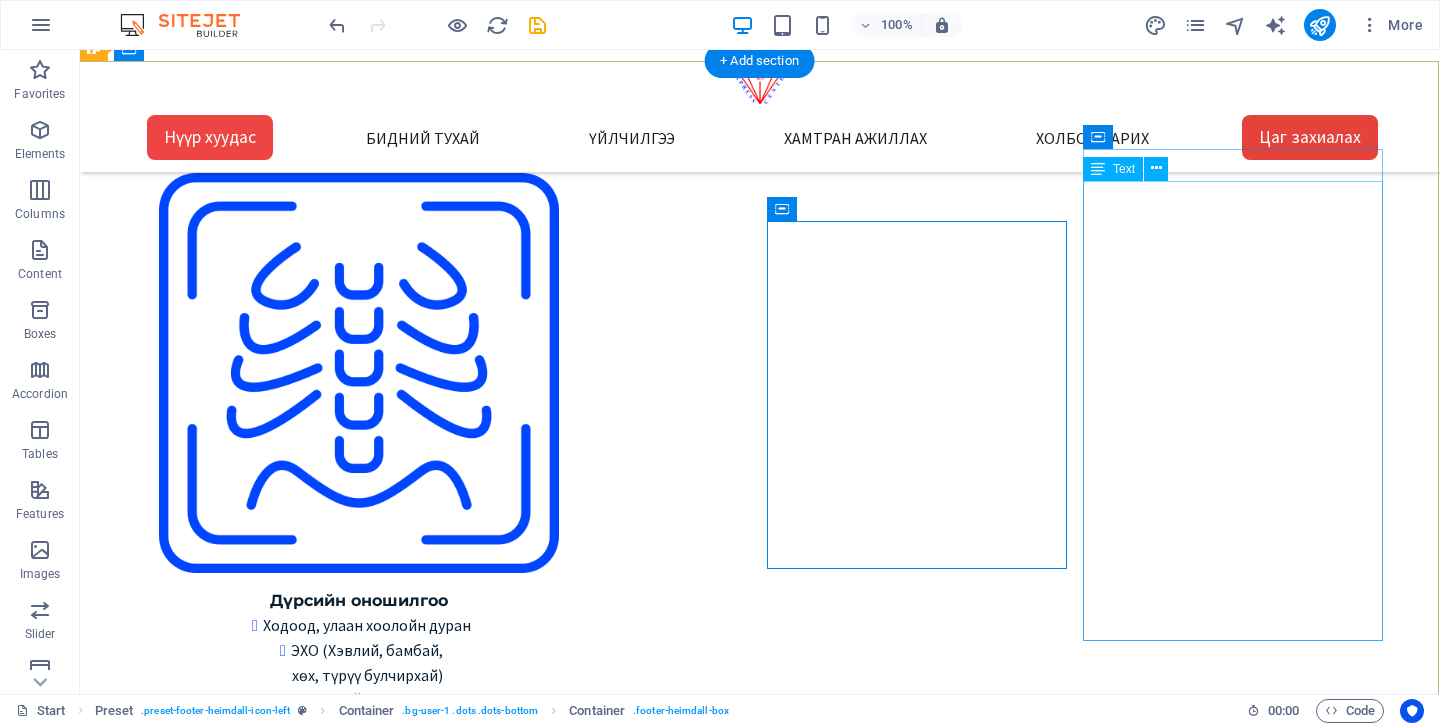 click on "Express Diagnostic Center   info@expresslab.mn Лавлах утас  7000-1920 Төв салбар  Зайсан салбар Сансар салбар Нисэх салбар Цагийн хуваарь: Төв салбар  Даваа-Бааасан  08:00-15:30 Бямба  09:00-15:00 Ням гарагт амарна Бусад салбар:  Да-Ба  08:30-16:30 Бя         09:00-15:00 Ням гарагт амарна" at bounding box center (759, 11741) 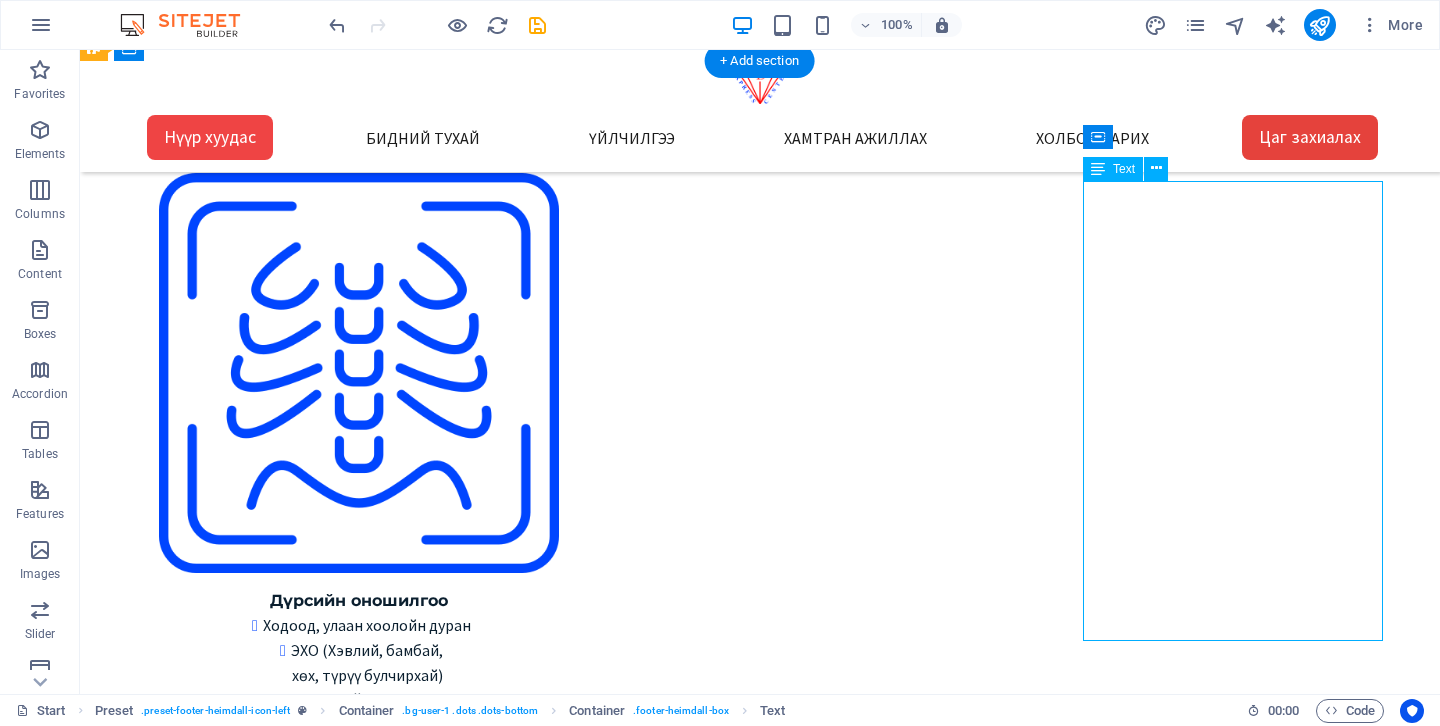 click on "Express Diagnostic Center   info@expresslab.mn Лавлах утас  7000-1920 Төв салбар  Зайсан салбар Сансар салбар Нисэх салбар Цагийн хуваарь: Төв салбар  Даваа-Бааасан  08:00-15:30 Бямба  09:00-15:00 Ням гарагт амарна Бусад салбар:  Да-Ба  08:30-16:30 Бя         09:00-15:00 Ням гарагт амарна" at bounding box center [759, 11741] 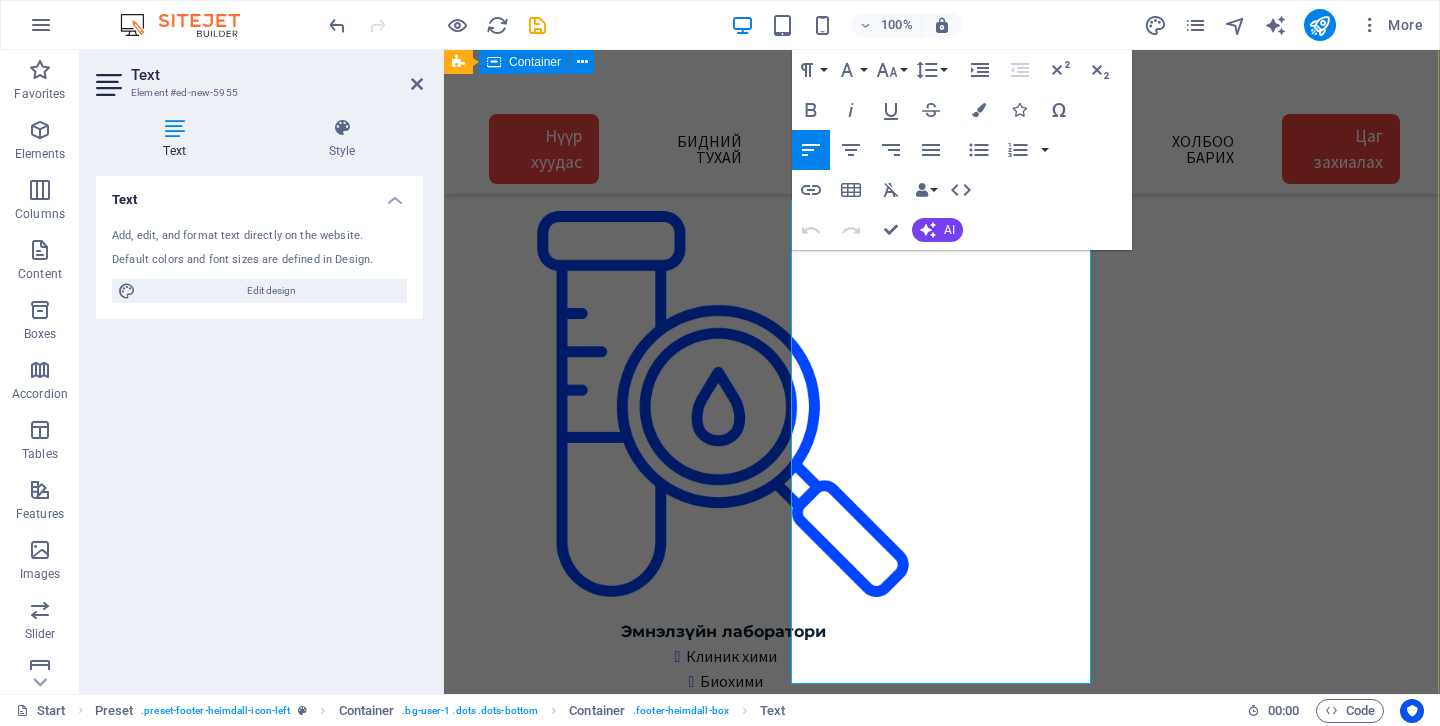 scroll, scrollTop: 3218, scrollLeft: 1, axis: both 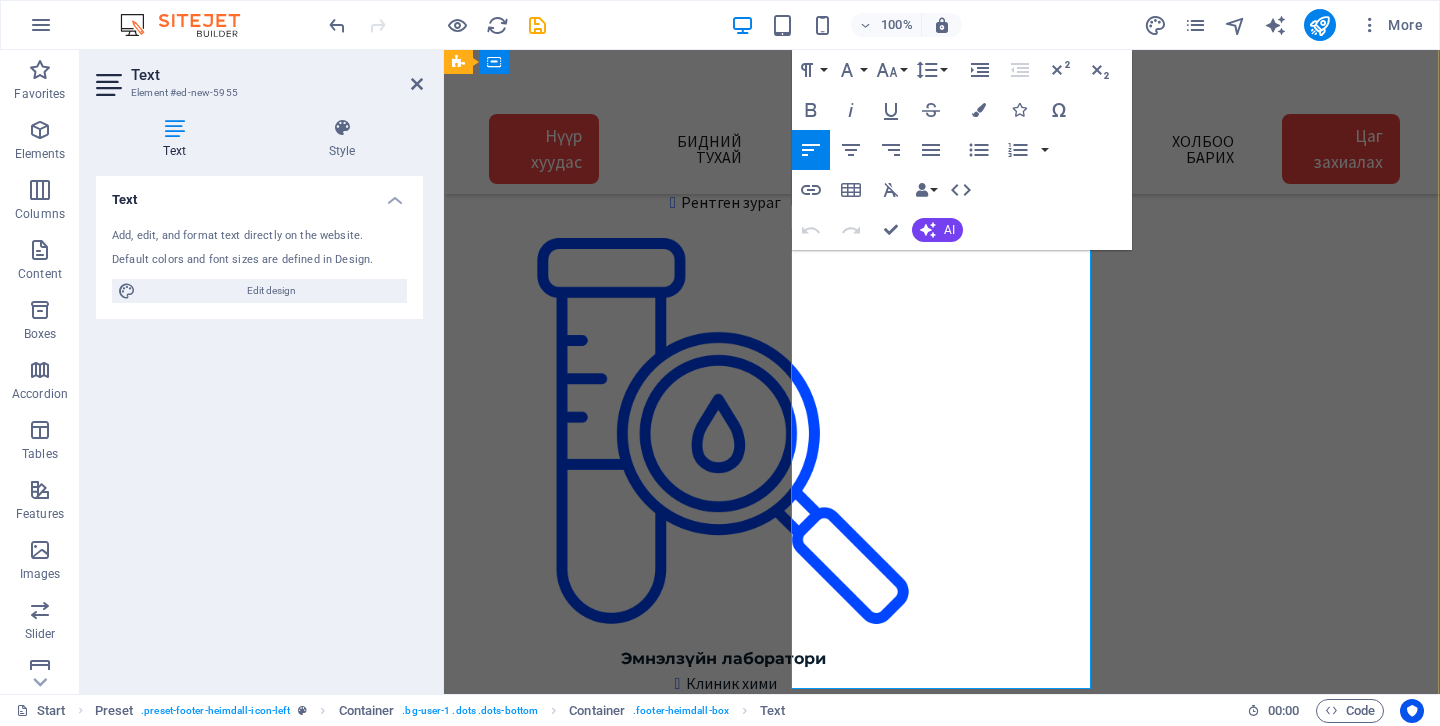 click on "Цагийн хуваарь:" at bounding box center (602, 10211) 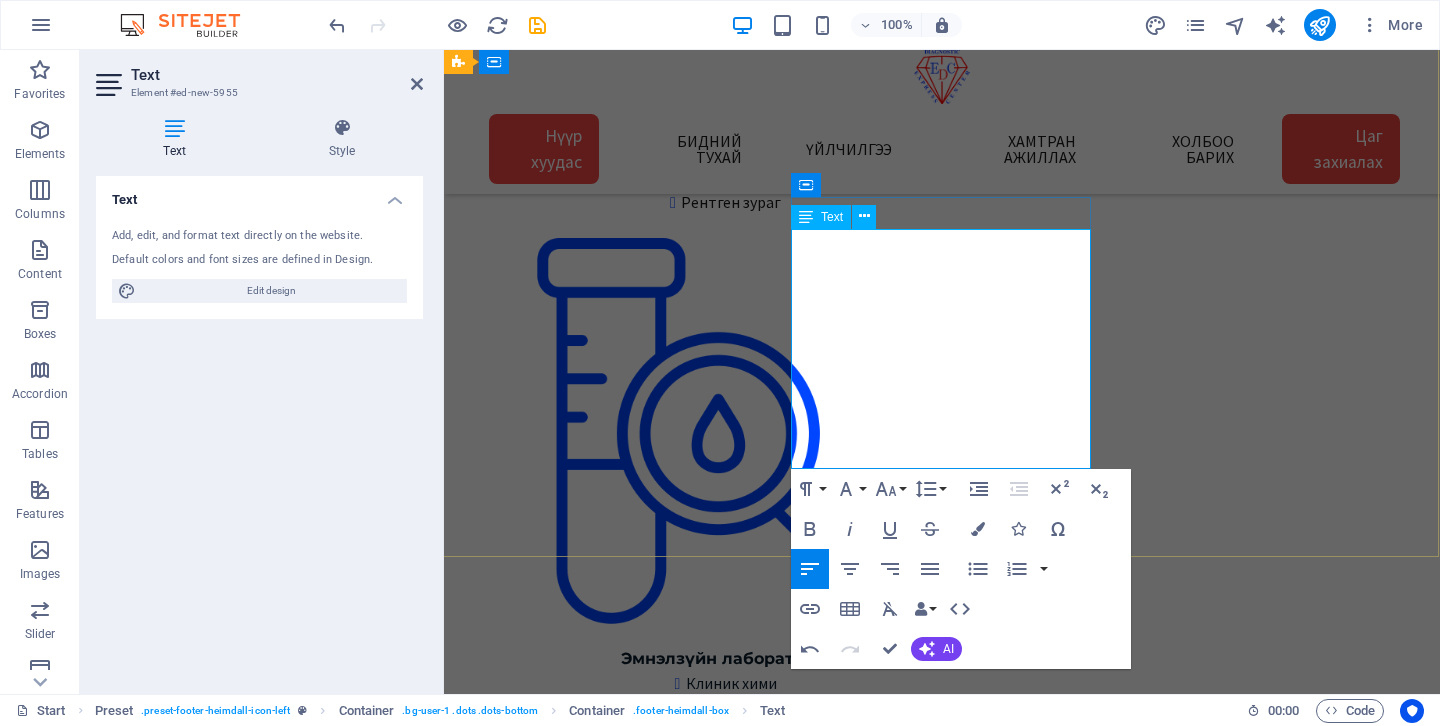 click on "Бусад салбар:" at bounding box center (594, 10111) 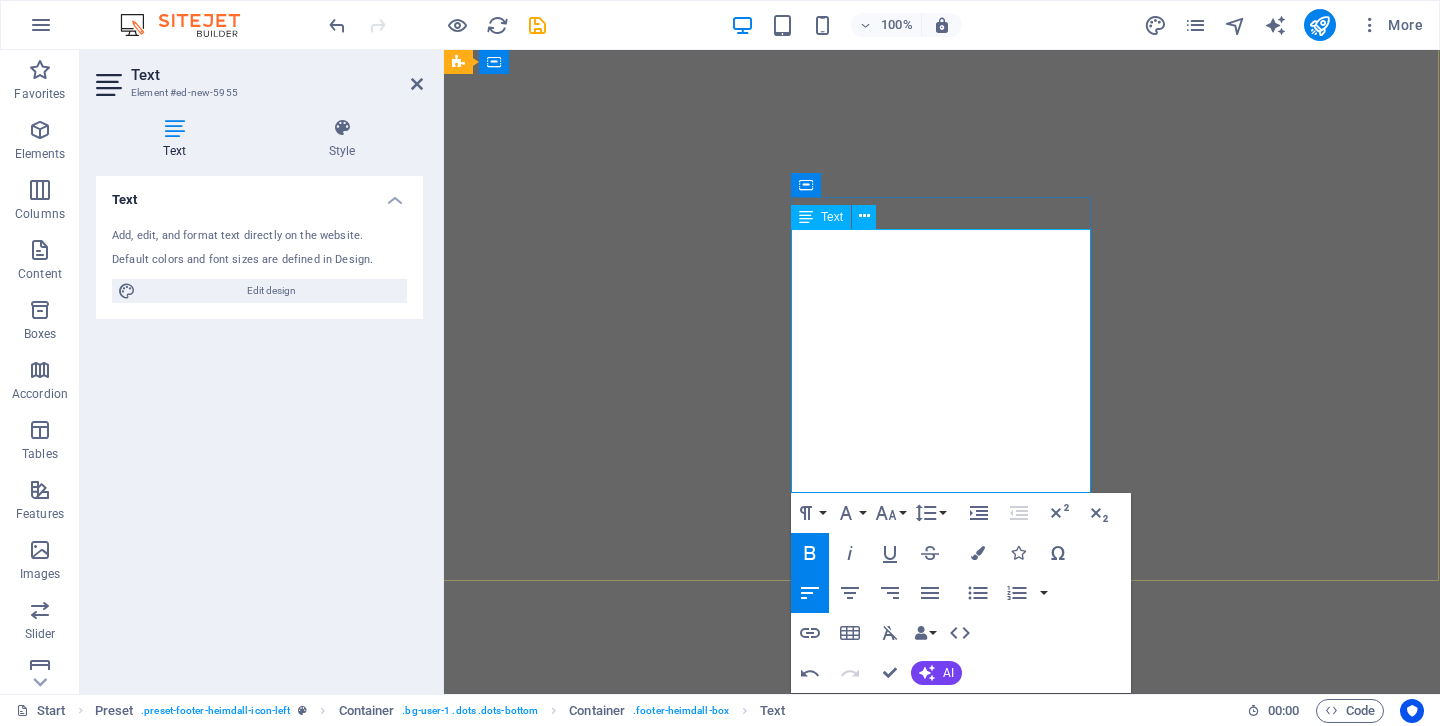 scroll, scrollTop: 0, scrollLeft: 0, axis: both 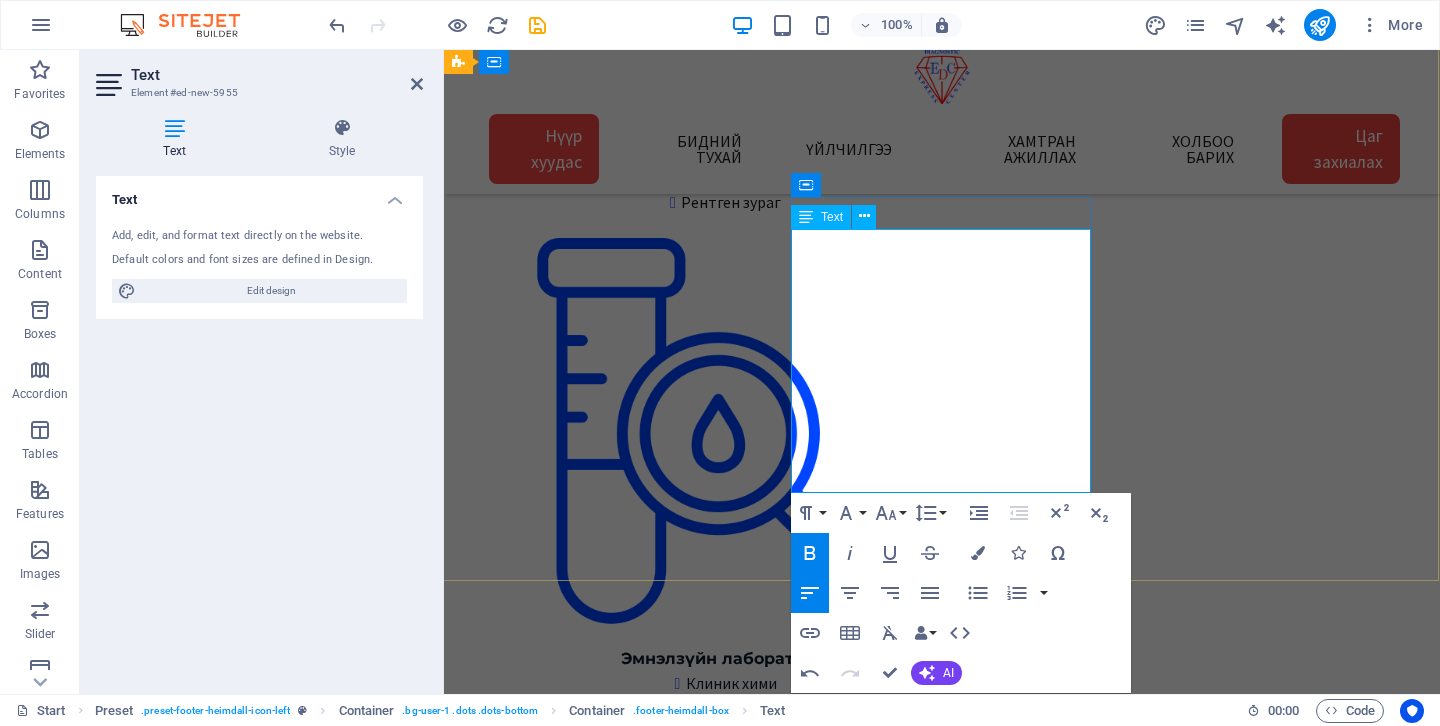 drag, startPoint x: 871, startPoint y: 268, endPoint x: 790, endPoint y: 258, distance: 81.61495 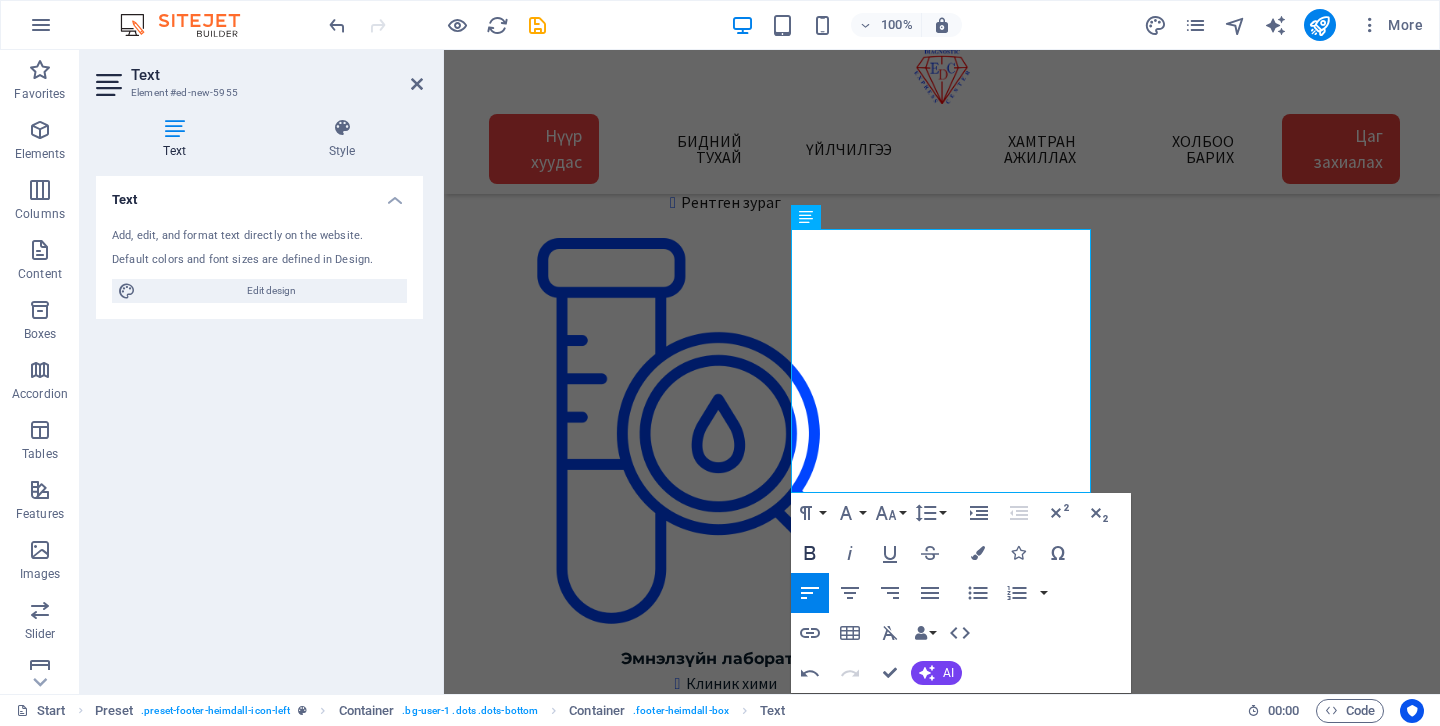 click 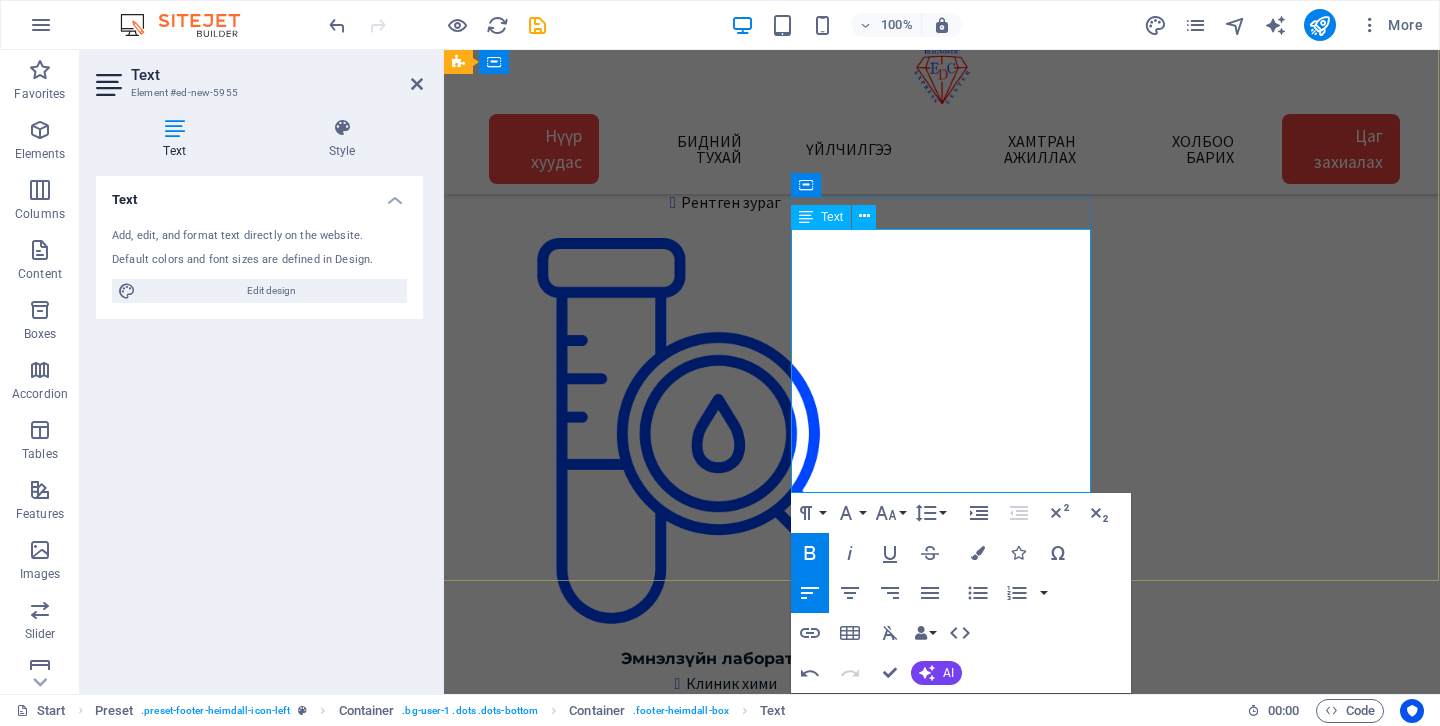 click on "Төв салбар" at bounding box center (583, 10015) 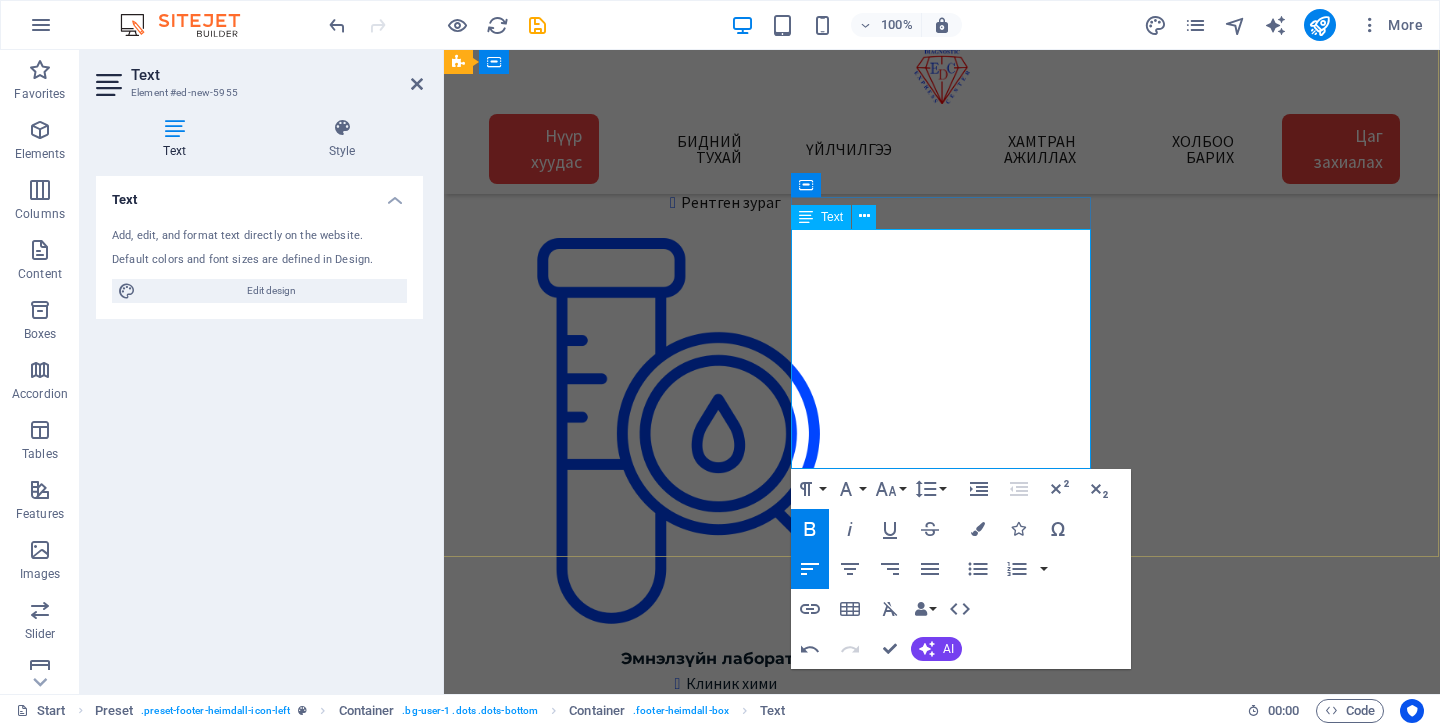 type 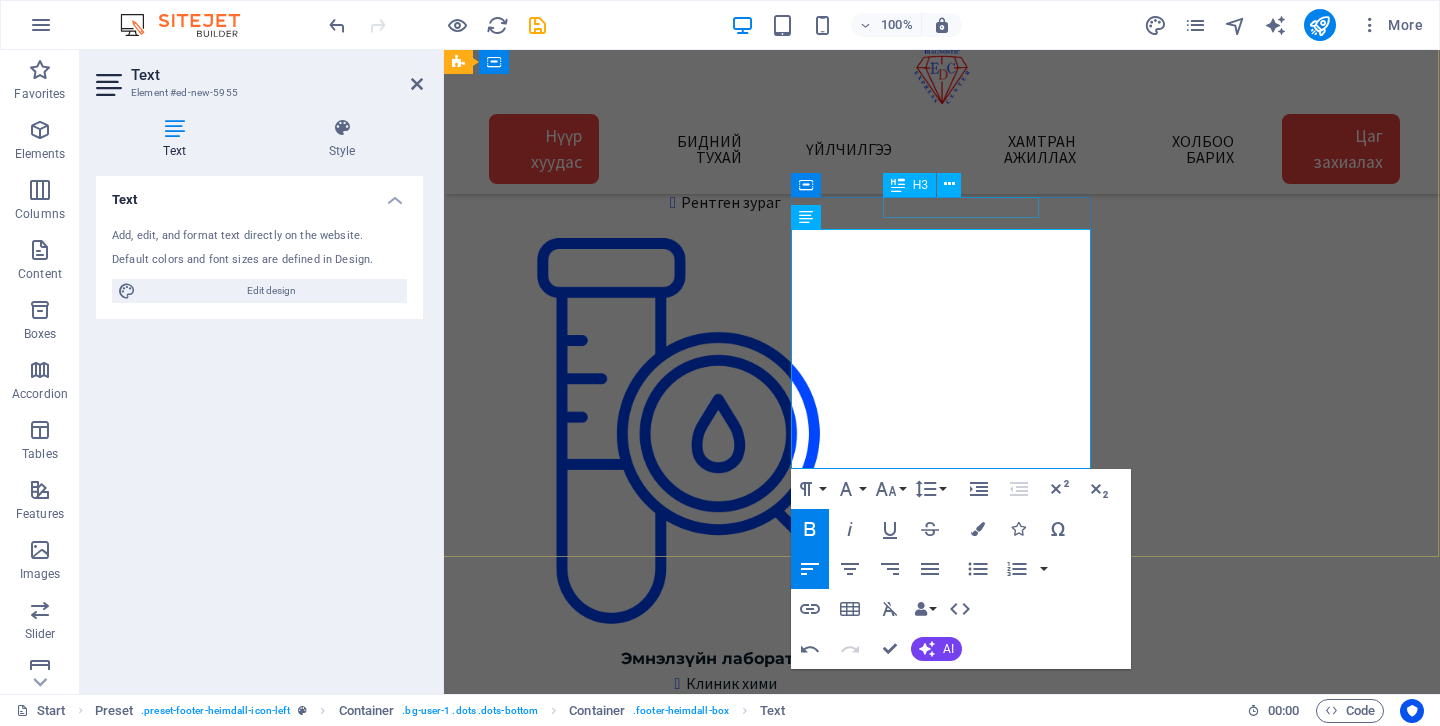click on "Холбоо барих" at bounding box center (941, 9960) 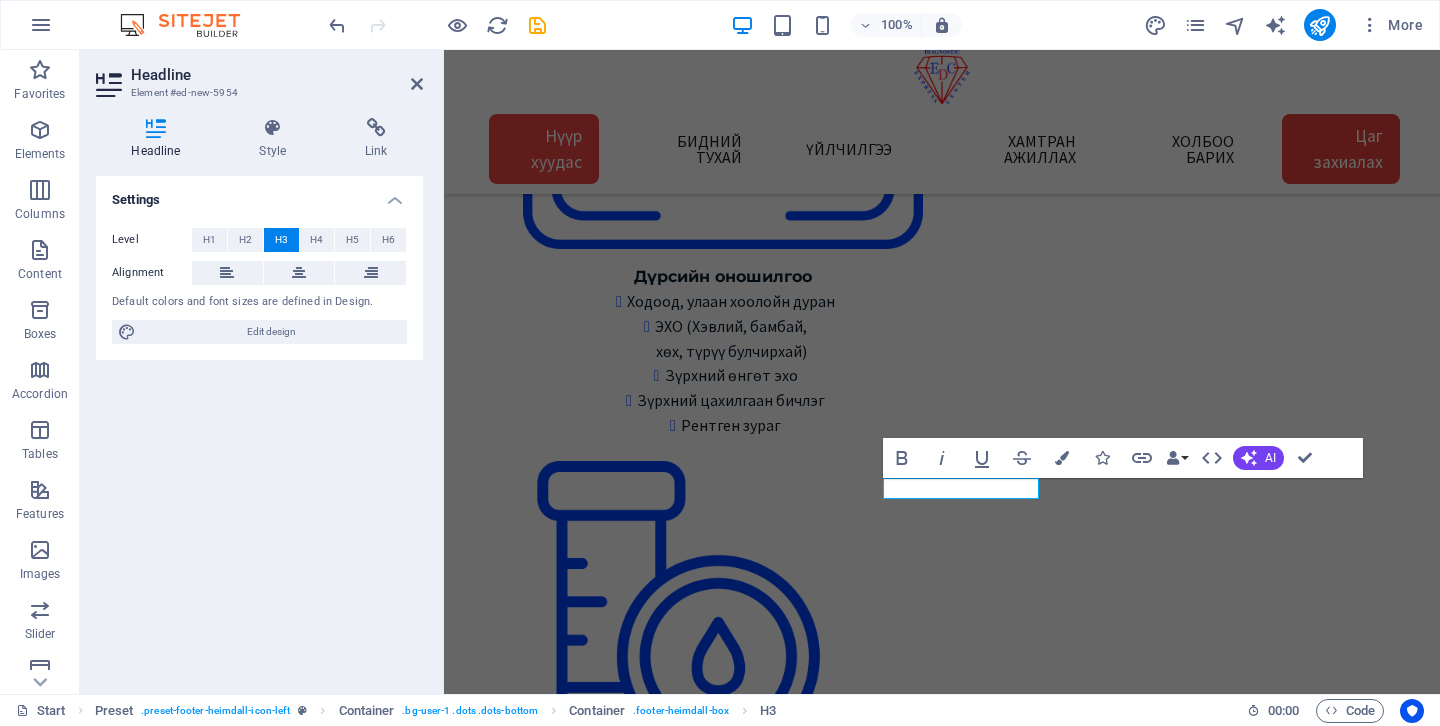 scroll, scrollTop: 3003, scrollLeft: 1, axis: both 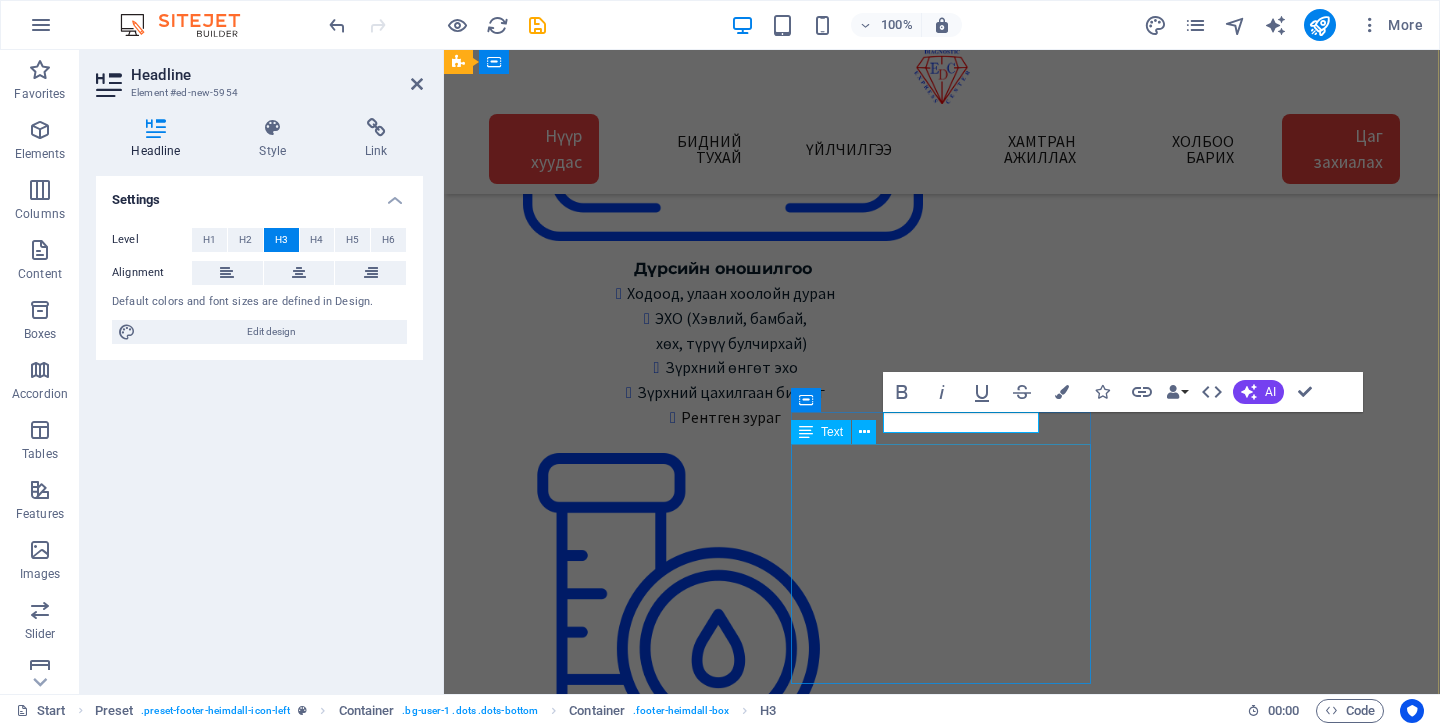 type 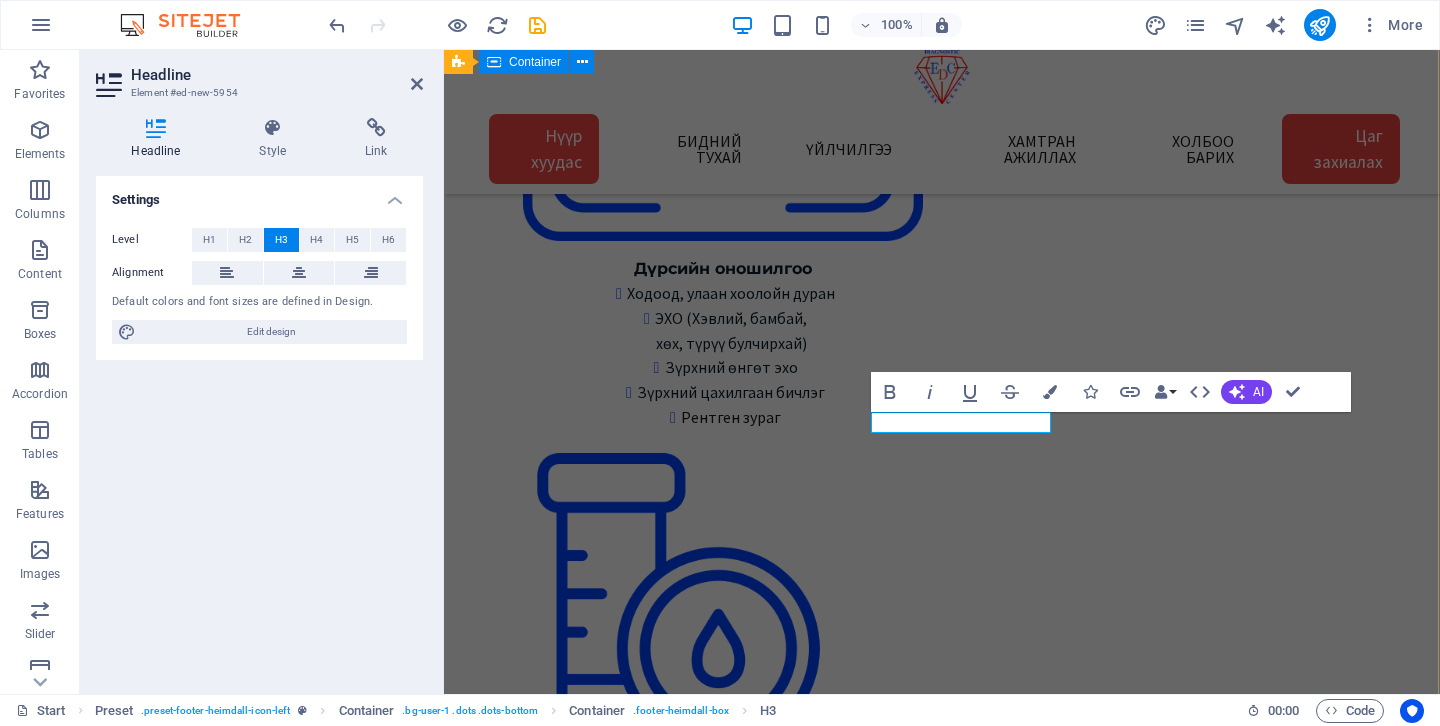 click on "Хаяг, байршил 1 -Төв салбар БЗД 3-р хороо Улсын 2-р эмнэлгийн   2 - Зайсан салбар ХУД 11-р хороо Астра төвийн зүүн талд V28-ын 2р давхарт 3 - Сансар салбар БЗД 7-р хороо Хурдмед эмнэлэг 4 - Нисэх салбар ХУД, Нисэхийн тойрог Хан-Плазагийн 3-р давхарт Газрын зураг 1 - Төв салбар Google map:   2 - Зайсан салбар Google map:  3 - Сансар салбар Google map:  4 - Нисэх салбар Google map:    Газрын зургаас харах Холбоо барих   Express Diagnostic Center   info@expresslab.mn Лавлах утас  7000-1920 Төв салбар  Зайсан салбар Сансар салбар Нисэх салбар Цагийн хуваарь Цагийн хуваарь:   Төв салбар  Даваа-Бааасан  08:00-15:30 Бямба  09:00-15:00" at bounding box center [941, 9750] 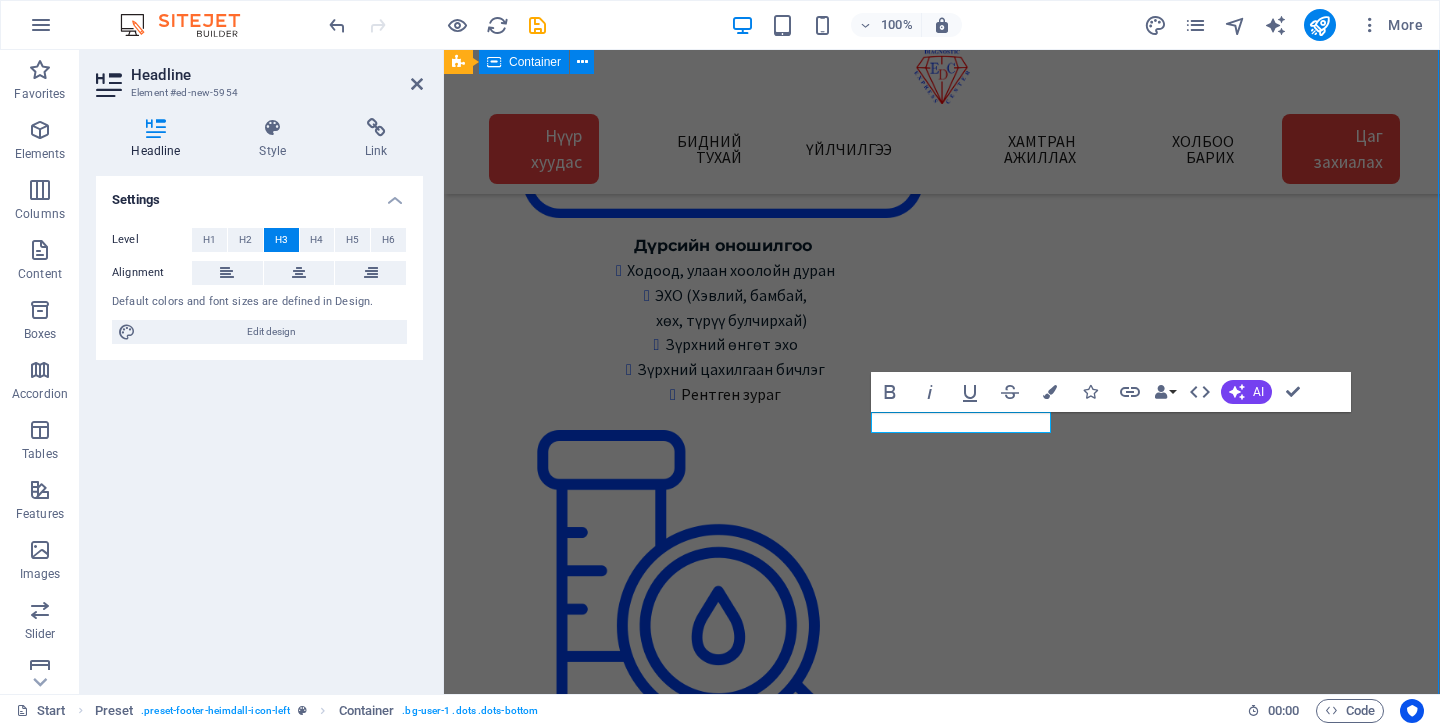 scroll, scrollTop: 2555, scrollLeft: 1, axis: both 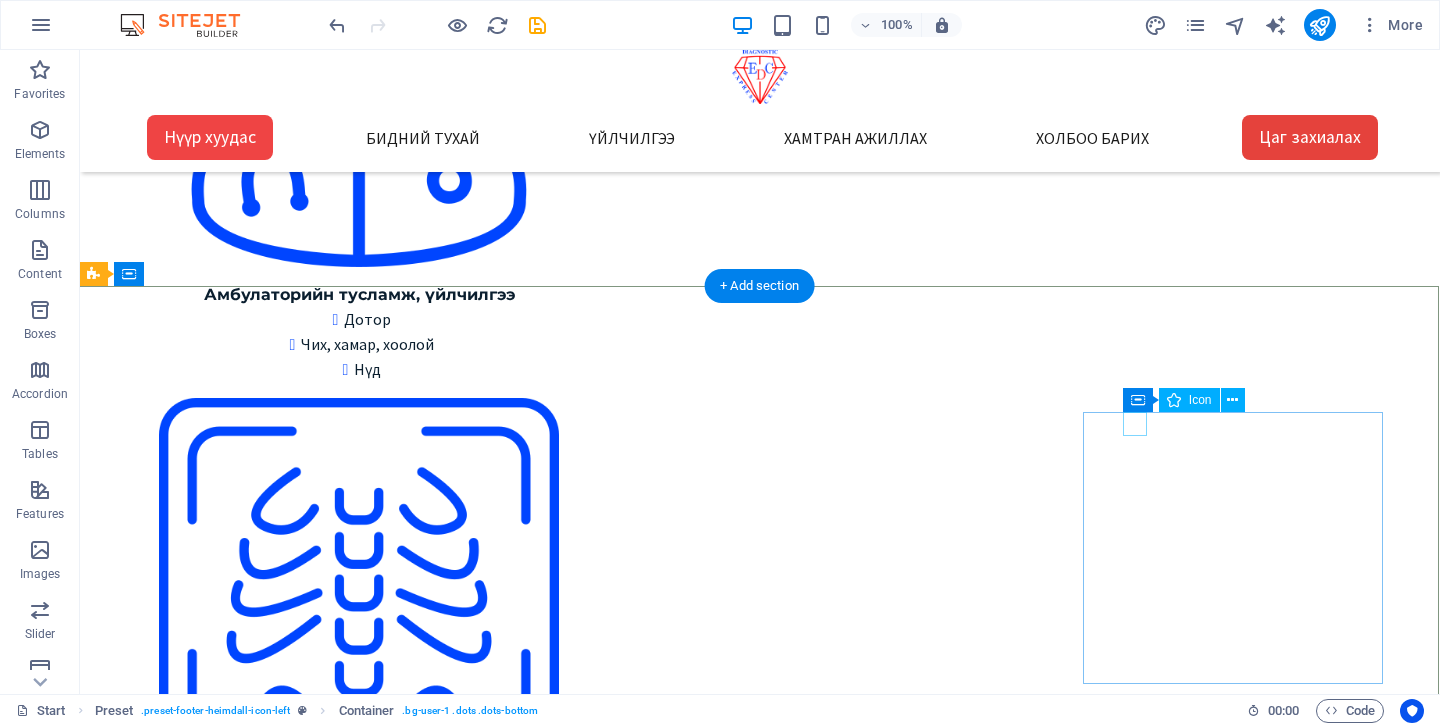 click at bounding box center (751, 11695) 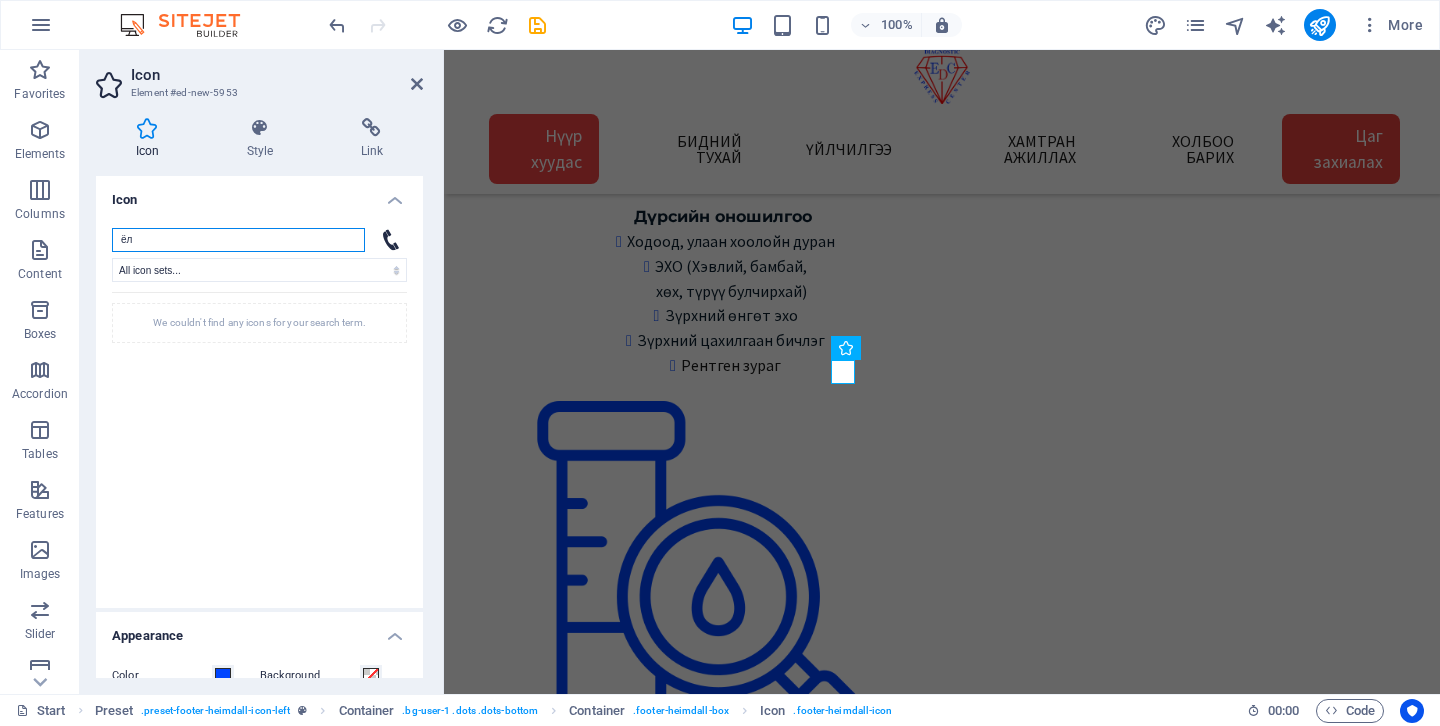 type on "ё" 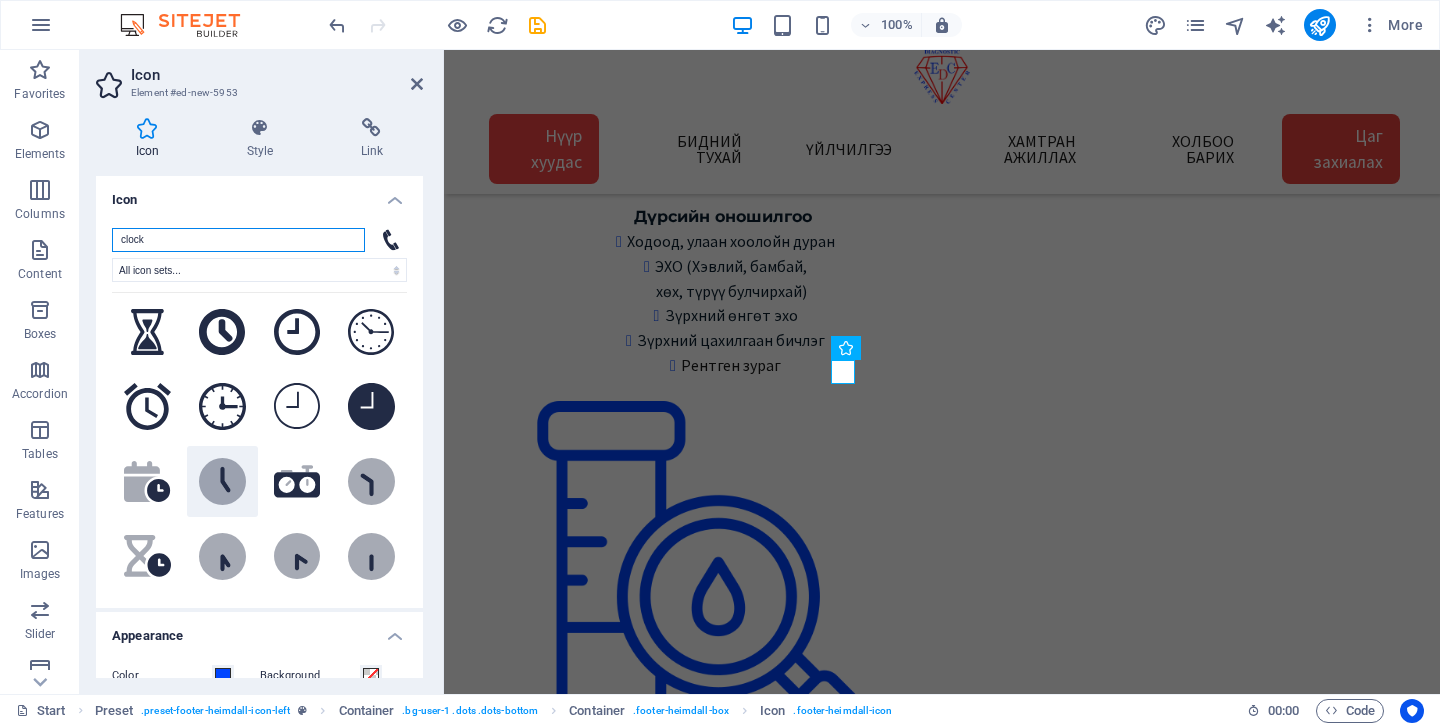 scroll, scrollTop: 0, scrollLeft: 0, axis: both 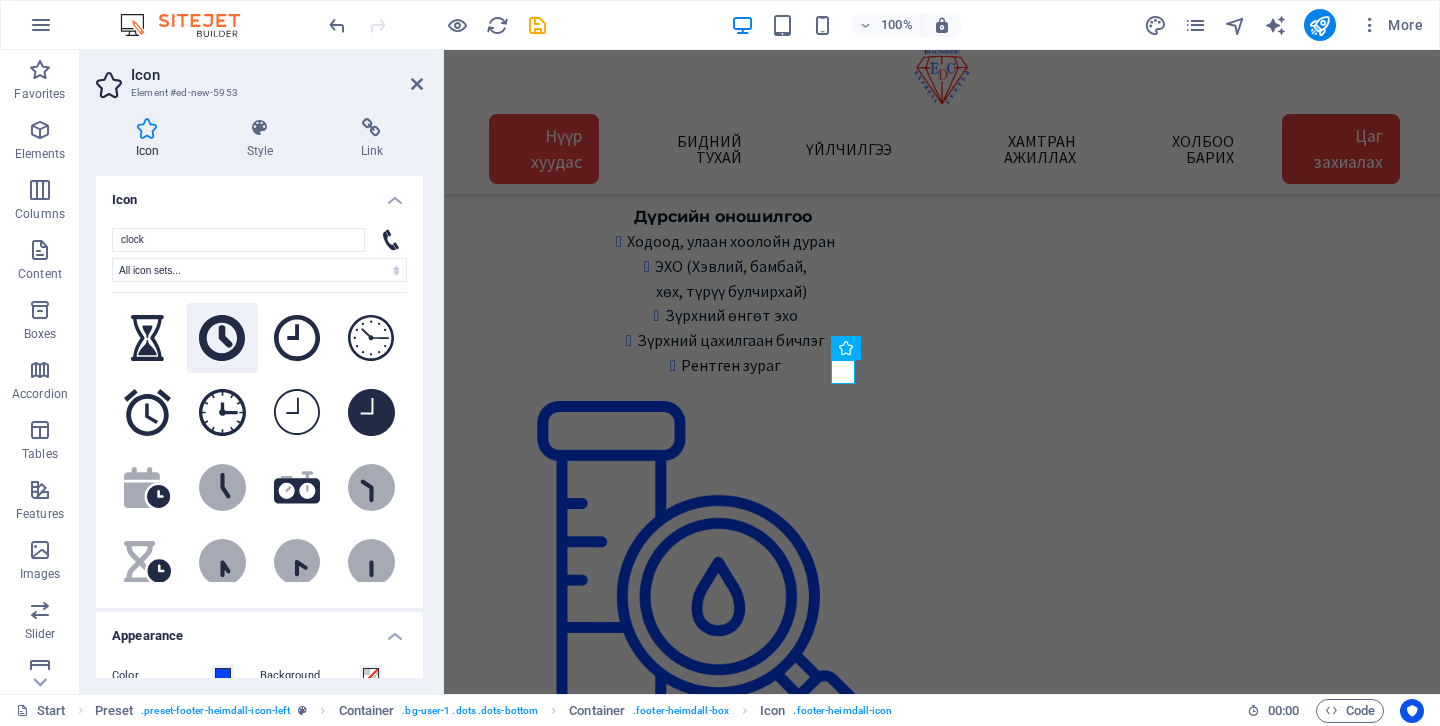click 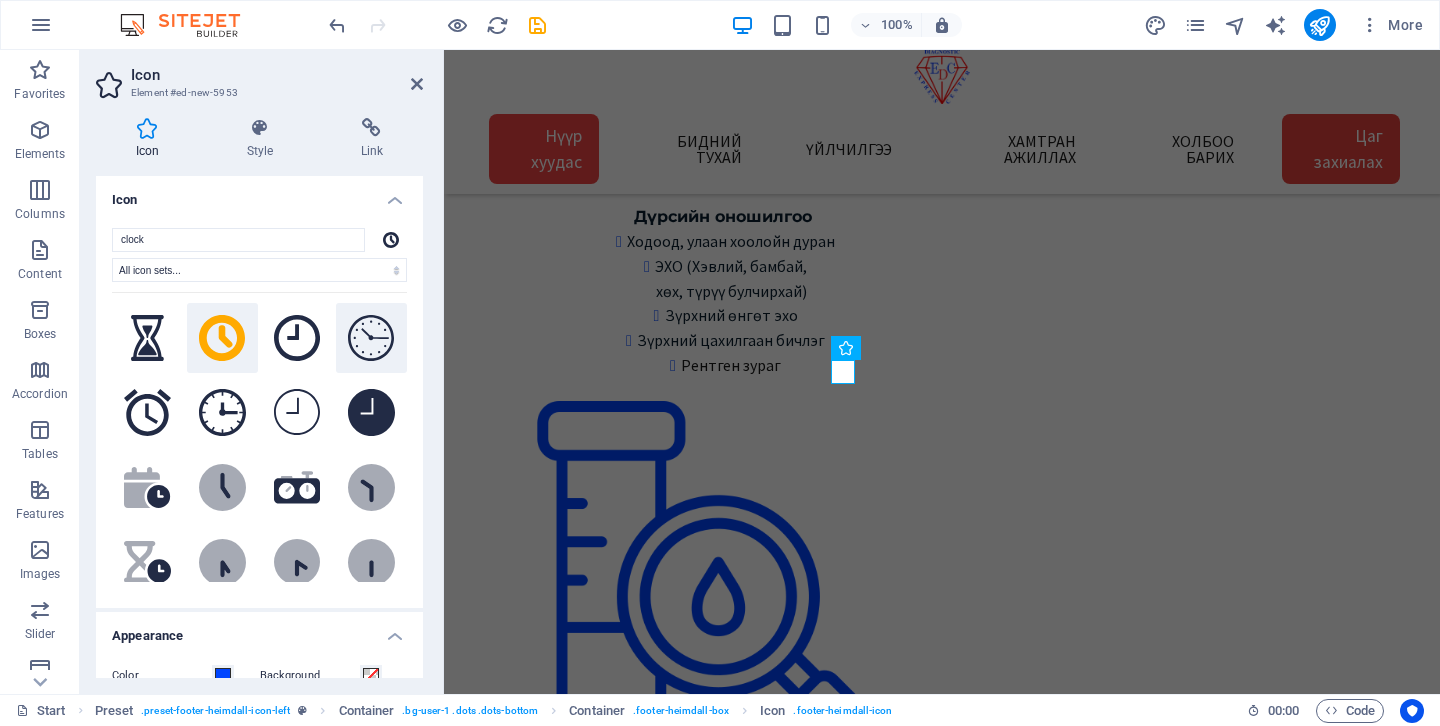 click 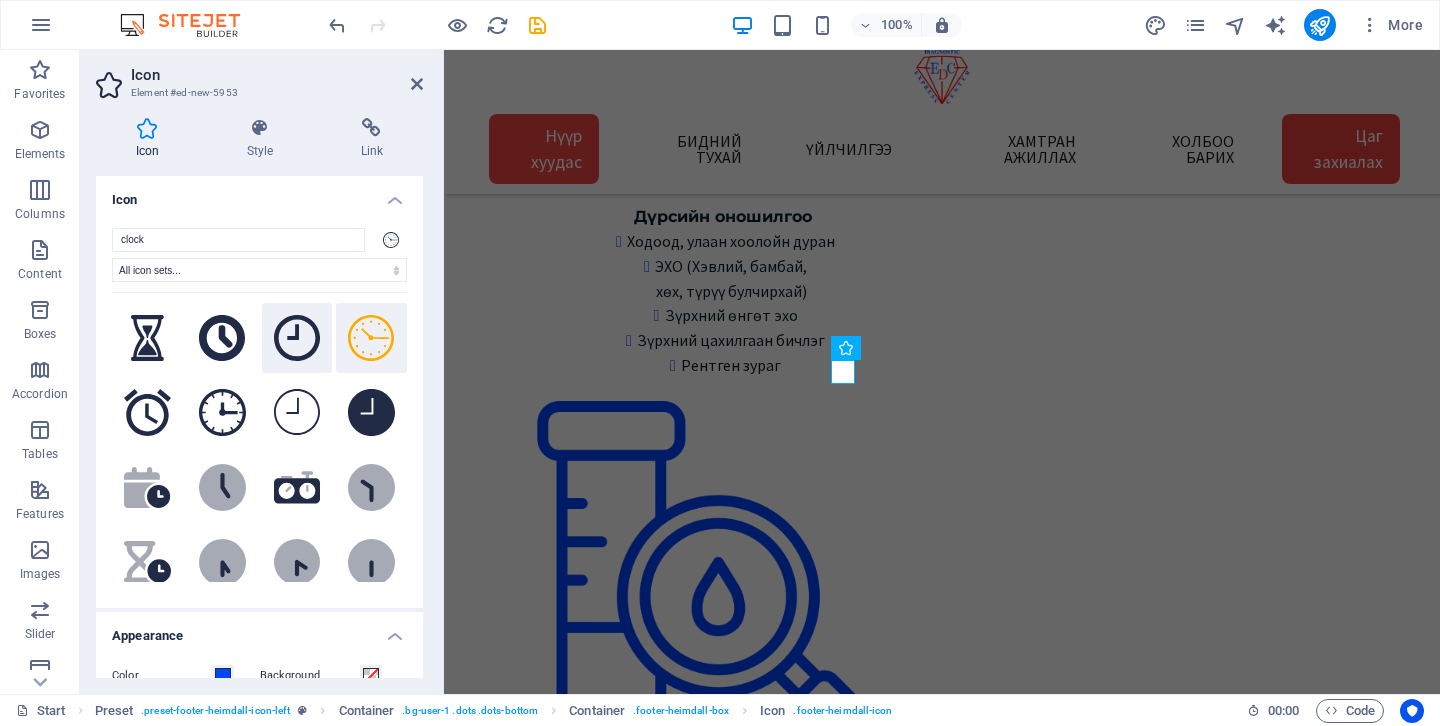 click 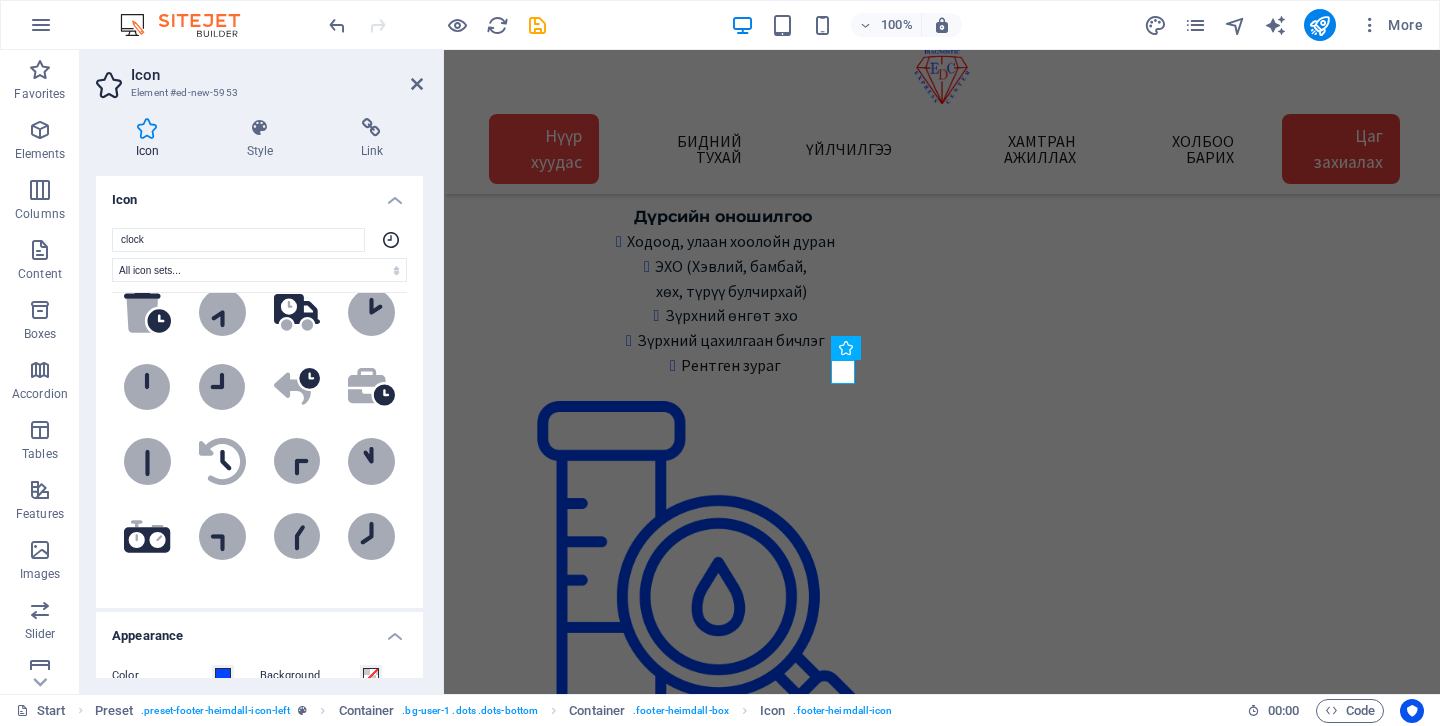 scroll, scrollTop: 765, scrollLeft: 0, axis: vertical 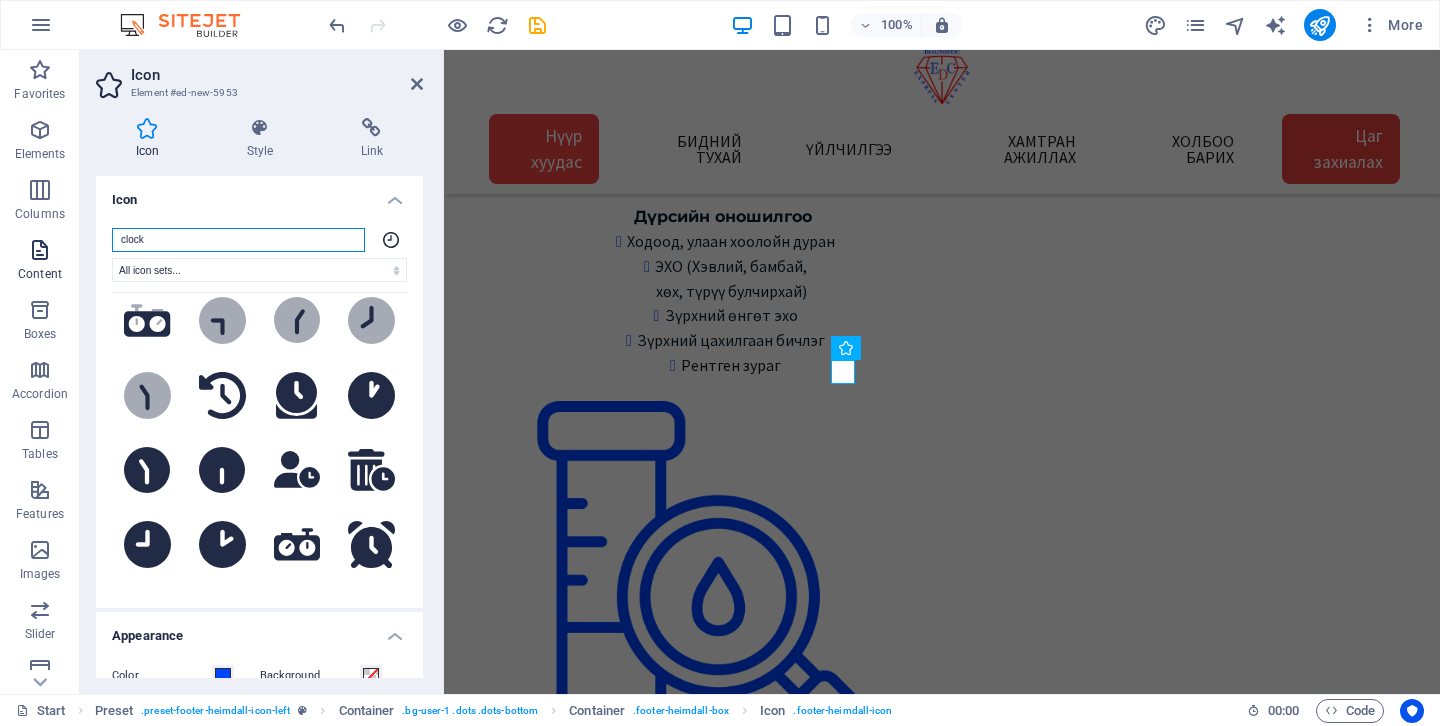 drag, startPoint x: 196, startPoint y: 237, endPoint x: 77, endPoint y: 232, distance: 119.104996 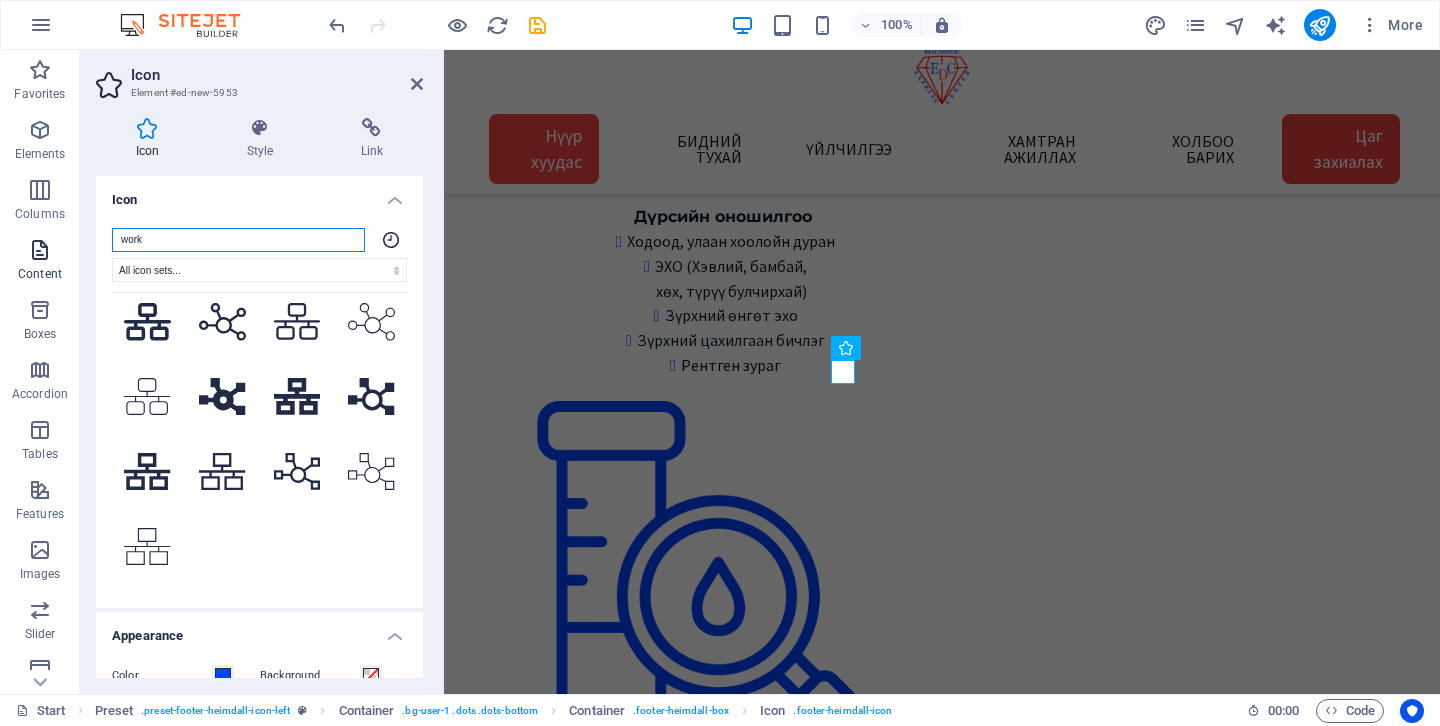 scroll, scrollTop: 299, scrollLeft: 0, axis: vertical 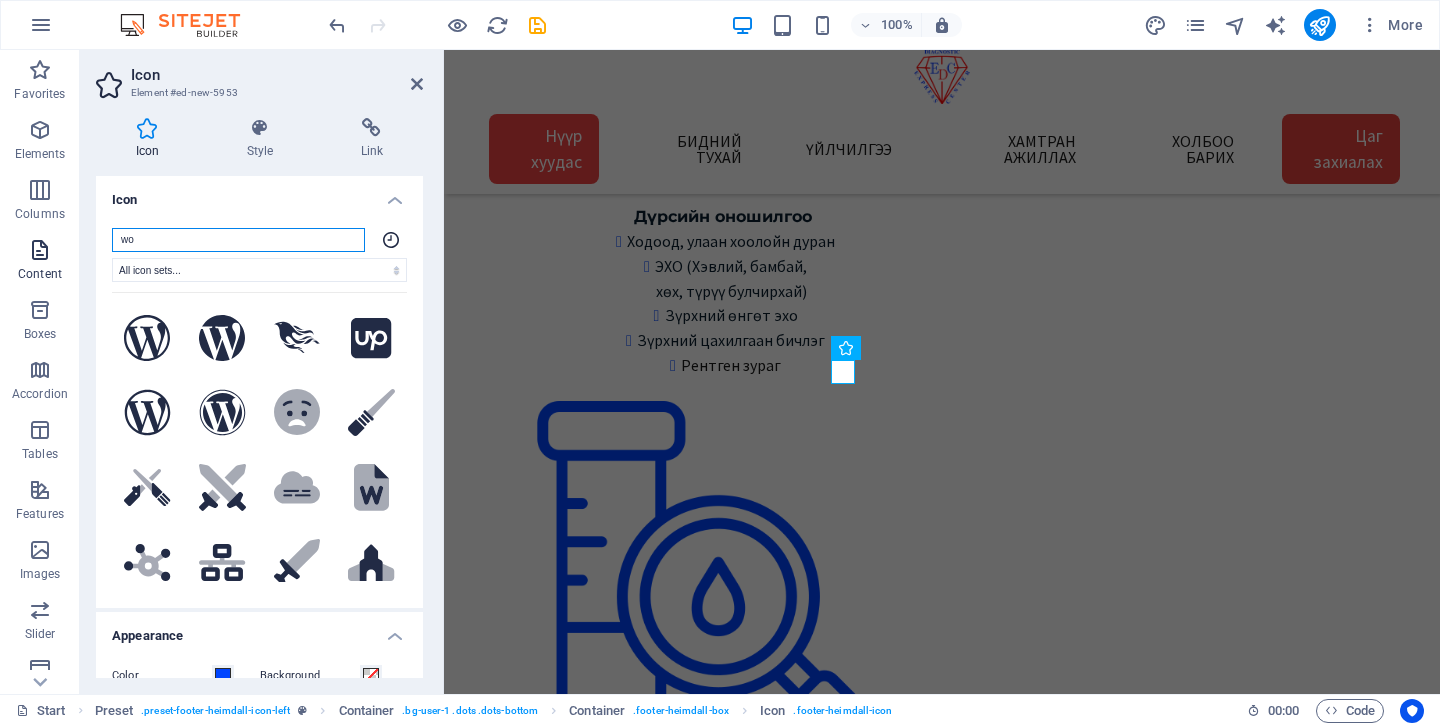 type on "w" 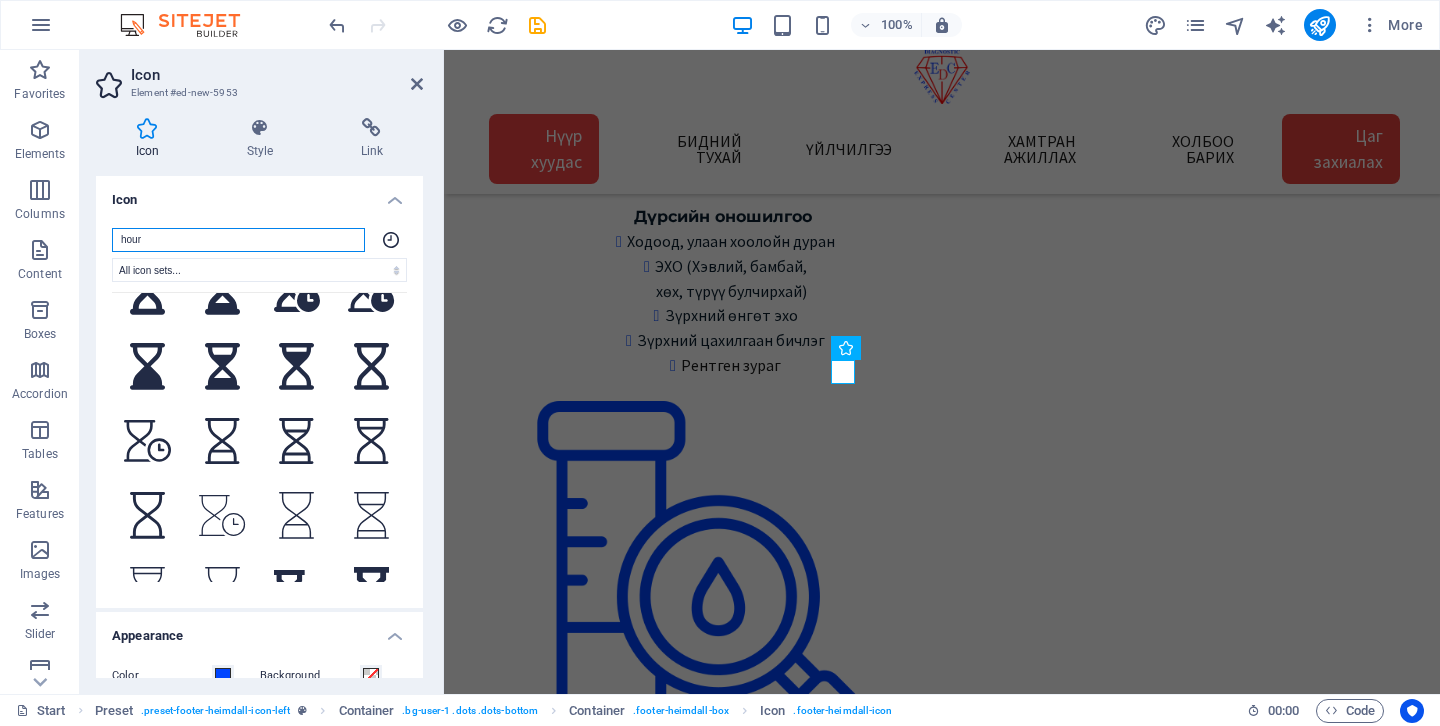 scroll, scrollTop: 0, scrollLeft: 0, axis: both 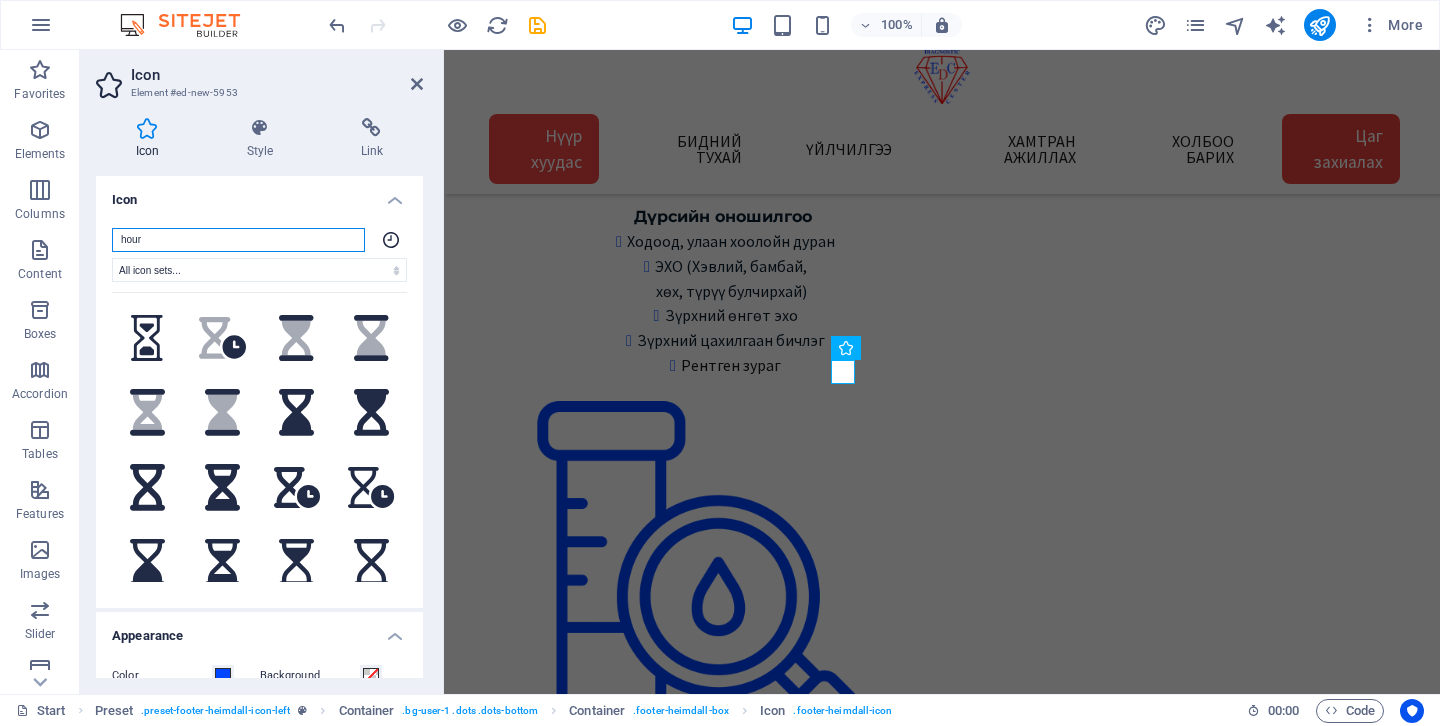 drag, startPoint x: 148, startPoint y: 243, endPoint x: 111, endPoint y: 237, distance: 37.48333 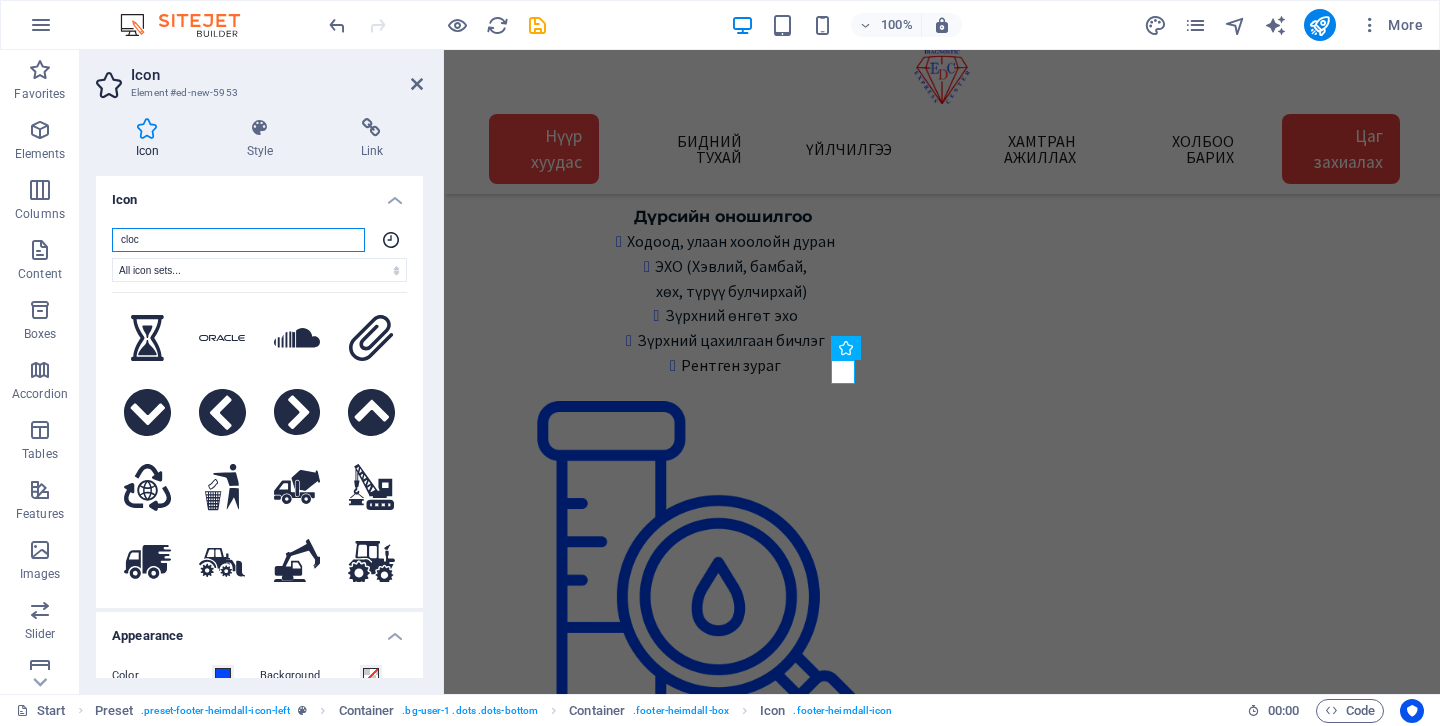 type on "clock" 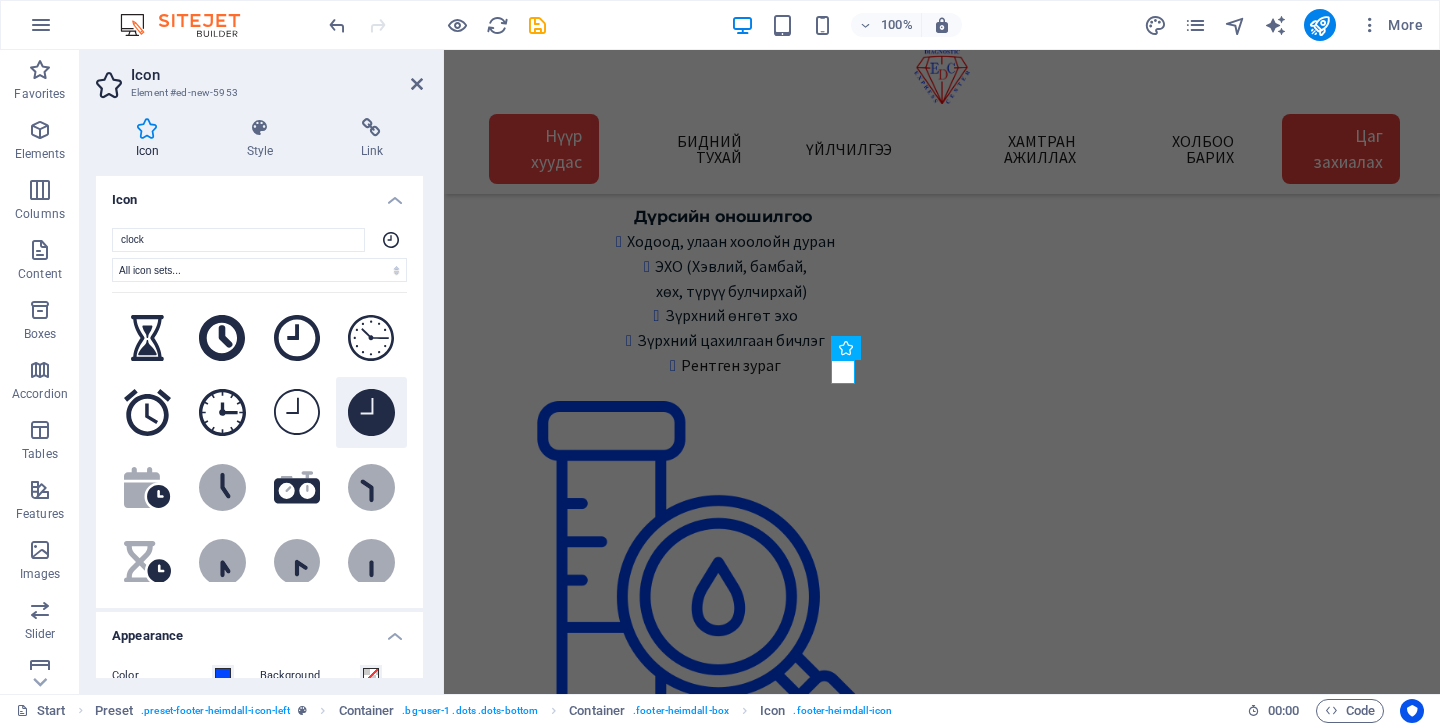 click 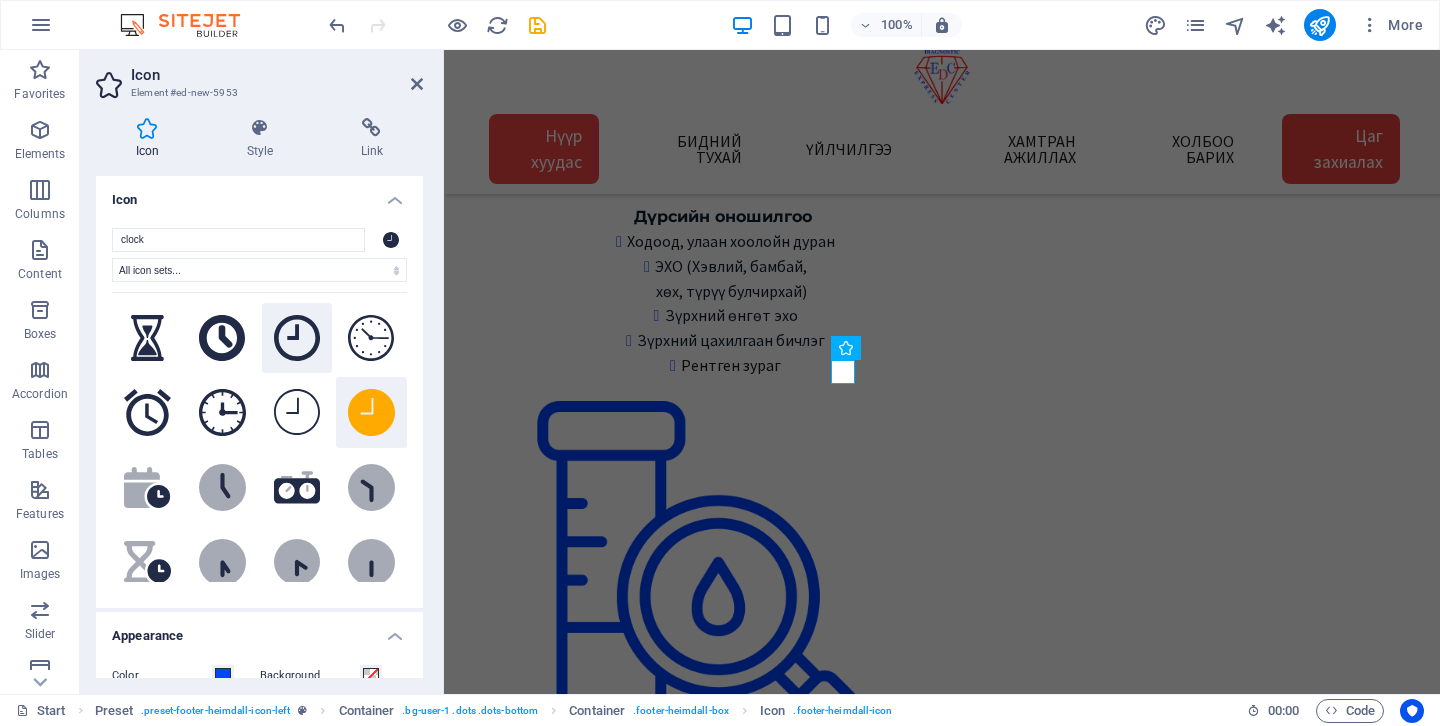 click 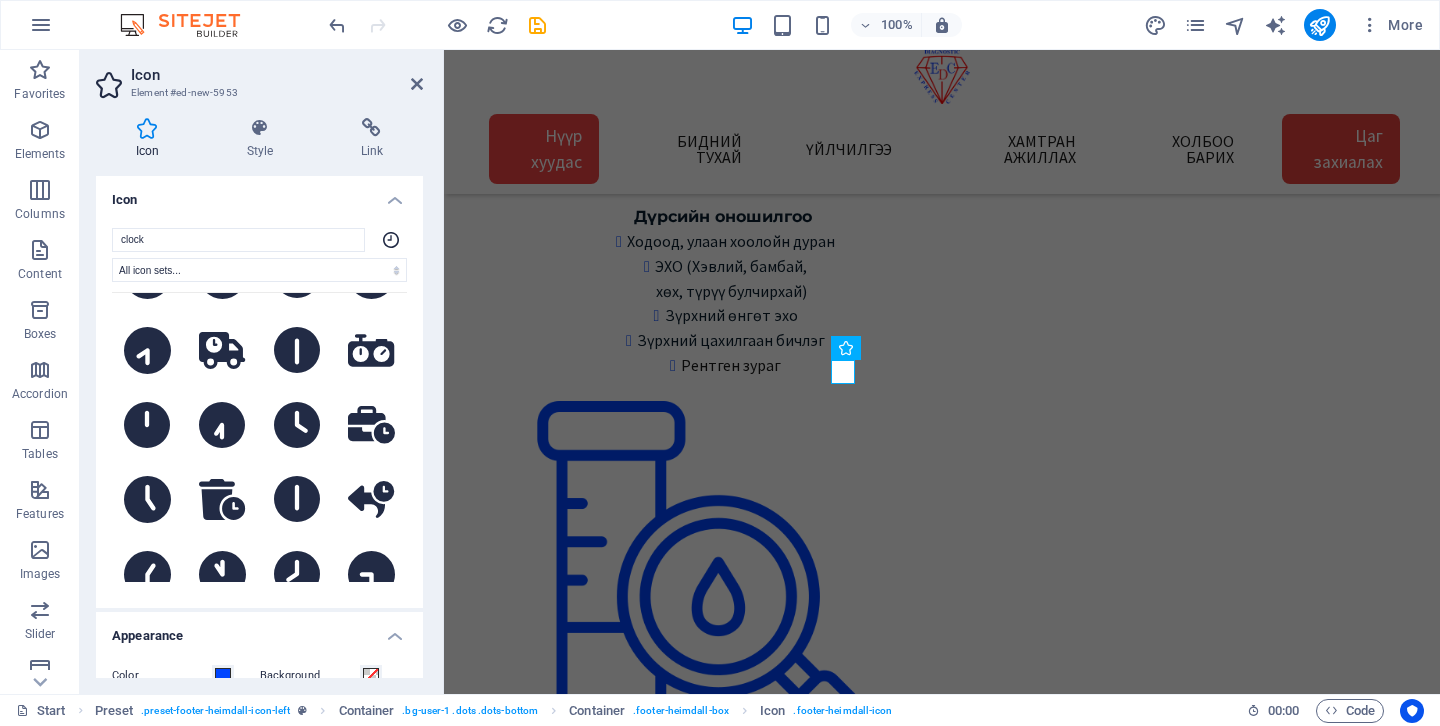 scroll, scrollTop: 1240, scrollLeft: 0, axis: vertical 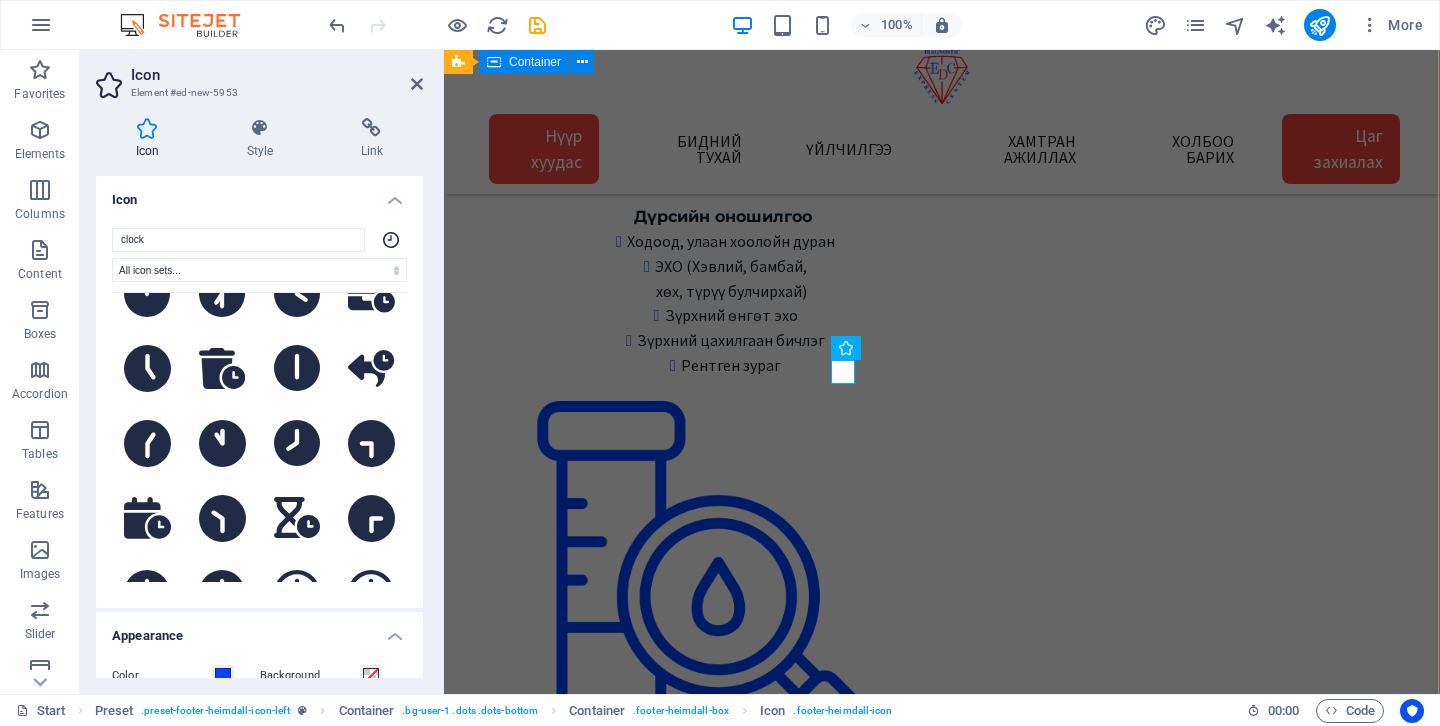click on "Хаяг, байршил 1 -Төв салбар БЗД 3-р хороо Улсын 2-р эмнэлгийн   2 - Зайсан салбар ХУД 11-р хороо Астра төвийн зүүн талд V28-ын 2р давхарт 3 - Сансар салбар БЗД 7-р хороо Хурдмед эмнэлэг 4 - Нисэх салбар ХУД, Нисэхийн тойрог Хан-Плазагийн 3-р давхарт Газрын зураг 1 - Төв салбар Google map:   2 - Зайсан салбар Google map:  3 - Сансар салбар Google map:  4 - Нисэх салбар Google map:    Газрын зургаас харах Холбоо барих   Express Diagnostic Center   info@expresslab.mn Лавлах утас  7000-1920 Төв салбар  Зайсан салбар Сансар салбар Нисэх салбар Цагийн хуваарь Цагийн хуваарь:   Төв салбар  Даваа-Бааасан  08:00-15:30 Бямба  09:00-15:00" at bounding box center [941, 9698] 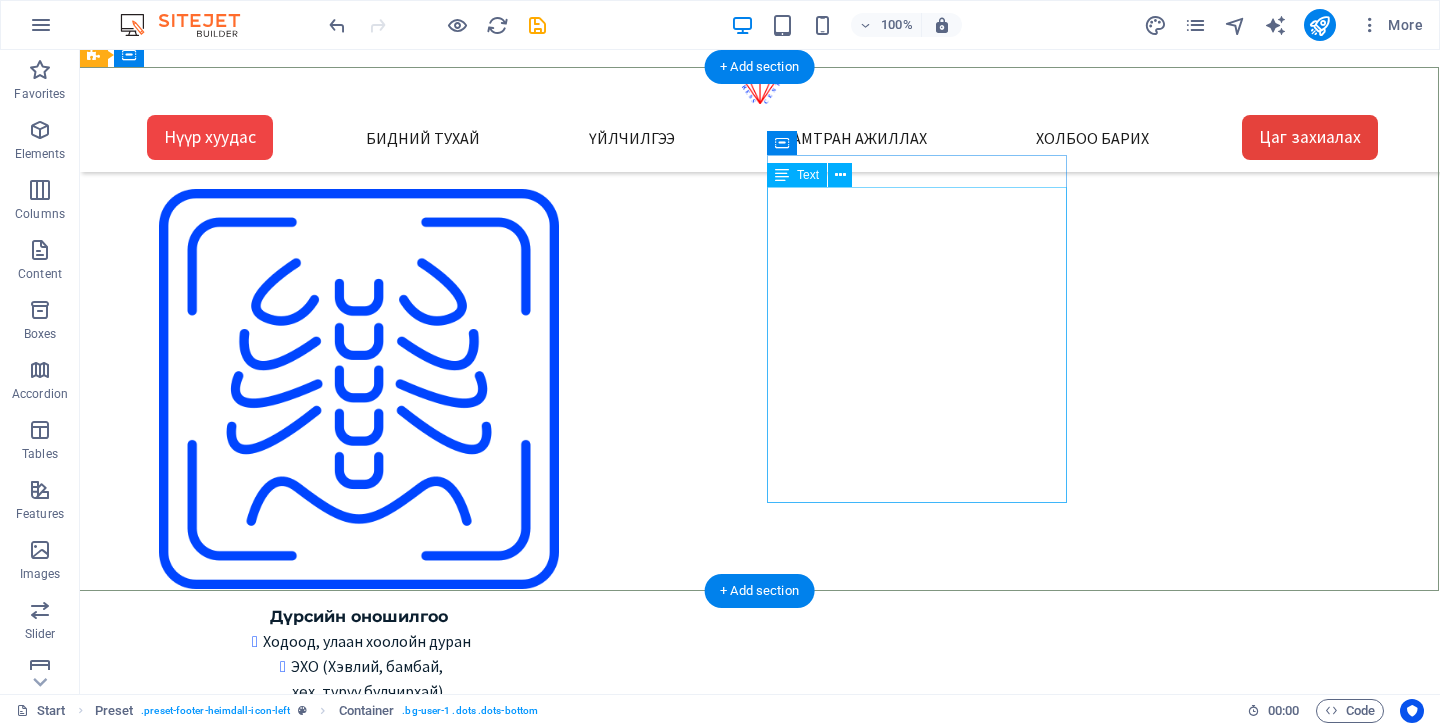 scroll, scrollTop: 2752, scrollLeft: 1, axis: both 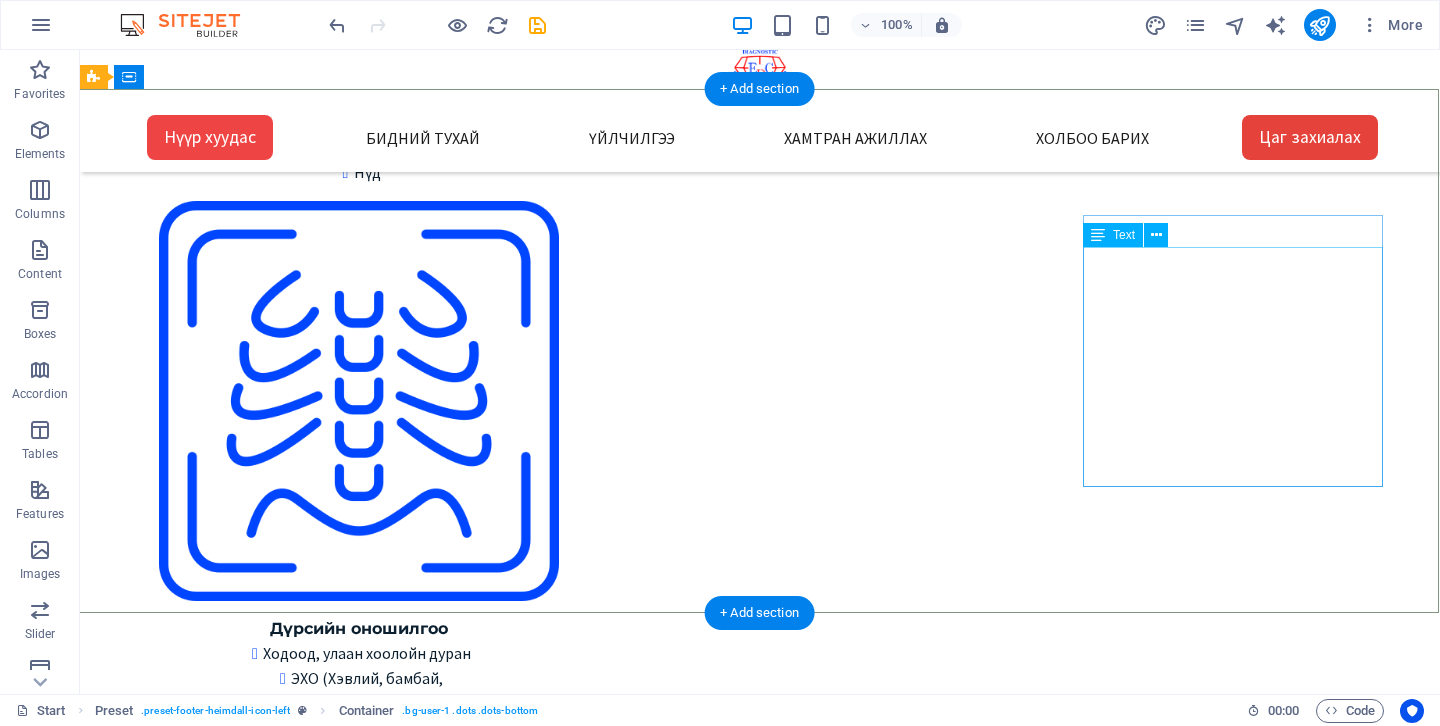 click on "Цагийн хуваарь:   Төв салбар  Даваа-Бааасан  08:00-15:30 Бямба  09:00-15:00 Ням гарагт амарна Бусад салбар:  Да-Ба  08:30-16:30 Бя         09:00-15:00 Ням гарагт амарна" at bounding box center [759, 11659] 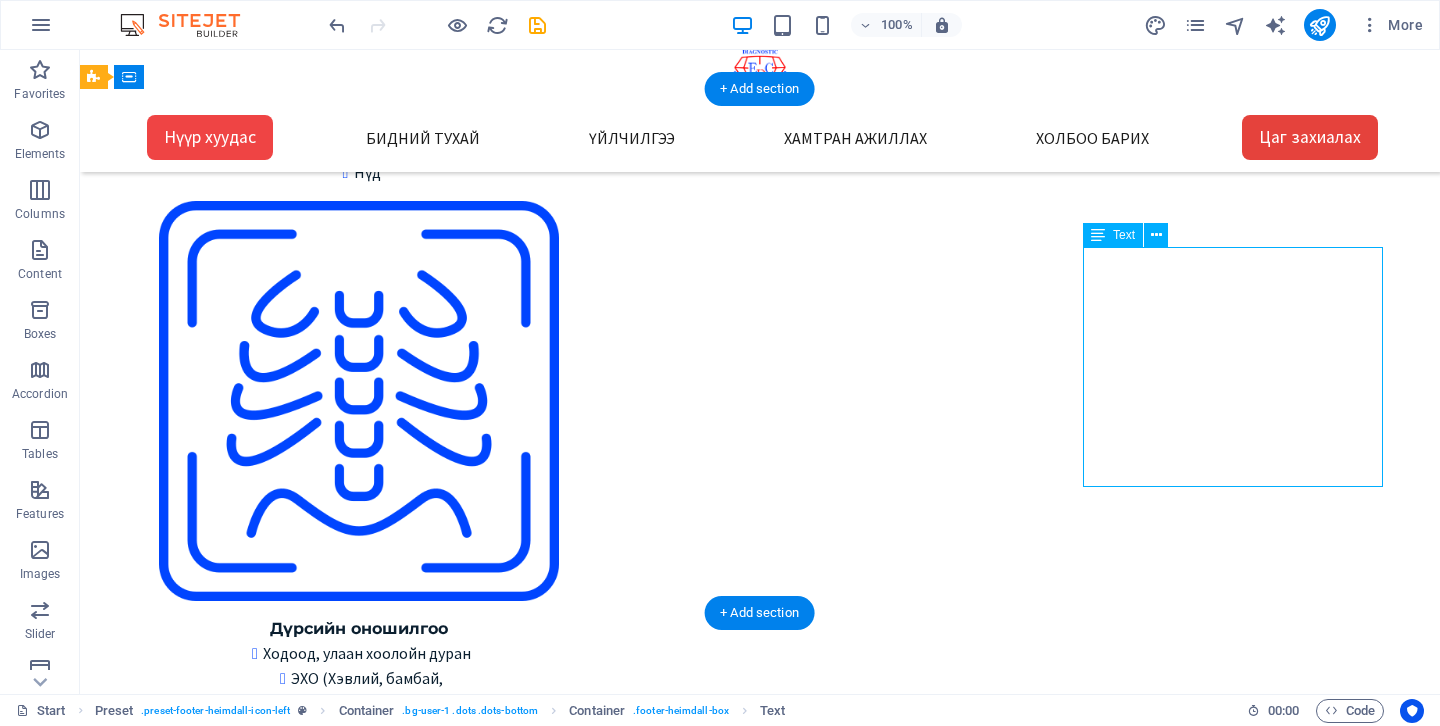 click on "Цагийн хуваарь:   Төв салбар  Даваа-Бааасан  08:00-15:30 Бямба  09:00-15:00 Ням гарагт амарна Бусад салбар:  Да-Ба  08:30-16:30 Бя         09:00-15:00 Ням гарагт амарна" at bounding box center [759, 11659] 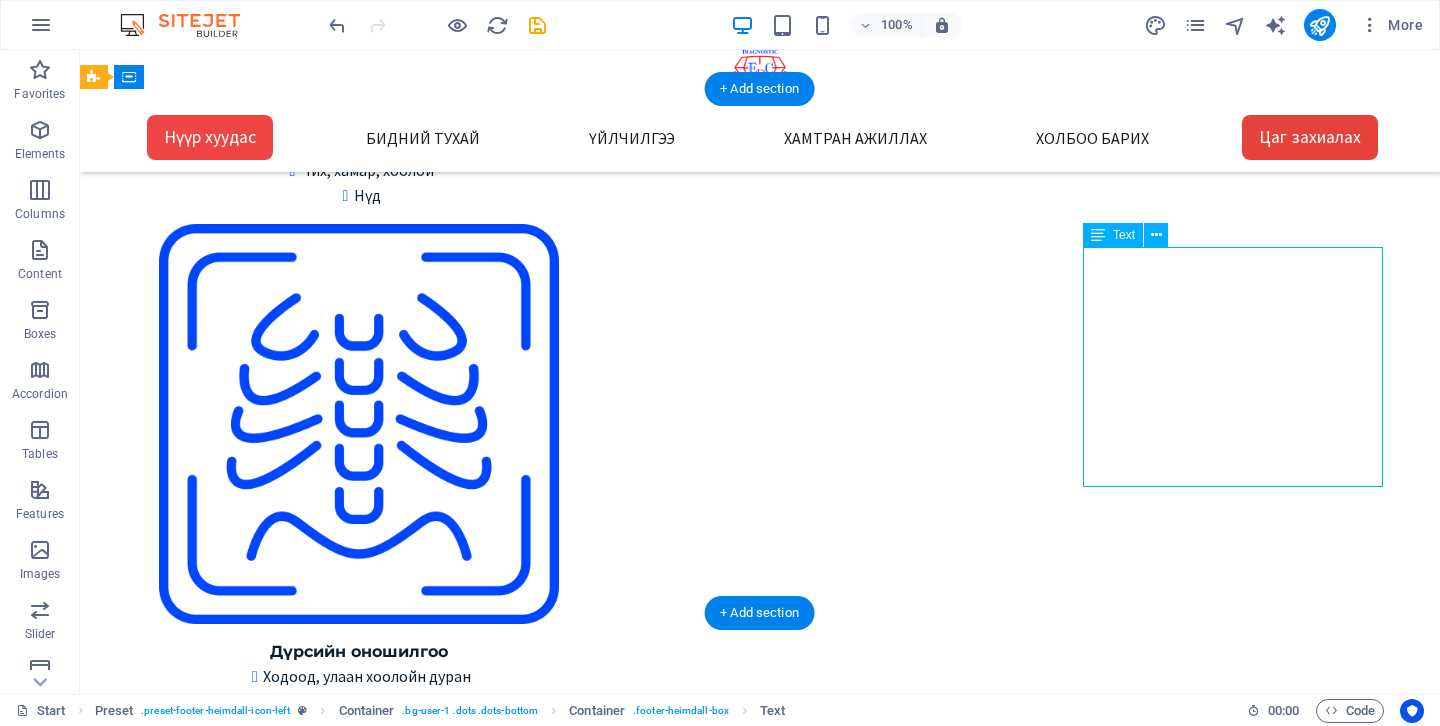 scroll, scrollTop: 2874, scrollLeft: 1, axis: both 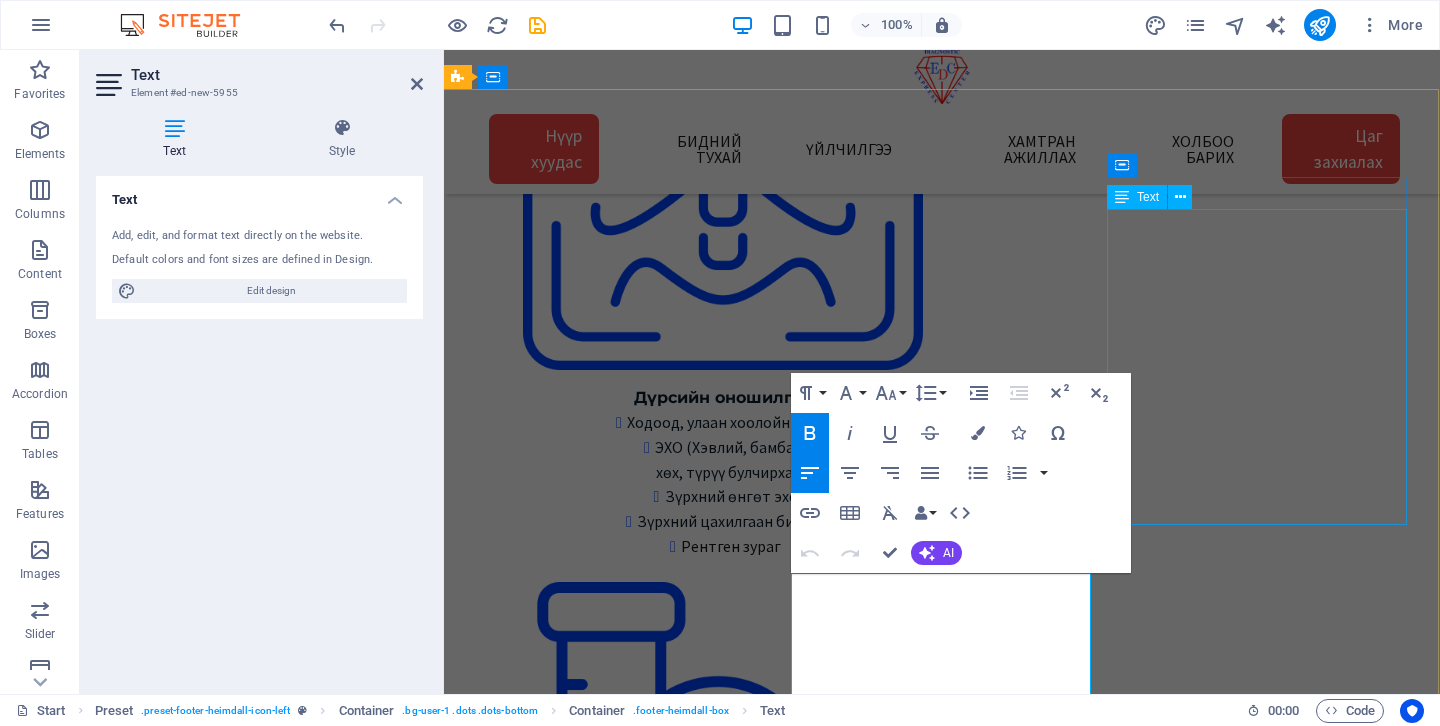 click on "Express Diagnostic Center   info@expresslab.mn Лавлах утас  7000-1920 Төв салбар  Зайсан салбар Сансар салбар Нисэх салбар" at bounding box center (941, 10104) 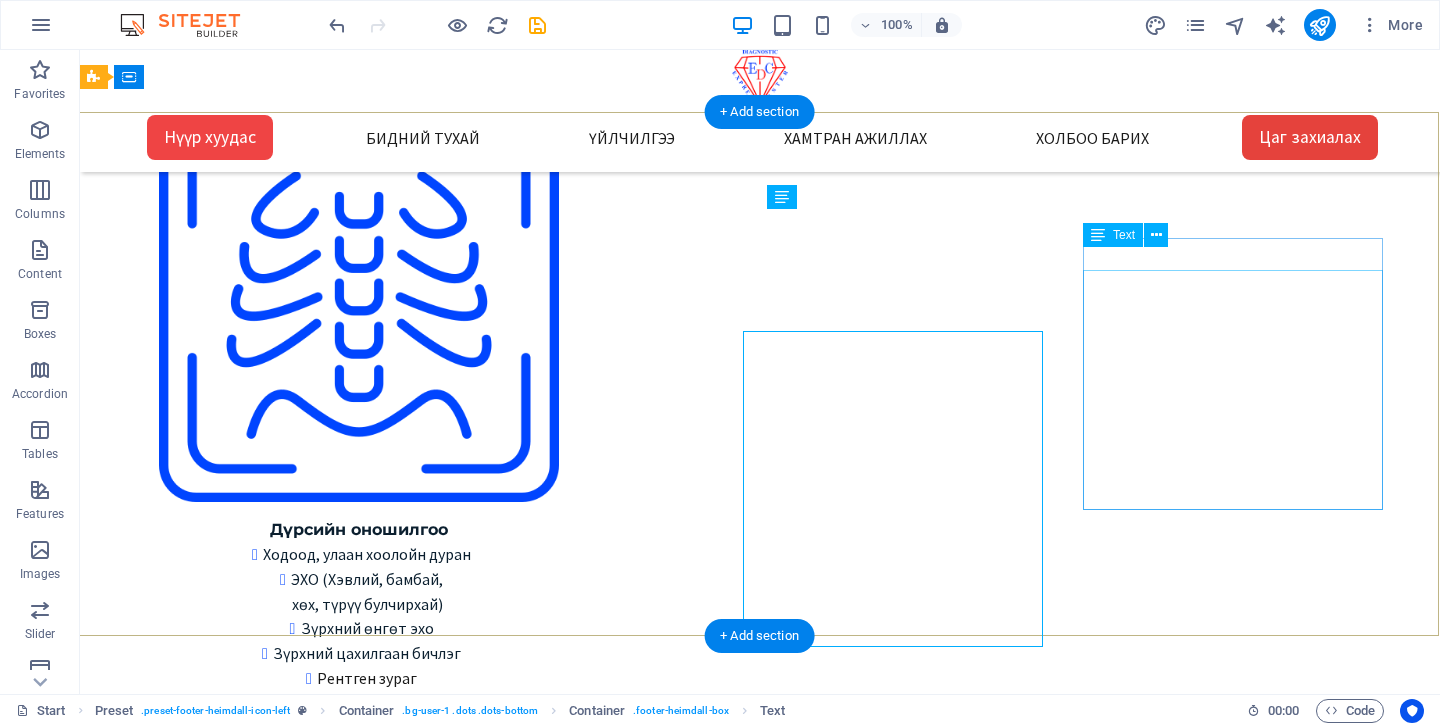 click on "Цагийн хуваарь:   Төв салбар  Даваа-Бааасан  08:00-15:30 Бямба  09:00-15:00 Ням гарагт амарна Бусад салбар:  Да-Ба  08:30-16:30 Бя         09:00-15:00 Ням гарагт амарна" at bounding box center [759, 11560] 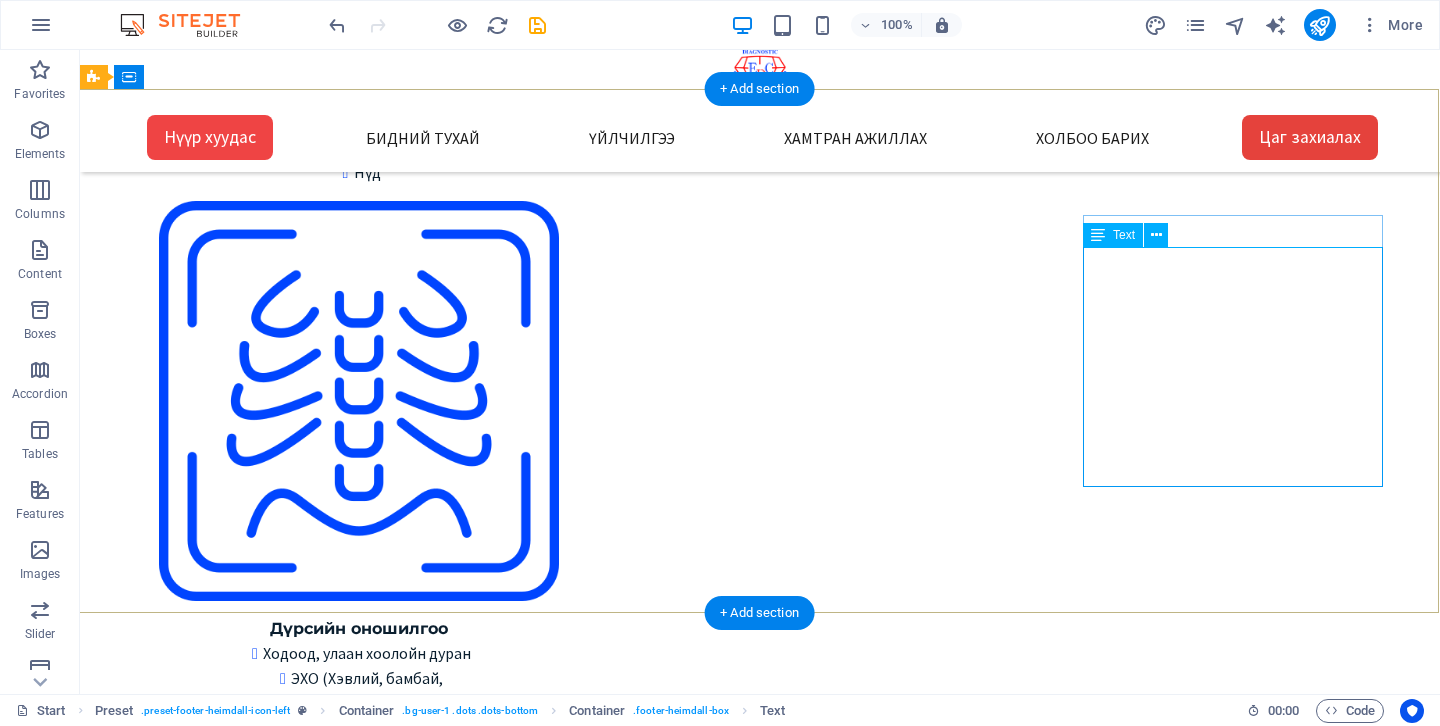 click on "Цагийн хуваарь:   Төв салбар  Даваа-Бааасан  08:00-15:30 Бямба  09:00-15:00 Ням гарагт амарна Бусад салбар:  Да-Ба  08:30-16:30 Бя         09:00-15:00 Ням гарагт амарна" at bounding box center [759, 11659] 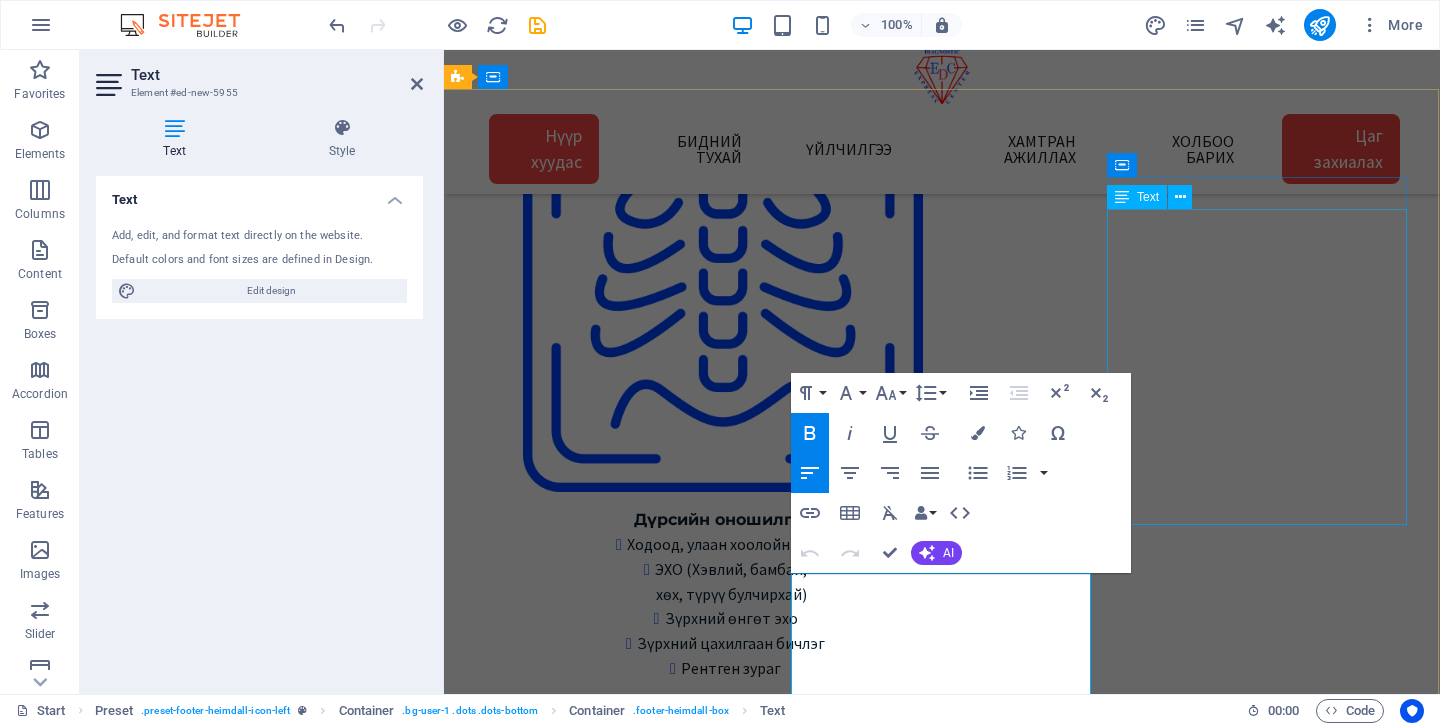 scroll, scrollTop: 2874, scrollLeft: 1, axis: both 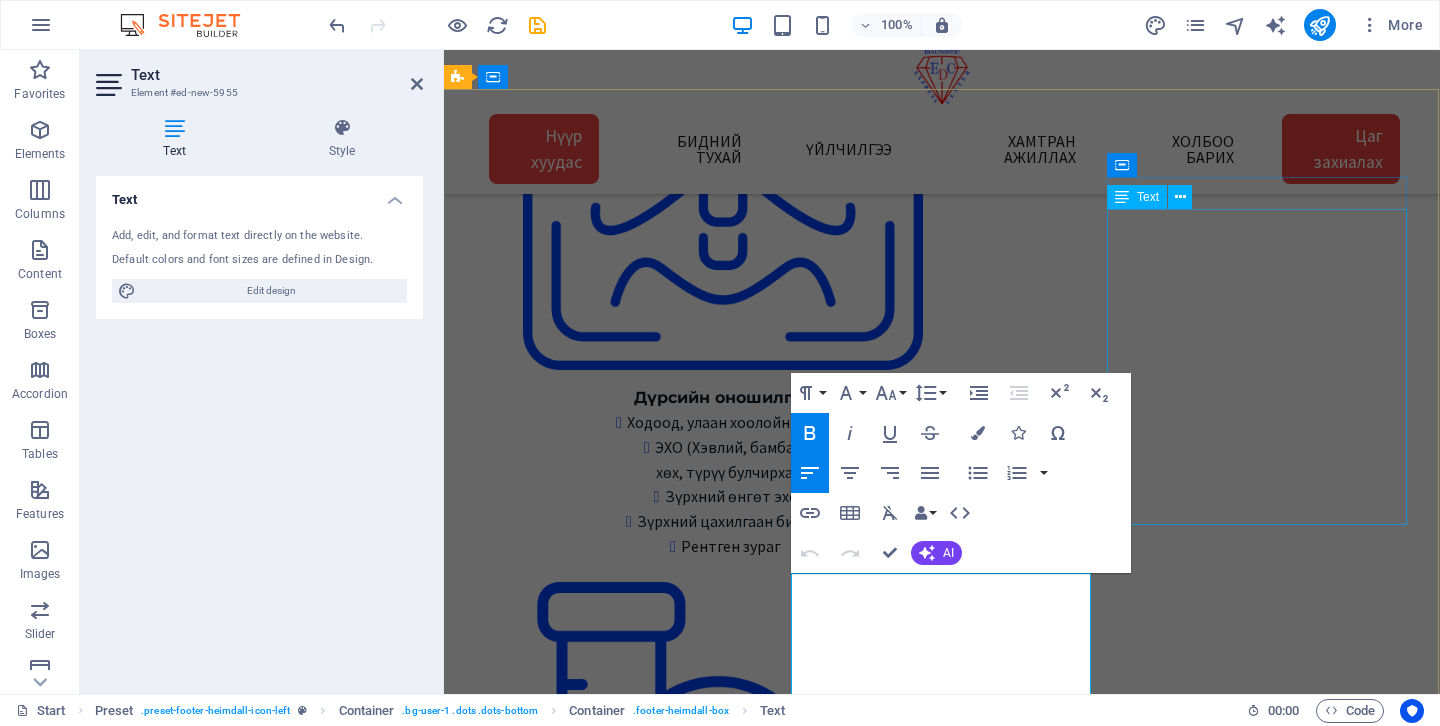 click on "Express Diagnostic Center   info@expresslab.mn Лавлах утас  7000-1920 Төв салбар  Зайсан салбар Сансар салбар Нисэх салбар" at bounding box center (941, 10104) 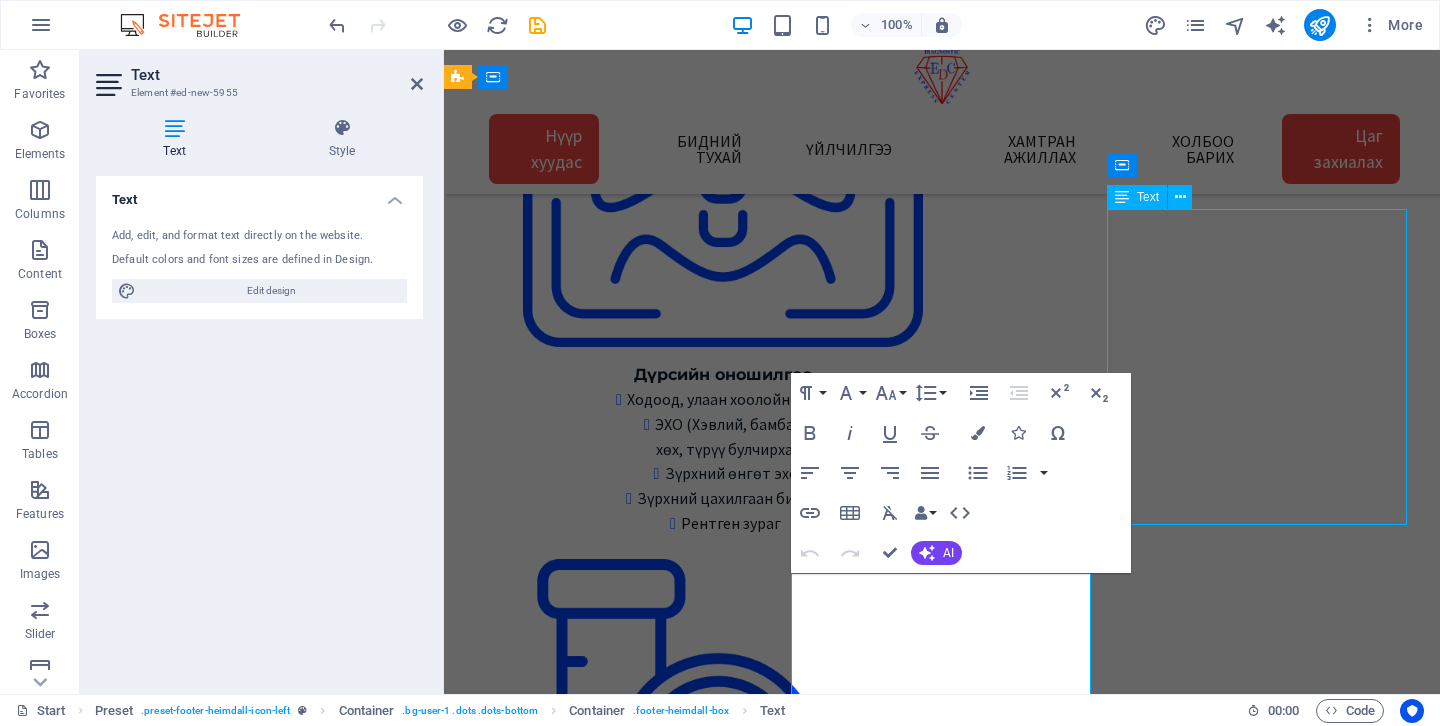scroll, scrollTop: 2752, scrollLeft: 1, axis: both 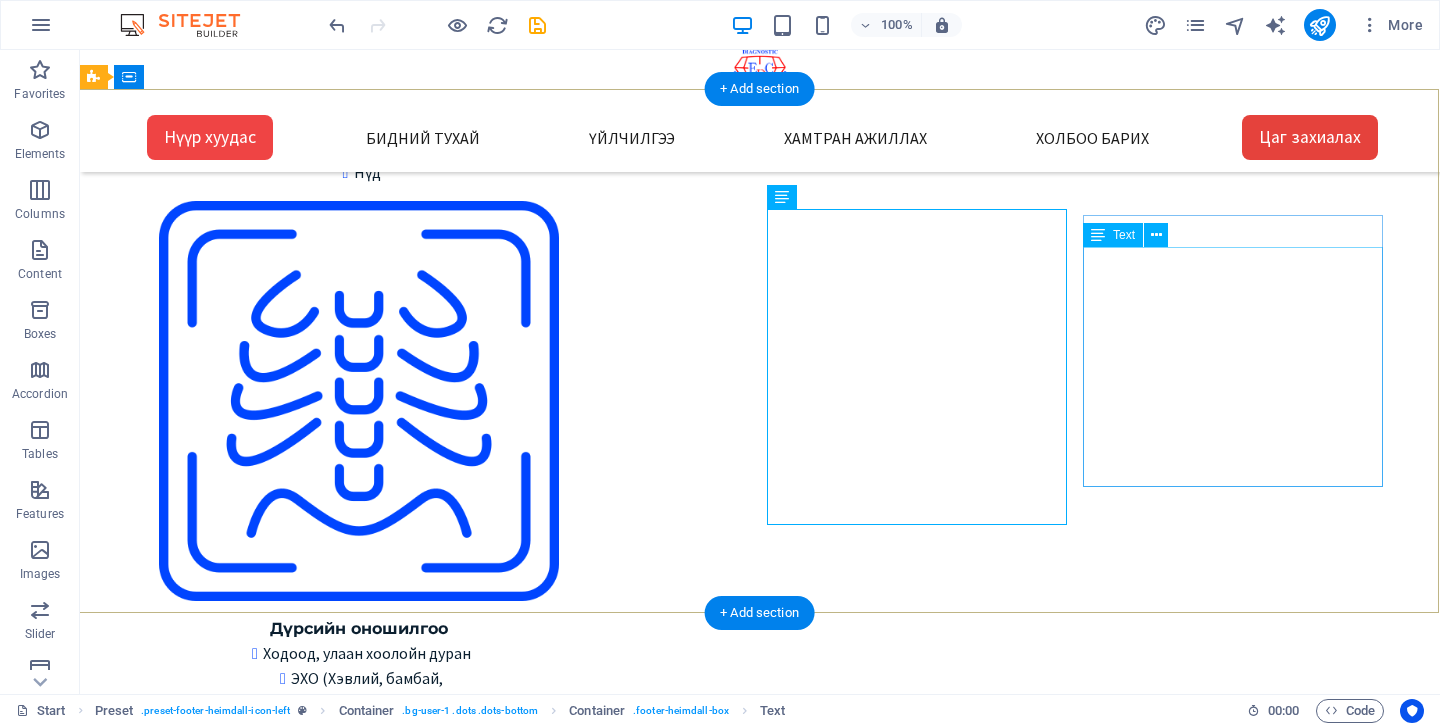 click on "Цагийн хуваарь:   Төв салбар  Даваа-Бааасан  08:00-15:30 Бямба  09:00-15:00 Ням гарагт амарна Бусад салбар:  Да-Ба  08:30-16:30 Бя         09:00-15:00 Ням гарагт амарна" at bounding box center [759, 11659] 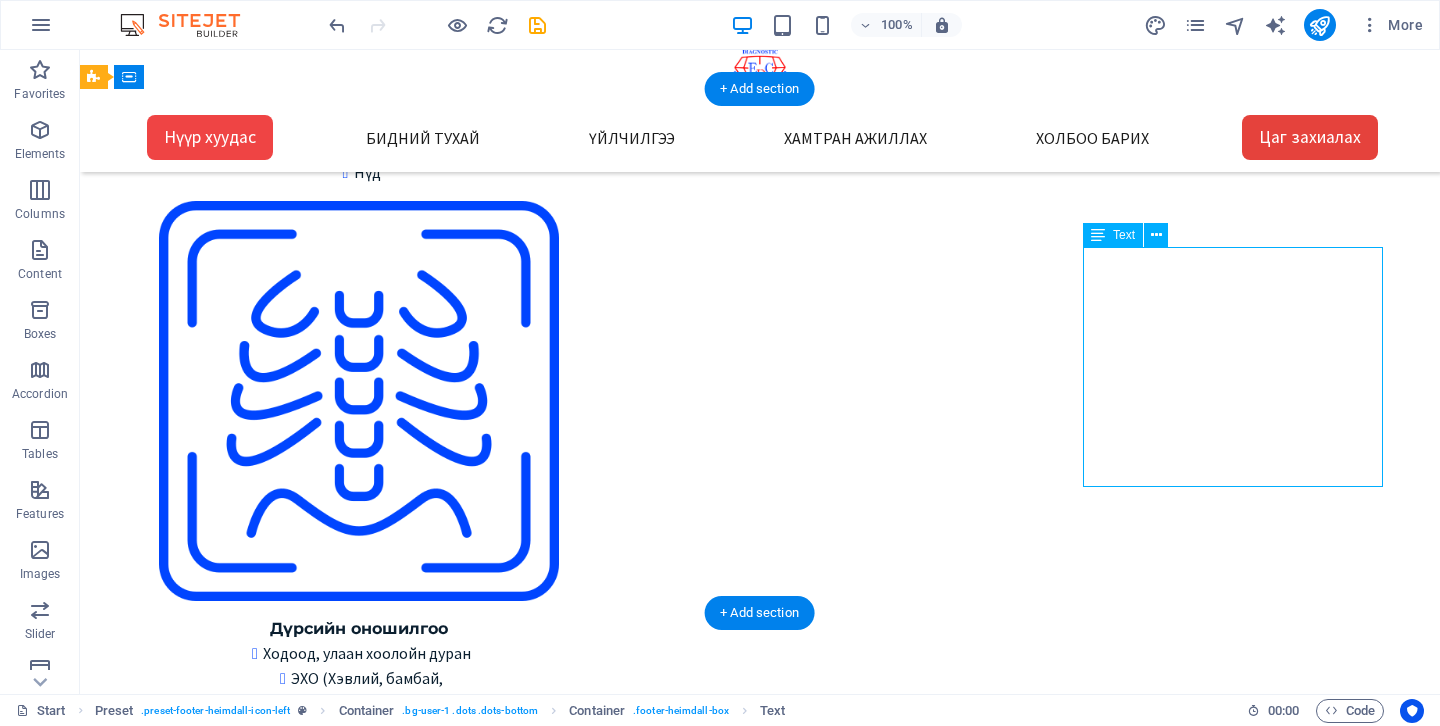 click on "Цагийн хуваарь:   Төв салбар  Даваа-Бааасан  08:00-15:30 Бямба  09:00-15:00 Ням гарагт амарна Бусад салбар:  Да-Ба  08:30-16:30 Бя         09:00-15:00 Ням гарагт амарна" at bounding box center (759, 11659) 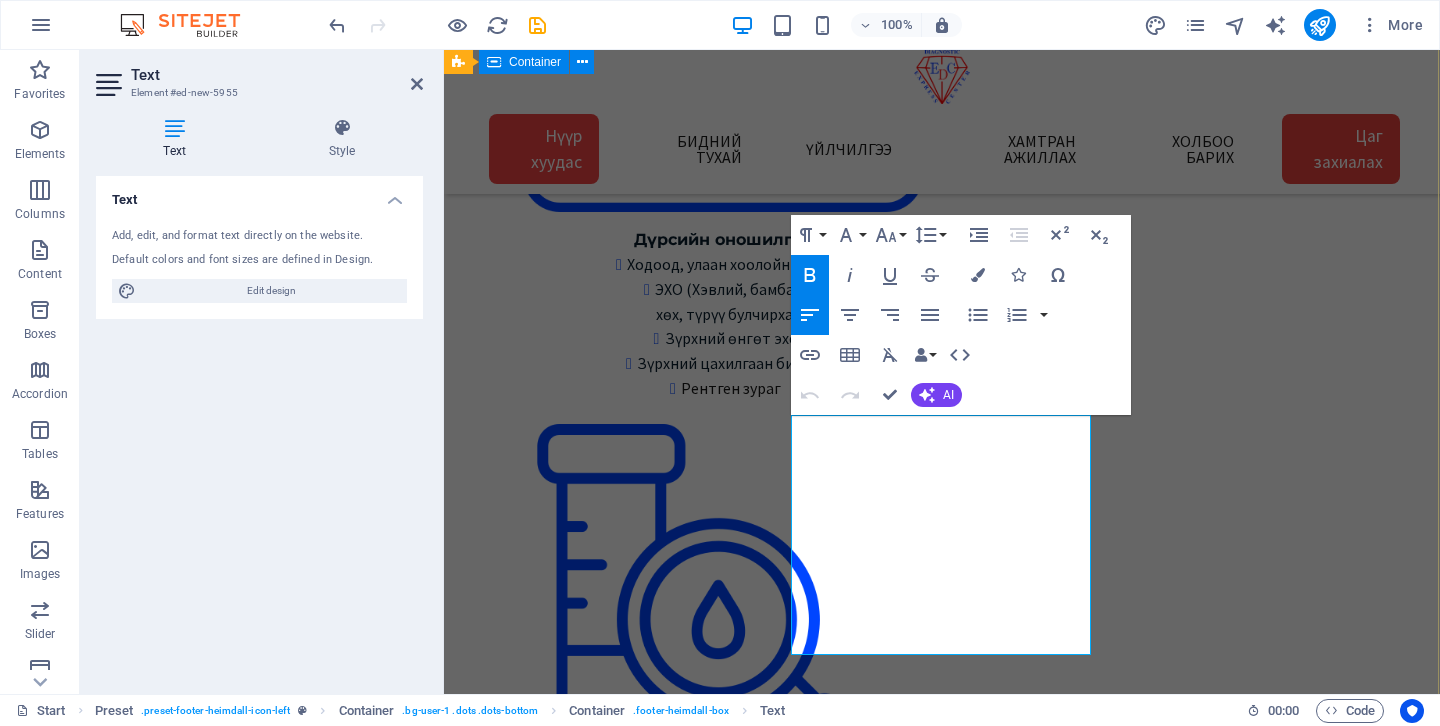 scroll, scrollTop: 3034, scrollLeft: 1, axis: both 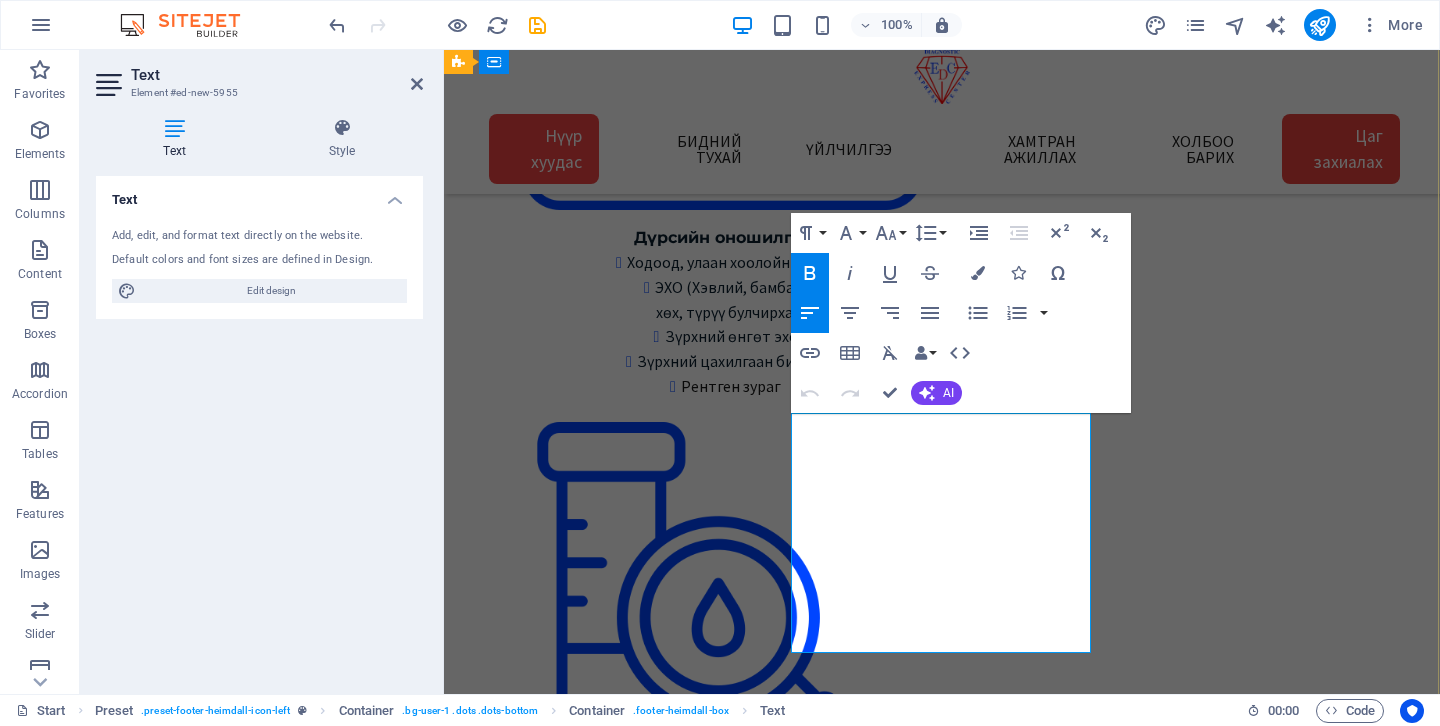 click on "Ням гарагт амарна" at bounding box center [607, 10367] 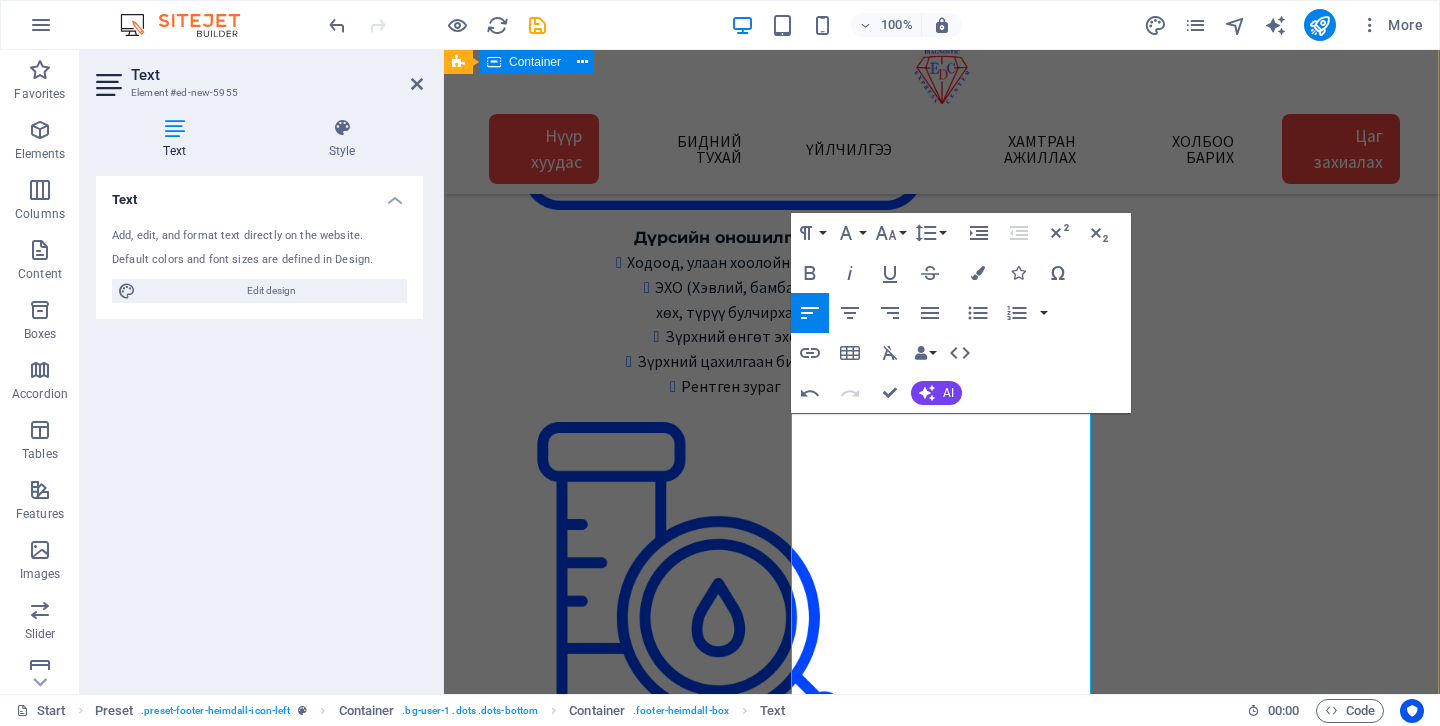 click on "Хаяг, байршил 1 -Төв салбар БЗД 3-р хороо Улсын 2-р эмнэлгийн   2 - Зайсан салбар ХУД 11-р хороо Астра төвийн зүүн талд V28-ын 2р давхарт 3 - Сансар салбар БЗД 7-р хороо Хурдмед эмнэлэг 4 - Нисэх салбар ХУД, Нисэхийн тойрог Хан-Плазагийн 3-р давхарт Газрын зураг 1 - Төв салбар Google map:   2 - Зайсан салбар Google map:  3 - Сансар салбар Google map:  4 - Нисэх салбар Google map:    Газрын зургаас харах Холбоо барих   Express Diagnostic Center   info@expresslab.mn Лавлах утас  7000-1920 Төв салбар  Зайсан салбар Сансар салбар Нисэх салбар Цагийн хуваарь Цагийн хуваарь:   Төв салбар  Даваа-Бааасан  08:00-15:30 Бямба  09:00-15:00 ​ ​" at bounding box center [941, 9743] 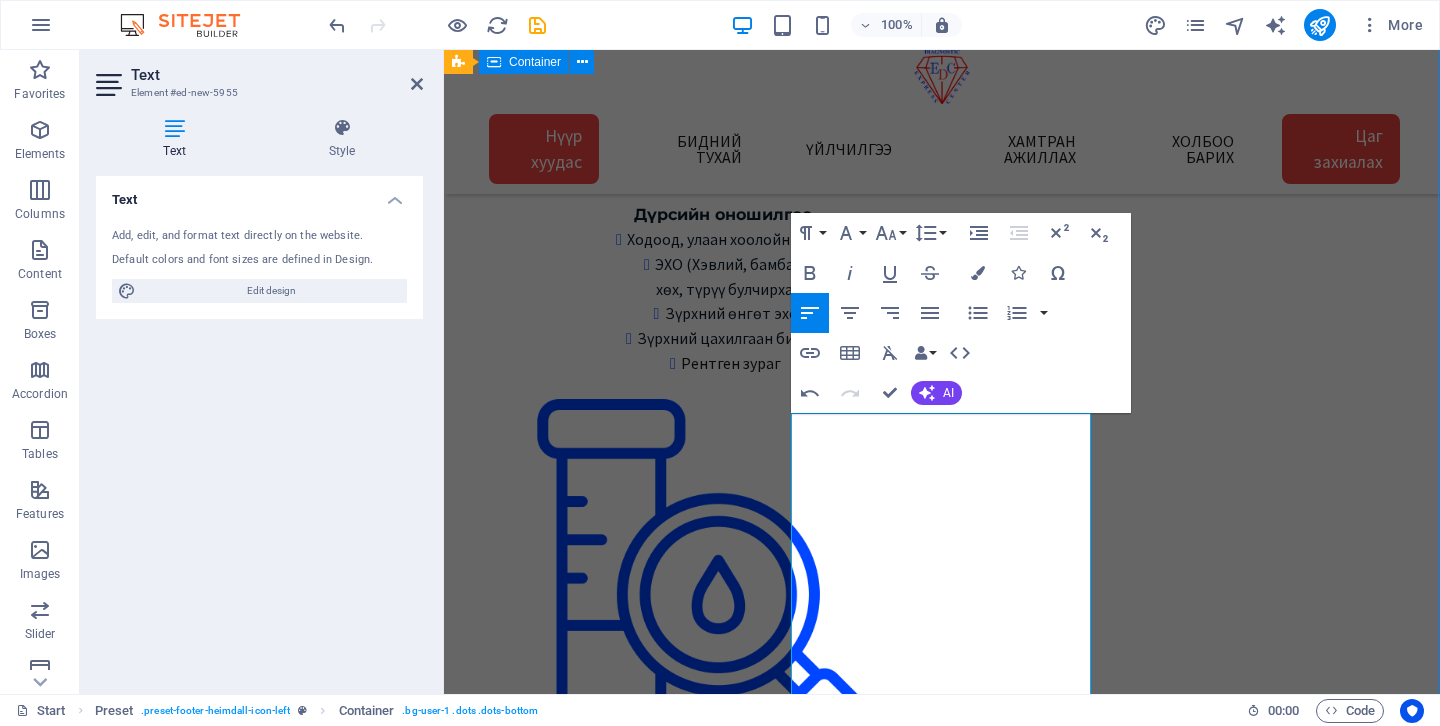 scroll, scrollTop: 2562, scrollLeft: 1, axis: both 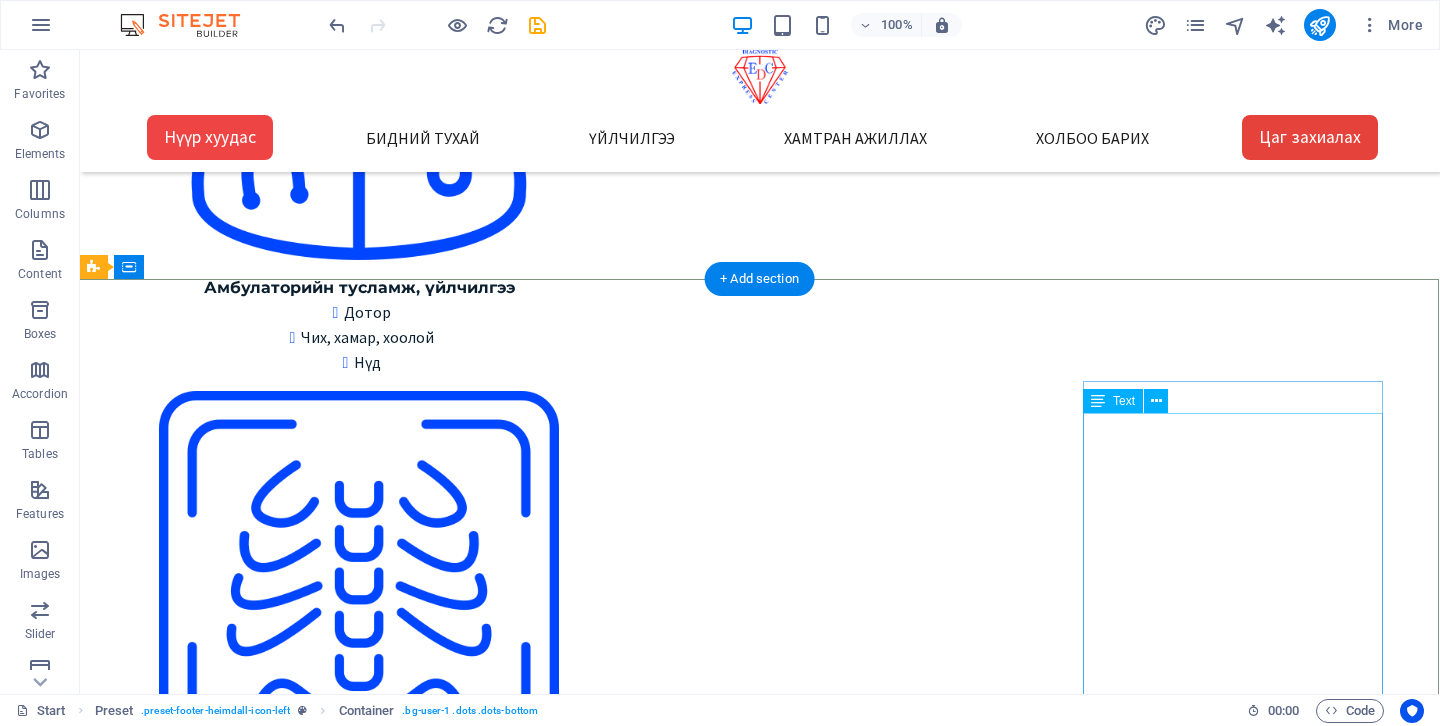 click on "Цагийн хуваарь:   Төв салбар  Даваа-Бааасан  08:00-15:30 Бямба  09:00-15:00 Ням гарагт амарна Бусад салбар:  Да-Ба  08:30-16:30 Бя         09:00-15:00 Ням гарагт амарна" at bounding box center [759, 11873] 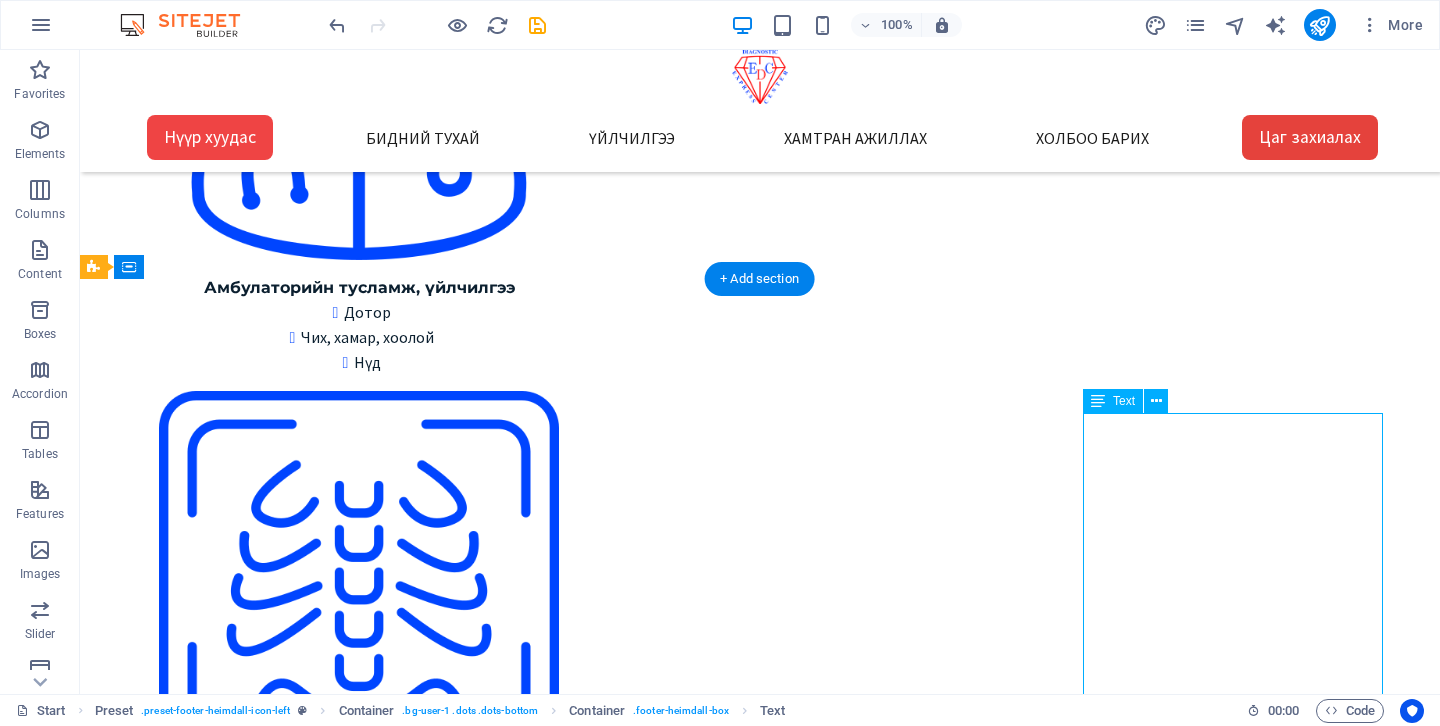 click on "Цагийн хуваарь:   Төв салбар  Даваа-Бааасан  08:00-15:30 Бямба  09:00-15:00 Ням гарагт амарна Бусад салбар:  Да-Ба  08:30-16:30 Бя         09:00-15:00 Ням гарагт амарна" at bounding box center (759, 11873) 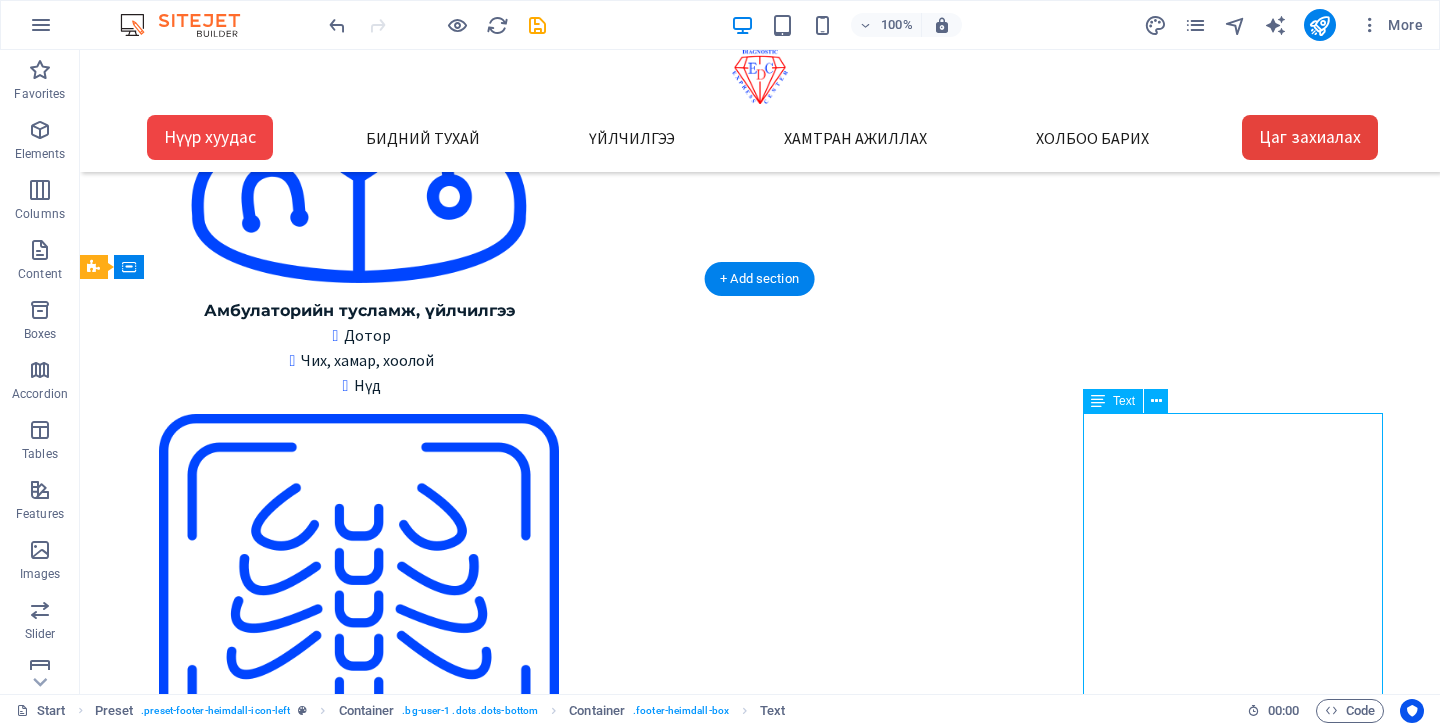 scroll, scrollTop: 3219, scrollLeft: 1, axis: both 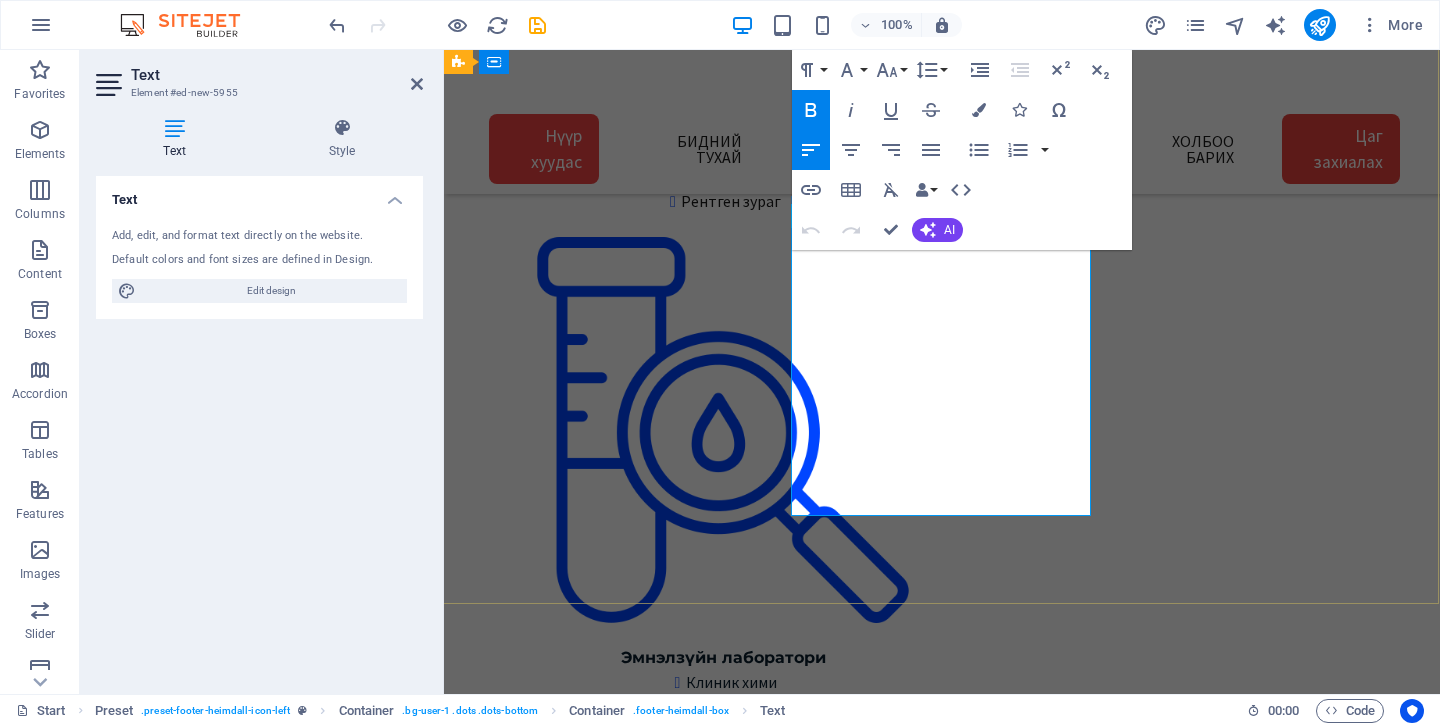 click on "Ням гарагт амарна" at bounding box center [941, 10182] 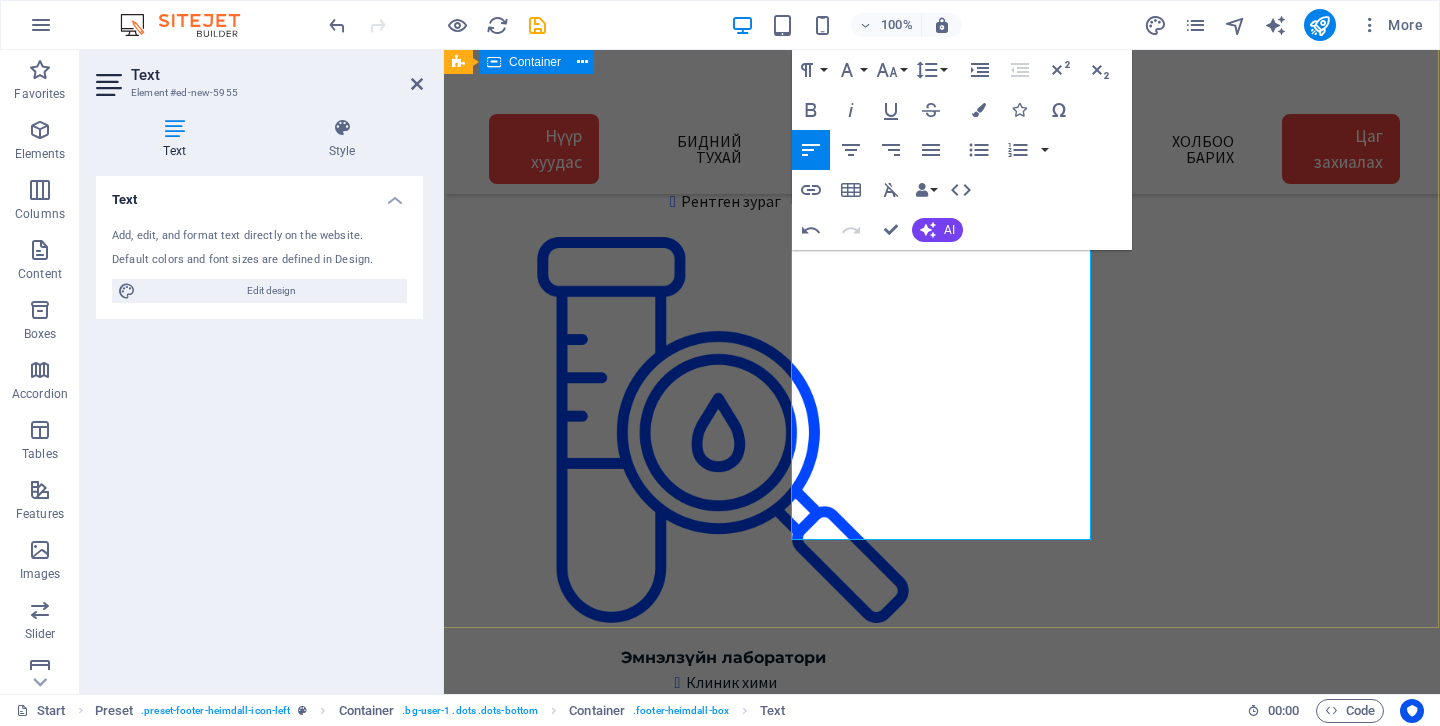 click on "Хаяг, байршил 1 -Төв салбар БЗД 3-р хороо Улсын 2-р эмнэлгийн   2 - Зайсан салбар ХУД 11-р хороо Астра төвийн зүүн талд V28-ын 2р давхарт 3 - Сансар салбар БЗД 7-р хороо Хурдмед эмнэлэг 4 - Нисэх салбар ХУД, Нисэхийн тойрог Хан-Плазагийн 3-р давхарт Газрын зураг 1 - Төв салбар Google map:   2 - Зайсан салбар Google map:  3 - Сансар салбар Google map:  4 - Нисэх салбар Google map:    Газрын зургаас харах Холбоо барих   Express Diagnostic Center   info@expresslab.mn Лавлах утас  7000-1920 Төв салбар  Зайсан салбар Сансар салбар Нисэх салбар Цагийн хуваарь Цагийн хуваарь:   Төв салбар  Даваа-Бааасан  08:00-15:30 Бямба  09:00-15:00 ​" at bounding box center (941, 9570) 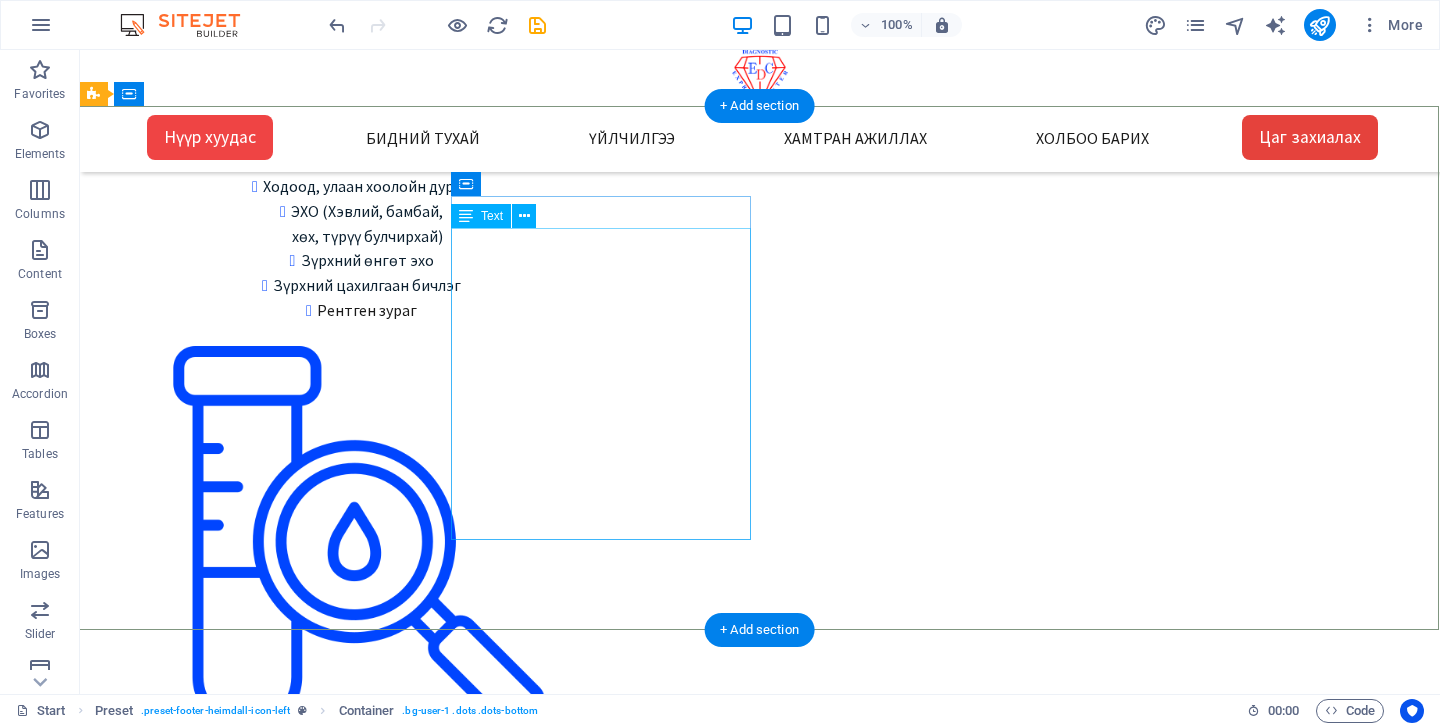 scroll, scrollTop: 2735, scrollLeft: 1, axis: both 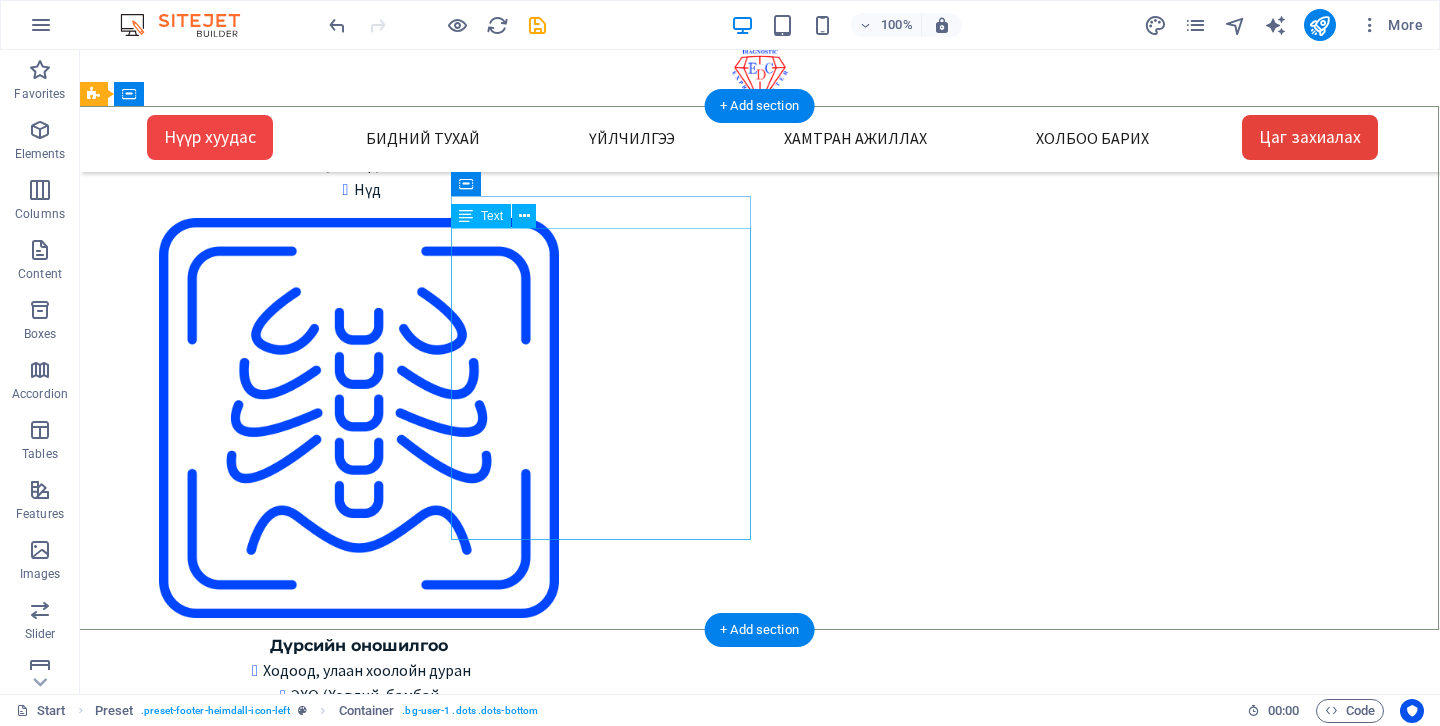 click on "1 - Төв салбар Google map:   2 - Зайсан салбар Google map:  3 - Сансар салбар Google map:  4 - Нисэх салбар Google map:    Газрын зургаас харах" at bounding box center [631, 10962] 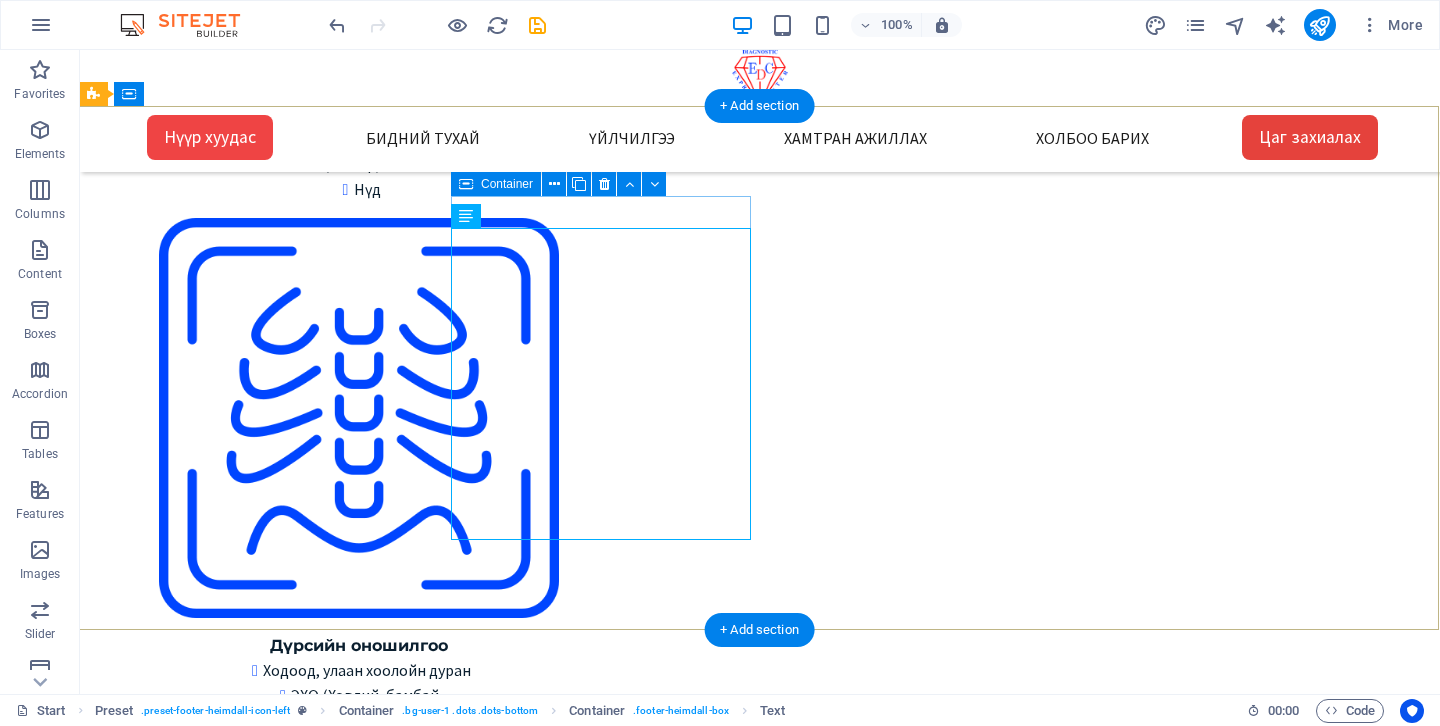 click on "Газрын зураг 1 - Төв салбар Google map:   2 - Зайсан салбар Google map:  3 - Сансар салбар Google map:  4 - Нисэх салбар Google map:    Газрын зургаас харах" at bounding box center [631, 10936] 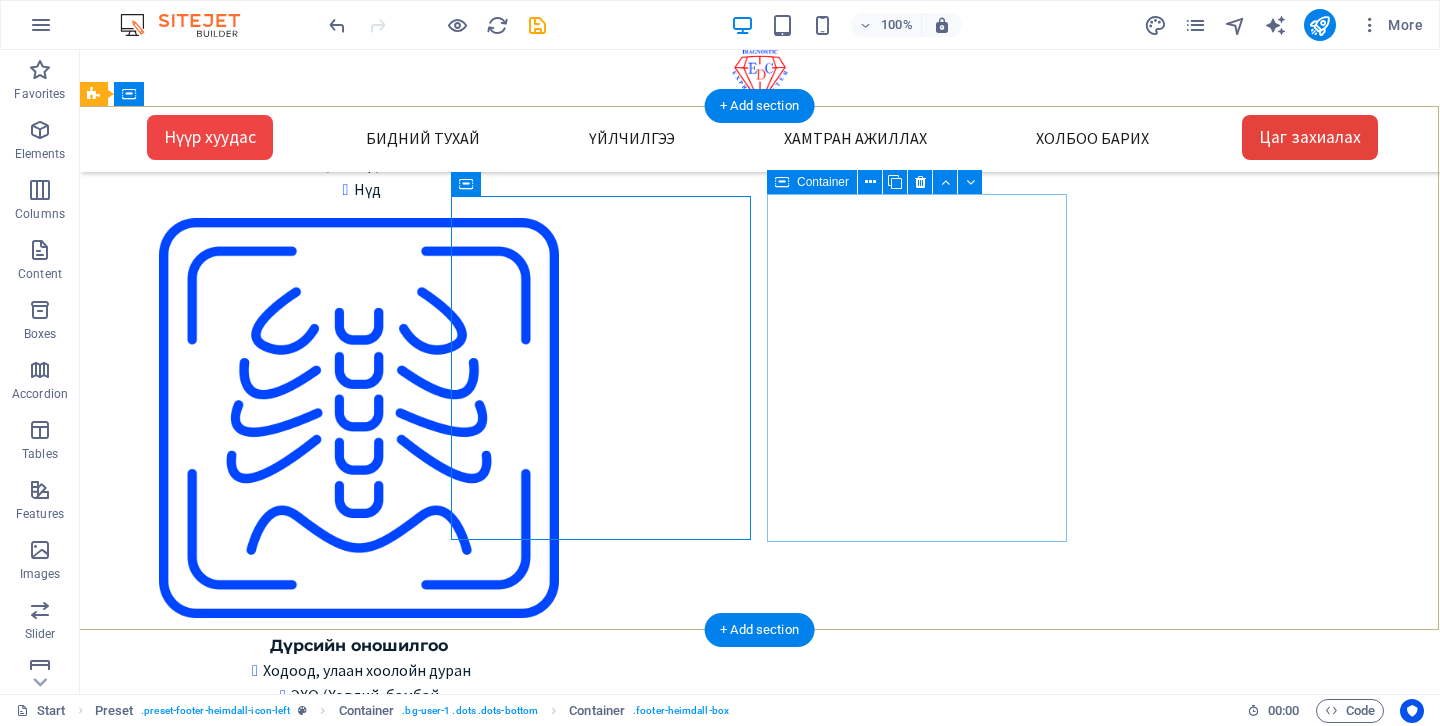 click on "Холбоо барих   Express Diagnostic Center   info@expresslab.mn Лавлах утас  7000-1920 Төв салбар  Зайсан салбар Сансар салбар Нисэх салбар" at bounding box center [759, 11310] 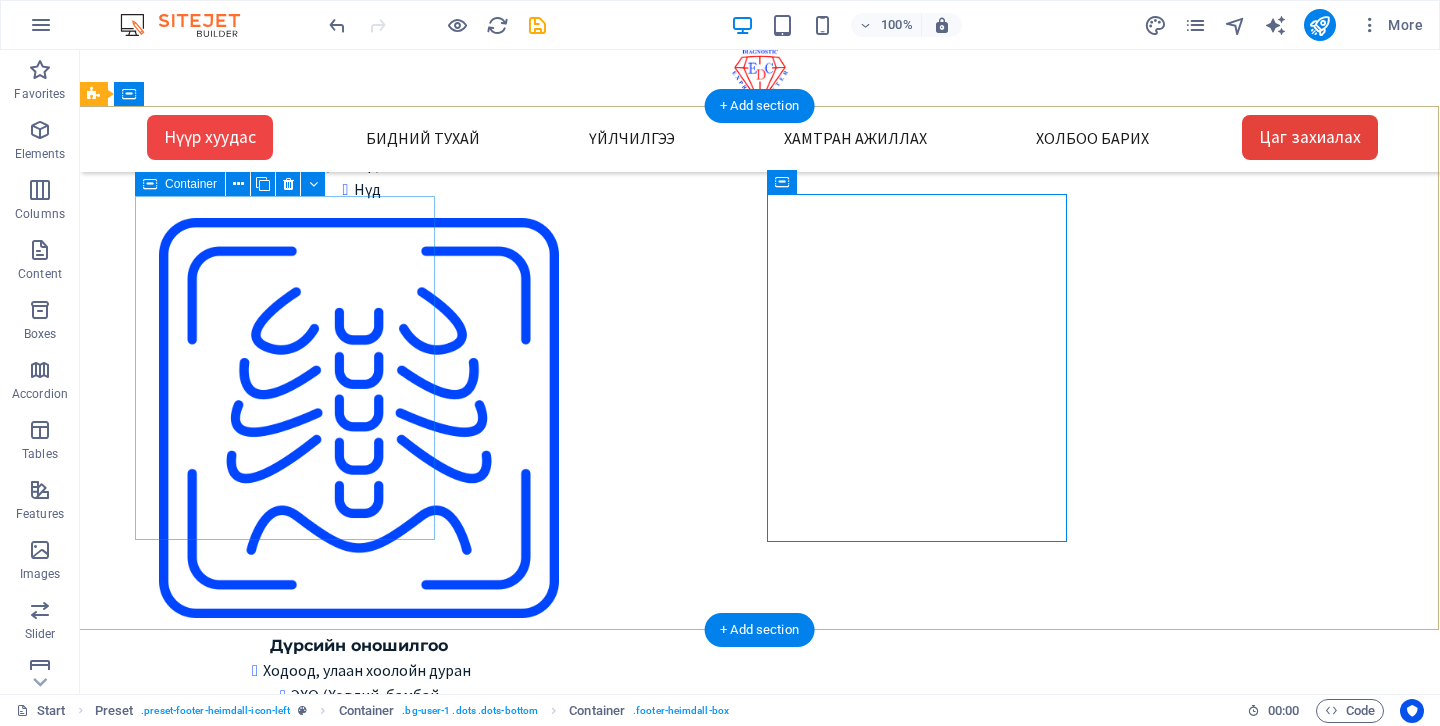 click on "Хаяг, байршил 1 -Төв салбар БЗД 3-р хороо Улсын 2-р эмнэлгийн   2 - Зайсан салбар ХУД 11-р хороо Астра төвийн зүүн талд V28-ын 2р давхарт 3 - Сансар салбар БЗД 7-р хороо Хурдмед эмнэлэг 4 - Нисэх салбар ХУД, Нисэхийн тойрог Хан-Плазагийн 3-р давхарт" at bounding box center [631, 10587] 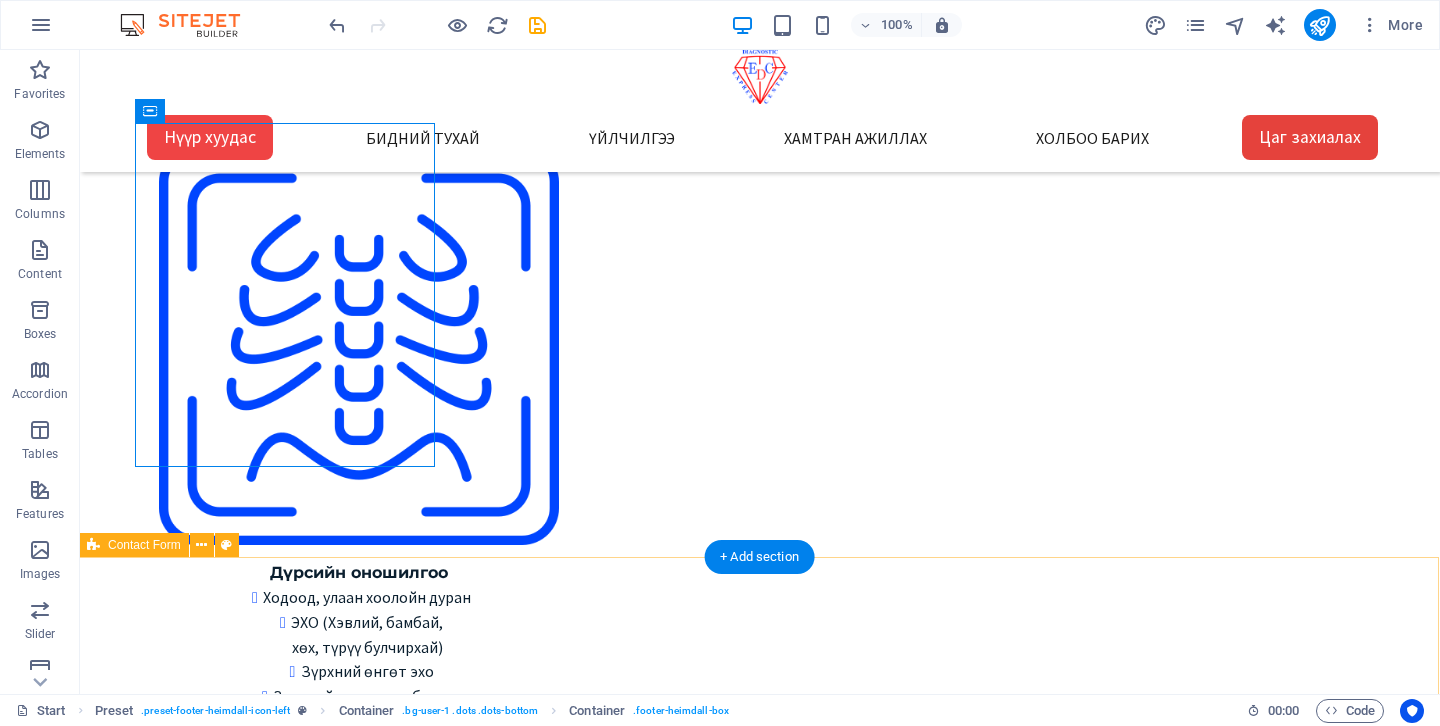 scroll, scrollTop: 2774, scrollLeft: 1, axis: both 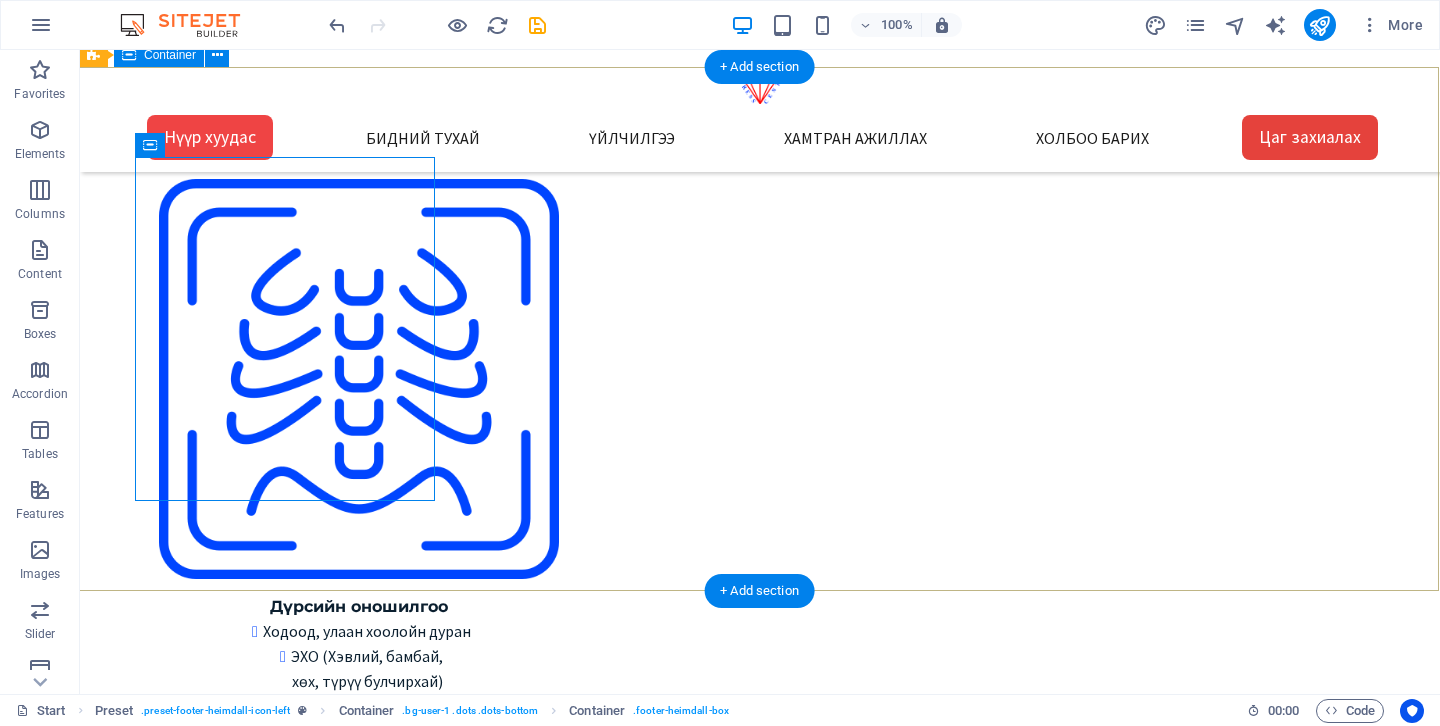 click on "Хаяг, байршил 1 -Төв салбар БЗД 3-р хороо Улсын 2-р эмнэлгийн   2 - Зайсан салбар ХУД 11-р хороо Астра төвийн зүүн талд V28-ын 2р давхарт 3 - Сансар салбар БЗД 7-р хороо Хурдмед эмнэлэг 4 - Нисэх салбар ХУД, Нисэхийн тойрог Хан-Плазагийн 3-р давхарт Газрын зураг 1 - Төв салбар Google map:   2 - Зайсан салбар Google map:  3 - Сансар салбар Google map:  4 - Нисэх салбар Google map:    Газрын зургаас харах Холбоо барих   Express Diagnostic Center   info@expresslab.mn Лавлах утас  7000-1920 Төв салбар  Зайсан салбар Сансар салбар Нисэх салбар Цагийн хуваарь Цагийн хуваарь:   Төв салбар  Даваа-Бааасан  08:00-15:30 Бямба  09:00-15:00" at bounding box center (759, 11109) 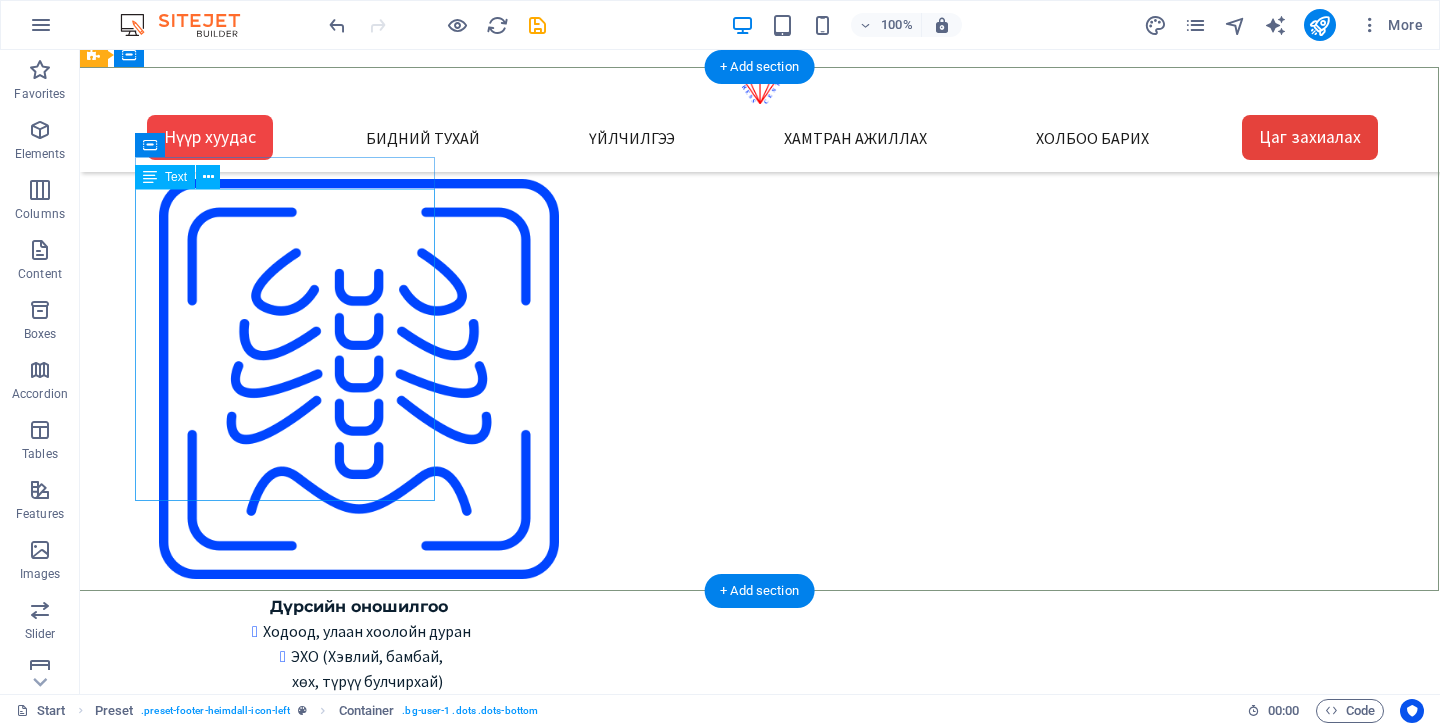 scroll, scrollTop: 2747, scrollLeft: 1, axis: both 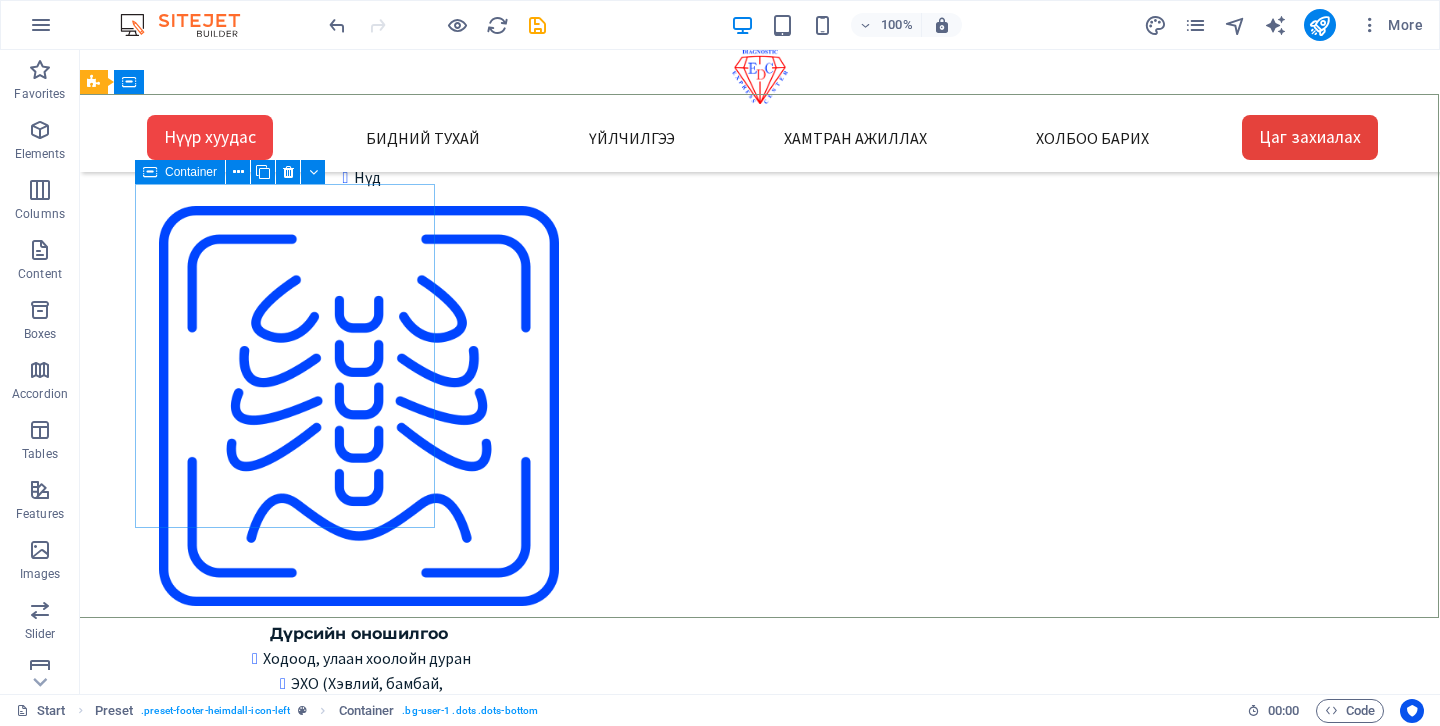 click at bounding box center (150, 172) 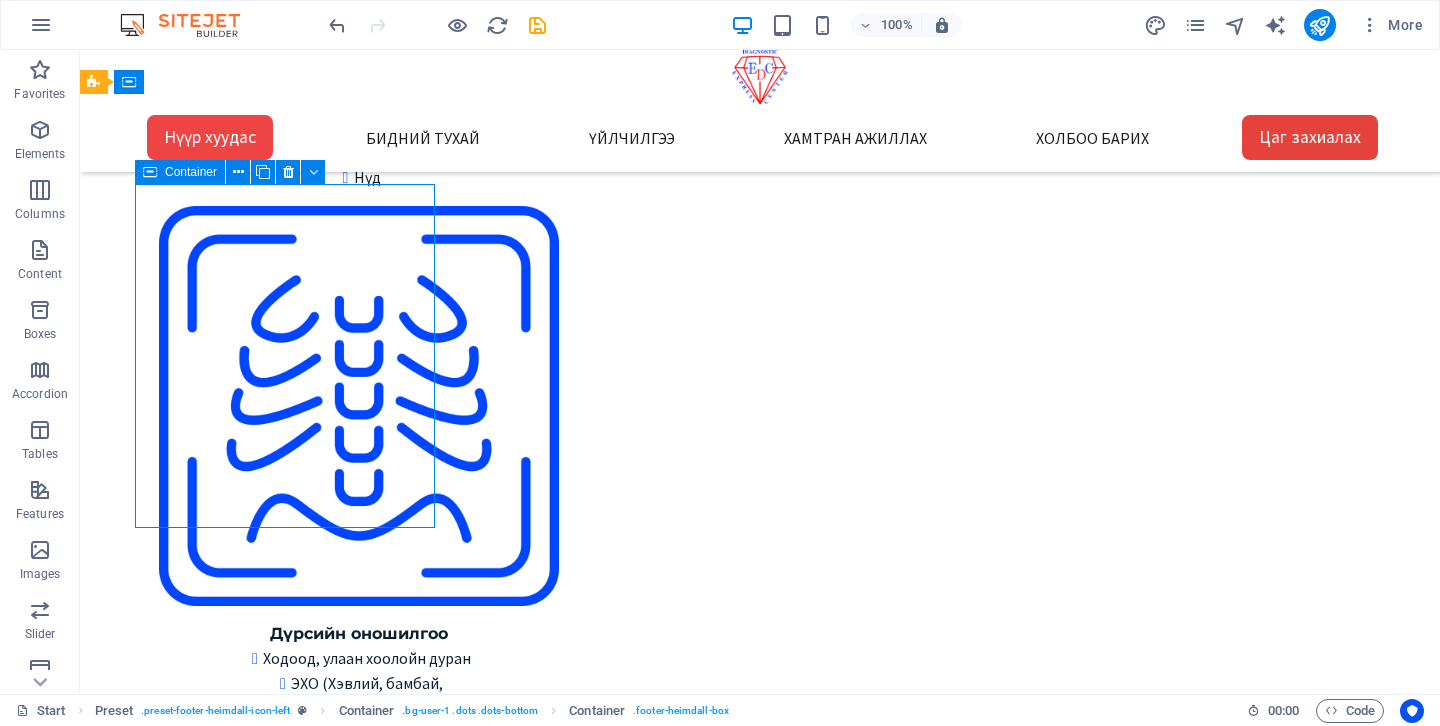 click at bounding box center (150, 172) 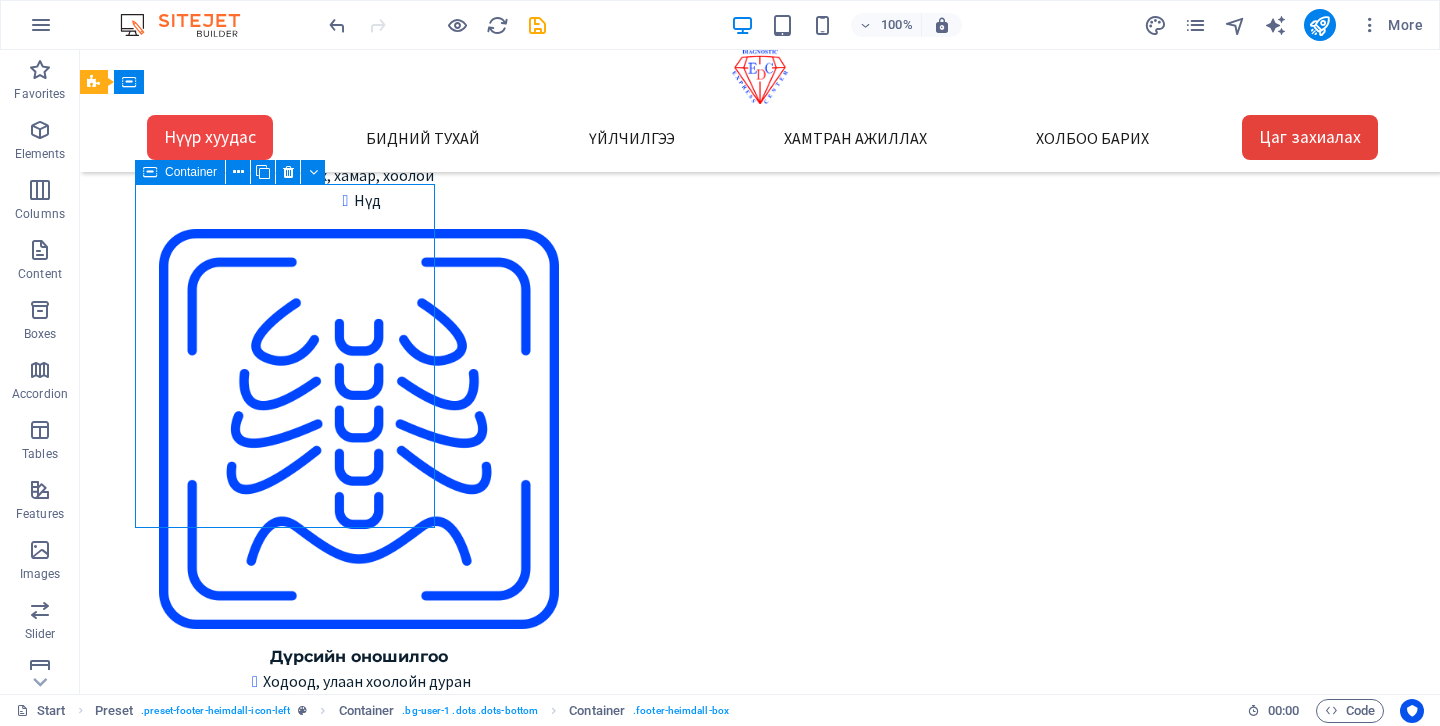 scroll, scrollTop: 2869, scrollLeft: 1, axis: both 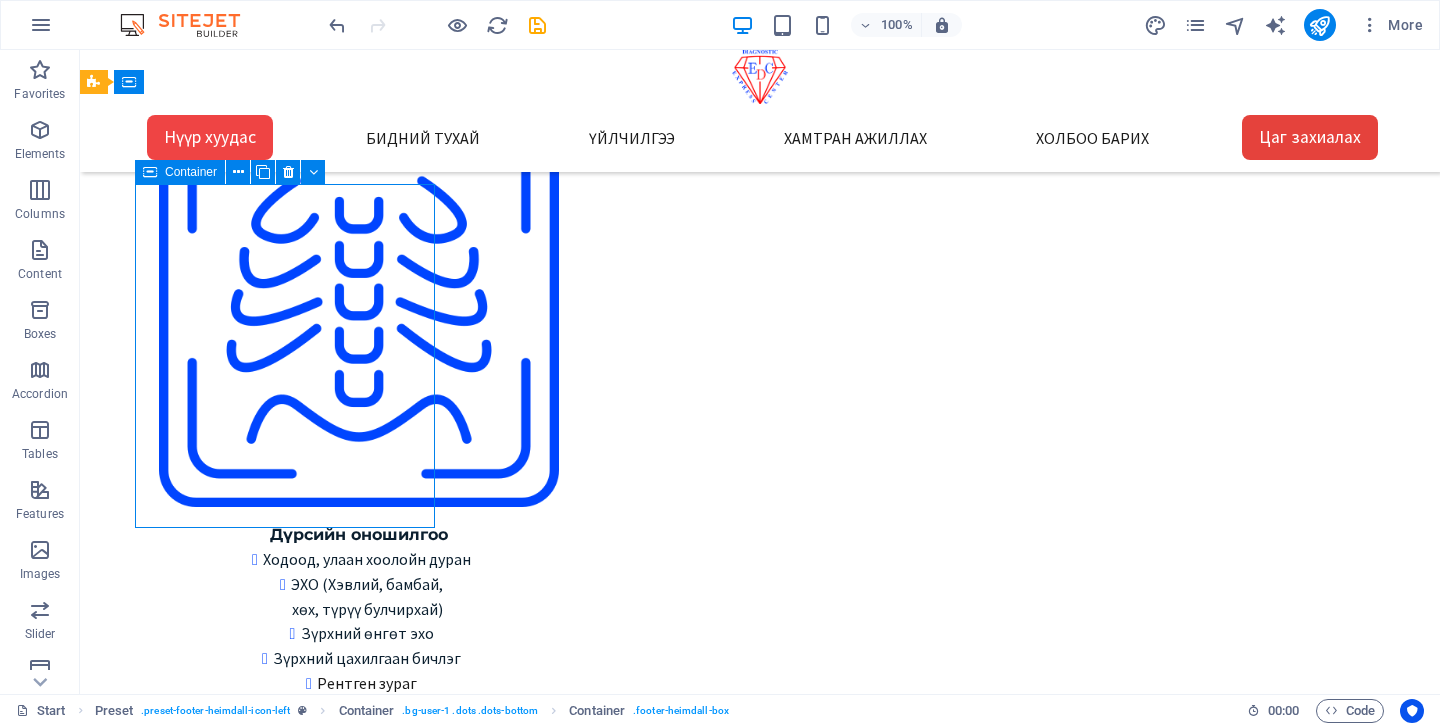 select on "%" 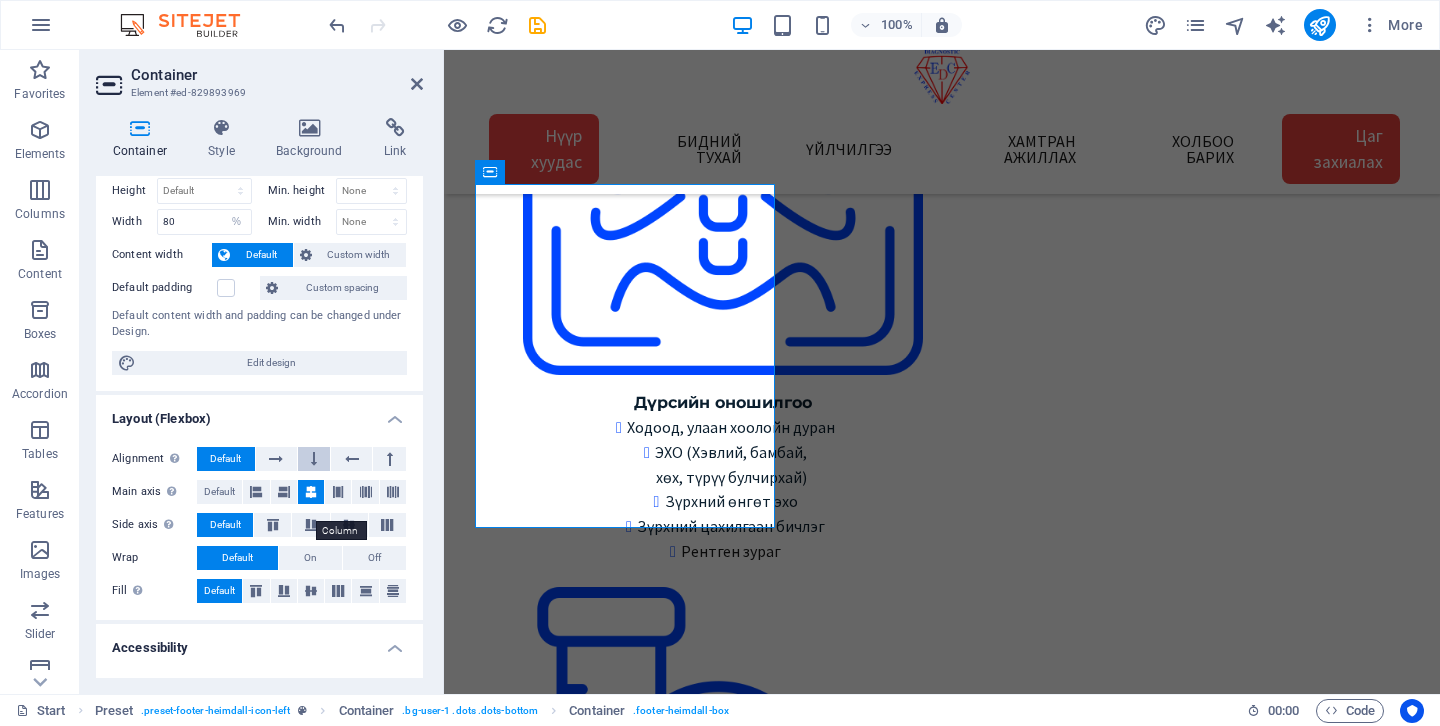 scroll, scrollTop: 67, scrollLeft: 0, axis: vertical 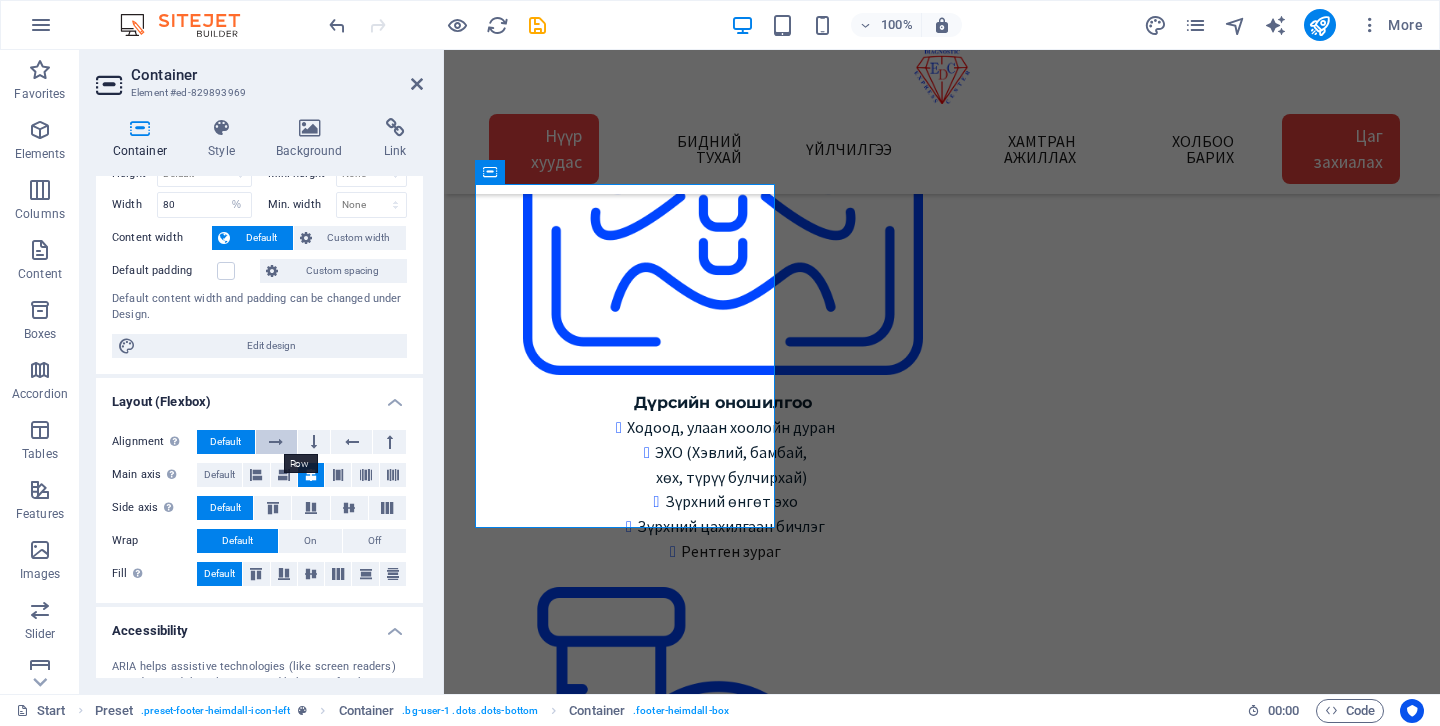 click at bounding box center [276, 442] 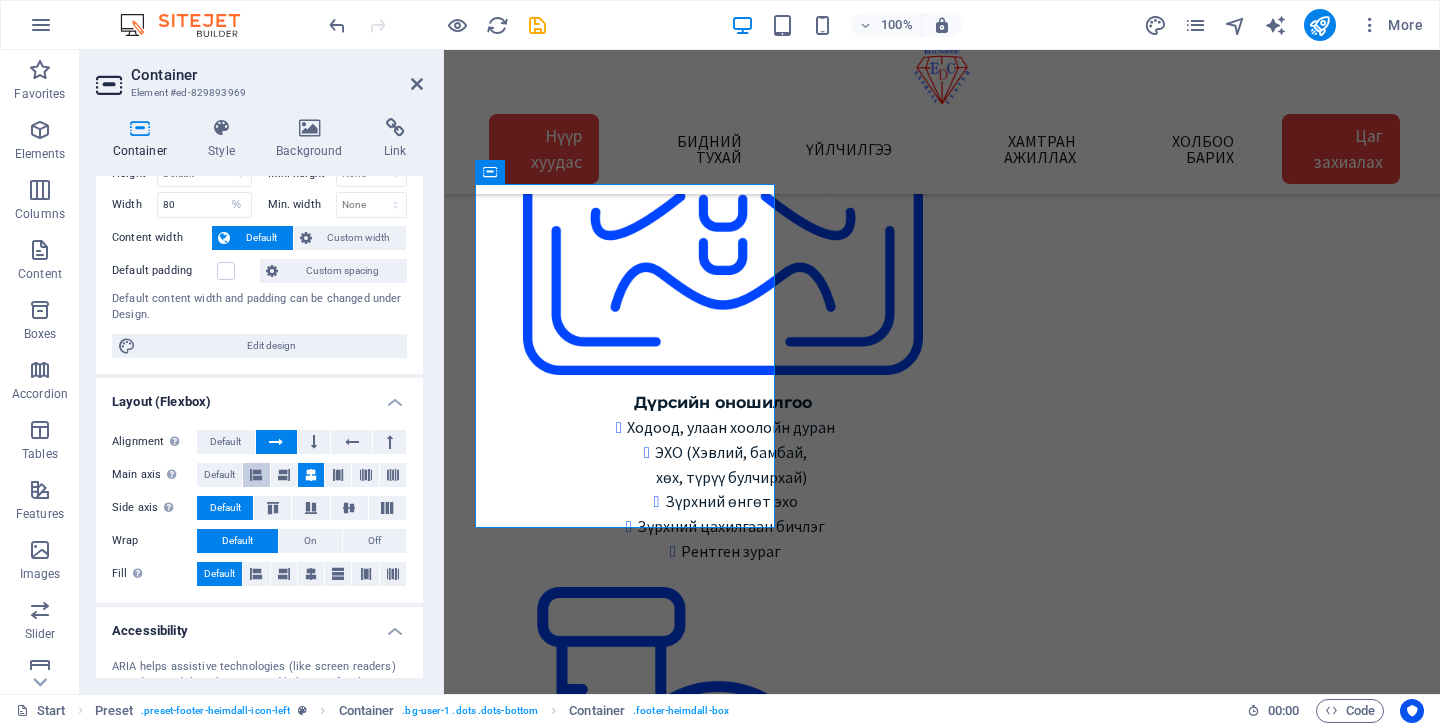 click at bounding box center [256, 475] 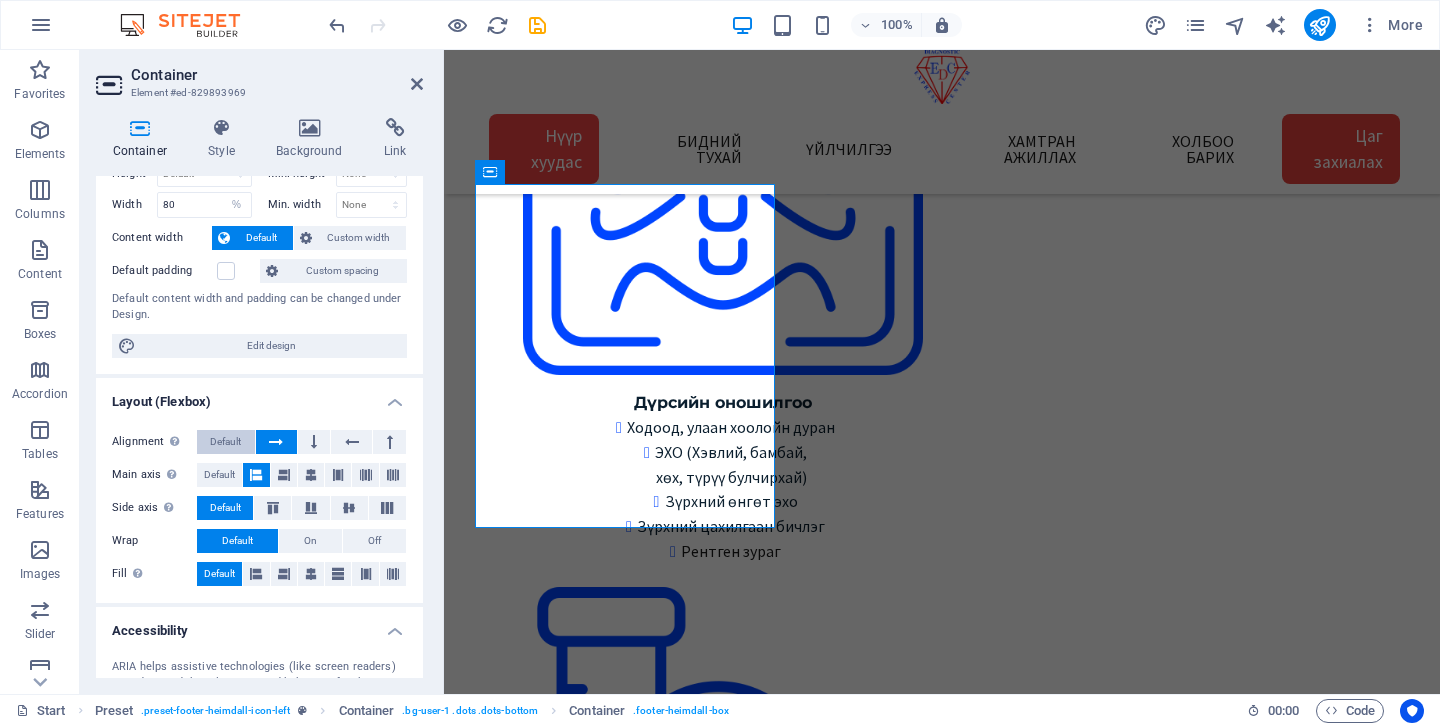 click on "Default" at bounding box center [225, 442] 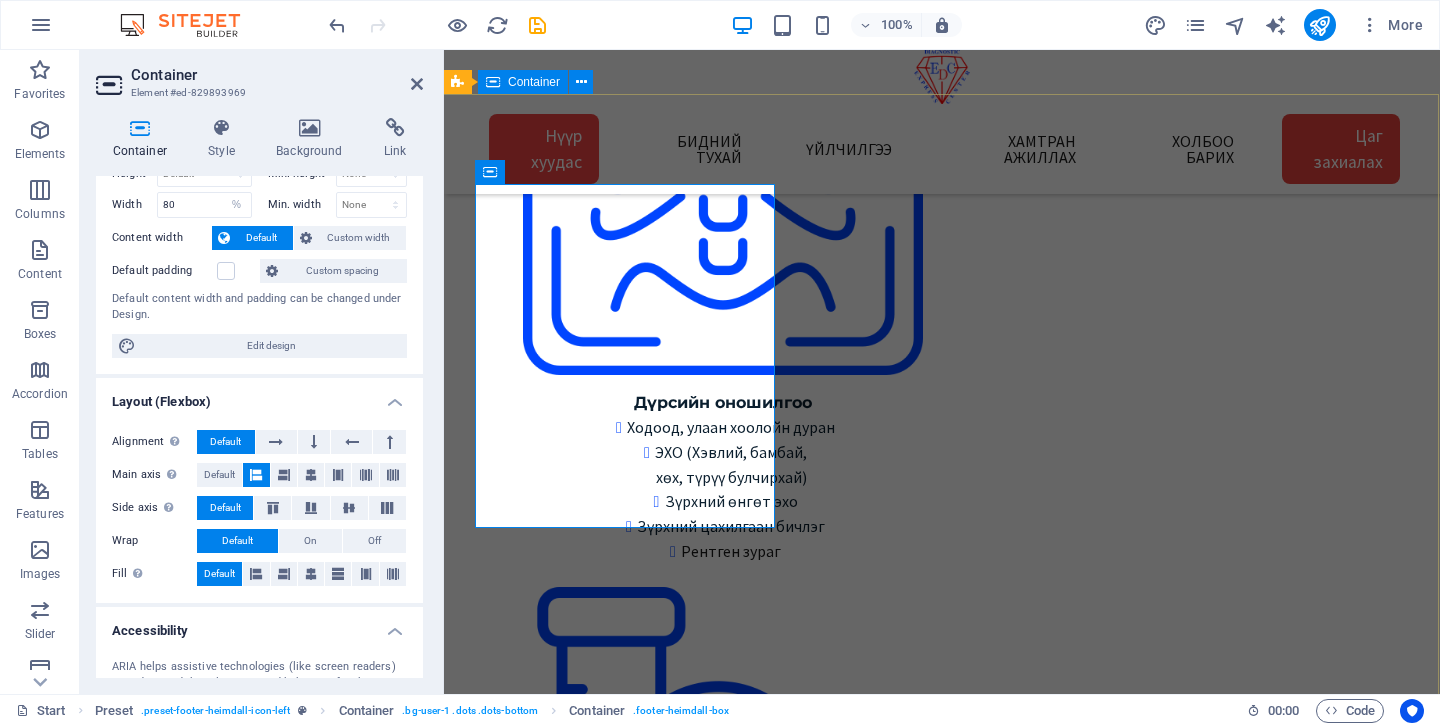 click on "Хаяг, байршил 1 -Төв салбар БЗД 3-р хороо Улсын 2-р эмнэлгийн   2 - Зайсан салбар ХУД 11-р хороо Астра төвийн зүүн талд V28-ын 2р давхарт 3 - Сансар салбар БЗД 7-р хороо Хурдмед эмнэлэг 4 - Нисэх салбар ХУД, Нисэхийн тойрог Хан-Плазагийн 3-р давхарт Газрын зураг 1 - Төв салбар Google map:   2 - Зайсан салбар Google map:  3 - Сансар салбар Google map:  4 - Нисэх салбар Google map:    Газрын зургаас харах Холбоо барих   Express Diagnostic Center   info@expresslab.mn Лавлах утас  7000-1920 Төв салбар  Зайсан салбар Сансар салбар Нисэх салбар Цагийн хуваарь Цагийн хуваарь:   Төв салбар  Даваа-Бааасан  08:00-15:30 Бямба  09:00-15:00" at bounding box center [941, 9920] 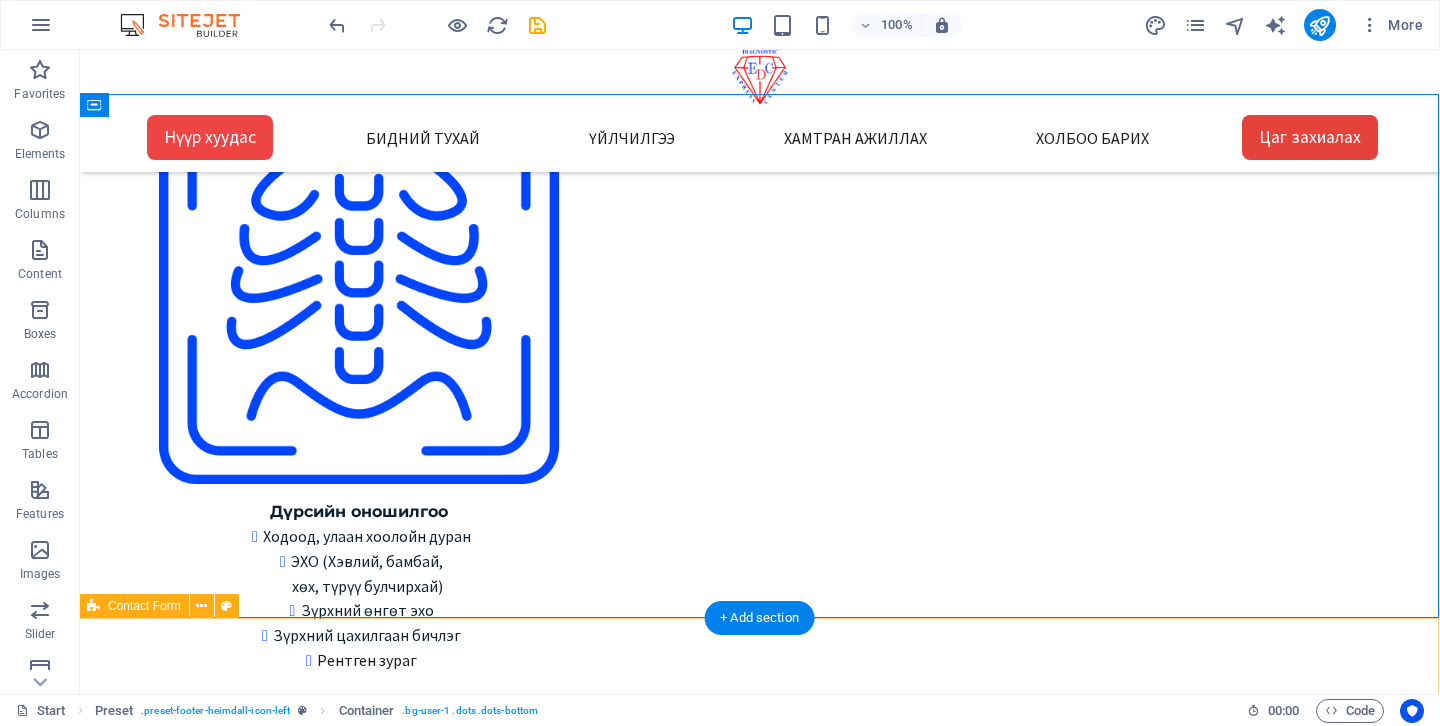 scroll, scrollTop: 2747, scrollLeft: 1, axis: both 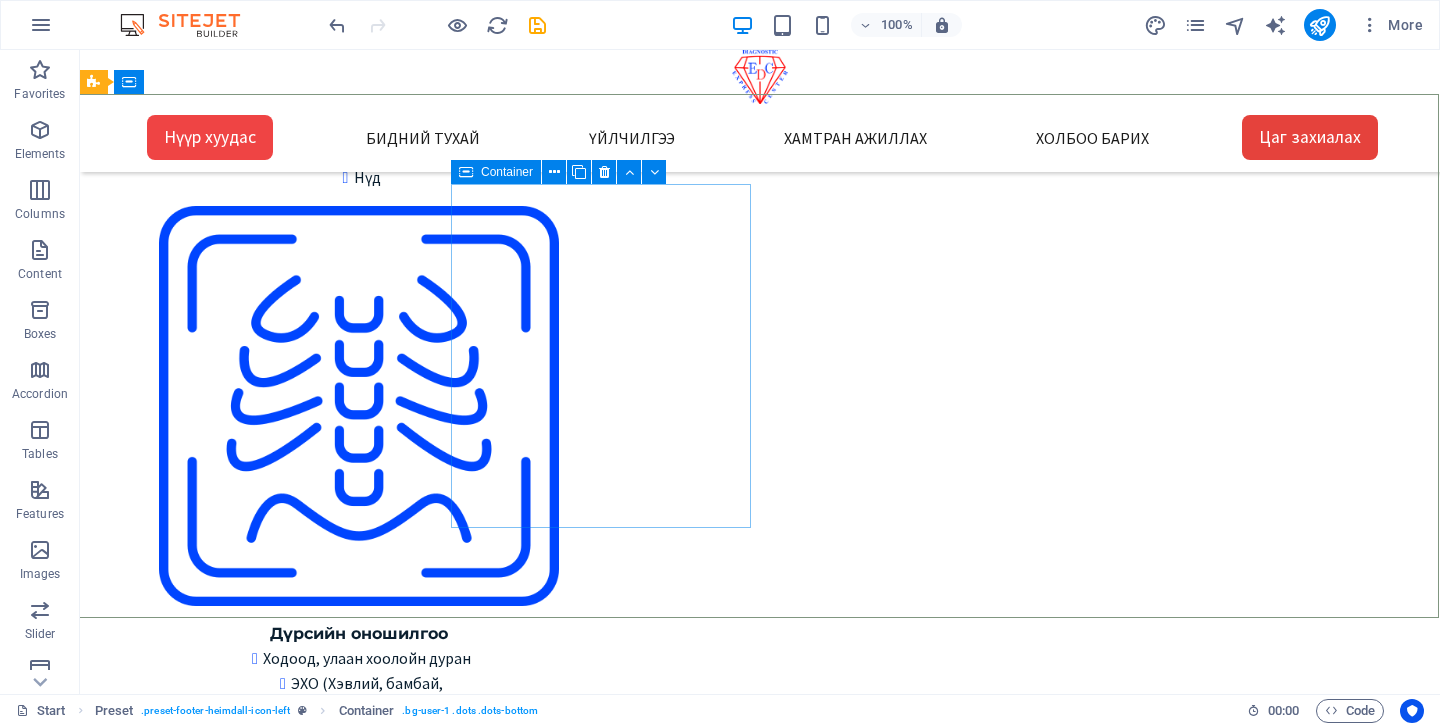 click at bounding box center [466, 172] 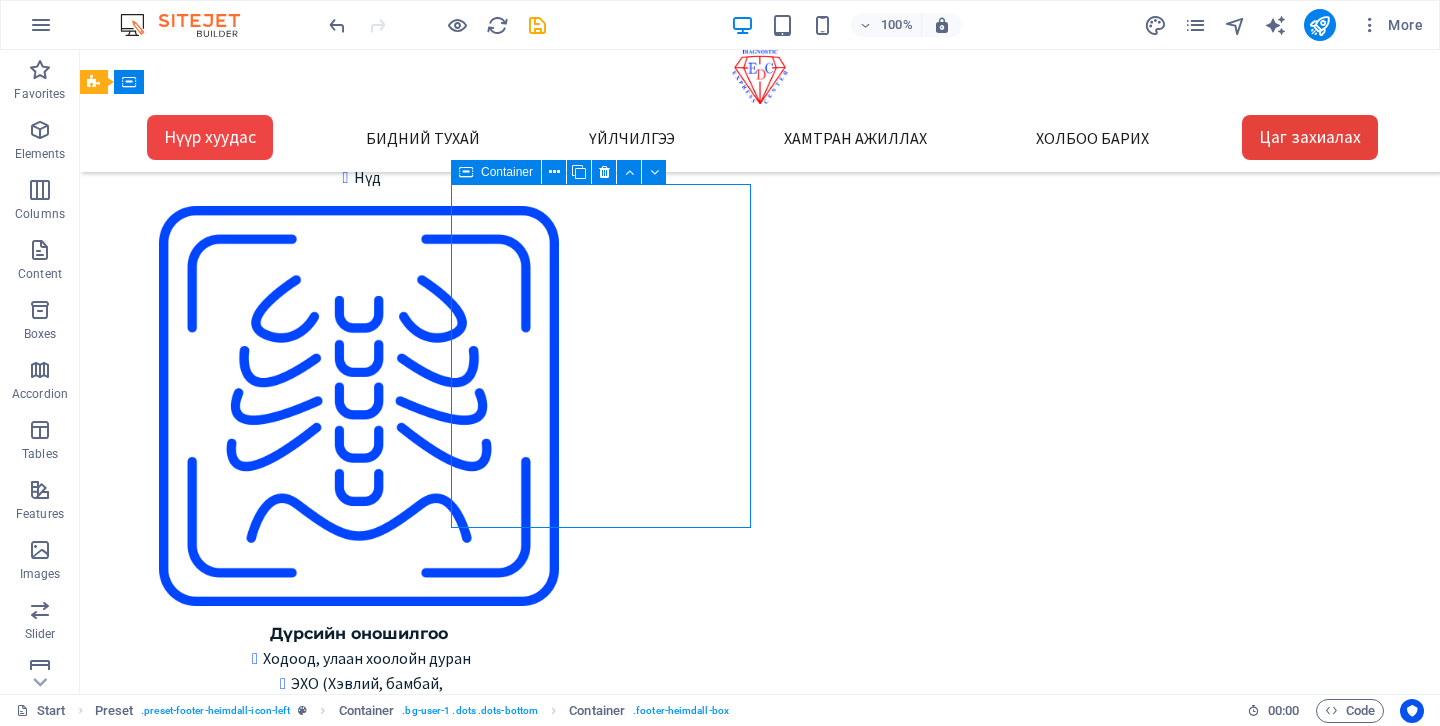 click at bounding box center (466, 172) 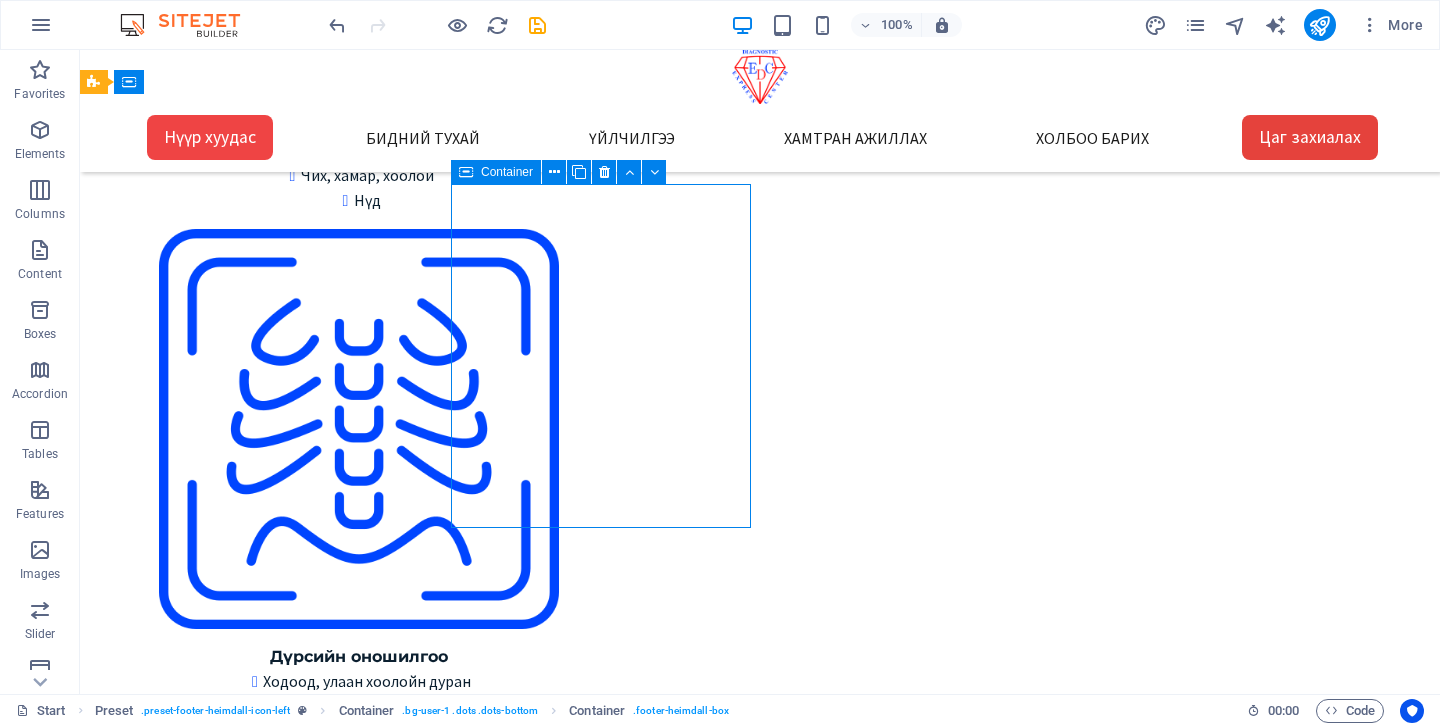 select on "%" 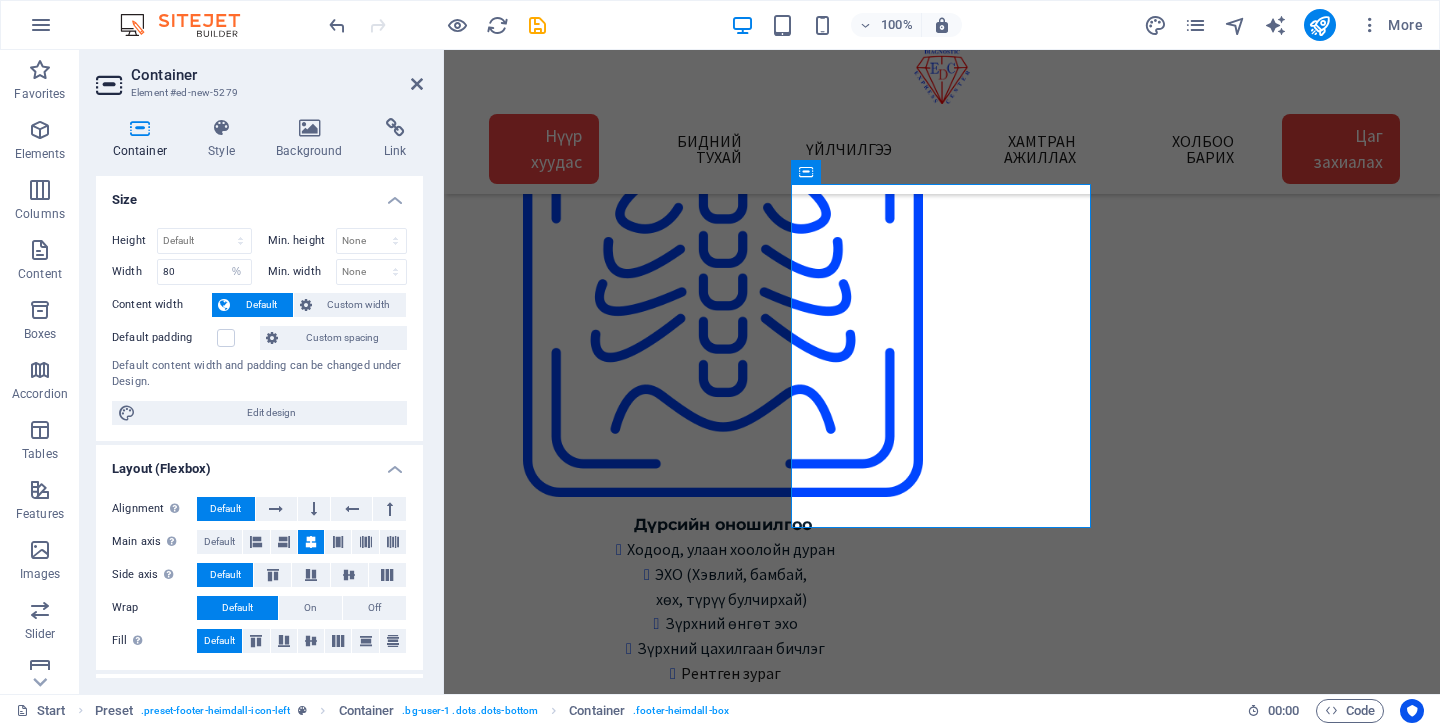 scroll, scrollTop: 2869, scrollLeft: 1, axis: both 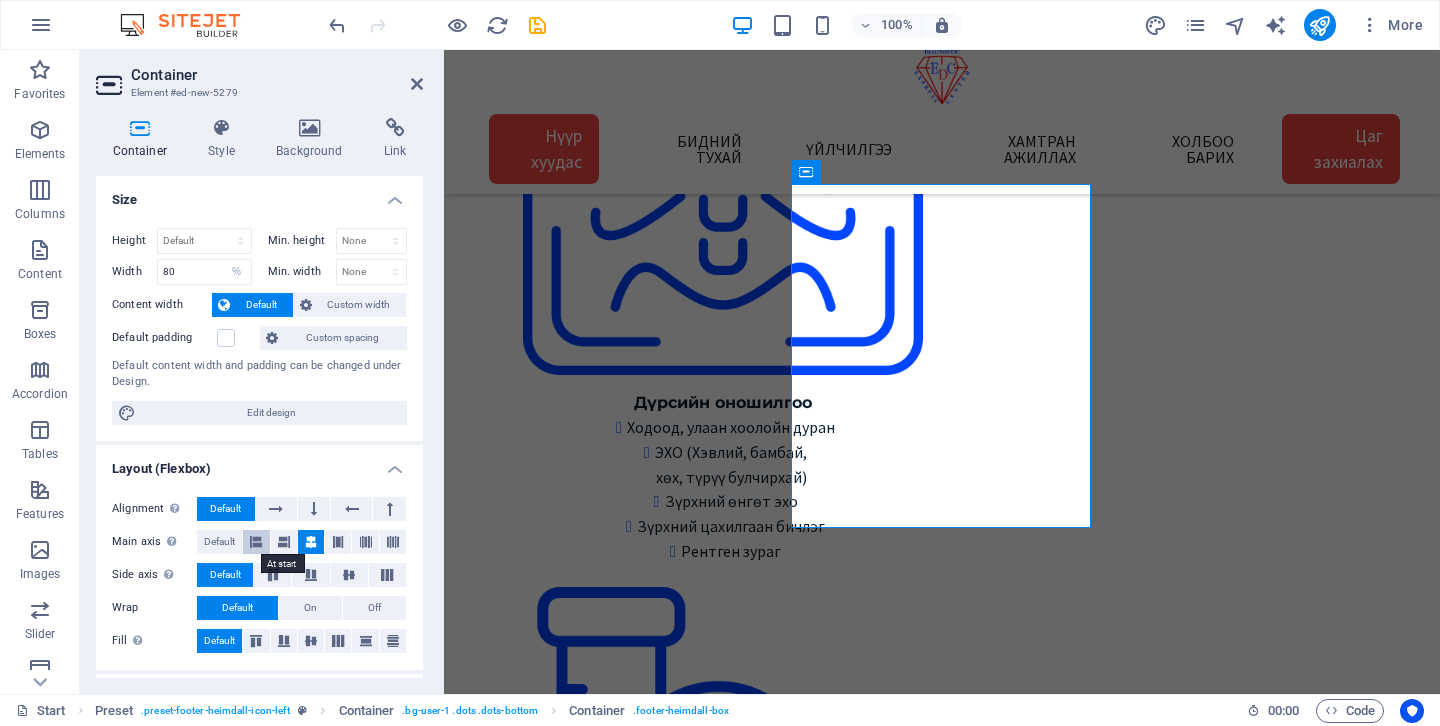 click at bounding box center [256, 542] 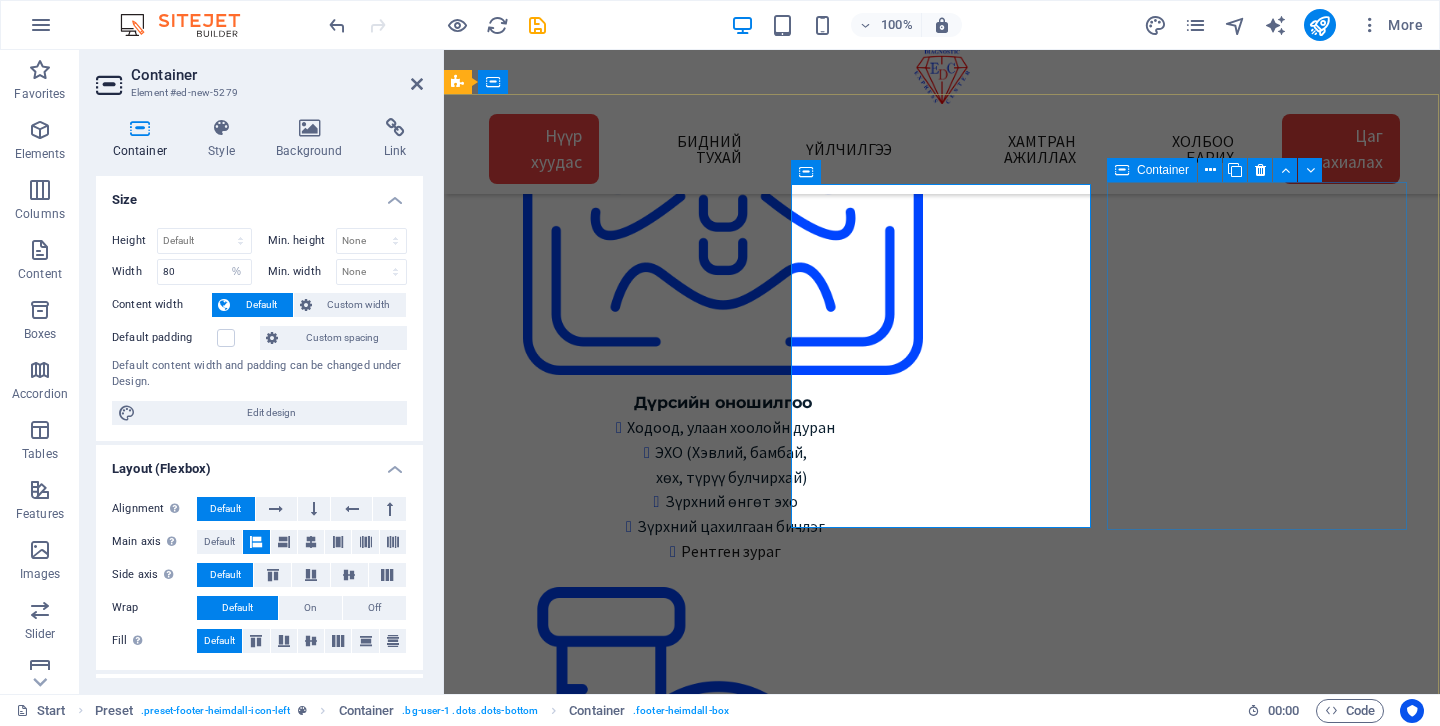 click on "Холбоо барих   Express Diagnostic Center   info@expresslab.mn Лавлах утас  7000-1920 Төв салбар  Зайсан салбар Сансар салбар Нисэх салбар" at bounding box center [941, 10082] 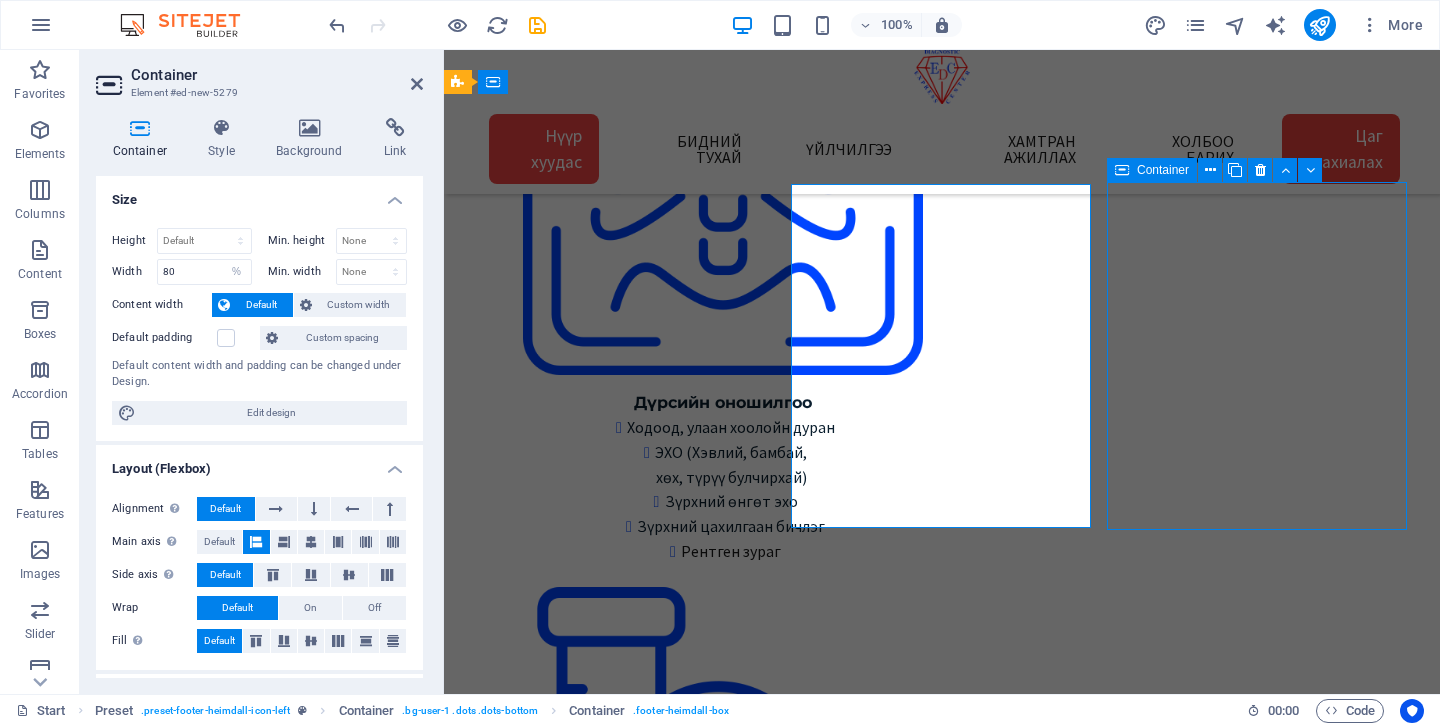 click on "Холбоо барих   Express Diagnostic Center   info@expresslab.mn Лавлах утас  7000-1920 Төв салбар  Зайсан салбар Сансар салбар Нисэх салбар" at bounding box center (941, 10082) 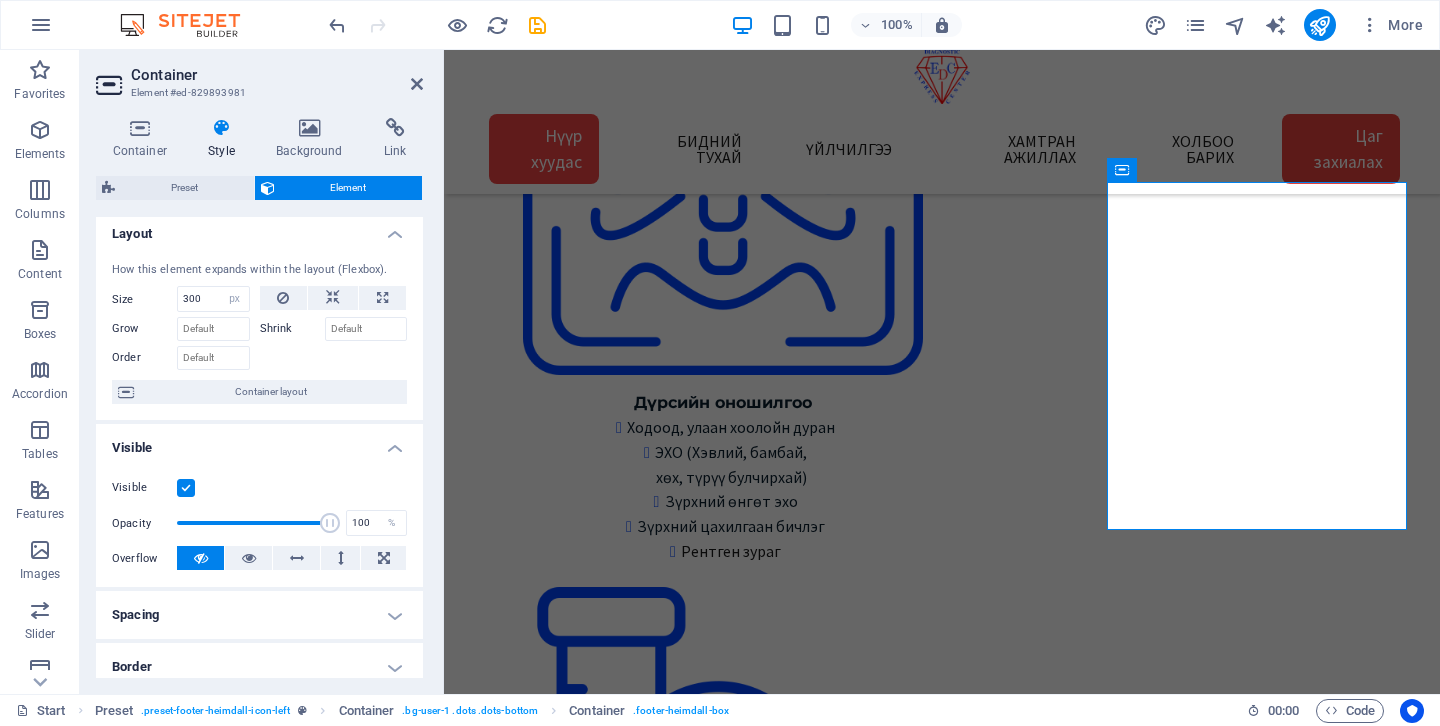 scroll, scrollTop: 0, scrollLeft: 0, axis: both 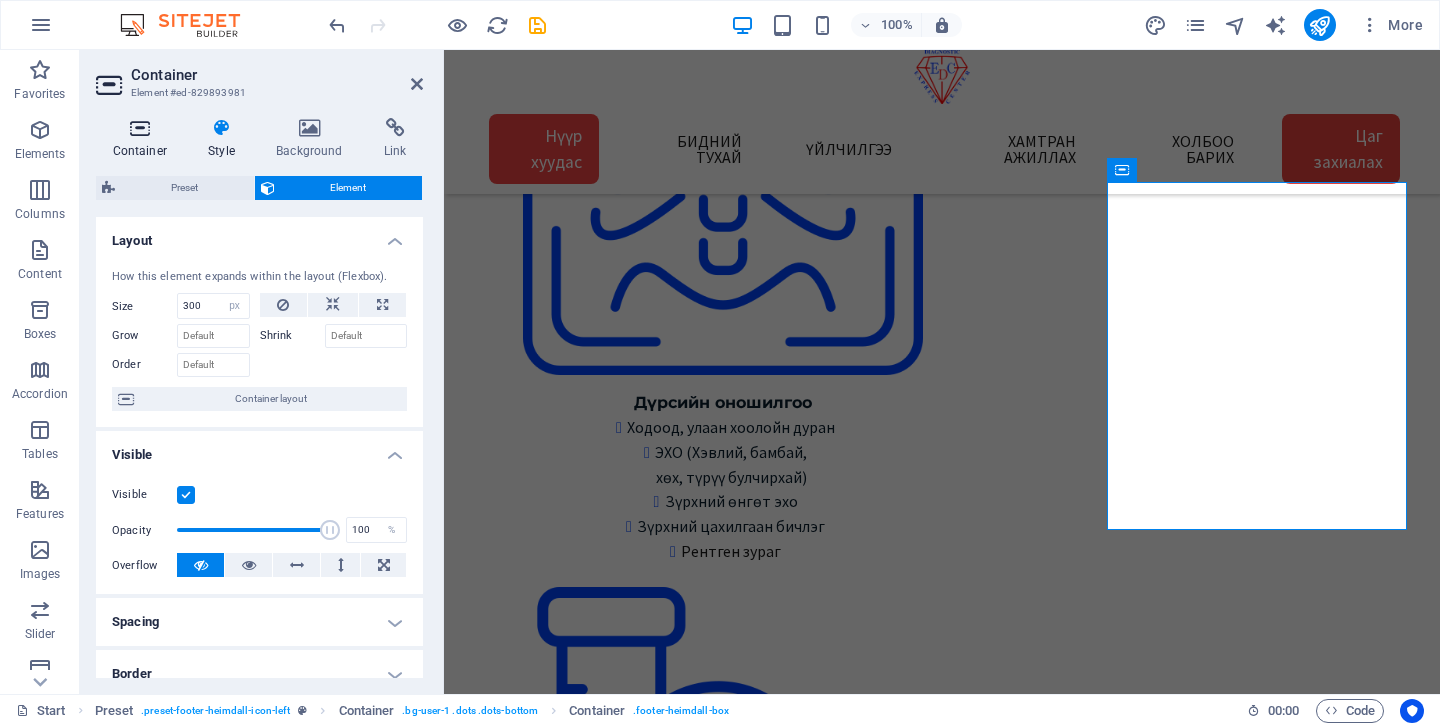 click on "Container" at bounding box center [144, 139] 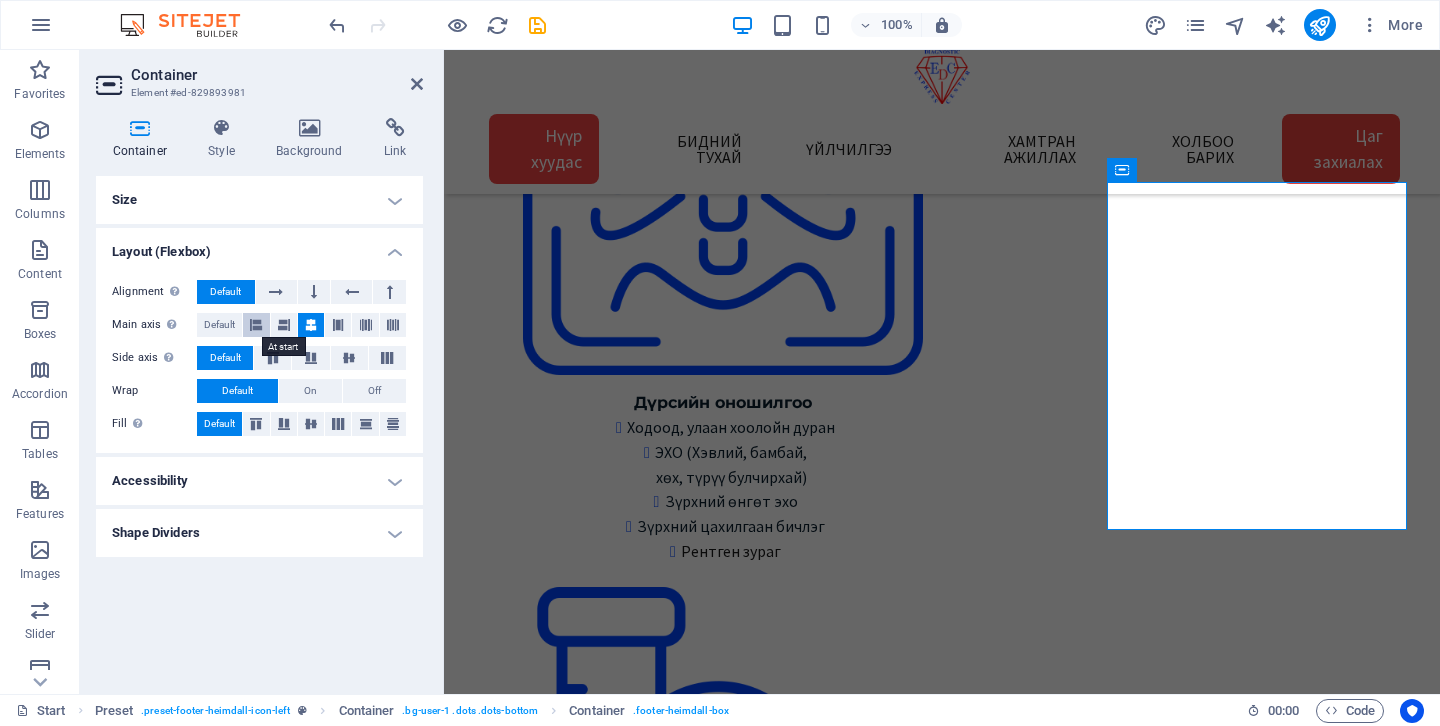 click at bounding box center (256, 325) 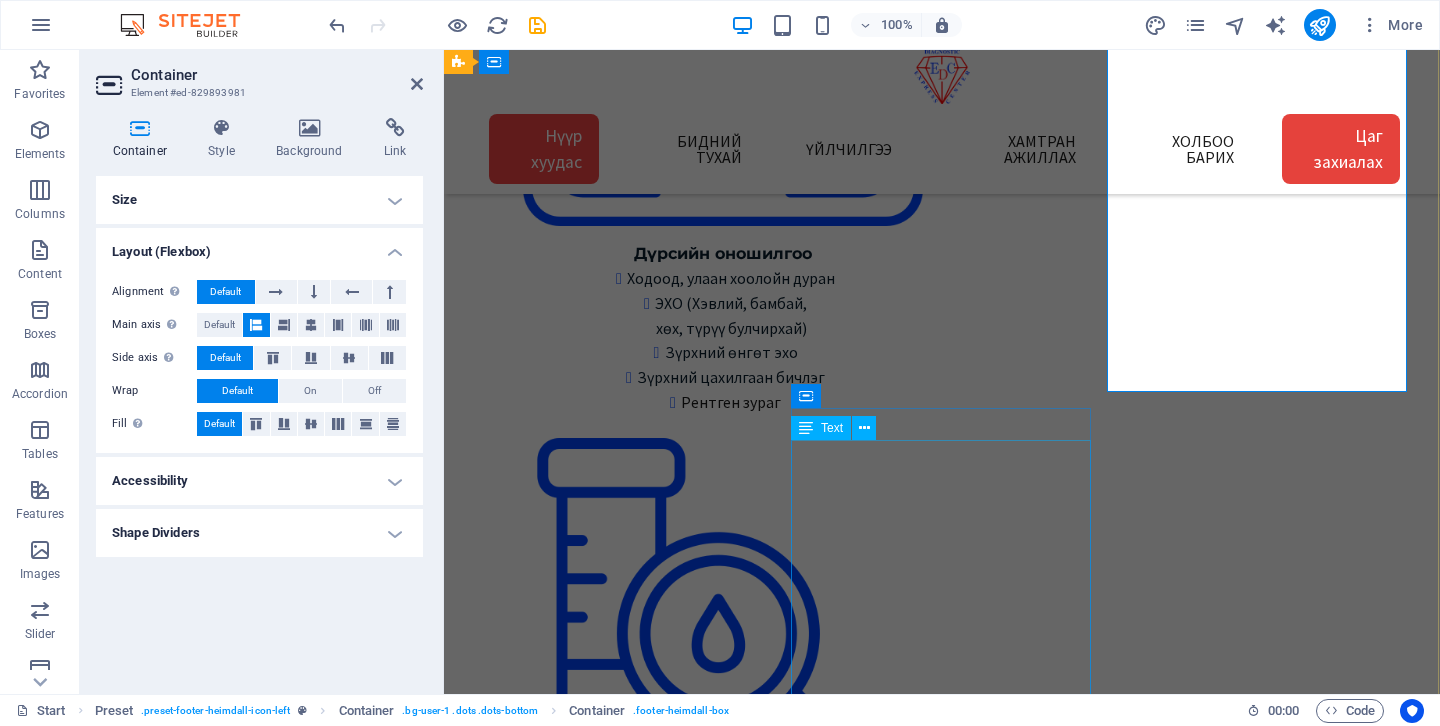 scroll, scrollTop: 3021, scrollLeft: 1, axis: both 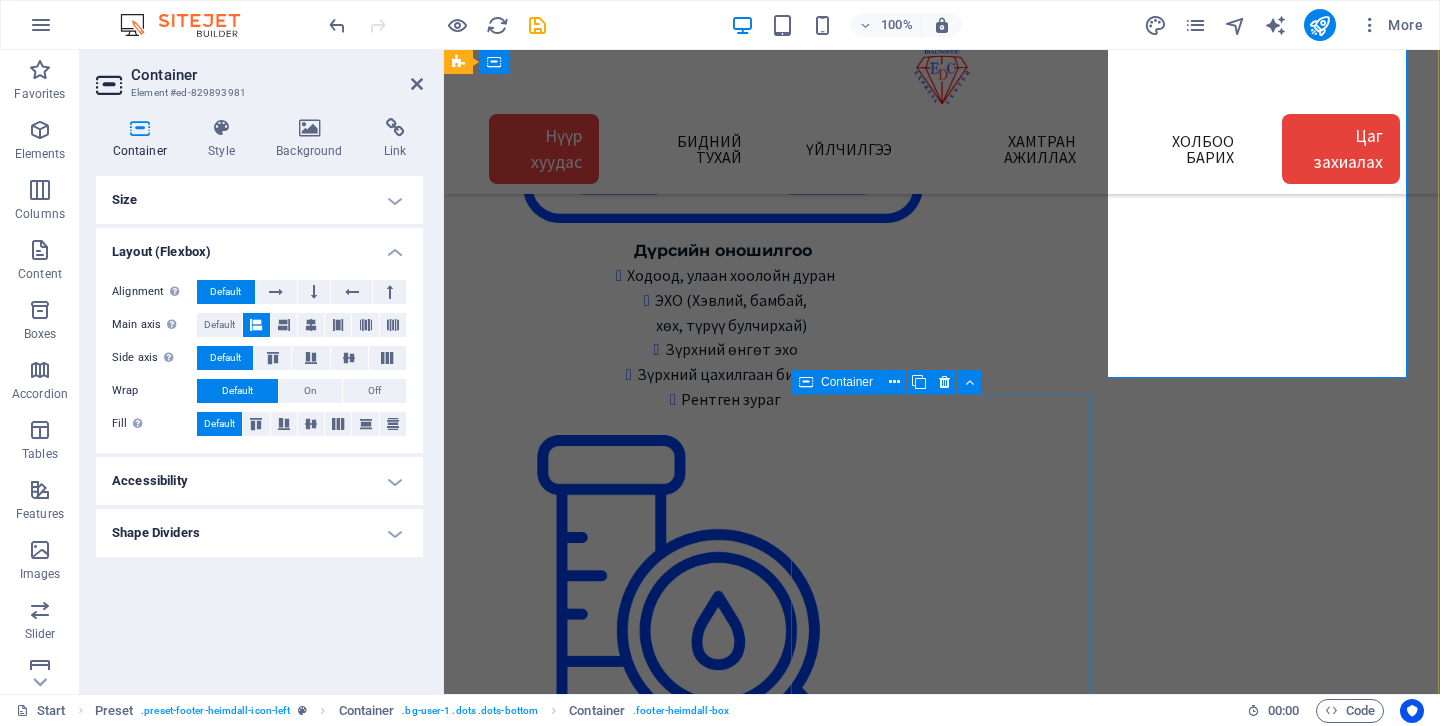click at bounding box center [806, 382] 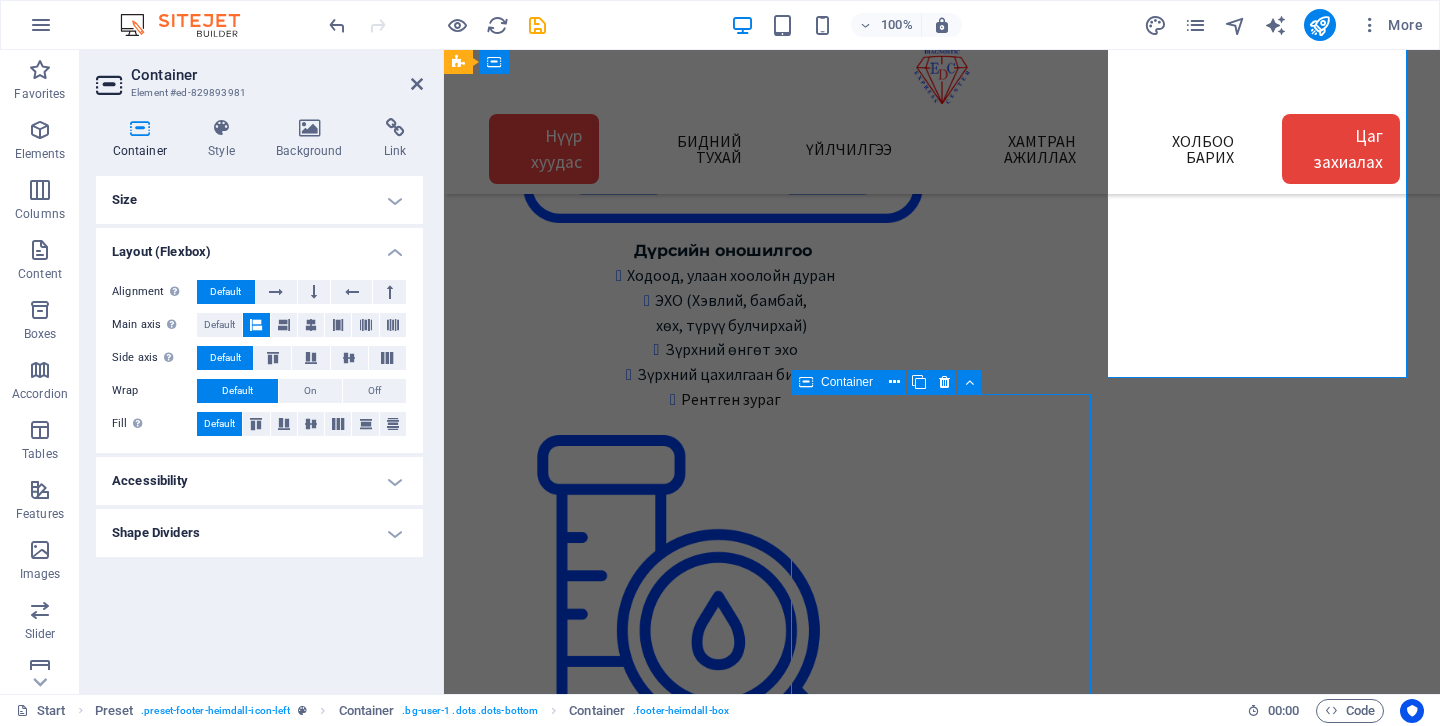 click at bounding box center (806, 382) 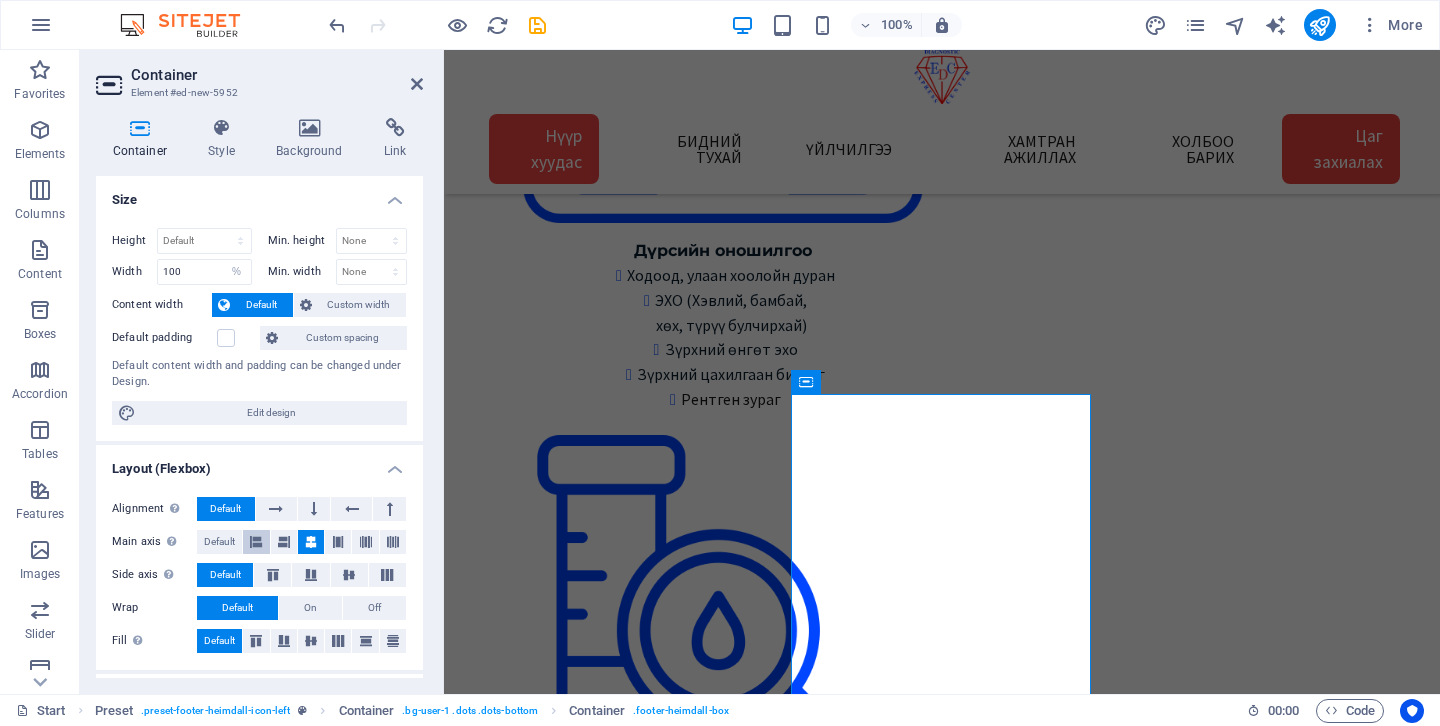 click at bounding box center [256, 542] 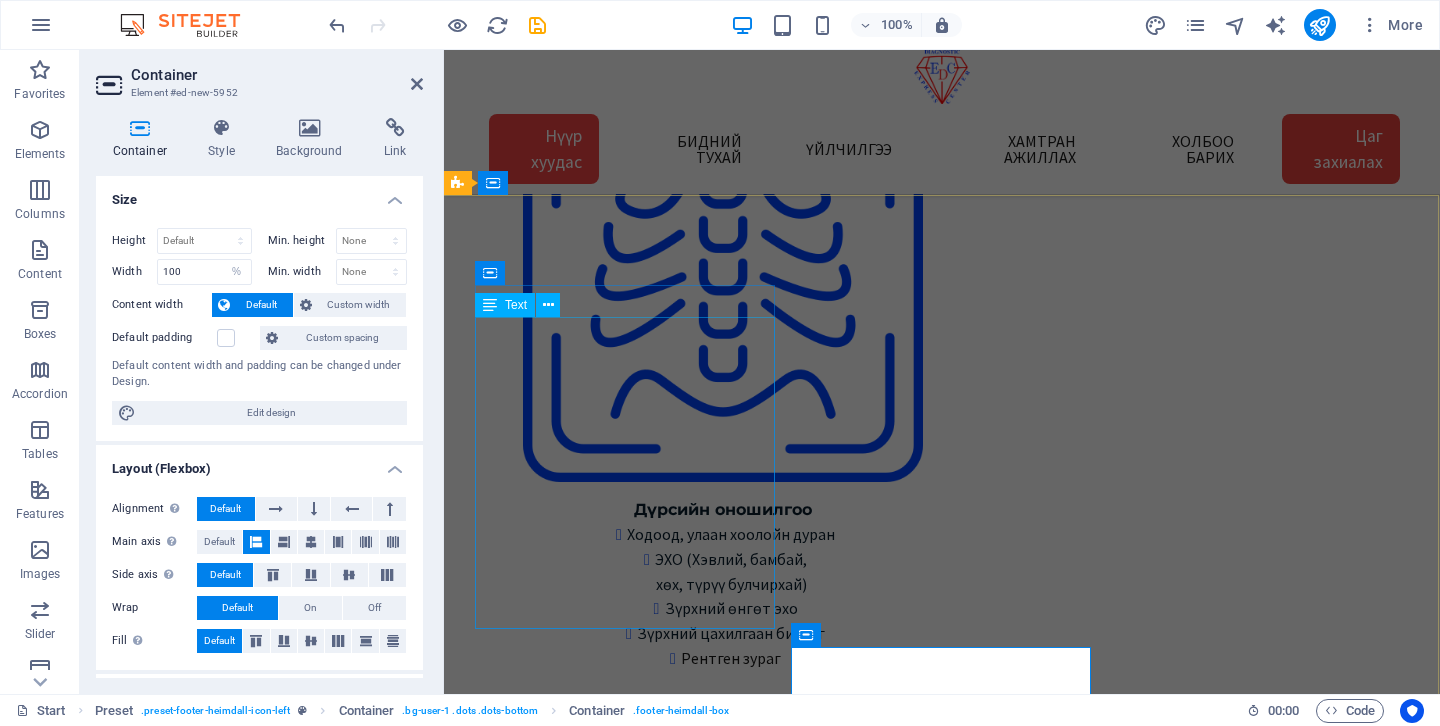 scroll, scrollTop: 2761, scrollLeft: 1, axis: both 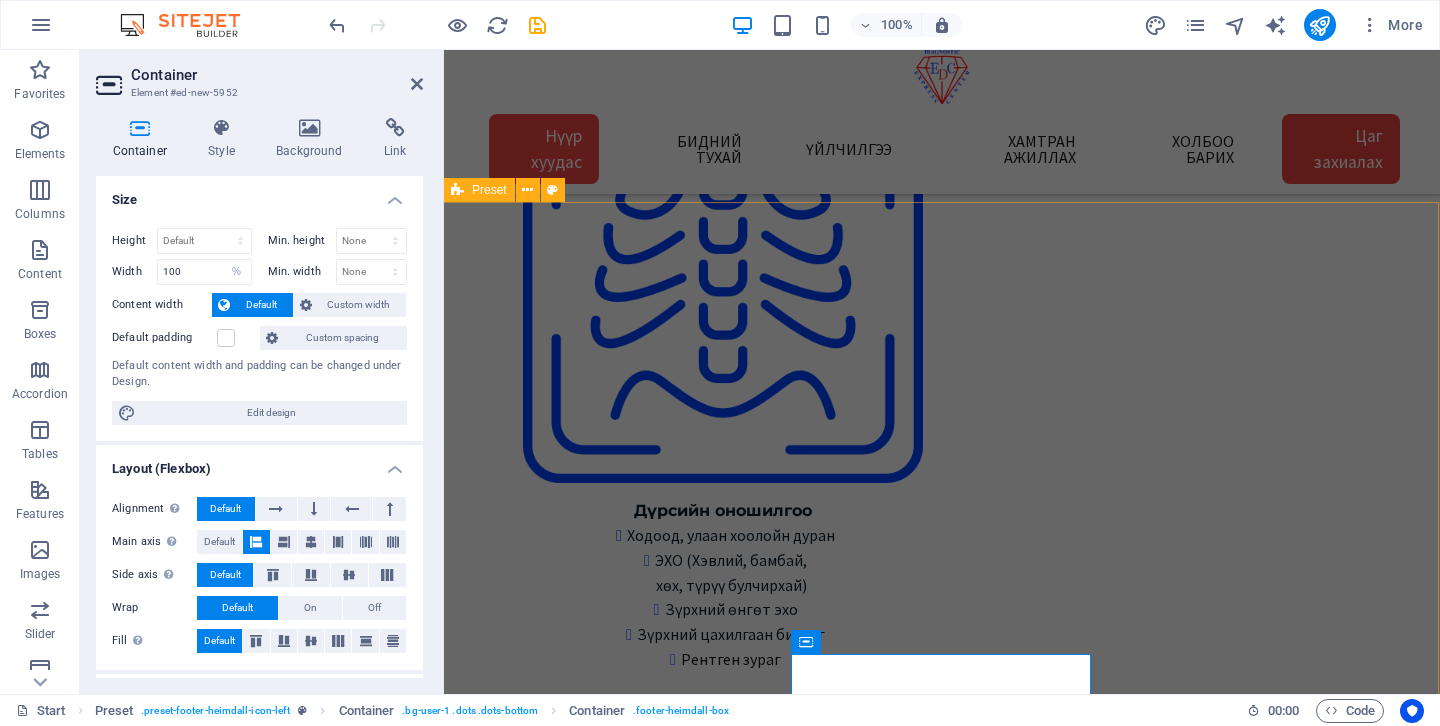 click on "Preset" at bounding box center (479, 190) 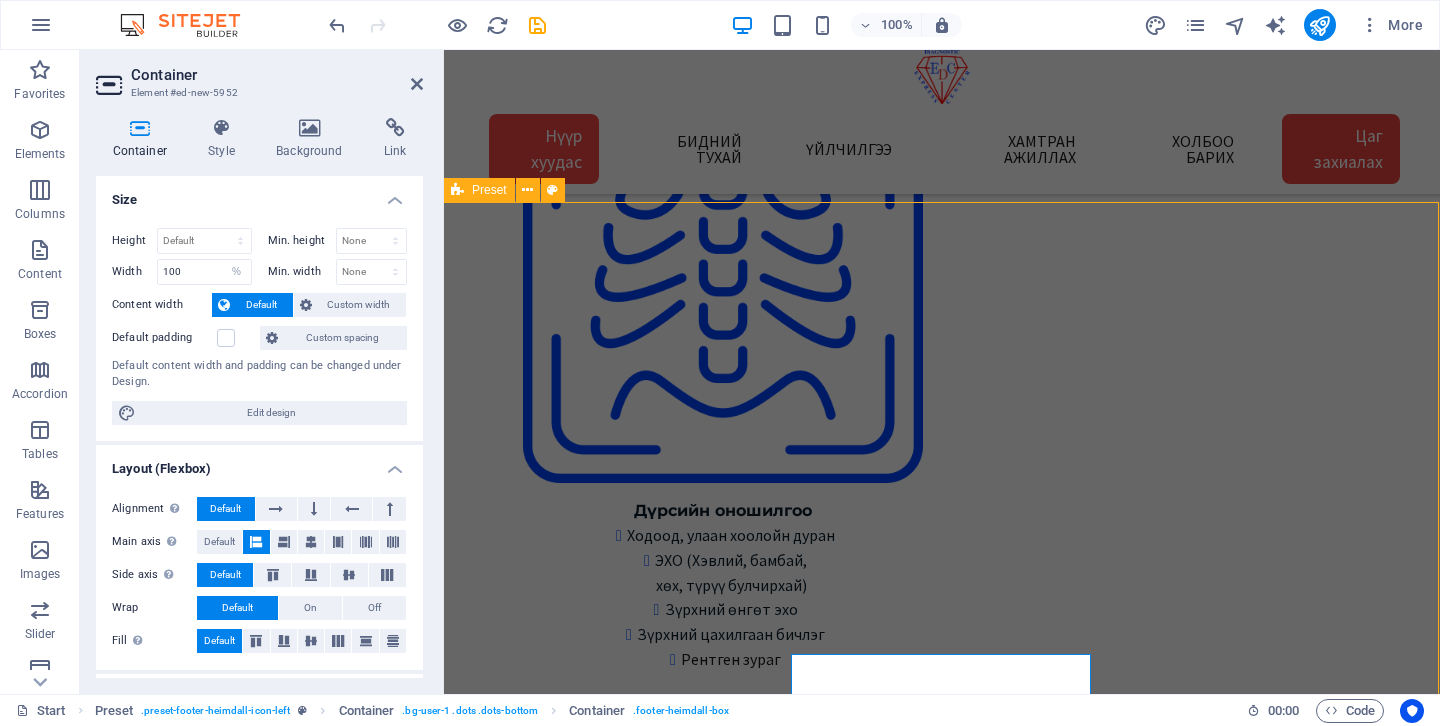click on "Preset" at bounding box center [479, 190] 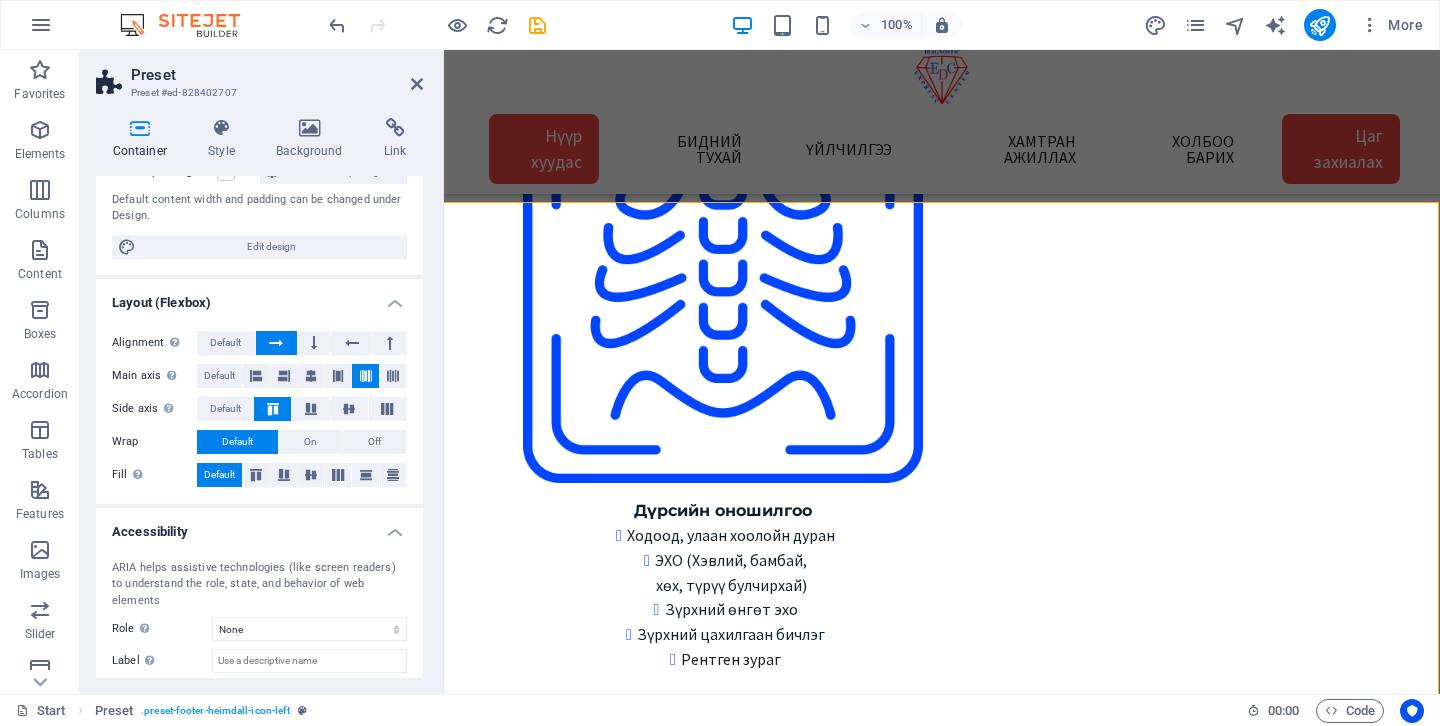 scroll, scrollTop: 201, scrollLeft: 0, axis: vertical 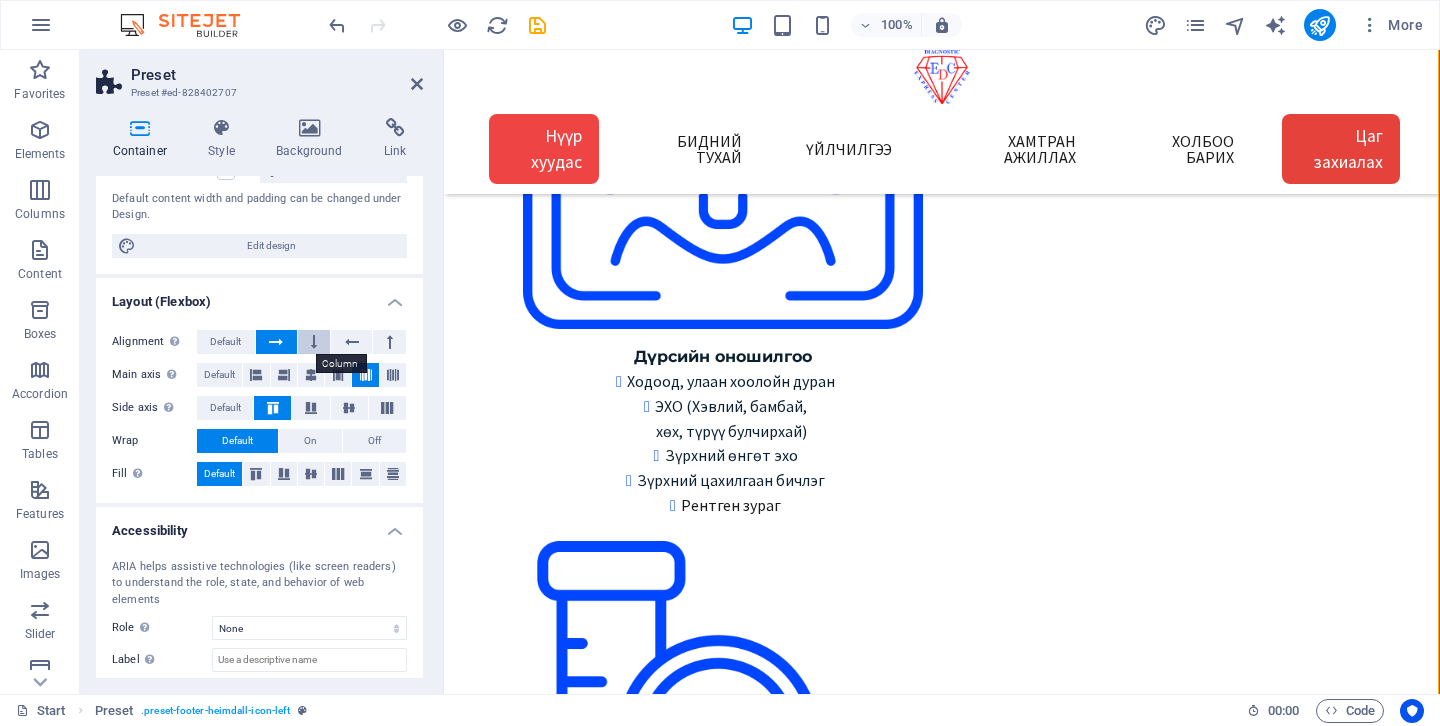 click at bounding box center (314, 342) 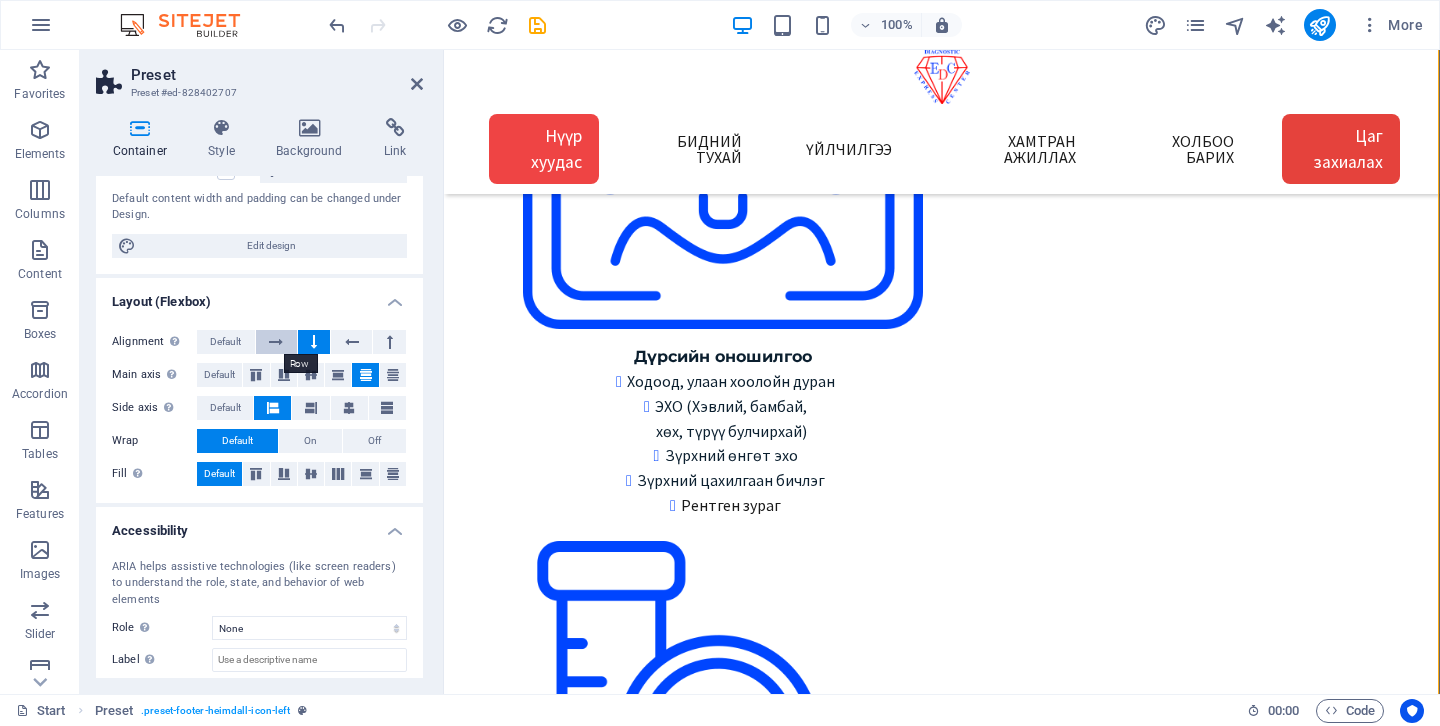 click at bounding box center (276, 342) 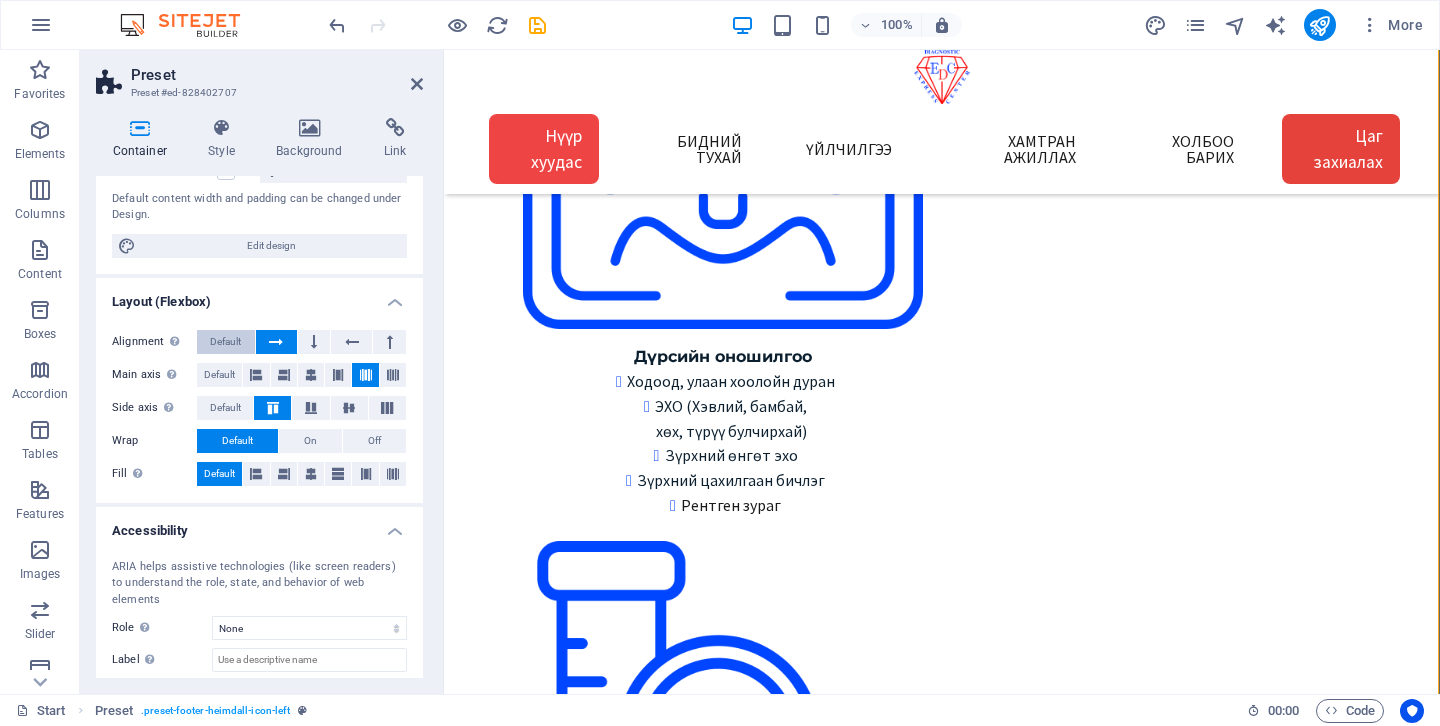 click on "Default" at bounding box center (225, 342) 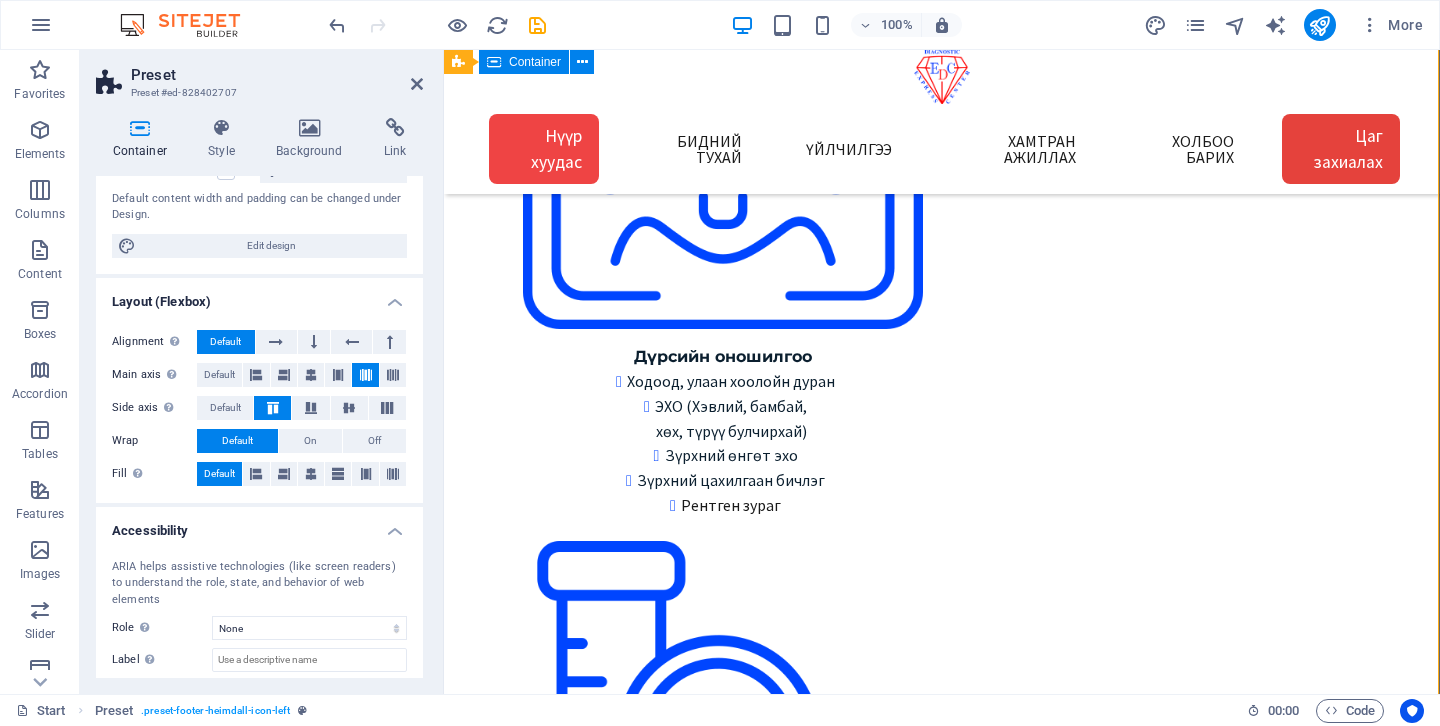 click on "Хаяг, байршил 1 -Төв салбар БЗД 3-р хороо Улсын 2-р эмнэлгийн   2 - Зайсан салбар ХУД 11-р хороо Астра төвийн зүүн талд V28-ын 2р давхарт 3 - Сансар салбар БЗД 7-р хороо Хурдмед эмнэлэг 4 - Нисэх салбар ХУД, Нисэхийн тойрог Хан-Плазагийн 3-р давхарт Газрын зураг 1 - Төв салбар Google map:   2 - Зайсан салбар Google map:  3 - Сансар салбар Google map:  4 - Нисэх салбар Google map:    Газрын зургаас харах Холбоо барих   Express Diagnostic Center   info@expresslab.mn Лавлах утас  7000-1920 Төв салбар  Зайсан салбар Сансар салбар Нисэх салбар Цагийн хуваарь Цагийн хуваарь:   Төв салбар  Даваа-Бааасан  08:00-15:30 Бямба  09:00-15:00" at bounding box center (941, 9874) 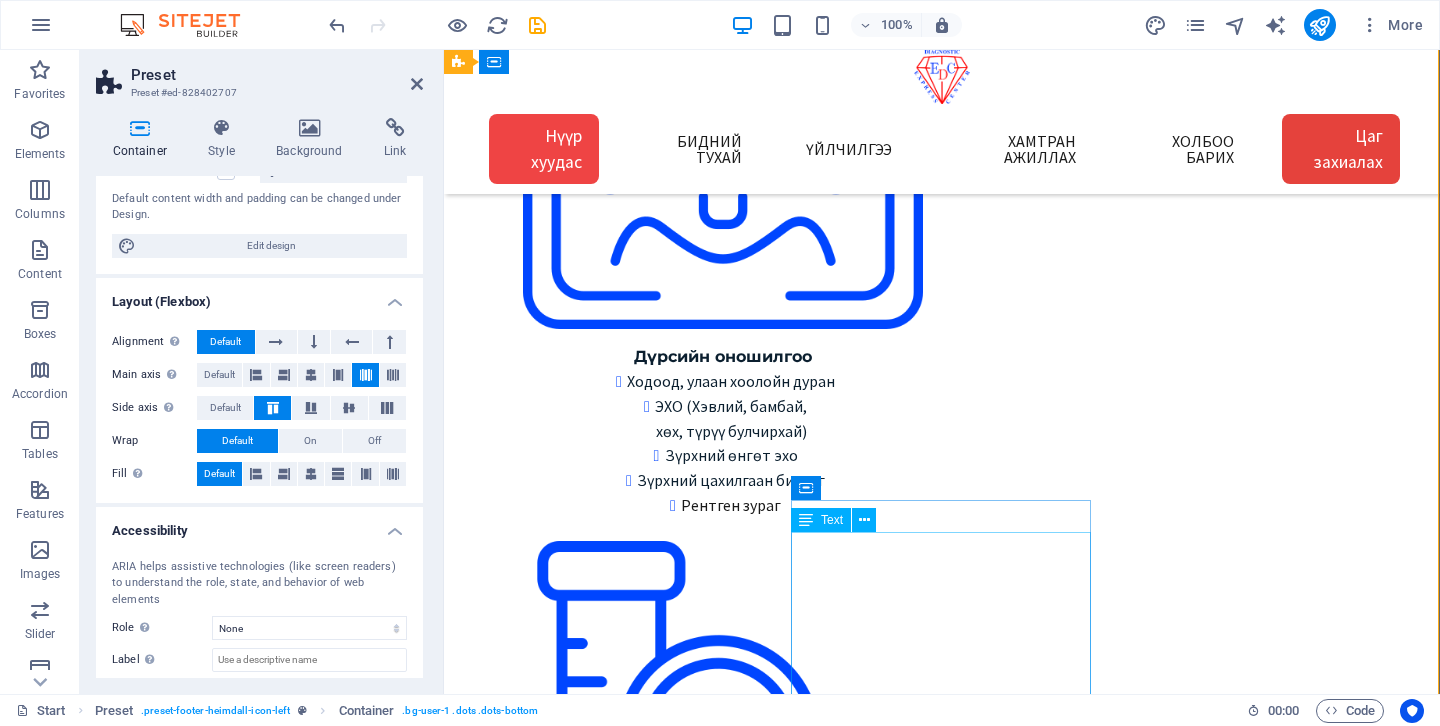 click on "Цагийн хуваарь:   Төв салбар  Даваа-Бааасан  08:00-15:30 Бямба  09:00-15:00 Ням гарагт амарна Бусад салбар:  Да-Ба  08:30-16:30 Бя         09:00-15:00 Ням гарагт амарна" at bounding box center (941, 10438) 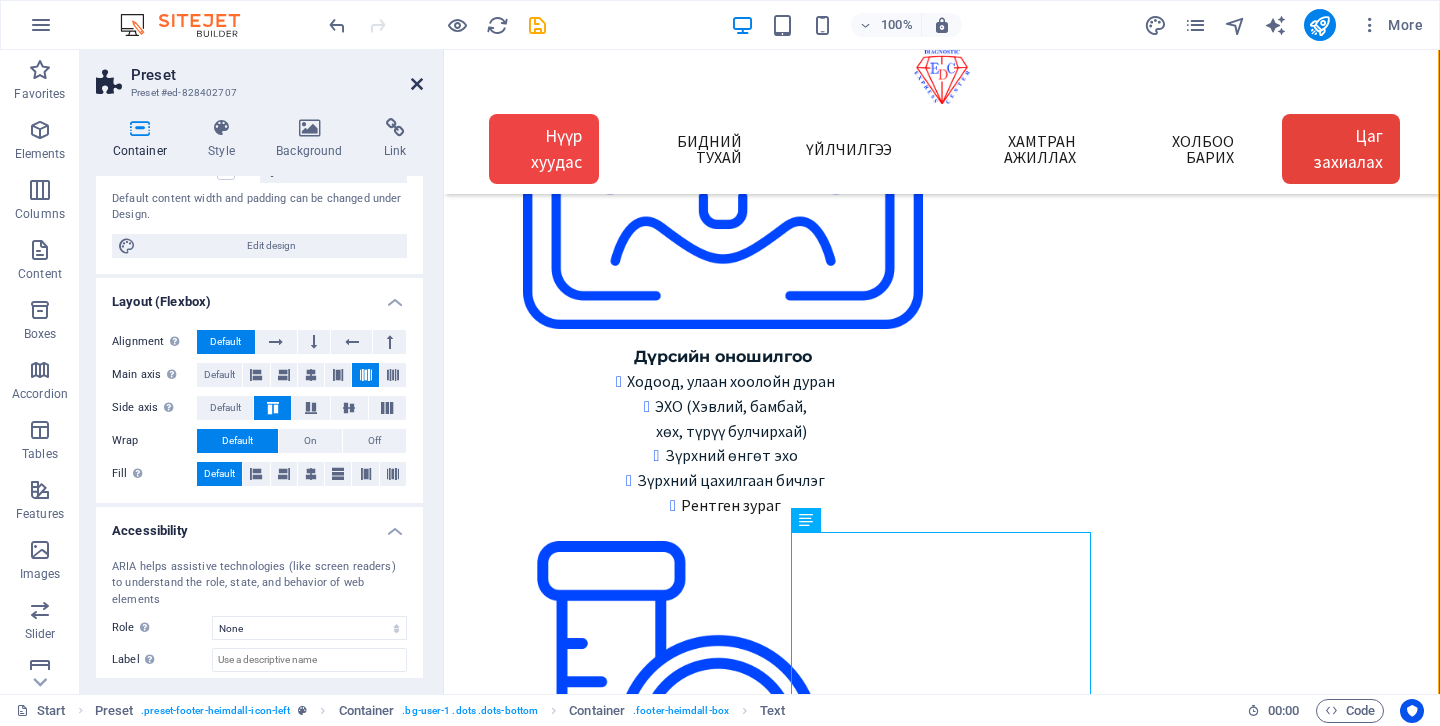 click at bounding box center [417, 84] 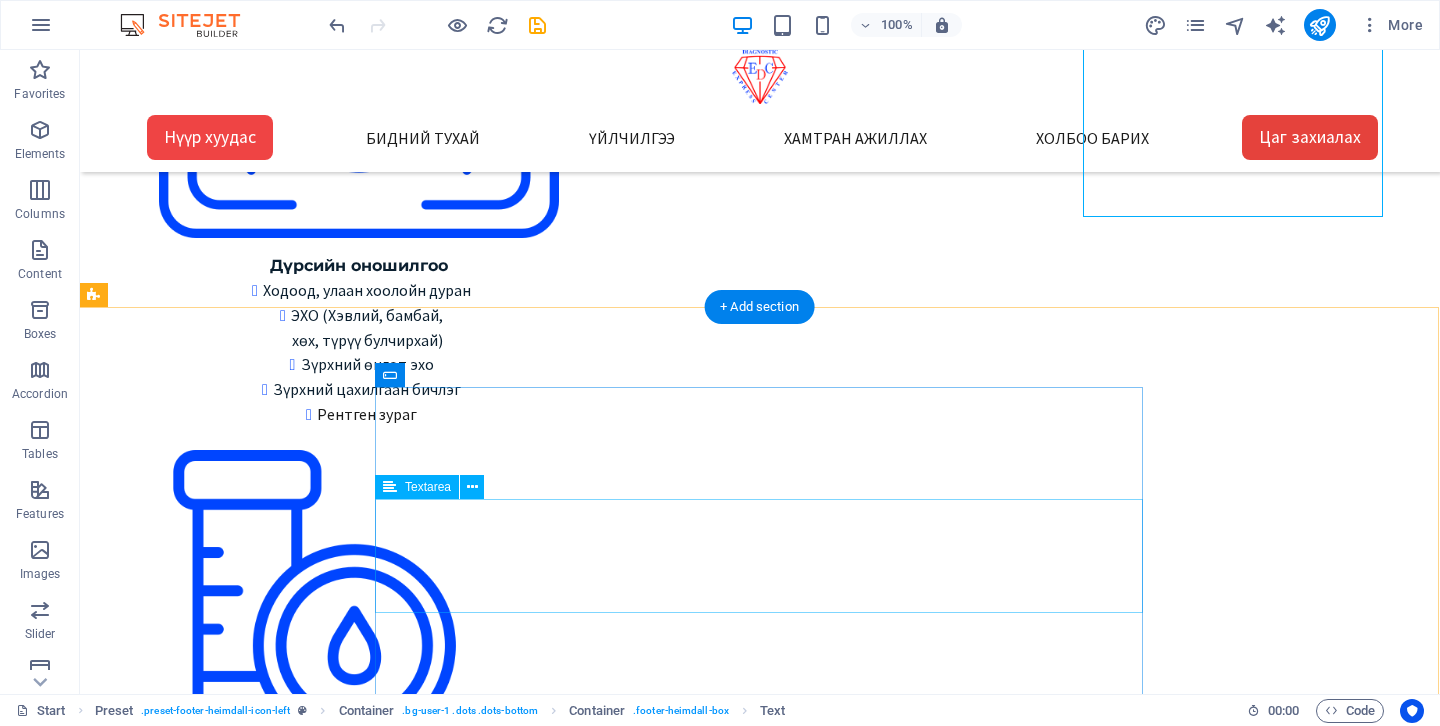 scroll, scrollTop: 3157, scrollLeft: 1, axis: both 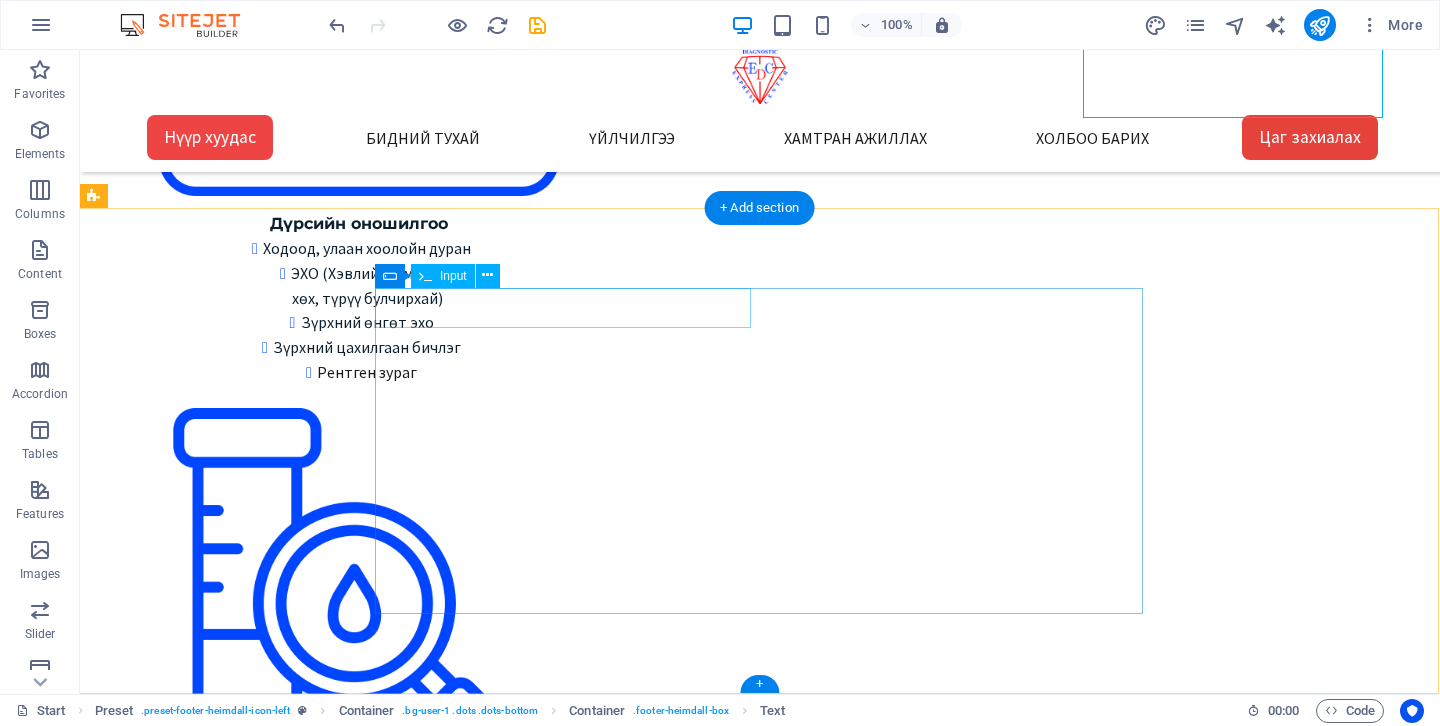 click on "Санал, гомдол хүлээн авах хуудас" at bounding box center (563, 11635) 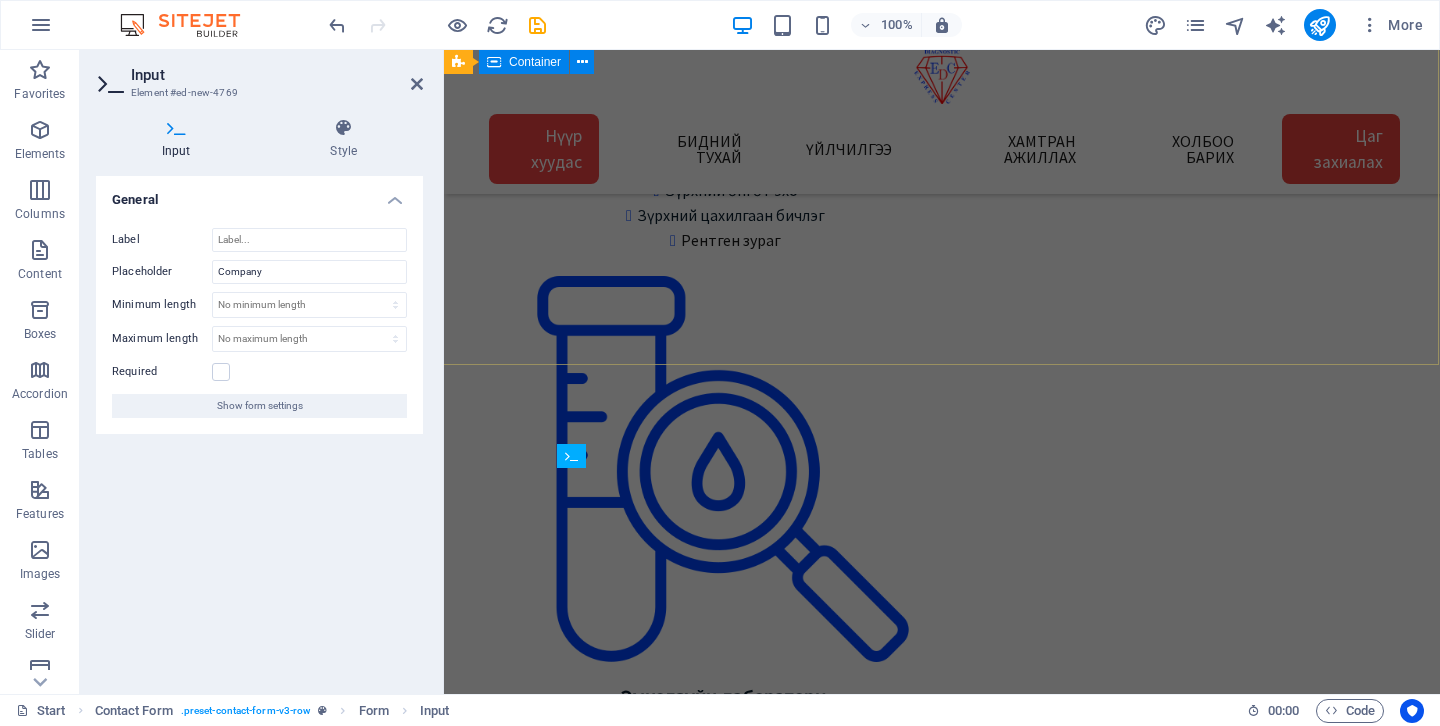 scroll, scrollTop: 3459, scrollLeft: 1, axis: both 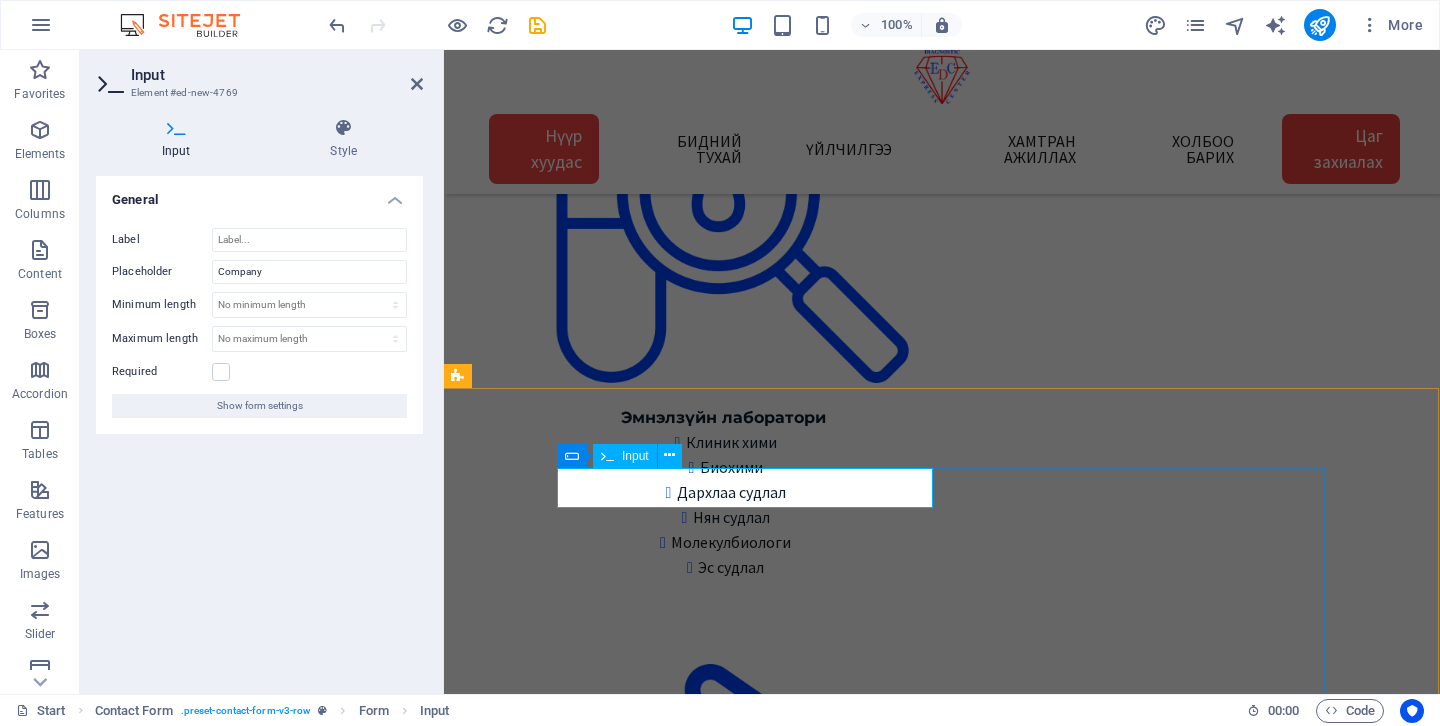drag, startPoint x: 816, startPoint y: 486, endPoint x: 617, endPoint y: 490, distance: 199.04019 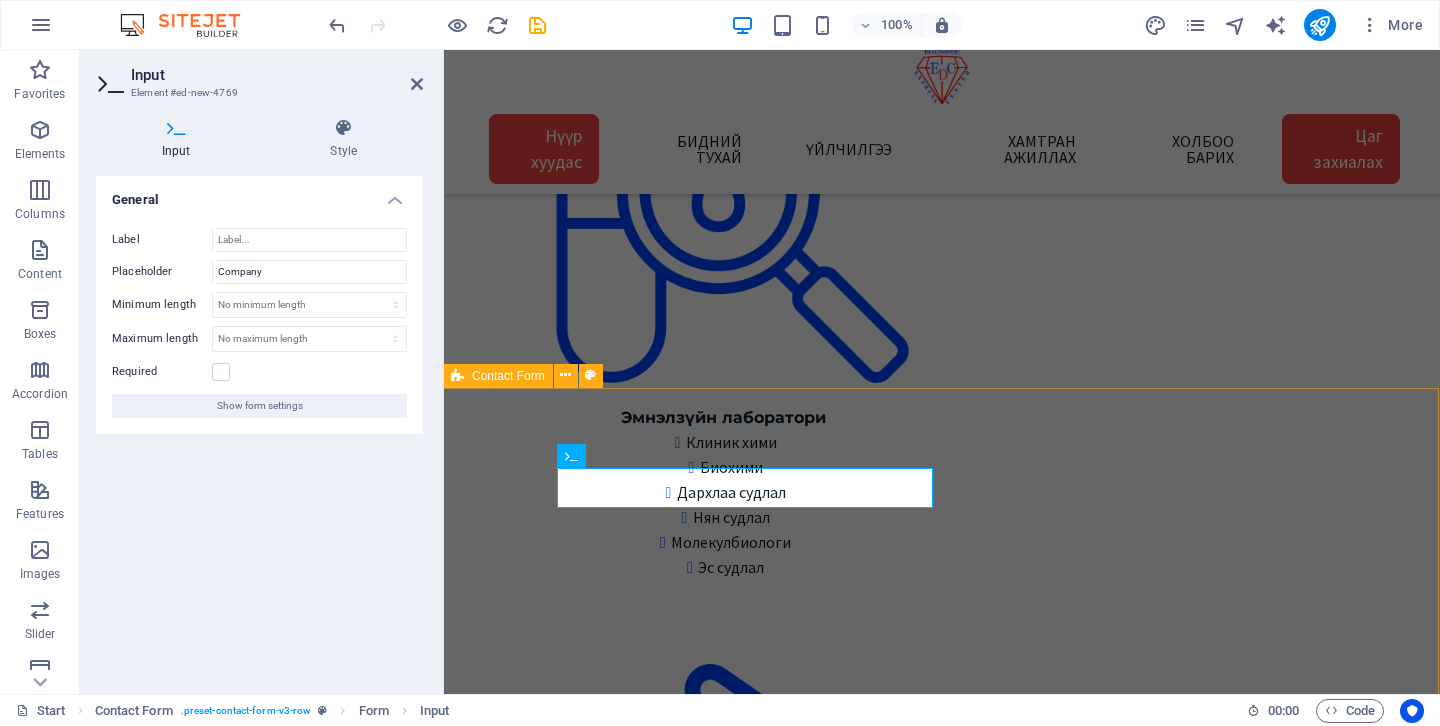 click on "Санал, Гомдол/Complaints Овог нэр/Full name Утас/Phone Имэйл/Email   {{ 'content.forms.privacy'|trans }} Unreadable? Load new Submit" at bounding box center (941, 10386) 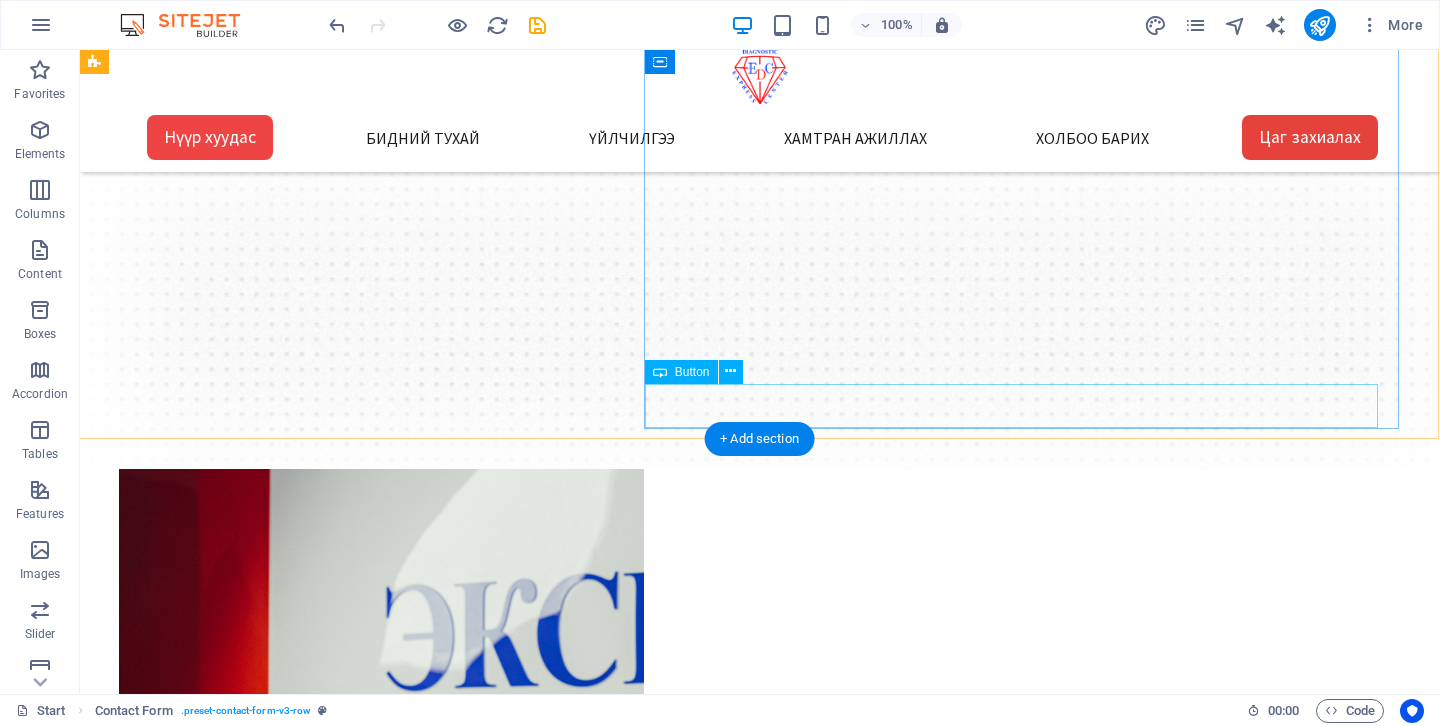 scroll, scrollTop: 0, scrollLeft: 1, axis: horizontal 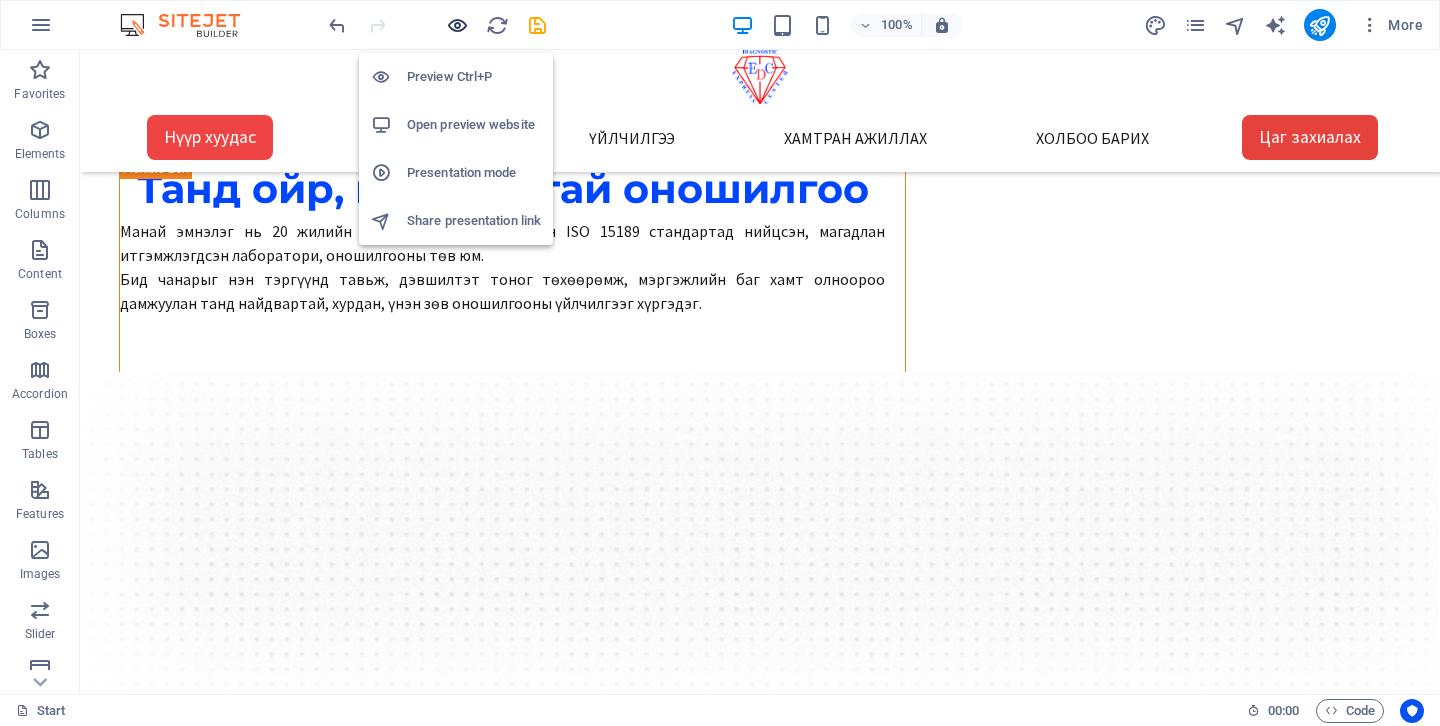 type on "Санал, Гомдол/Complaints" 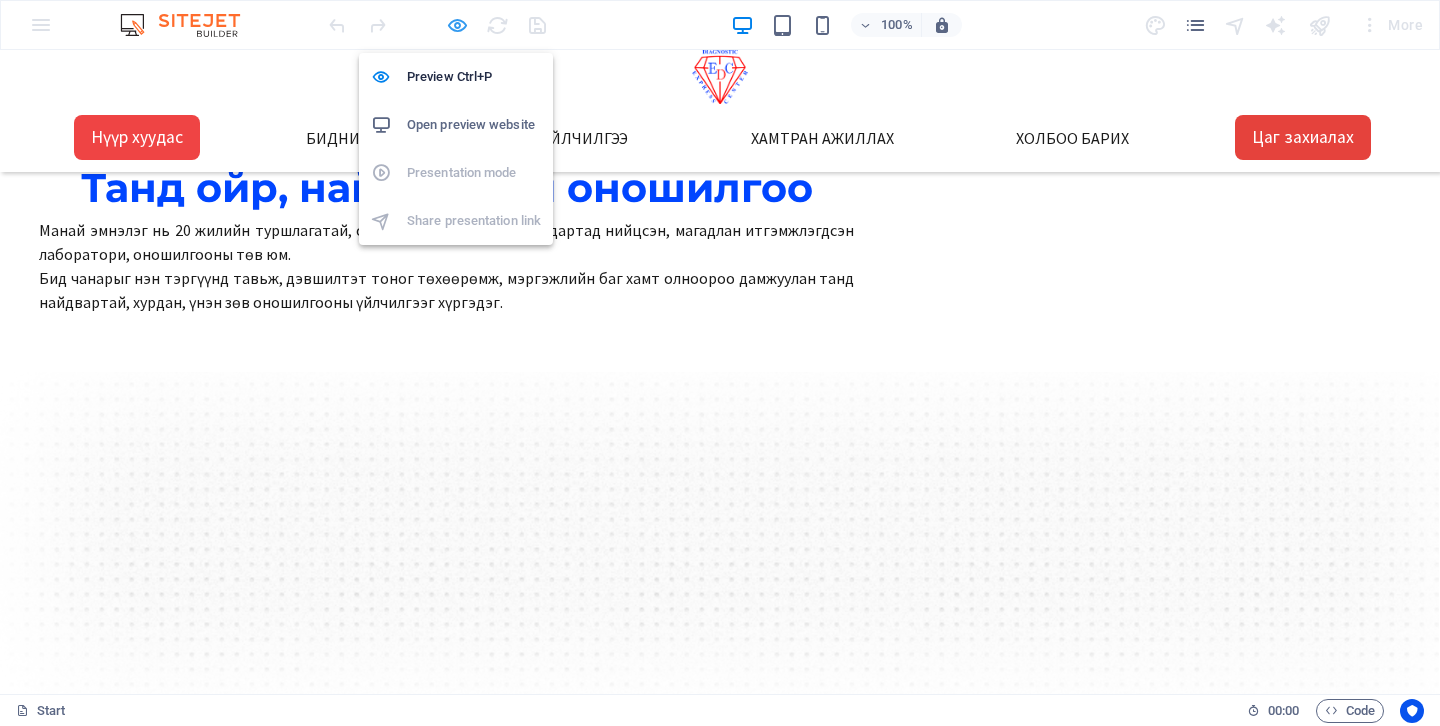 click at bounding box center (457, 25) 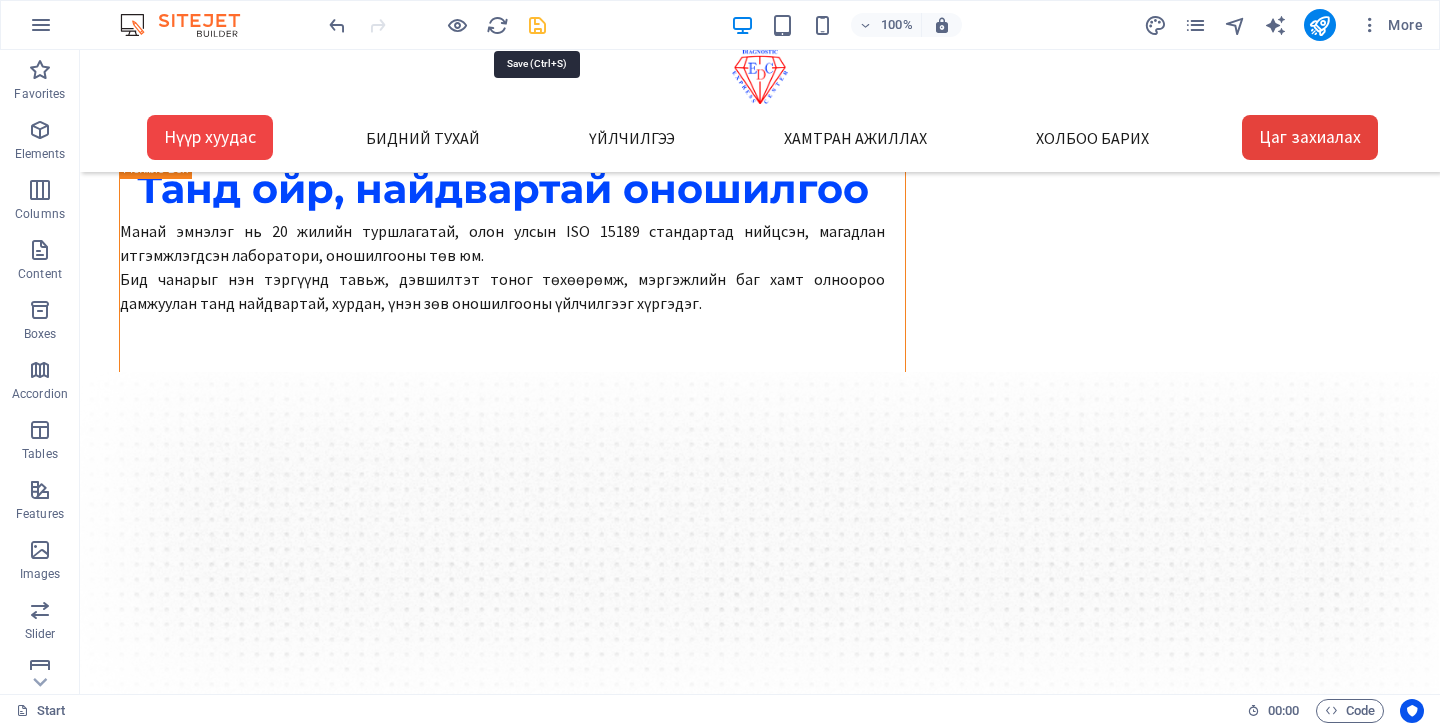 click at bounding box center [537, 25] 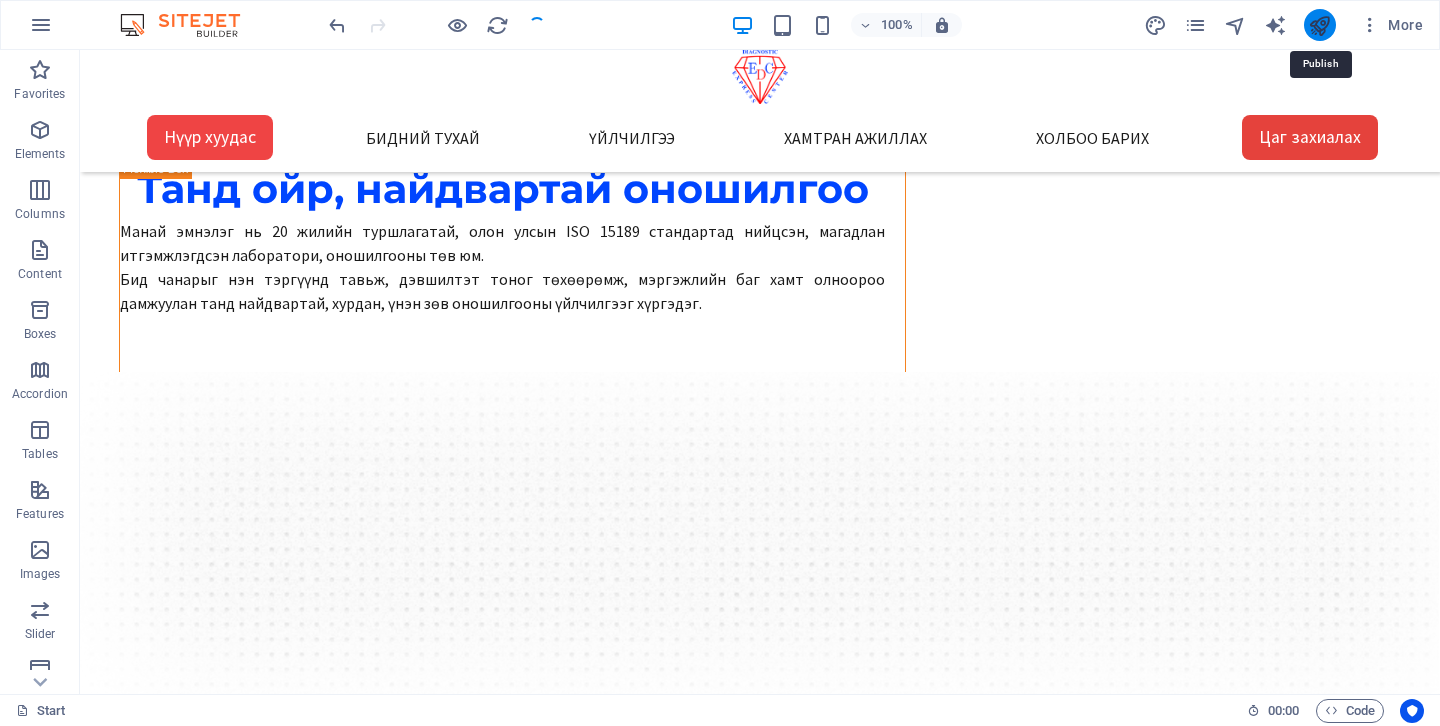 click at bounding box center (1319, 25) 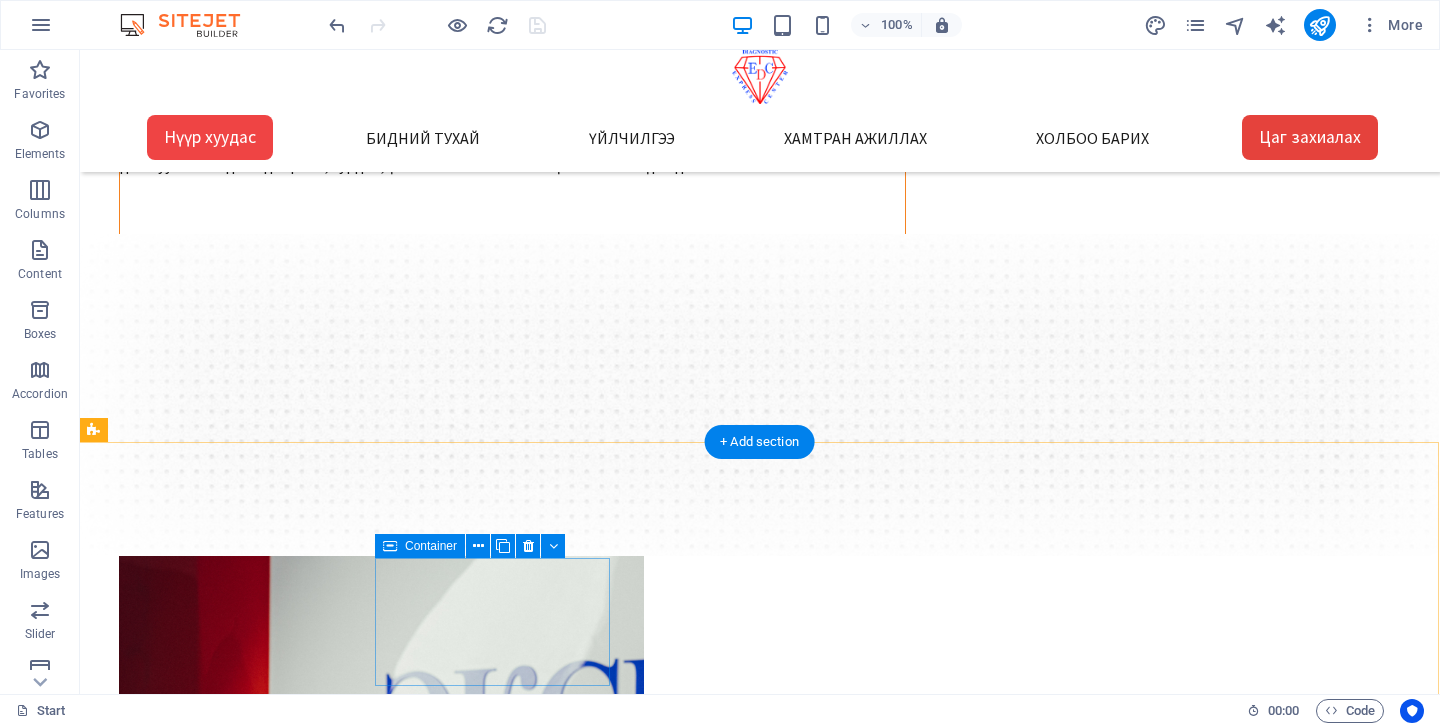 scroll, scrollTop: 187, scrollLeft: 1, axis: both 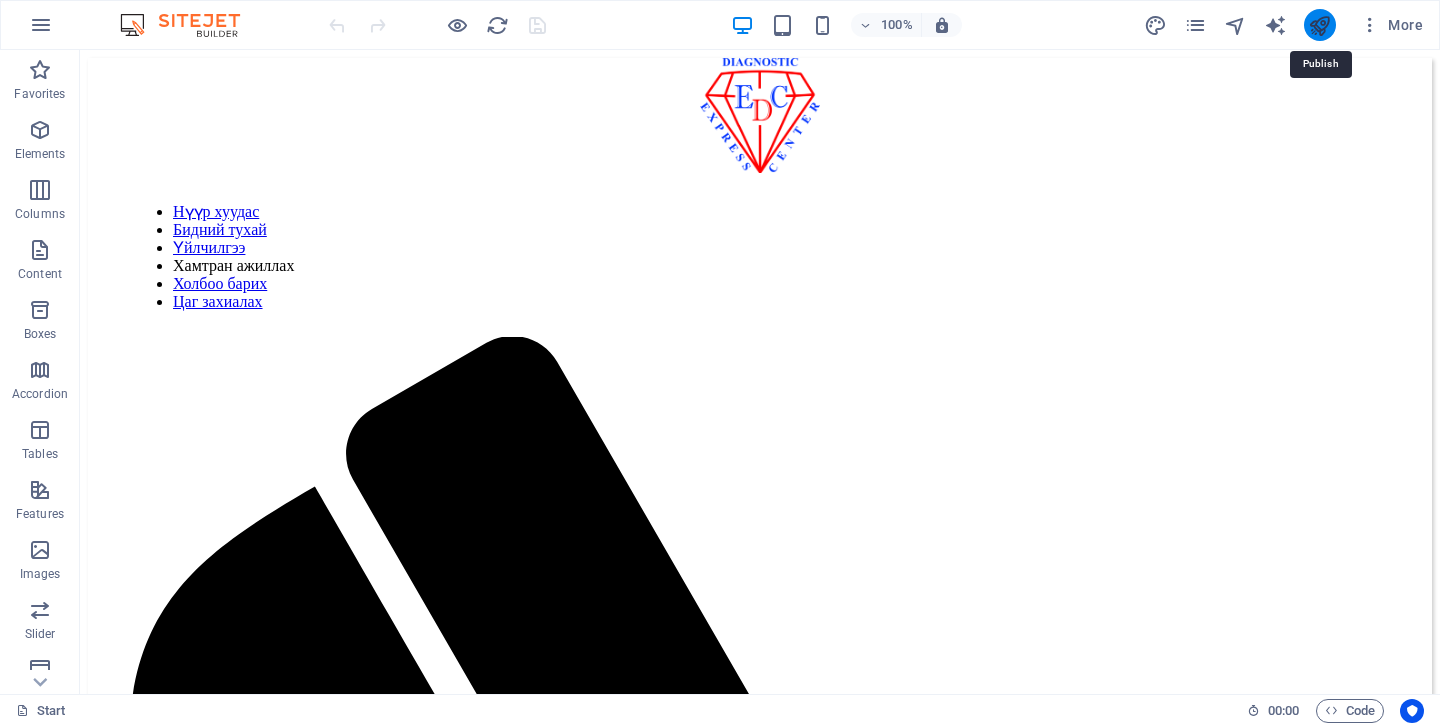 click at bounding box center (1319, 25) 